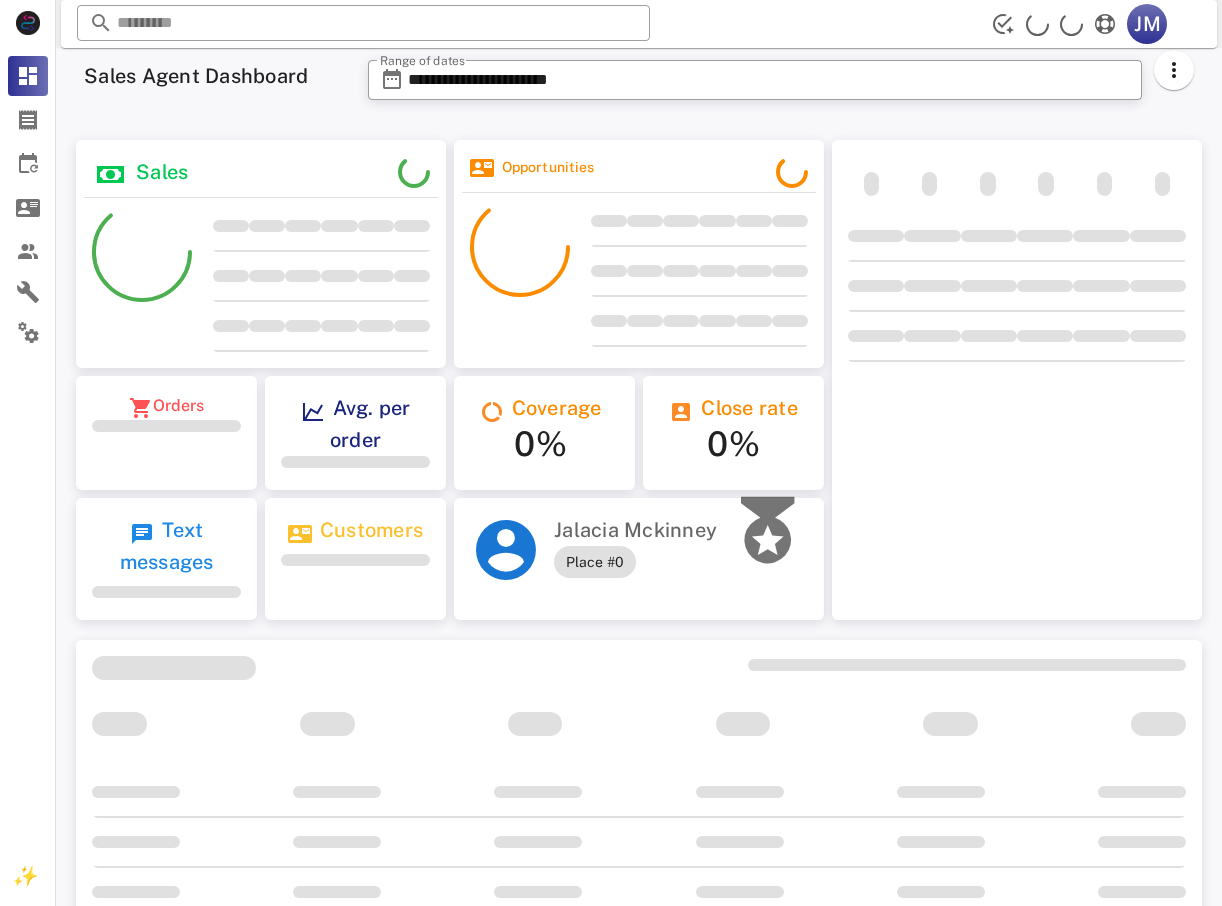 scroll, scrollTop: 0, scrollLeft: 0, axis: both 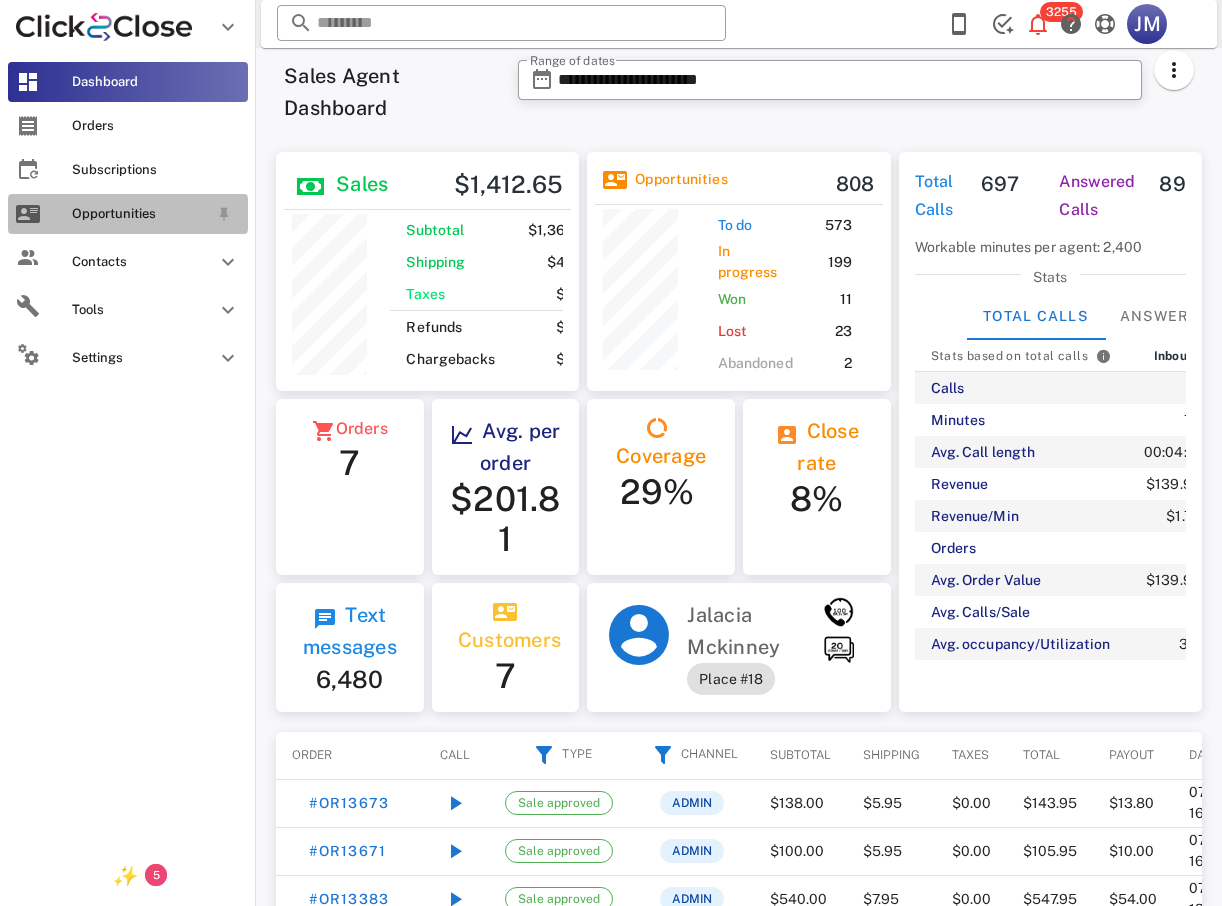 click on "Opportunities" at bounding box center [128, 214] 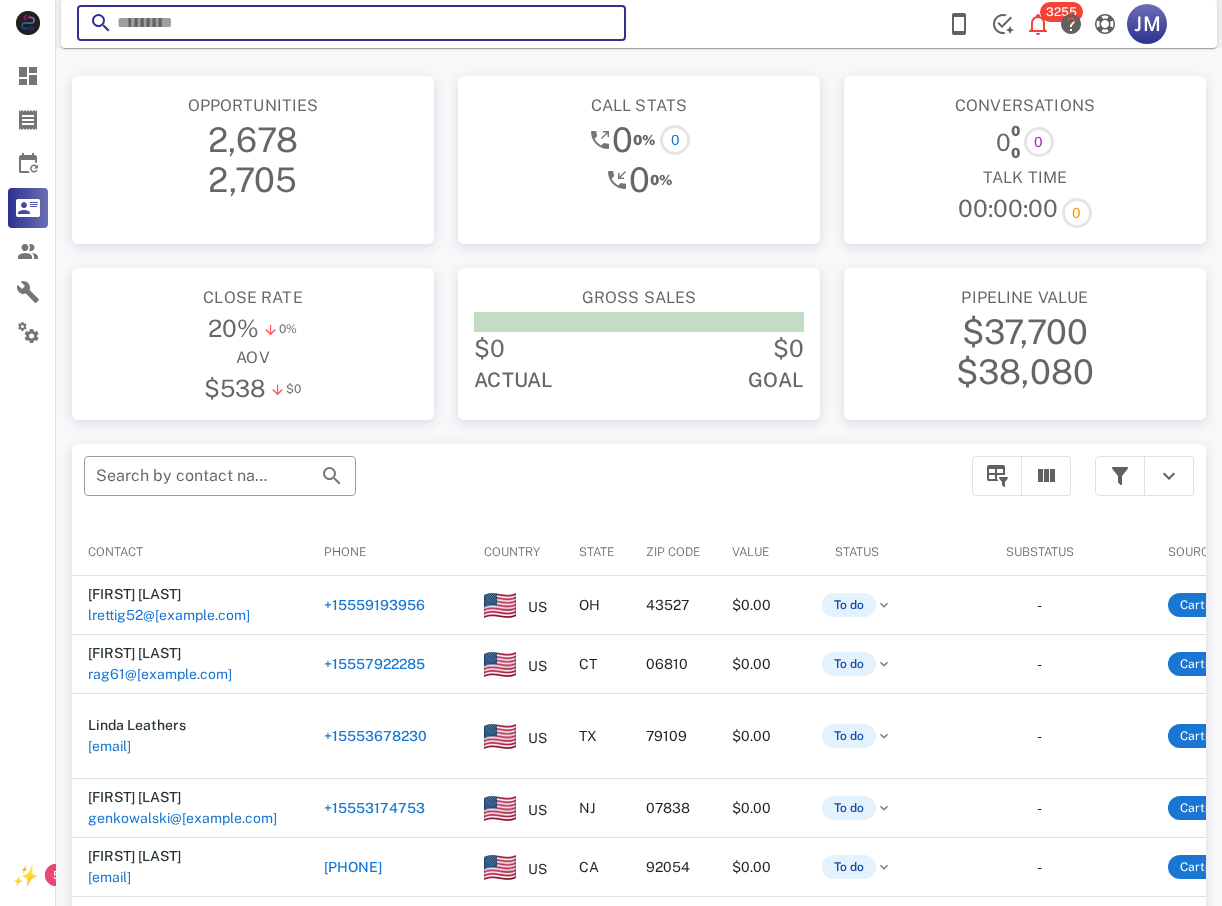 click at bounding box center [351, 23] 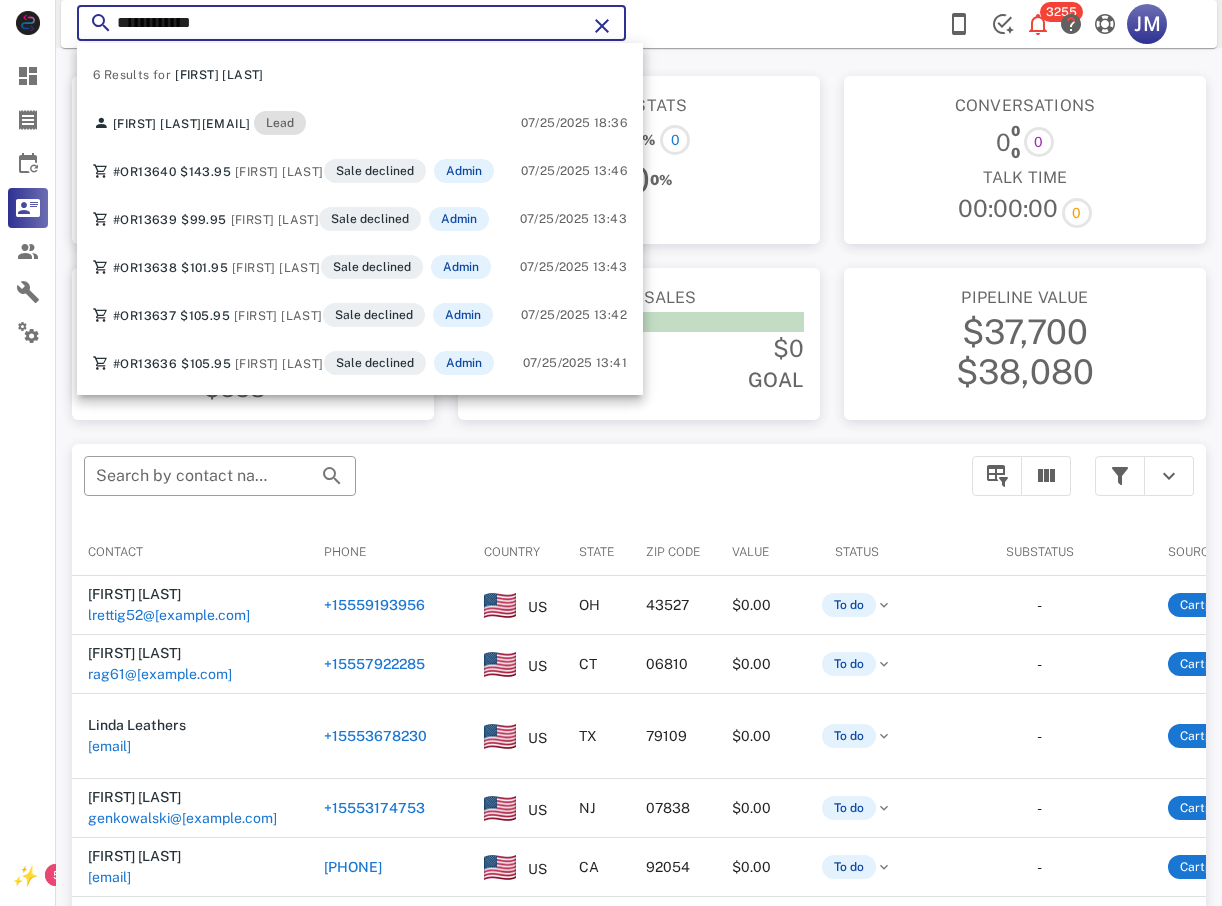 type on "**********" 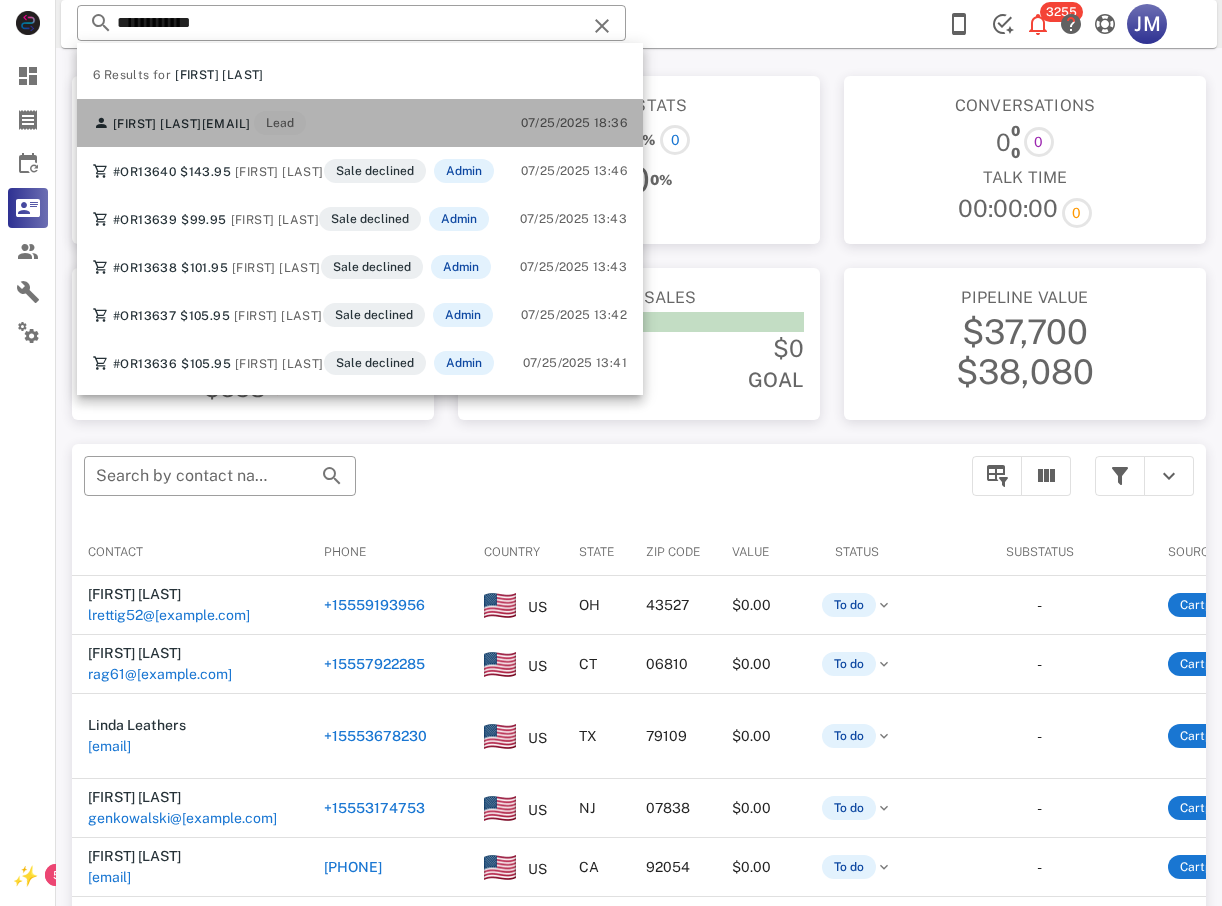 click on "[EMAIL]" at bounding box center (226, 124) 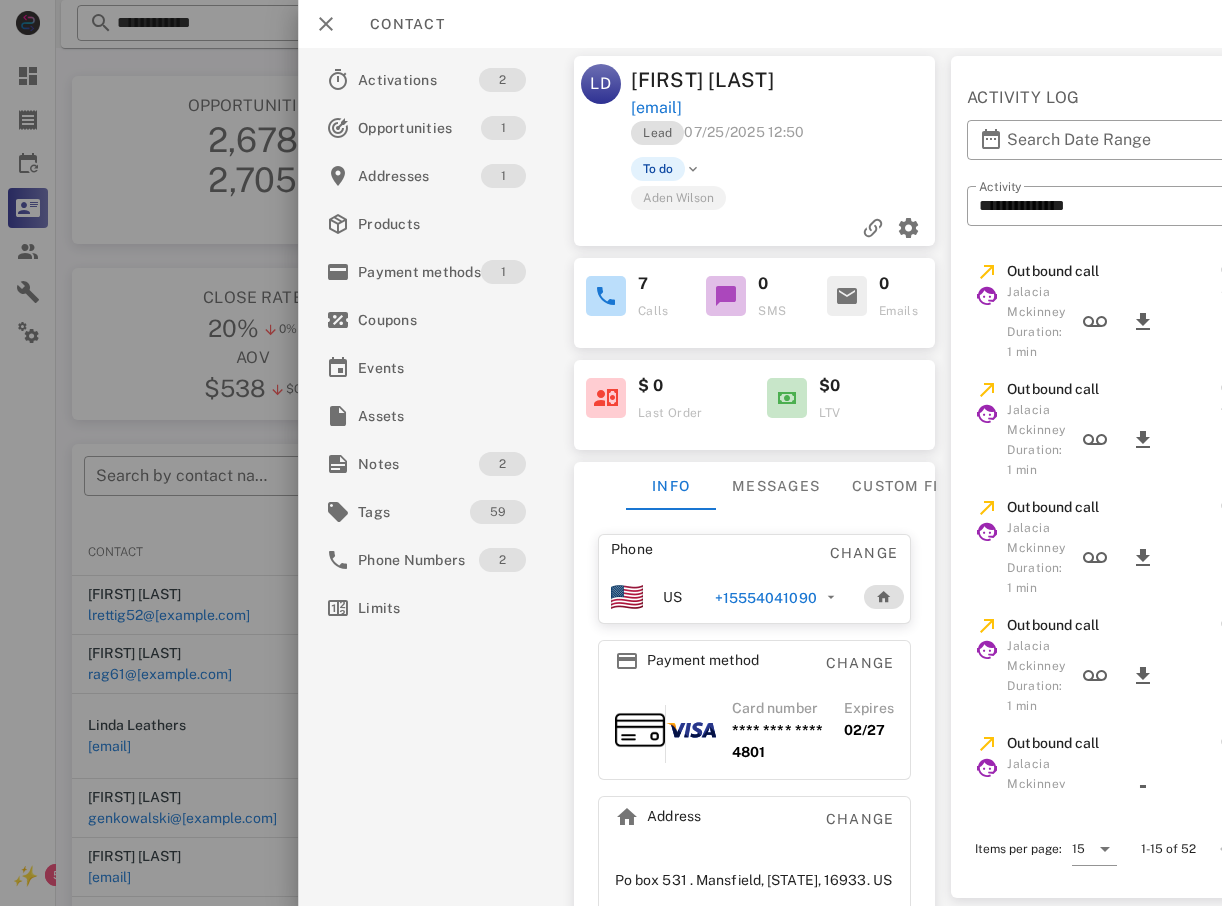 click on "+15554041090" at bounding box center (766, 598) 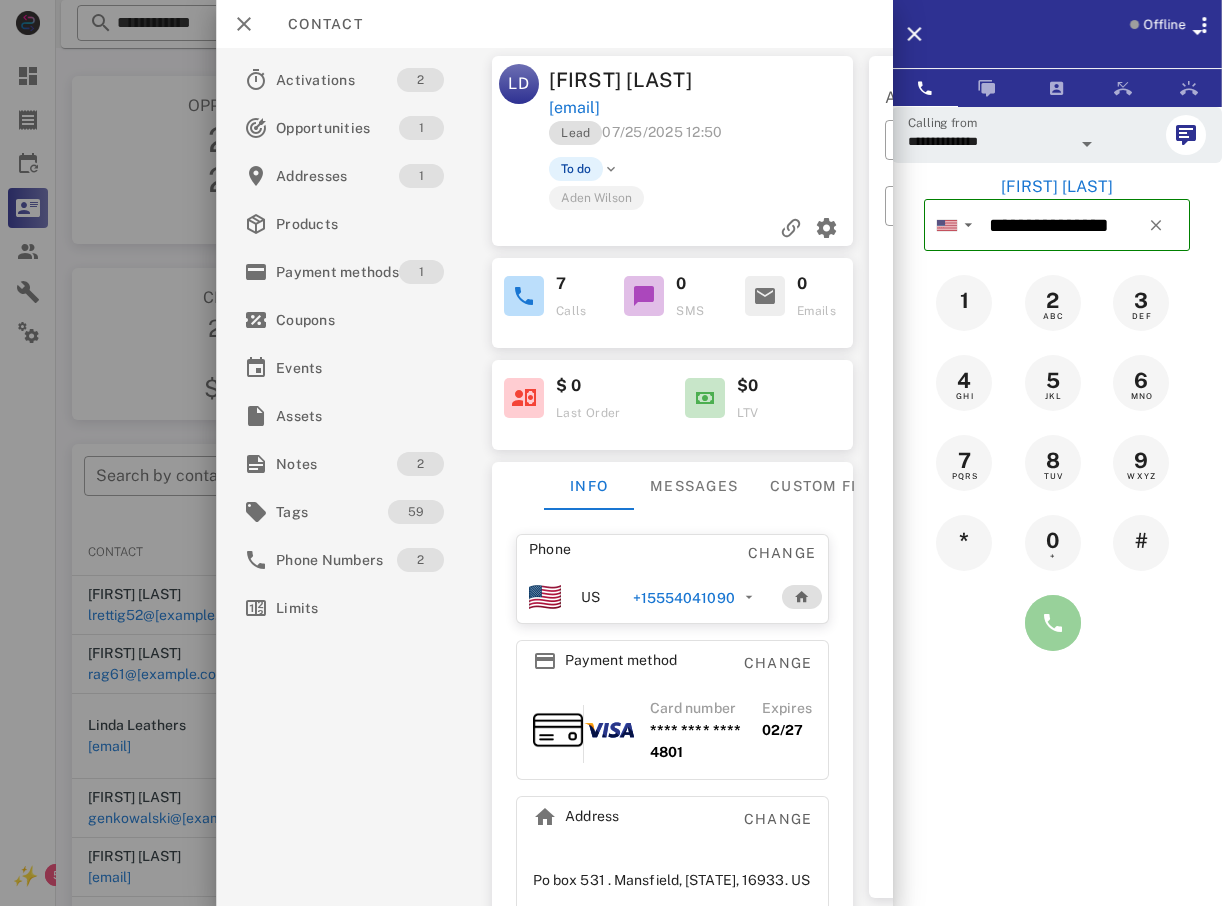 click at bounding box center (1053, 623) 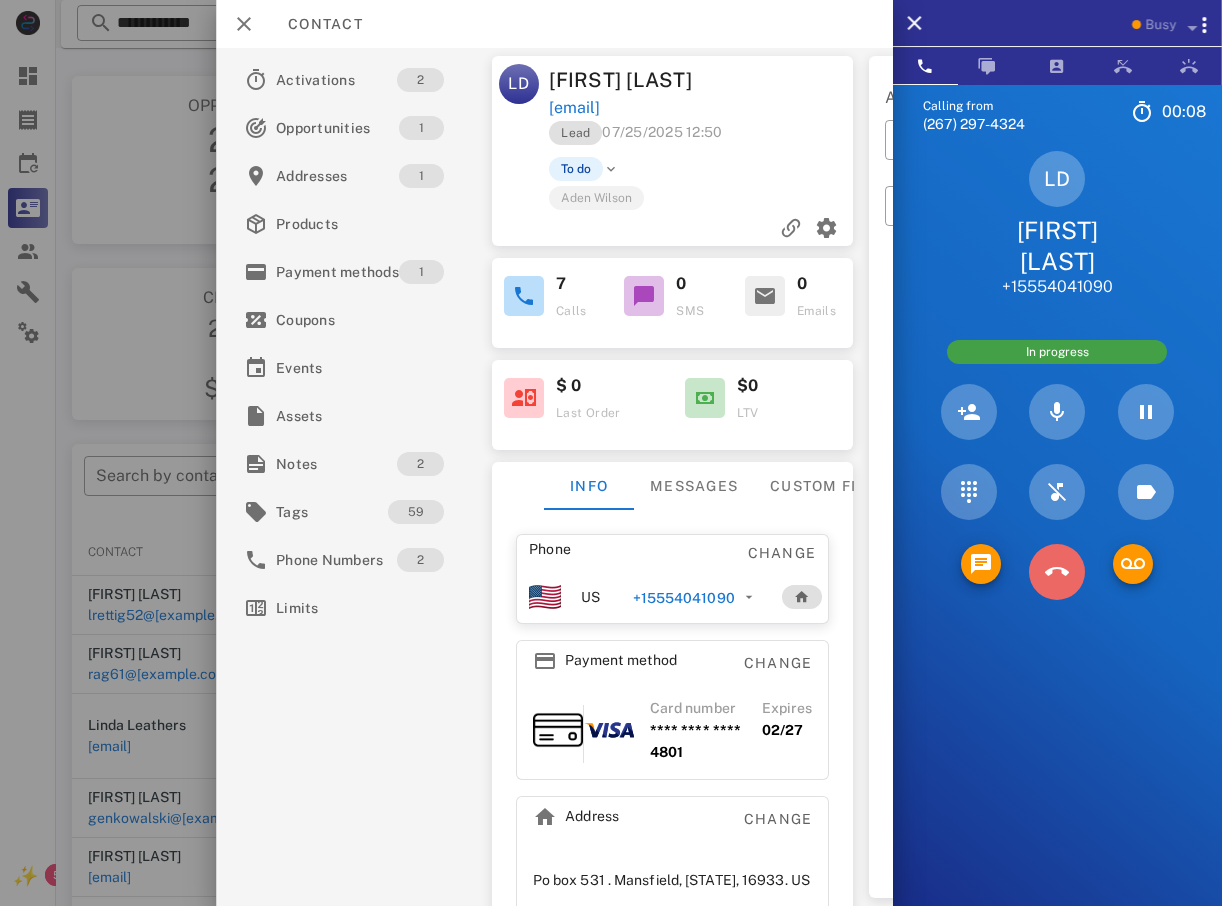 click at bounding box center (1057, 572) 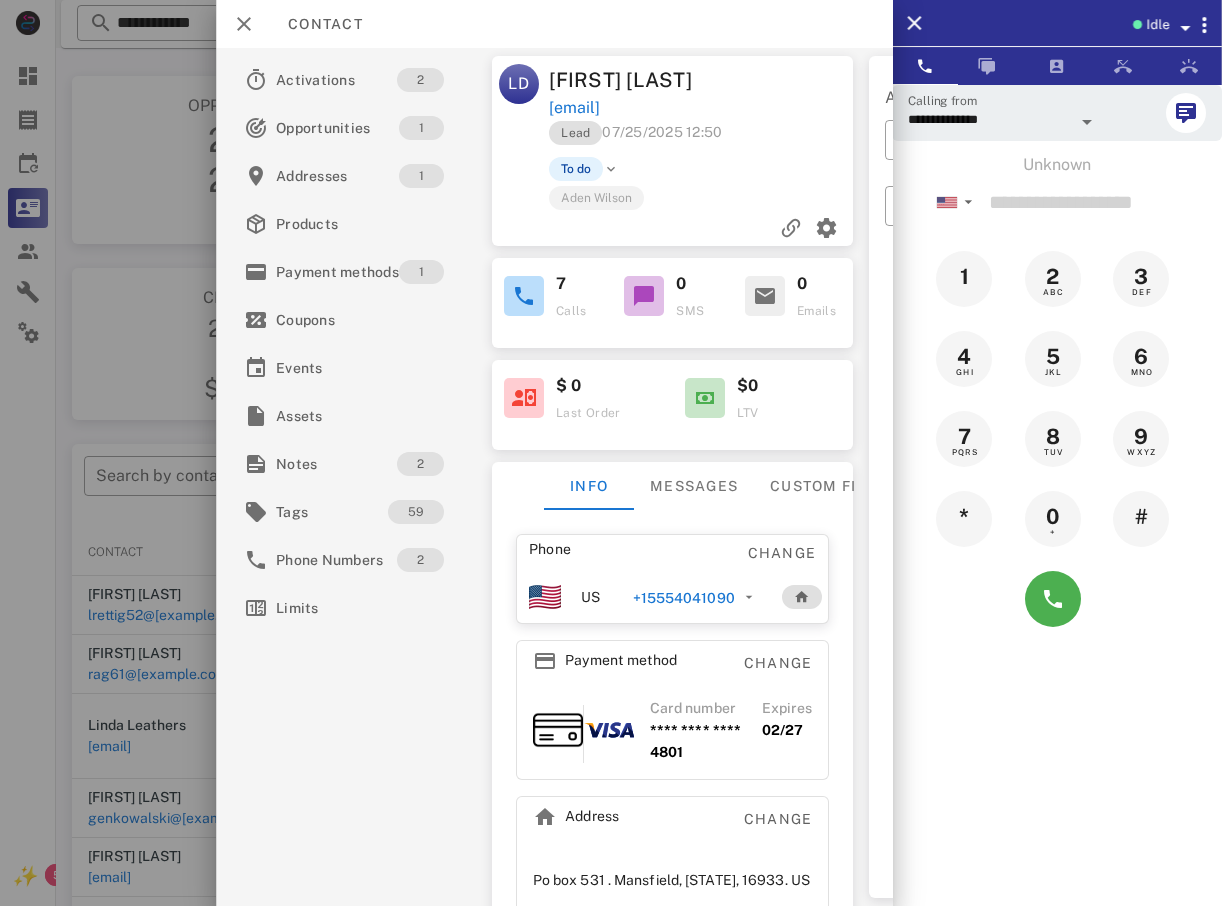 click at bounding box center [611, 453] 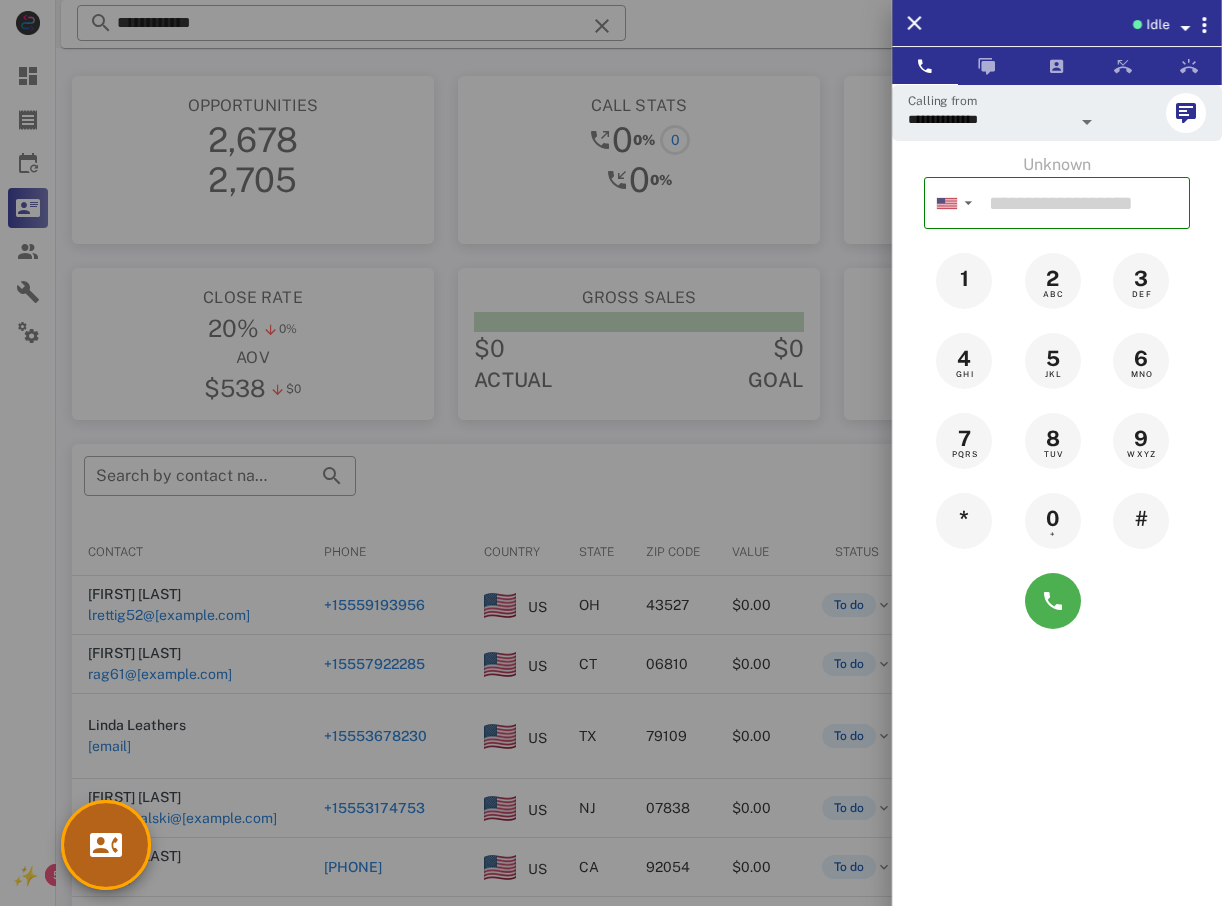 click at bounding box center (106, 845) 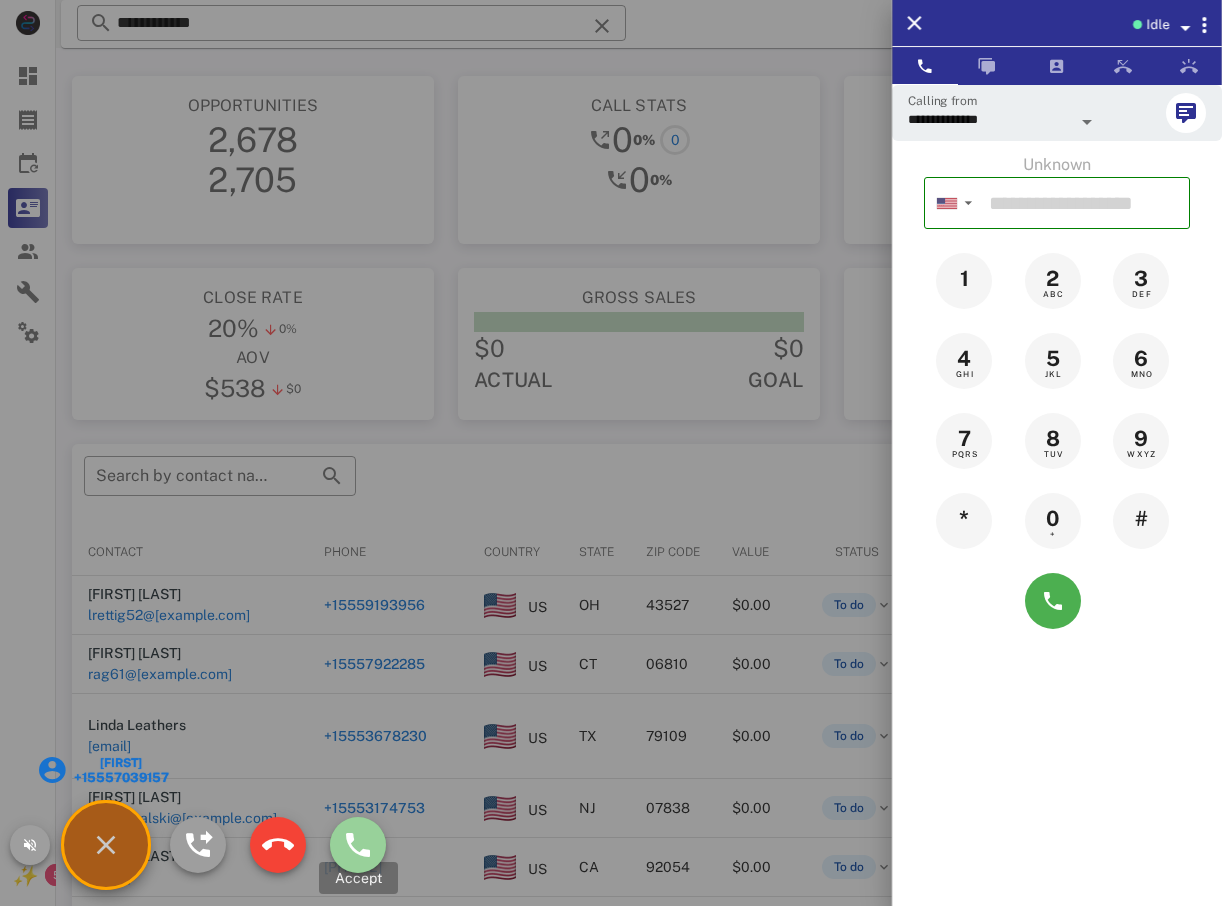 click at bounding box center [358, 845] 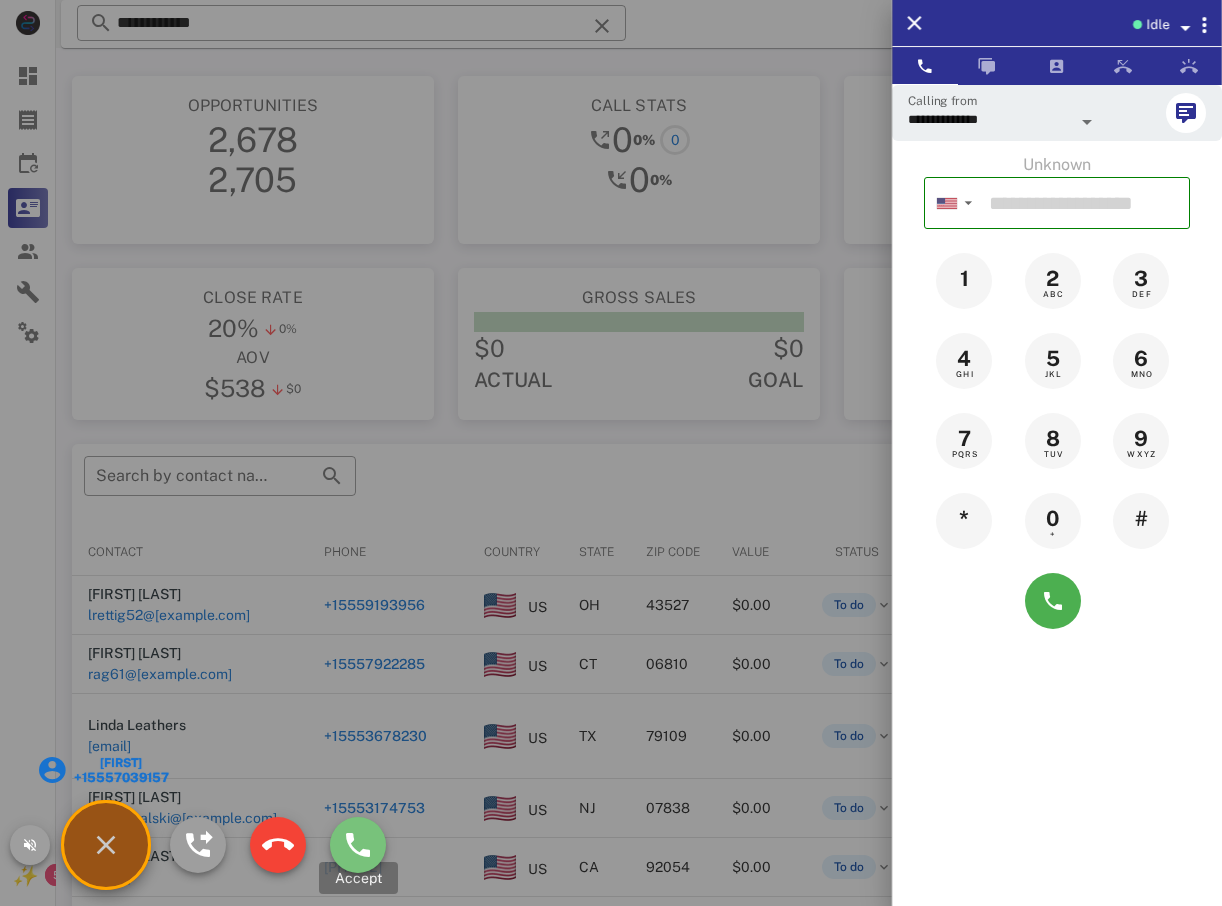 type on "**********" 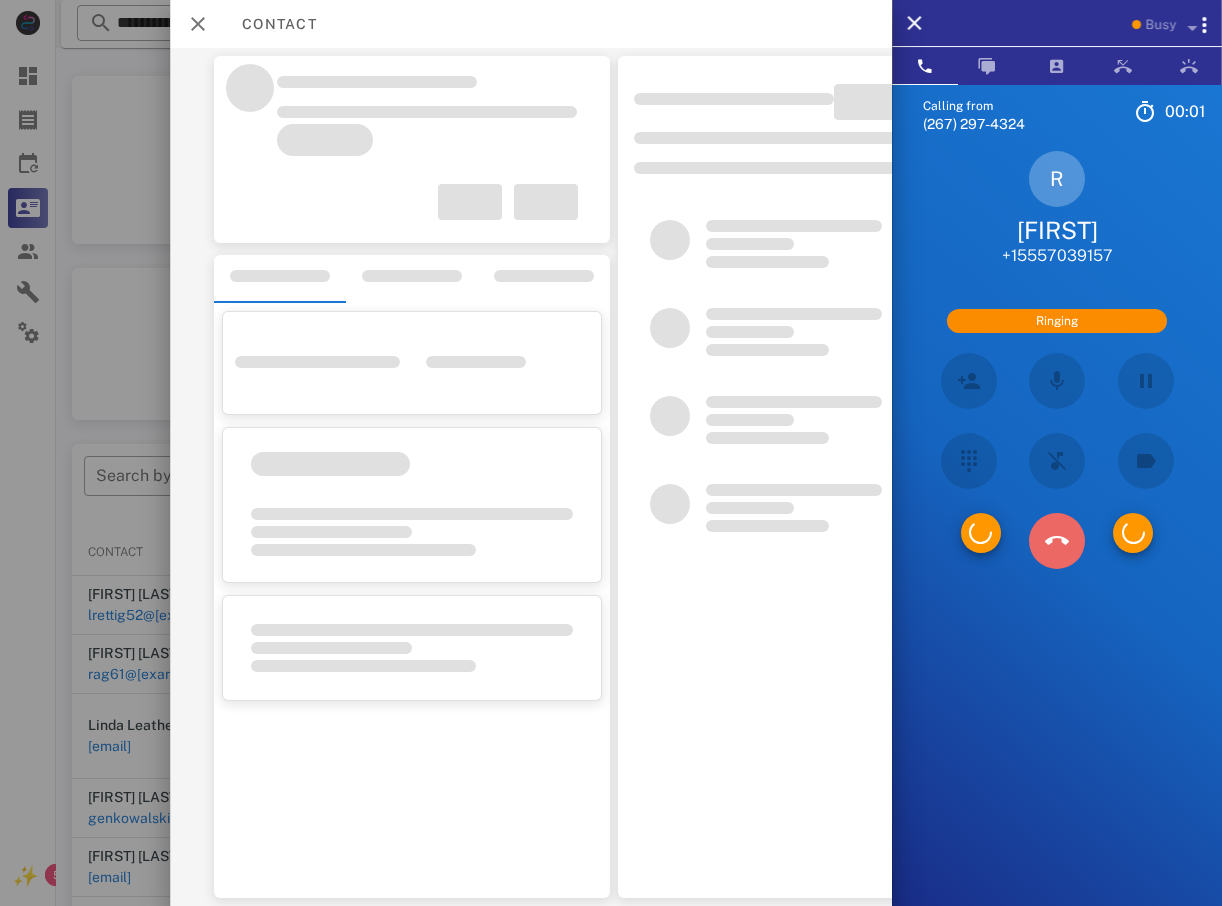click at bounding box center [1057, 541] 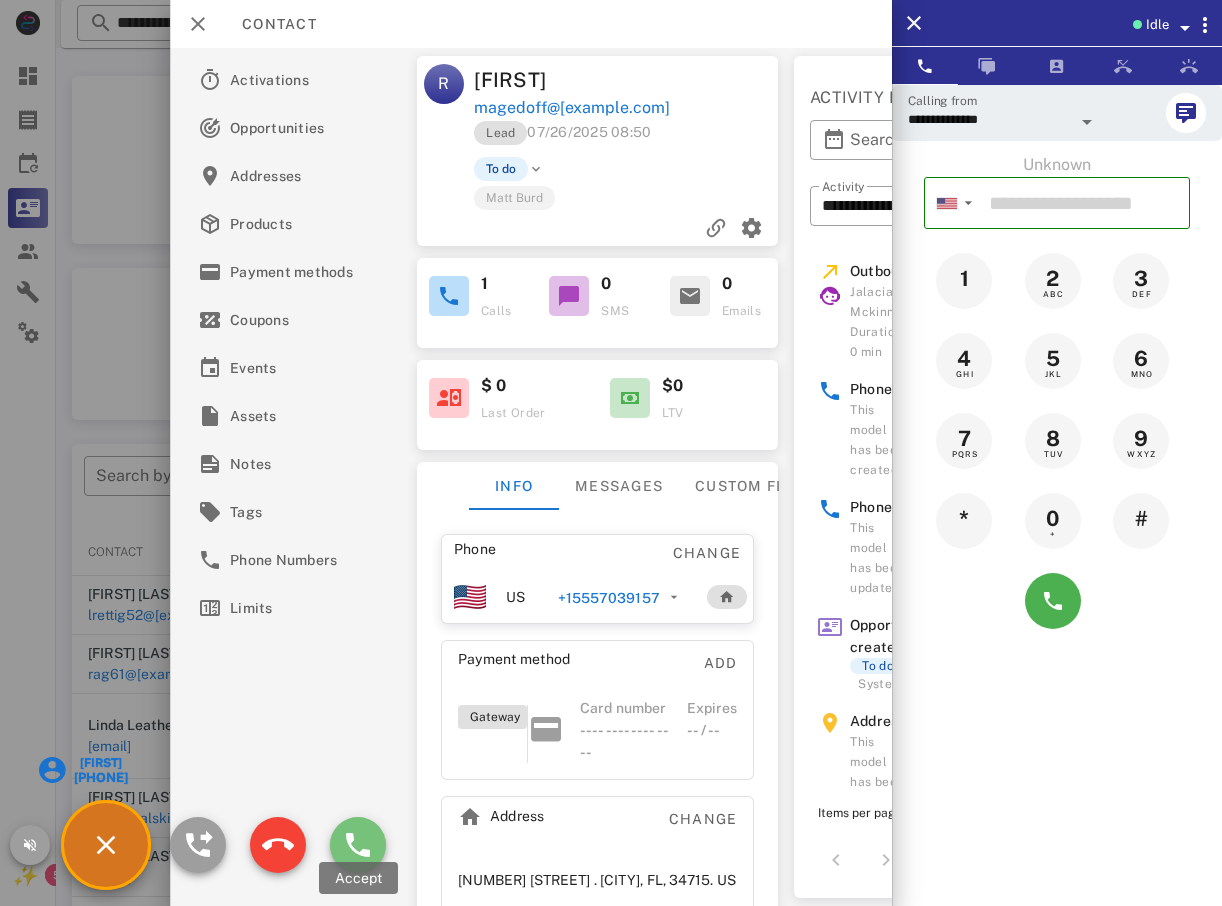 click at bounding box center (358, 845) 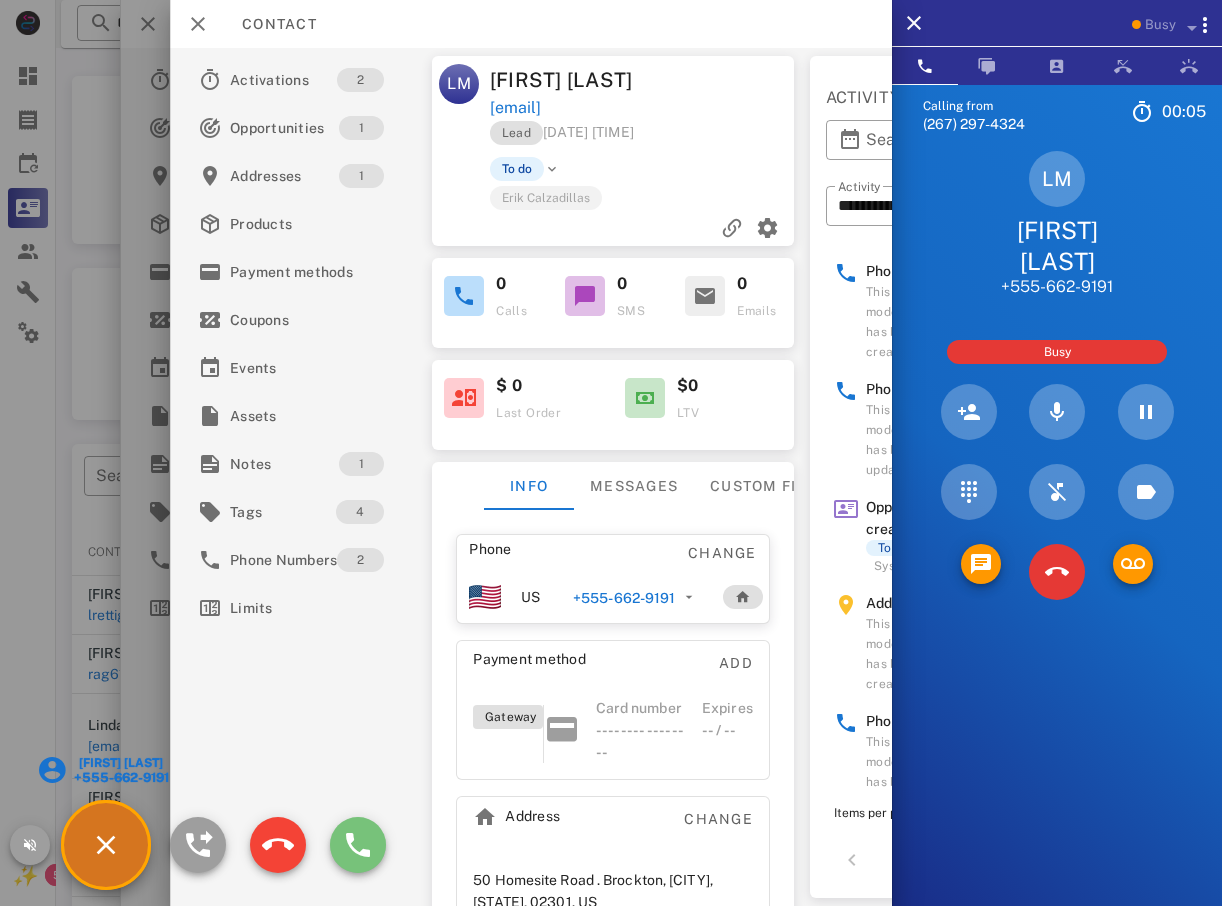 click at bounding box center (358, 845) 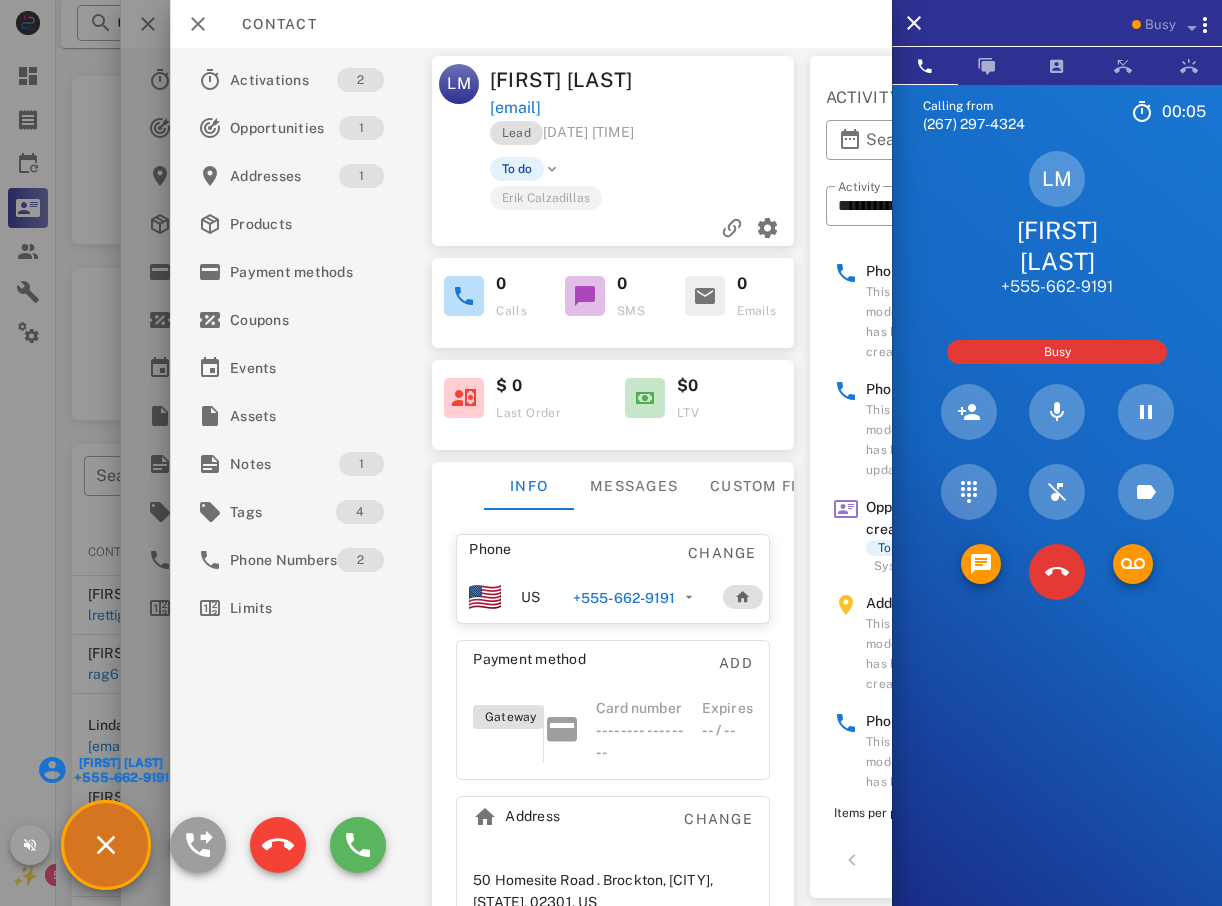 type on "**********" 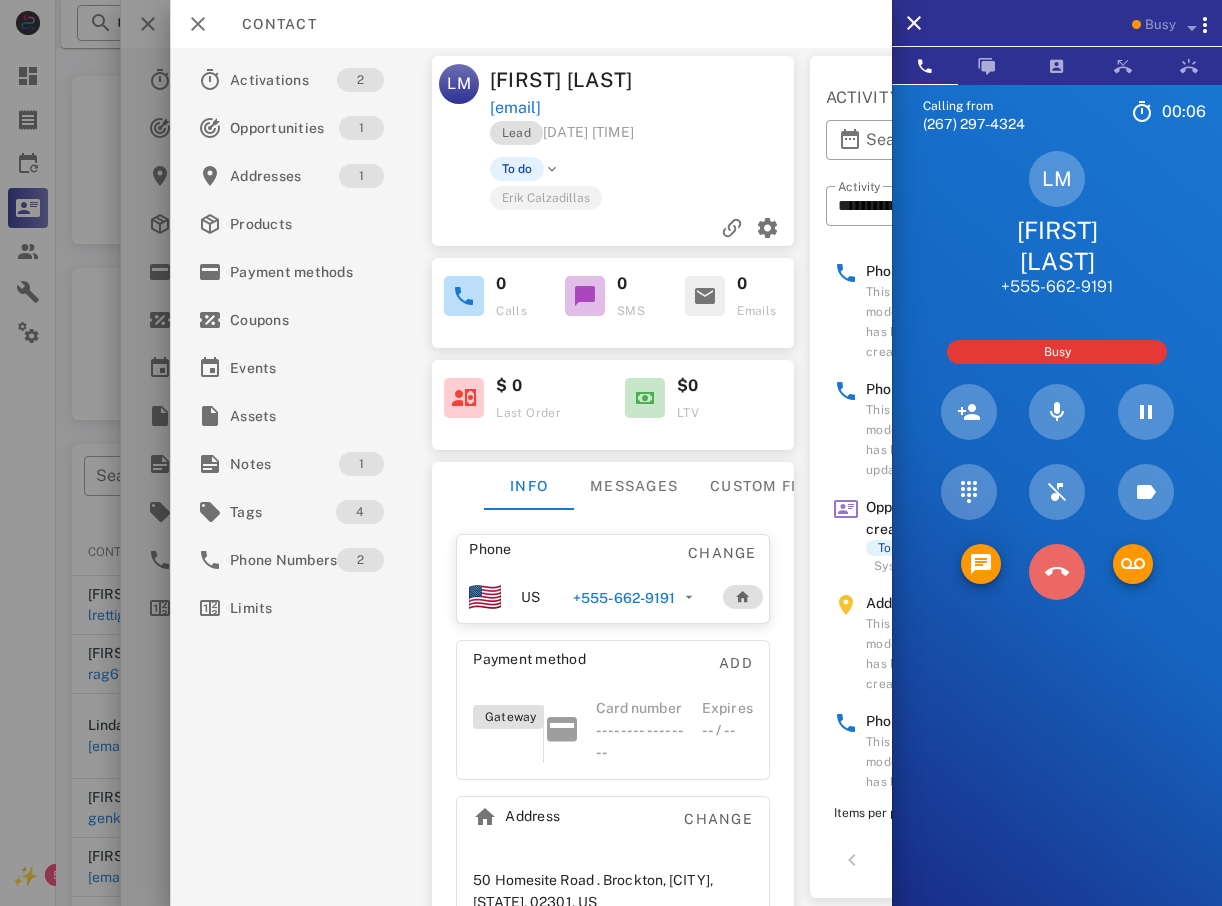 click at bounding box center [1057, 572] 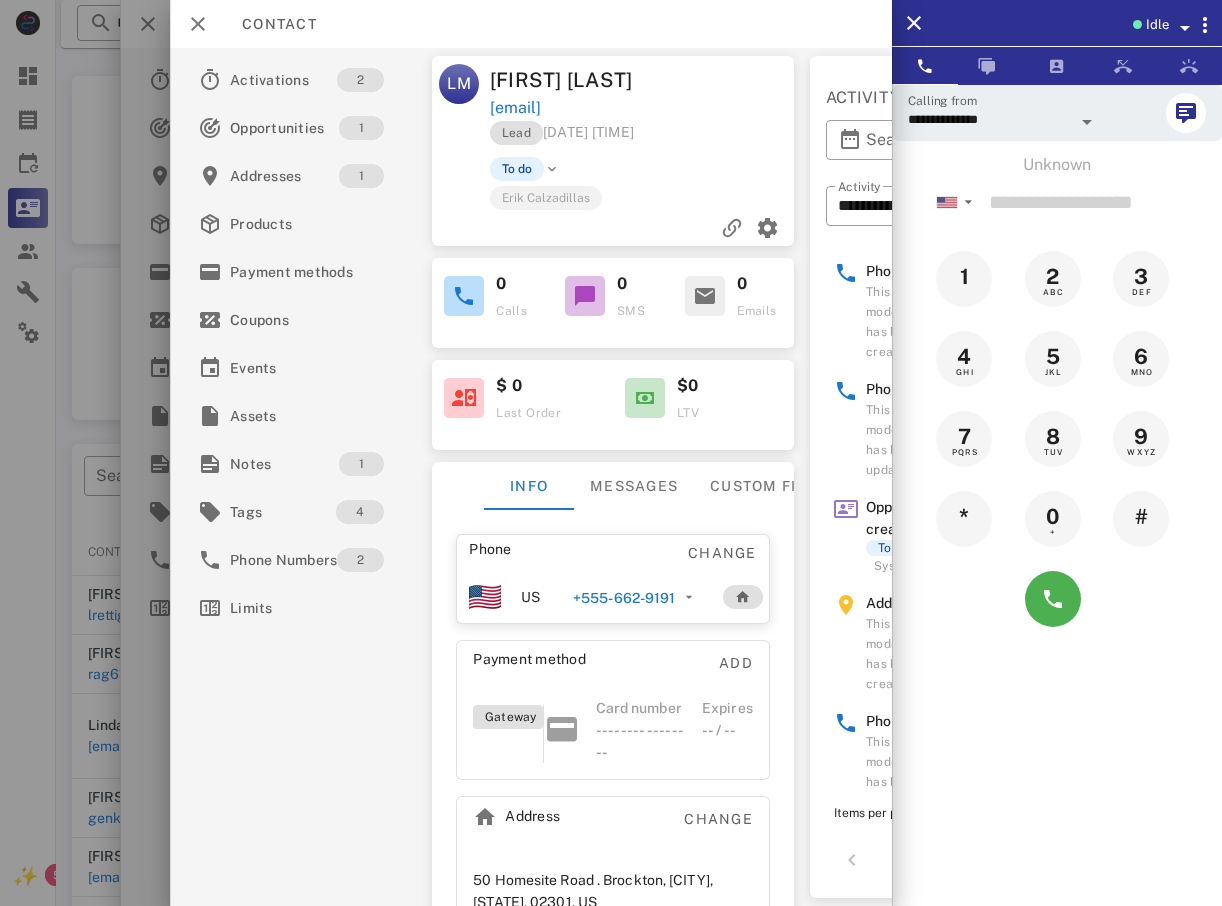 click at bounding box center (611, 453) 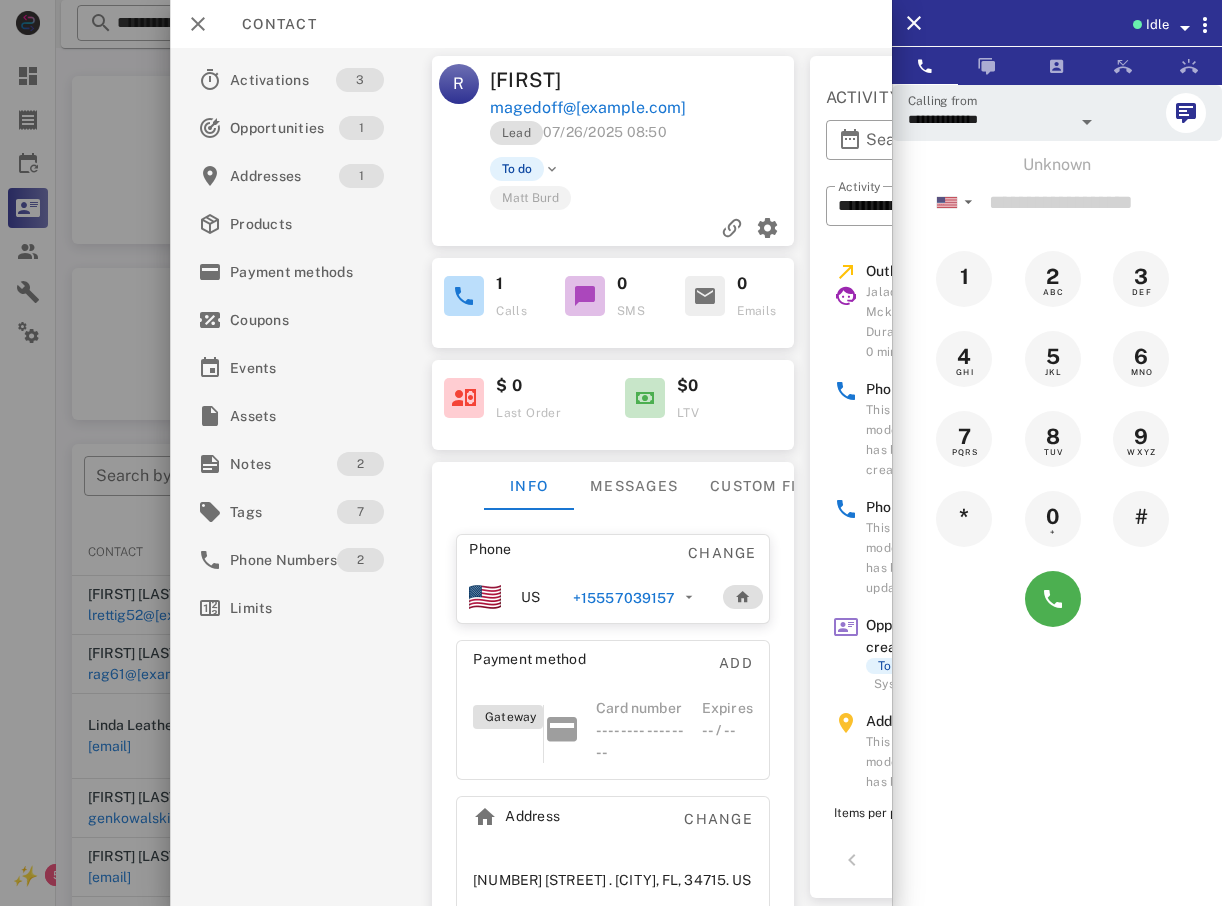 click at bounding box center [611, 453] 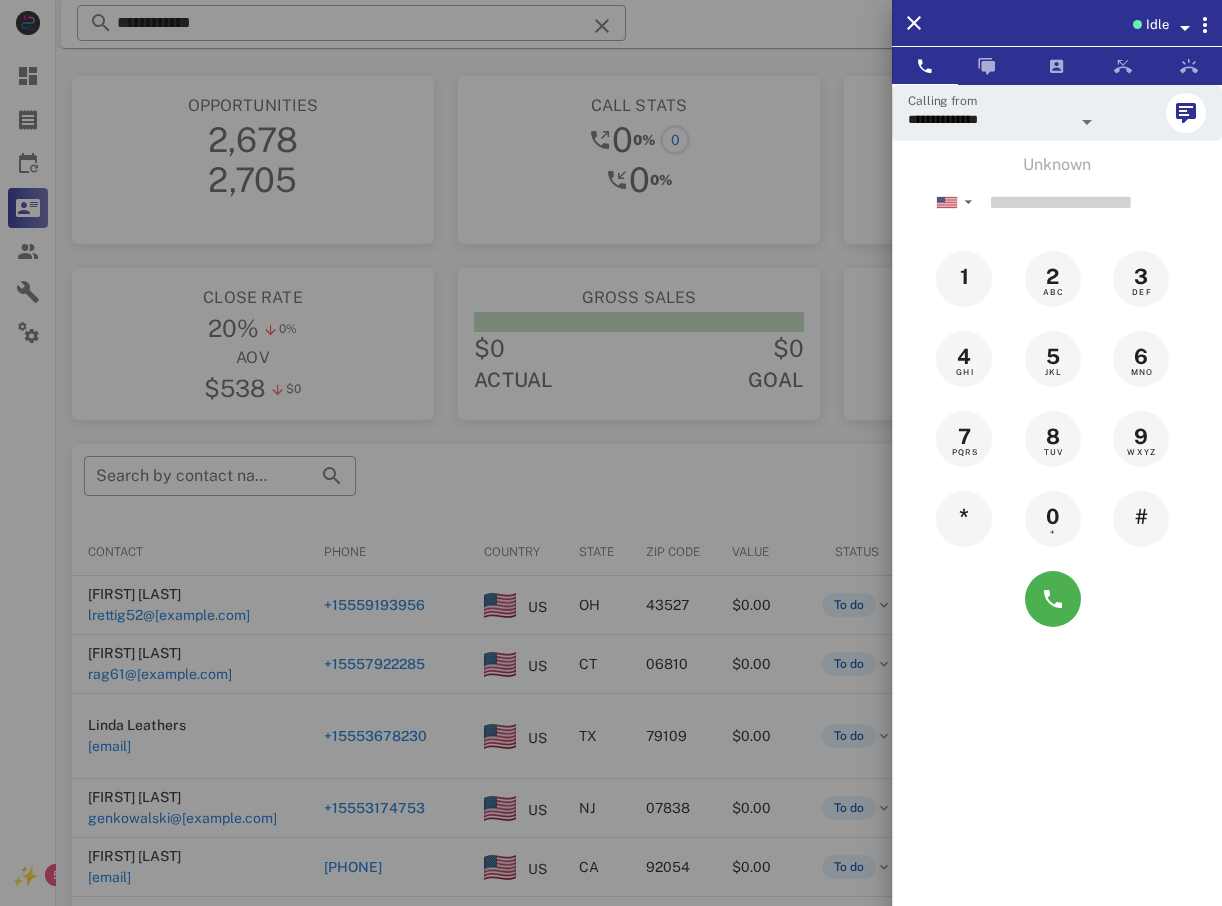 click at bounding box center (611, 453) 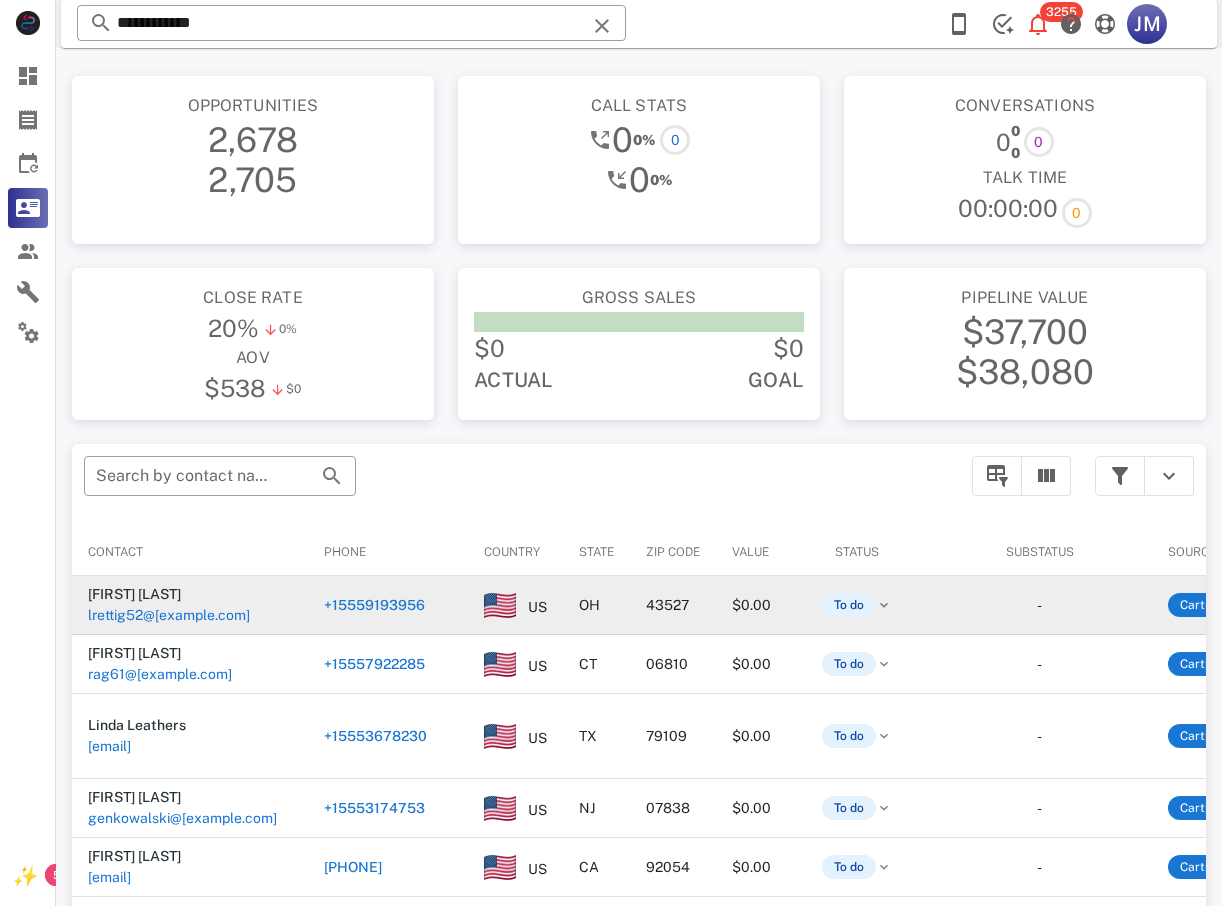 click on "+15559193956" at bounding box center [374, 605] 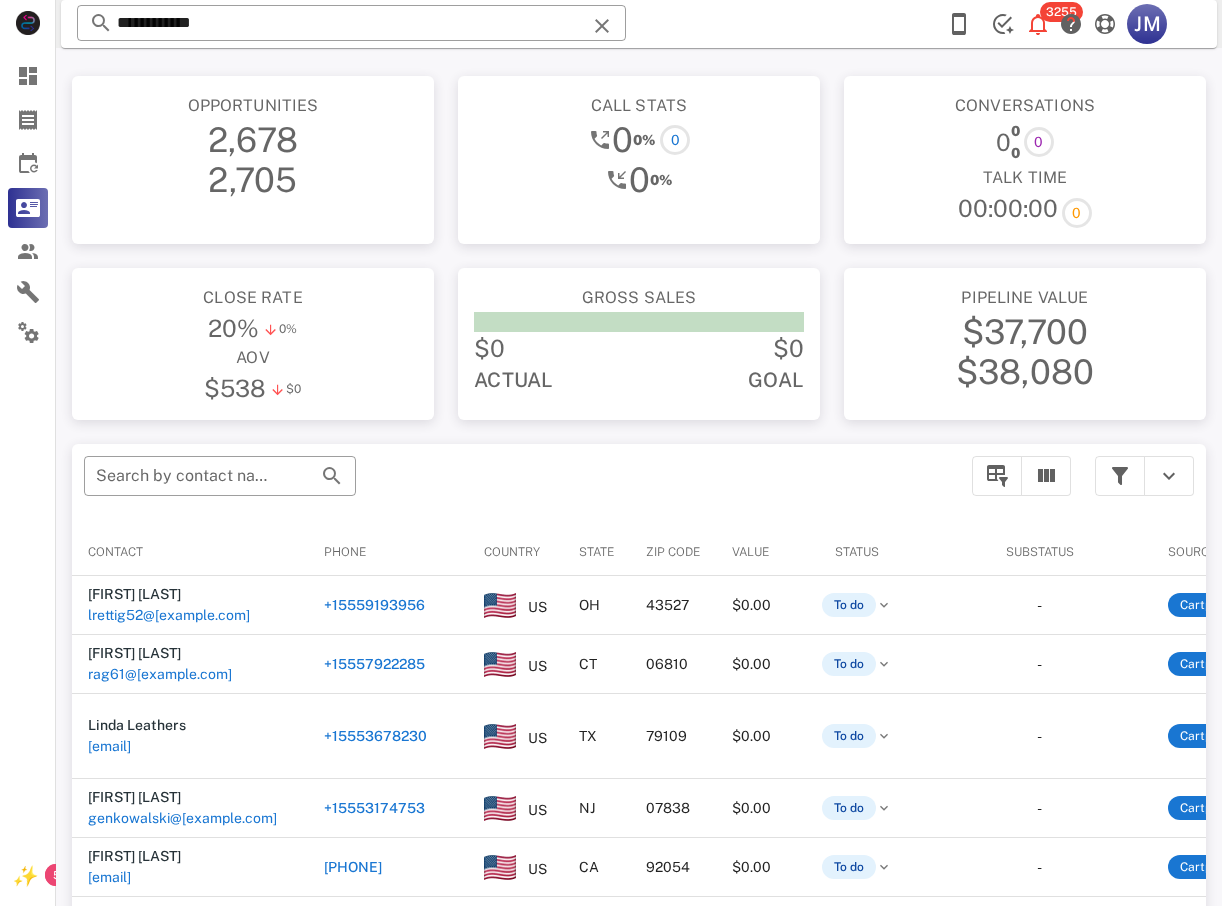 type on "**********" 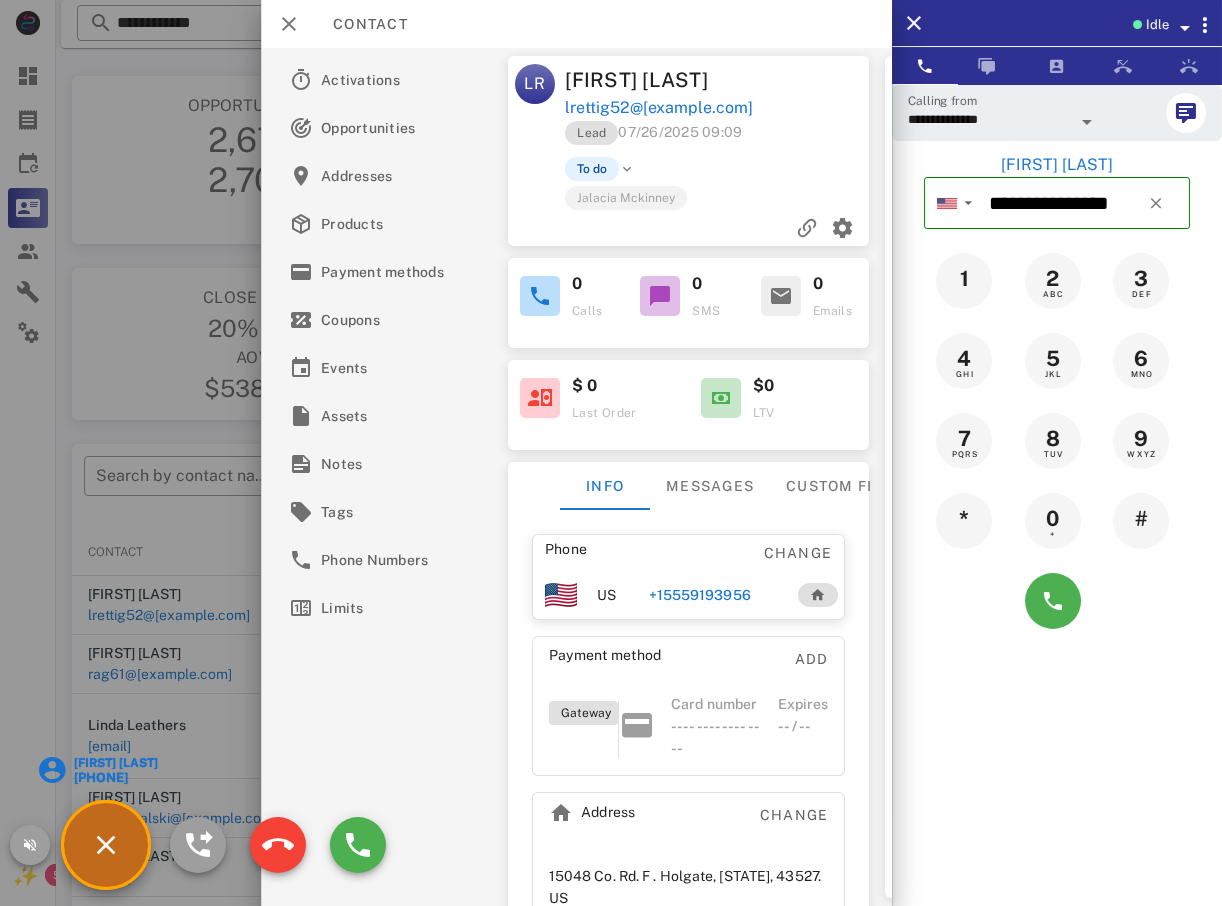 drag, startPoint x: 213, startPoint y: 642, endPoint x: 276, endPoint y: 767, distance: 139.97858 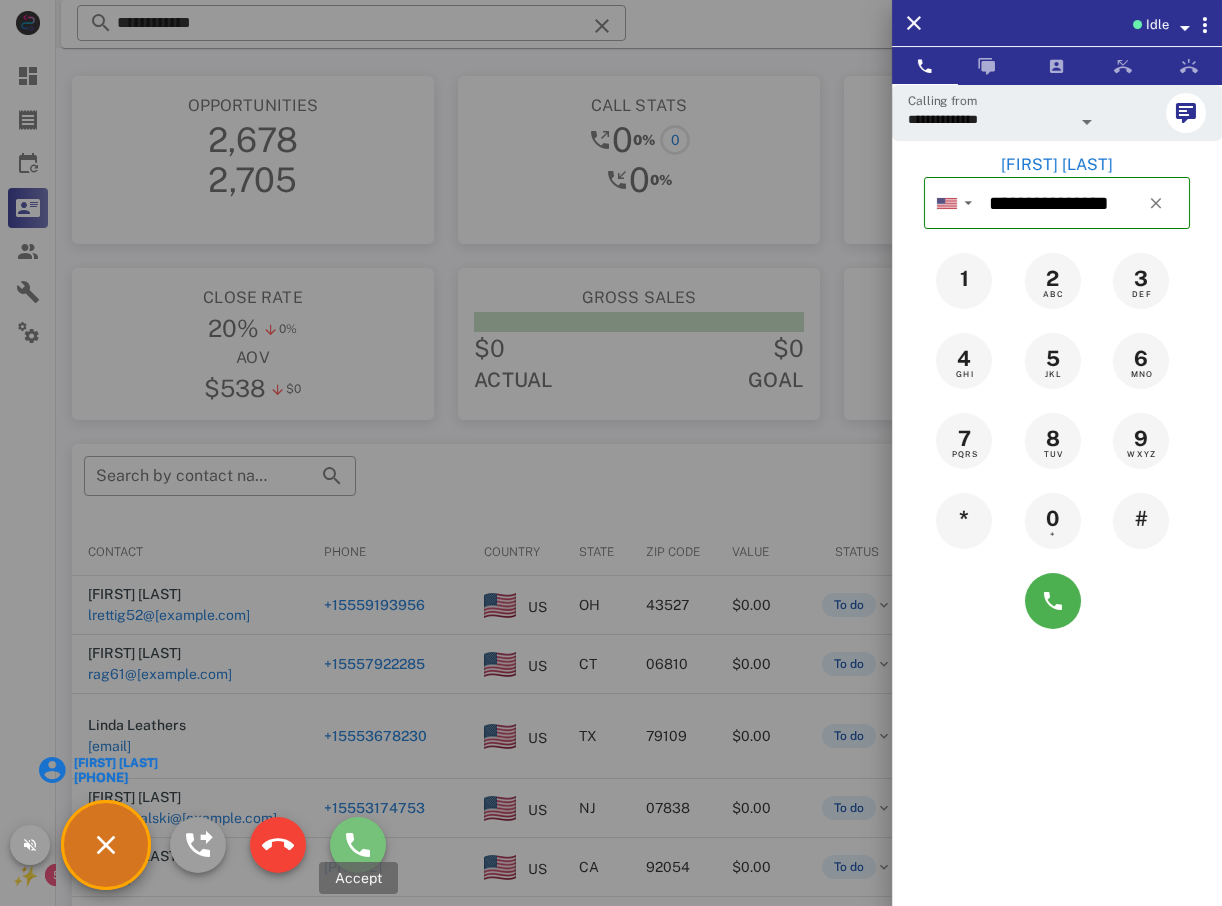 click at bounding box center (358, 845) 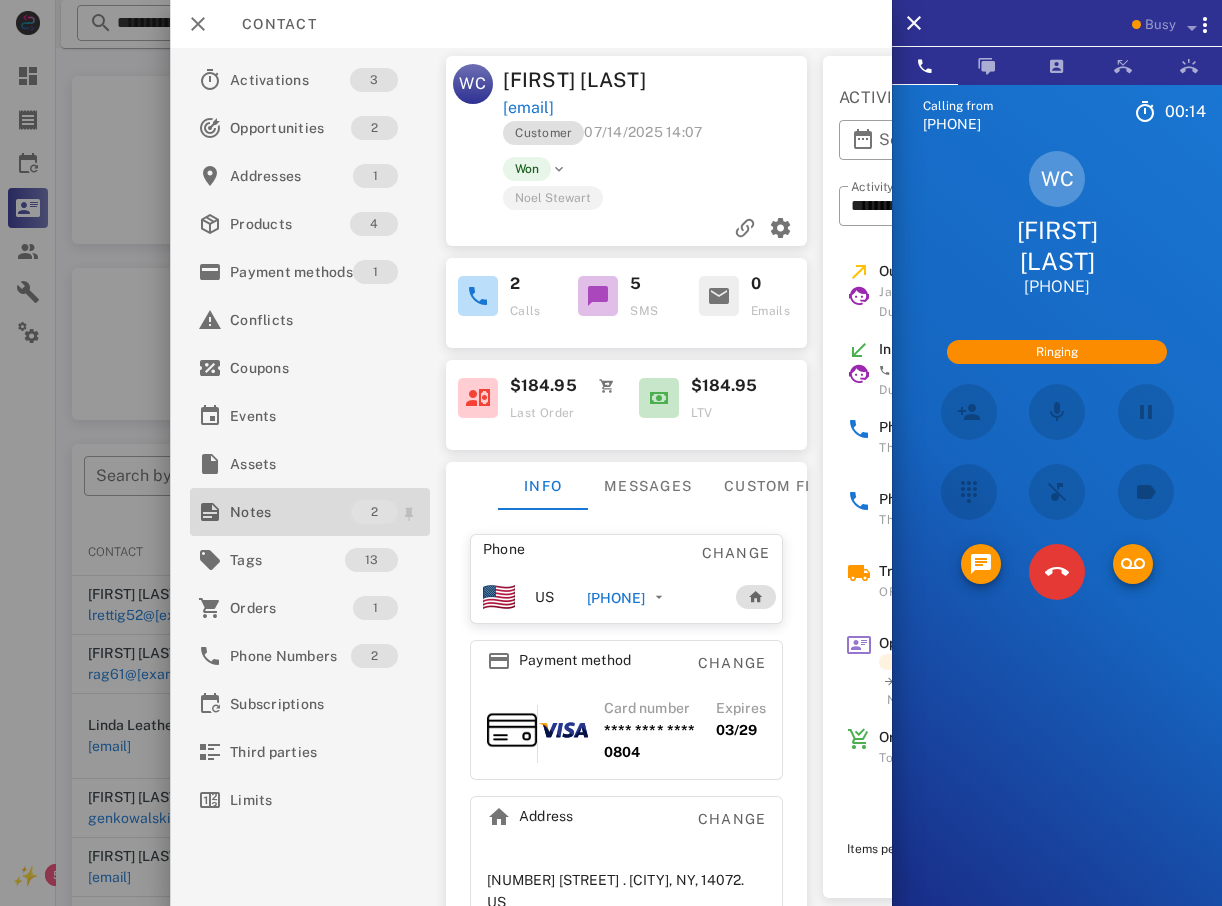 click on "Notes" at bounding box center (290, 512) 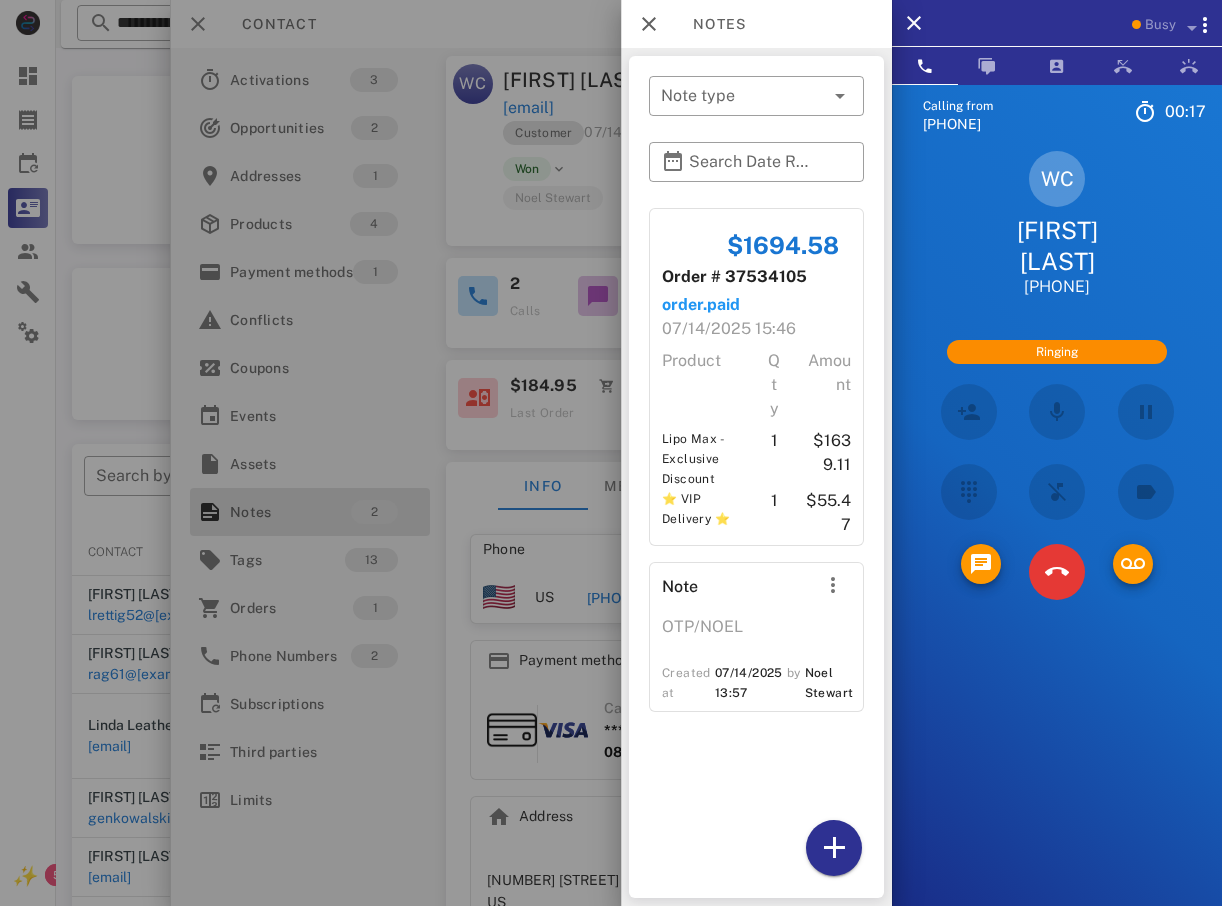click at bounding box center [611, 453] 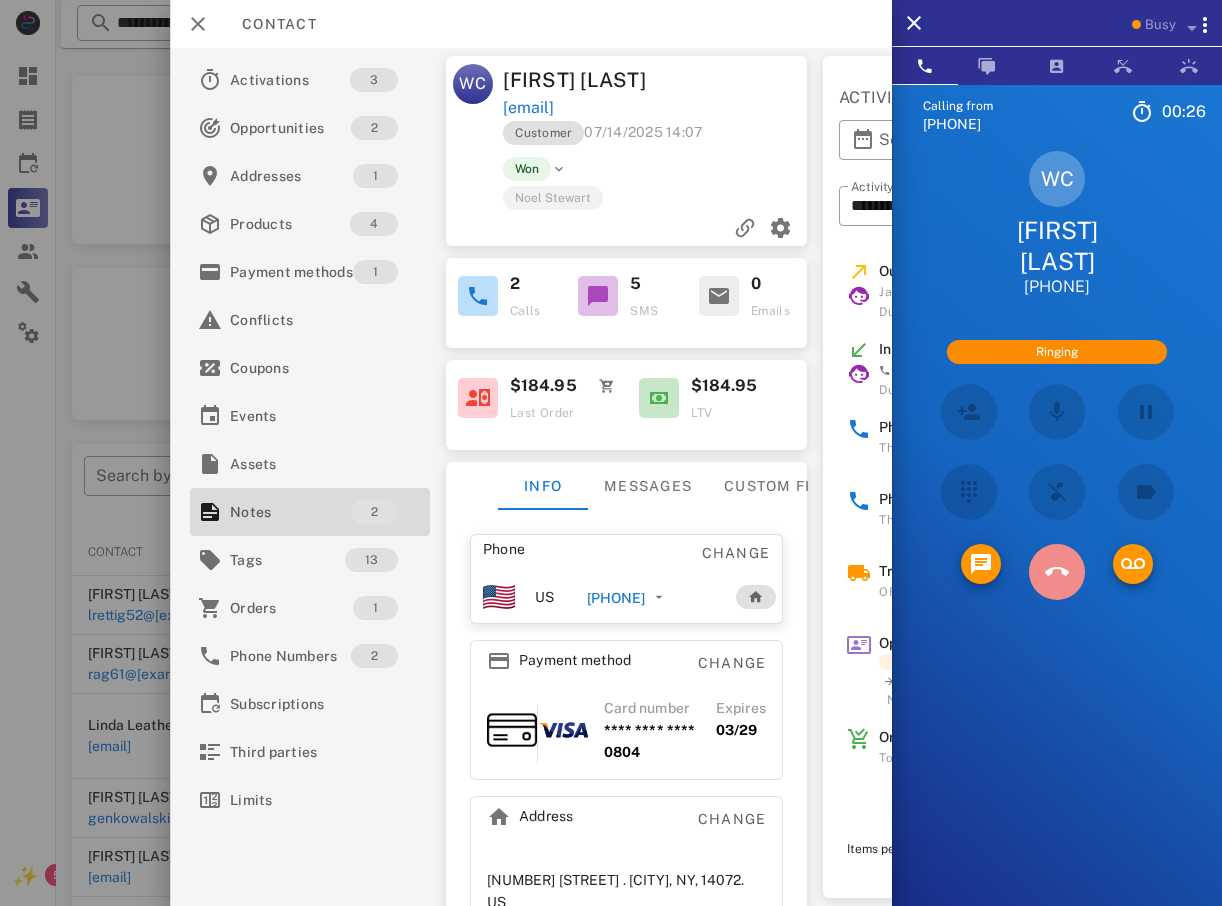 click at bounding box center [1057, 572] 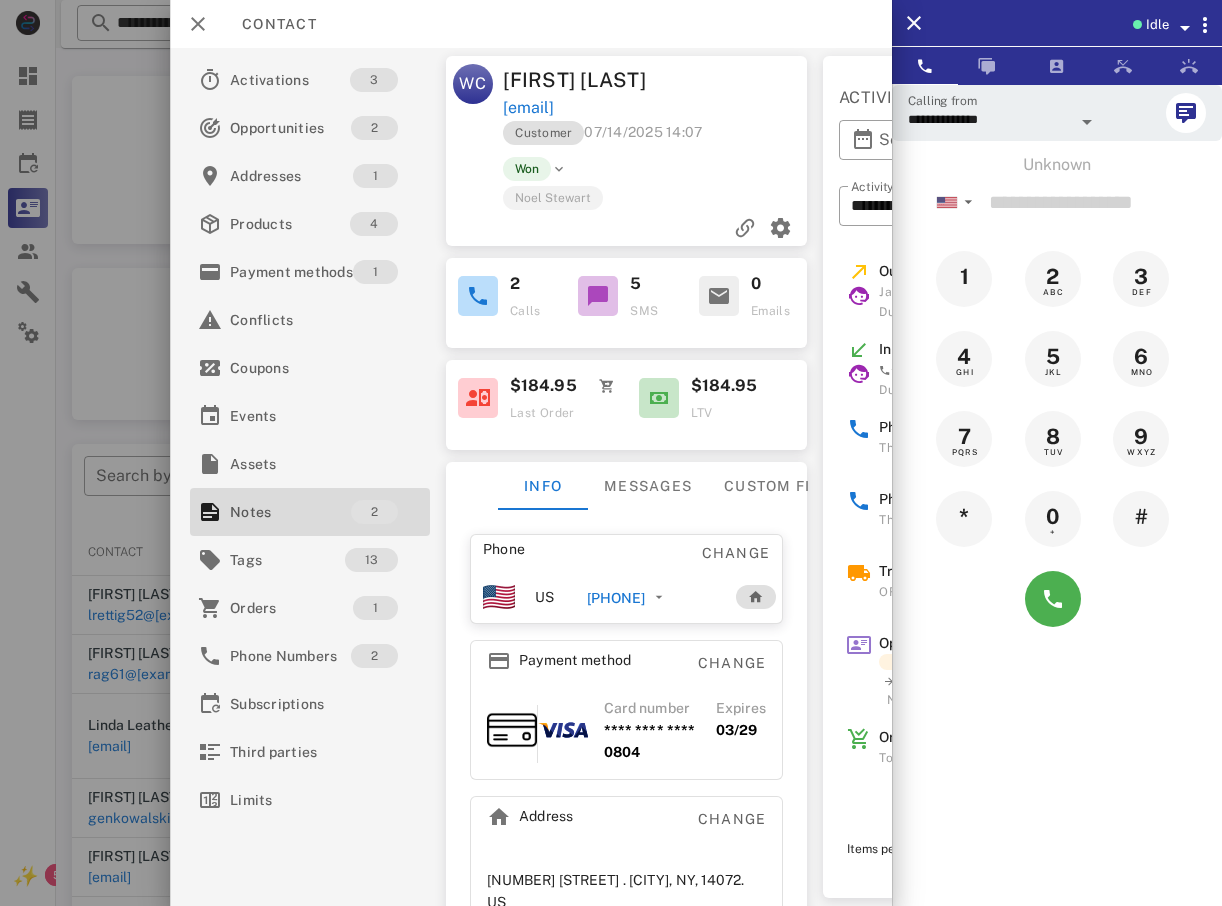 click at bounding box center [611, 453] 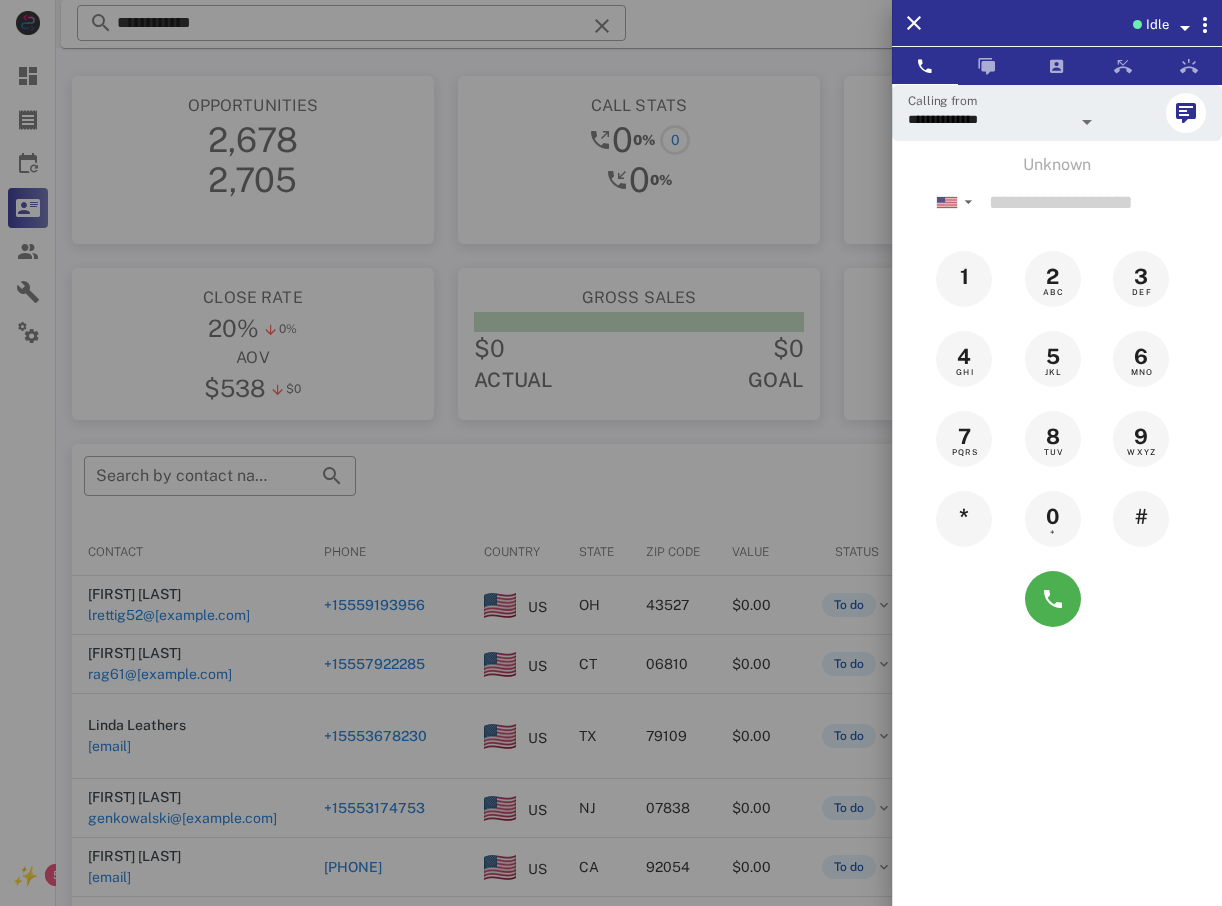 click at bounding box center (611, 453) 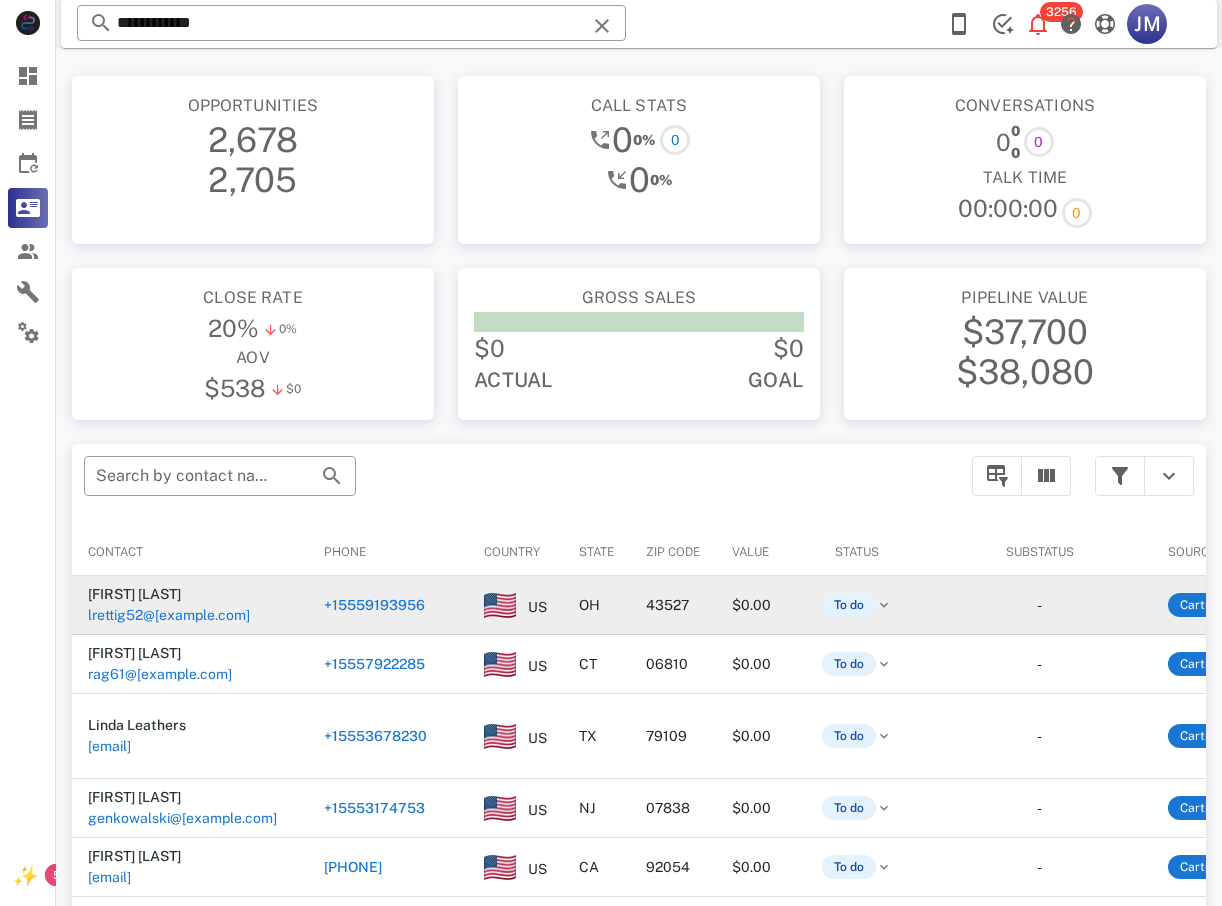 click on "+15559193956" at bounding box center (374, 605) 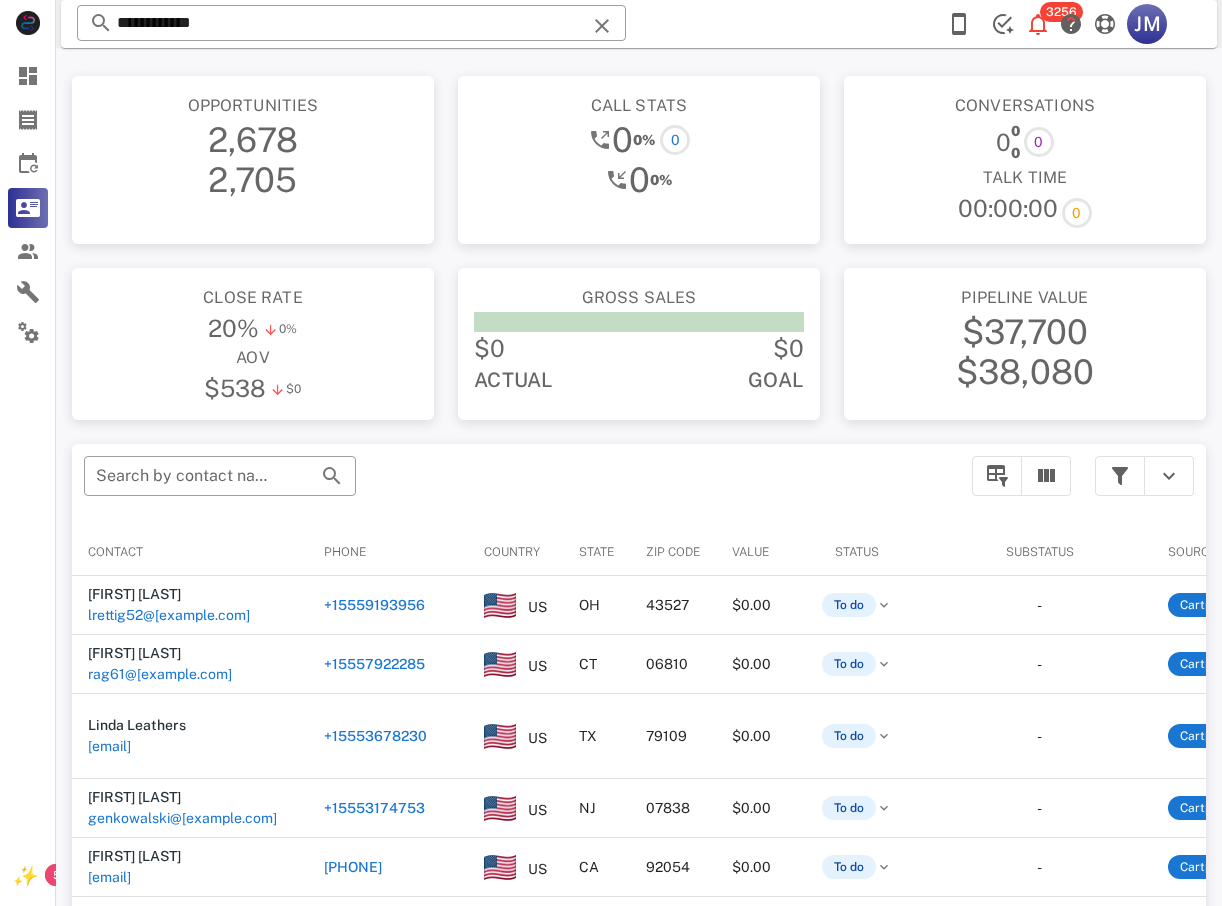 type on "**********" 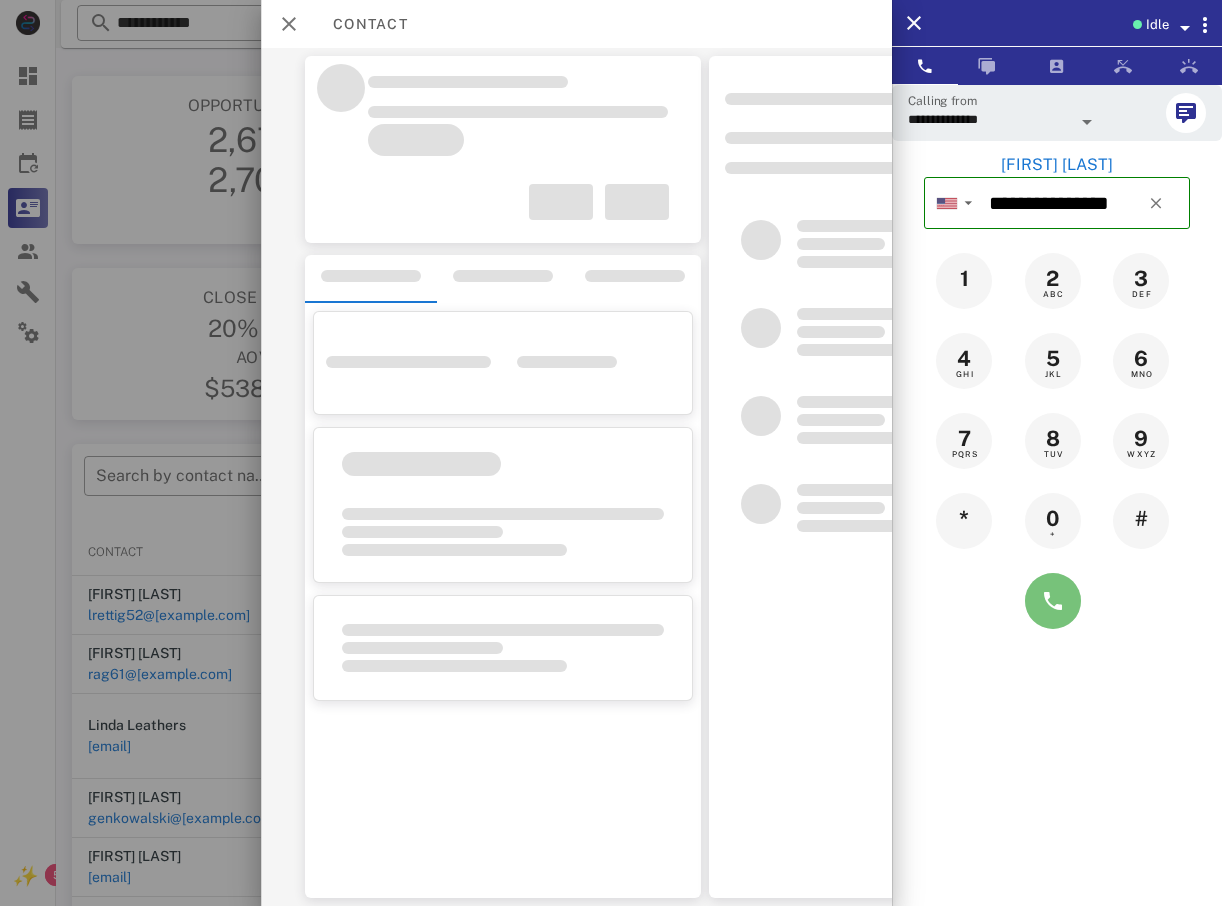 drag, startPoint x: 1050, startPoint y: 607, endPoint x: 1035, endPoint y: 619, distance: 19.209373 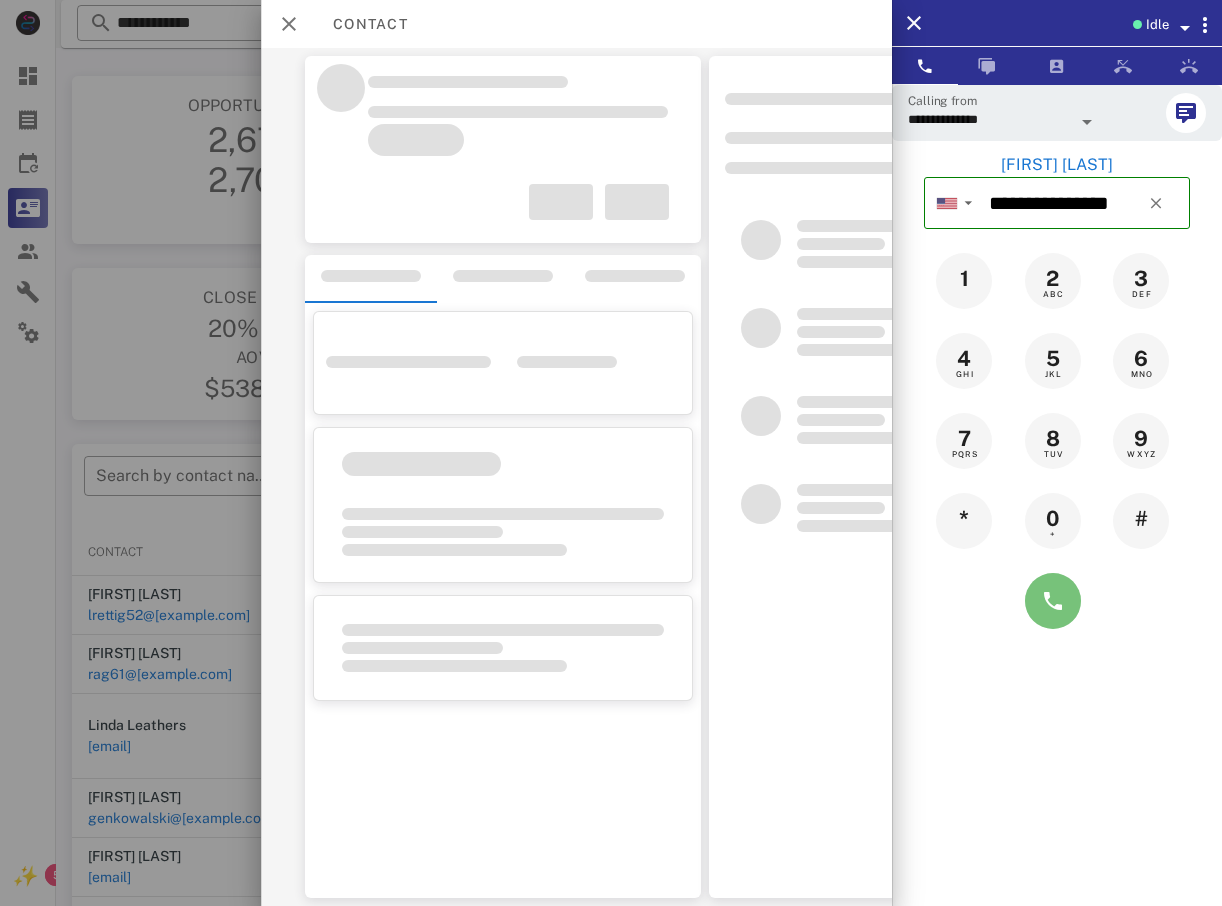 click at bounding box center (1053, 601) 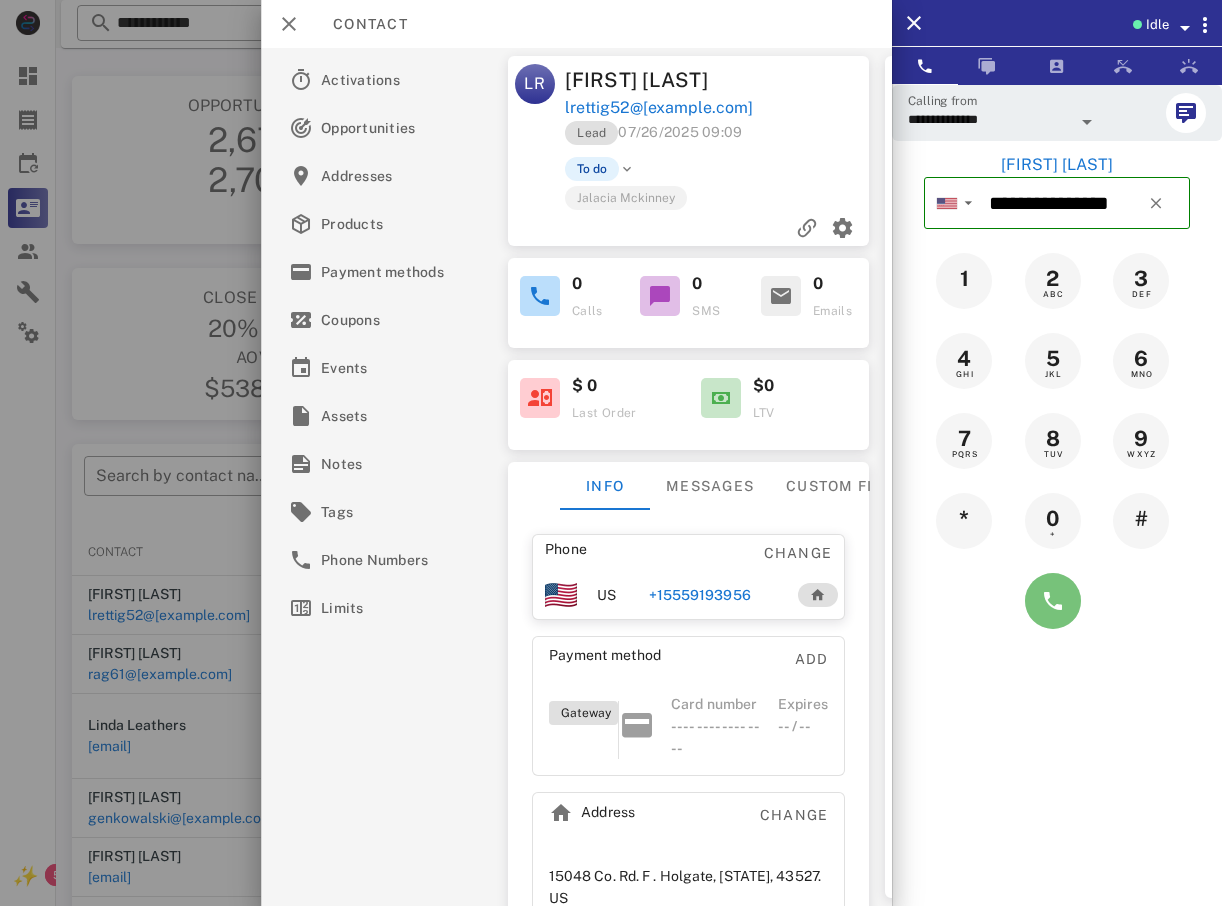 click at bounding box center (1053, 601) 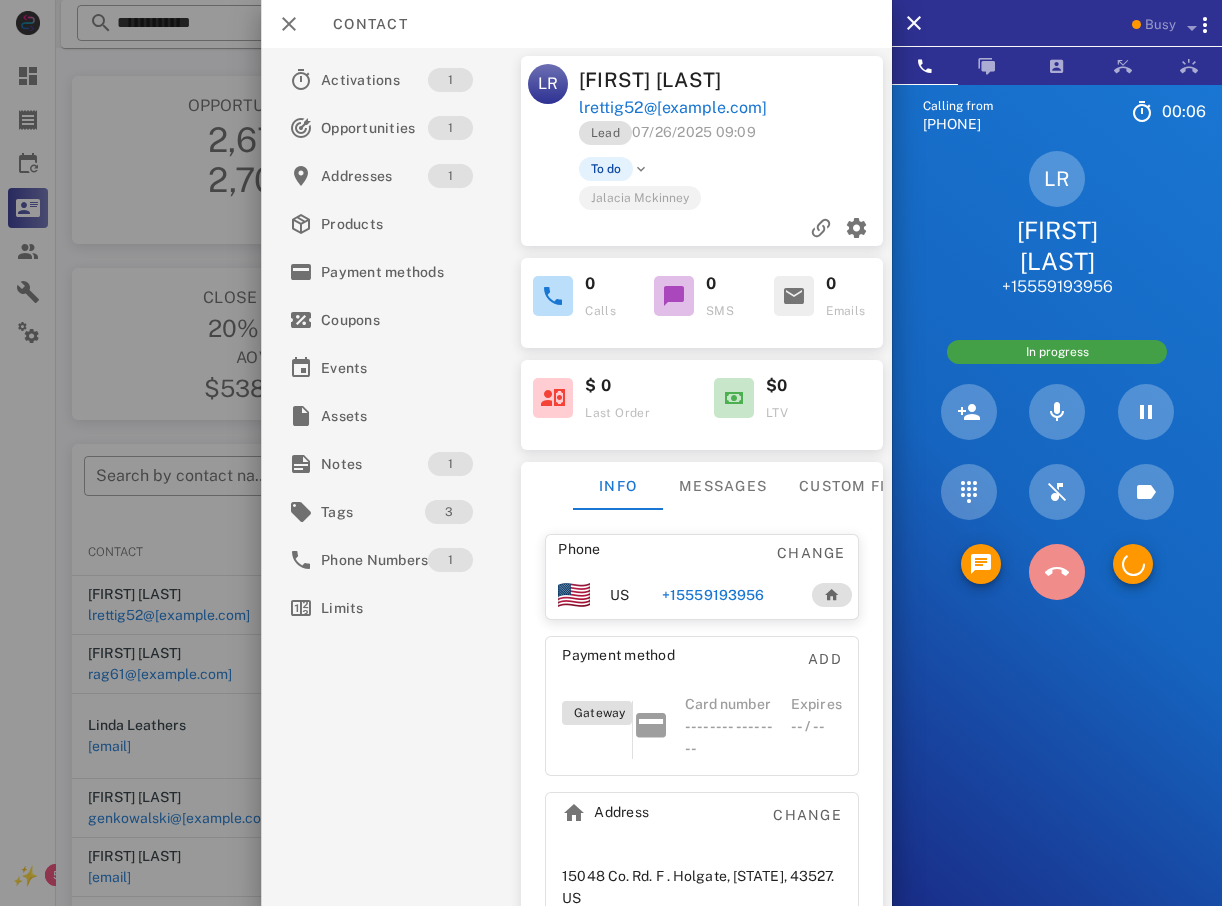 drag, startPoint x: 1062, startPoint y: 535, endPoint x: 1042, endPoint y: 544, distance: 21.931713 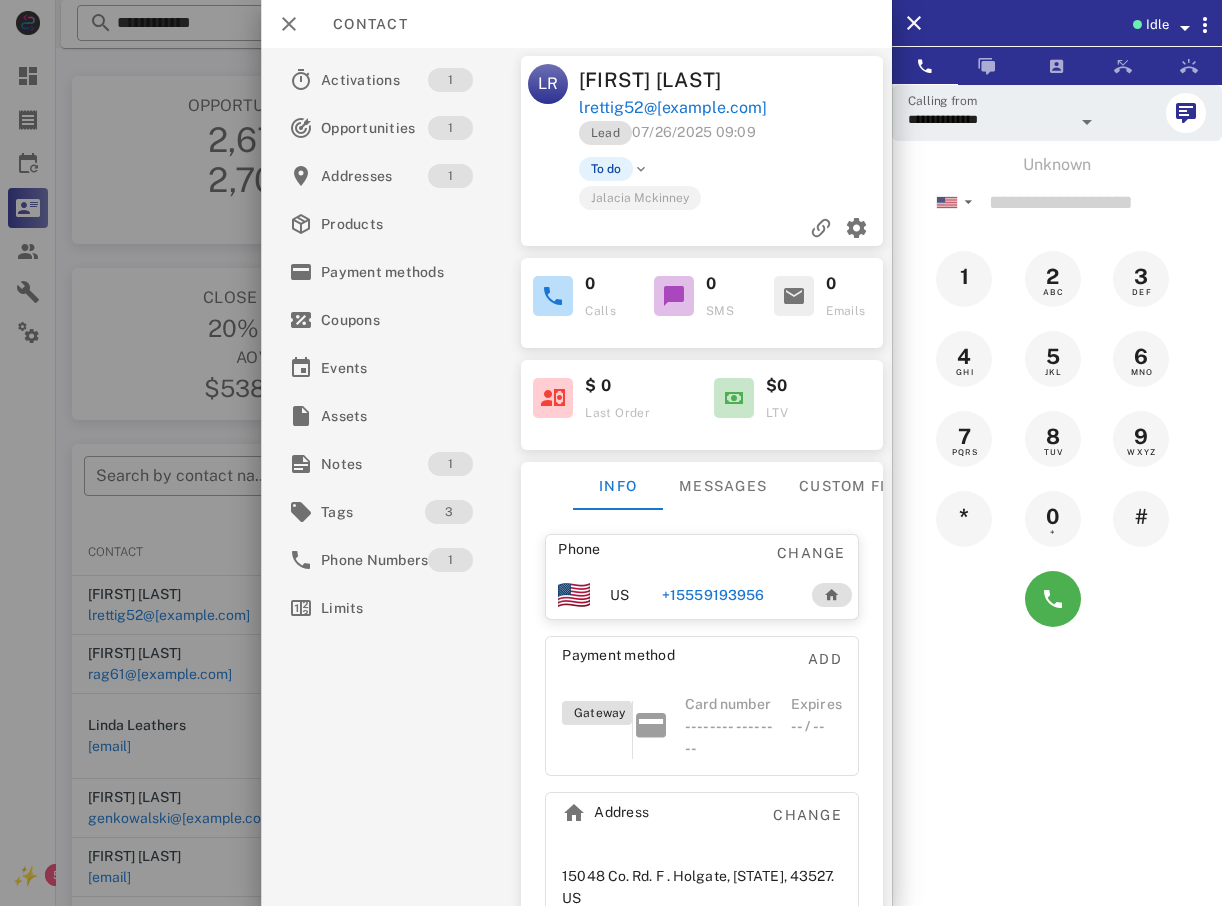 click at bounding box center [611, 453] 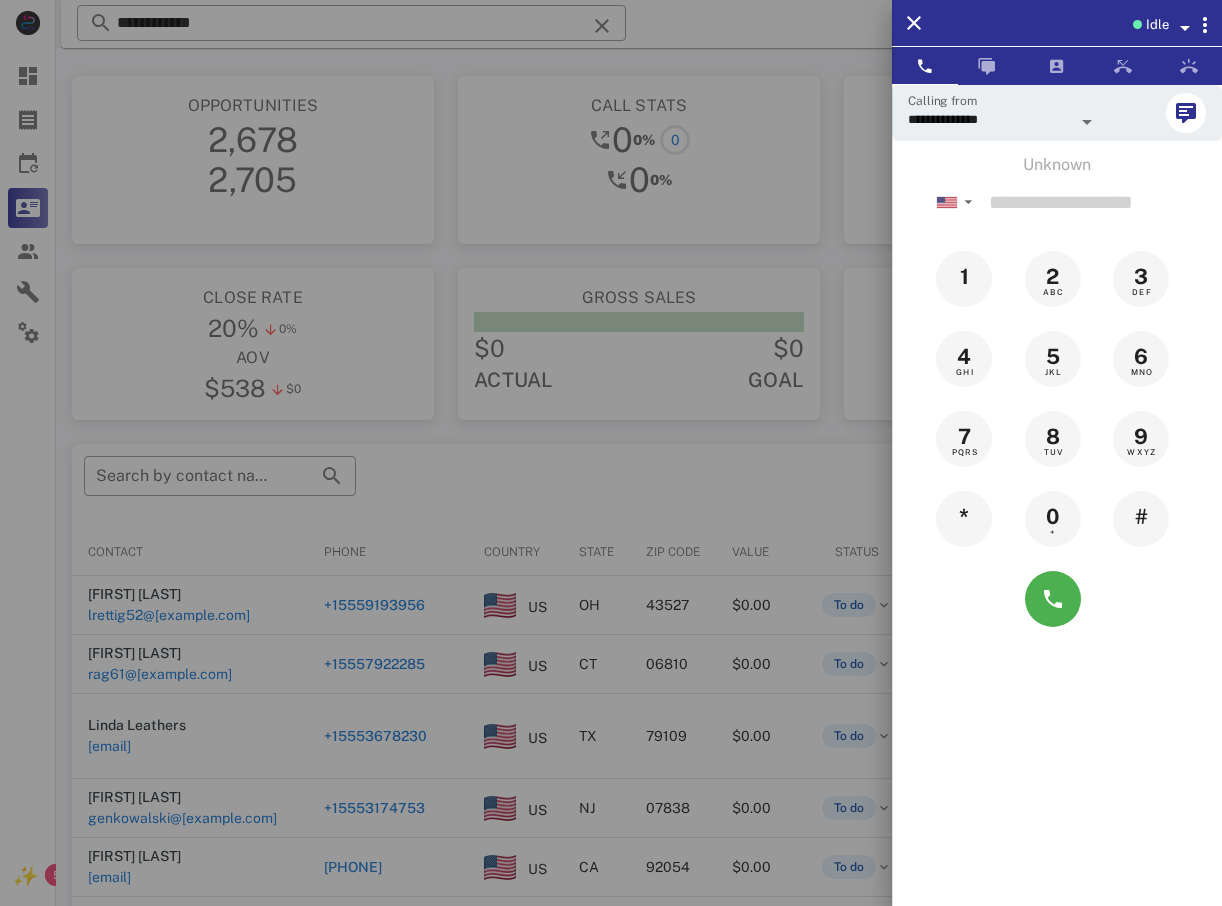 click at bounding box center (611, 453) 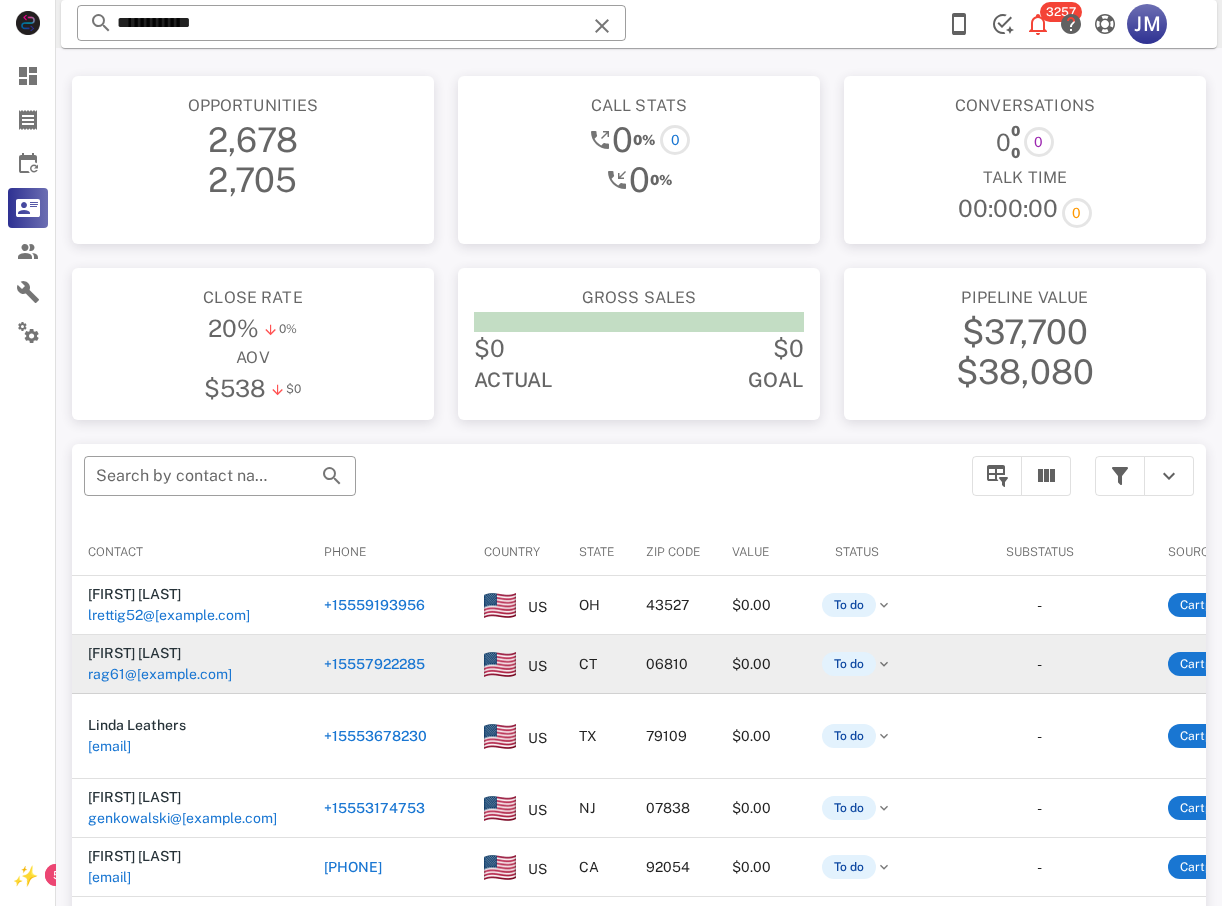 drag, startPoint x: 218, startPoint y: 513, endPoint x: 361, endPoint y: 666, distance: 209.42302 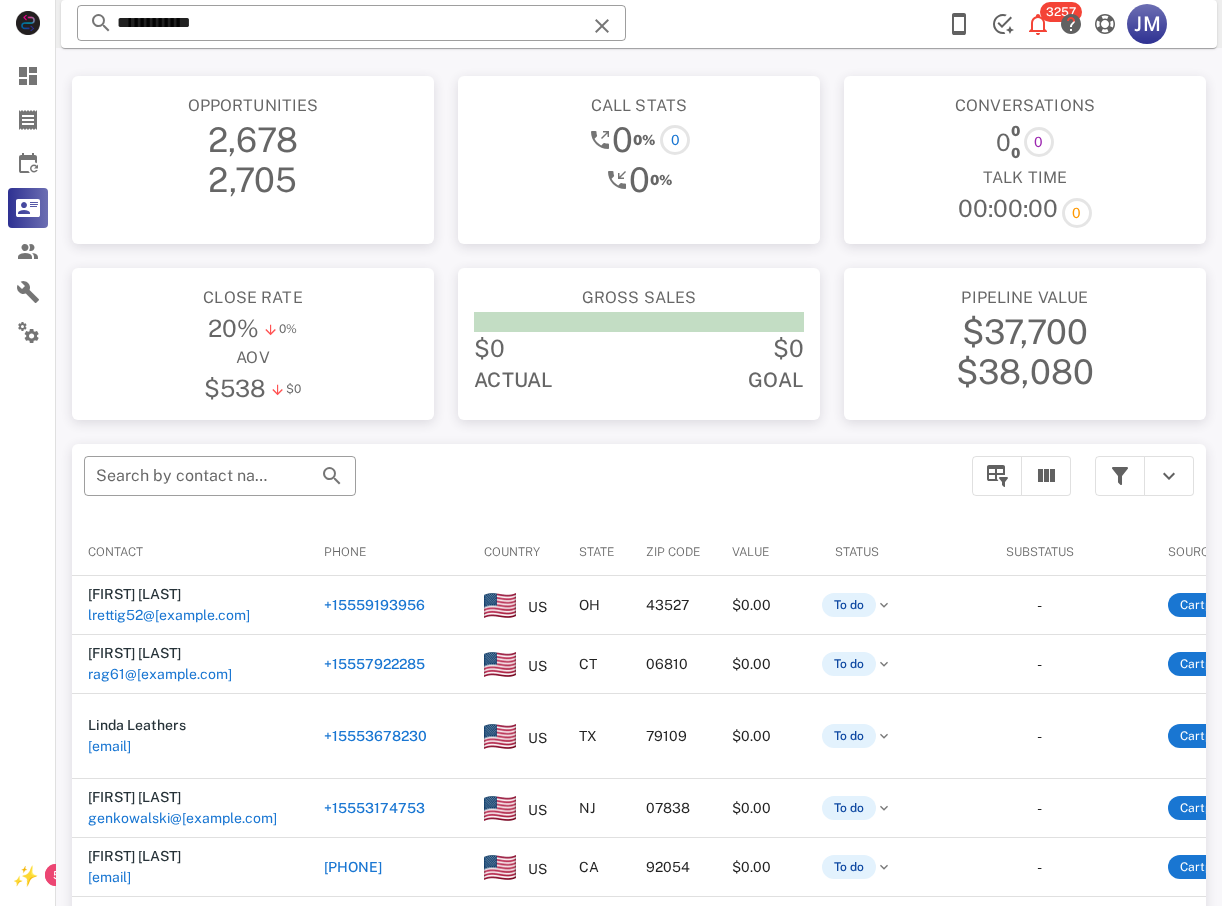 type on "**********" 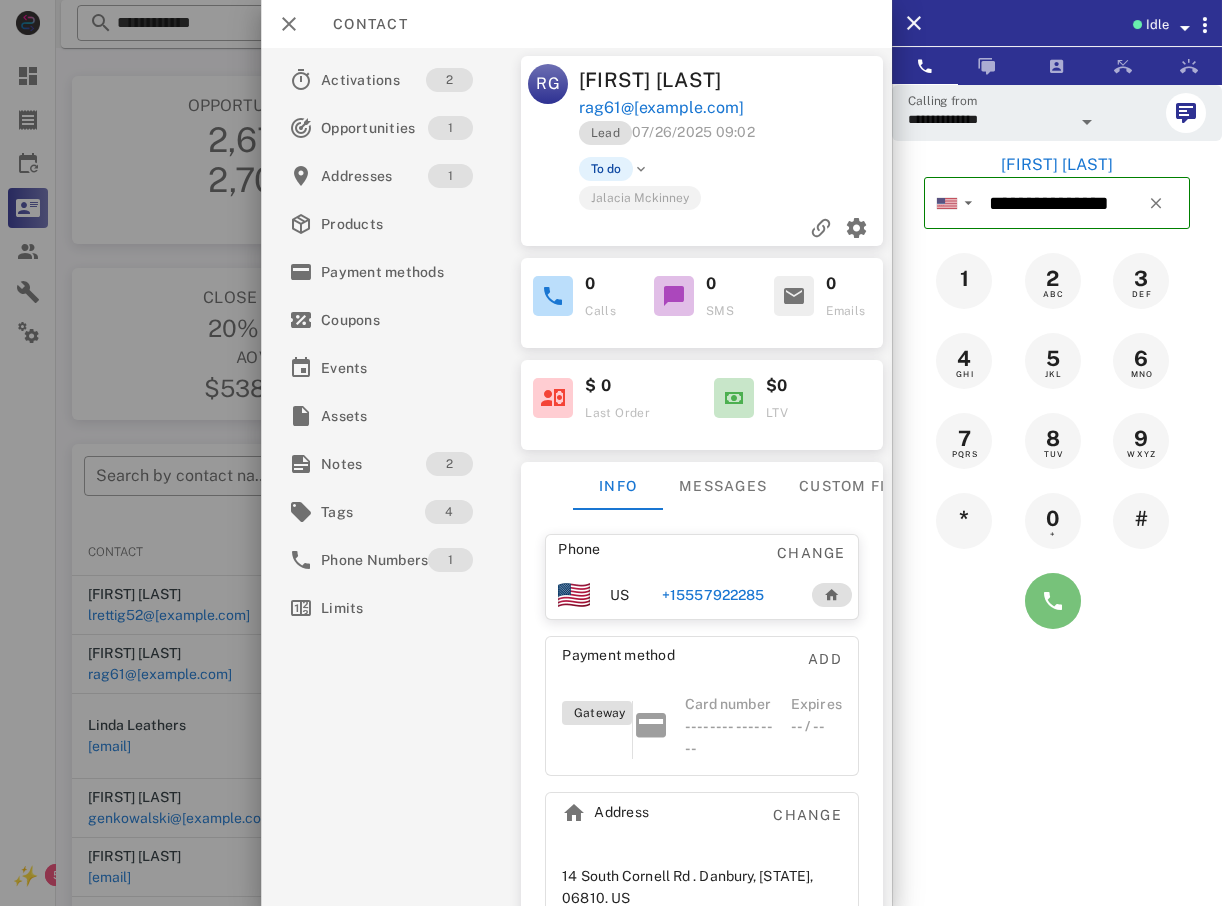 click at bounding box center (1053, 601) 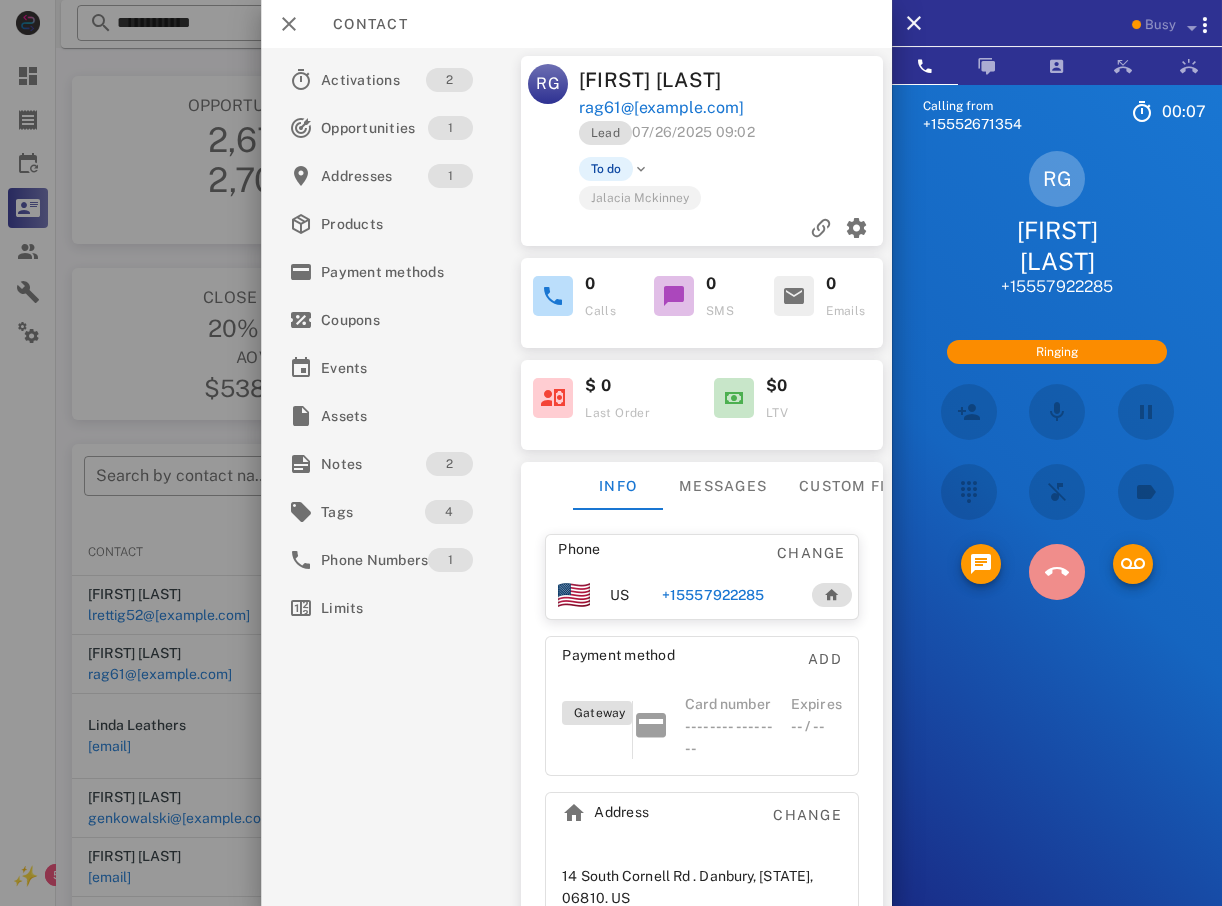 click at bounding box center (1057, 572) 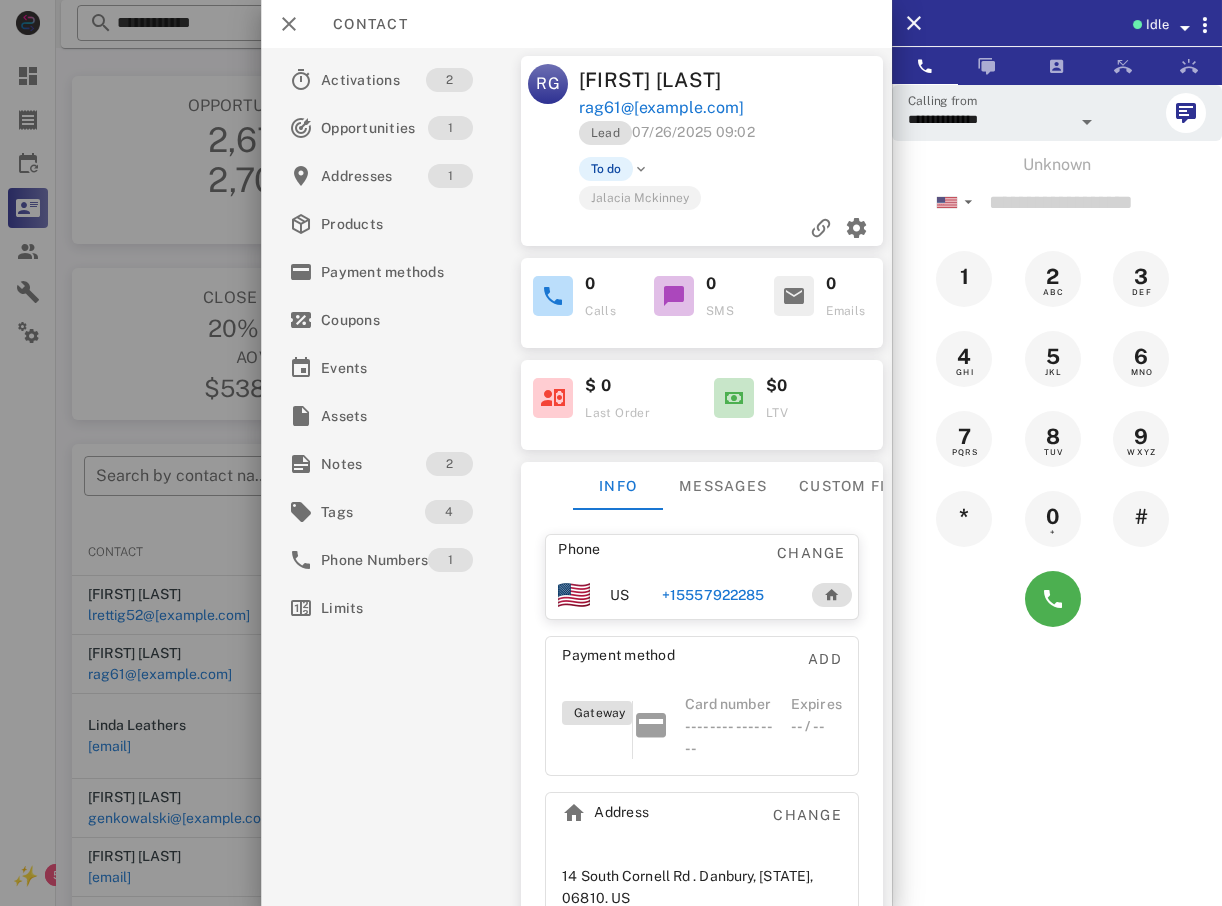 click at bounding box center [611, 453] 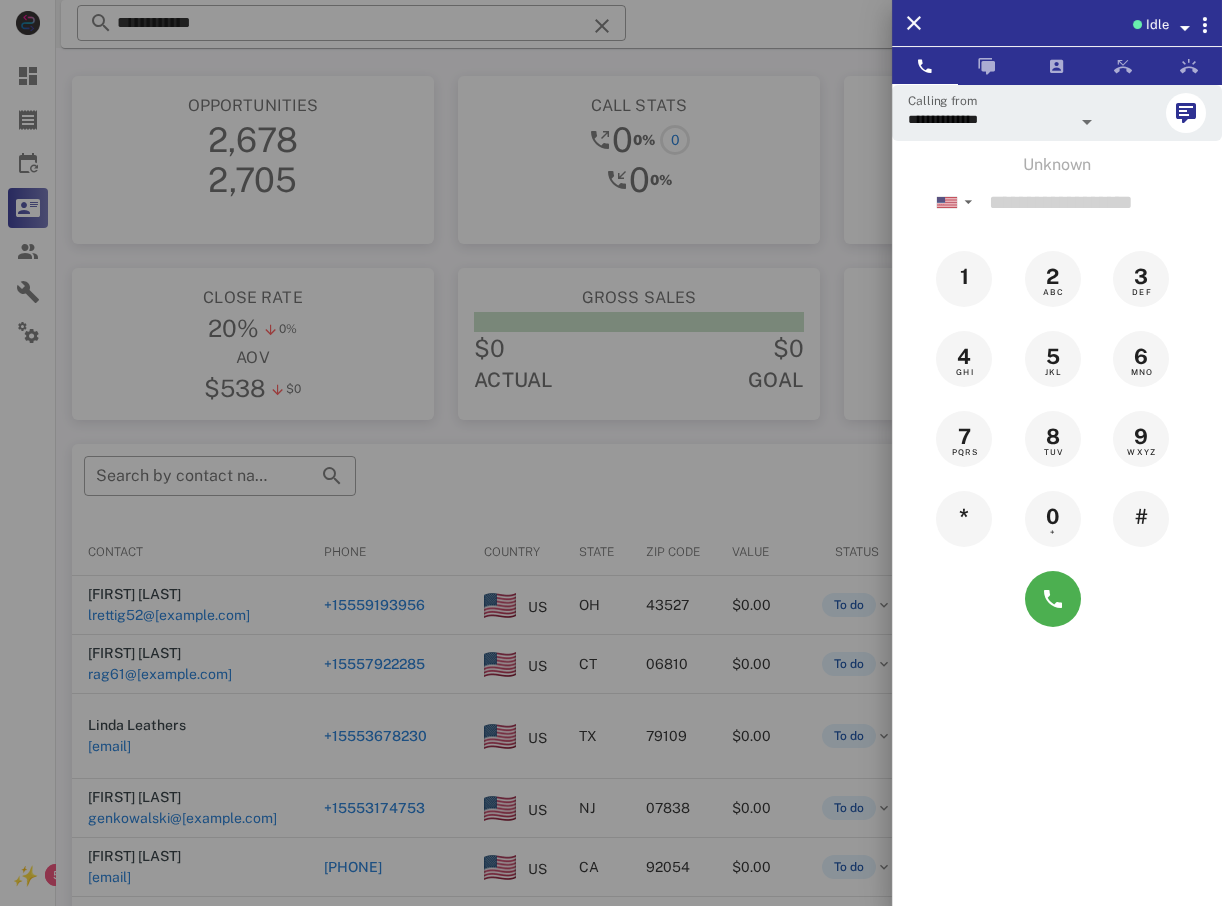 click at bounding box center (611, 453) 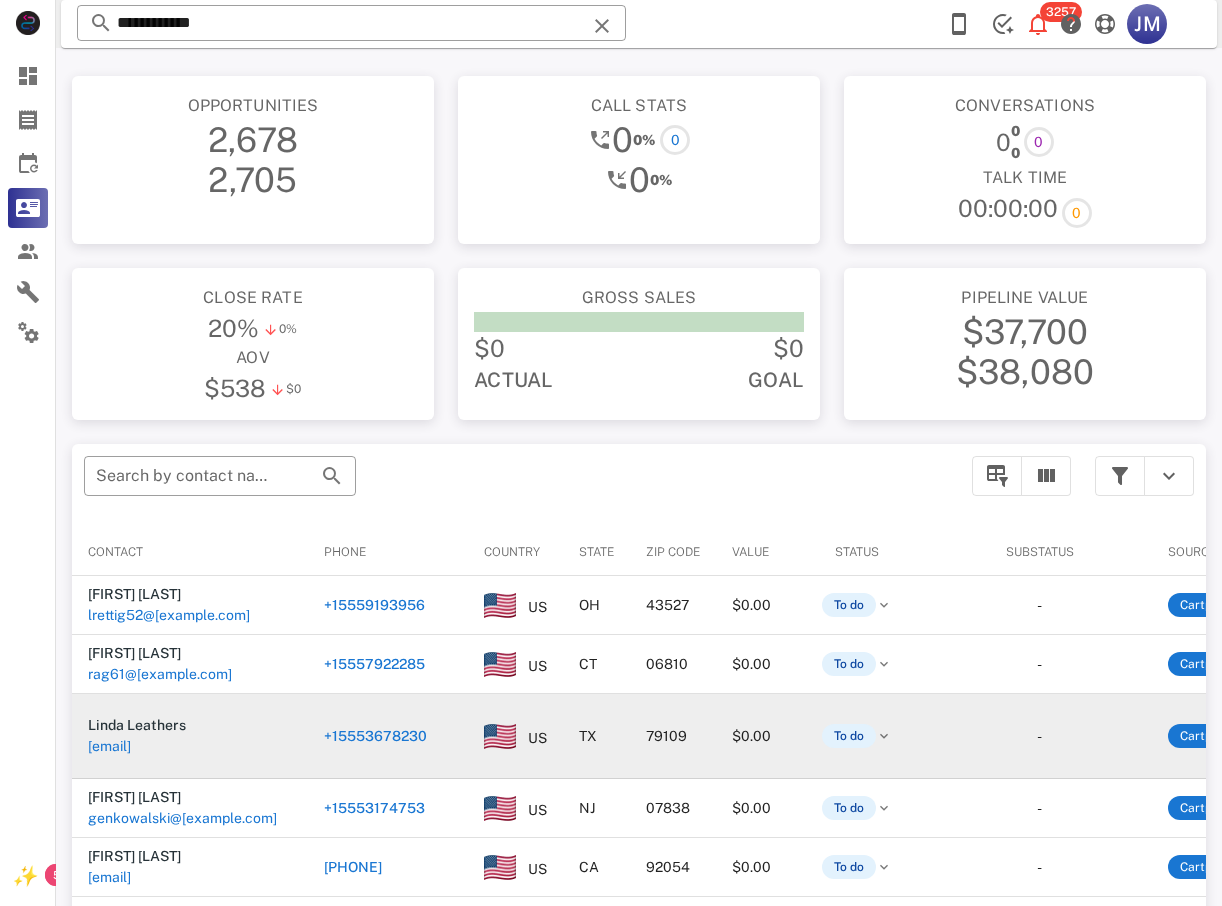 click on "+15553678230" at bounding box center [375, 736] 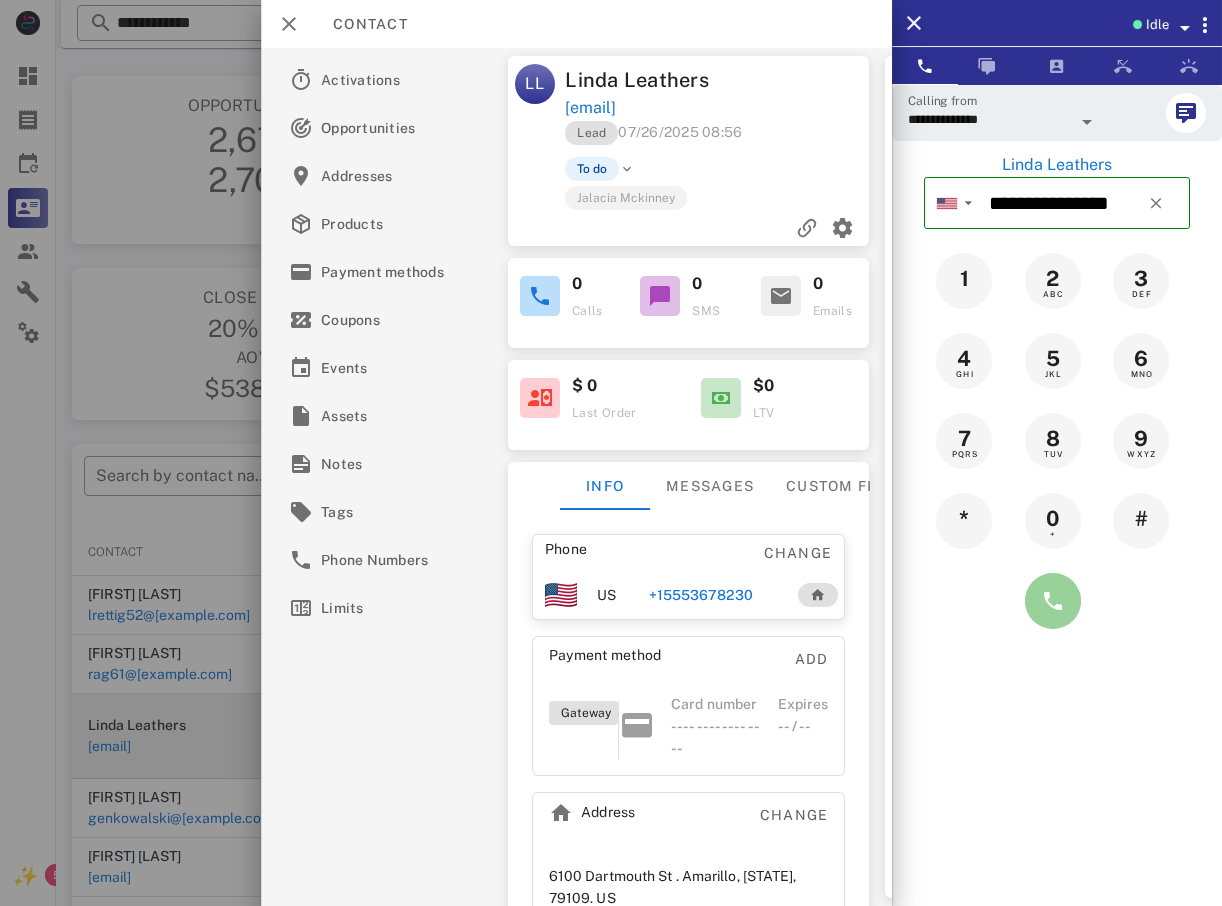 click at bounding box center [1053, 601] 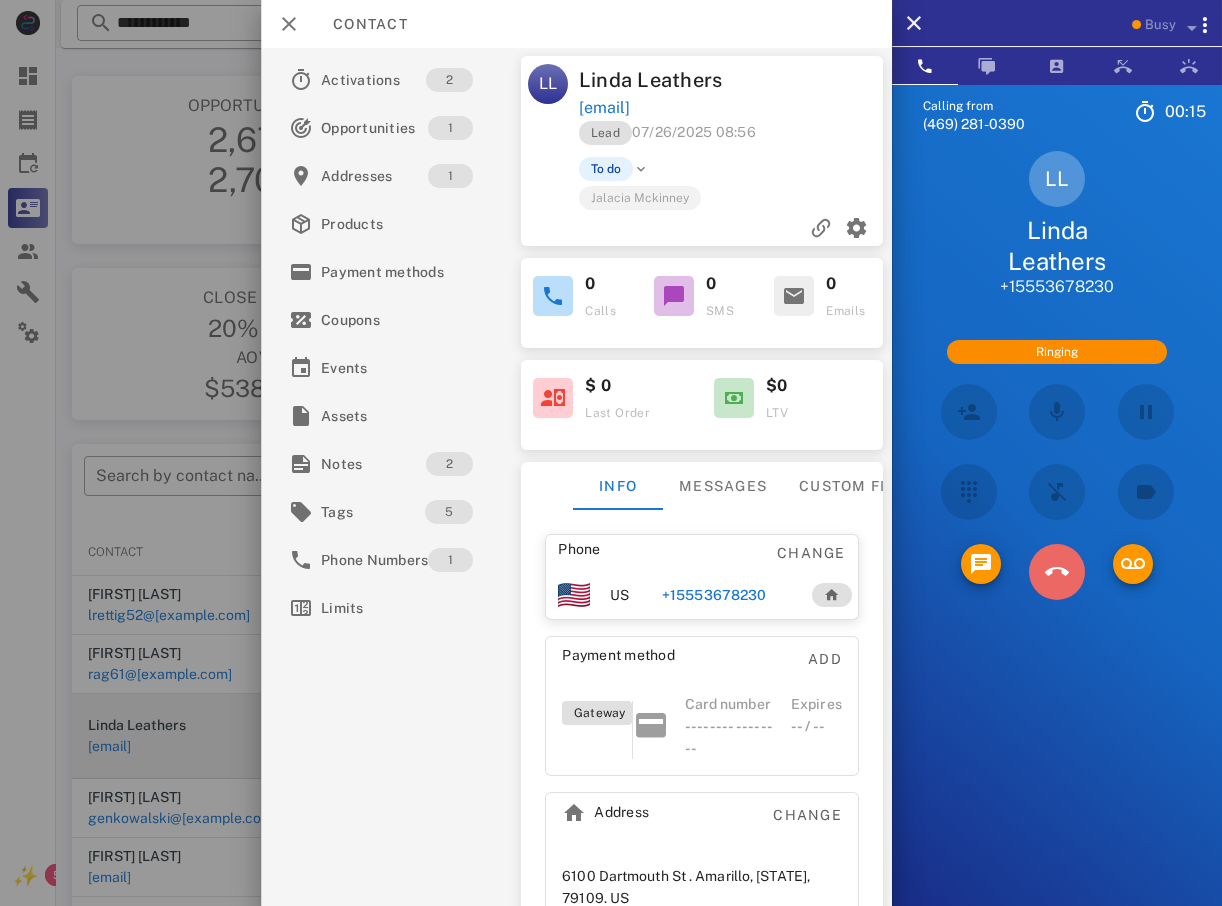 click at bounding box center [1057, 572] 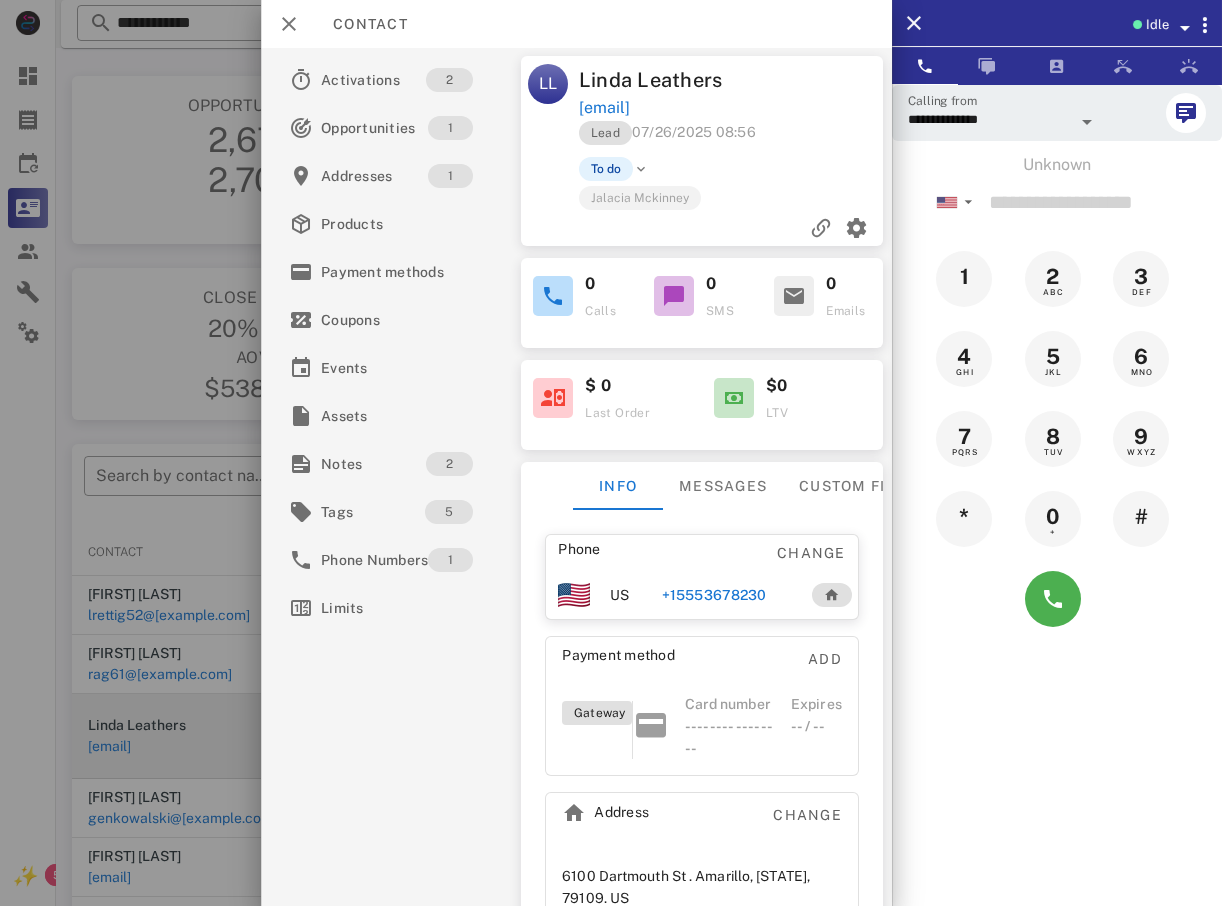 click at bounding box center [611, 453] 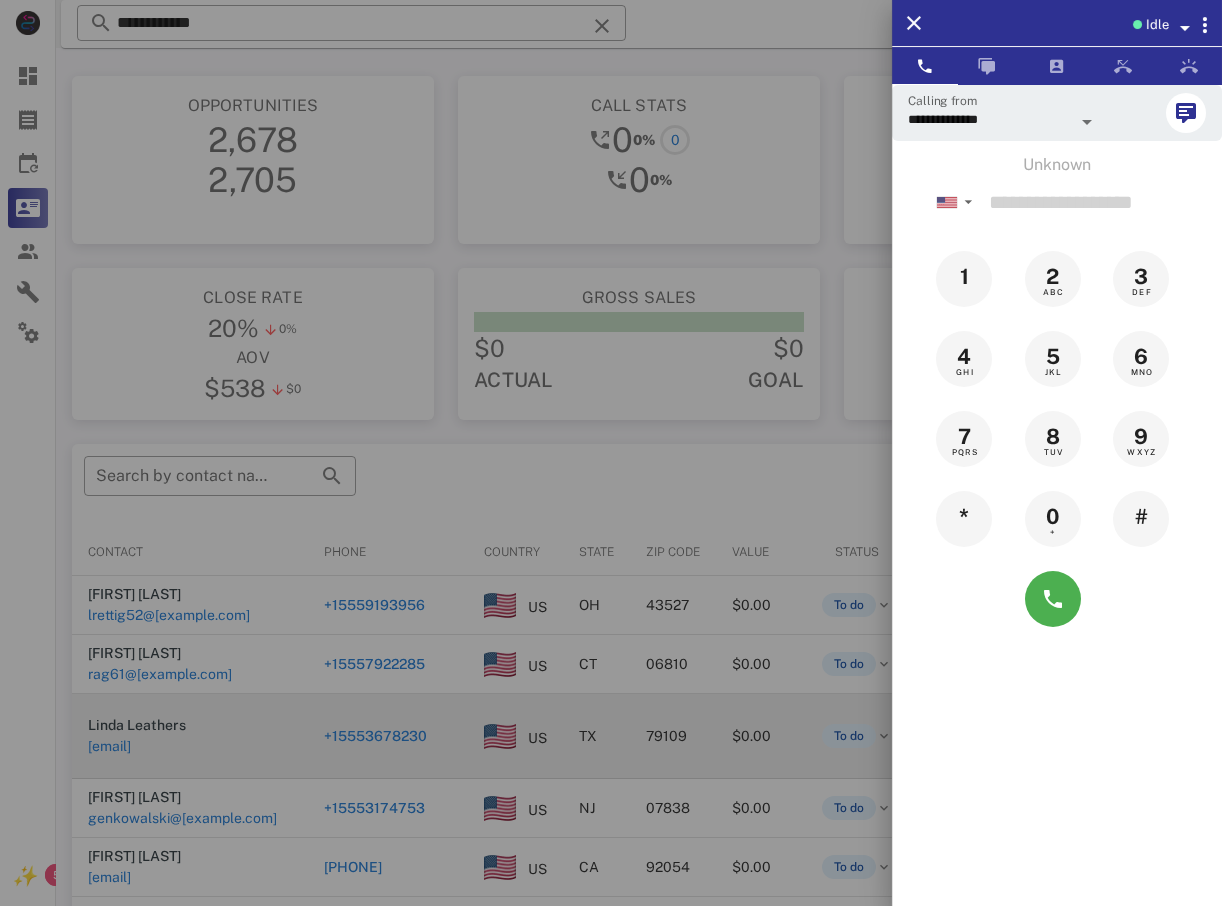 click at bounding box center [611, 453] 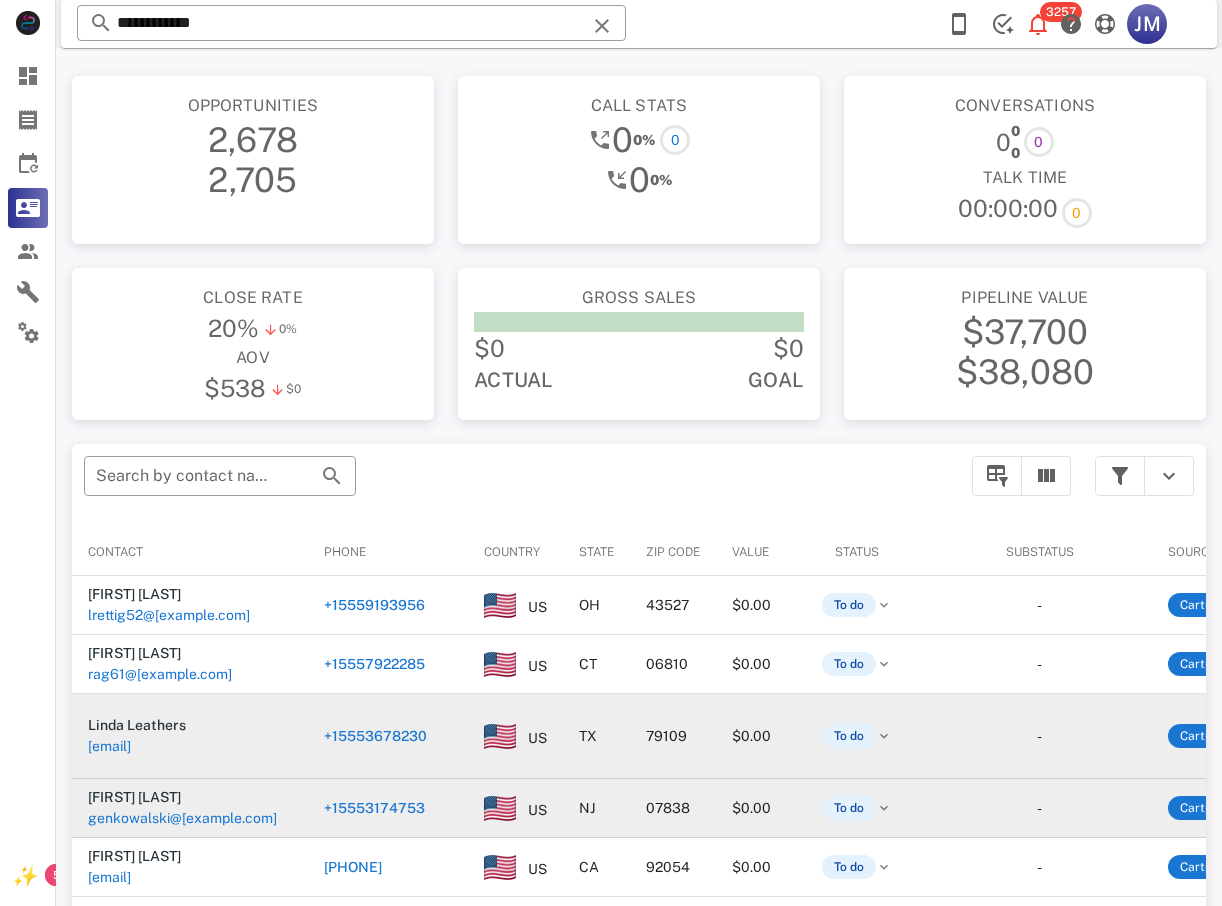 click on "+15553174753" at bounding box center [374, 808] 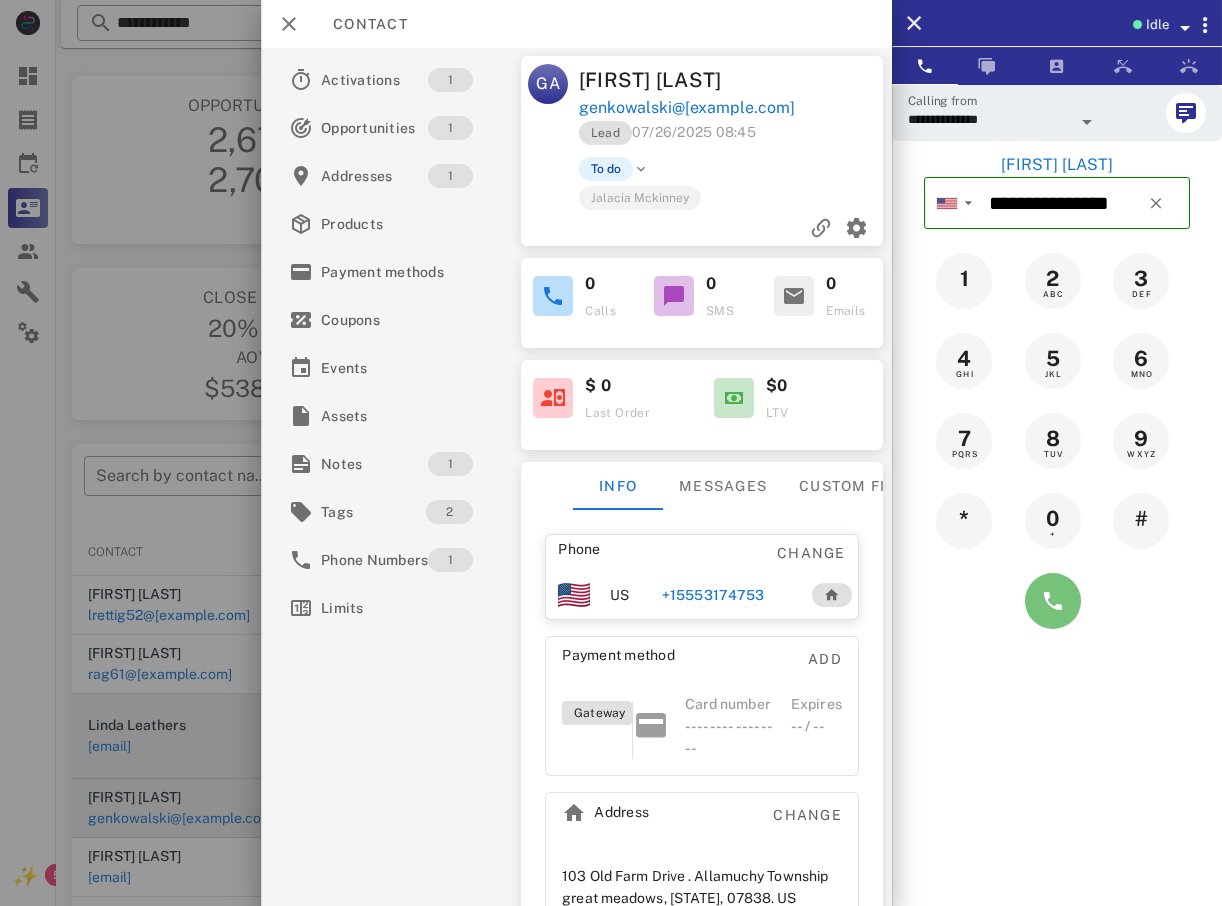 drag, startPoint x: 1058, startPoint y: 606, endPoint x: 1049, endPoint y: 612, distance: 10.816654 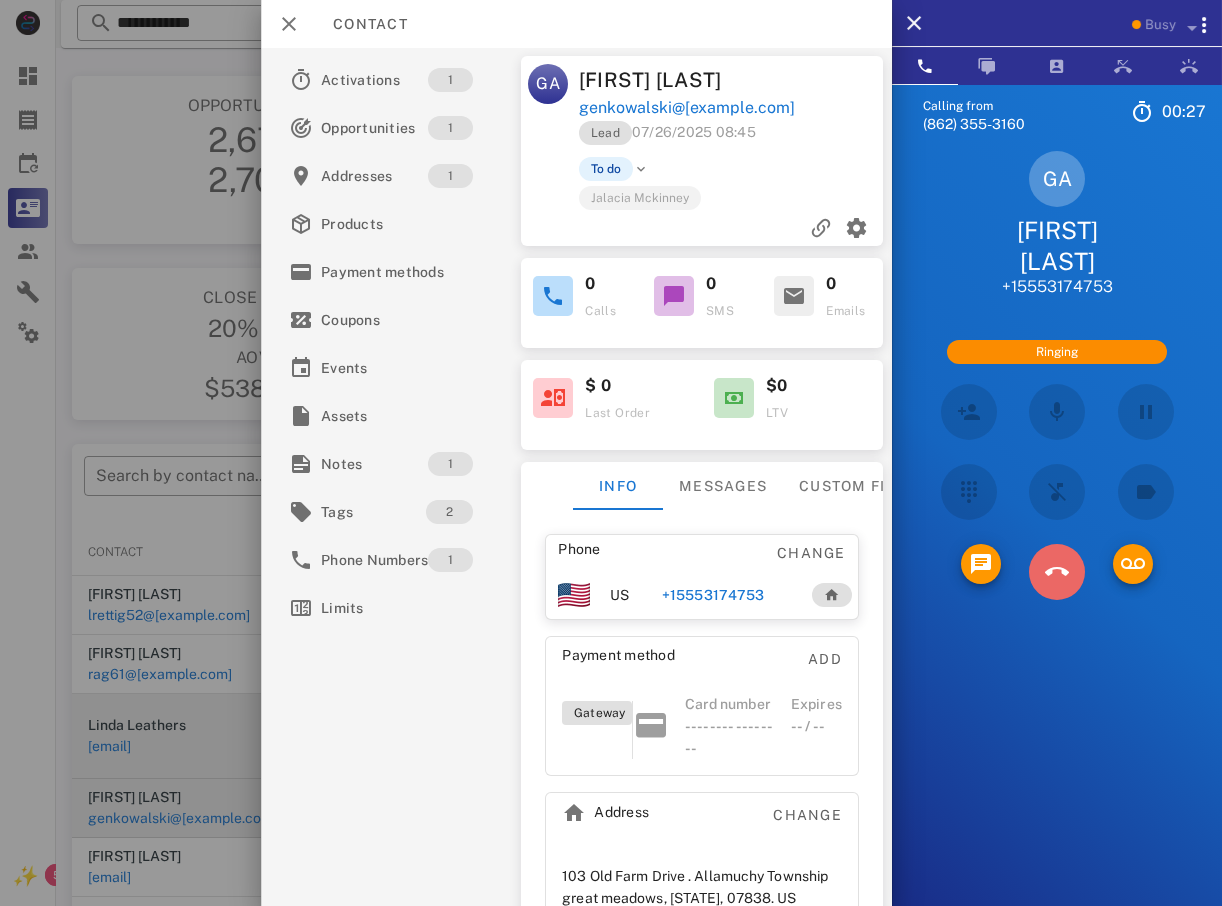 click at bounding box center [1057, 572] 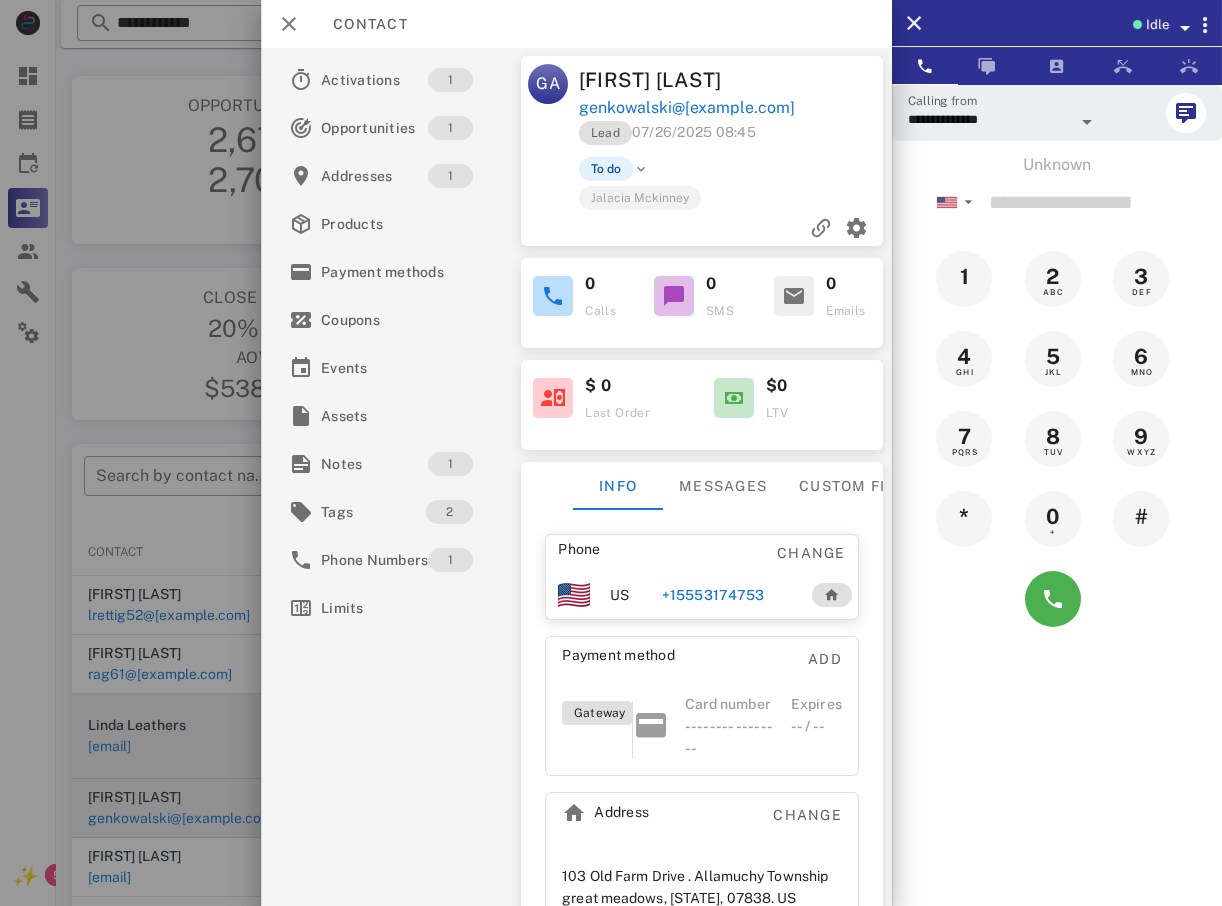 click at bounding box center (611, 453) 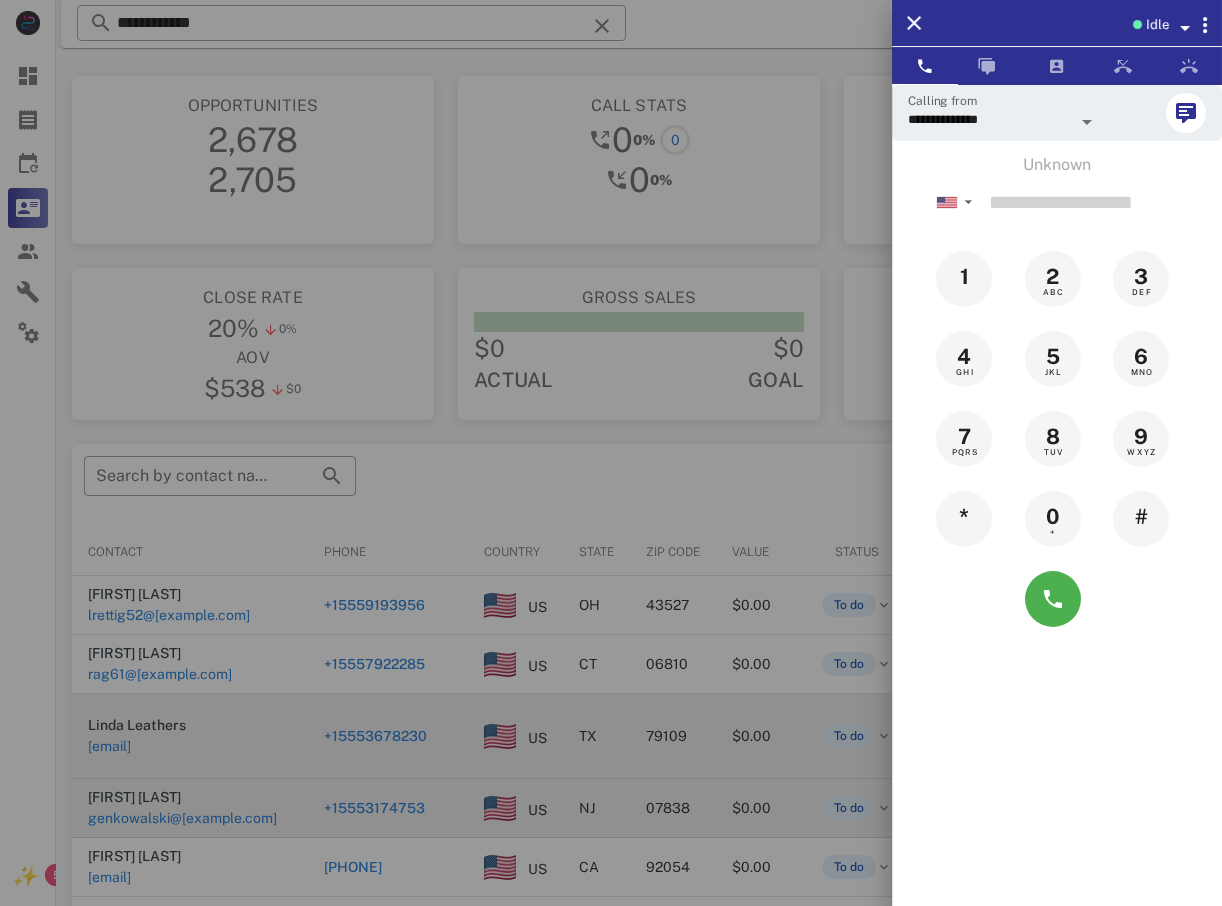 click at bounding box center [611, 453] 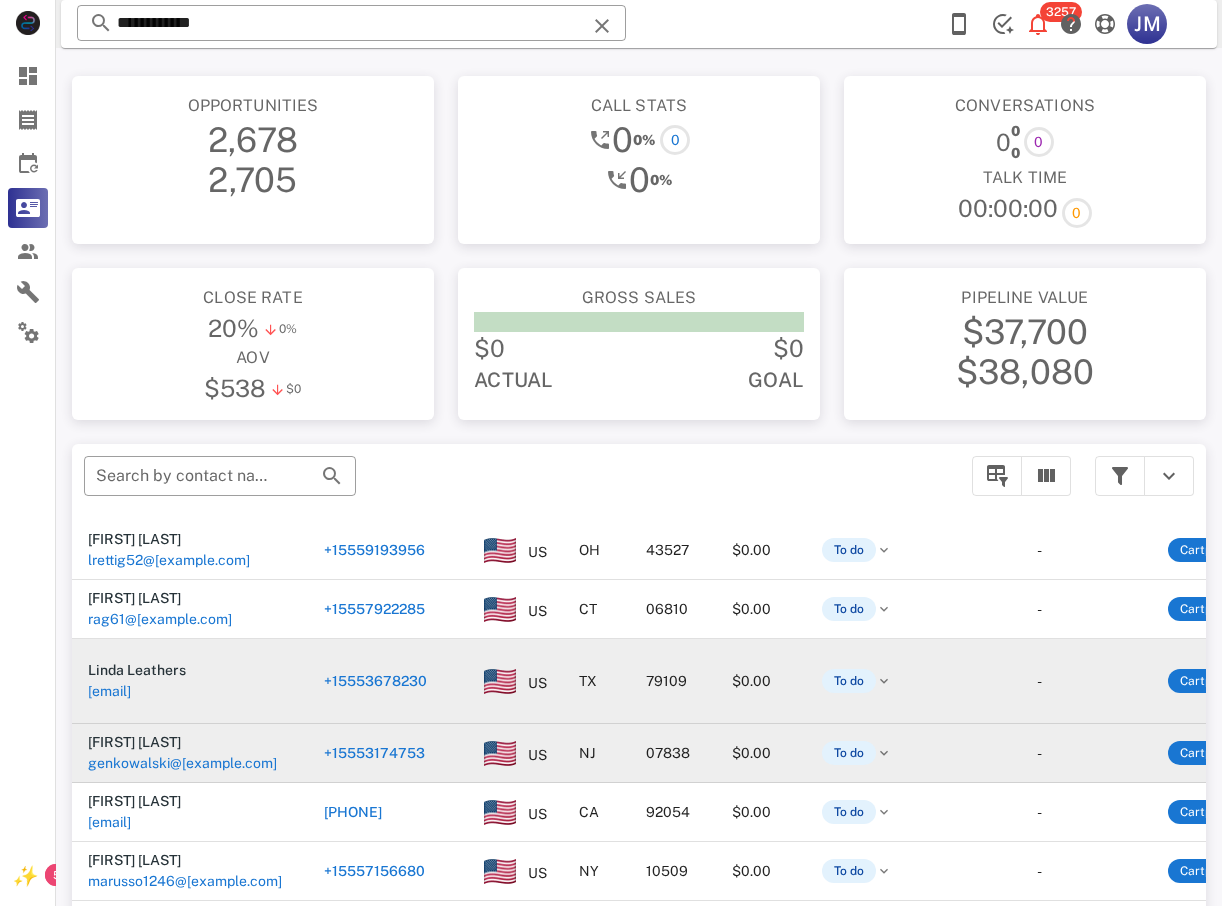 scroll, scrollTop: 200, scrollLeft: 0, axis: vertical 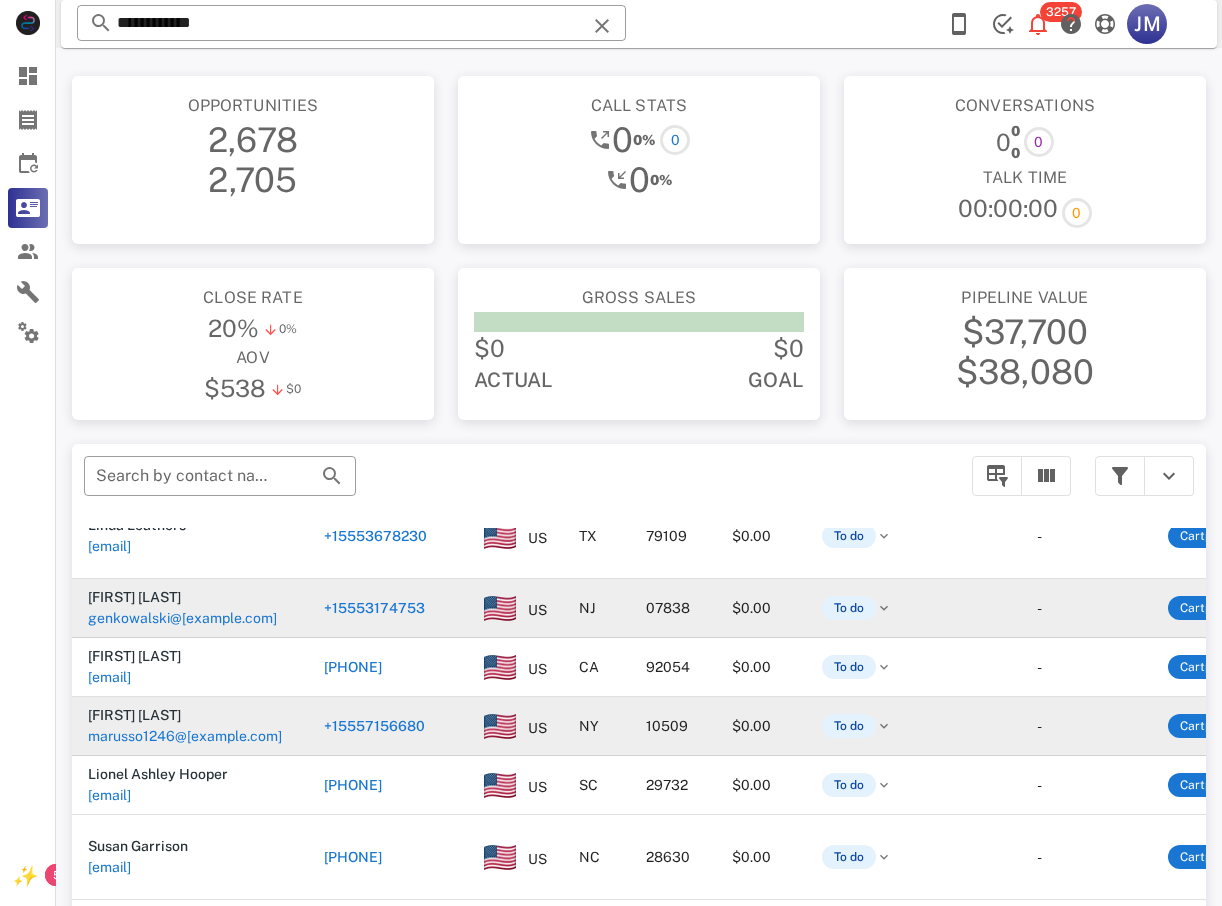 click on "+15557156680" at bounding box center (374, 726) 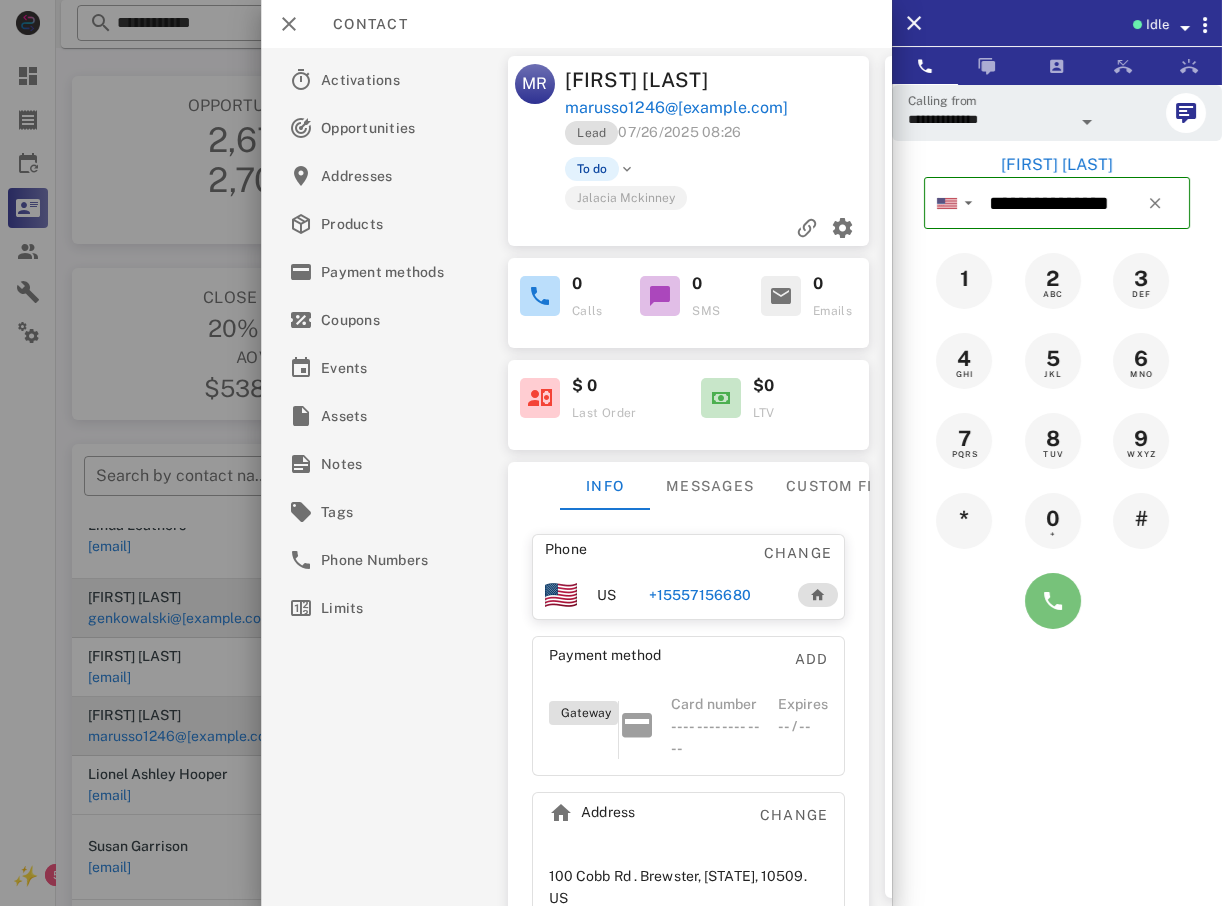 click at bounding box center [1053, 601] 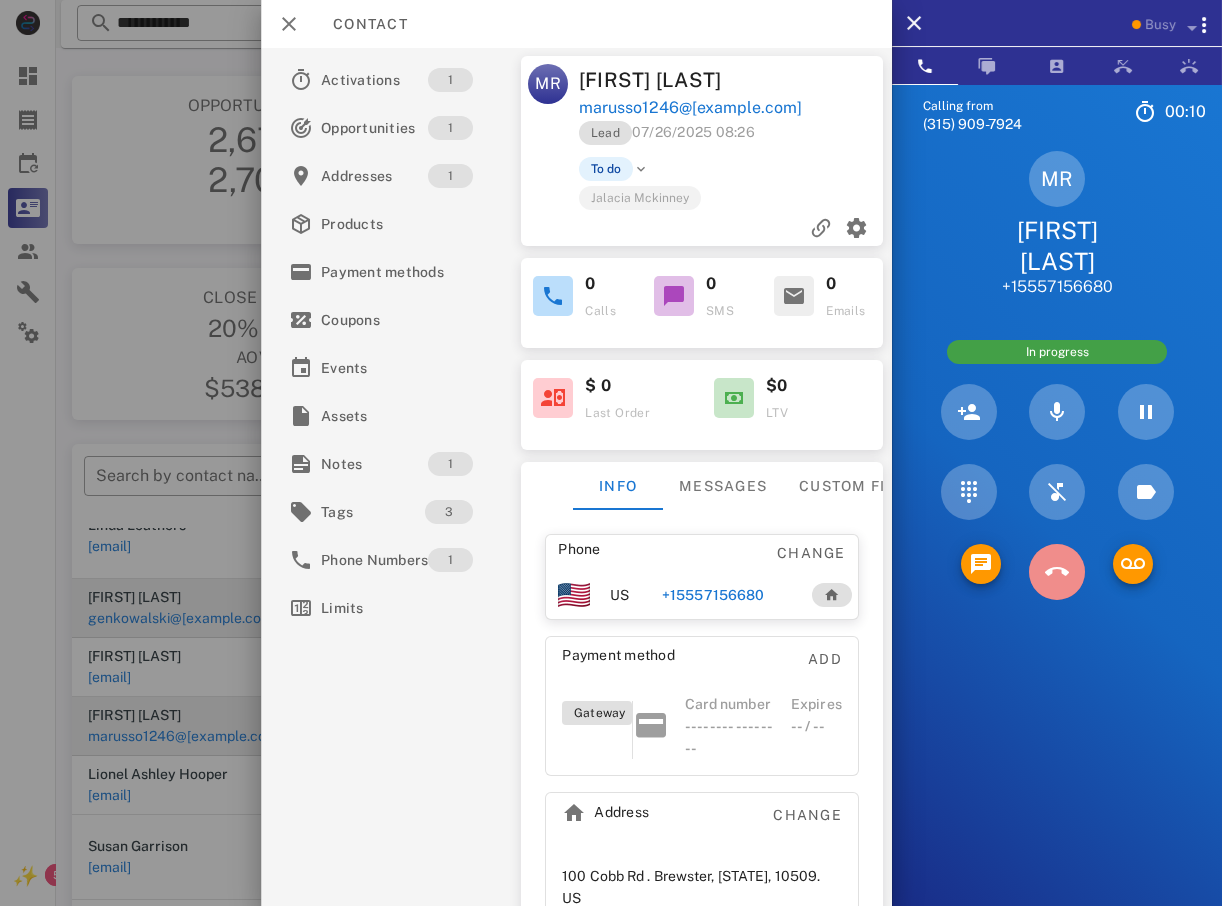 click at bounding box center [1057, 572] 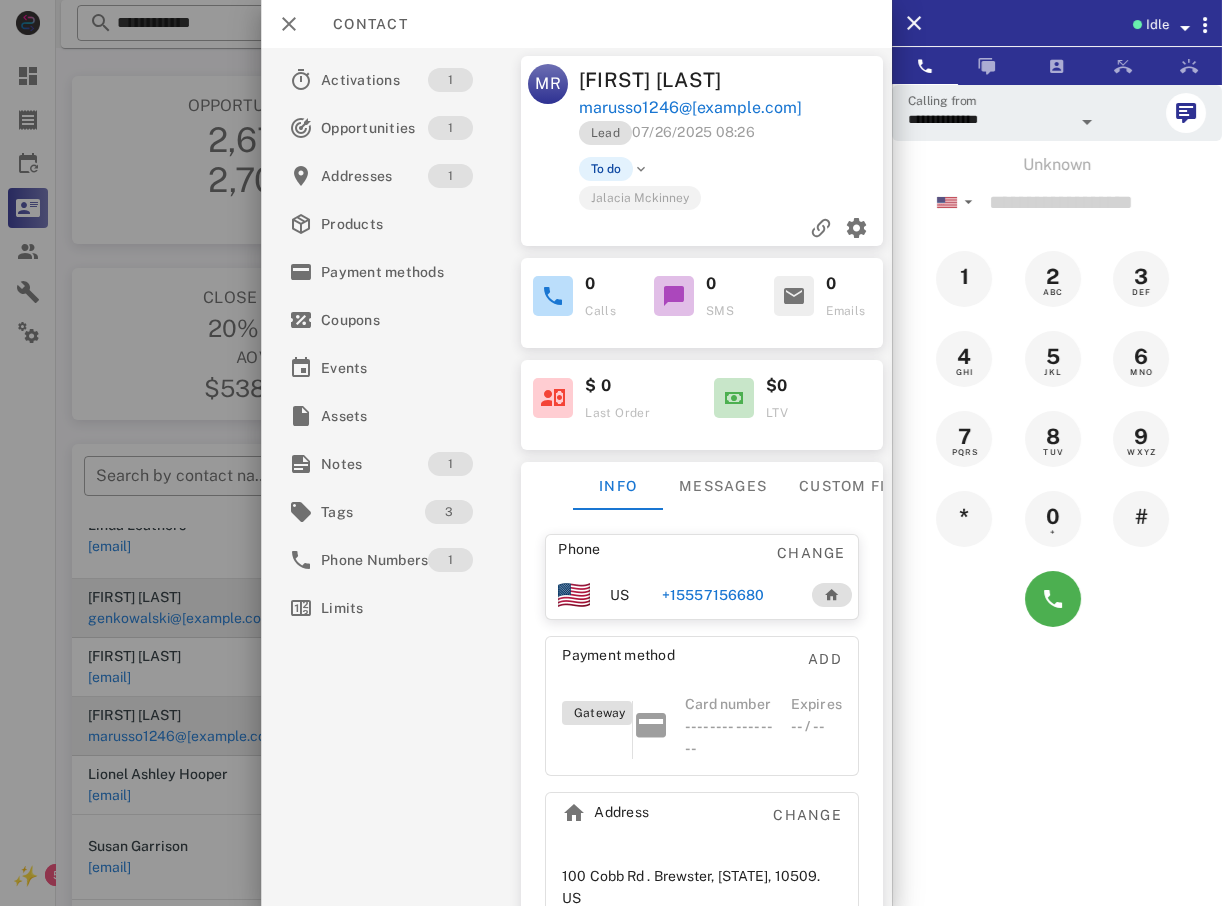 click at bounding box center [611, 453] 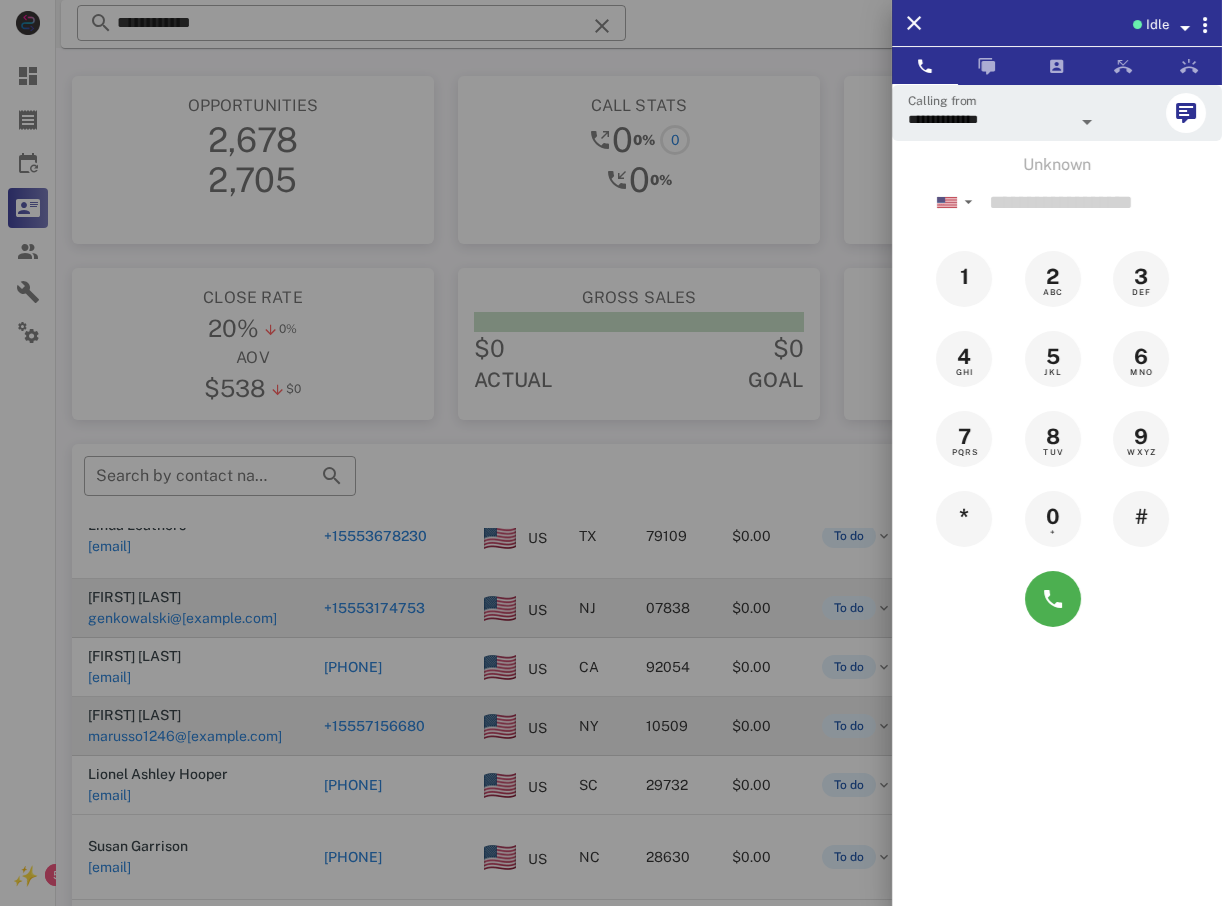 drag, startPoint x: 338, startPoint y: 637, endPoint x: 344, endPoint y: 690, distance: 53.338543 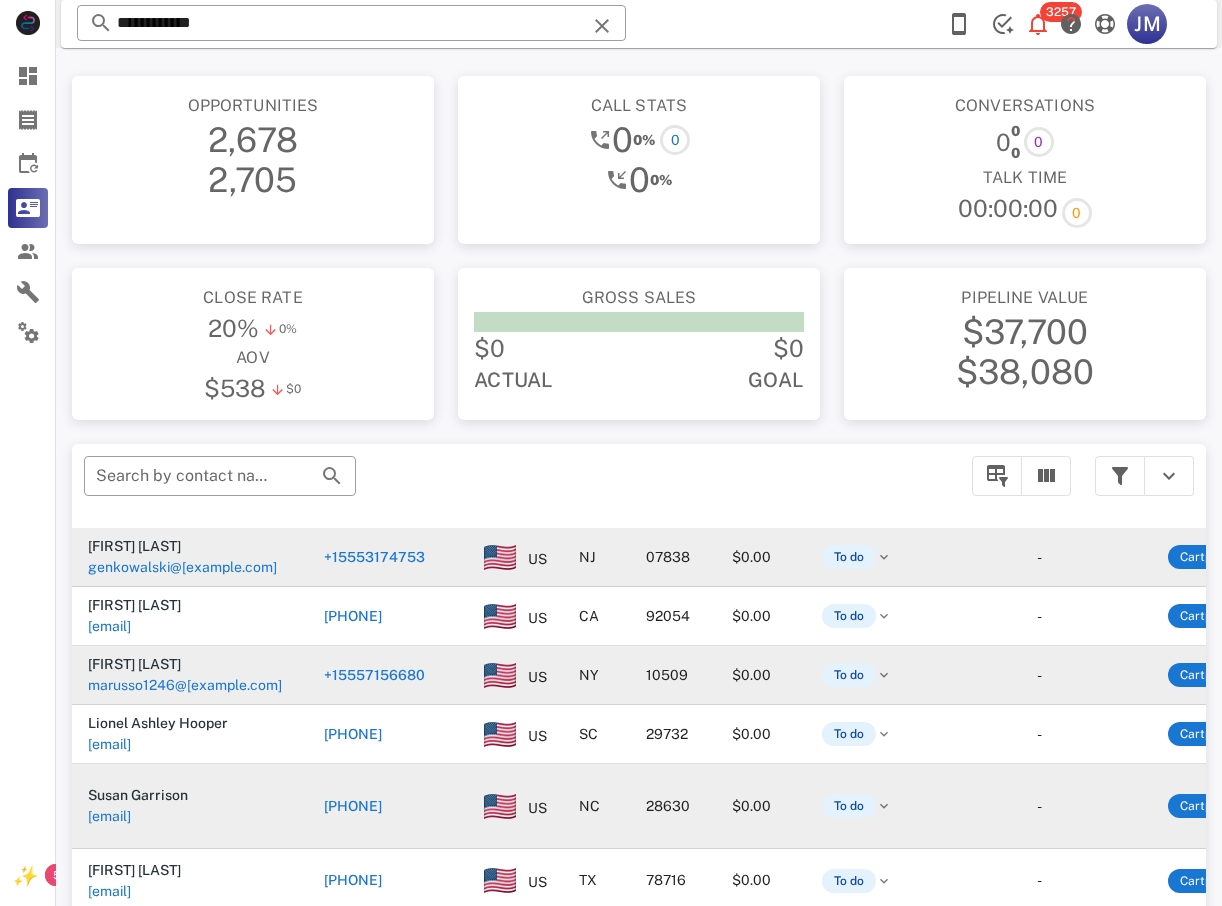 scroll, scrollTop: 300, scrollLeft: 0, axis: vertical 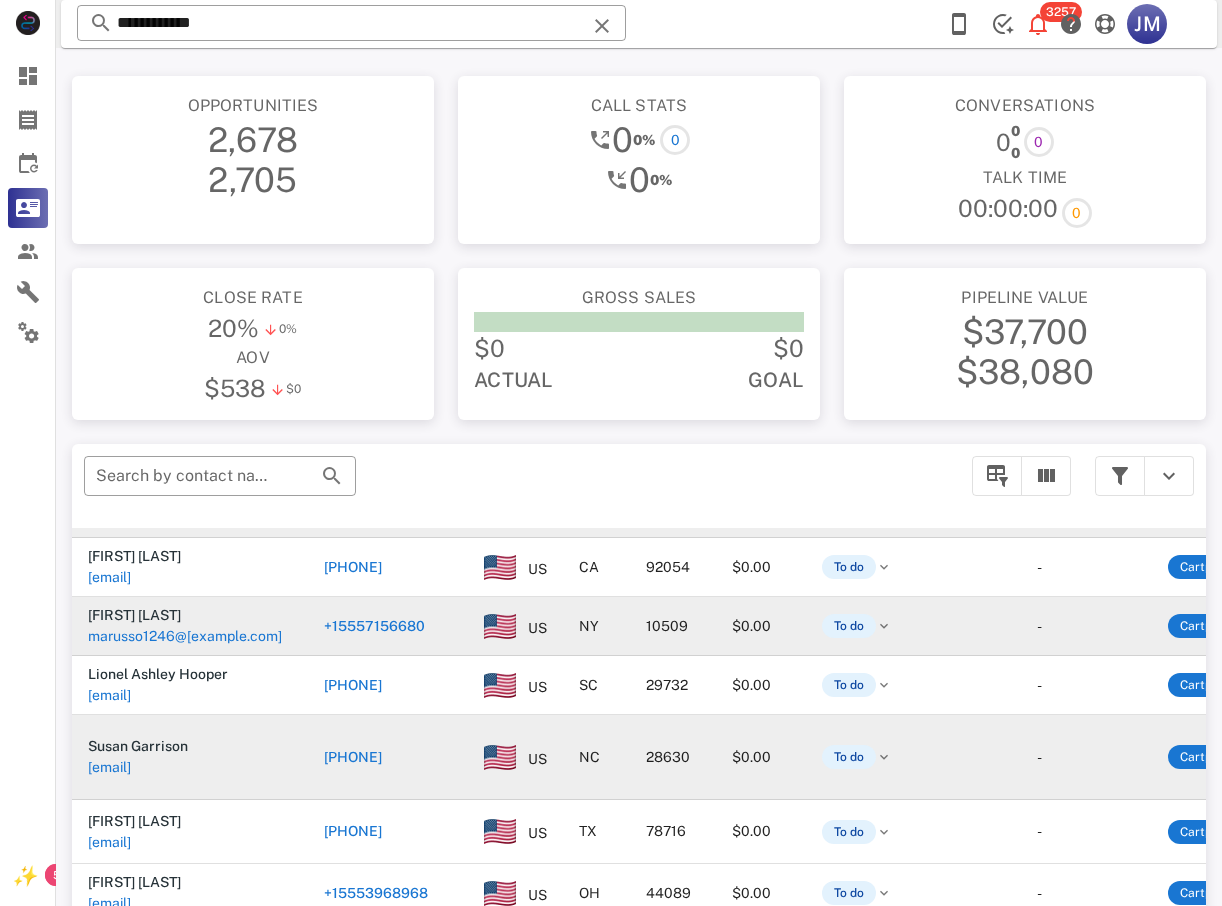 click on "[PHONE]" at bounding box center (353, 757) 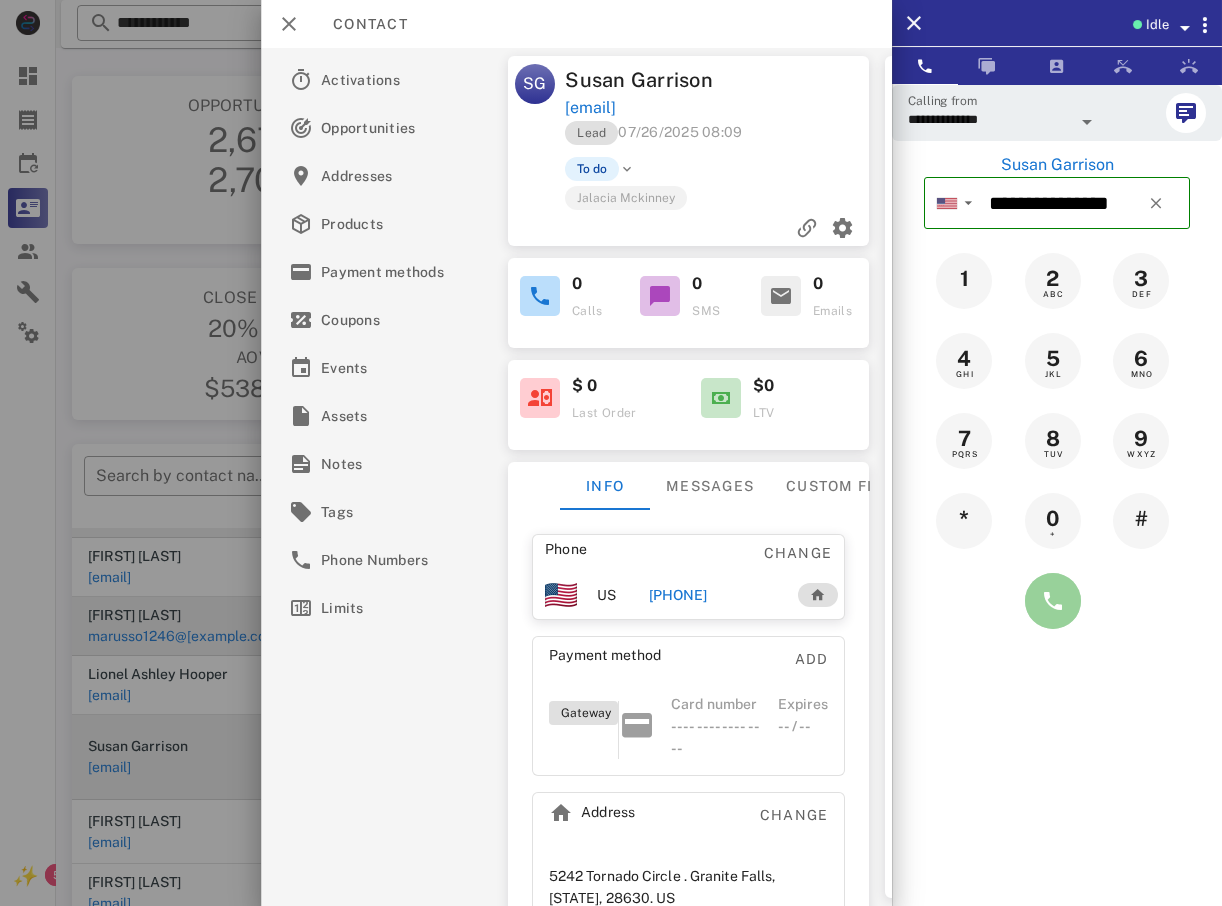 click at bounding box center [1053, 601] 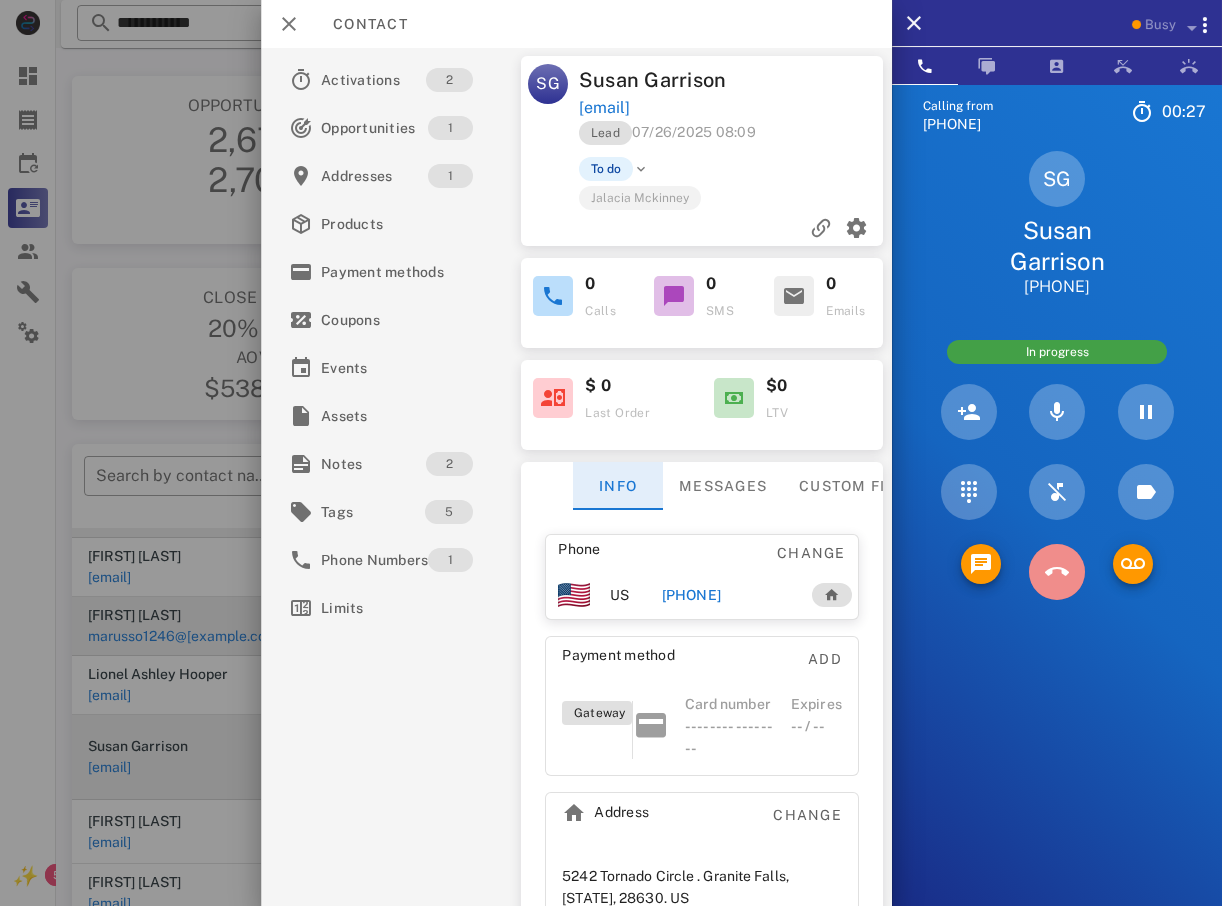 drag, startPoint x: 1067, startPoint y: 571, endPoint x: 659, endPoint y: 485, distance: 416.96524 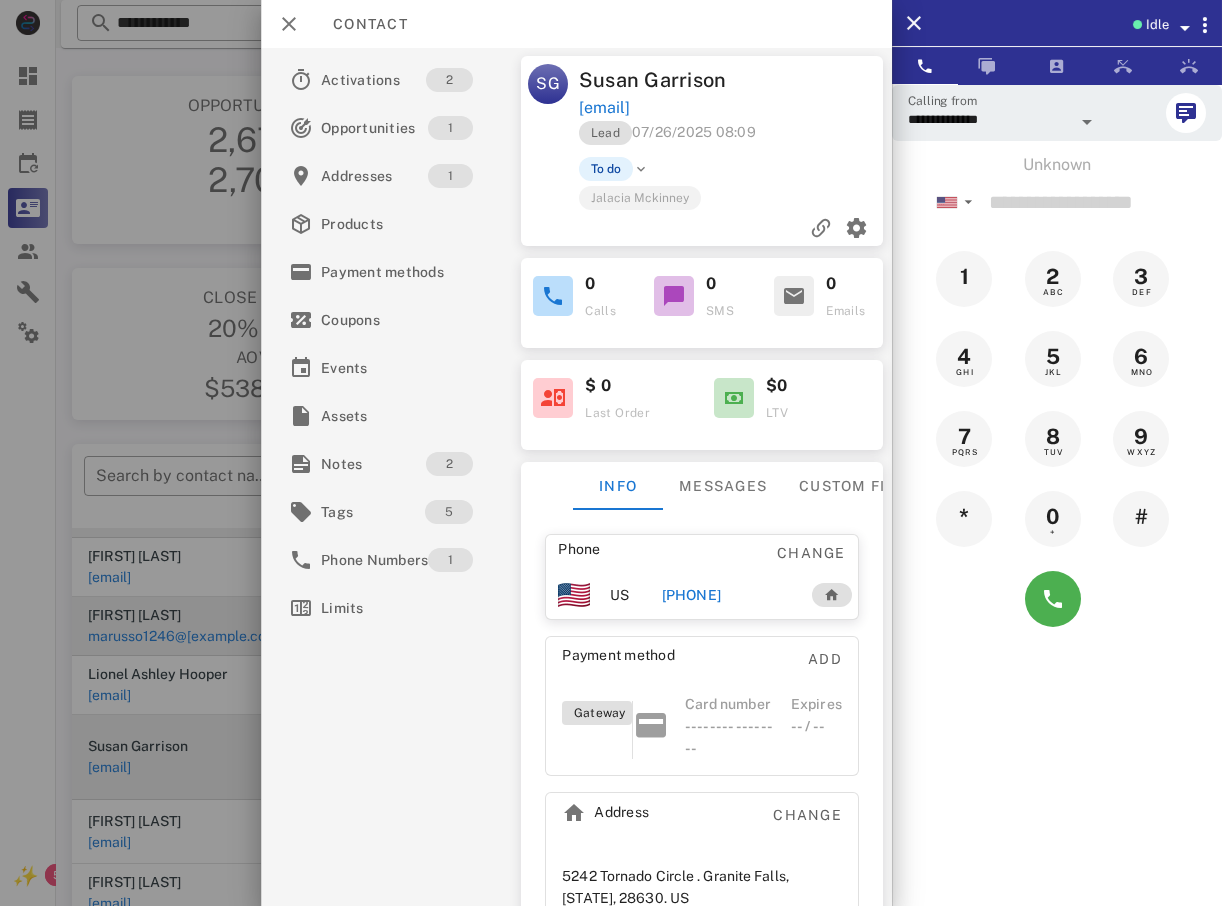 click at bounding box center (611, 453) 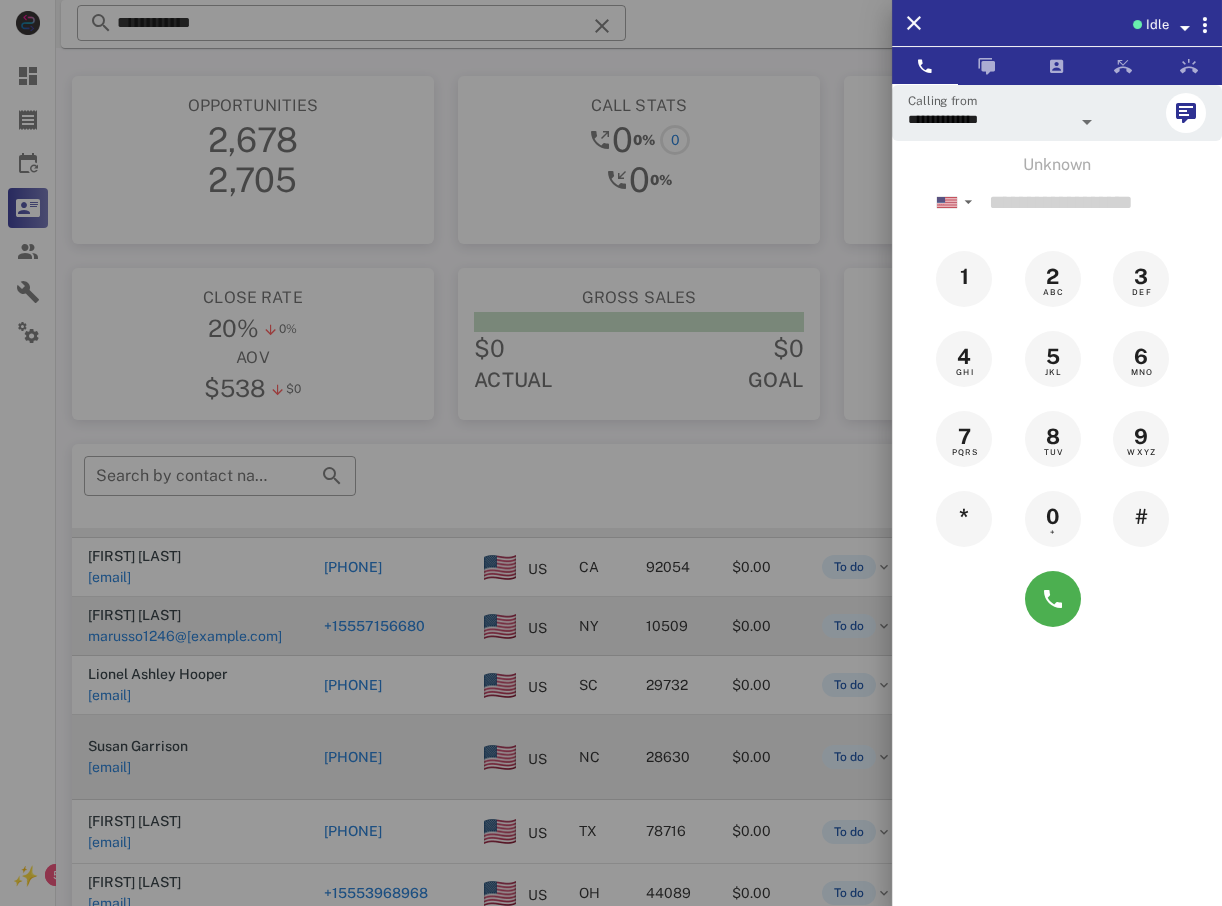 click at bounding box center (611, 453) 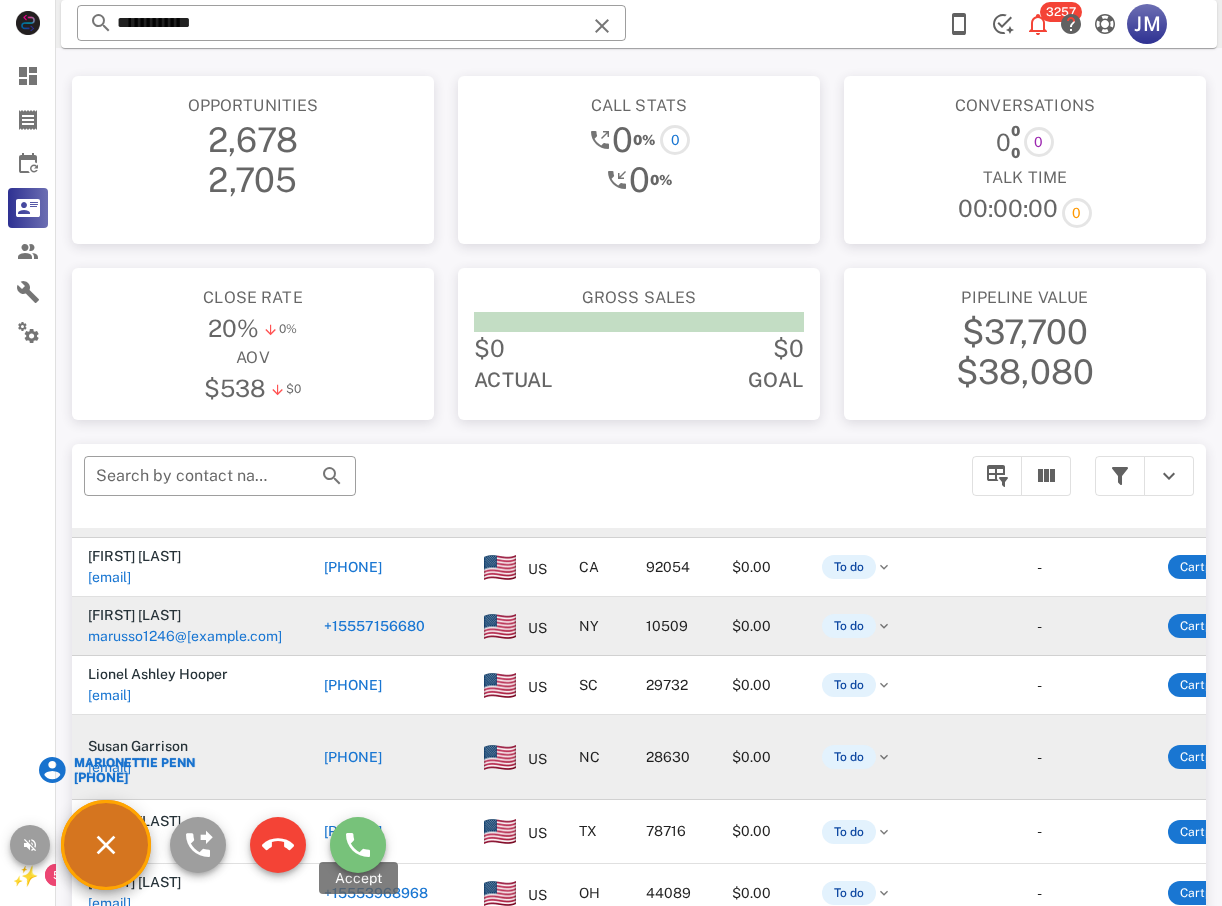 click at bounding box center (358, 845) 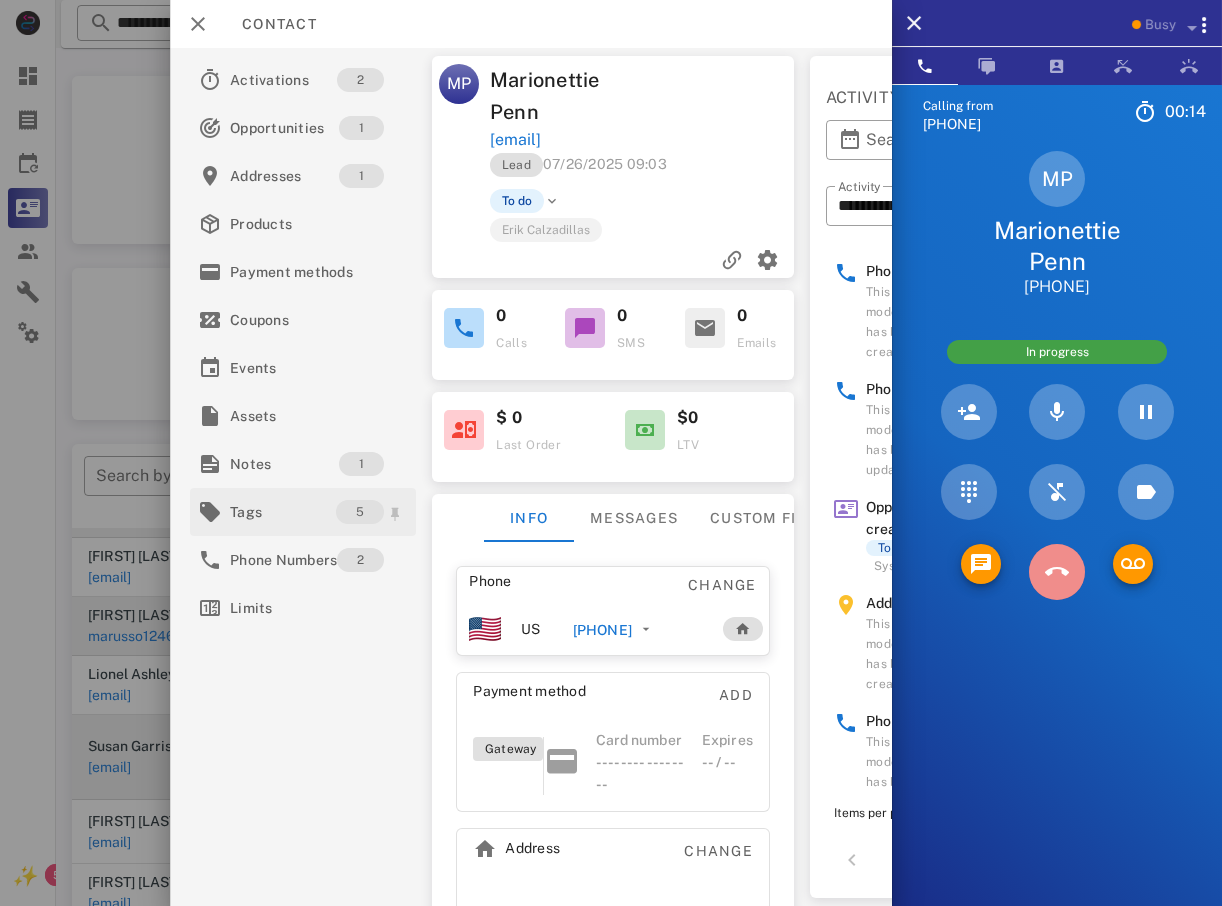drag, startPoint x: 1074, startPoint y: 550, endPoint x: 192, endPoint y: 522, distance: 882.44434 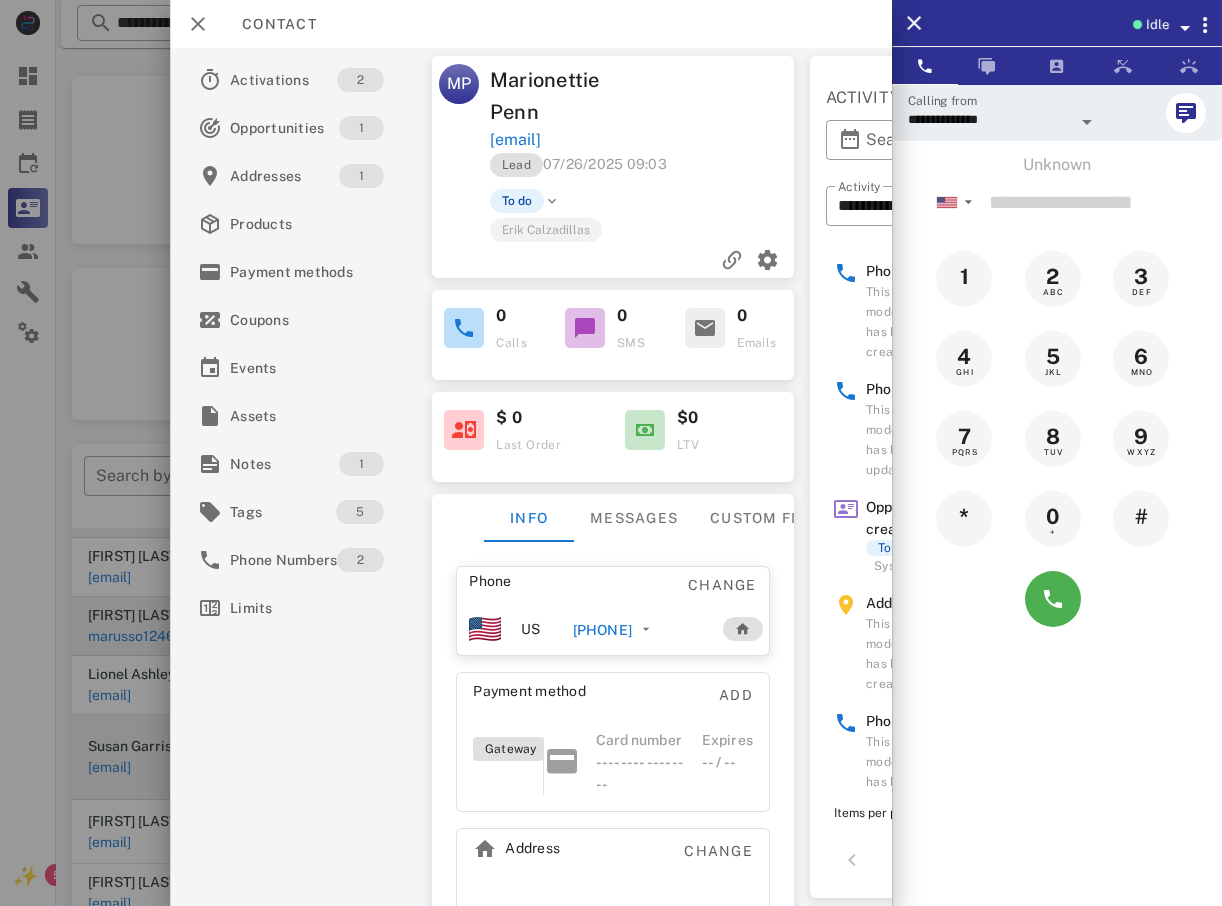 click at bounding box center [611, 453] 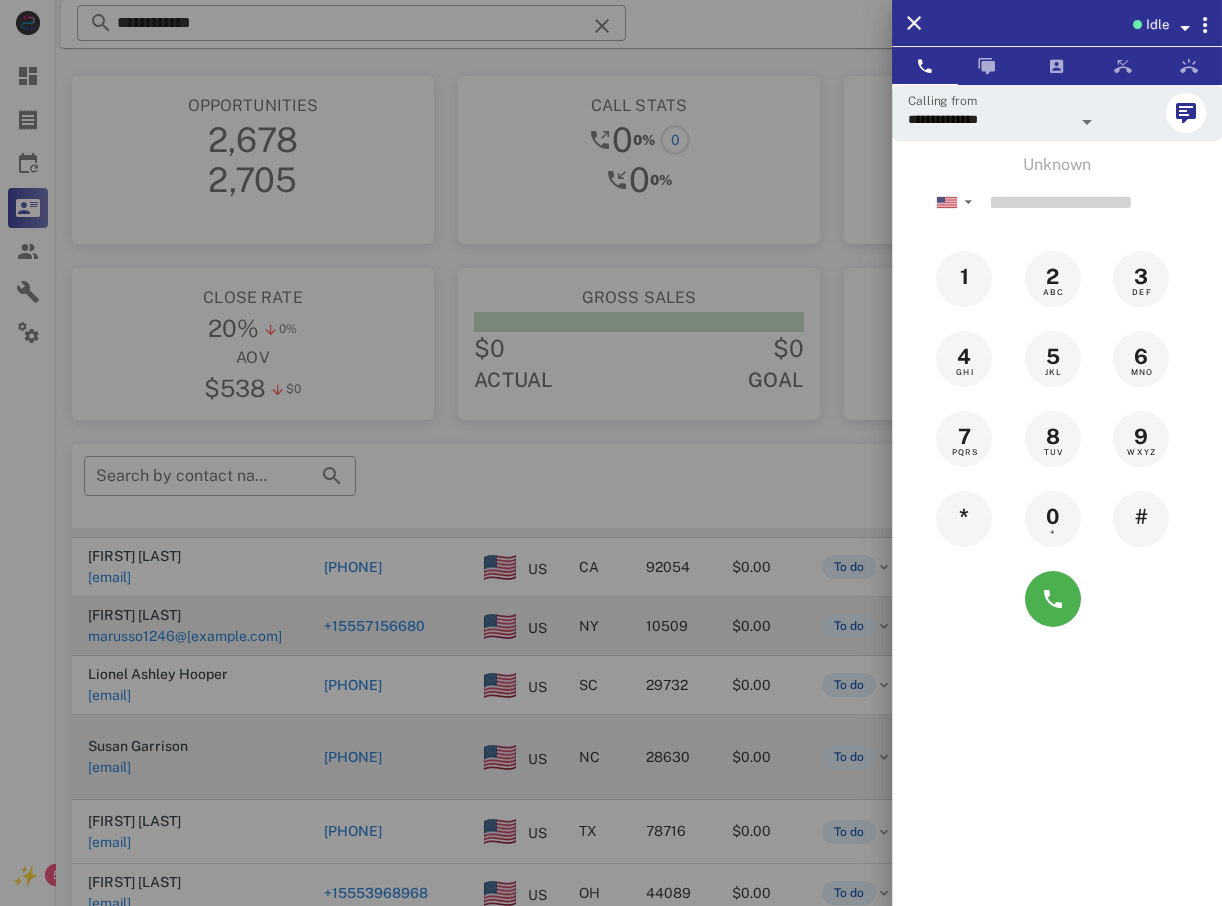 drag, startPoint x: 168, startPoint y: 509, endPoint x: 180, endPoint y: 516, distance: 13.892444 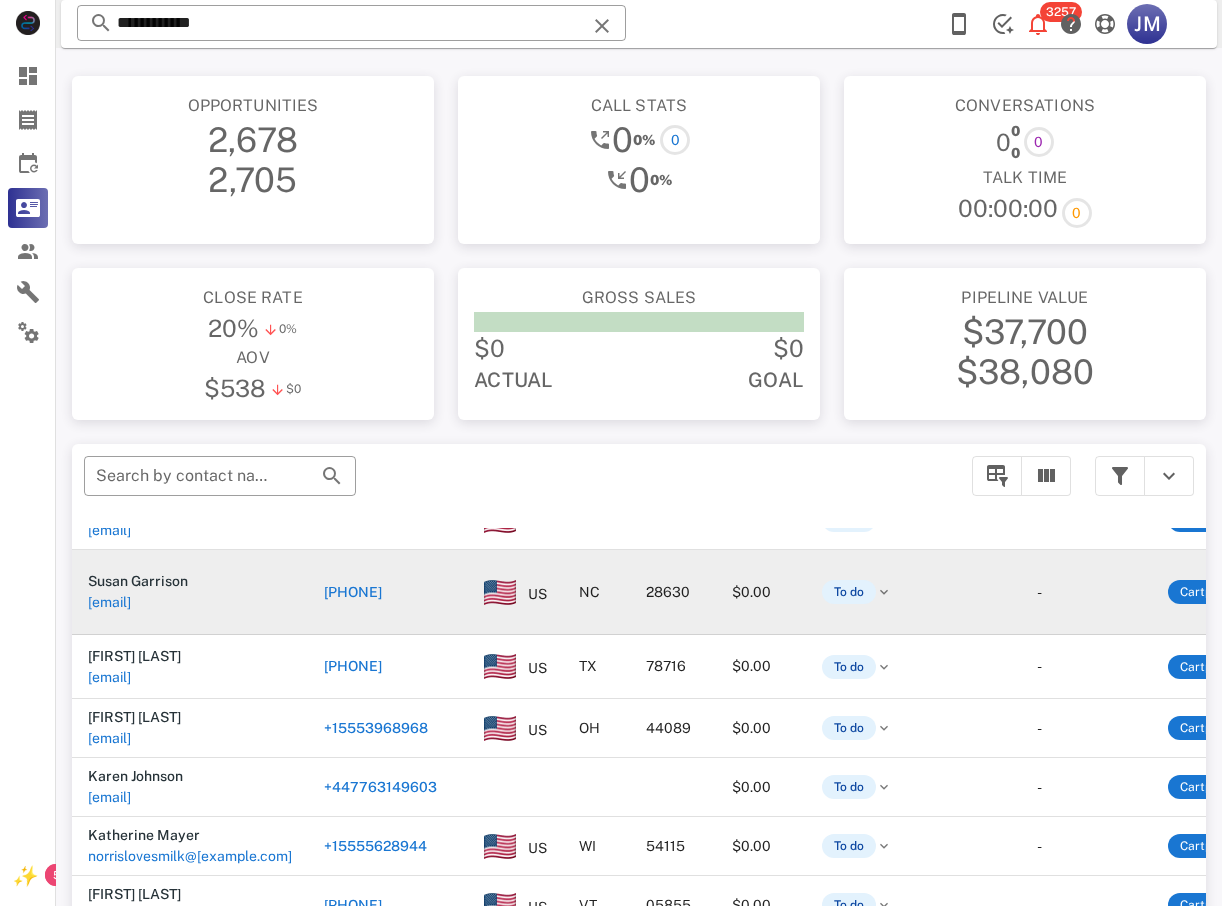 scroll, scrollTop: 505, scrollLeft: 0, axis: vertical 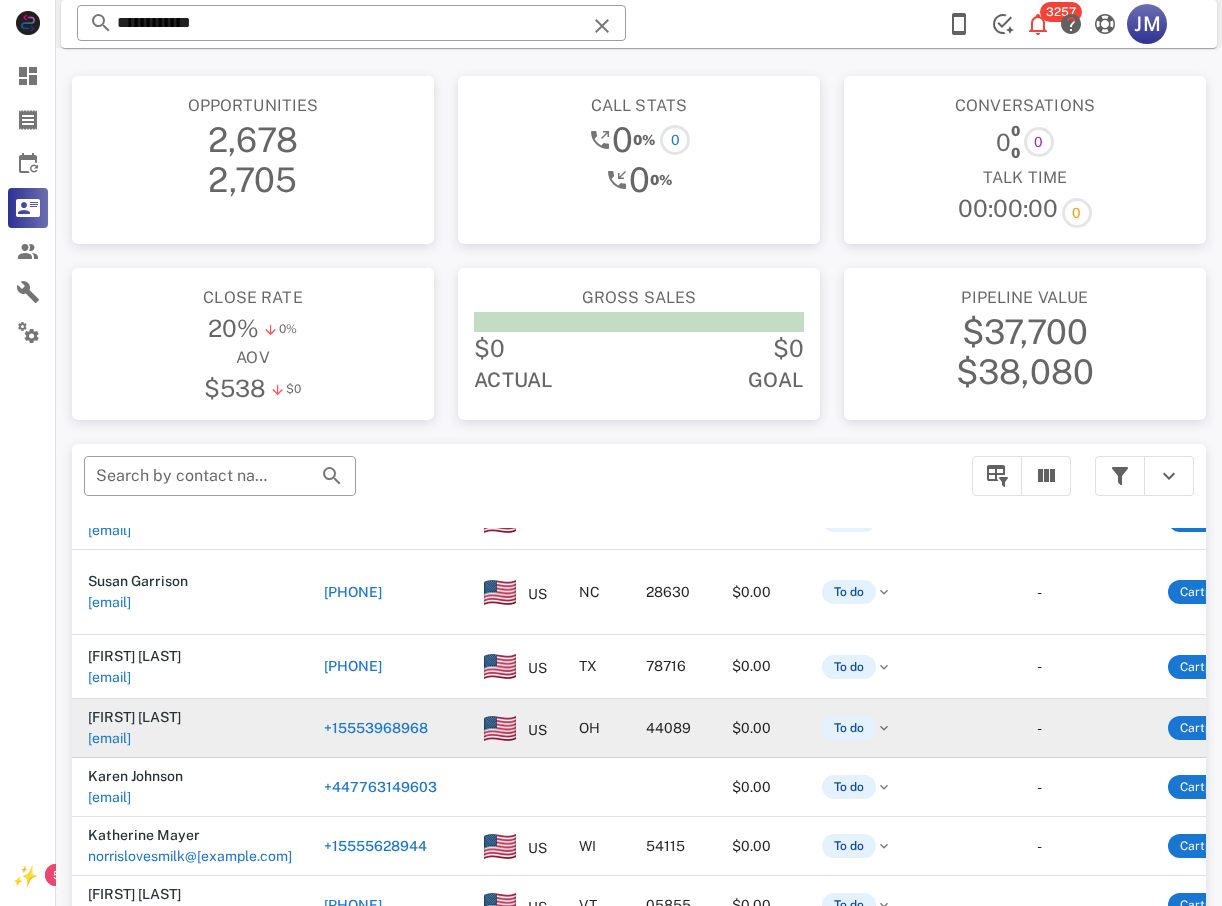 click on "+15553968968" at bounding box center [376, 728] 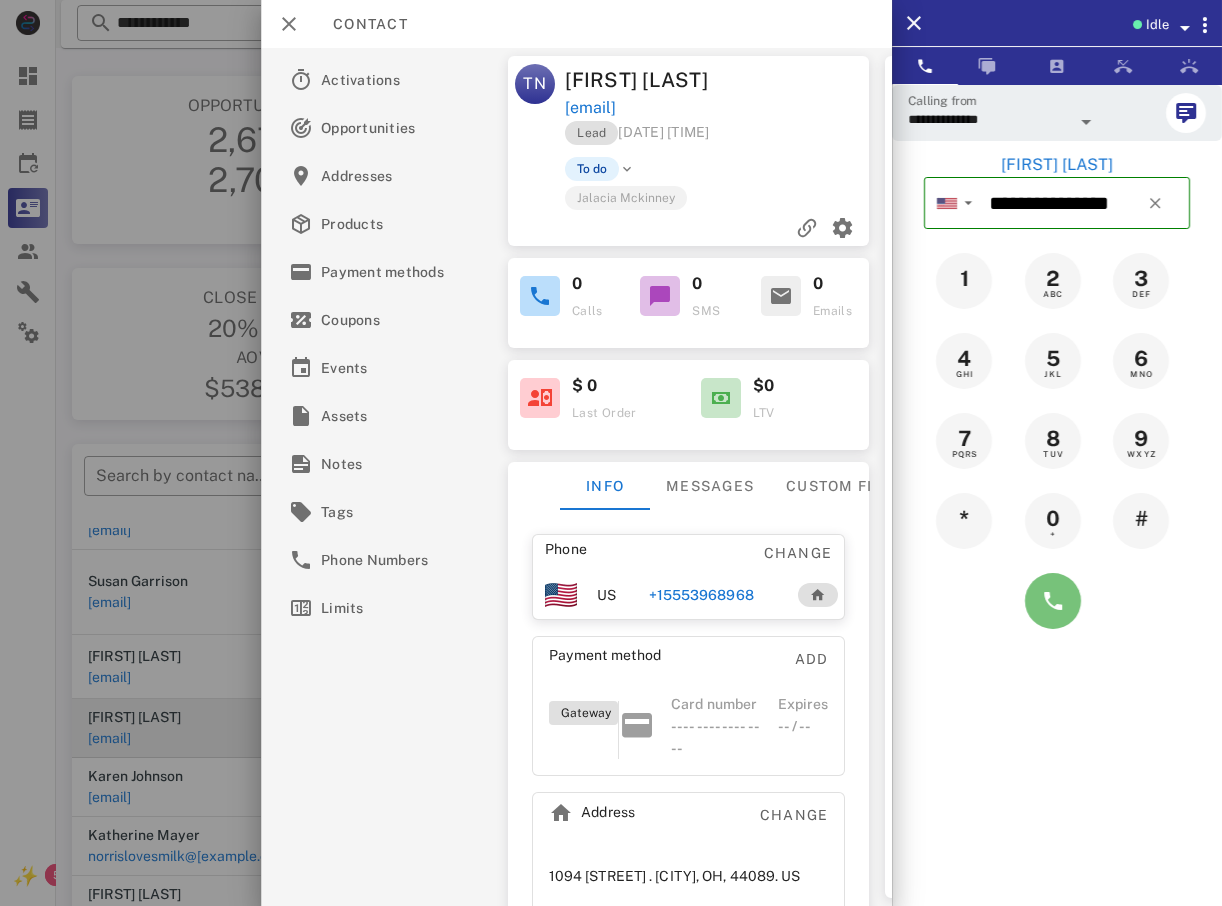 click at bounding box center [1053, 601] 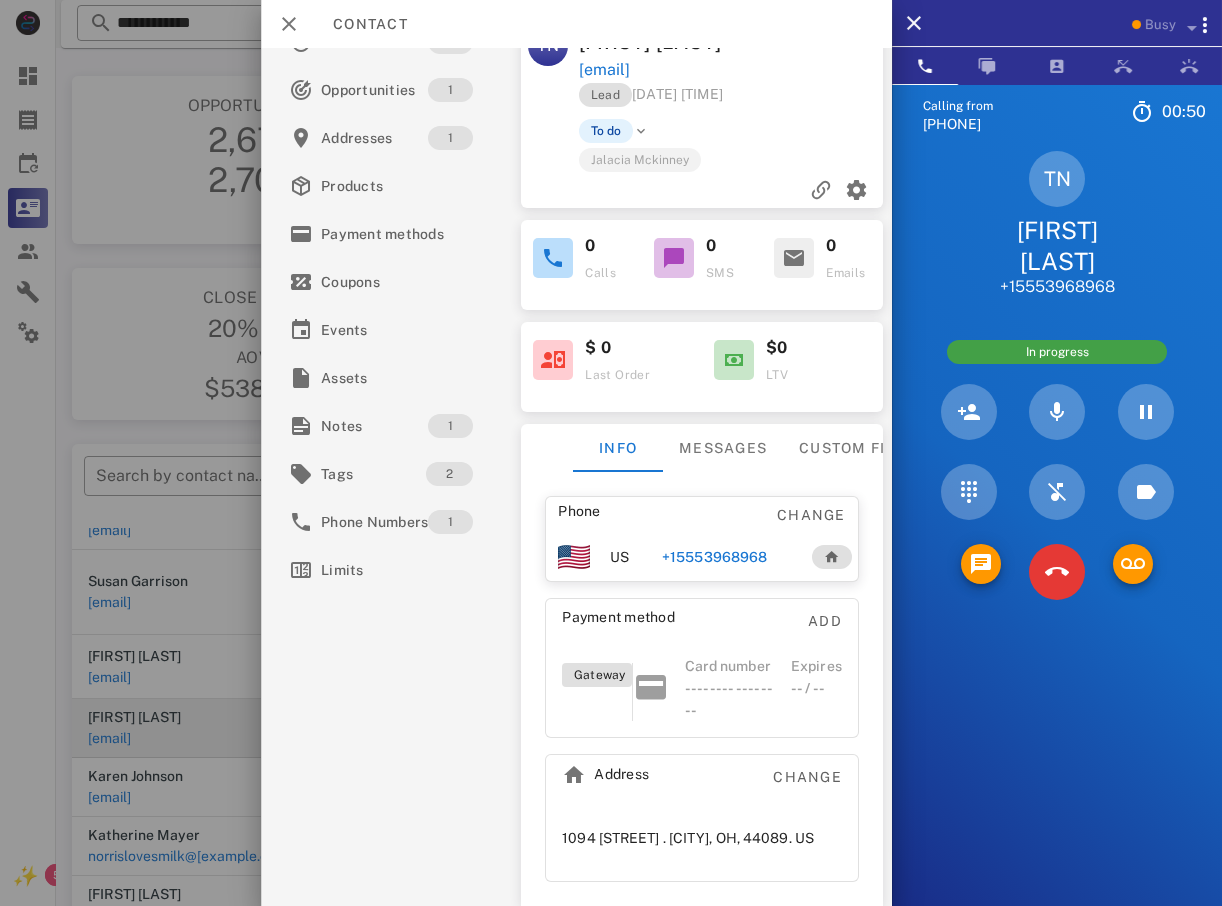 scroll, scrollTop: 70, scrollLeft: 0, axis: vertical 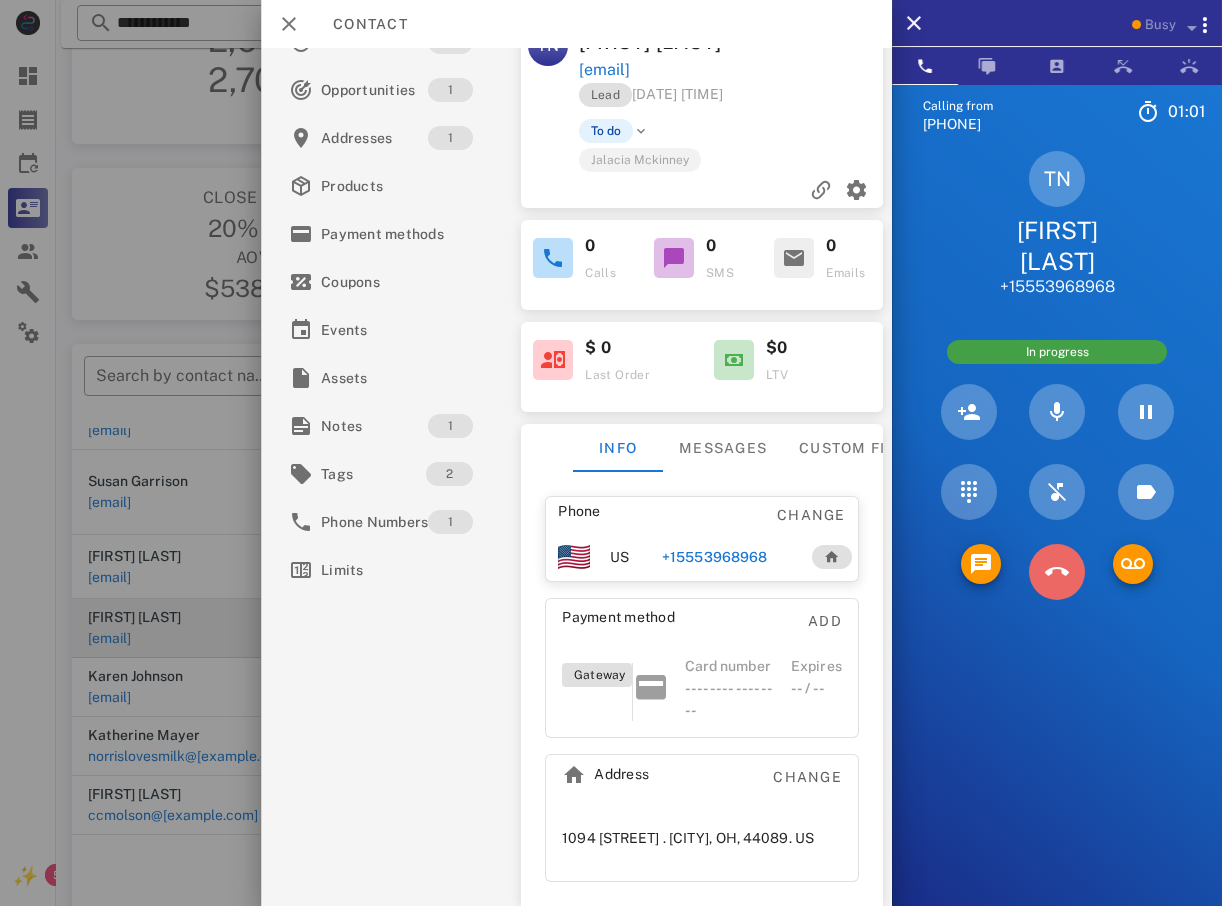 click at bounding box center (1057, 572) 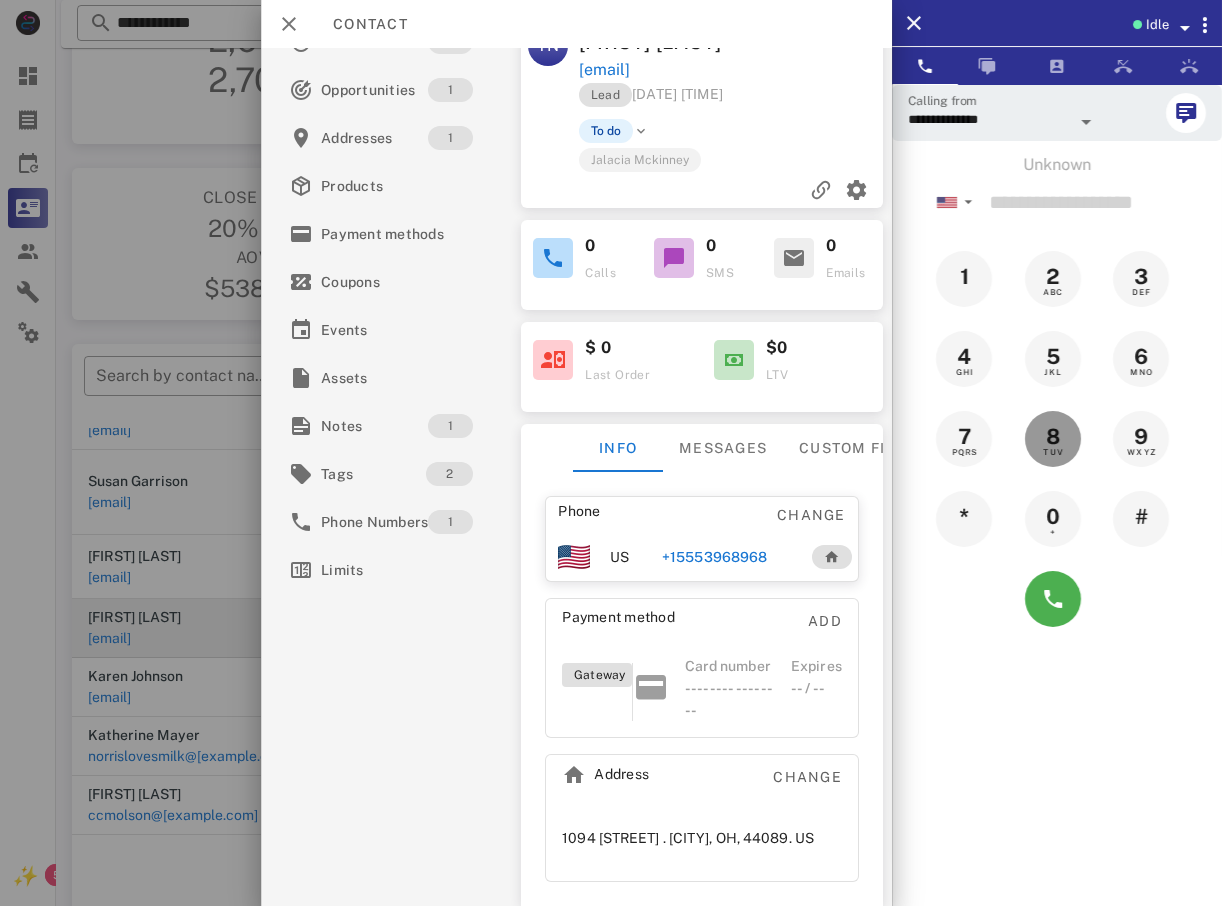 click on "Unknown      ▼     Australia
+61
Canada
+1
Guam
+1671
Mexico (México)
+52
New Zealand
+64
United Kingdom
+44
United States
+1
1 2 ABC 3 DEF 4 GHI 5 JKL 6 MNO 7 PQRS 8 TUV 9 WXYZ * 0 + #" at bounding box center (1057, 396) 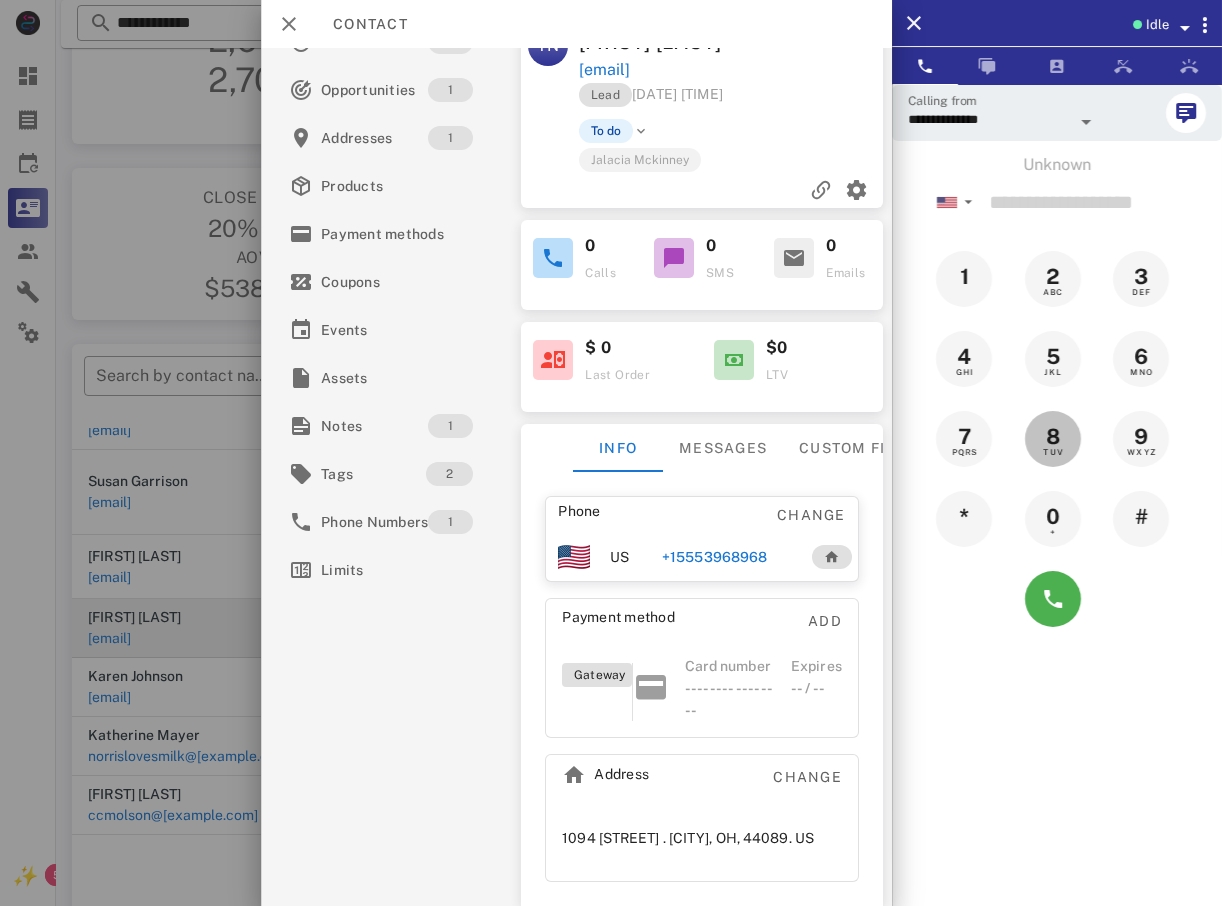 scroll, scrollTop: 0, scrollLeft: 0, axis: both 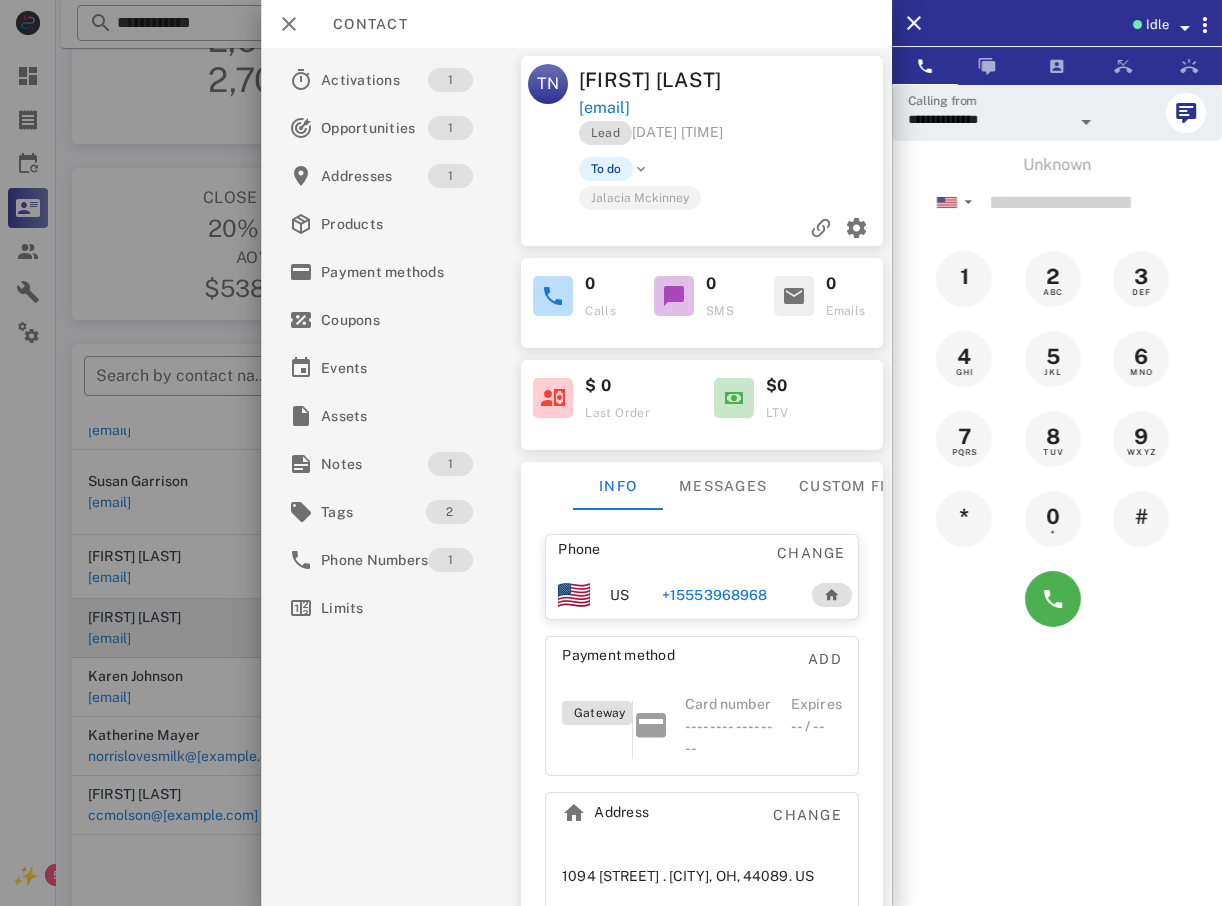 click at bounding box center (611, 453) 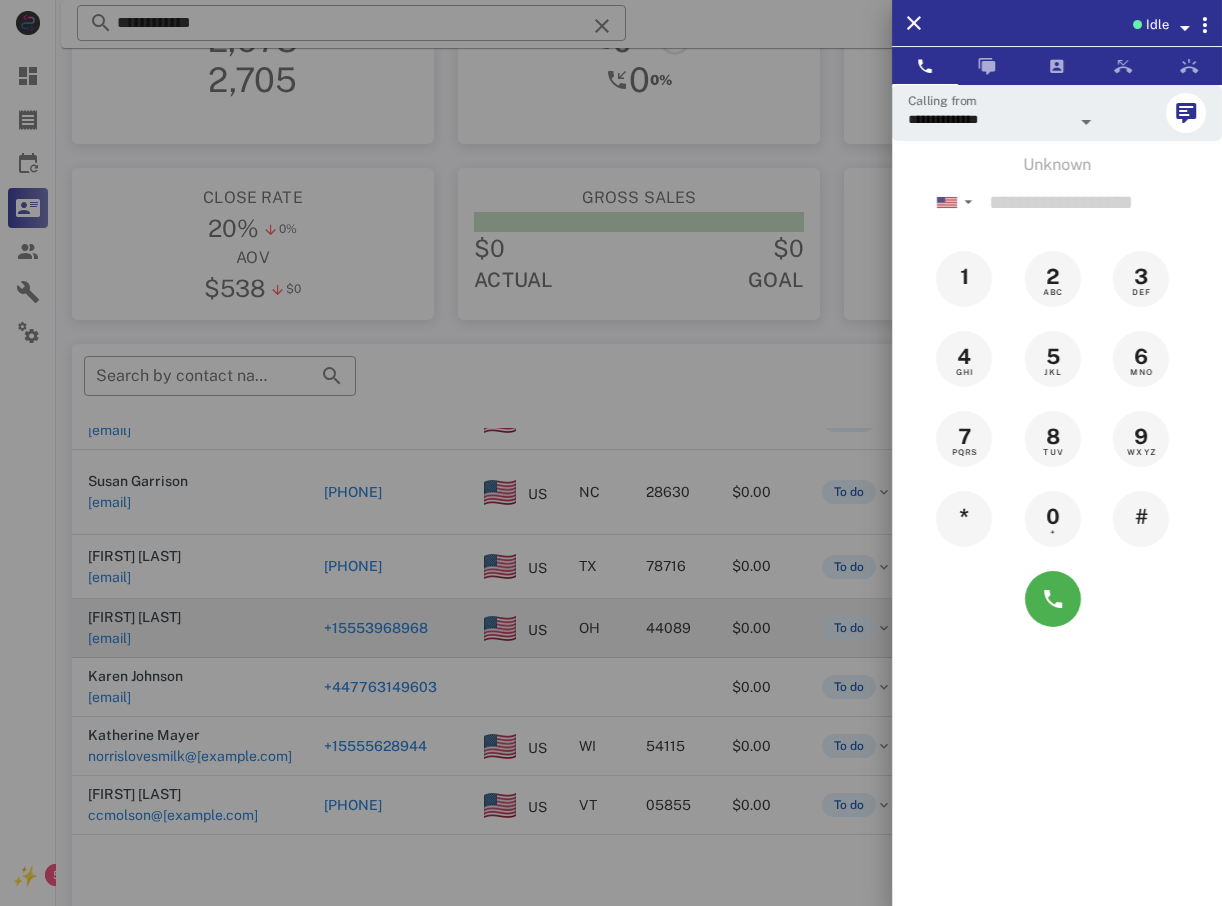 click at bounding box center [611, 453] 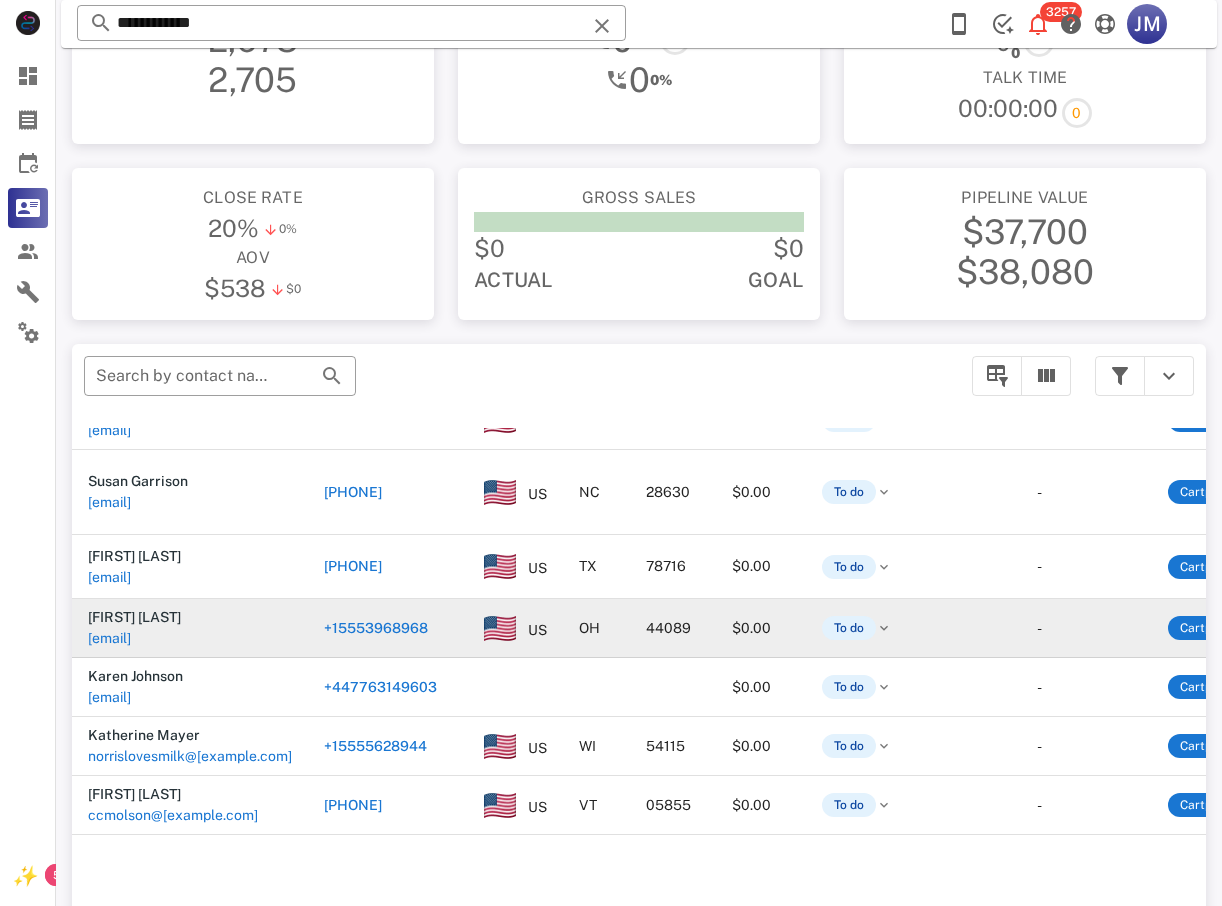 drag, startPoint x: 220, startPoint y: 609, endPoint x: 232, endPoint y: 610, distance: 12.0415945 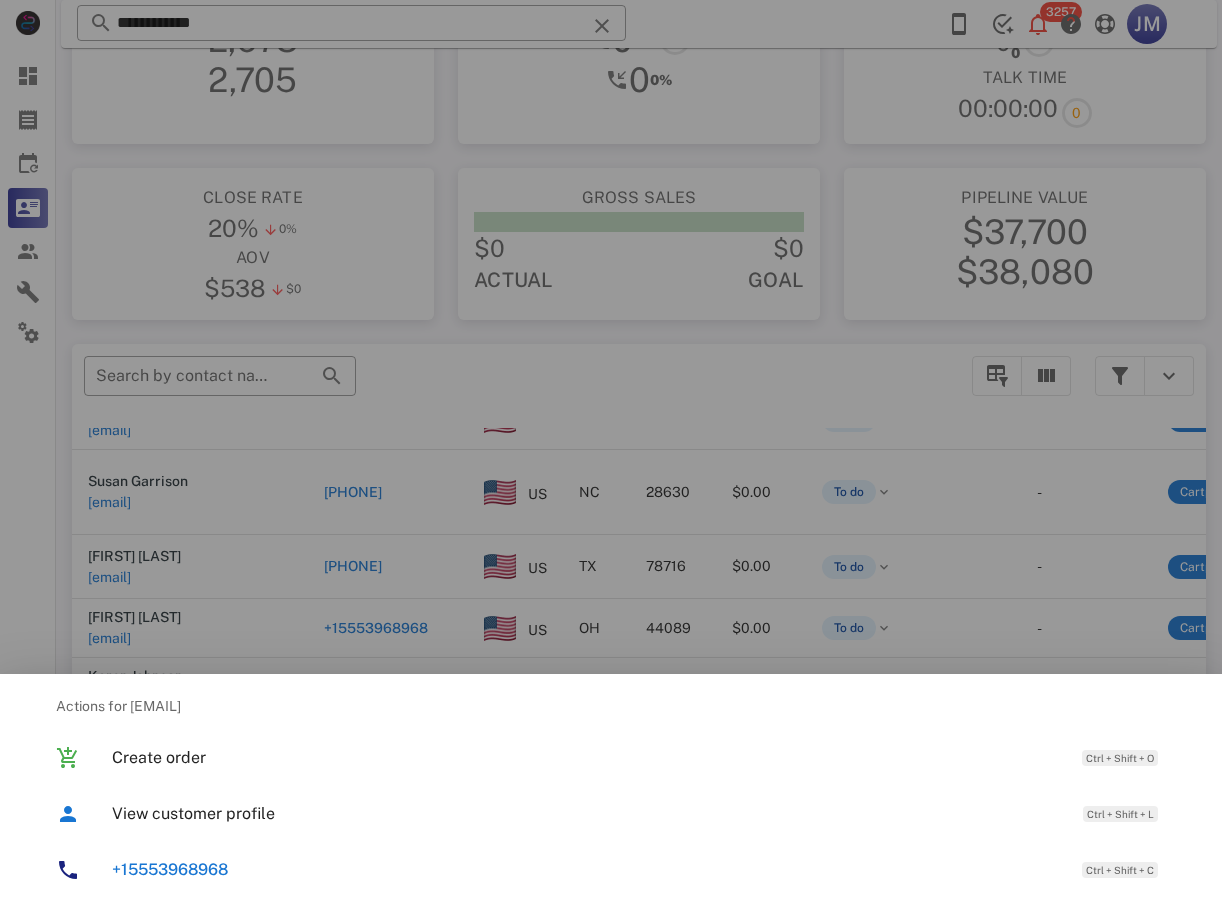 click at bounding box center (611, 453) 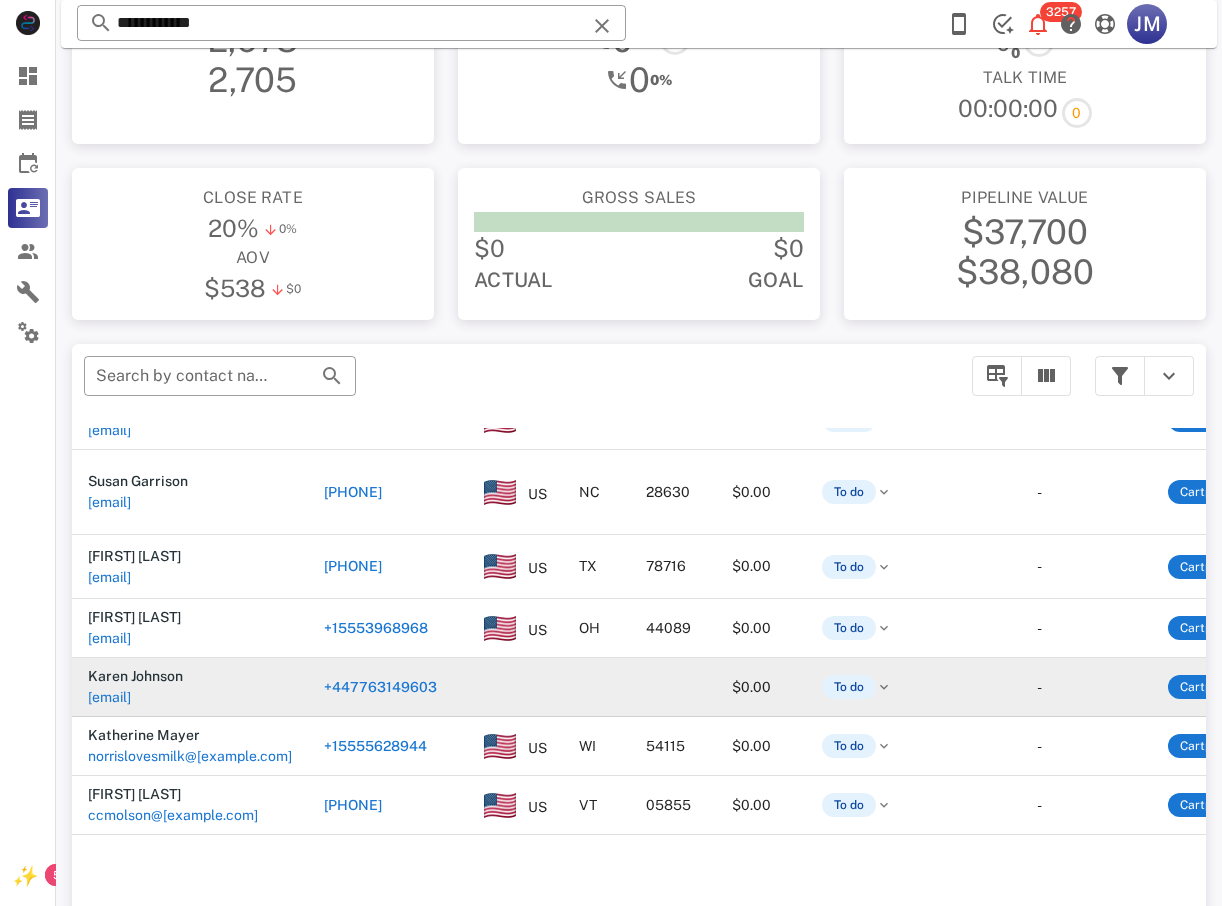click on "+447763149603" at bounding box center [380, 687] 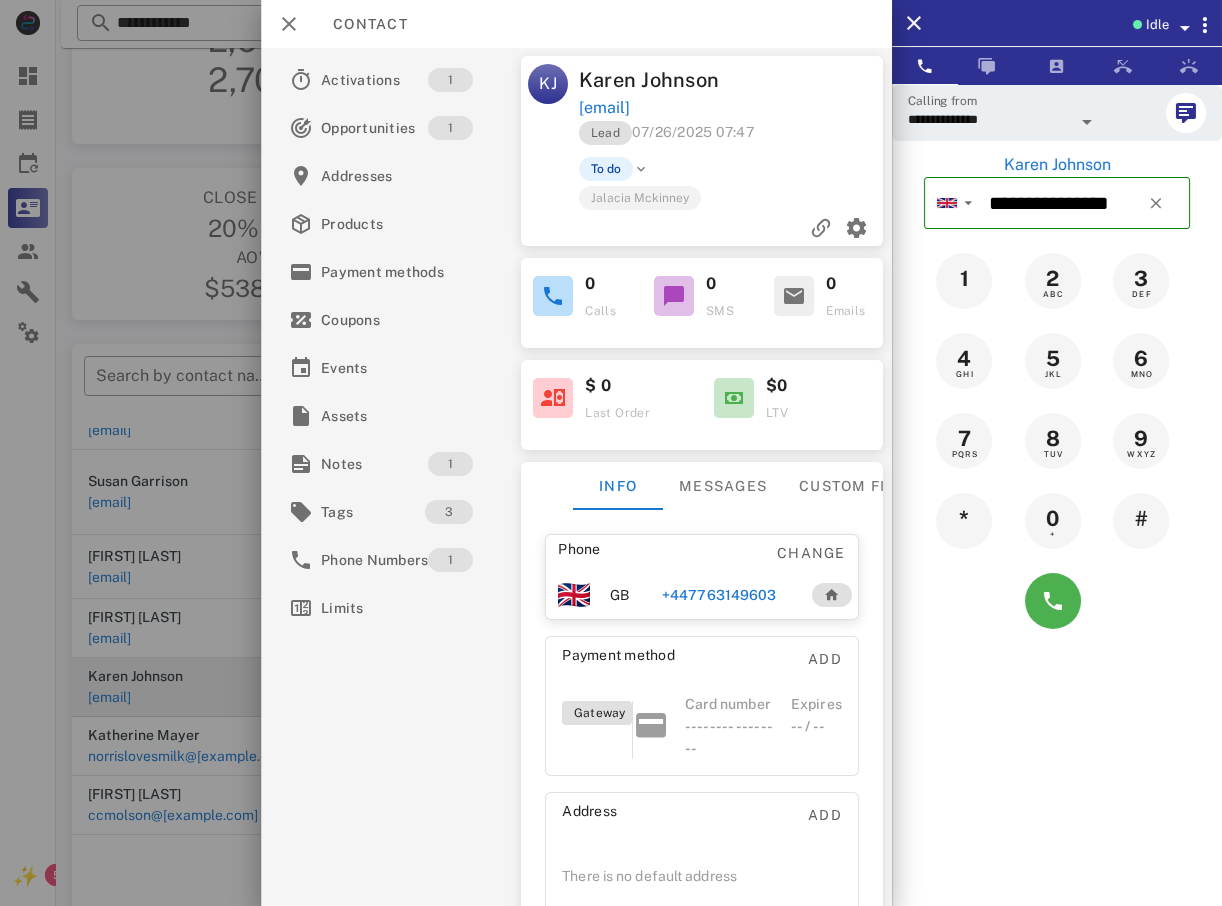 click at bounding box center [611, 453] 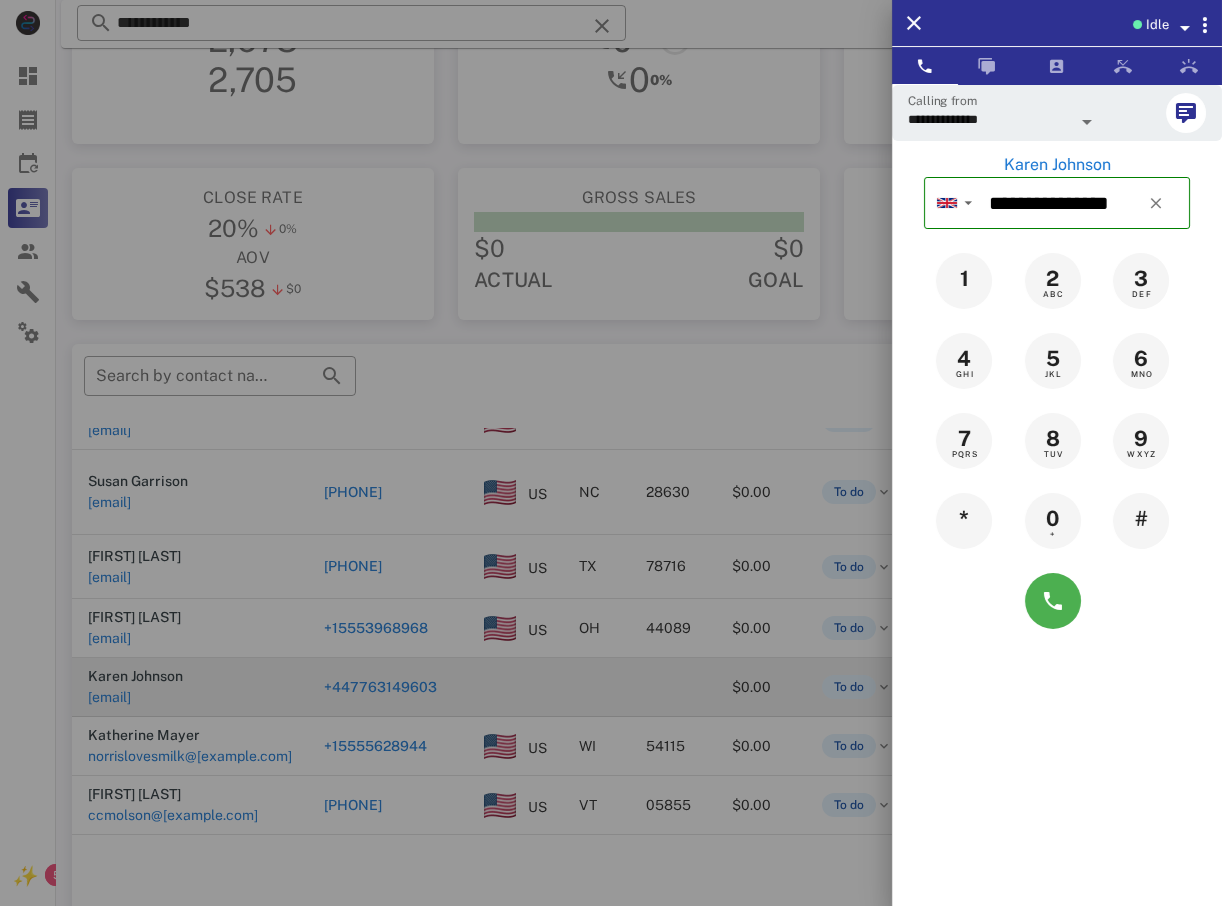 click at bounding box center [611, 453] 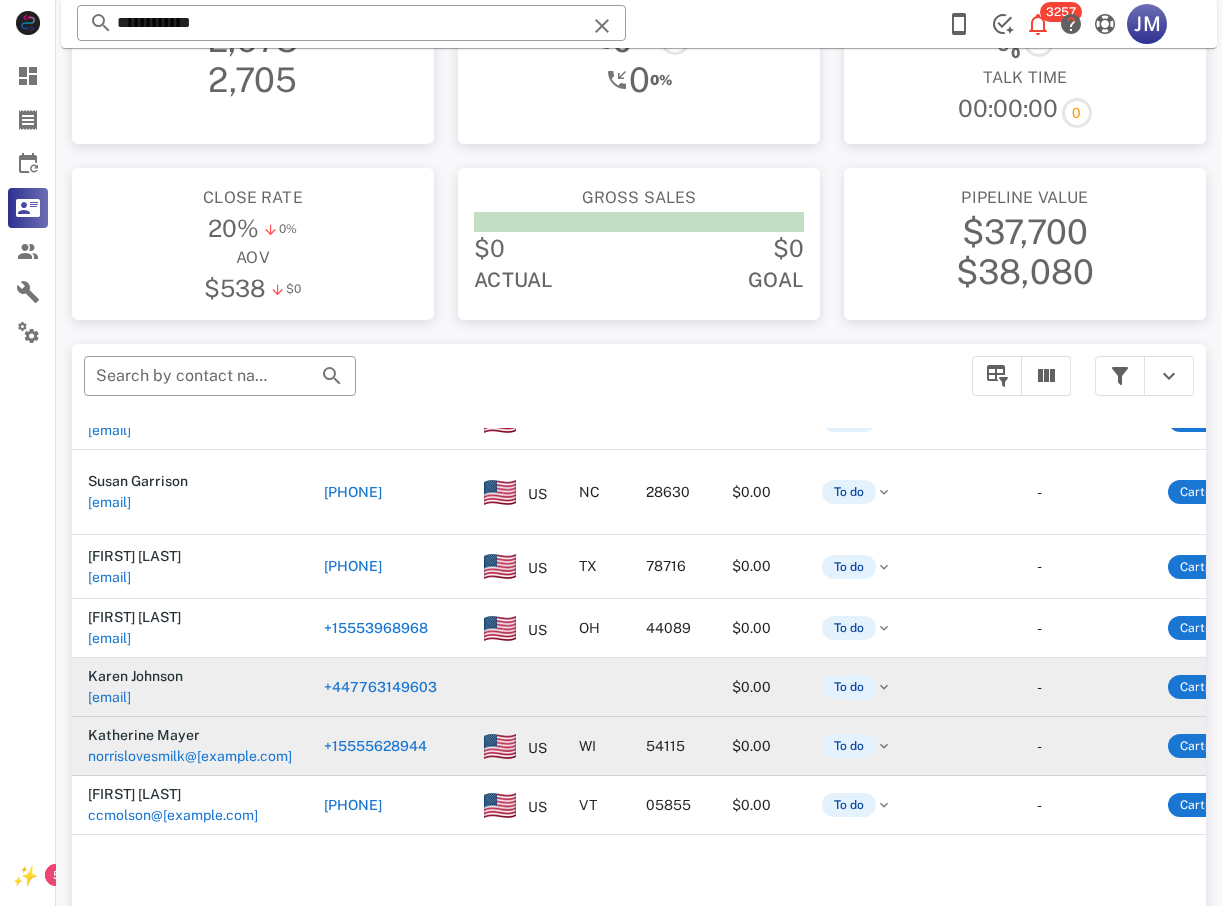 click on "+15555628944" at bounding box center (375, 746) 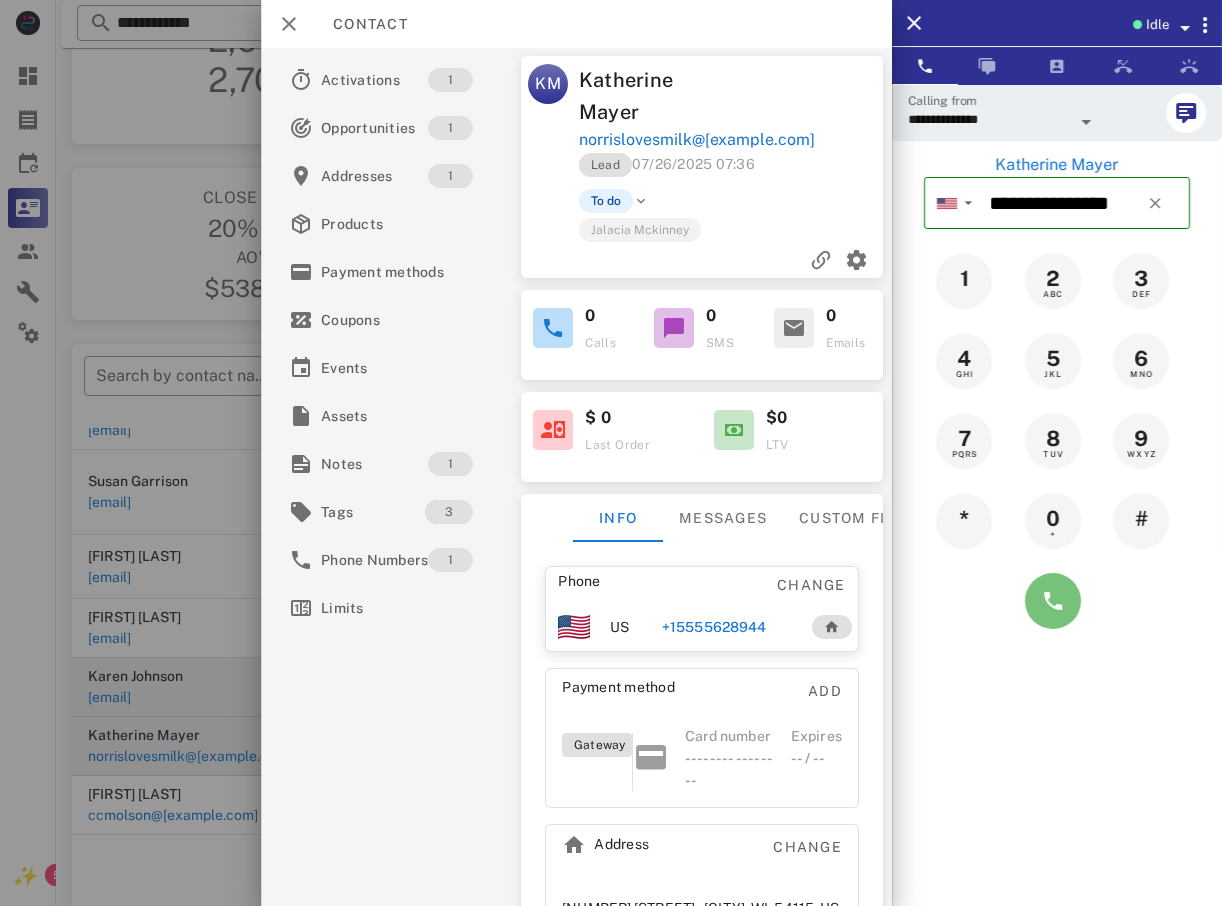 click at bounding box center (1053, 601) 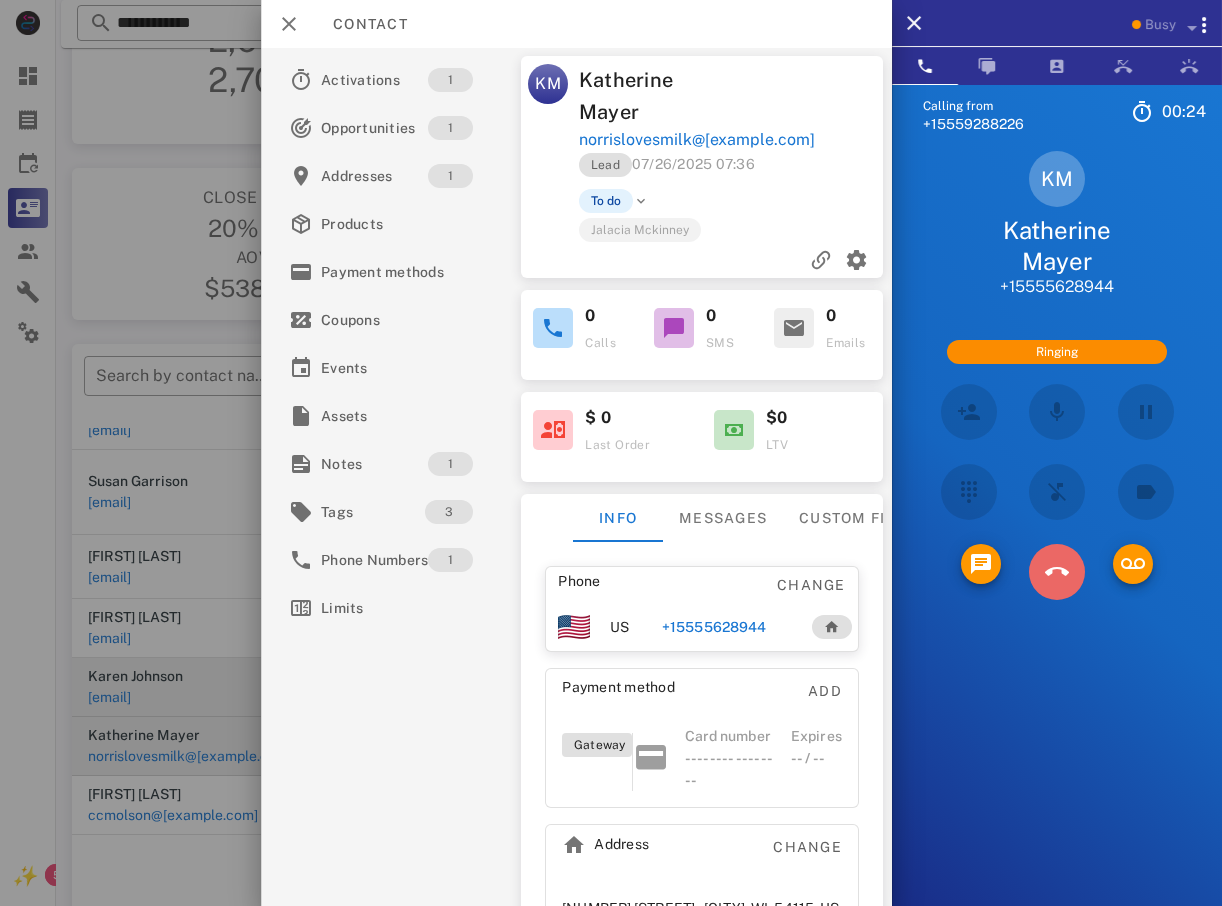 click at bounding box center [1057, 572] 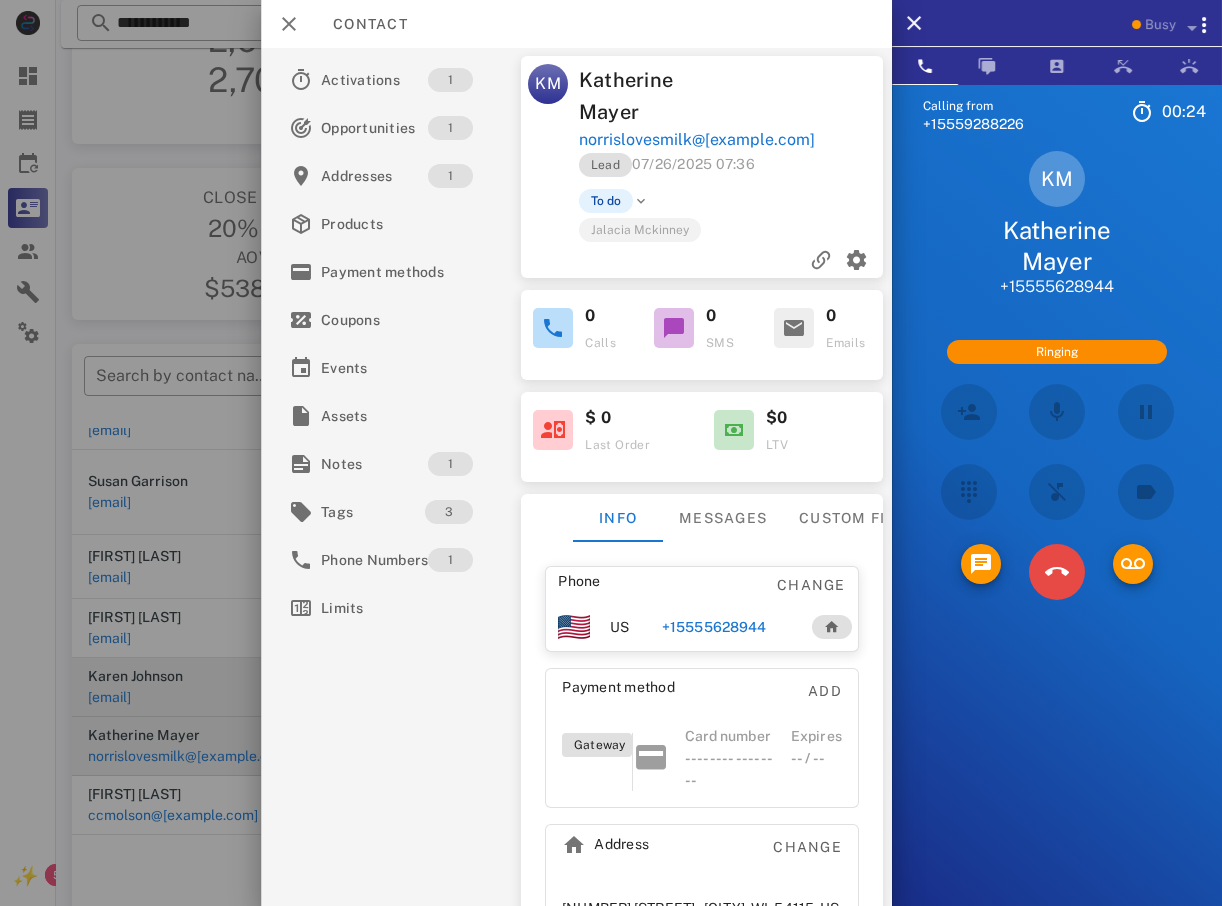 click on "5 JKL" at bounding box center (0, 0) 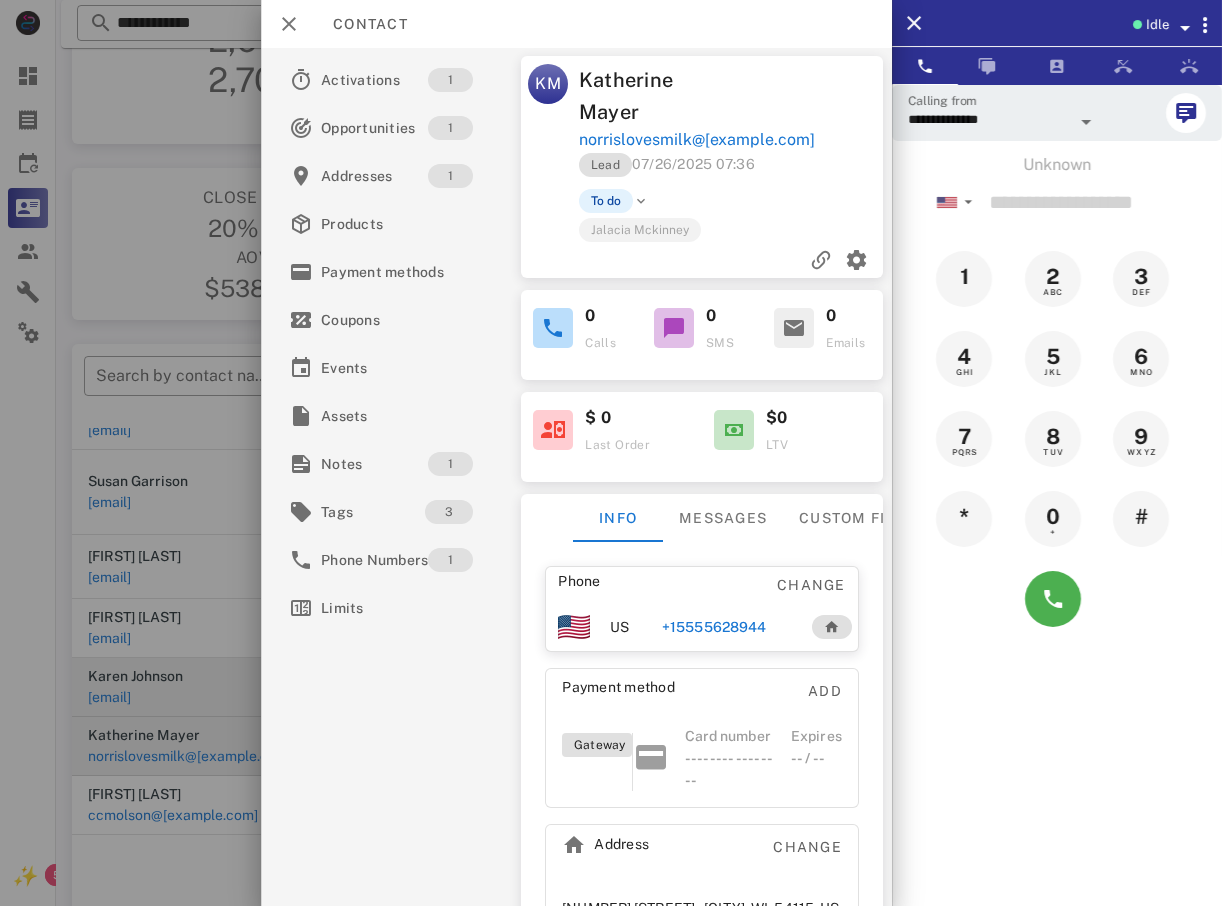 click at bounding box center [611, 453] 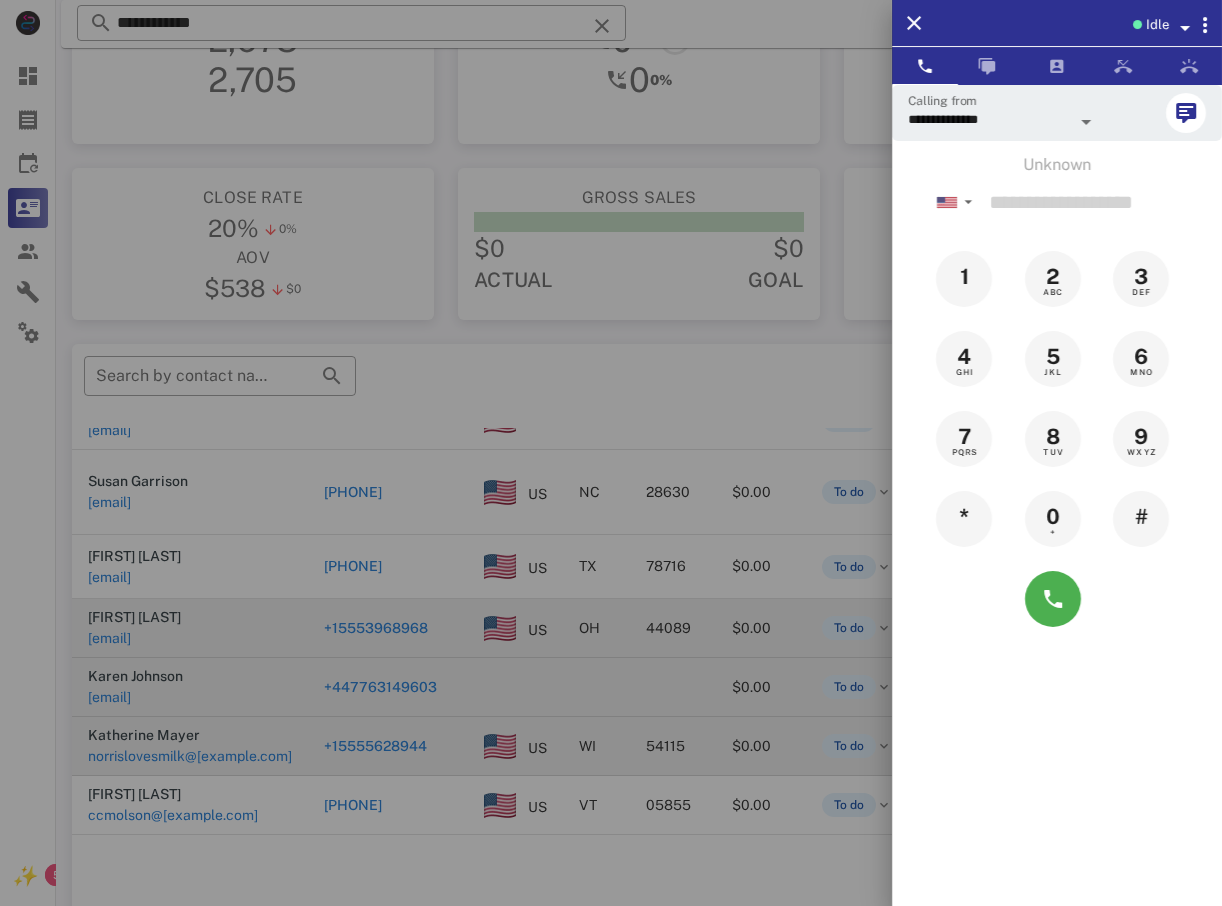 click at bounding box center [611, 453] 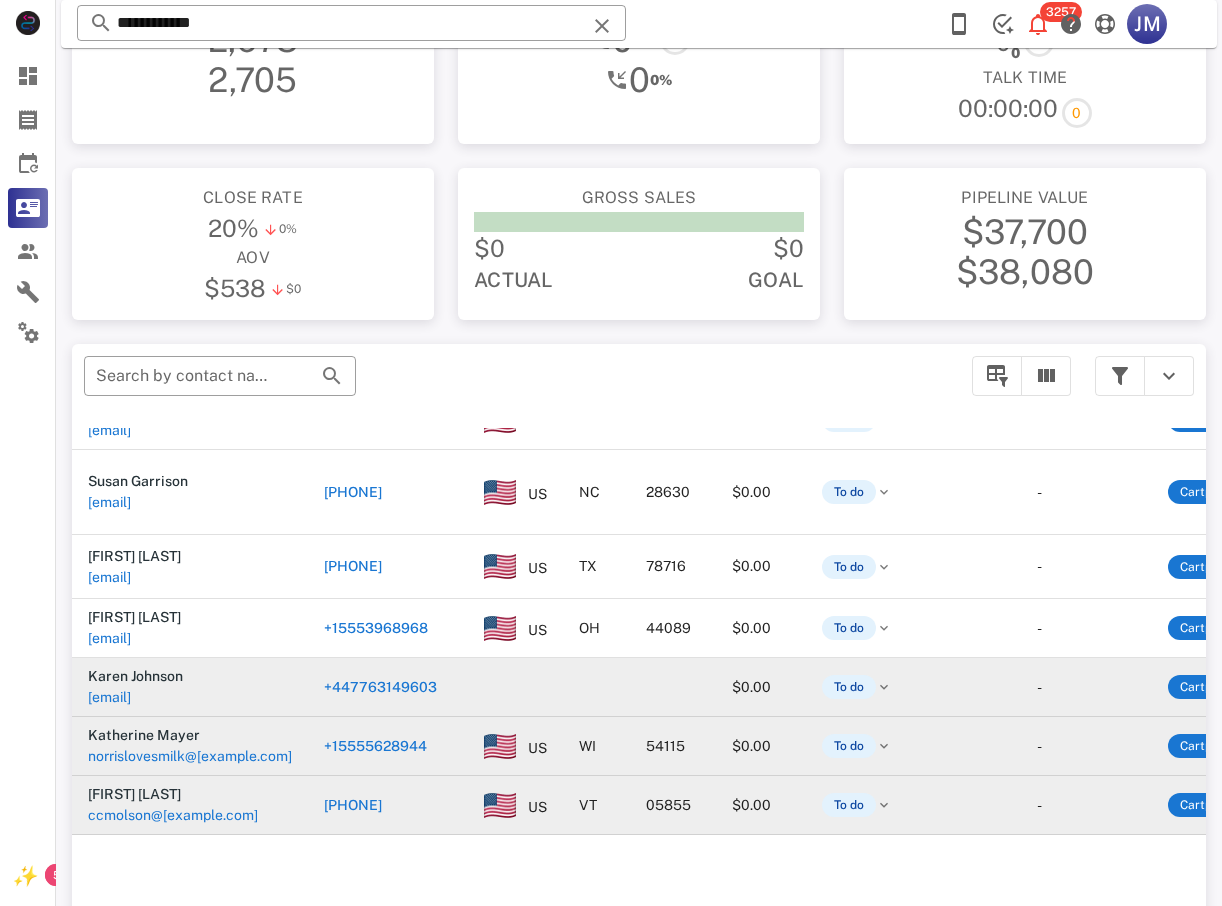 click on "[PHONE]" at bounding box center (353, 805) 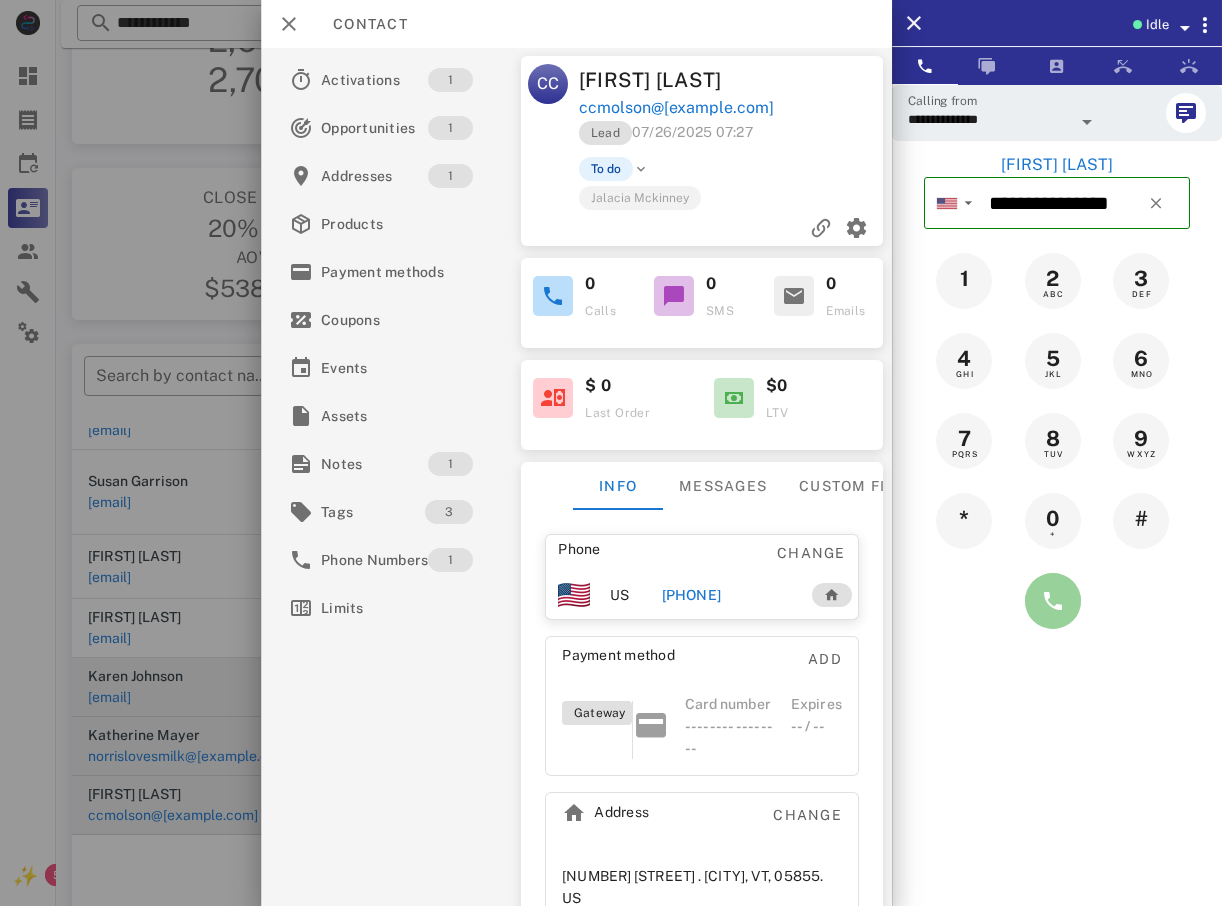 click at bounding box center [1053, 601] 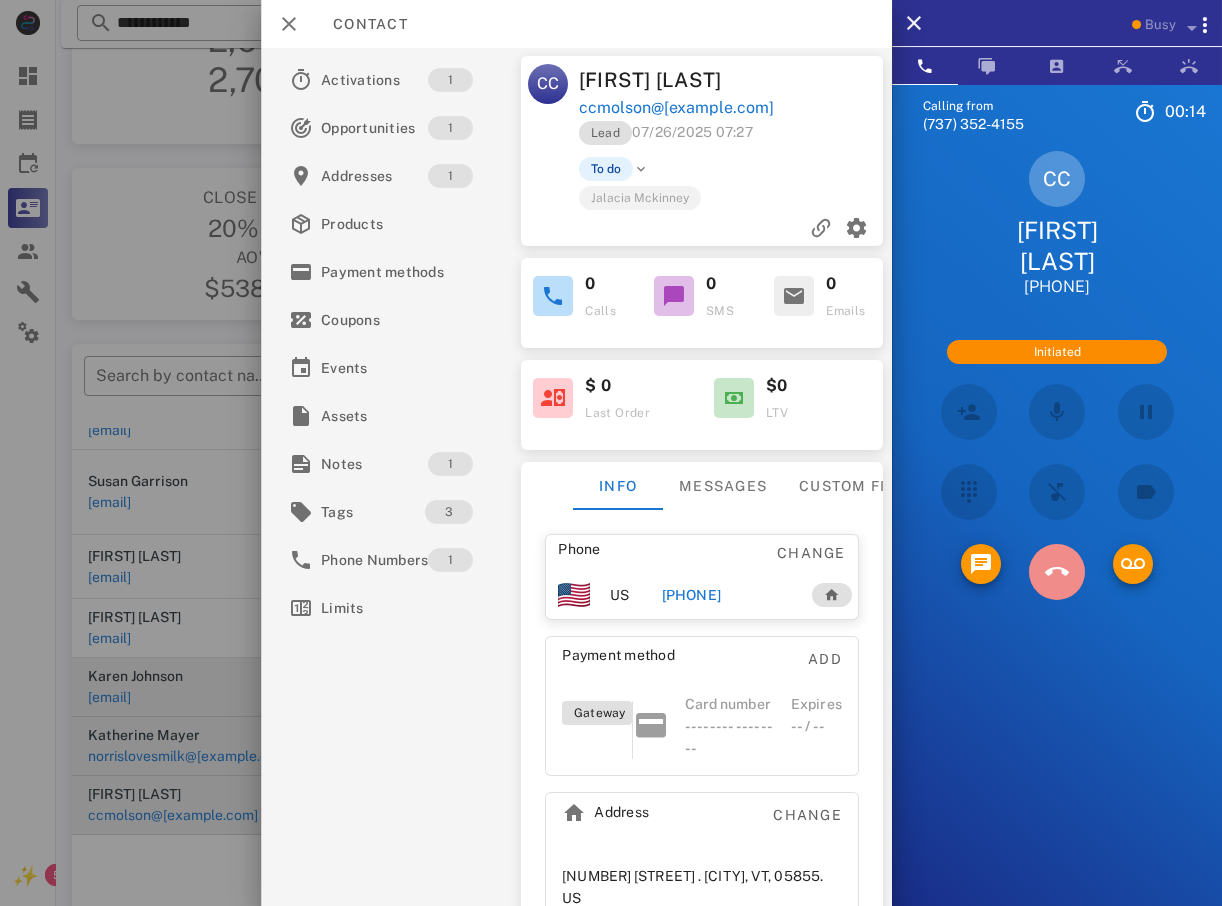 click at bounding box center (1057, 572) 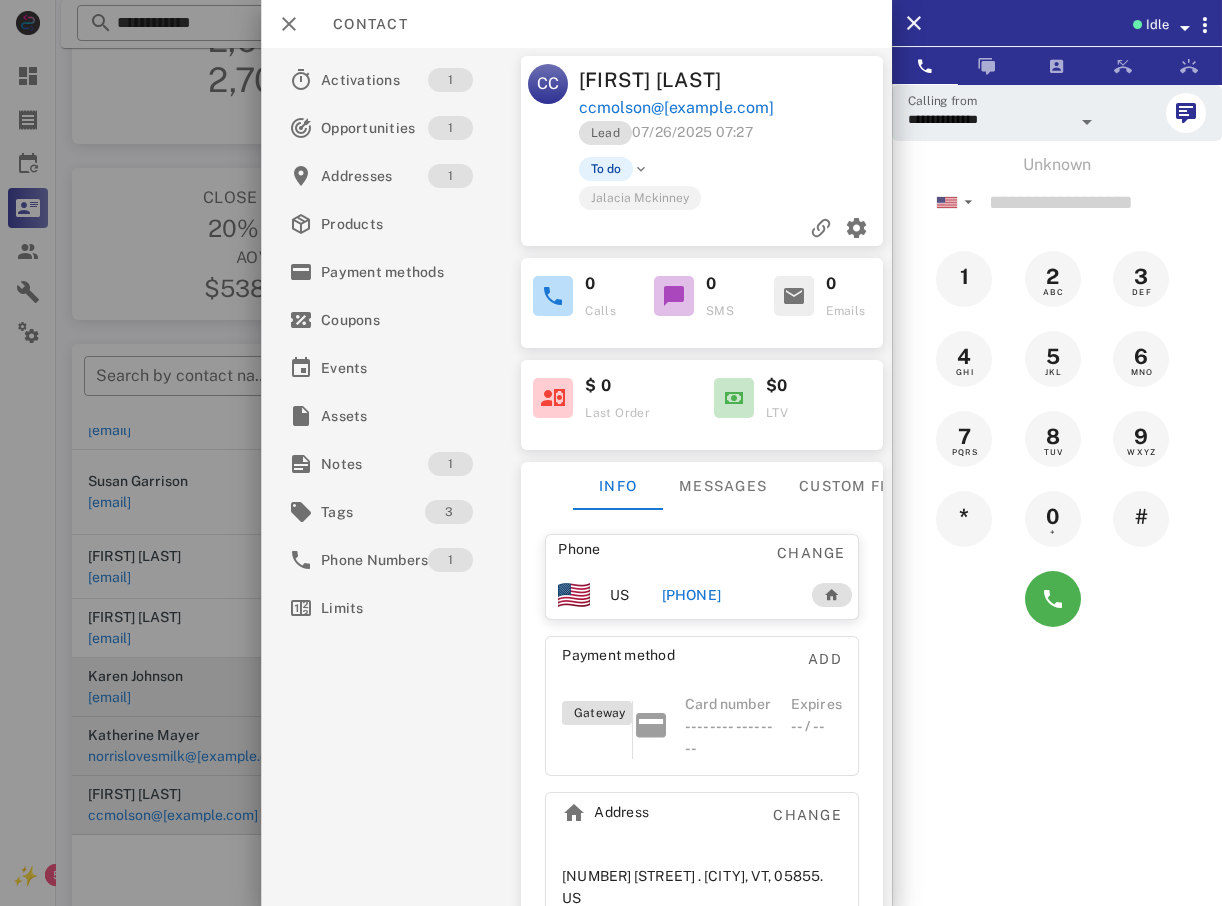 click at bounding box center [611, 453] 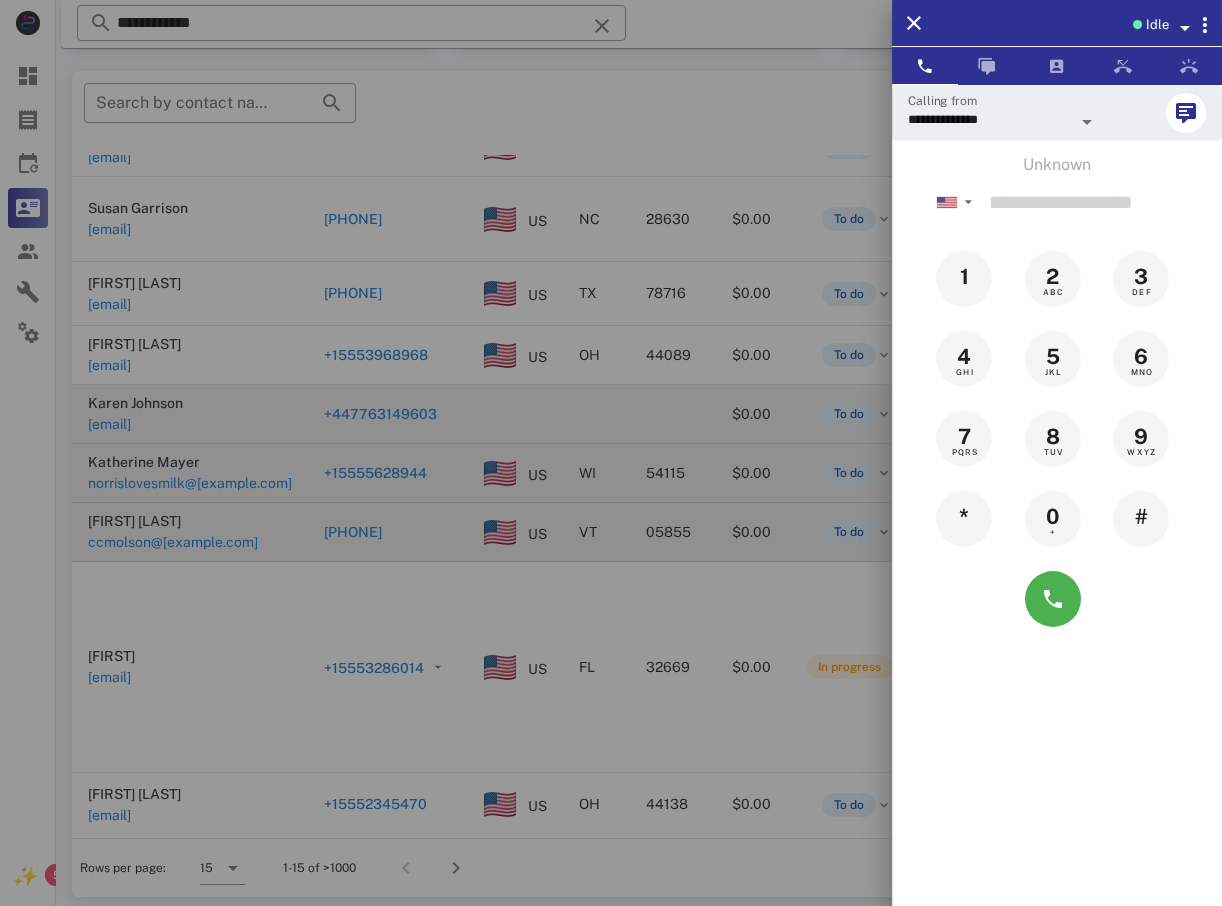 scroll, scrollTop: 380, scrollLeft: 0, axis: vertical 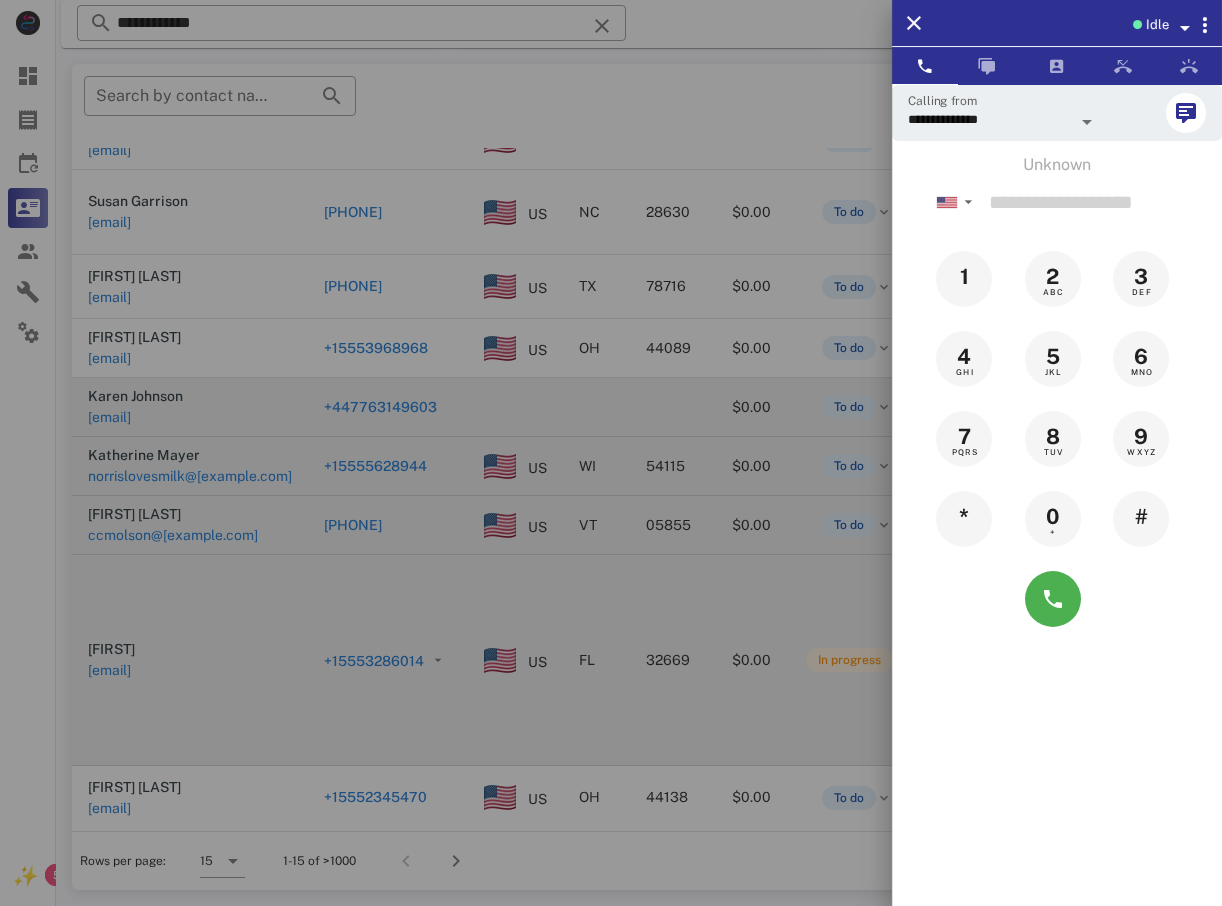 click at bounding box center (611, 453) 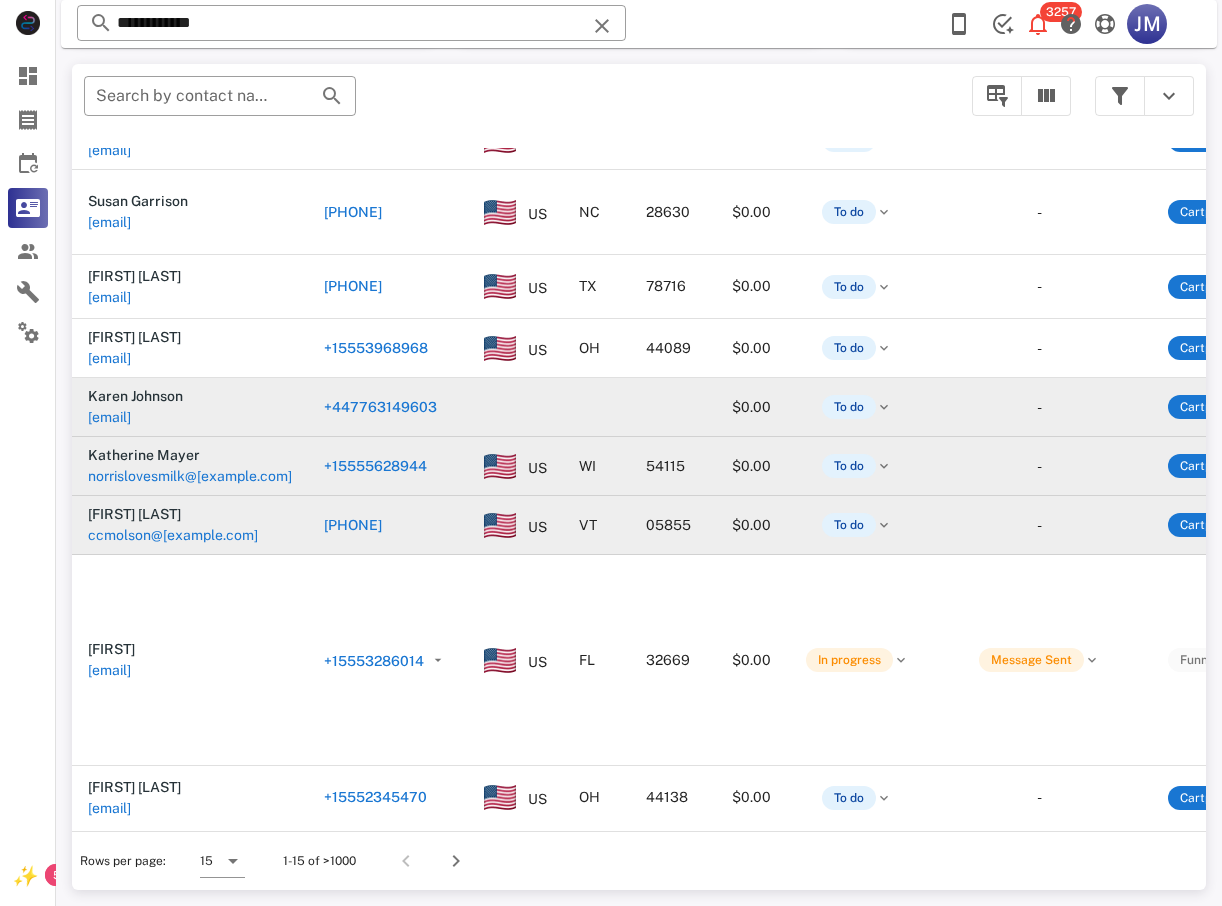 click on "+15553286014" at bounding box center [374, 661] 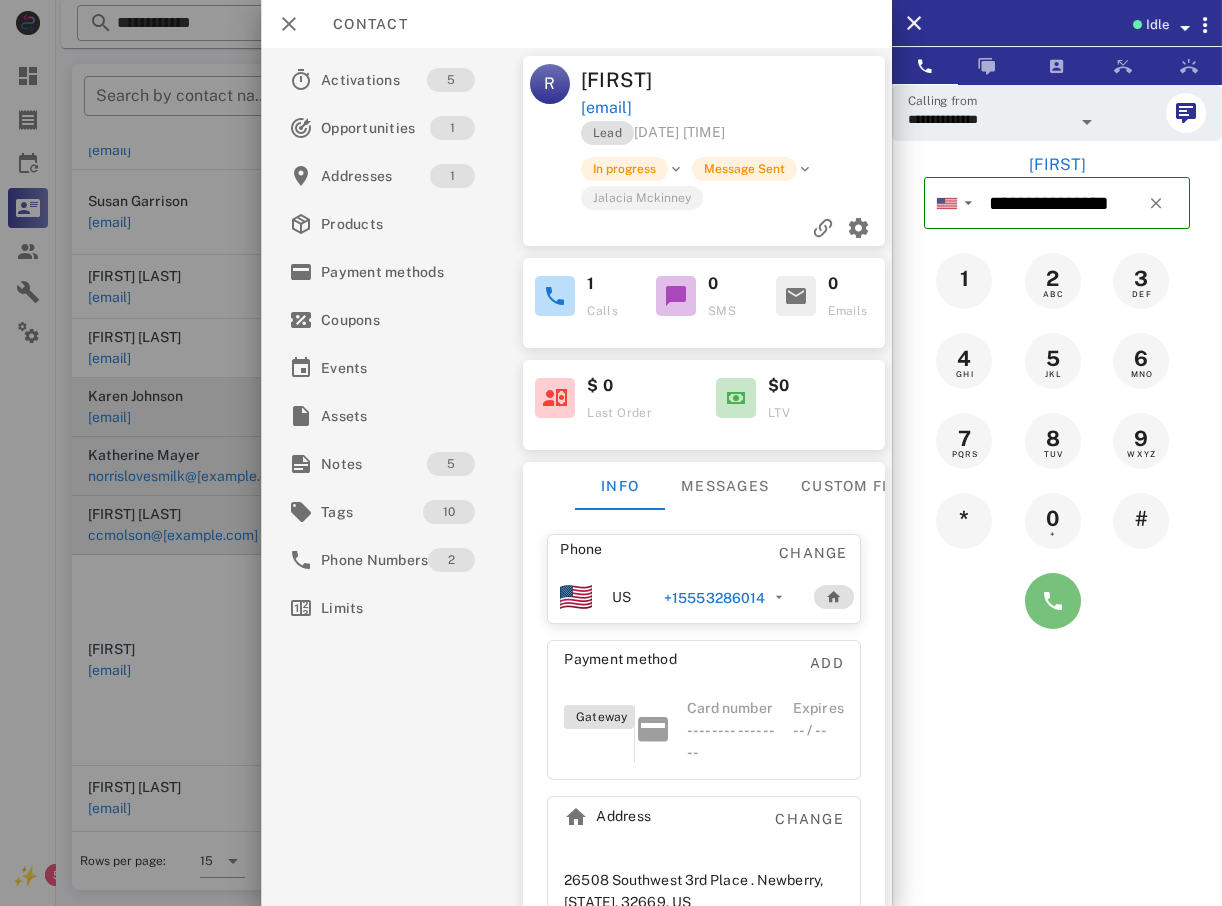 click at bounding box center (1053, 601) 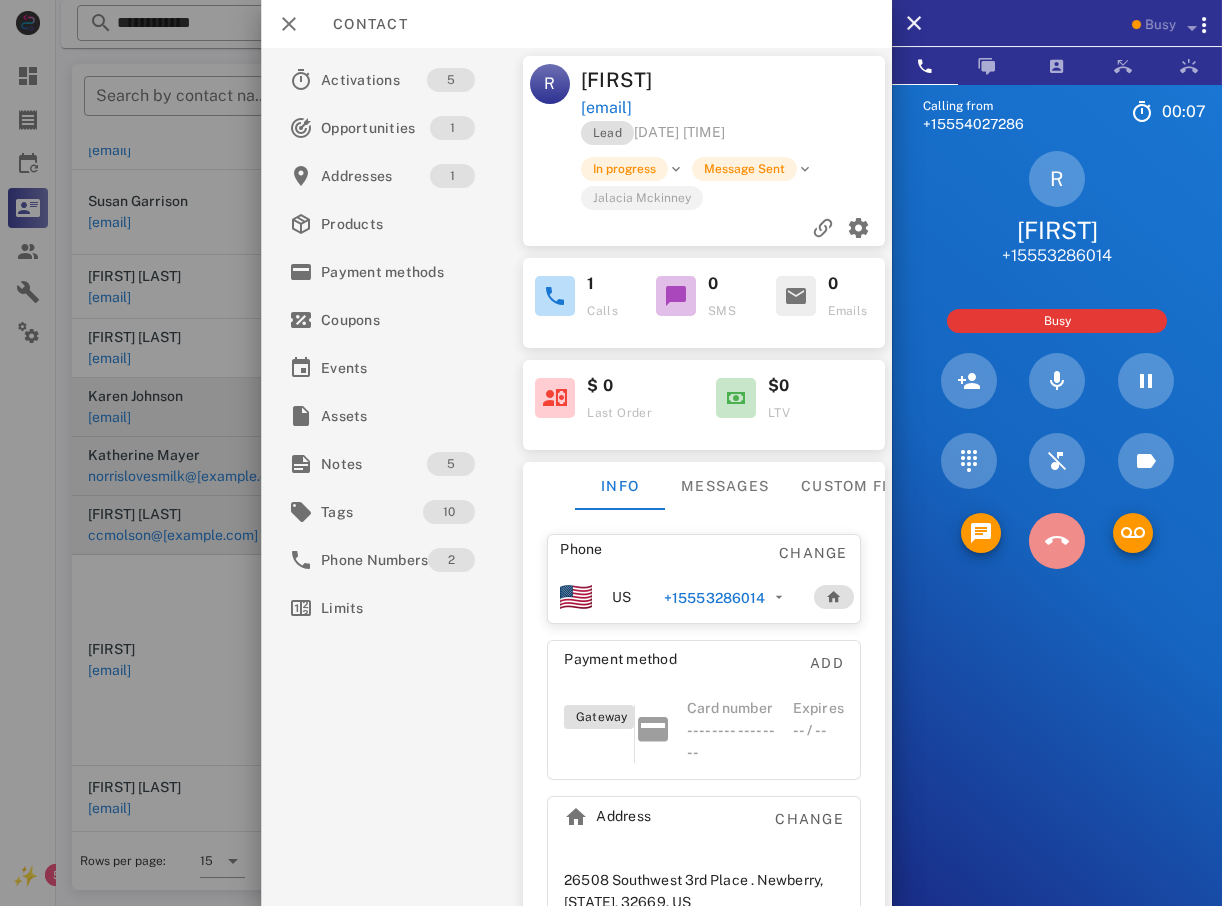 drag, startPoint x: 1080, startPoint y: 541, endPoint x: 1070, endPoint y: 550, distance: 13.453624 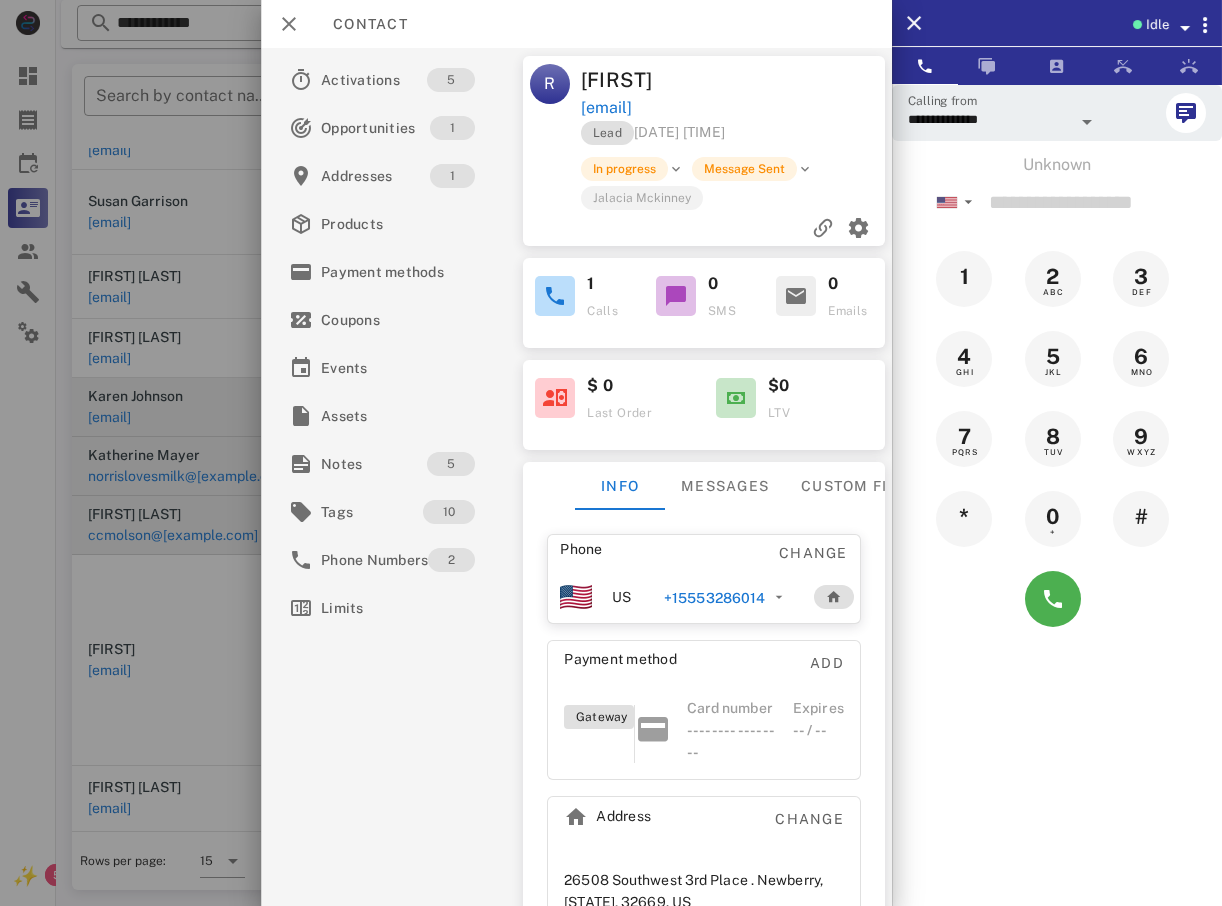 click at bounding box center [611, 453] 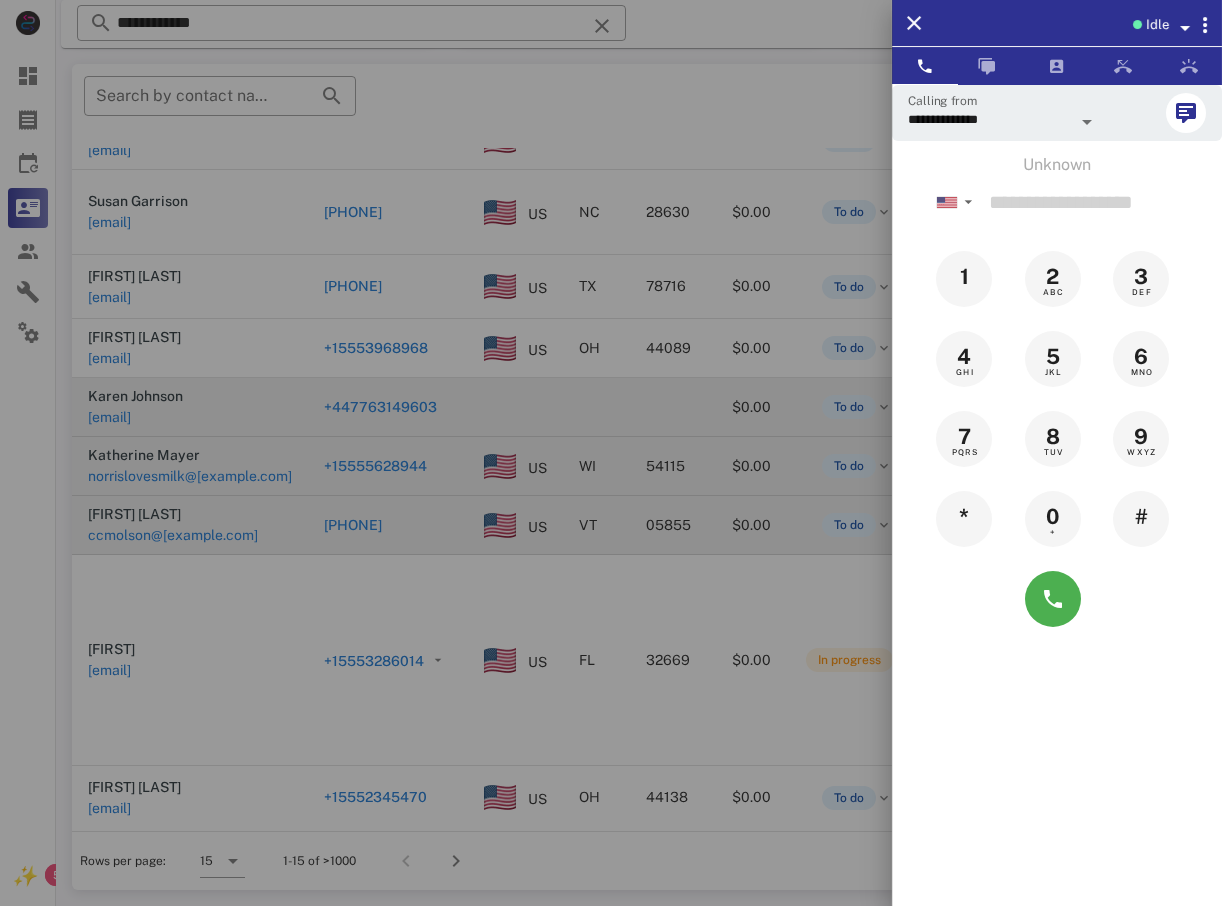 click at bounding box center [611, 453] 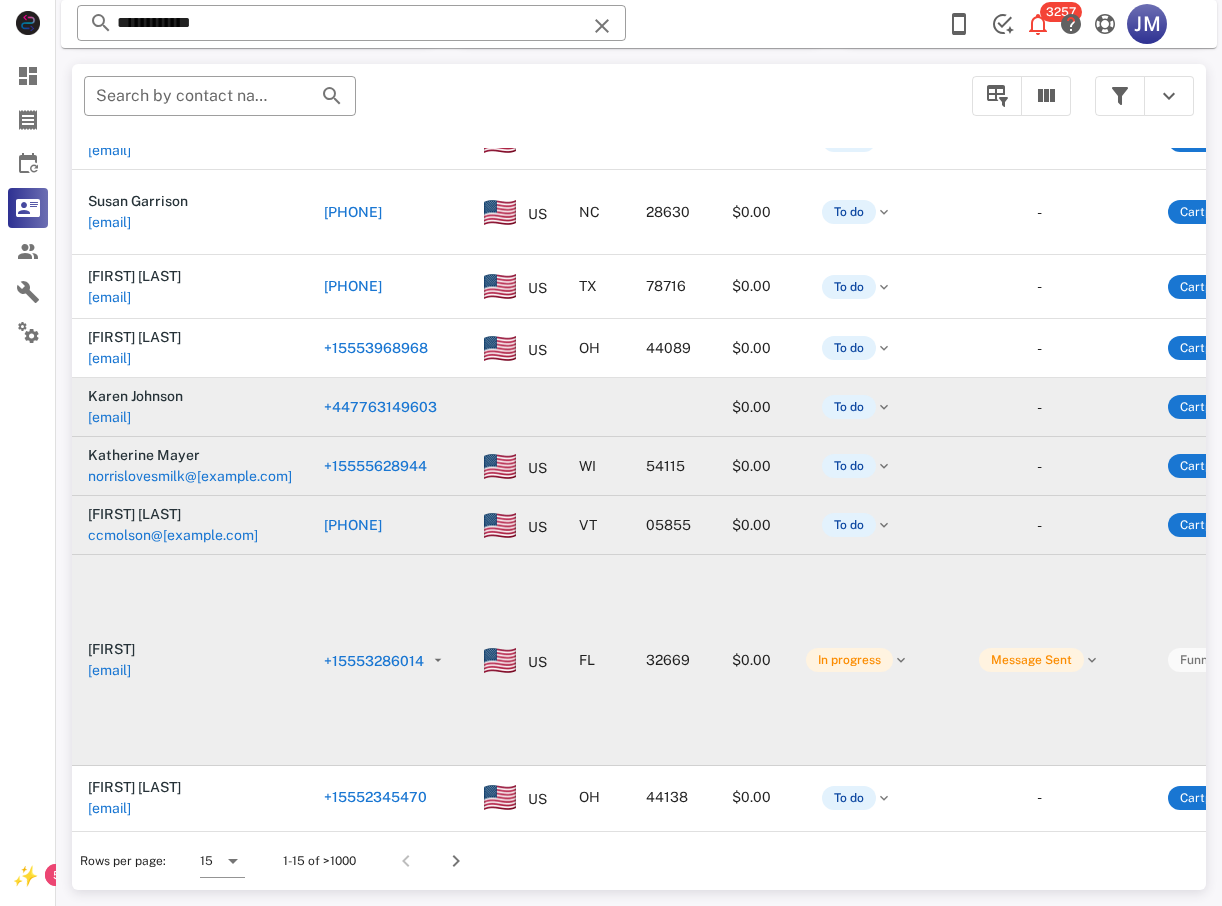 drag, startPoint x: 193, startPoint y: 683, endPoint x: 196, endPoint y: 694, distance: 11.401754 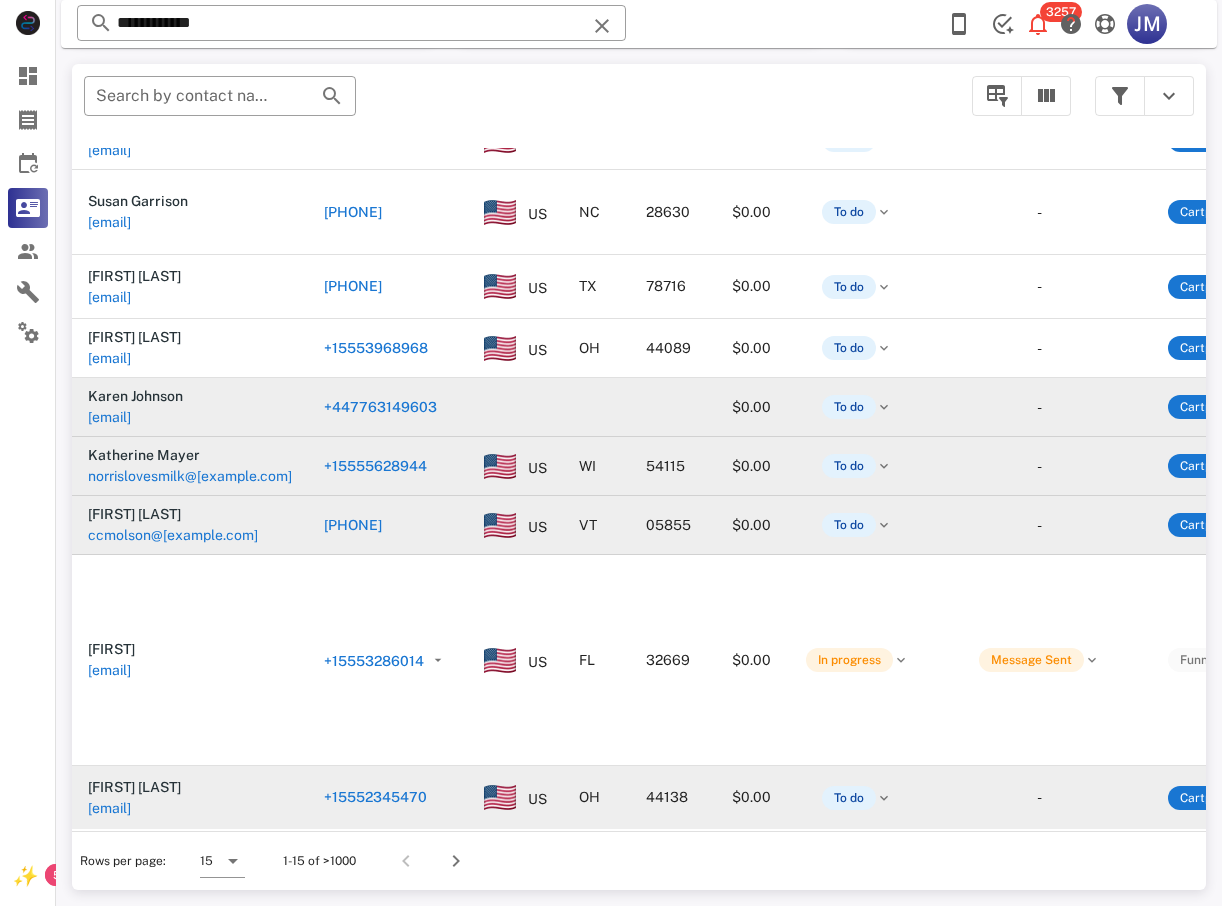 click on "+15552345470" at bounding box center (375, 797) 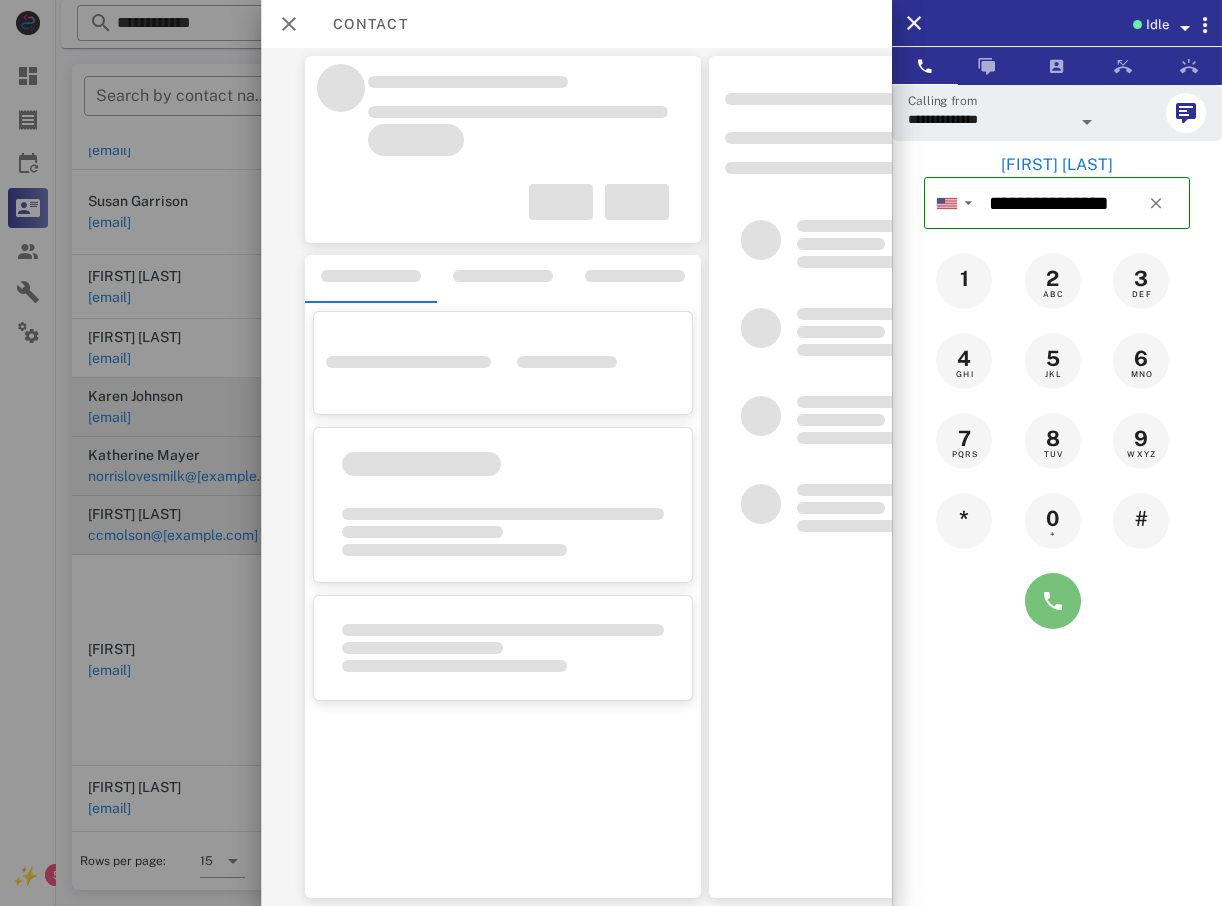 click at bounding box center [1053, 601] 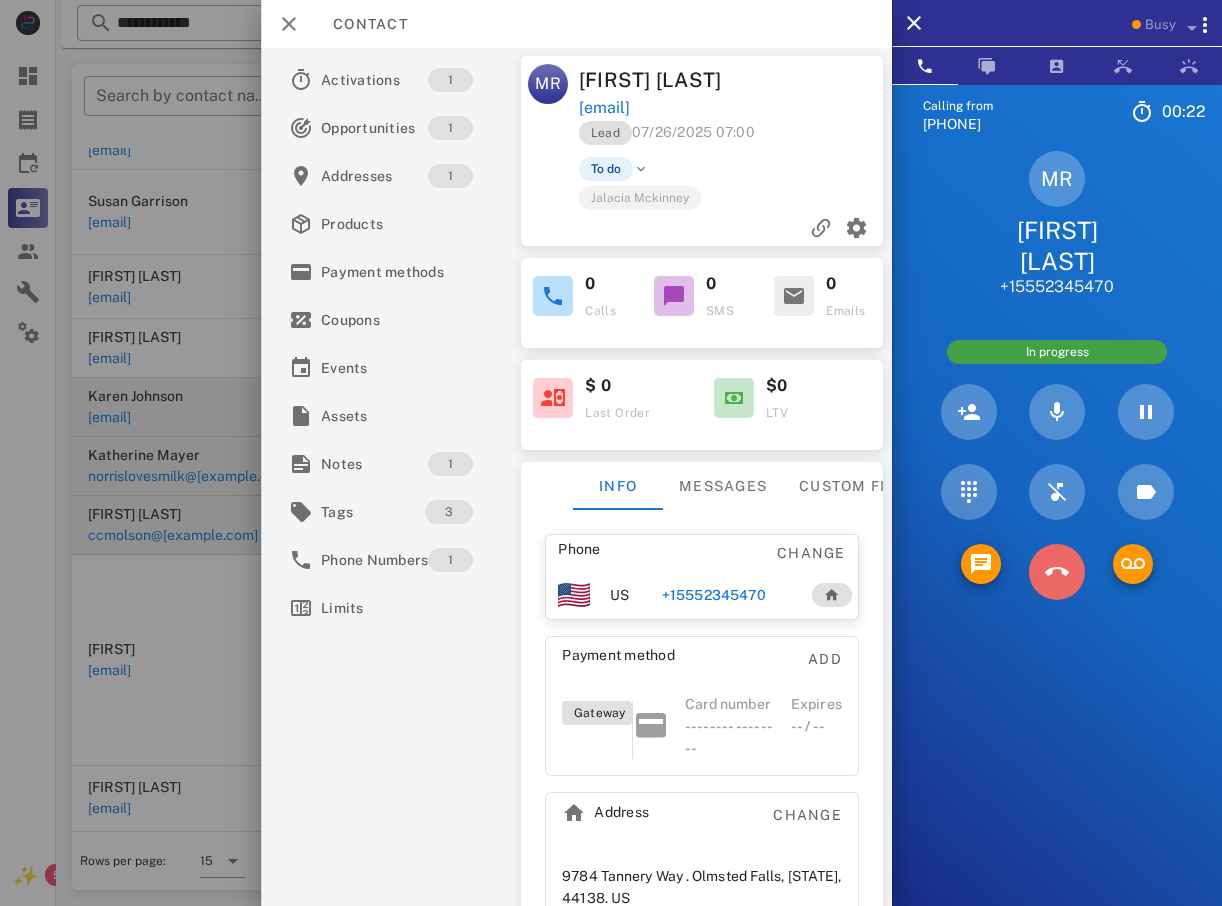 click at bounding box center (1057, 572) 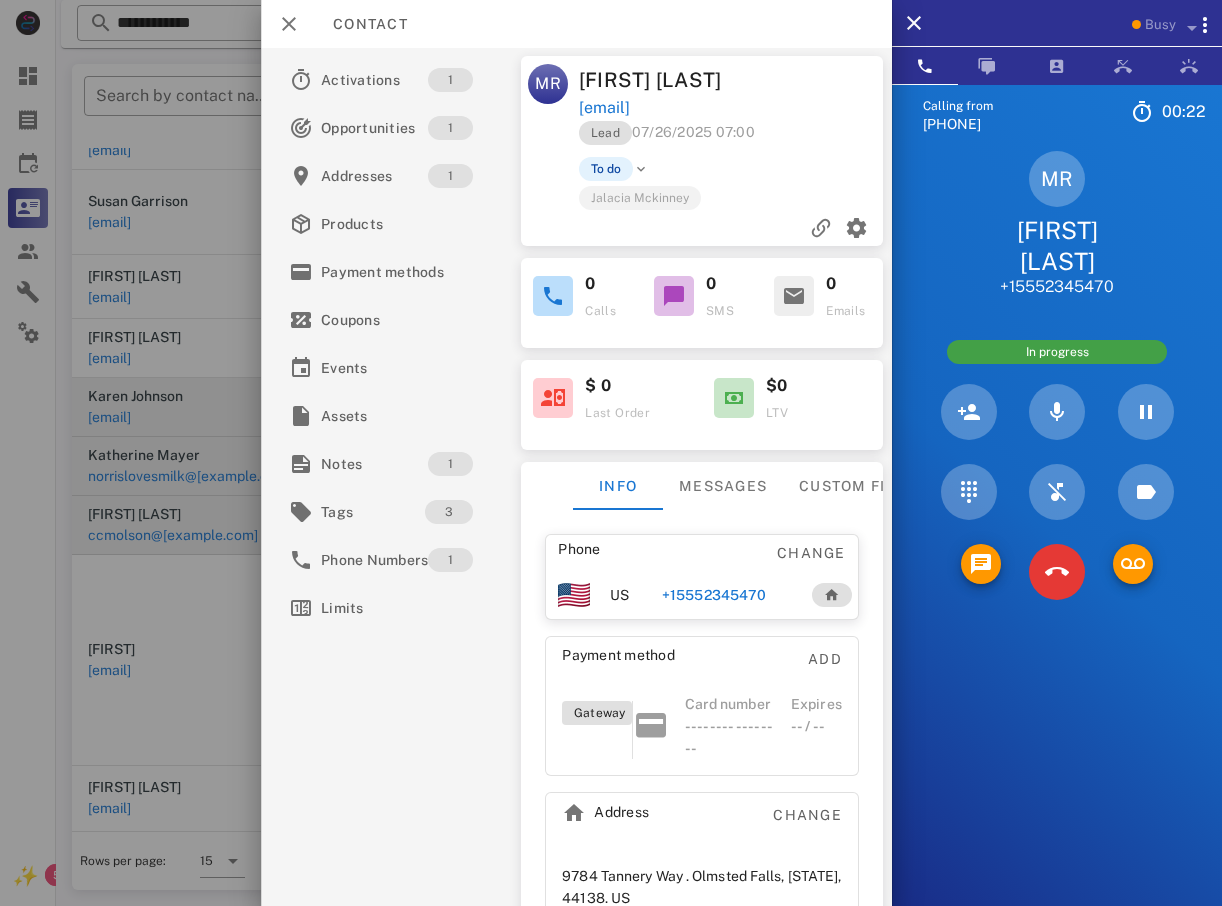 click on "8 TUV" at bounding box center (0, 0) 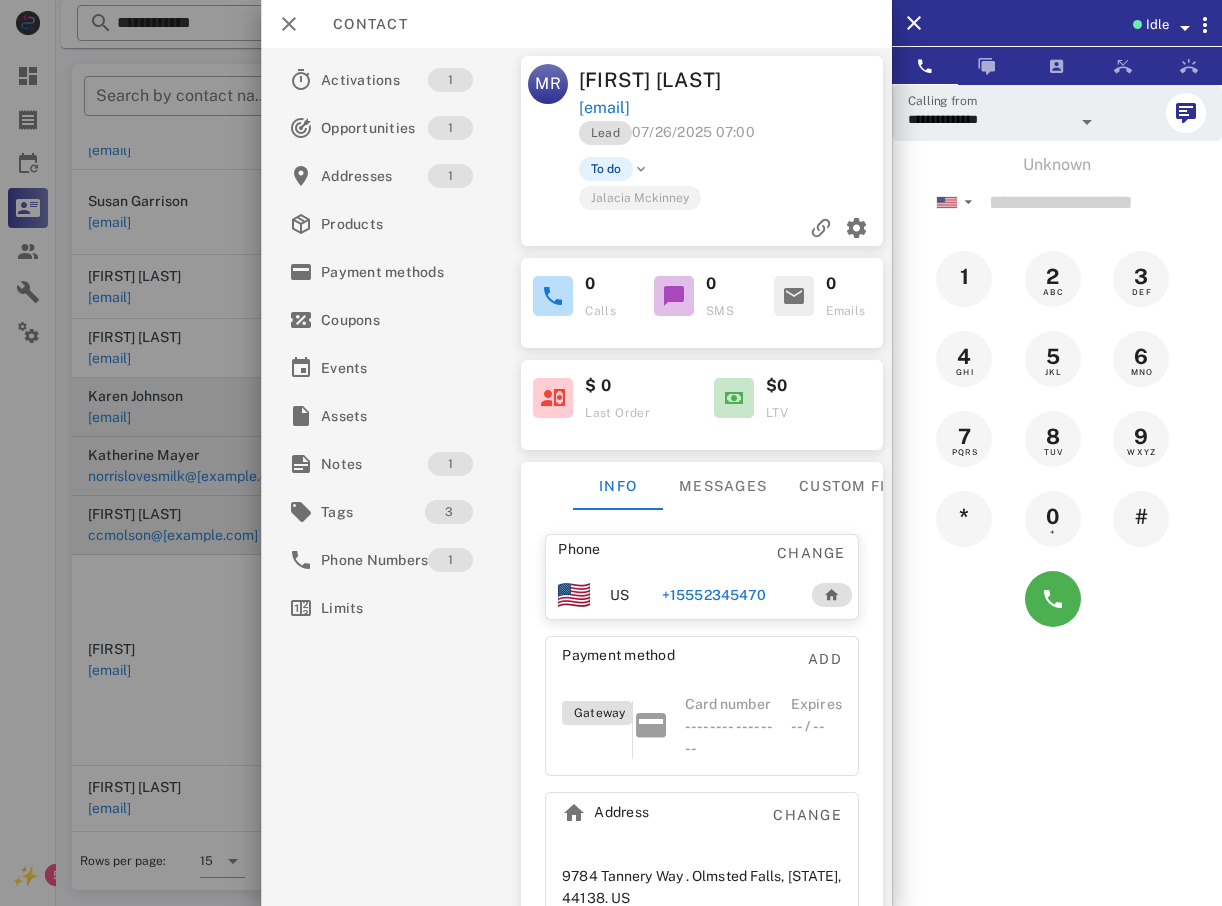 click at bounding box center [611, 453] 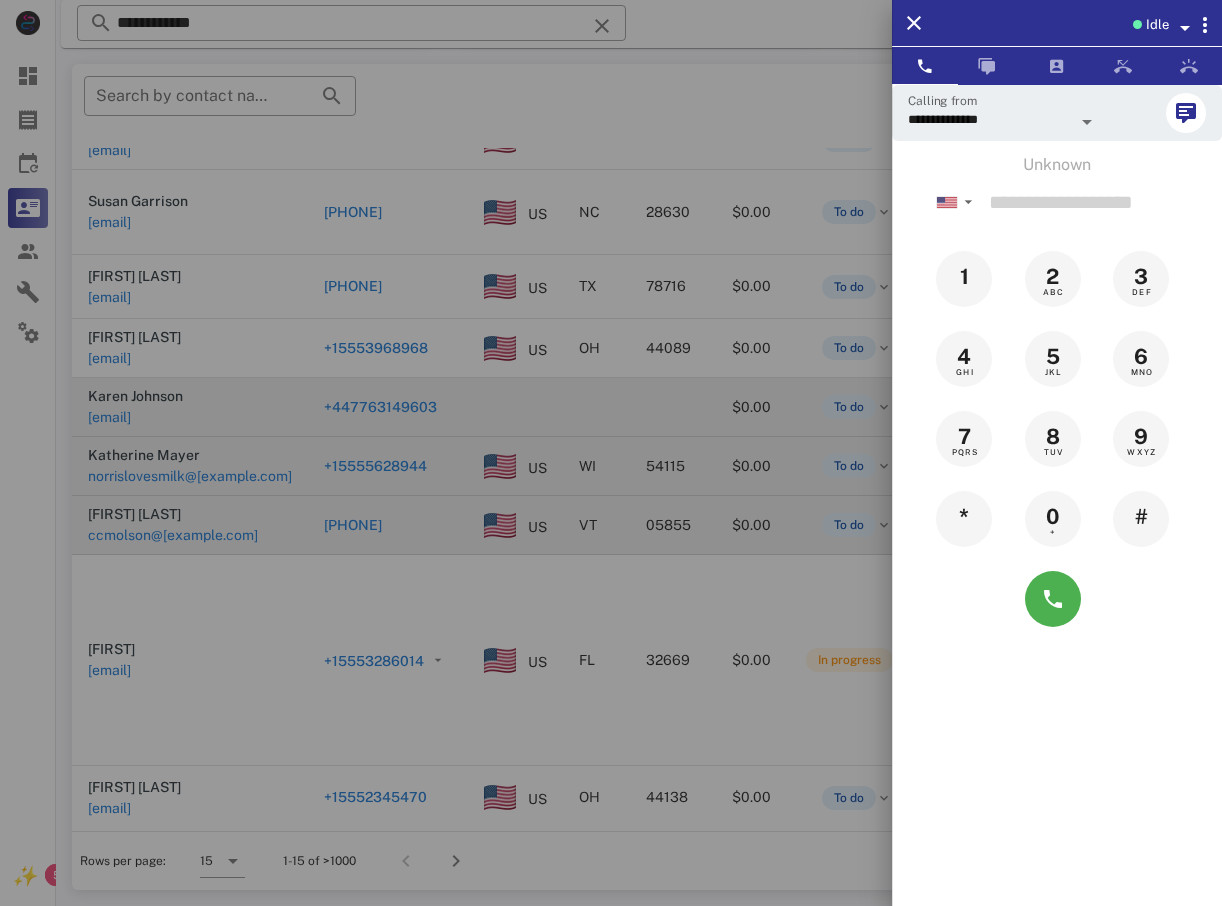 click at bounding box center [611, 453] 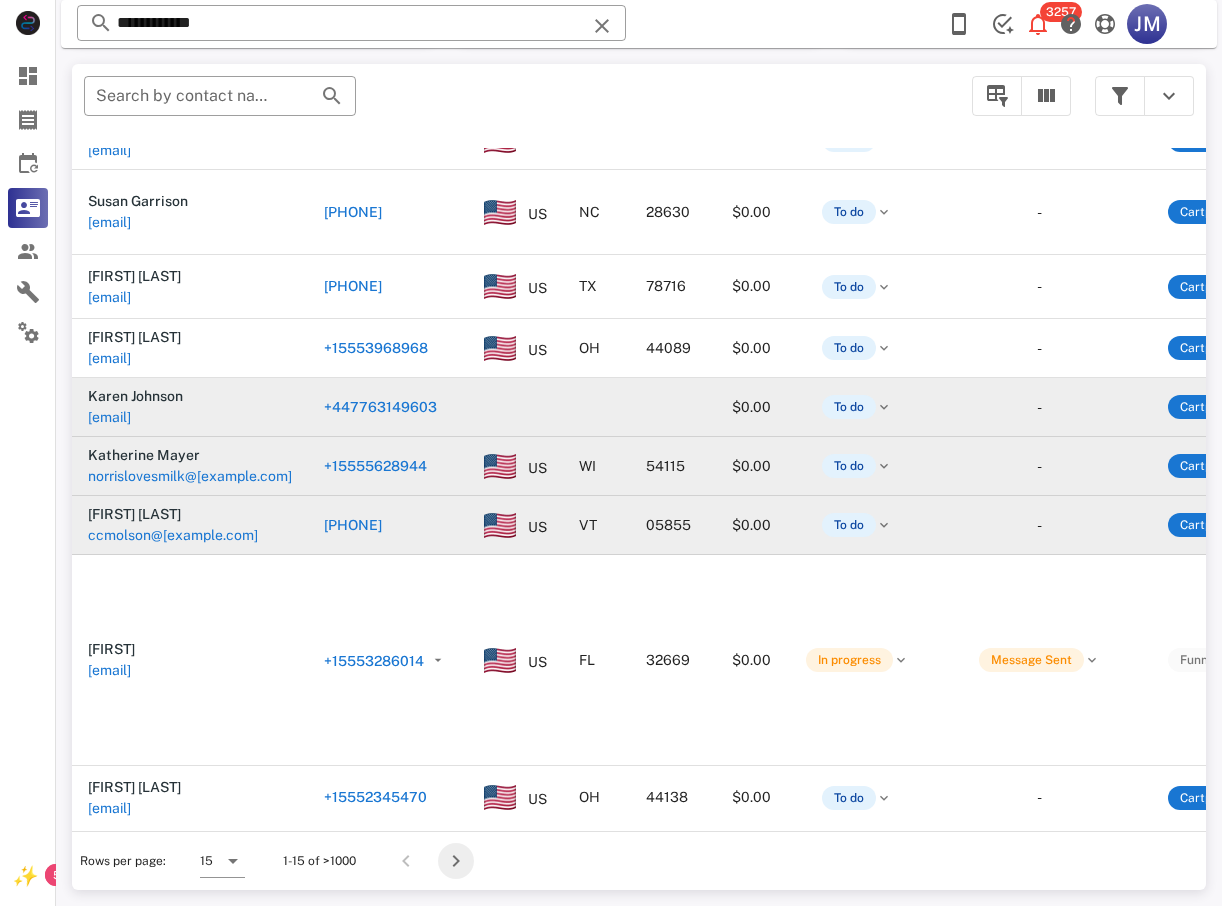 click at bounding box center (456, 861) 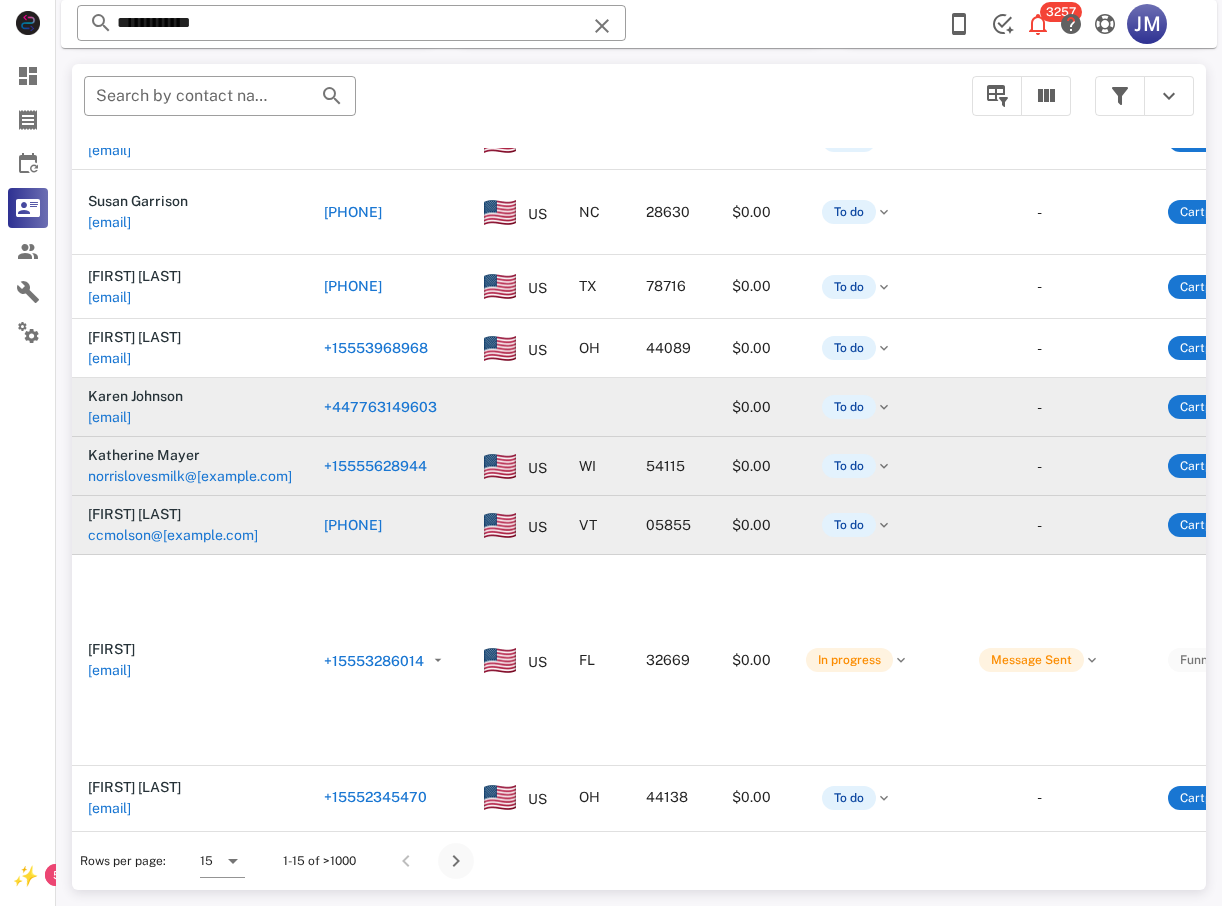 click on "​ Search by contact name, email or phone Contact Phone Country State Zip code Value Status Substatus Sources Activations Tags Created at [FIRST] [LAST]  [EMAIL]   [PHONE]   US OH 43527  $0.00   To do  -  Cartpanda  1 1  order.paid  1  ⭐ VIP Delivery ⭐  1  Lipo Max - Exclusive Discount   07/26/2025 09:09  [FIRST] [LAST]  [EMAIL]   [PHONE]   US CT 06810  $0.00   To do  -  Cartpanda  1 1  order.paid  1  Lipo Max - Exclusive Discount   07/26/2025 09:02  [FIRST] [LAST]  [EMAIL]   [PHONE]   US TX 79109  $0.00   To do  -  Cartpanda  2 1  order.paid  1  order.upsell  1  ⭐ VIP Delivery ⭐  1  Lipo Max - Exclusive Discount  1  Lipo Max - Exclusive Offer (U1.3)   07/26/2025 08:56  [FIRST] [LAST]  [EMAIL]   [PHONE]   US NJ 07838  $0.00   To do  -  Cartpanda  1 1  order.paid  1  Lipo Max - Exclusive Discount   07/26/2025 08:45  [FIRST] [LAST]  [EMAIL]   [PHONE]   US CA 92054  $0.00   To do  -  Cartpanda  1 1  order.paid  1" at bounding box center (639, 477) 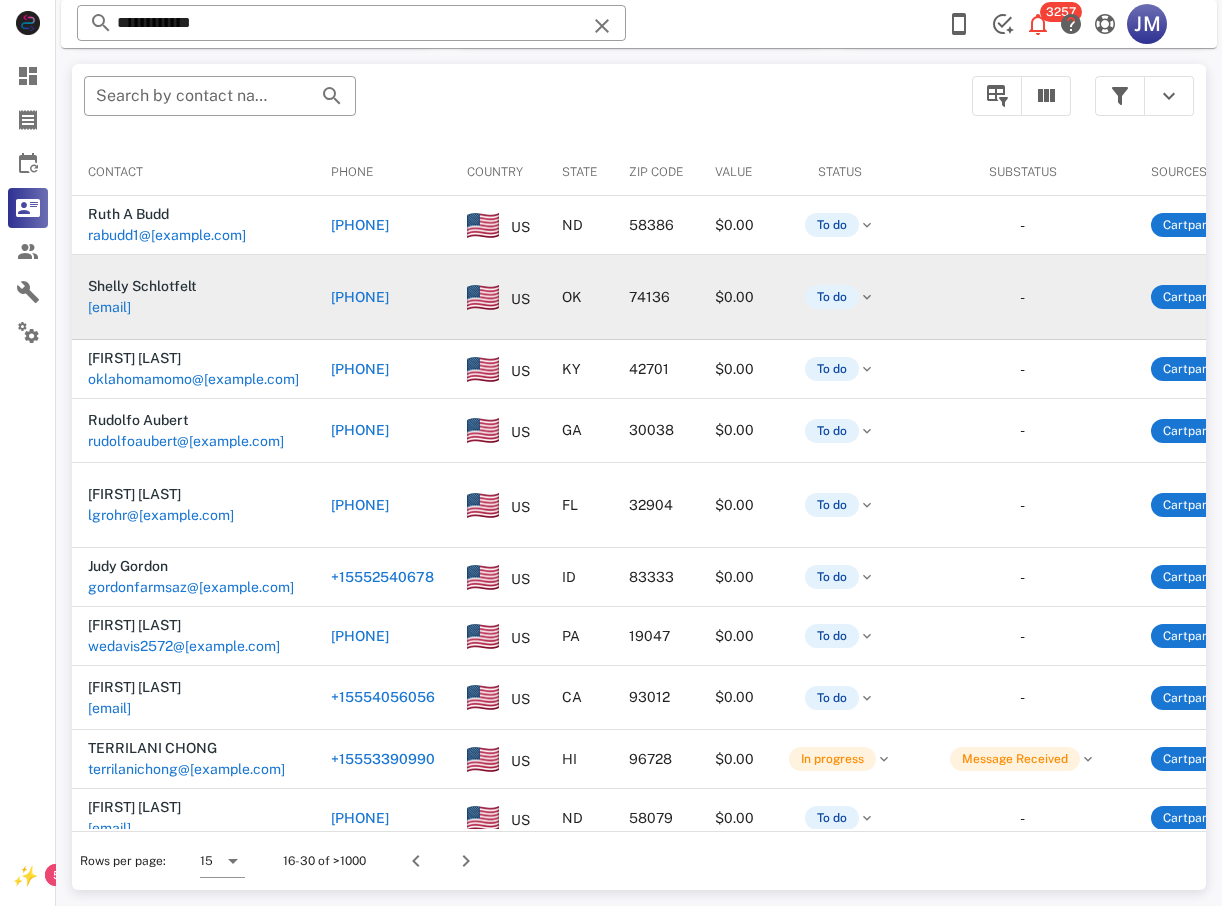 scroll, scrollTop: 380, scrollLeft: 0, axis: vertical 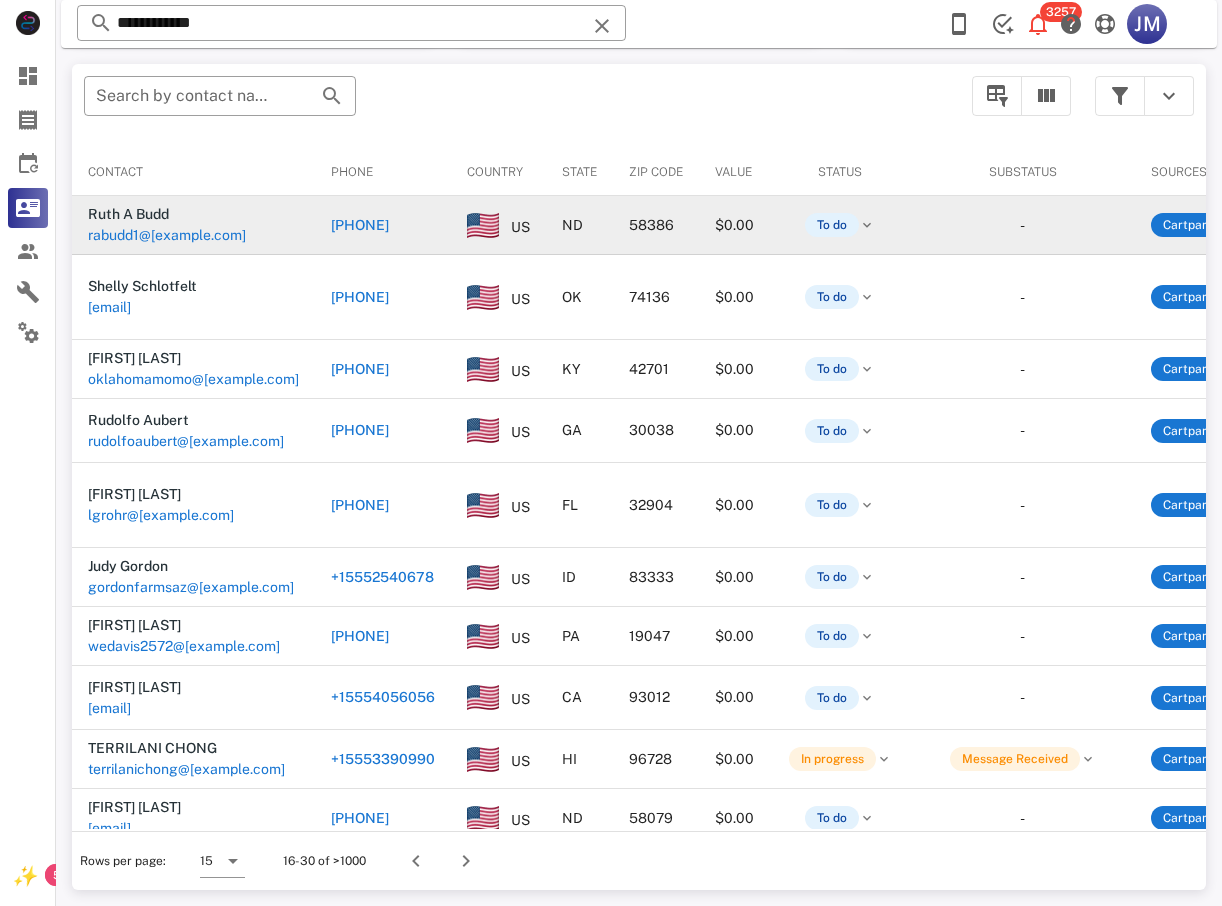 click on "[PHONE]" at bounding box center (360, 225) 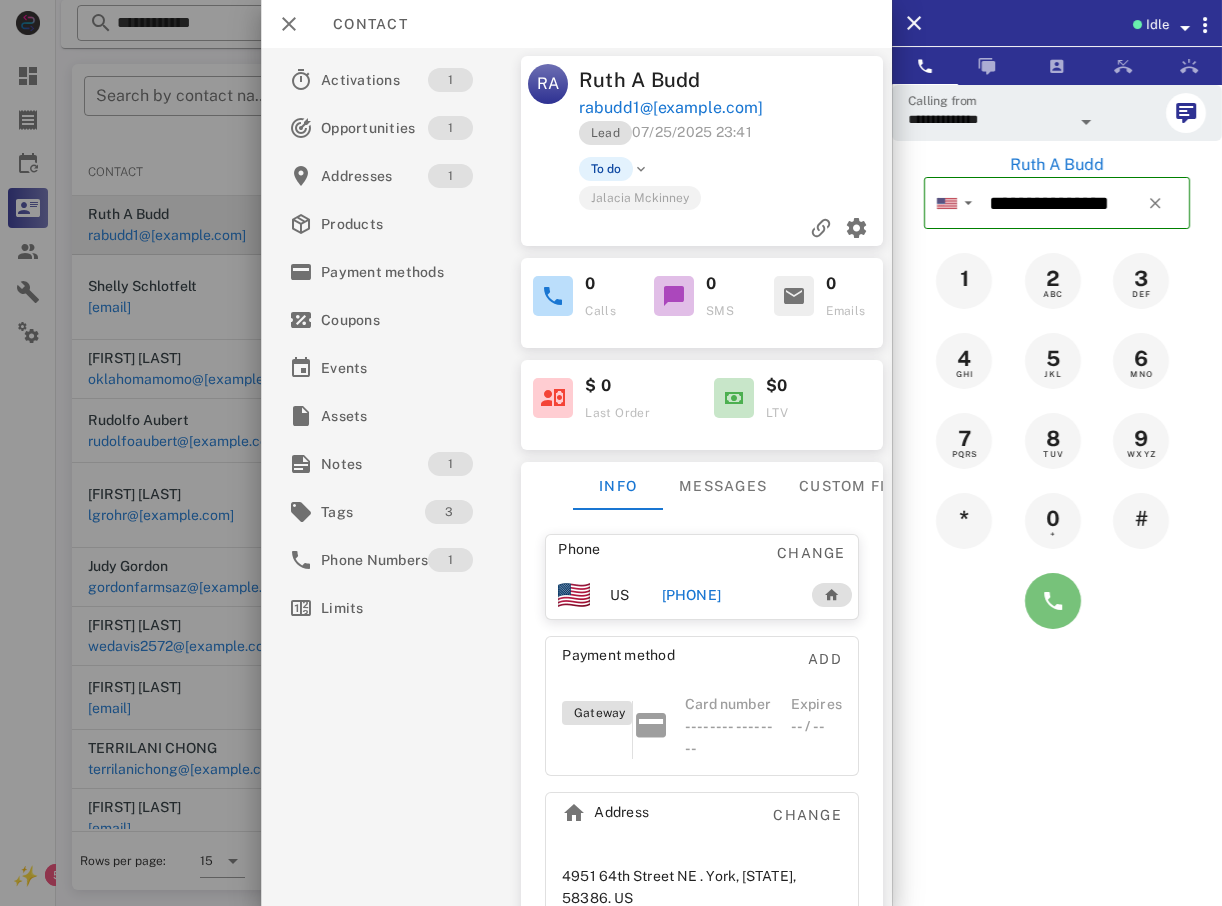 click at bounding box center (1053, 601) 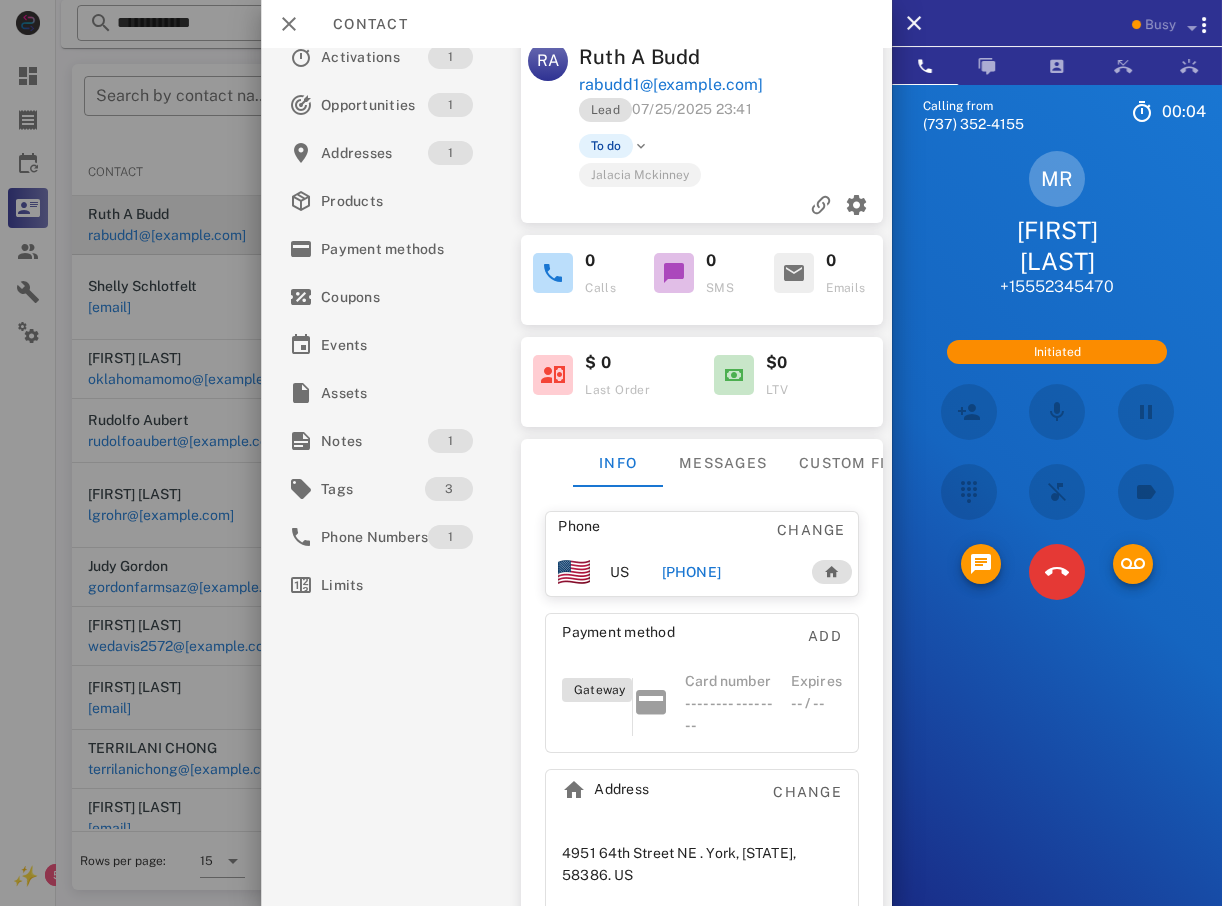 scroll, scrollTop: 0, scrollLeft: 0, axis: both 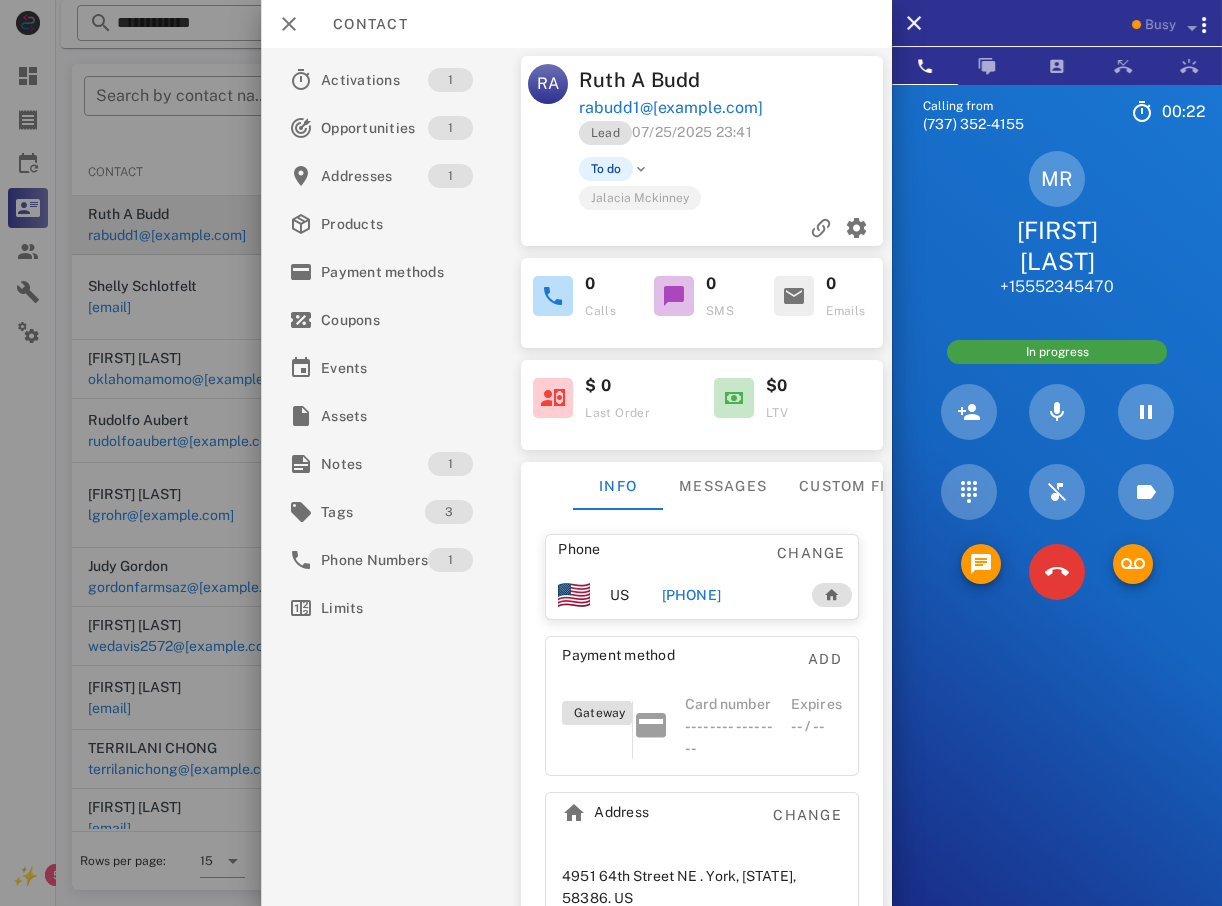 click at bounding box center [1057, 572] 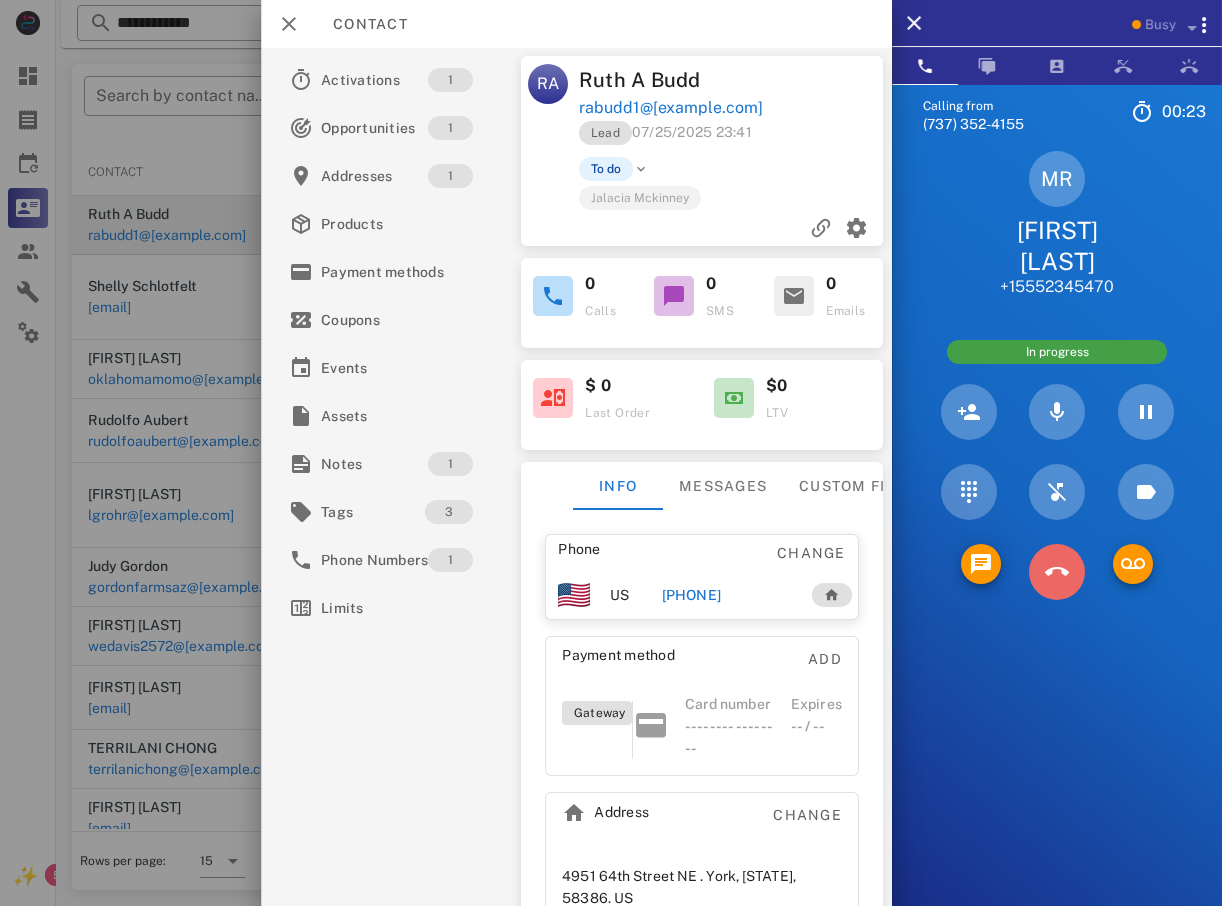 drag, startPoint x: 1078, startPoint y: 552, endPoint x: 1068, endPoint y: 564, distance: 15.6205 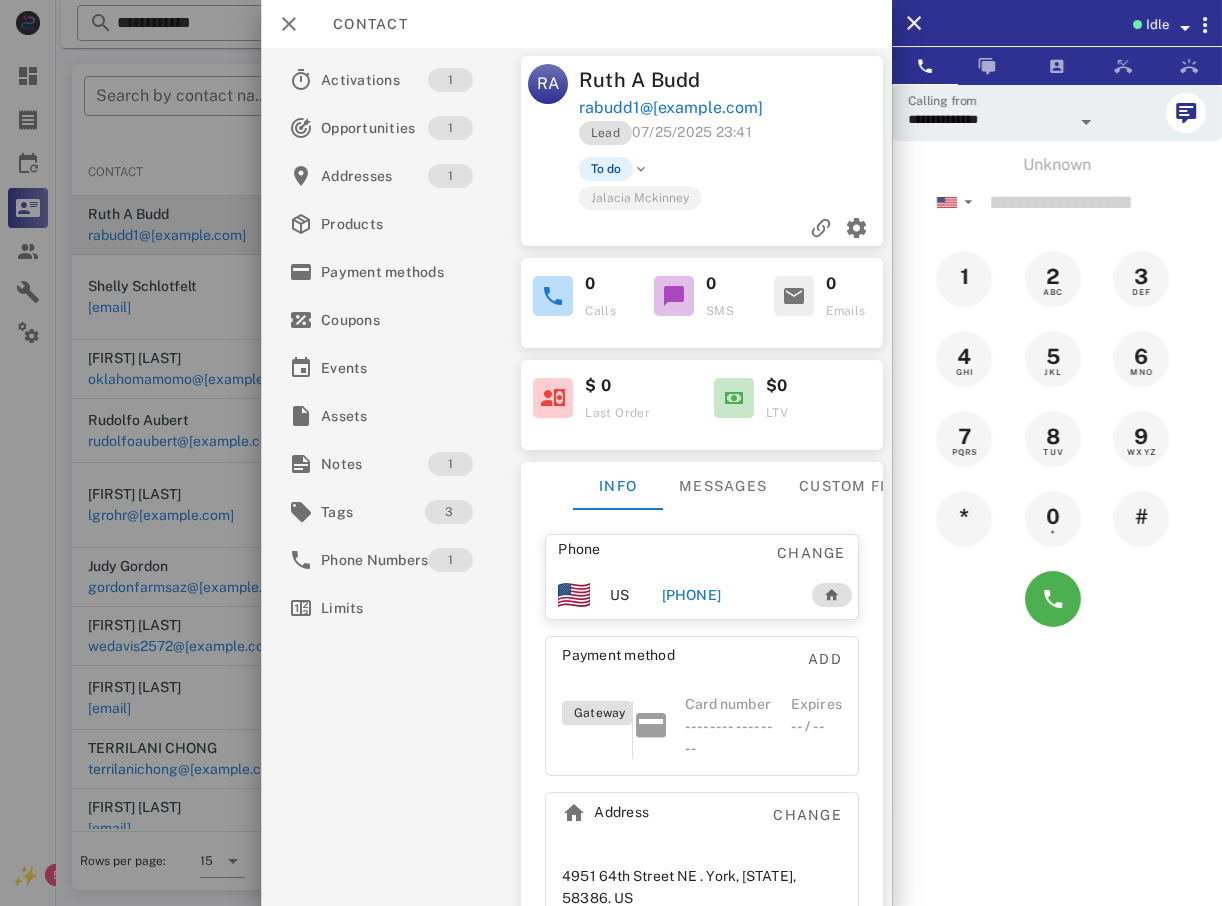 click on "[PHONE]" at bounding box center [691, 595] 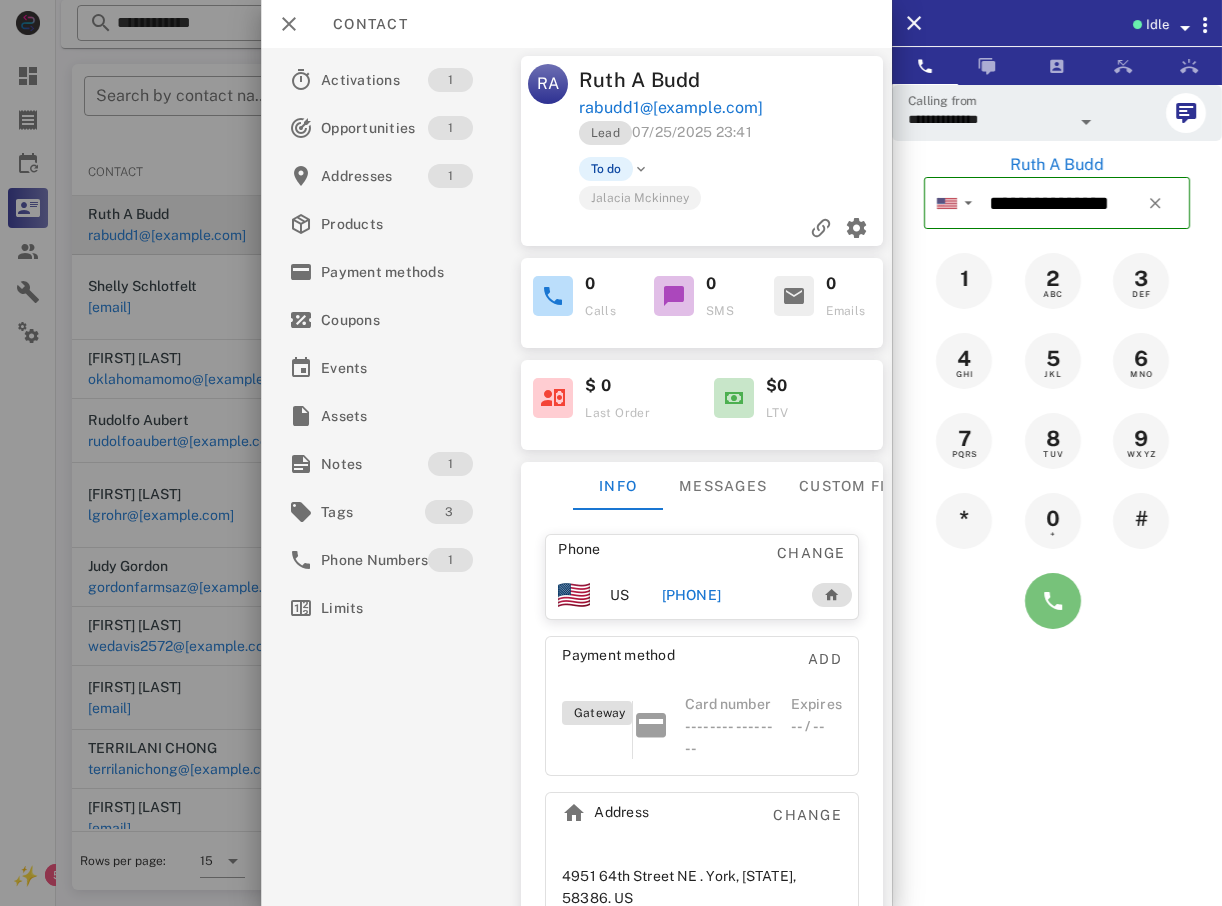 click at bounding box center [1053, 601] 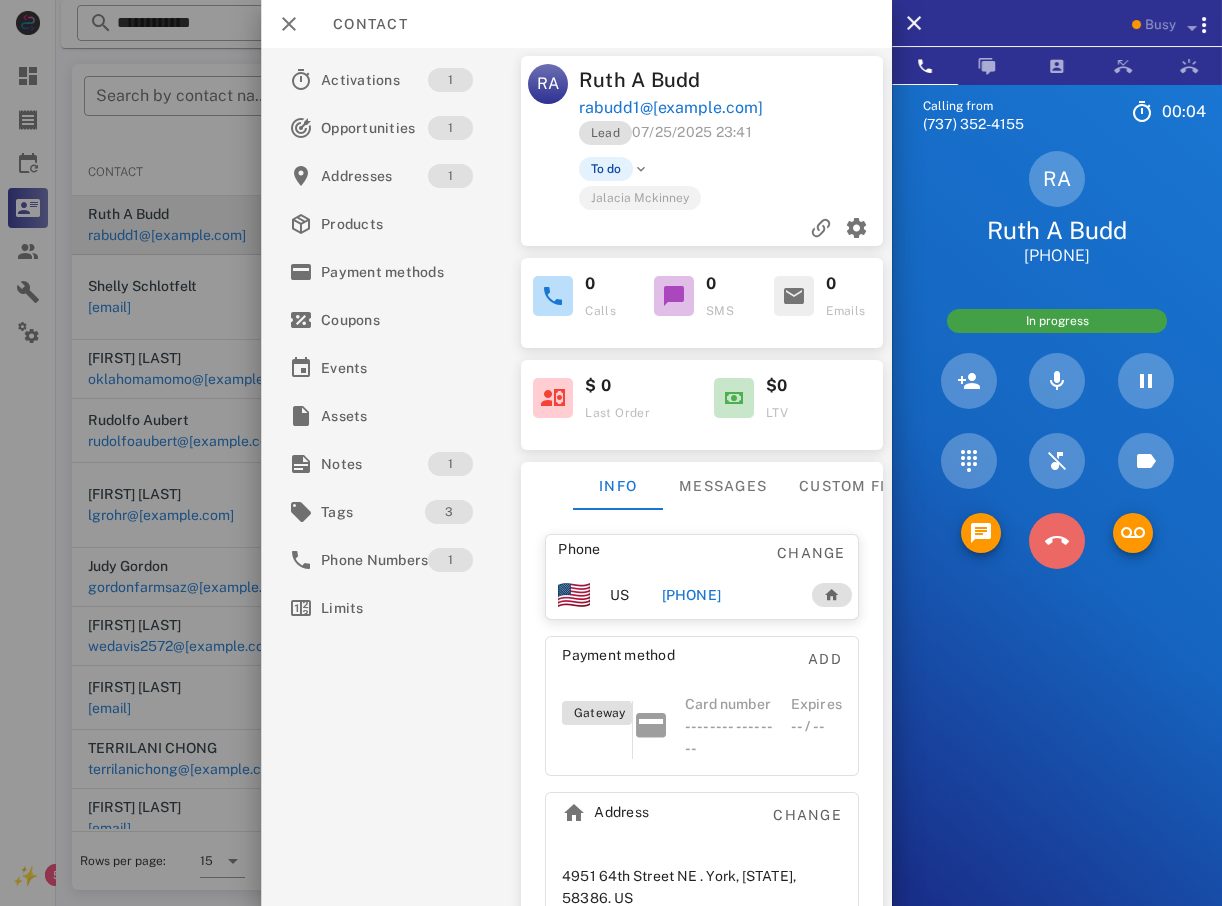 click at bounding box center (1057, 541) 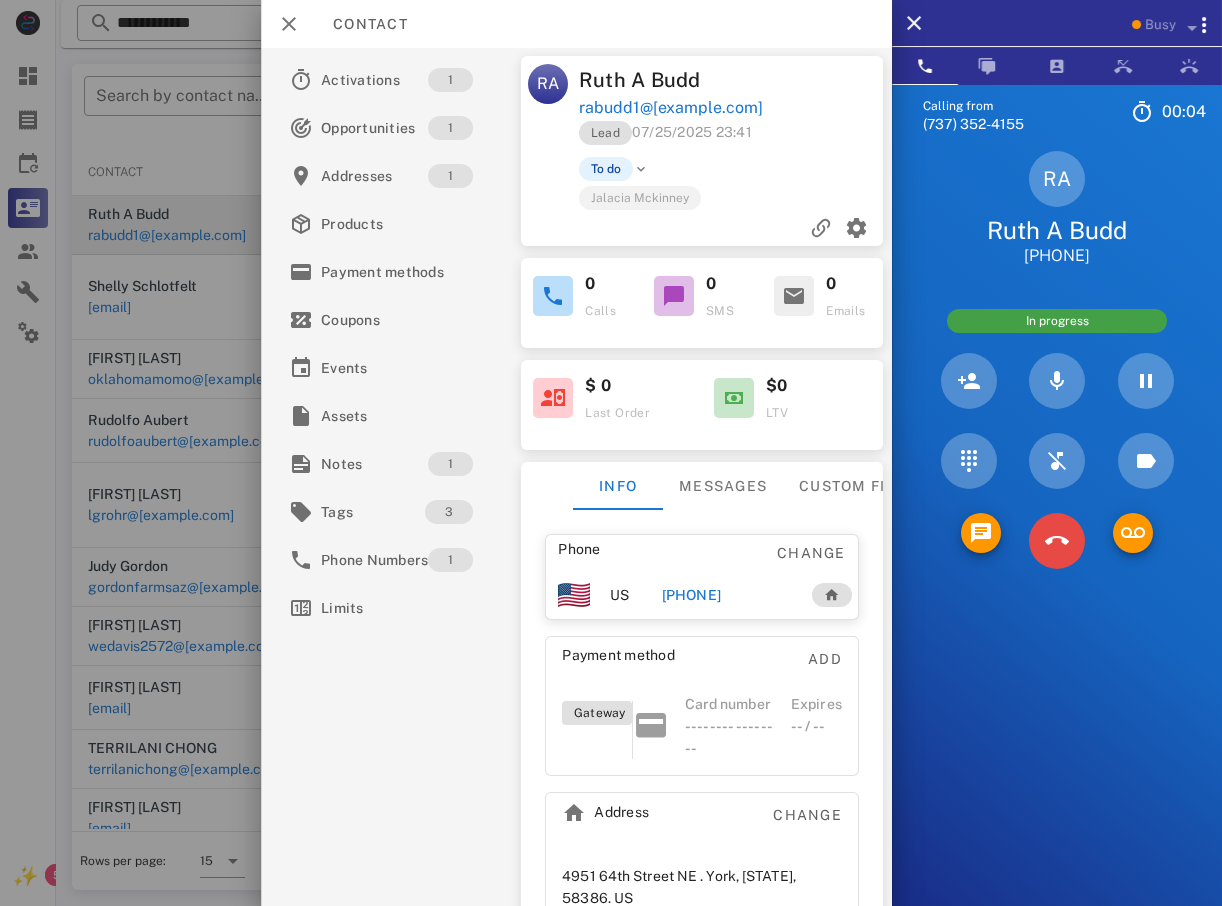 click on "5 JKL" at bounding box center [0, 0] 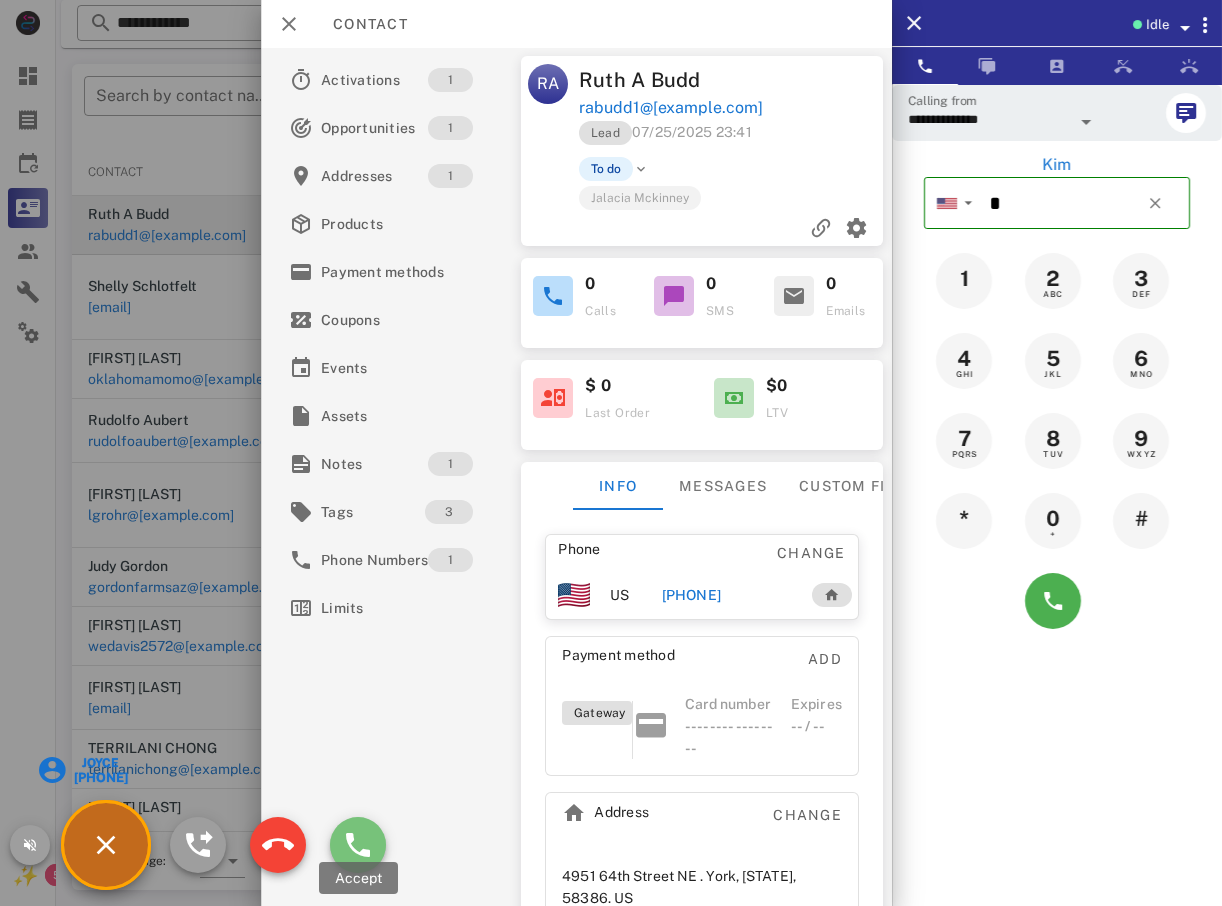 click at bounding box center [358, 845] 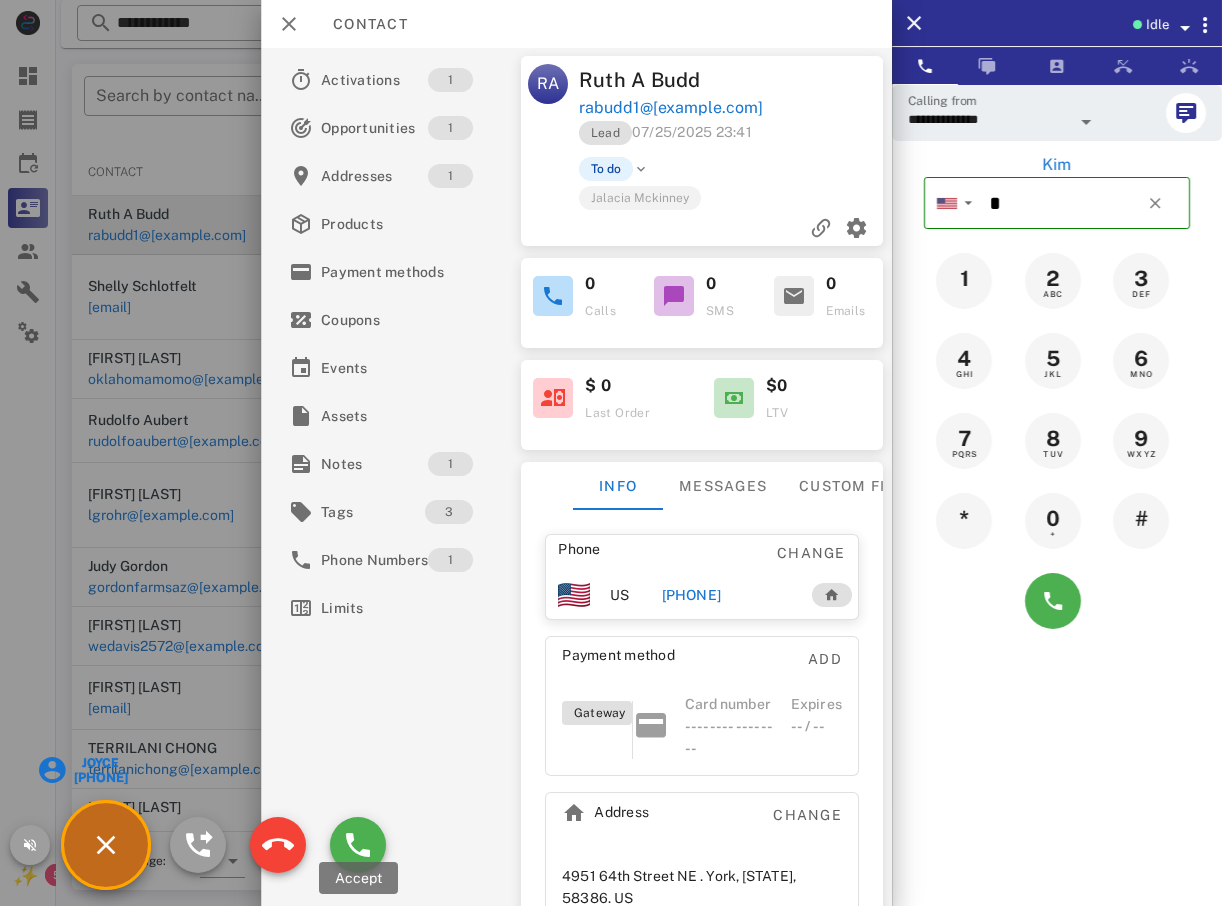 click on "Activations  1  Opportunities  1  Addresses  1  Products Payment methods Coupons Events Assets Notes  1  Tags  3  Phone Numbers  1  Limits" at bounding box center [393, 477] 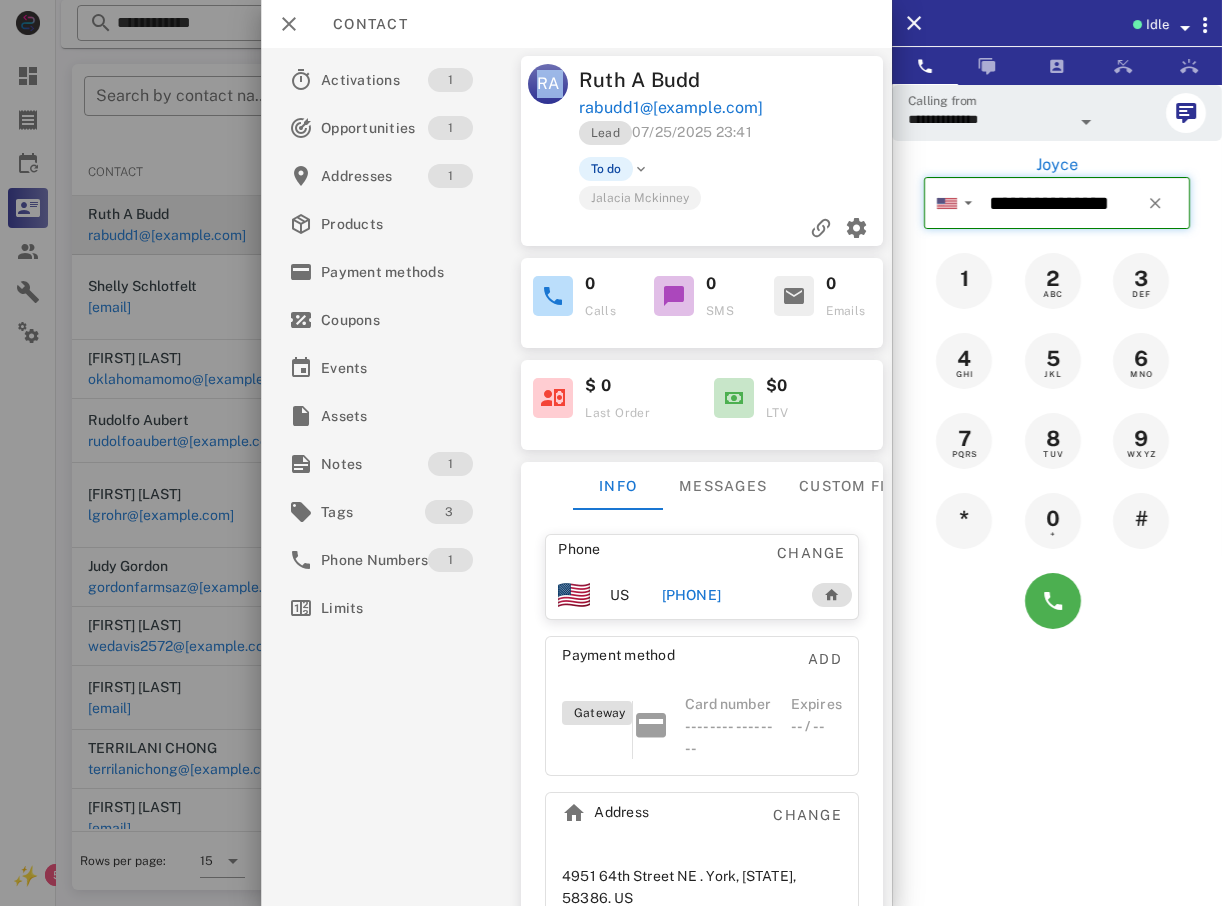 type 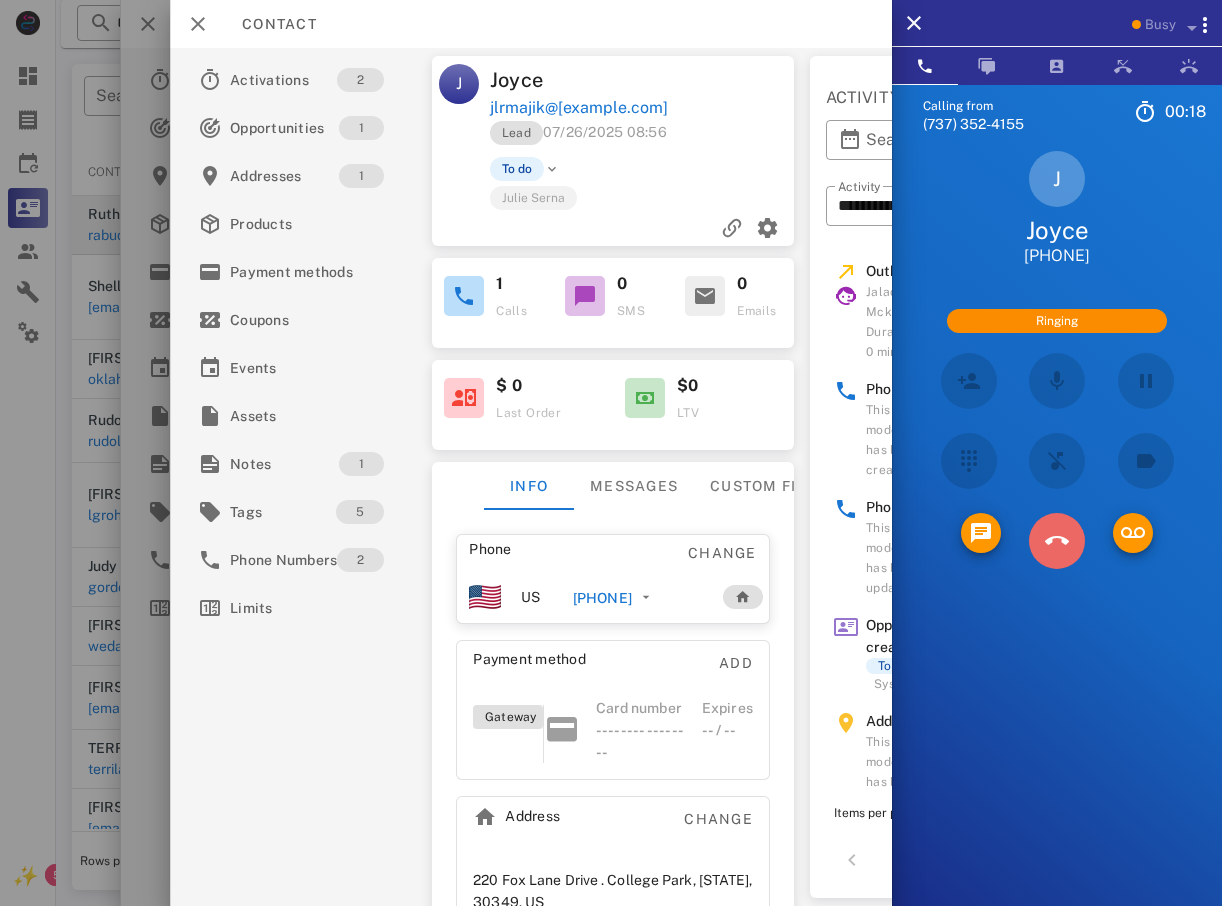 drag, startPoint x: 1063, startPoint y: 545, endPoint x: 997, endPoint y: 547, distance: 66.0303 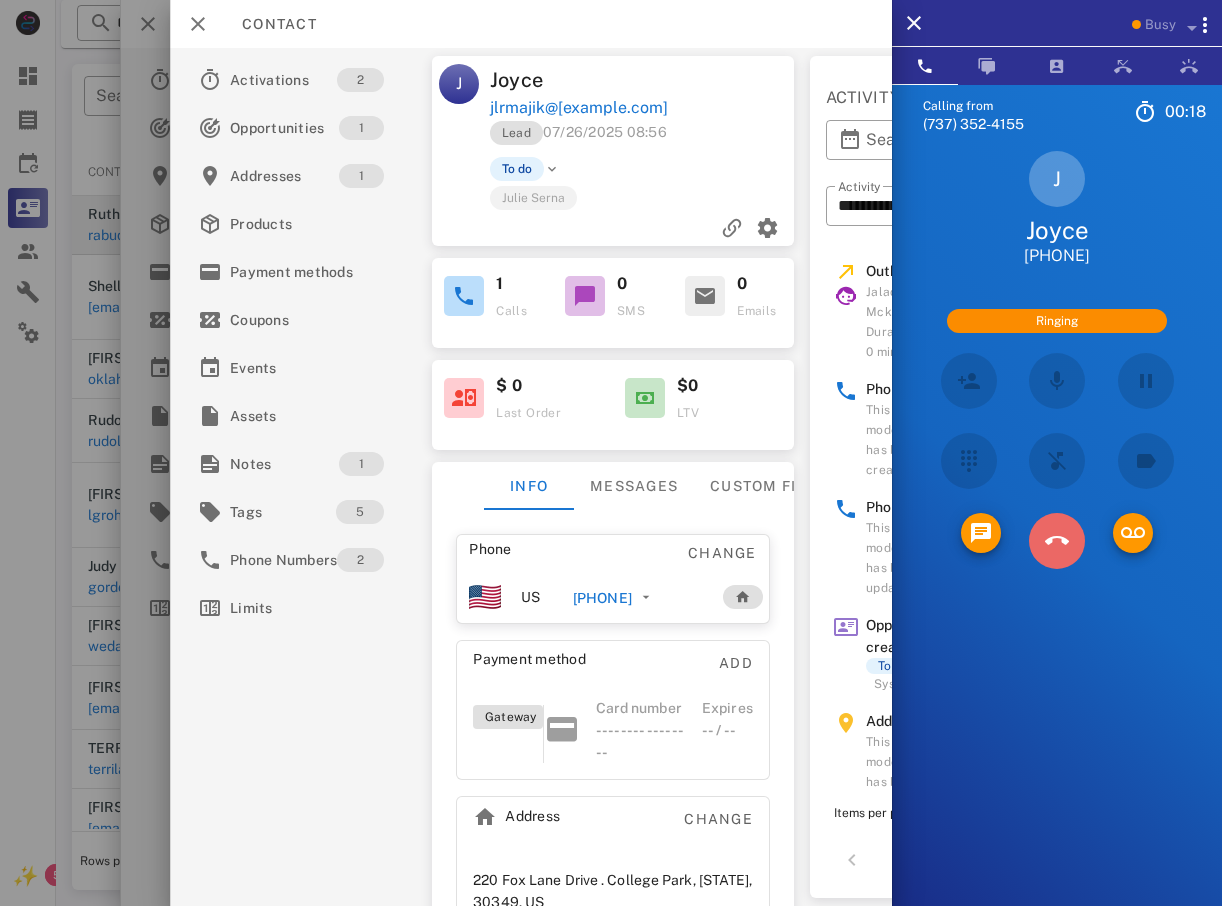 click at bounding box center [1057, 541] 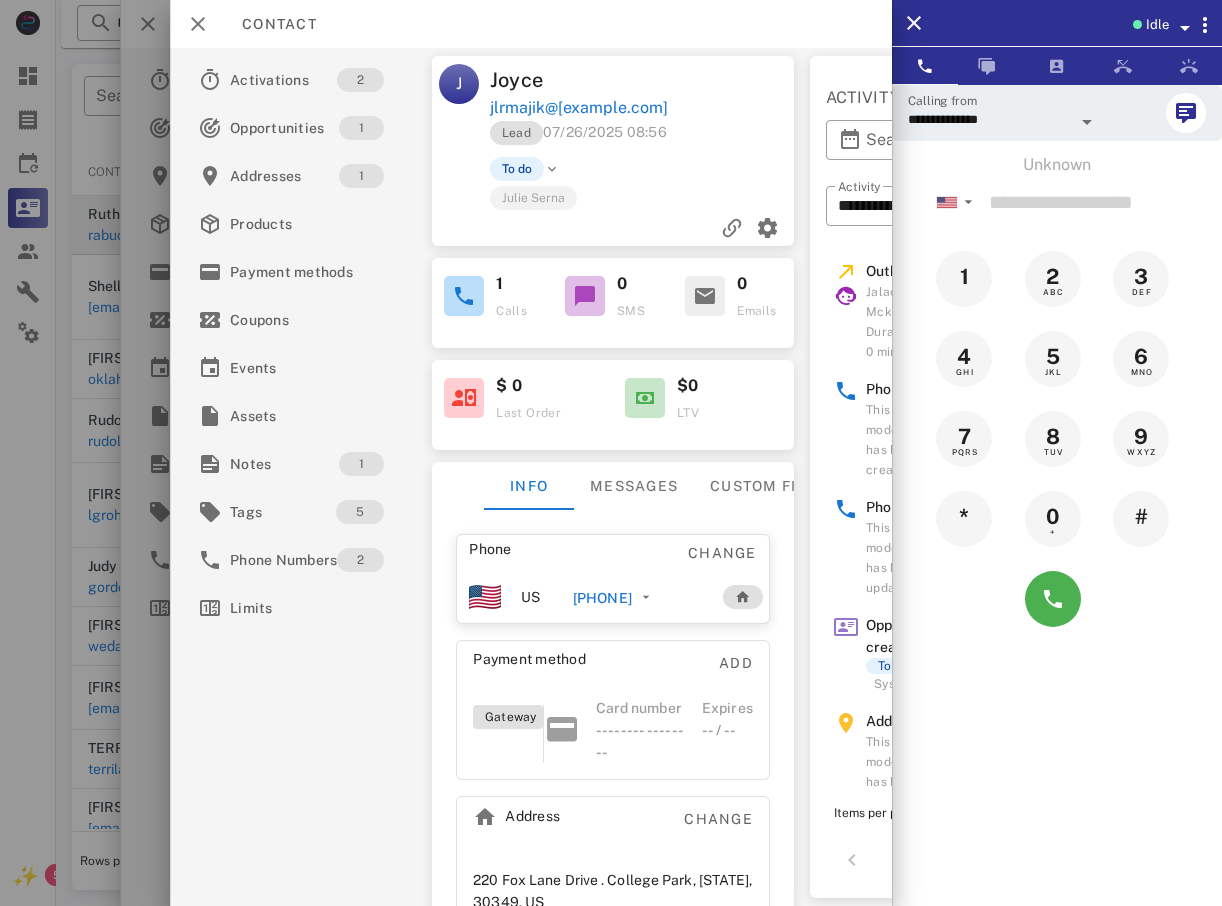 click at bounding box center (611, 453) 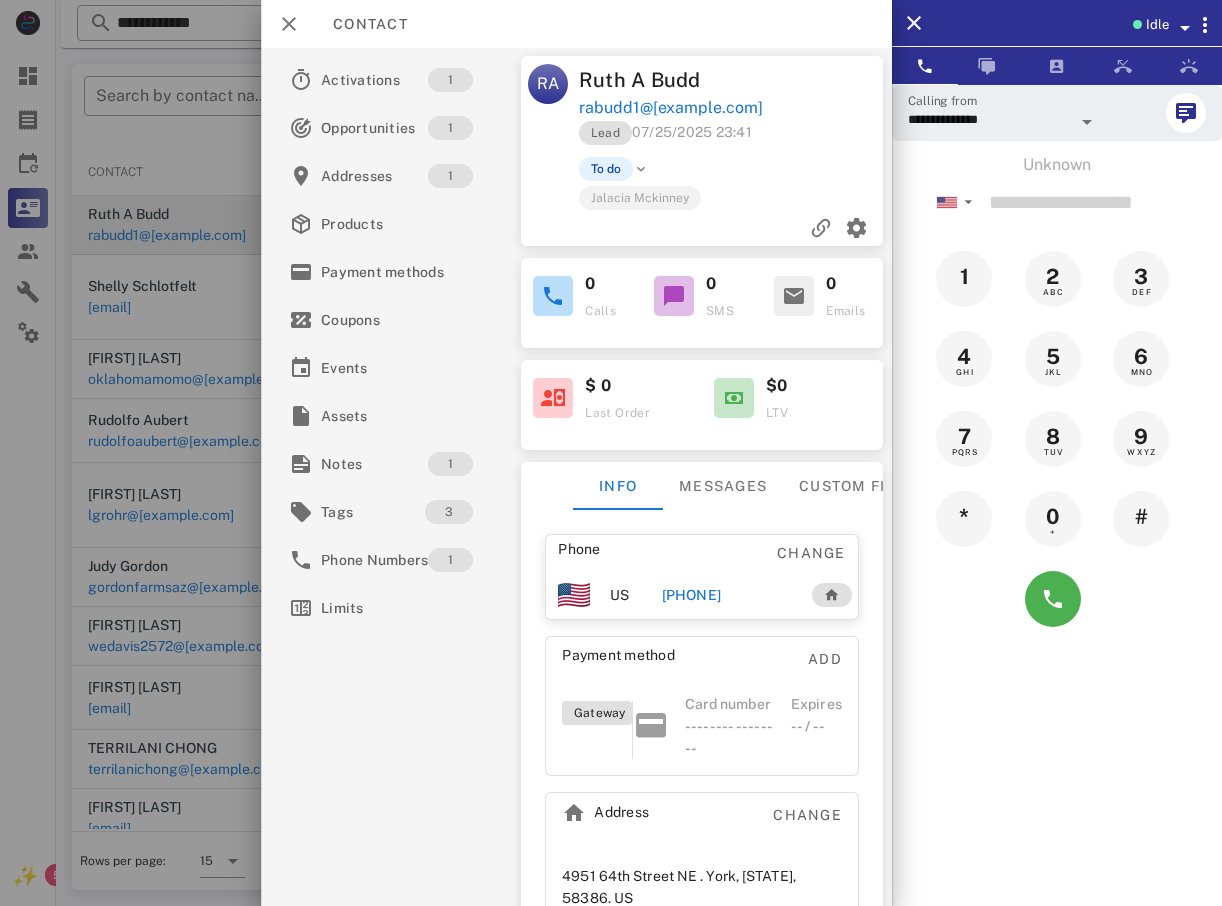 click at bounding box center (611, 453) 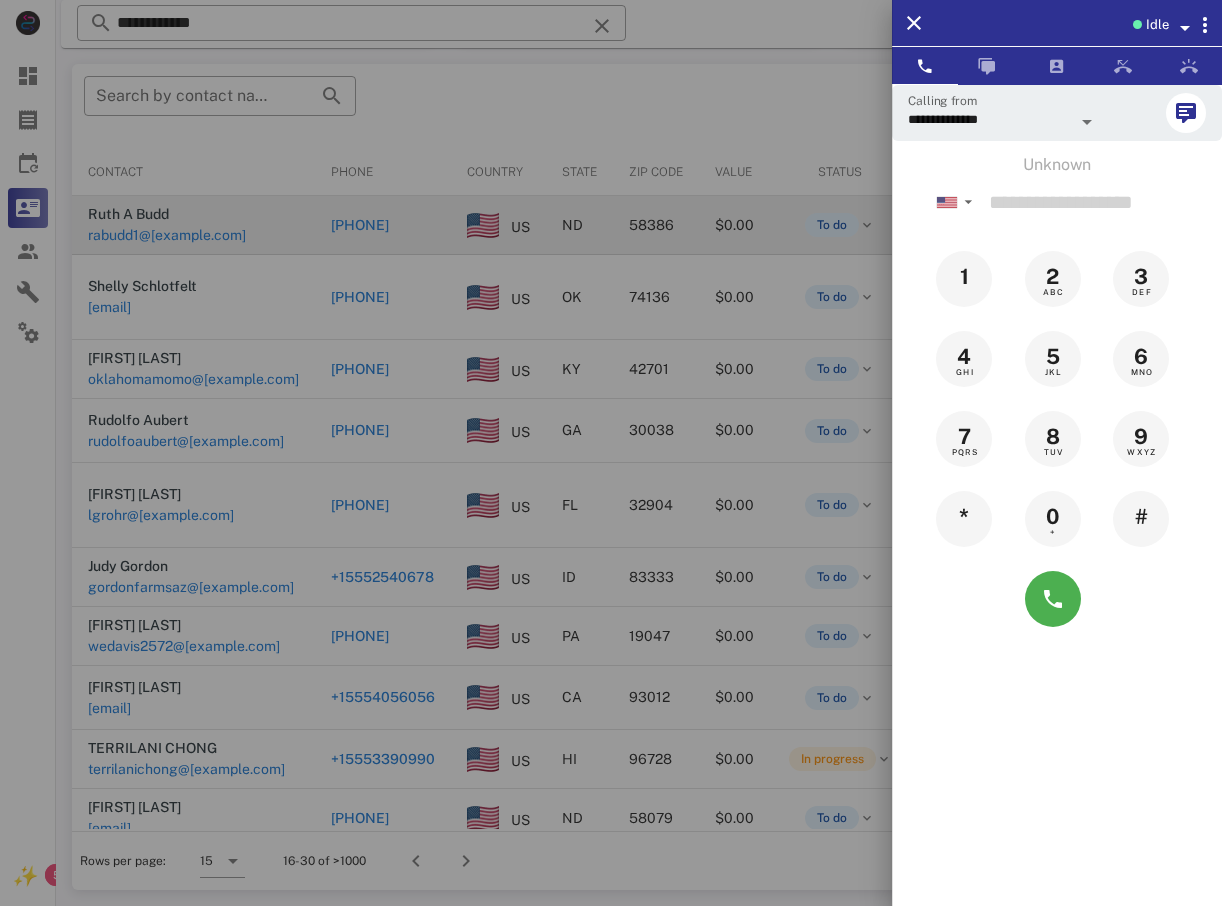 click at bounding box center [611, 453] 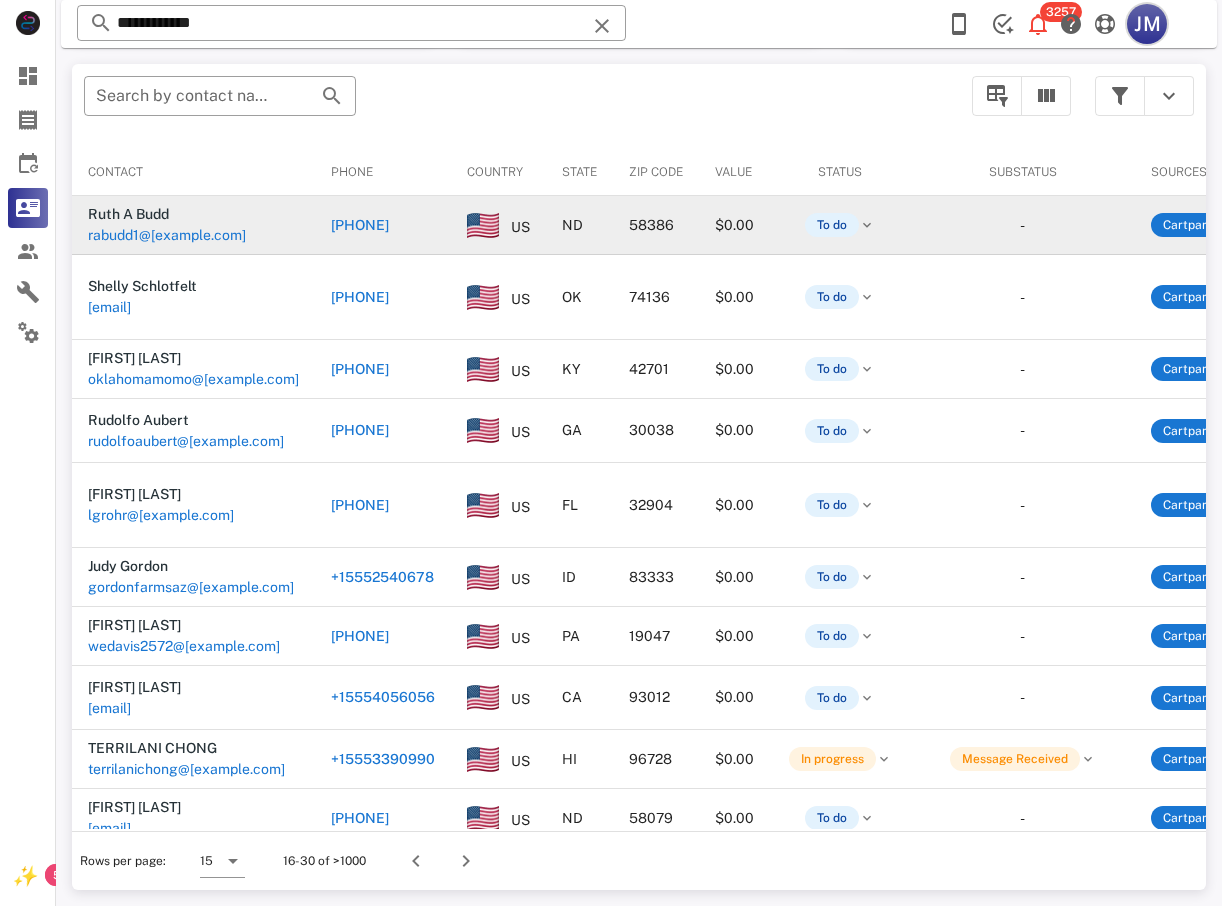 drag, startPoint x: 1143, startPoint y: 17, endPoint x: 1140, endPoint y: 29, distance: 12.369317 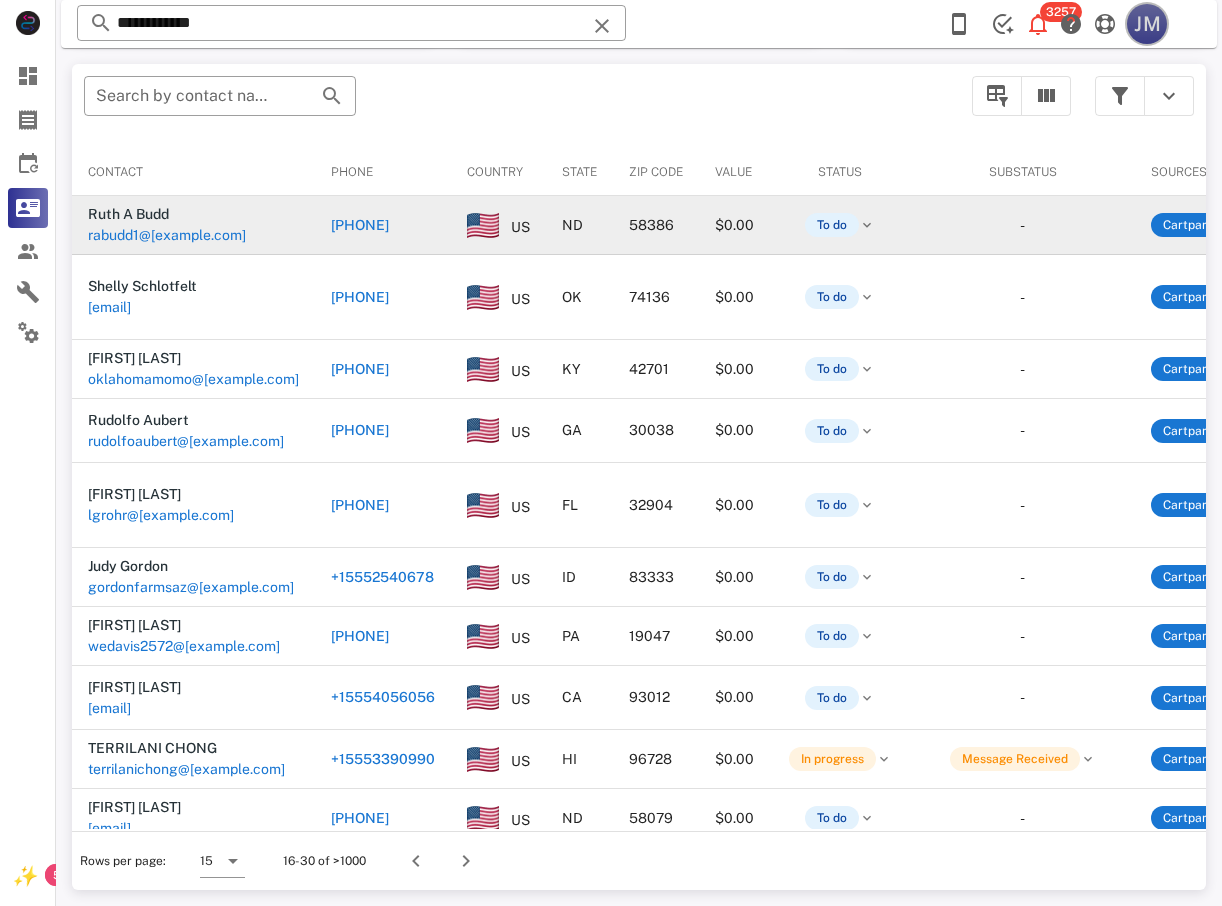 click on "JM" at bounding box center [1147, 24] 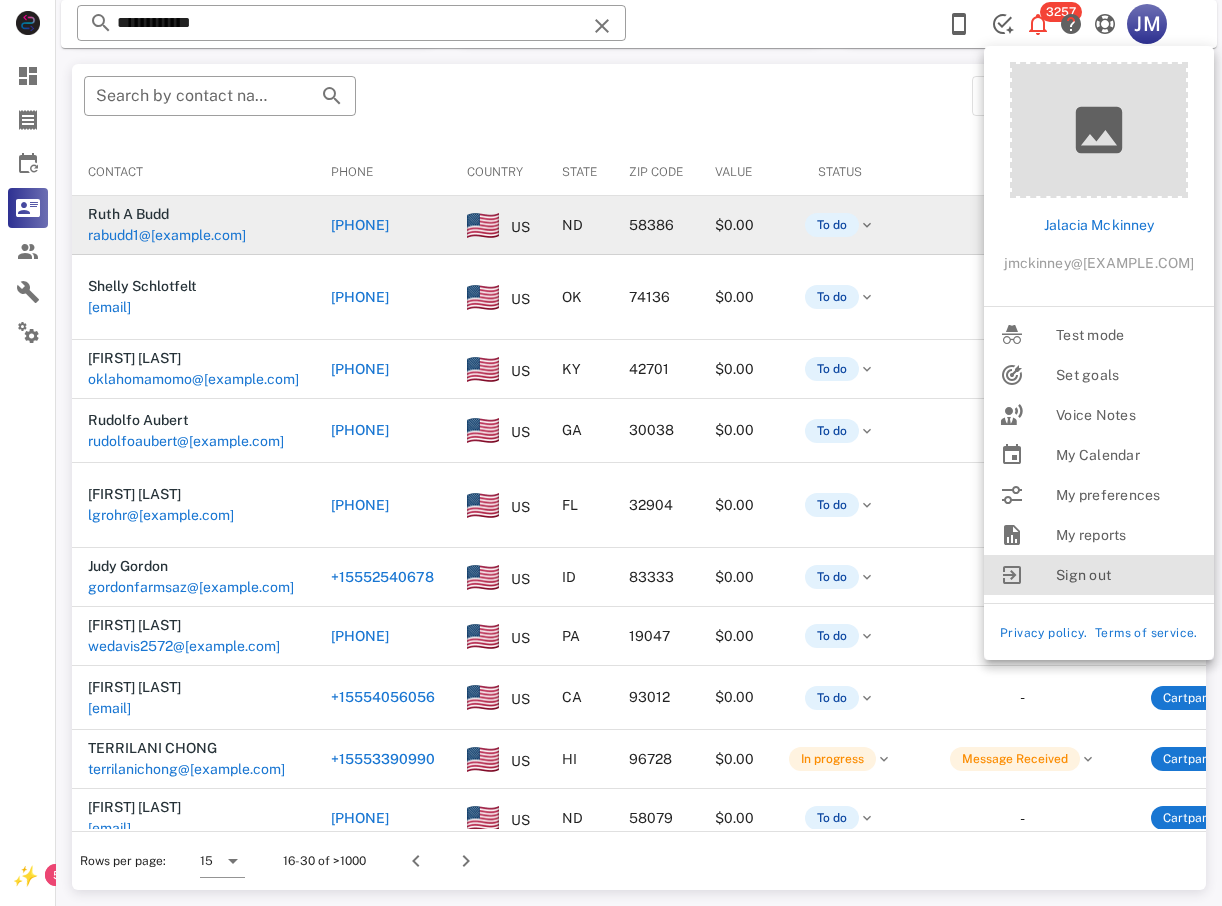 click on "Sign out" at bounding box center (1127, 575) 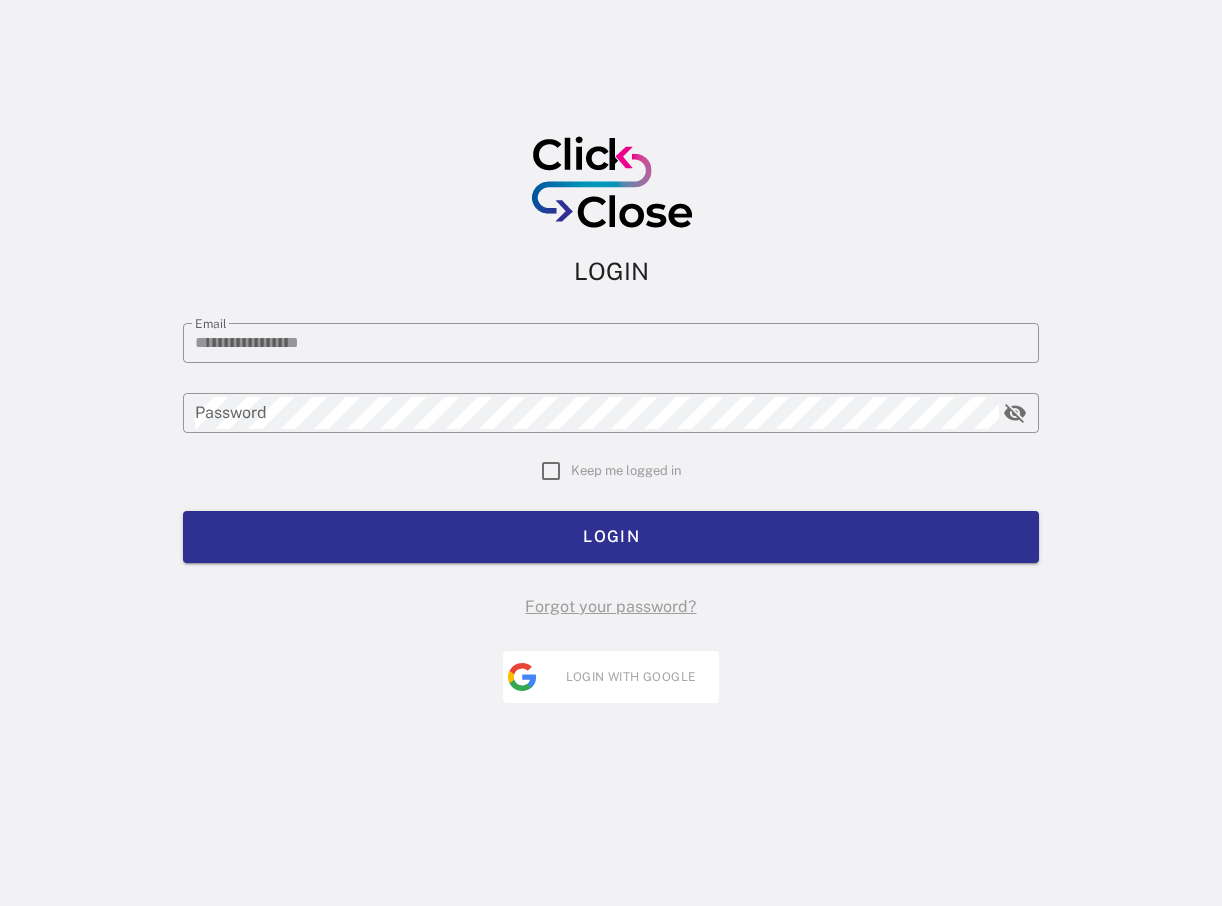scroll, scrollTop: 0, scrollLeft: 0, axis: both 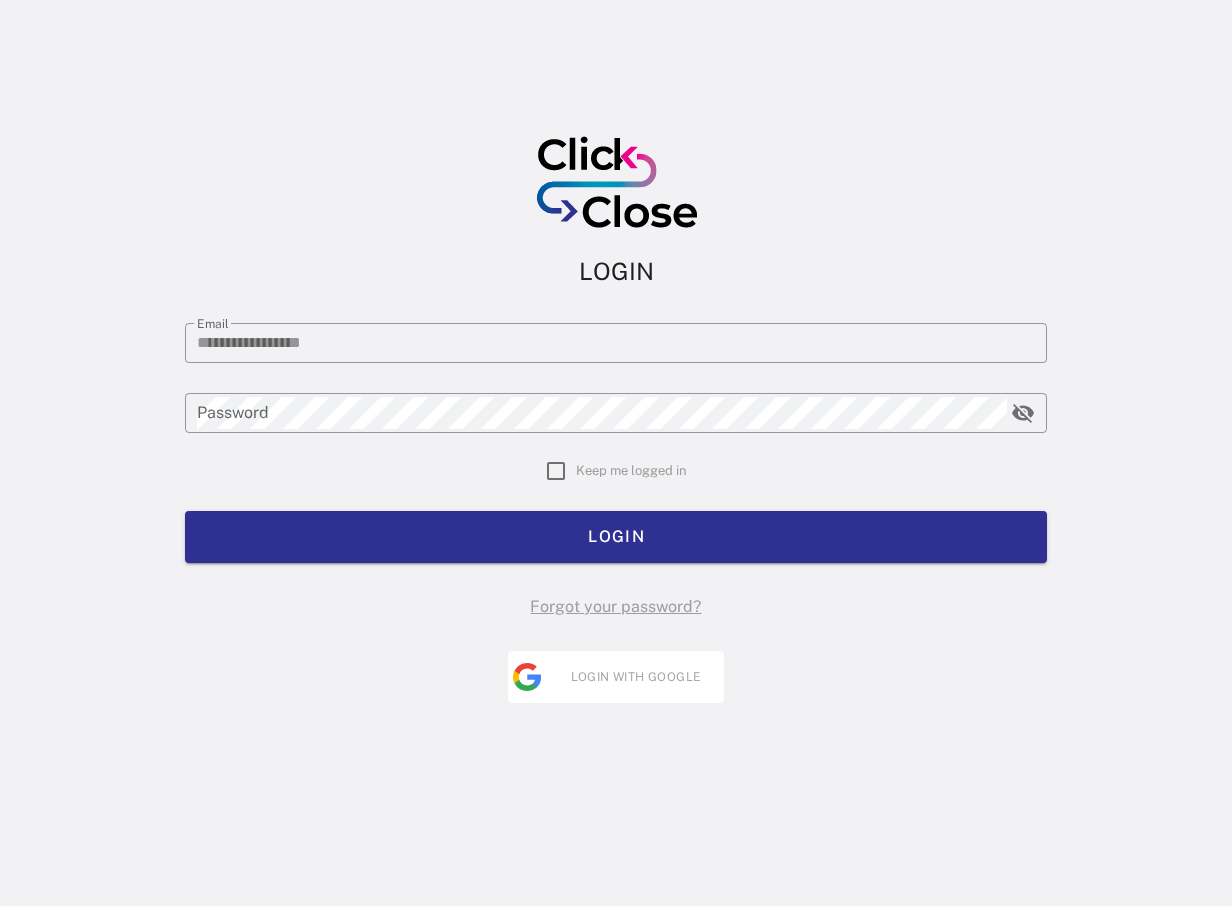 type on "**********" 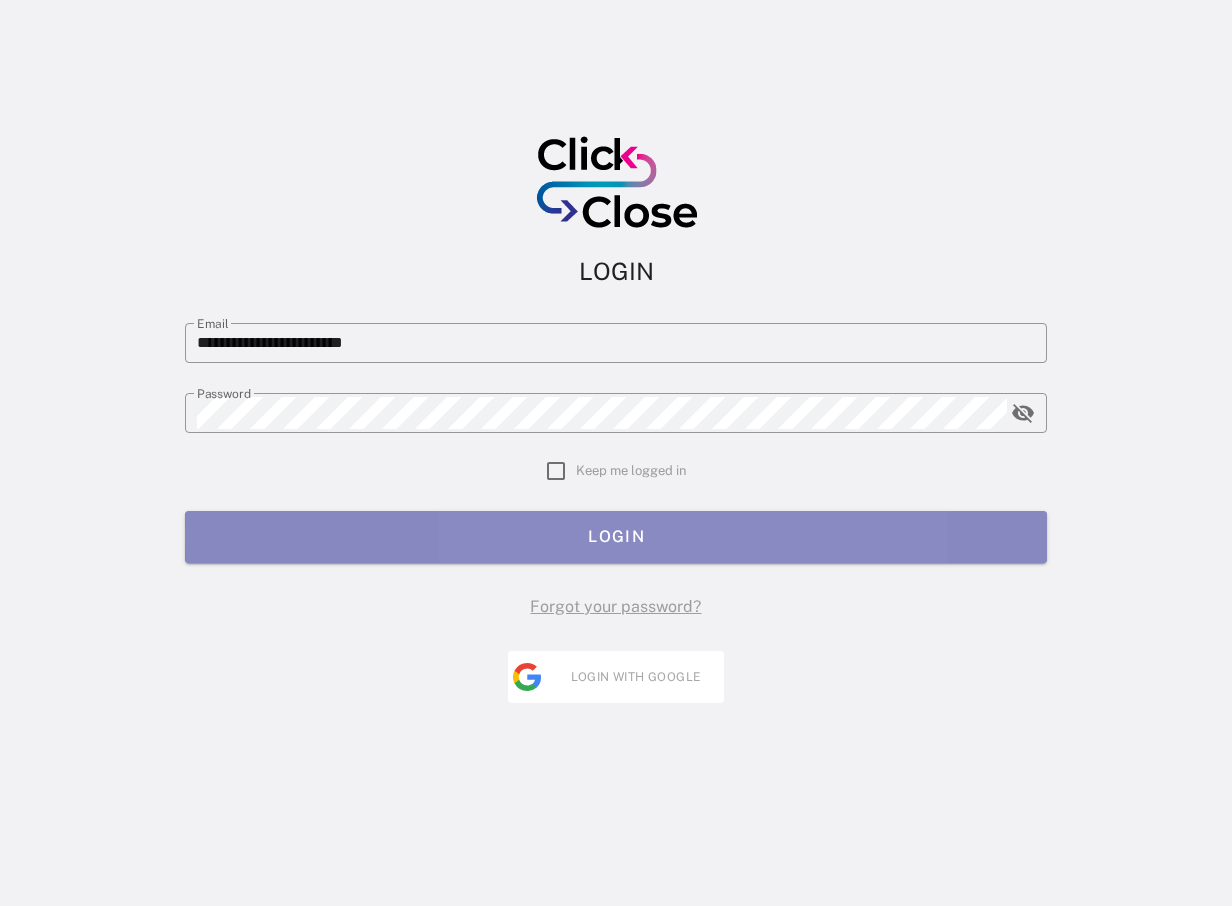 click on "LOGIN" at bounding box center [616, 536] 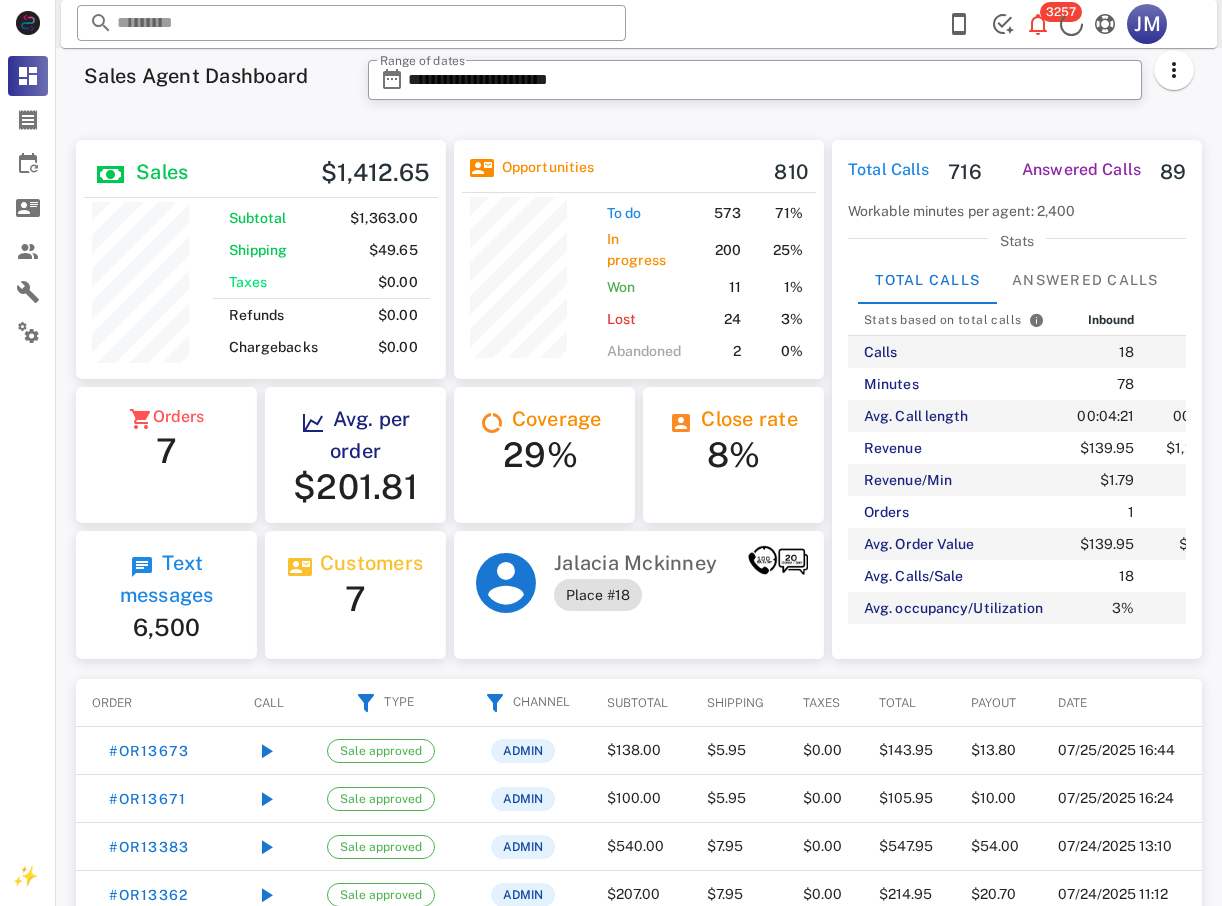scroll, scrollTop: 0, scrollLeft: 0, axis: both 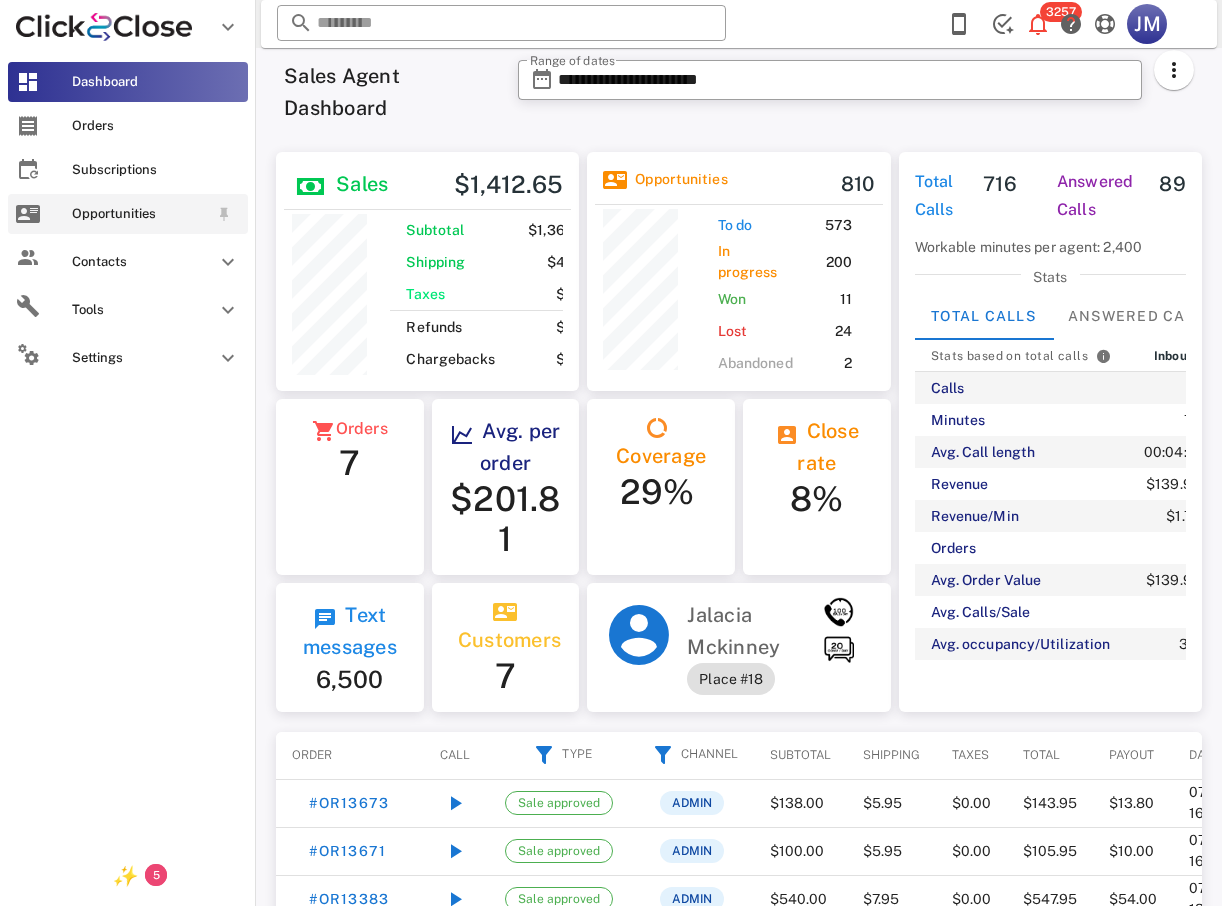drag, startPoint x: 124, startPoint y: 221, endPoint x: 134, endPoint y: 231, distance: 14.142136 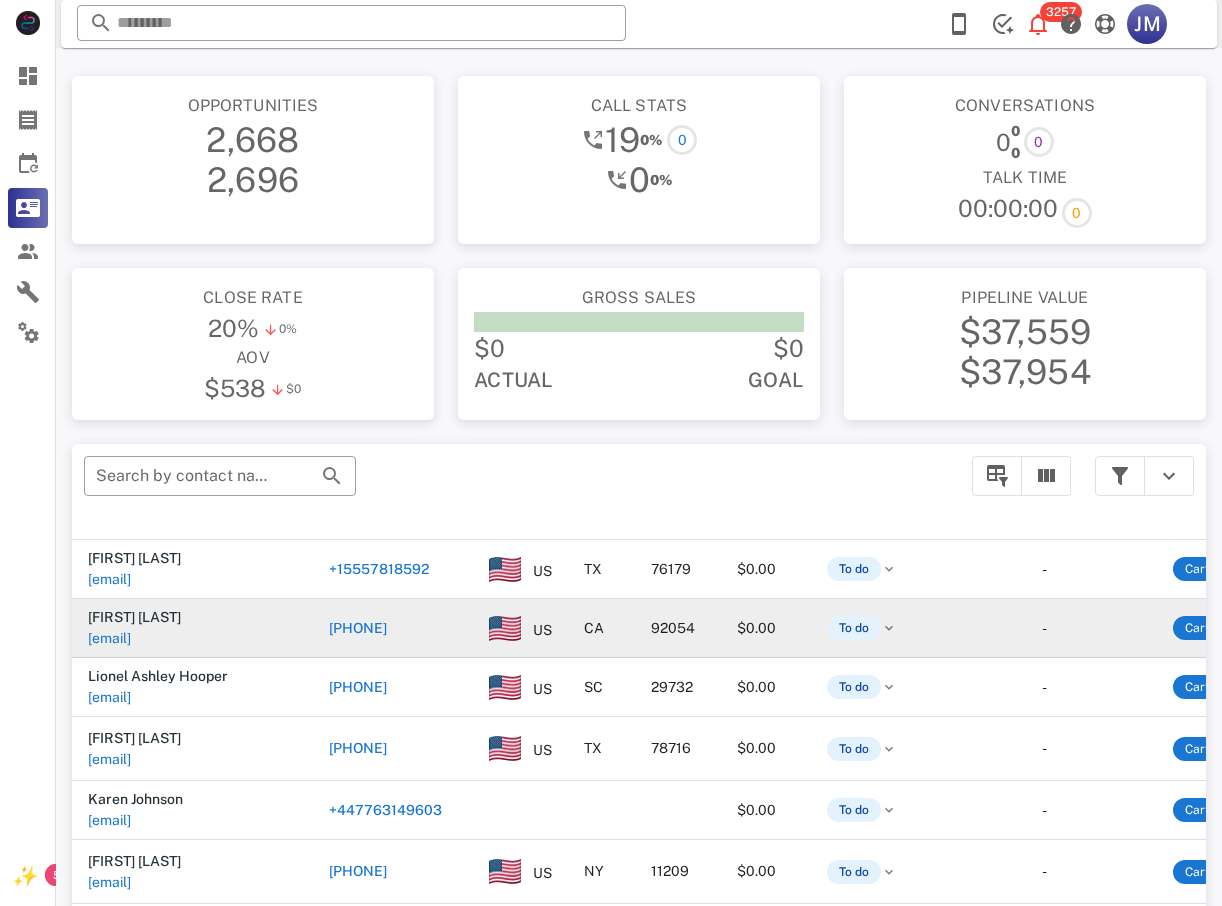 scroll, scrollTop: 0, scrollLeft: 0, axis: both 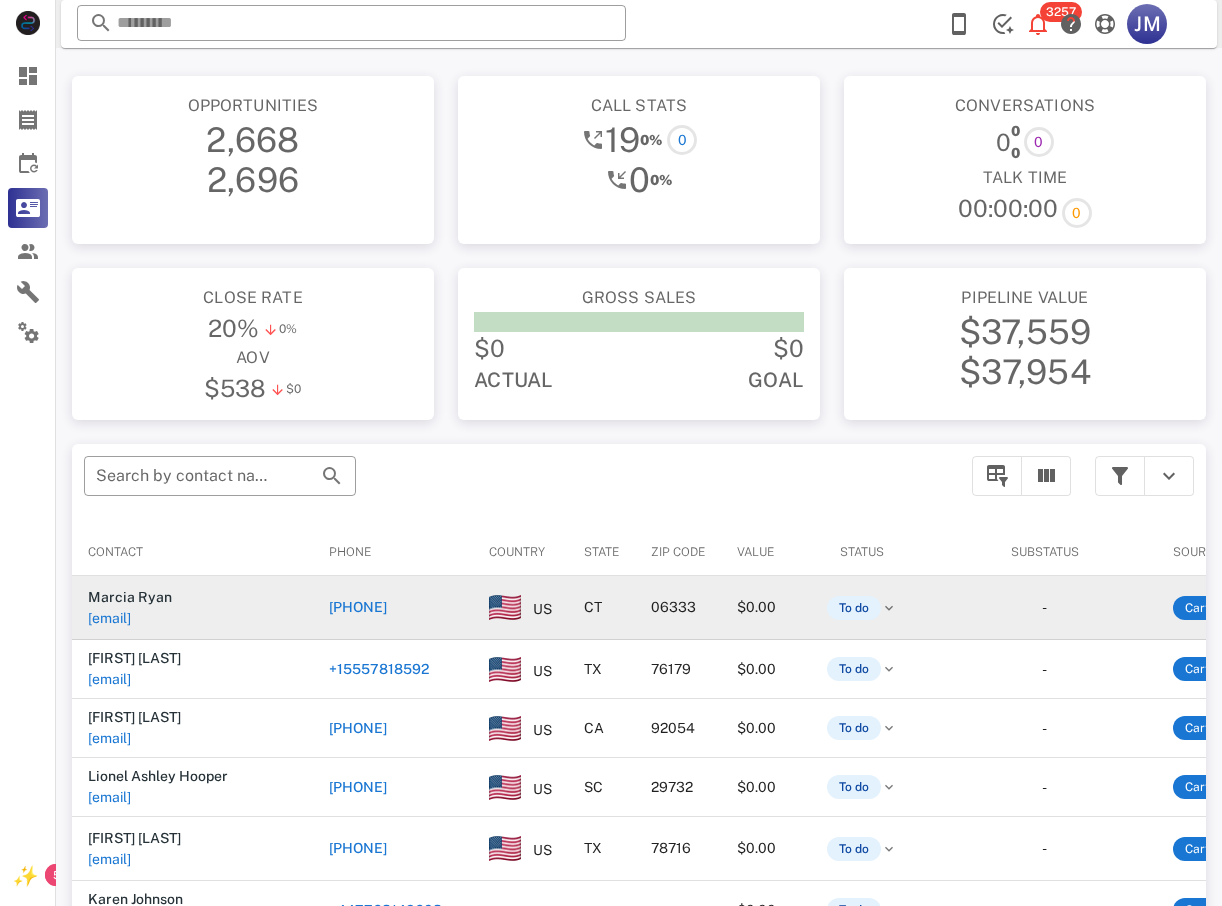 click on "[PHONE]" at bounding box center (358, 607) 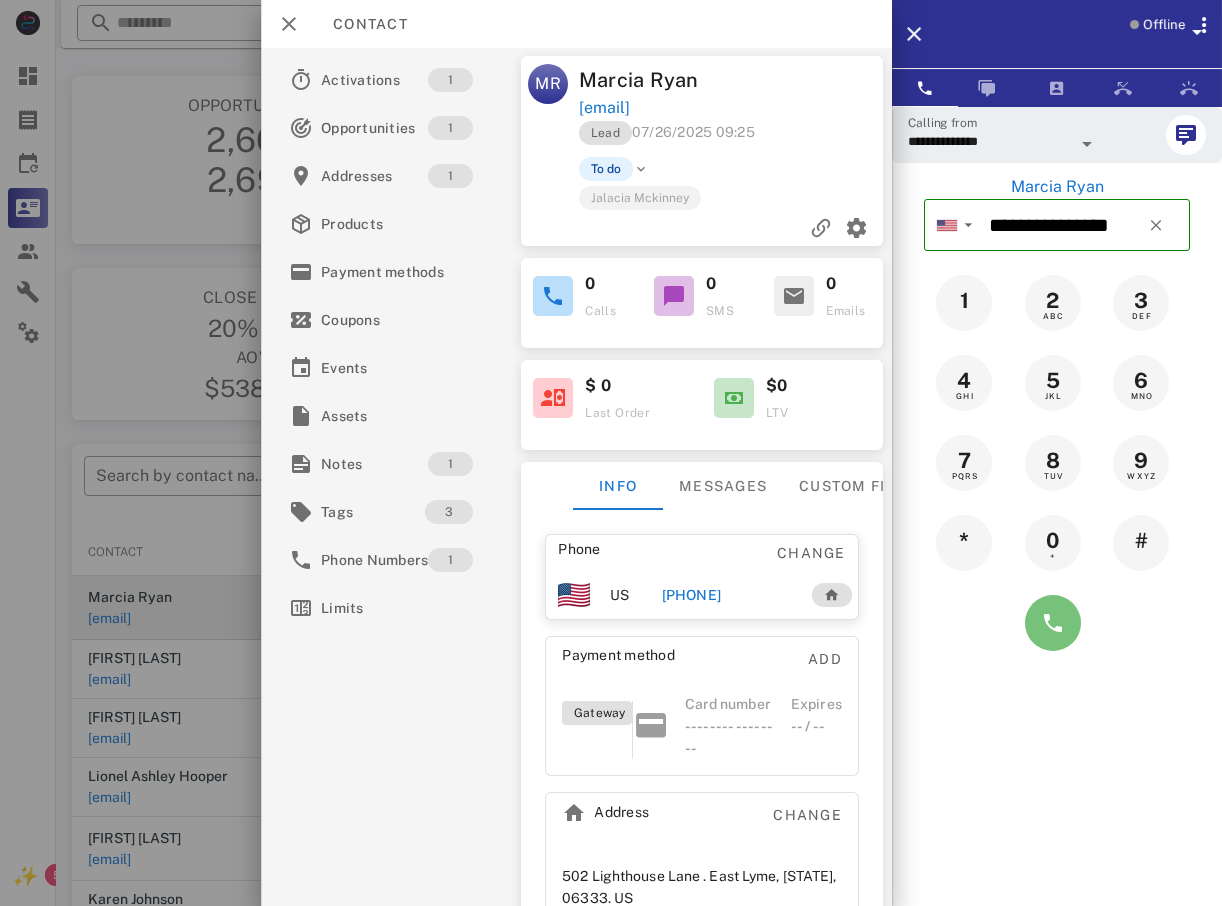 click at bounding box center (1053, 623) 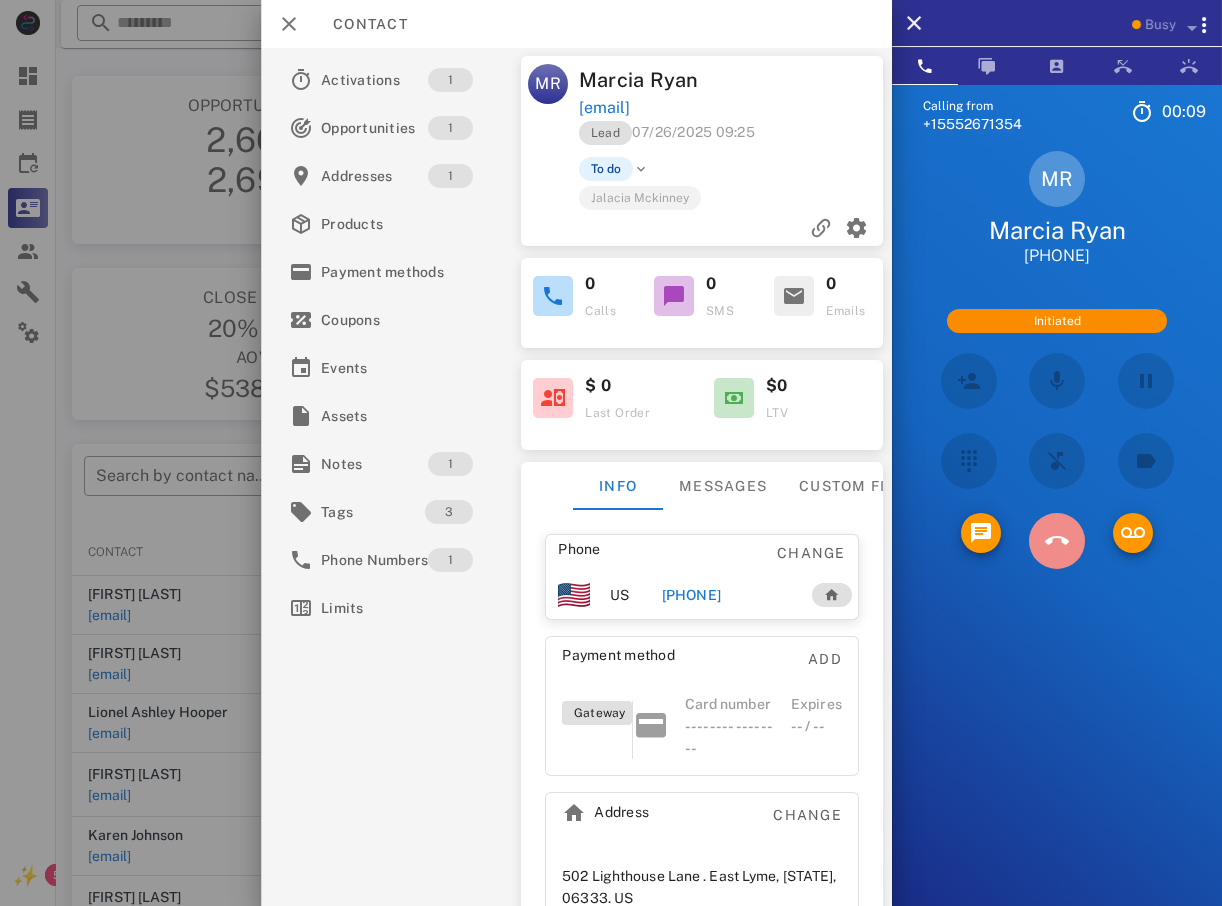 drag, startPoint x: 1042, startPoint y: 534, endPoint x: 991, endPoint y: 532, distance: 51.0392 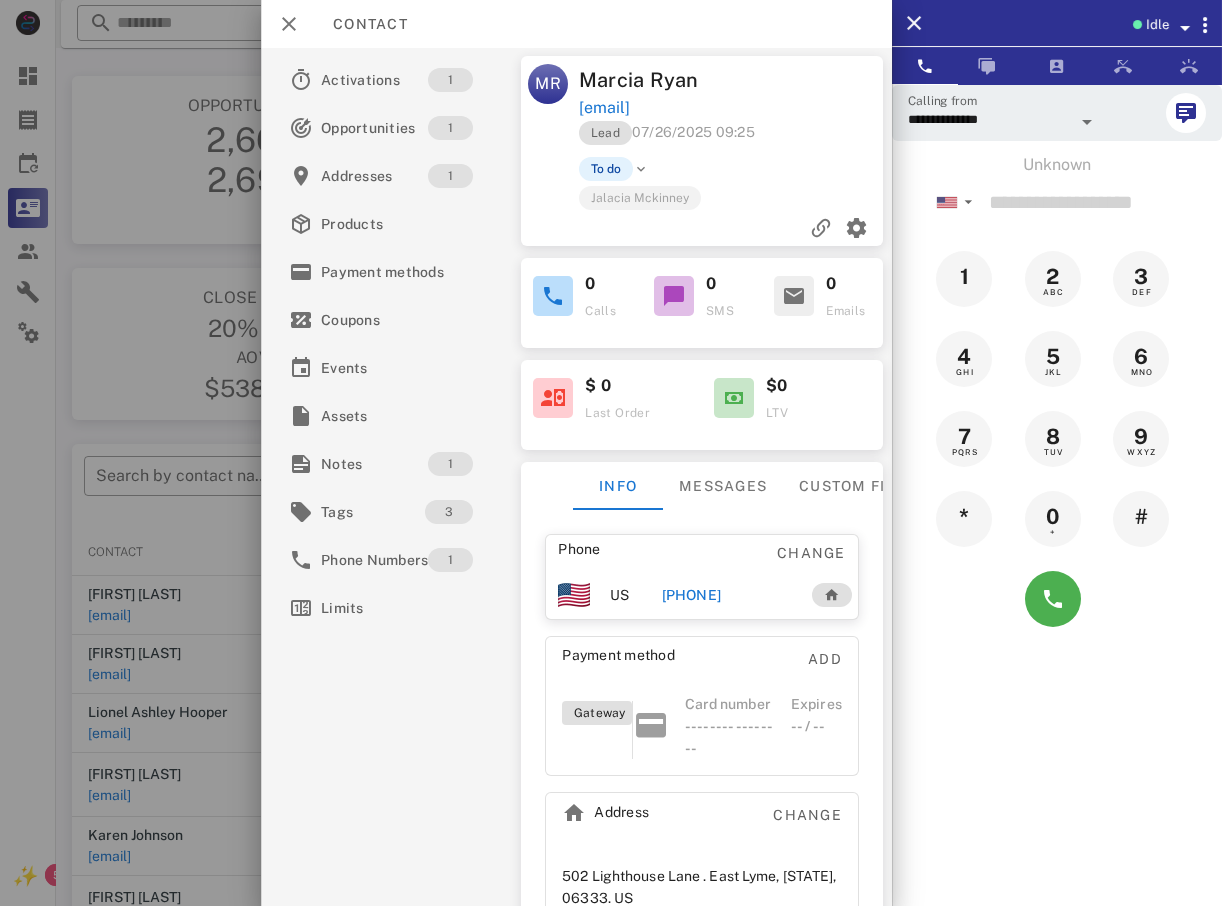 click at bounding box center (611, 453) 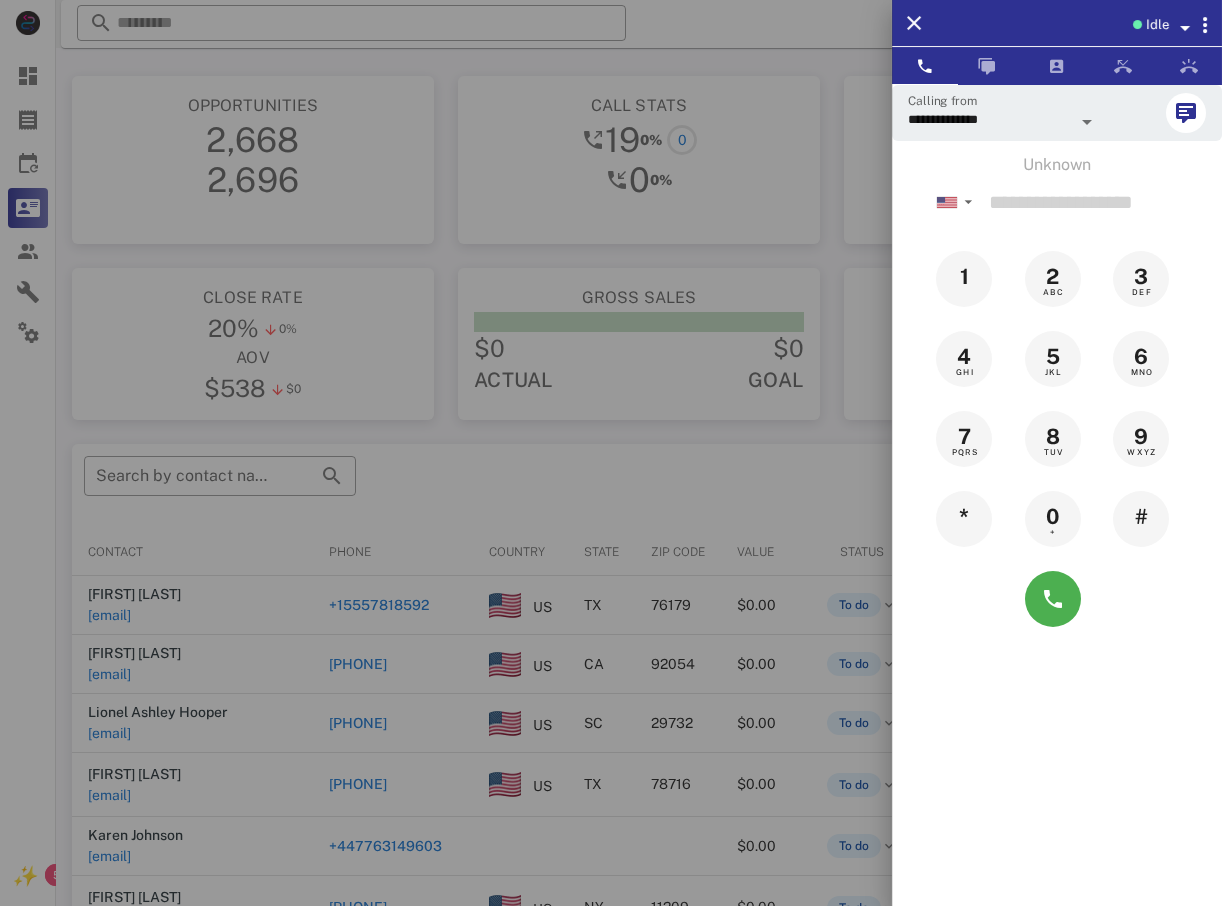 click at bounding box center [611, 453] 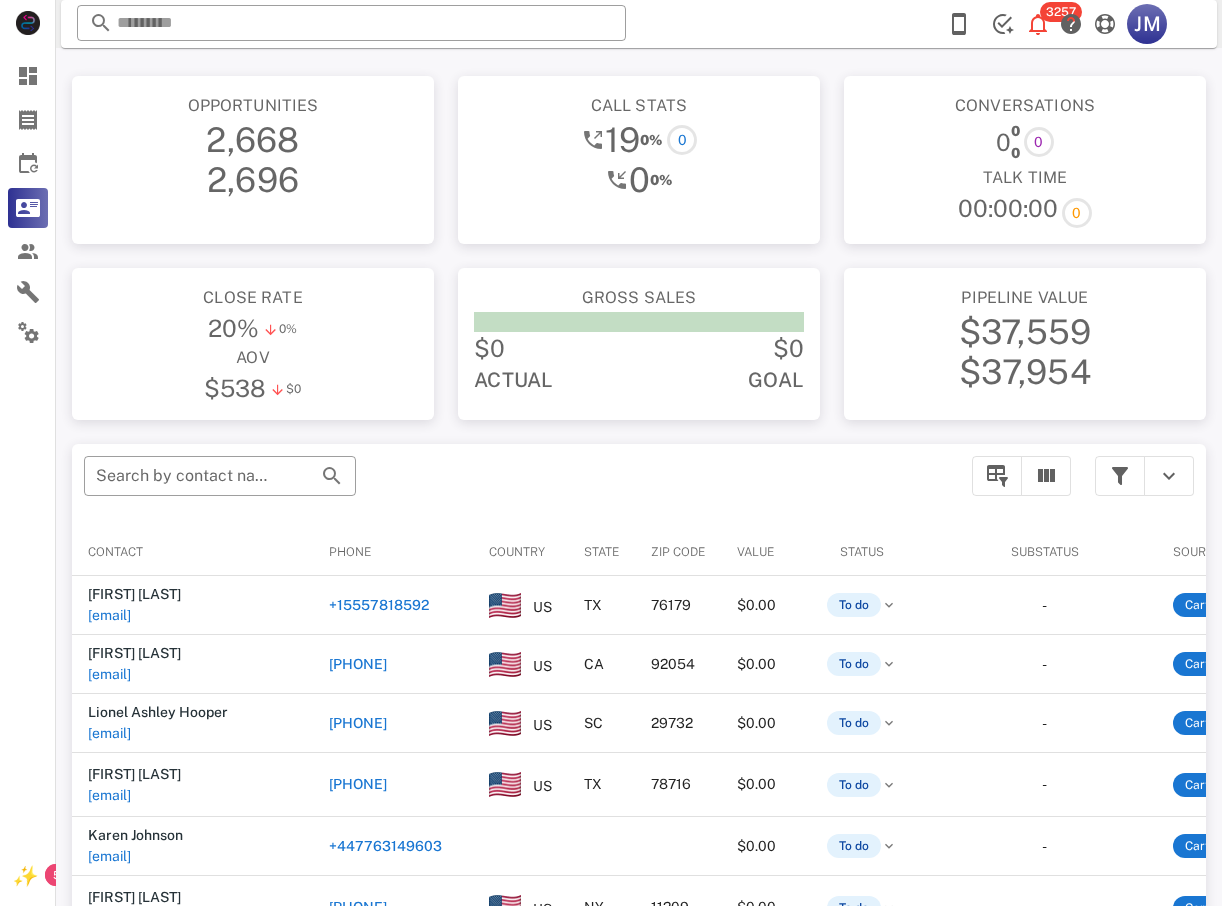 drag, startPoint x: 194, startPoint y: 530, endPoint x: 325, endPoint y: 607, distance: 151.95393 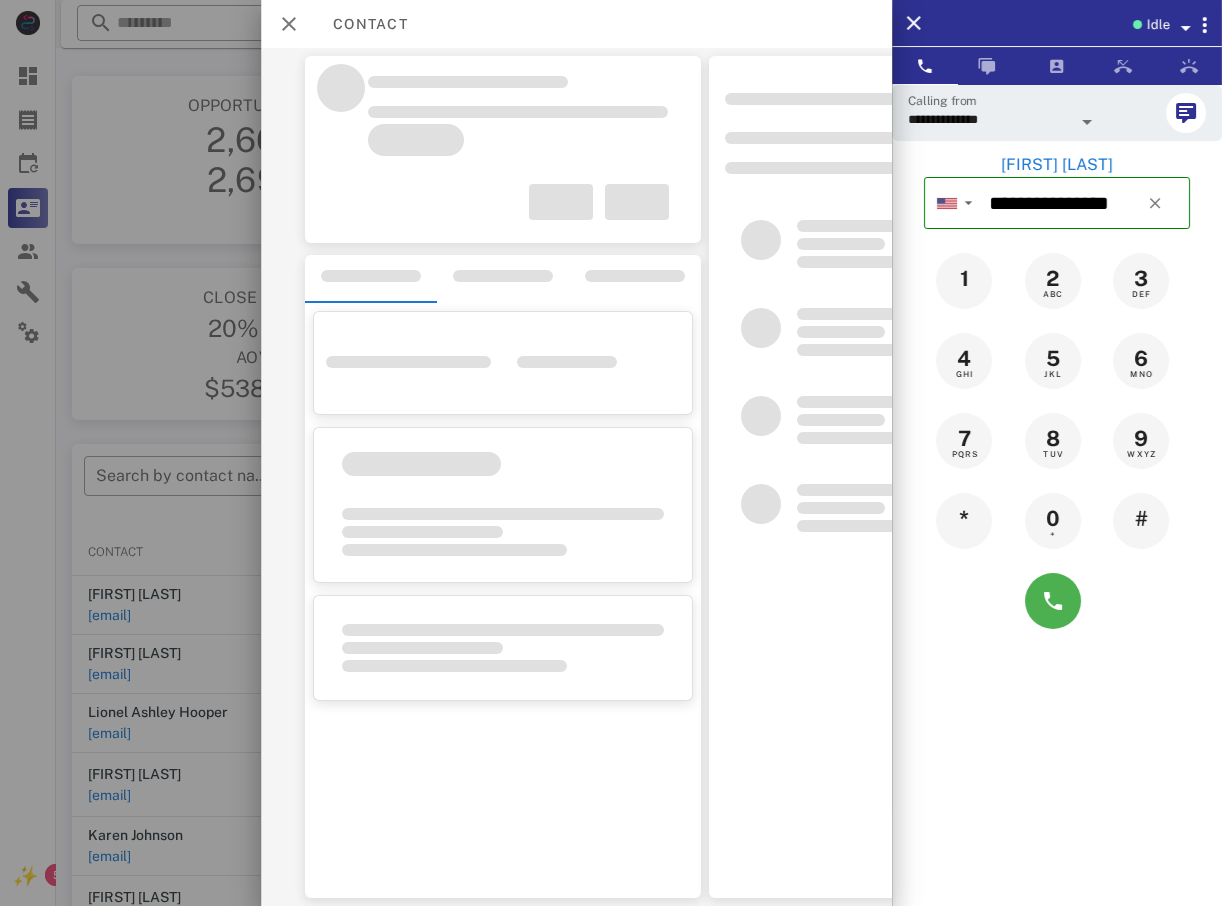 click at bounding box center [1057, 601] 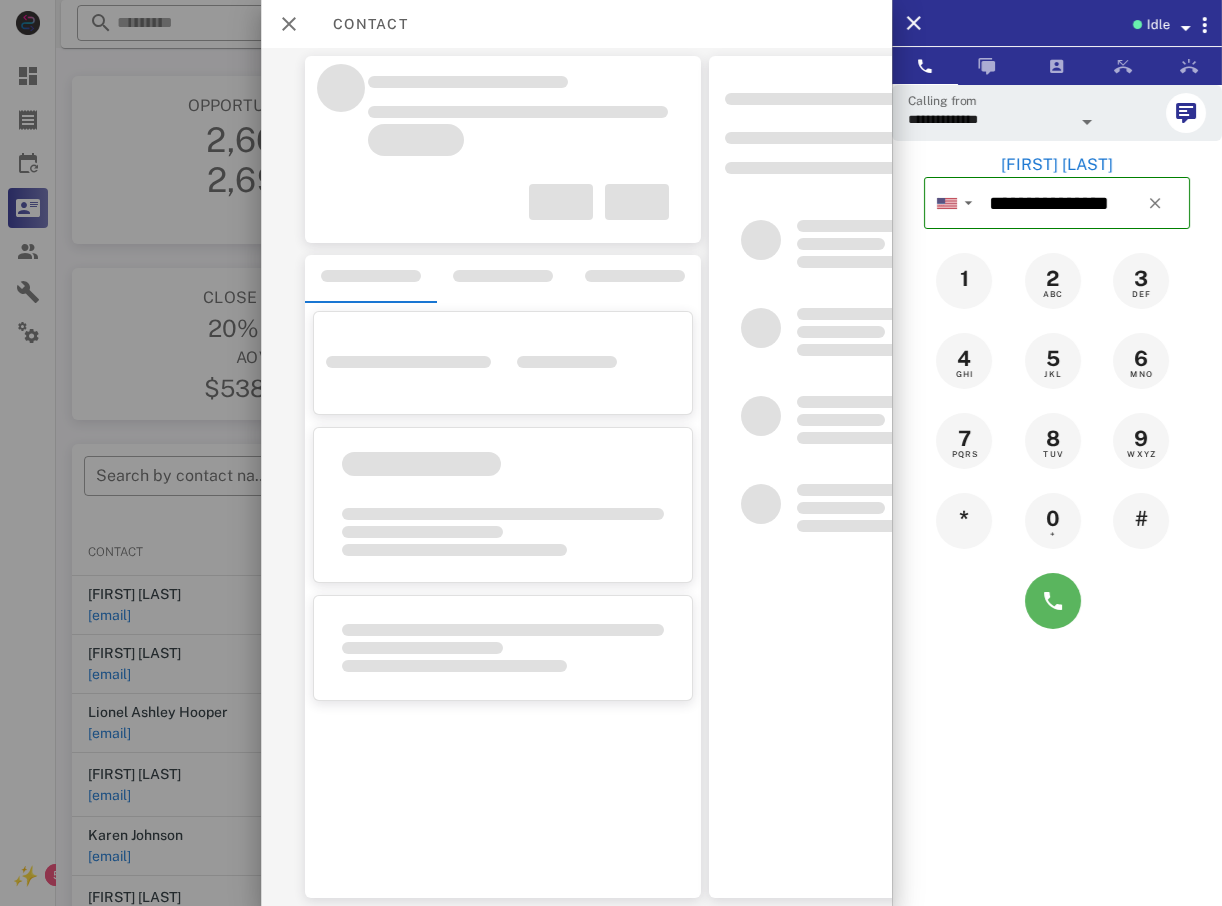 click at bounding box center (1053, 601) 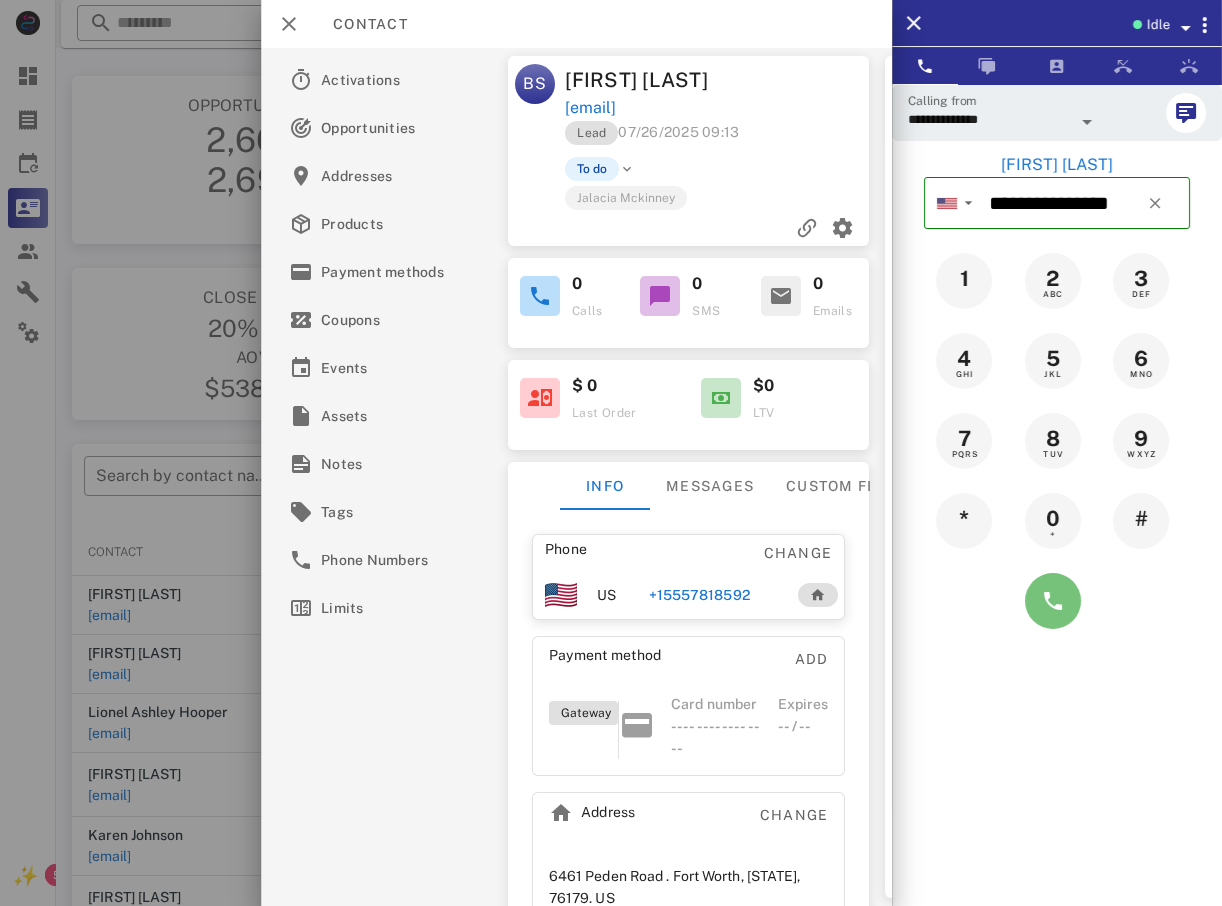 click at bounding box center (1053, 601) 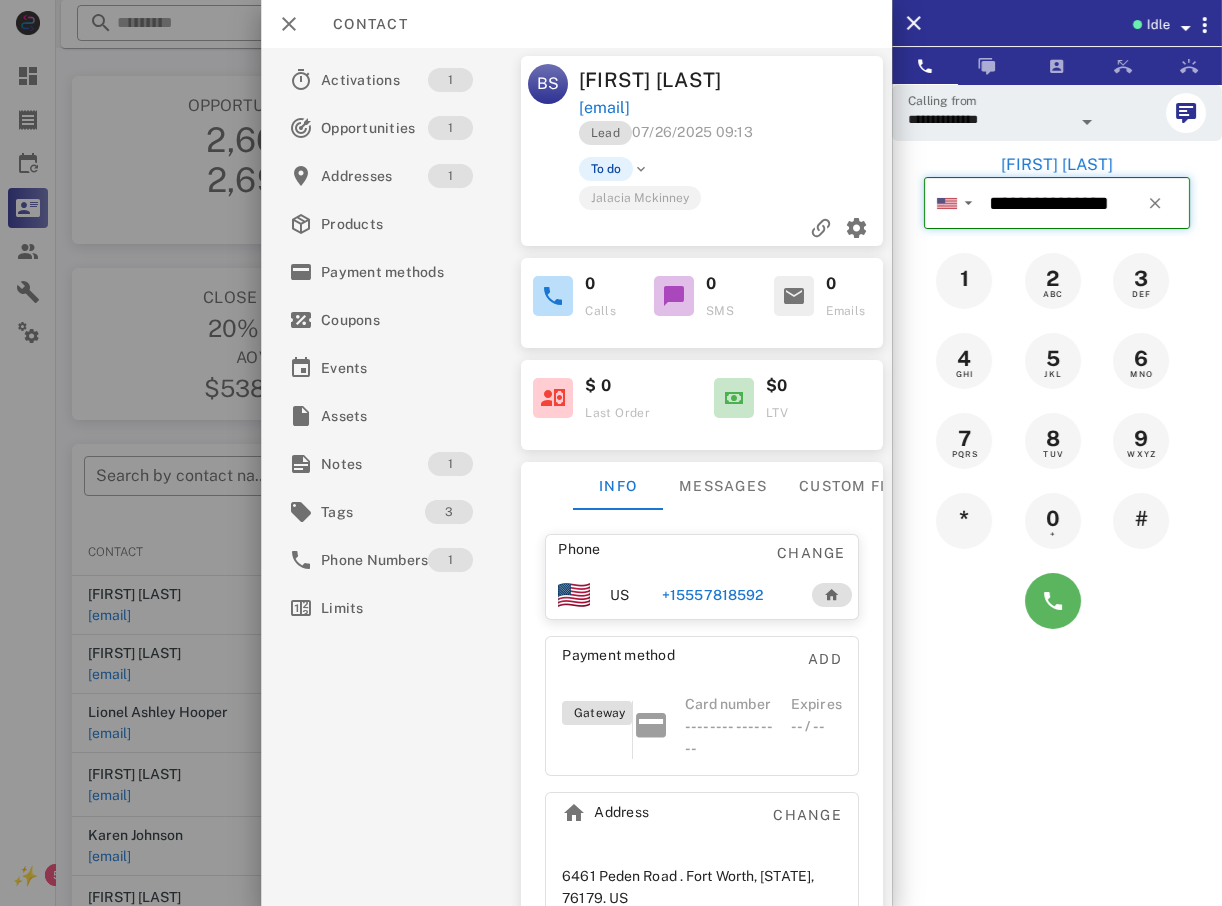 click at bounding box center [1053, 601] 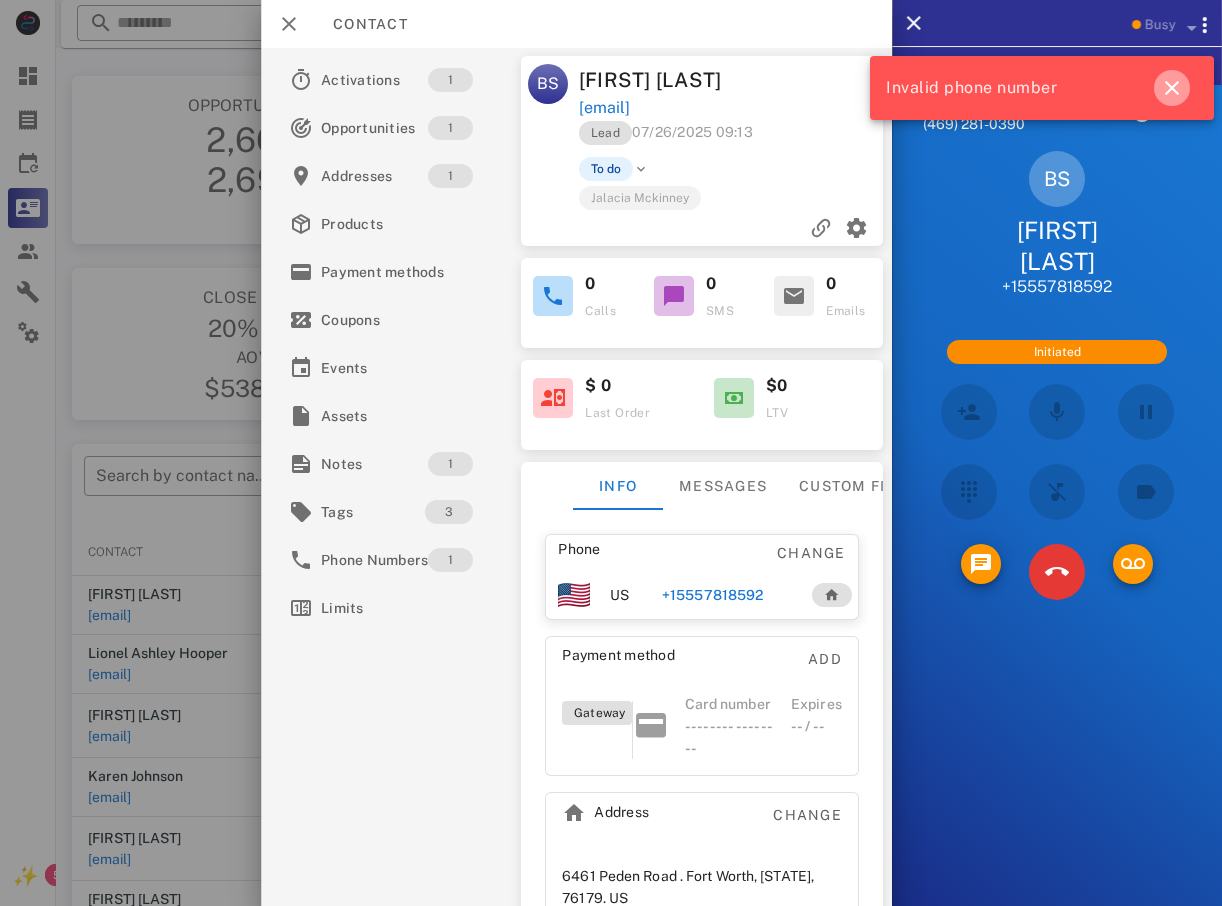 click at bounding box center (1172, 88) 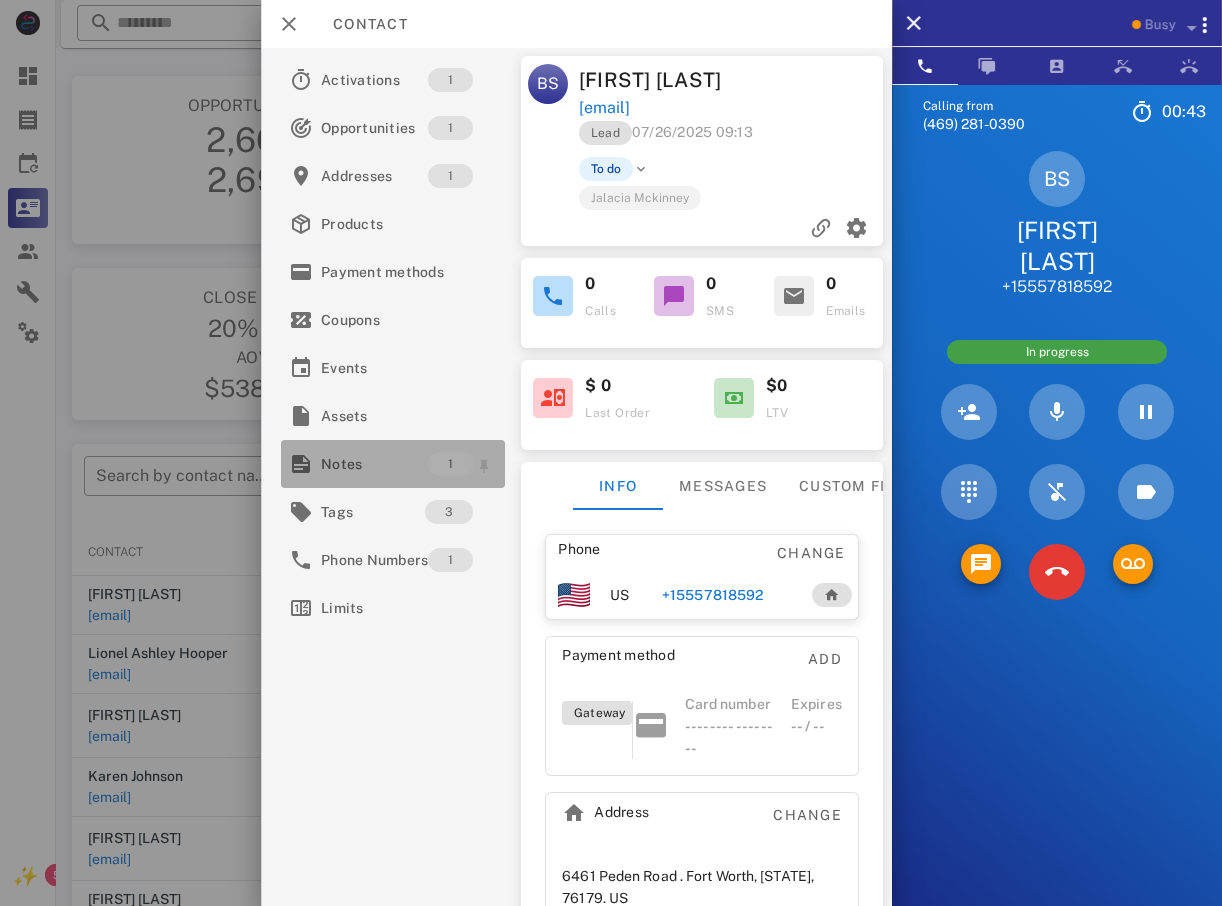 click on "Notes" at bounding box center (374, 464) 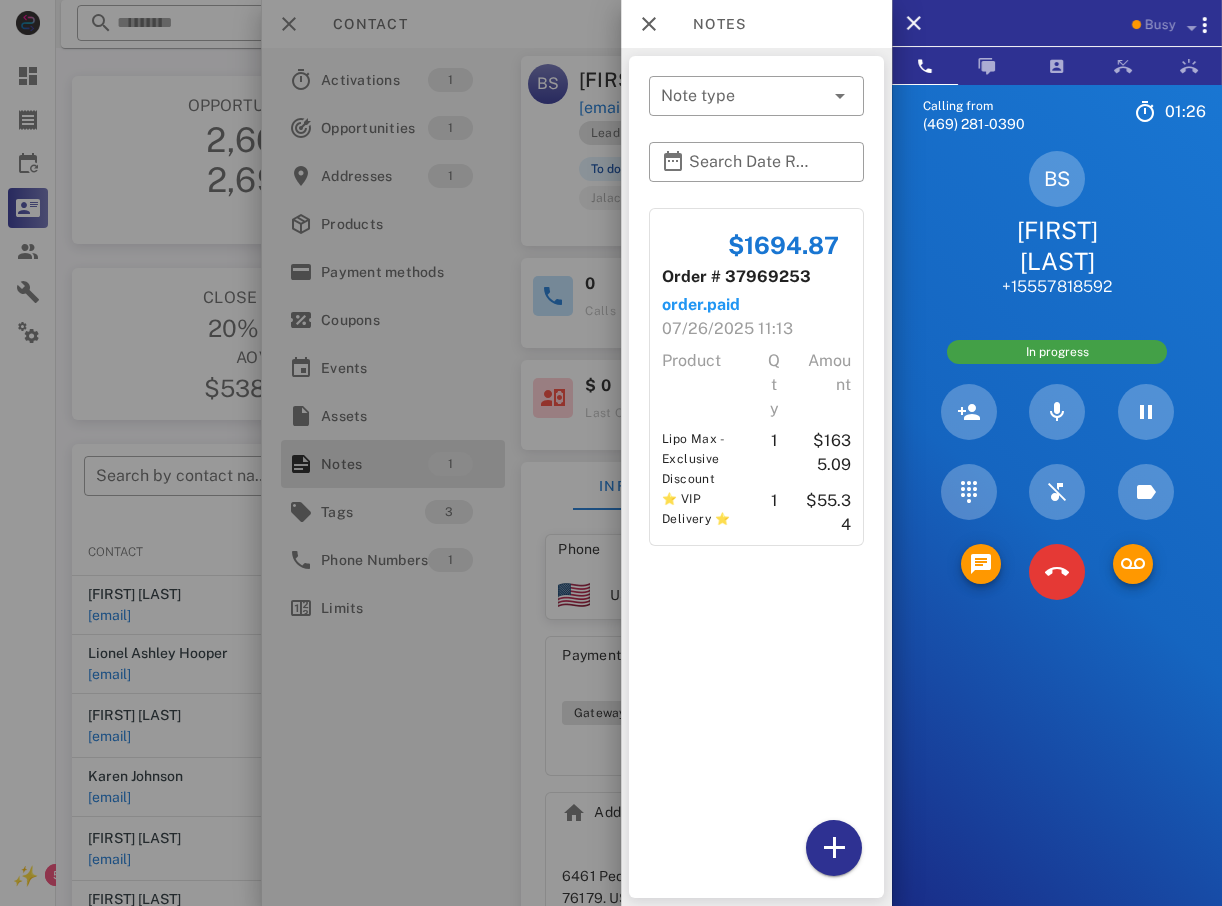 click at bounding box center (611, 453) 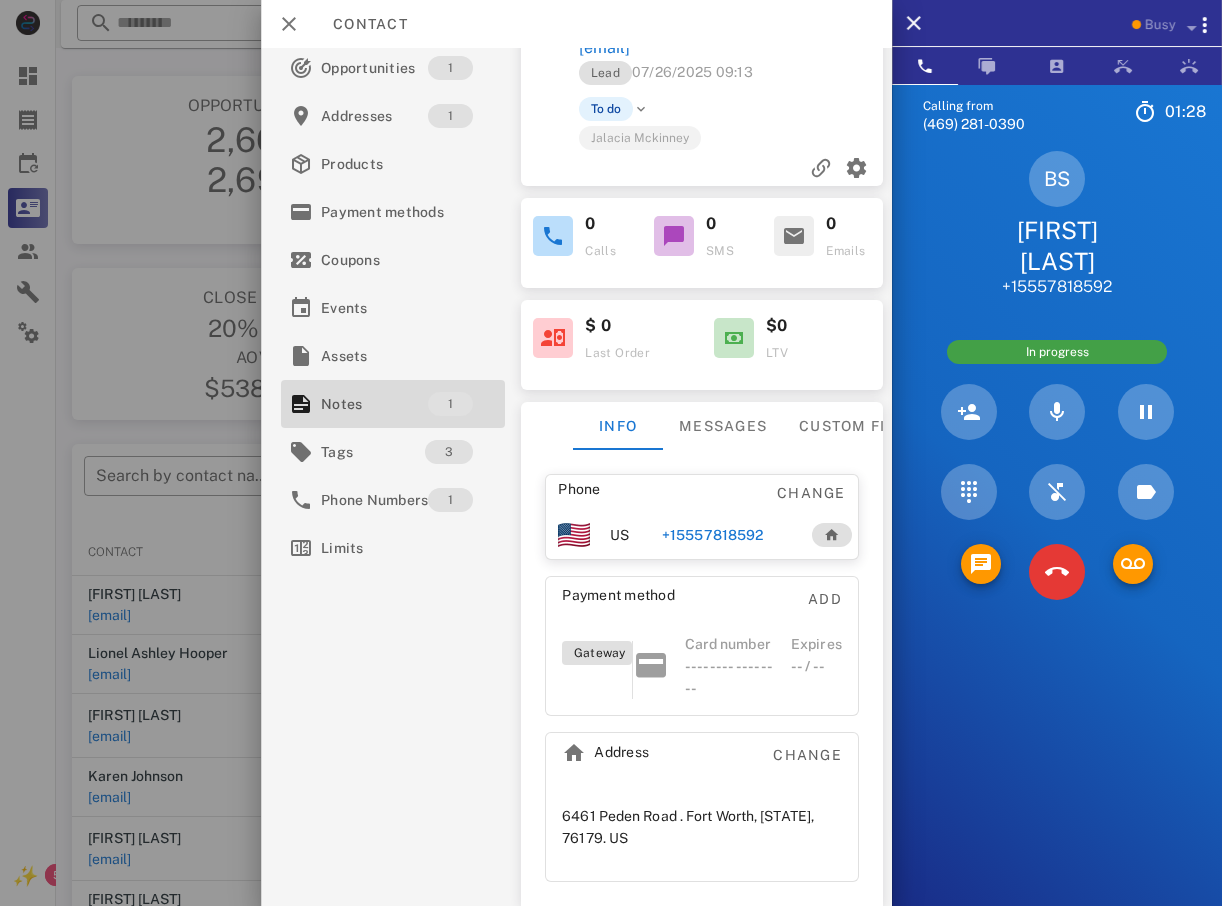 scroll, scrollTop: 0, scrollLeft: 0, axis: both 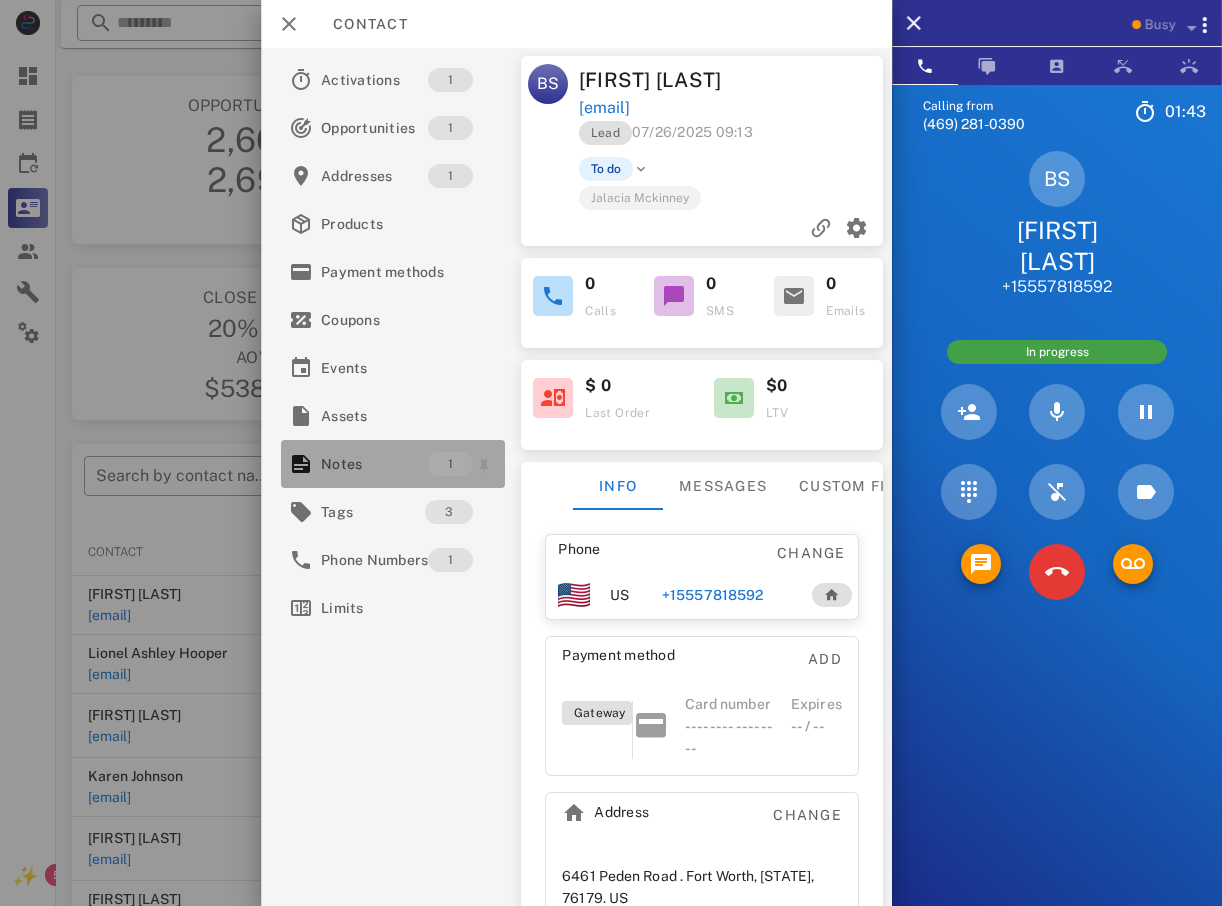 click on "1" at bounding box center (450, 464) 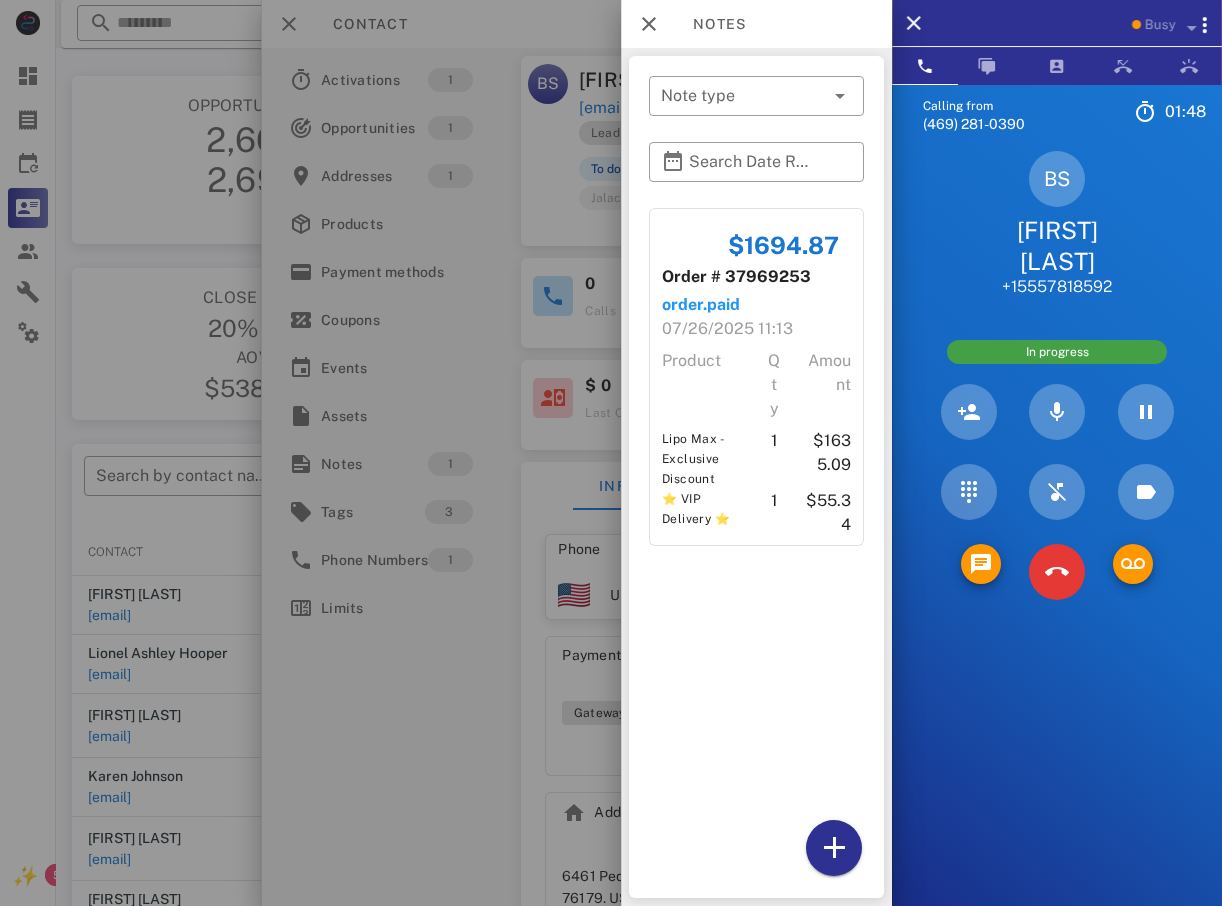 click at bounding box center (611, 453) 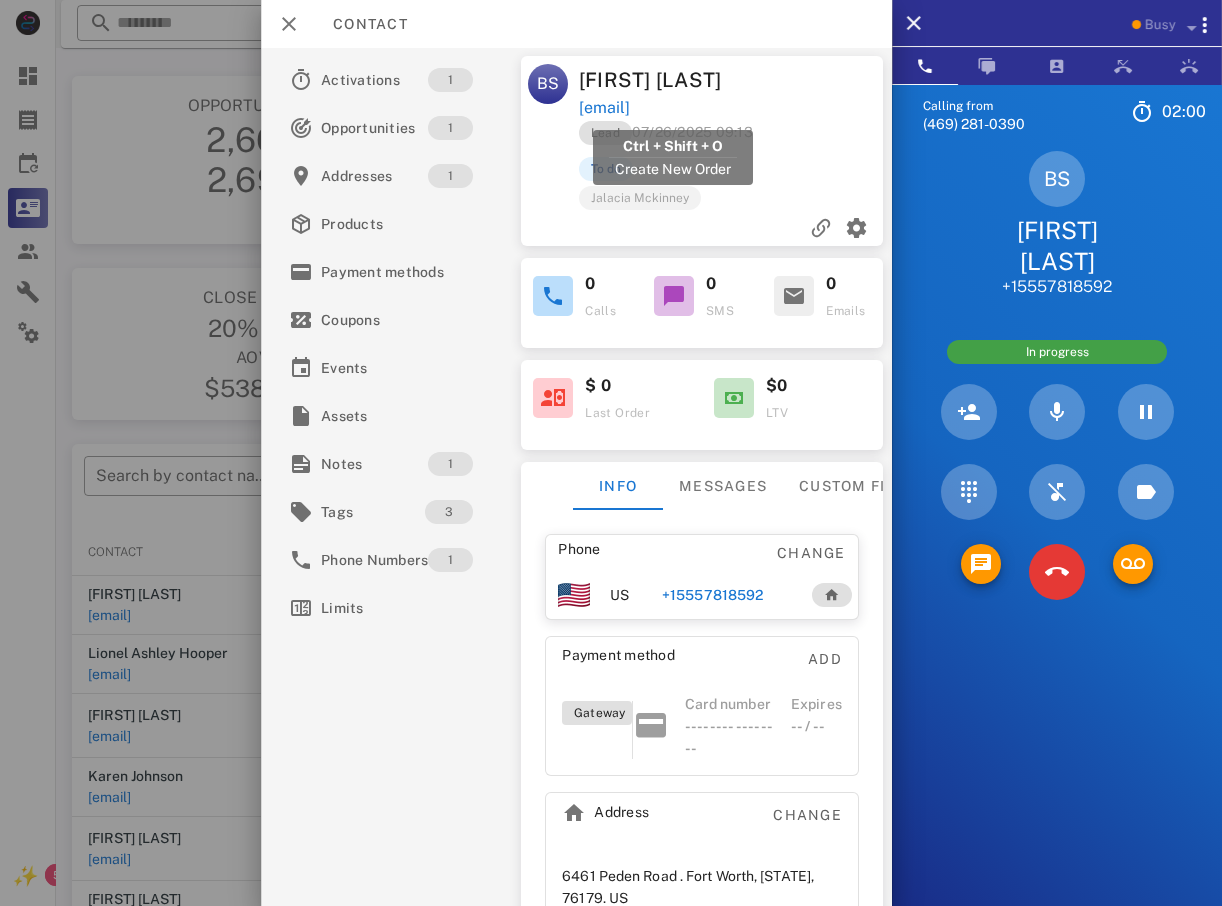 click on "[EMAIL]" at bounding box center (603, 108) 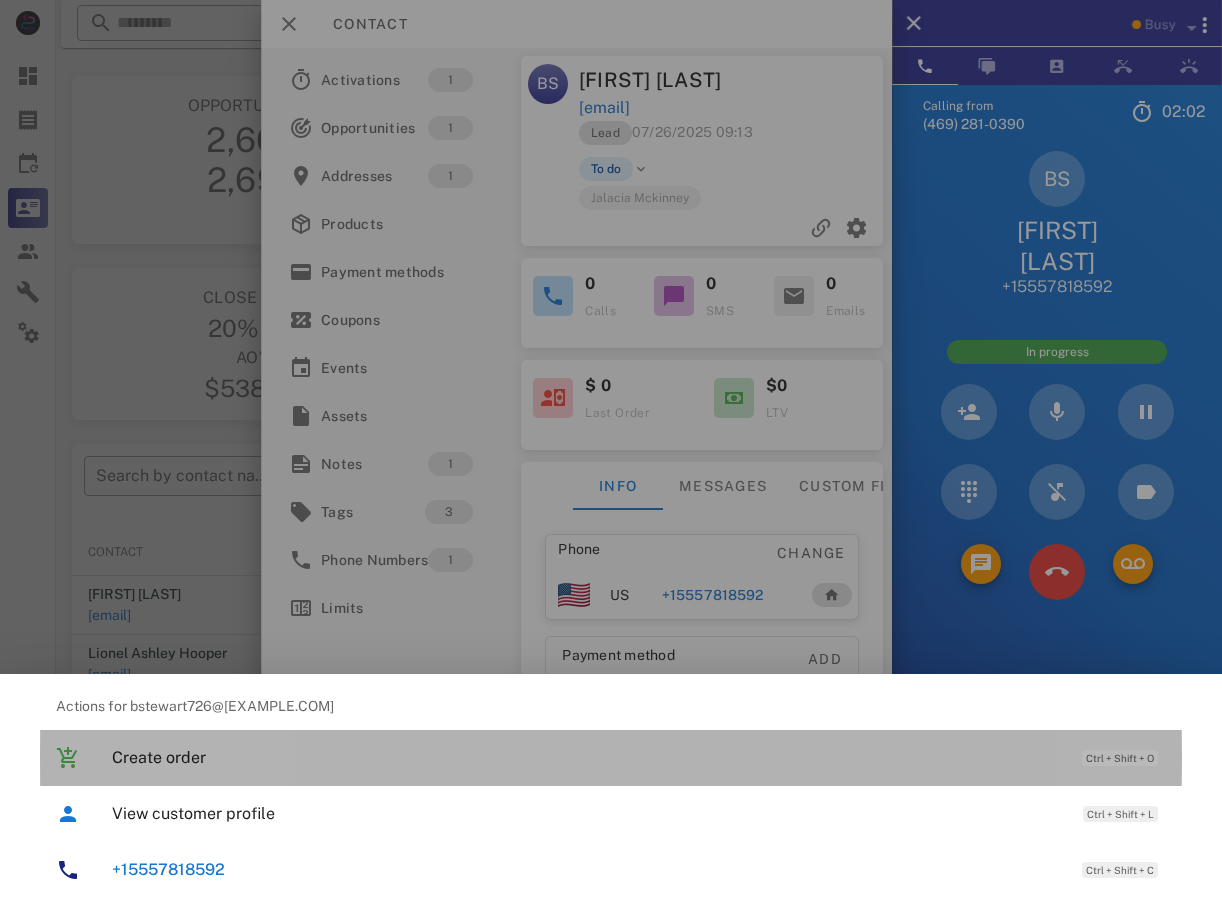 click on "Create order" at bounding box center [587, 757] 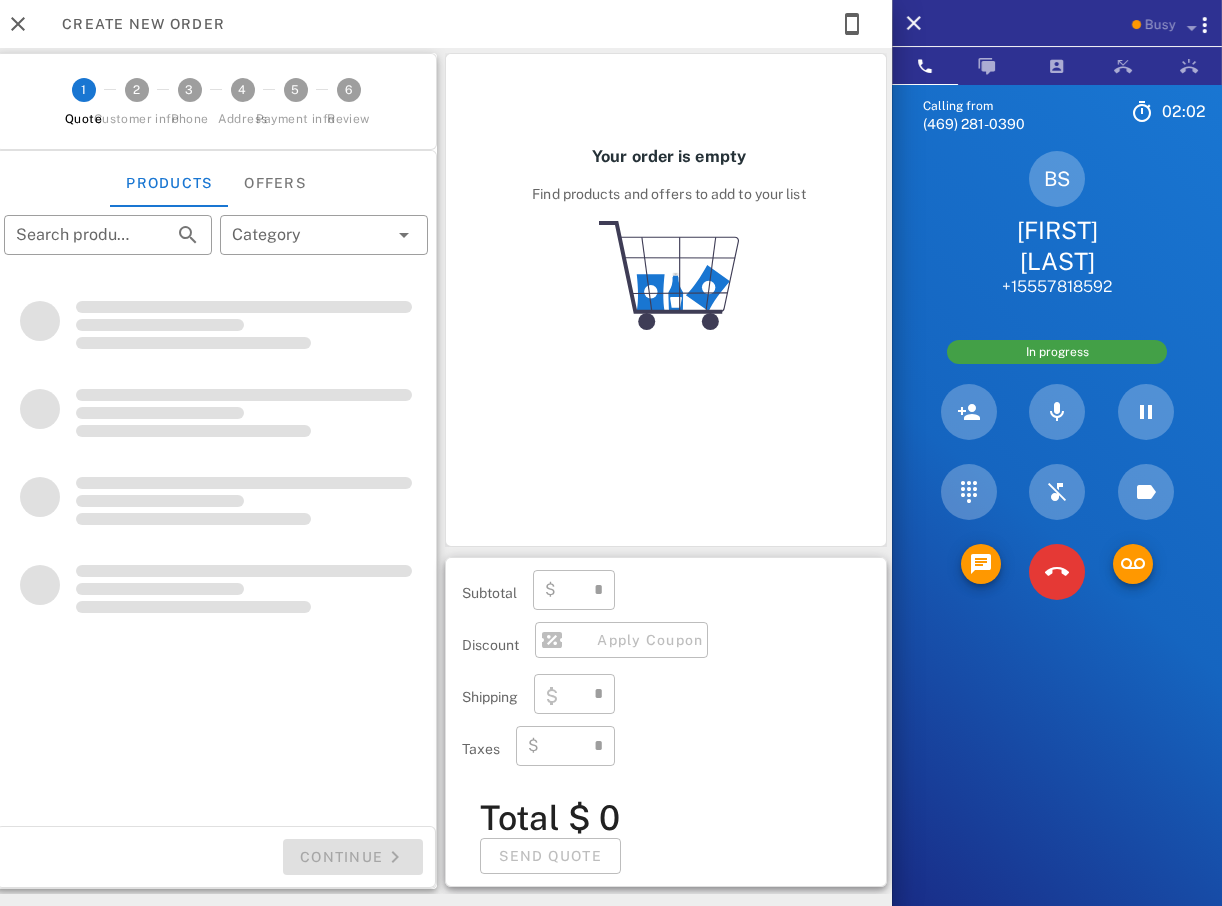 type on "**********" 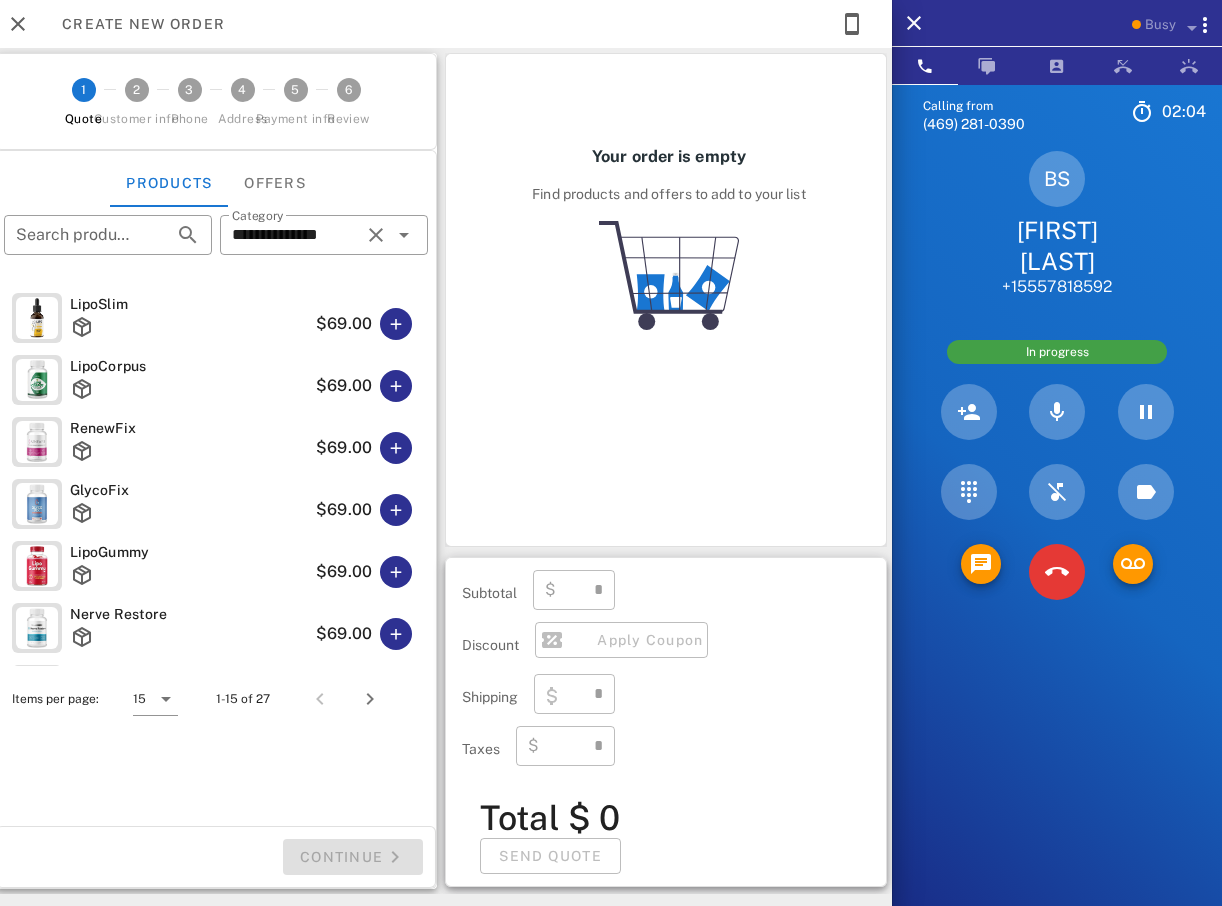 type on "****" 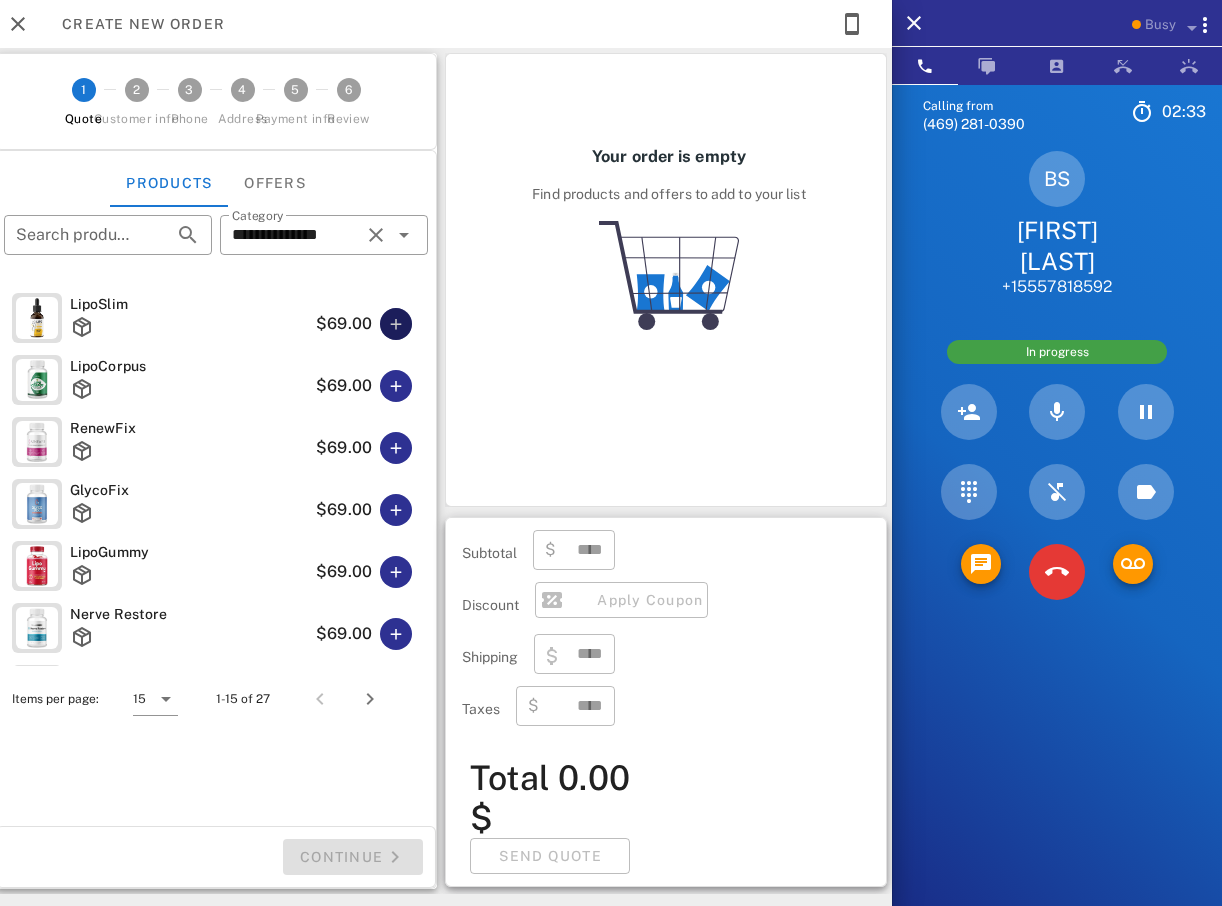 click at bounding box center [396, 324] 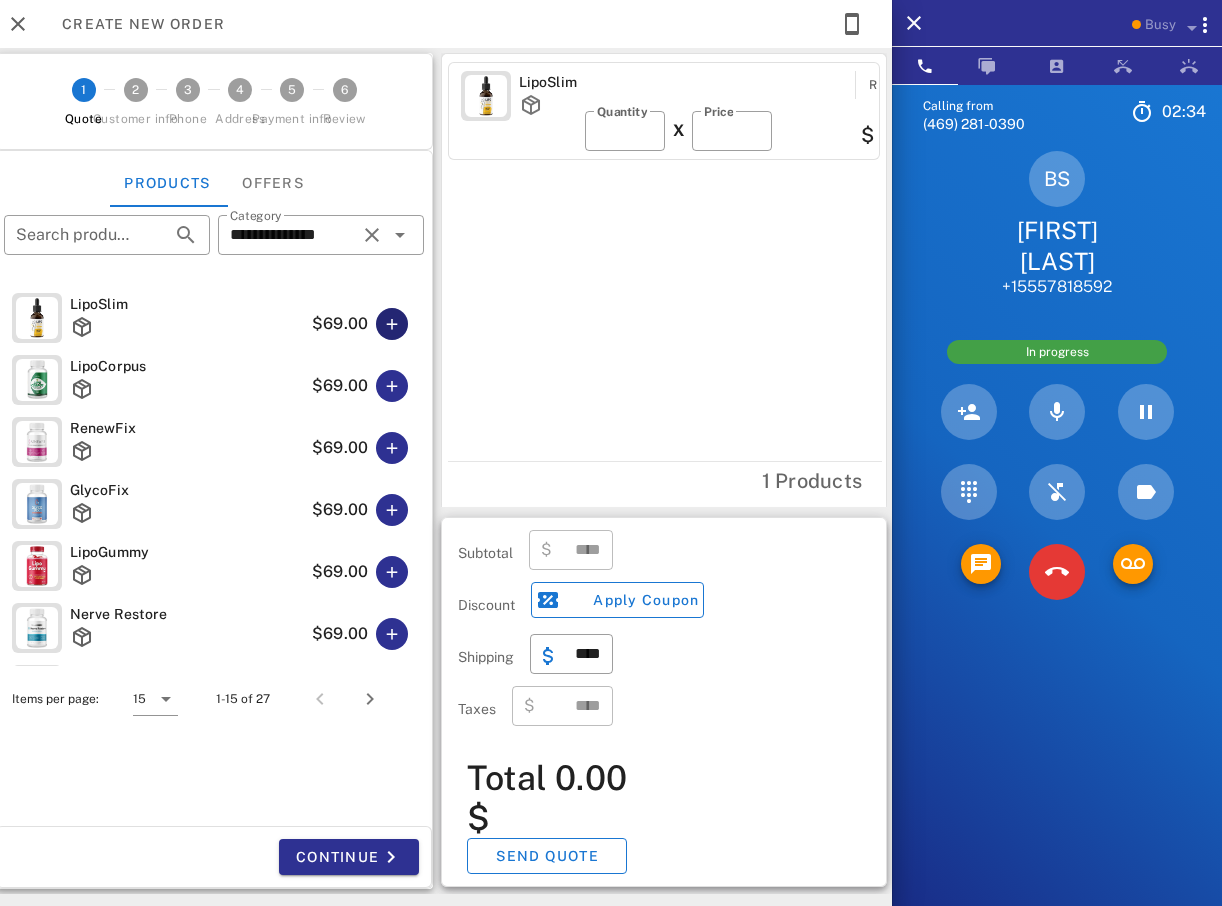 type on "*****" 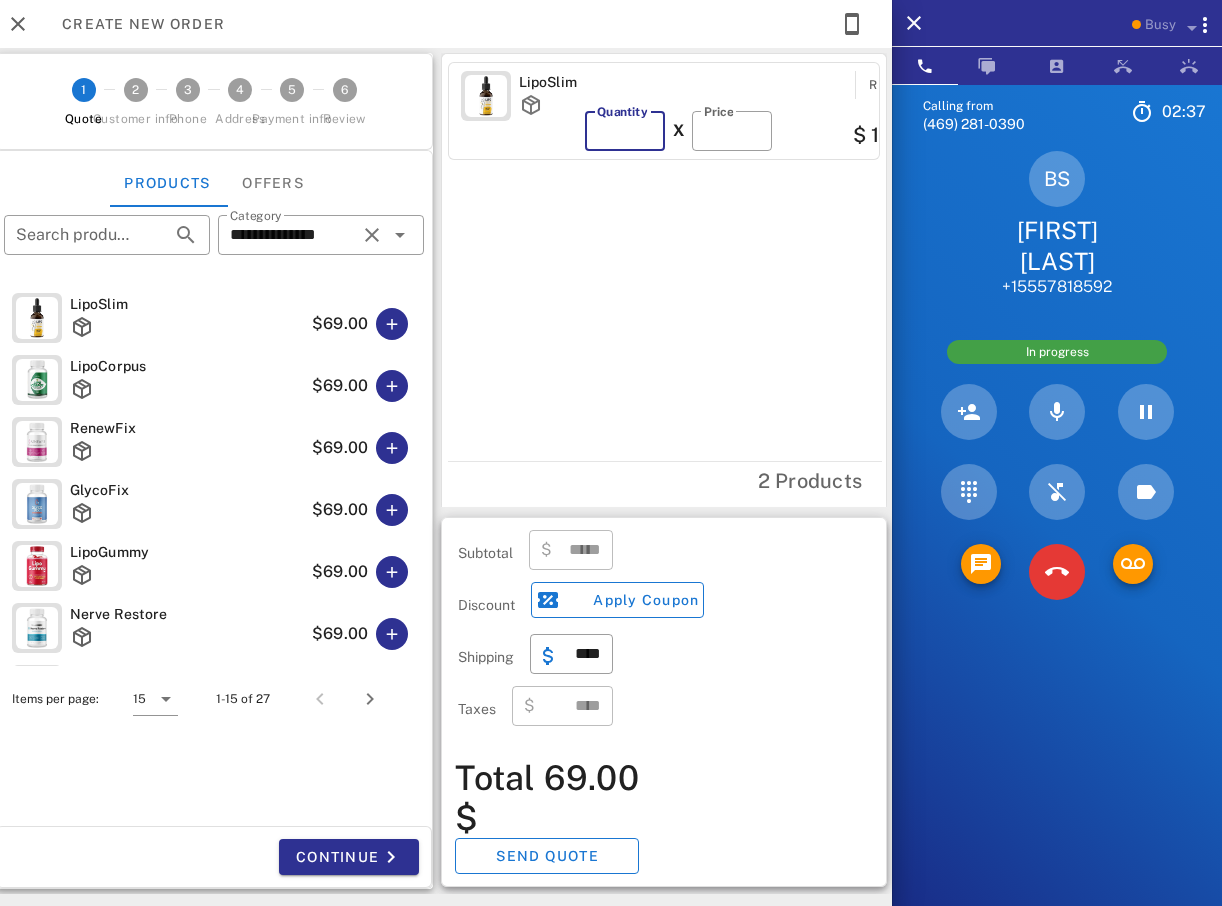click on "*" at bounding box center [625, 131] 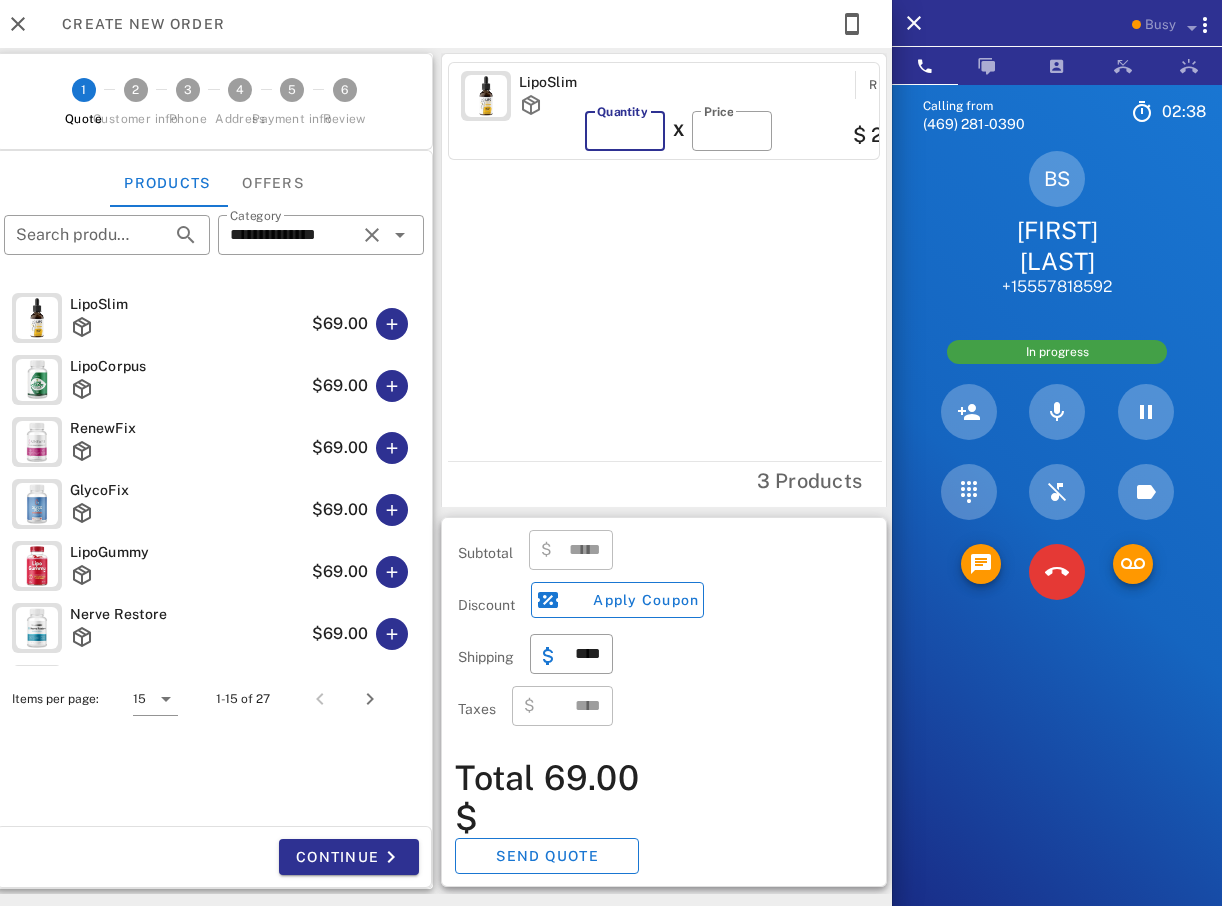 type on "******" 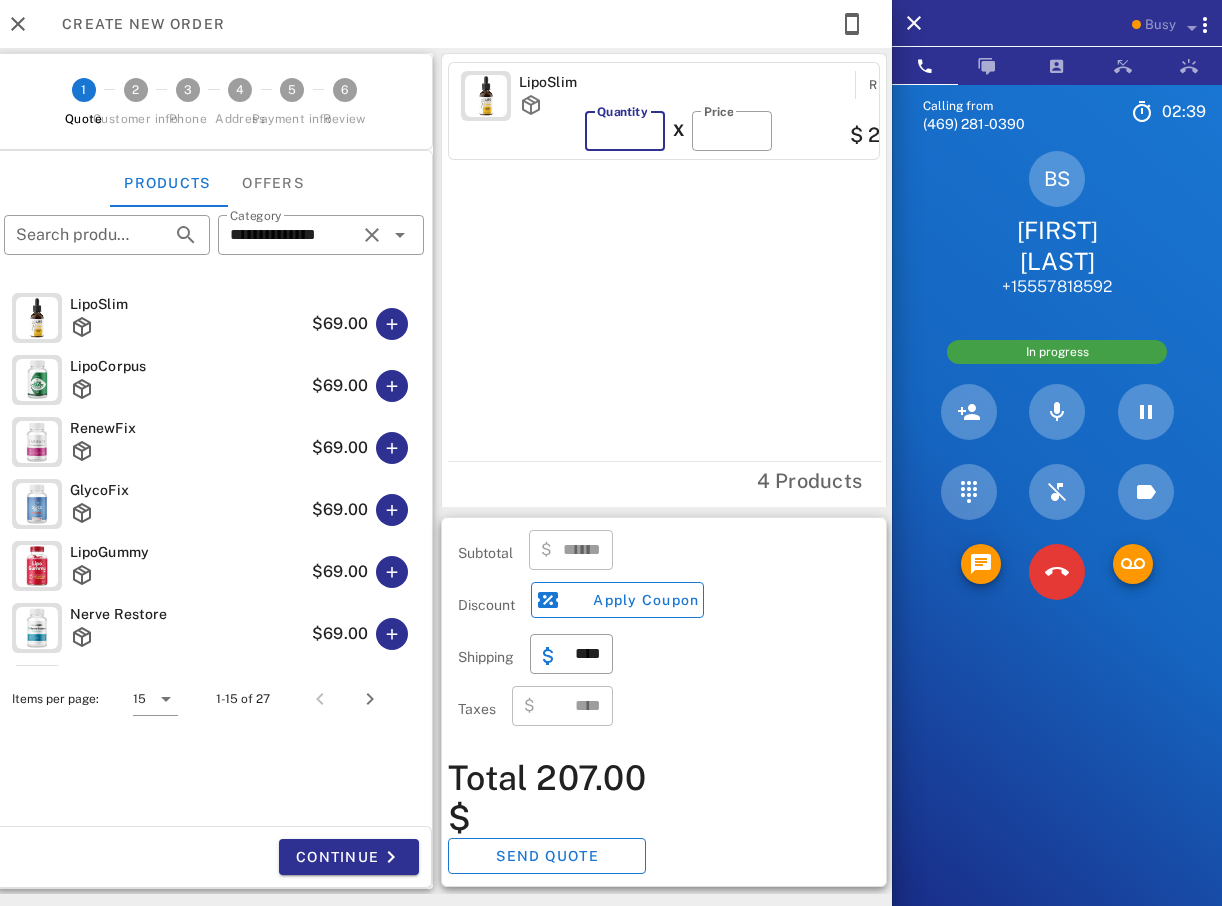 click on "*" at bounding box center [625, 131] 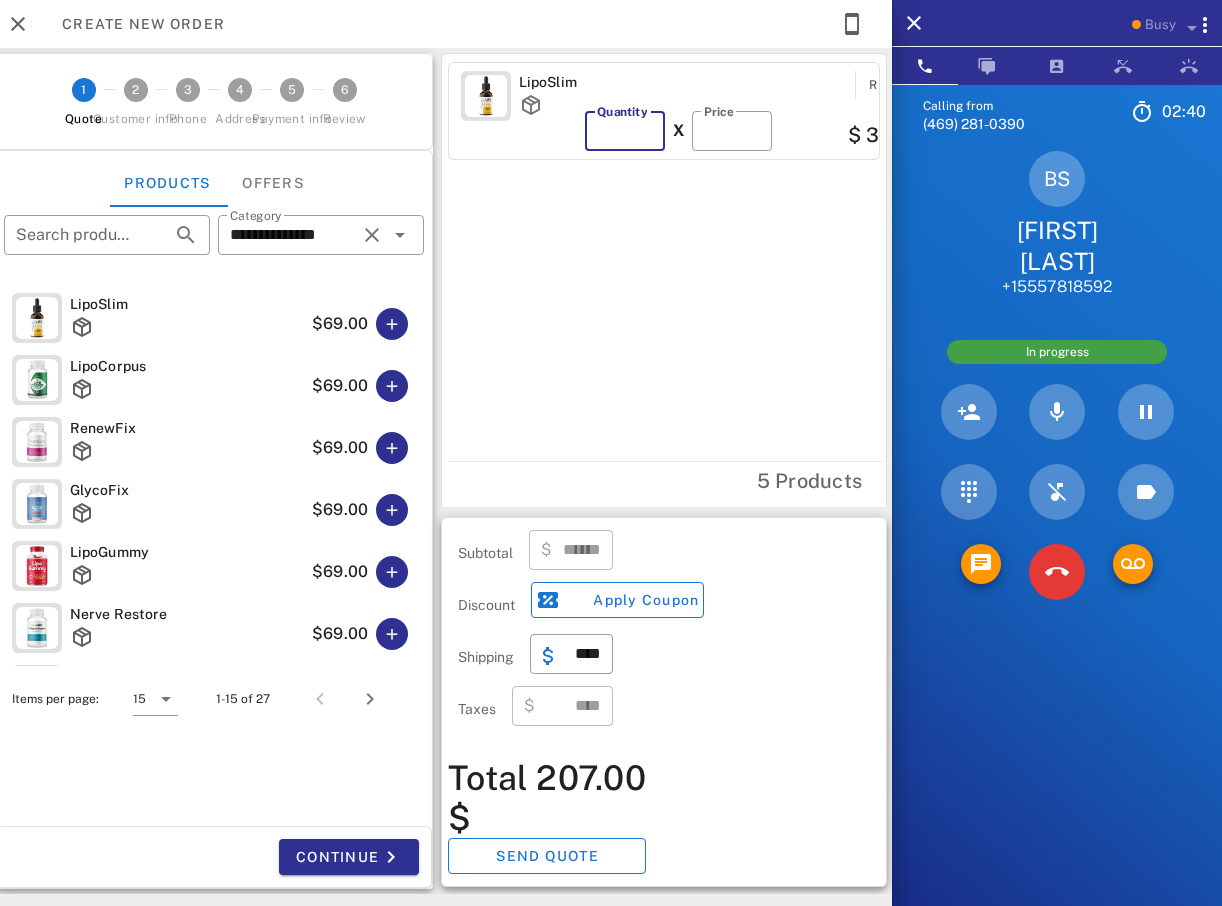 click on "*" at bounding box center (625, 131) 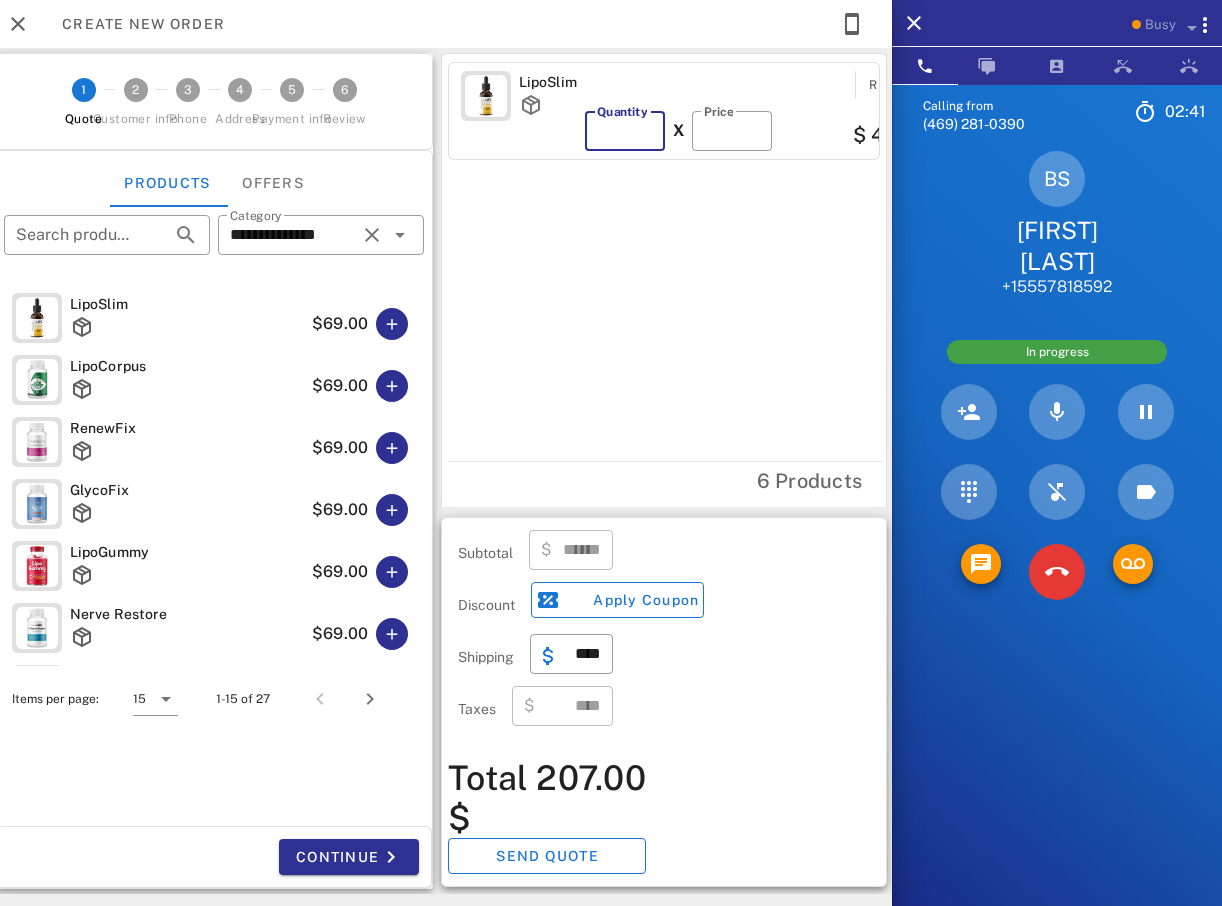 type on "******" 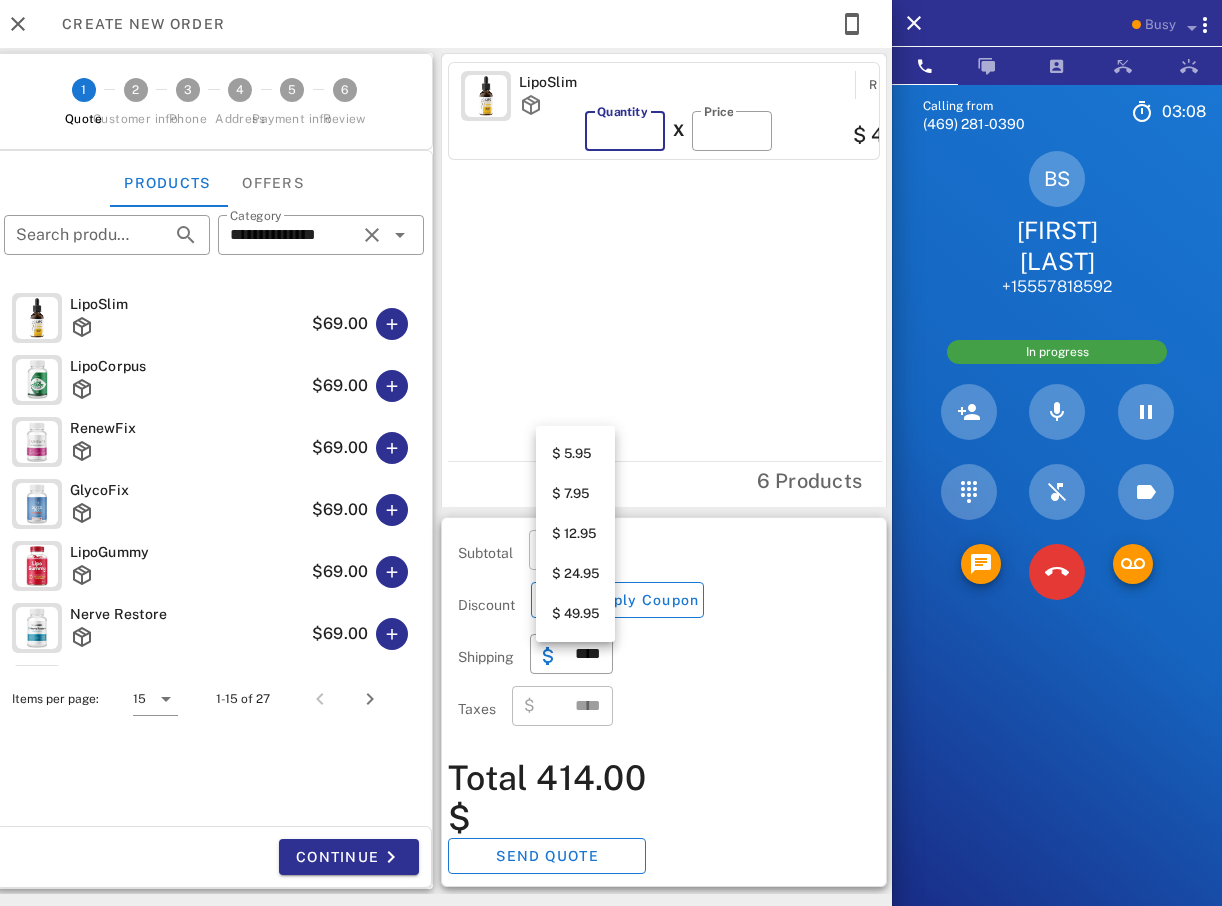 click on "$ 7.95" at bounding box center [575, 494] 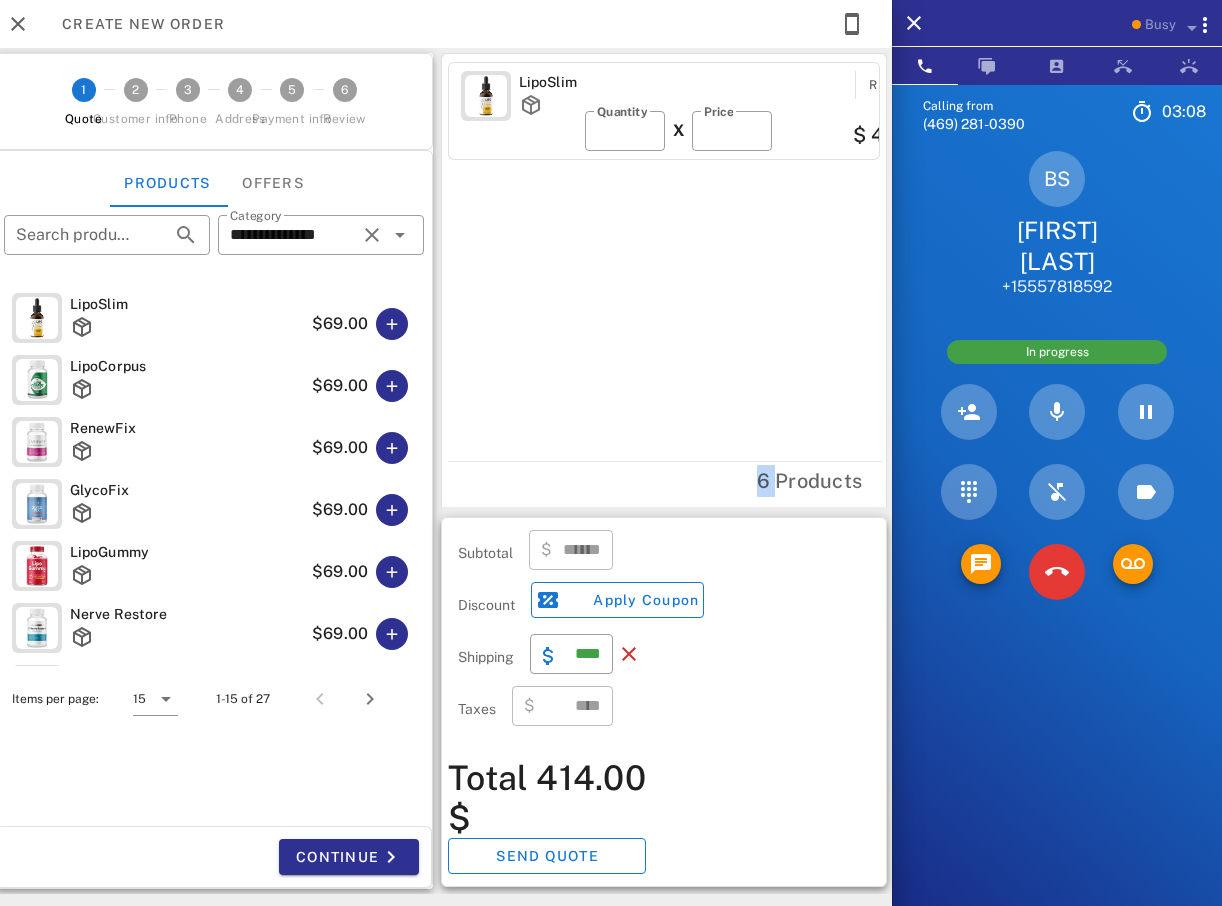click on "6 Products" at bounding box center [665, 481] 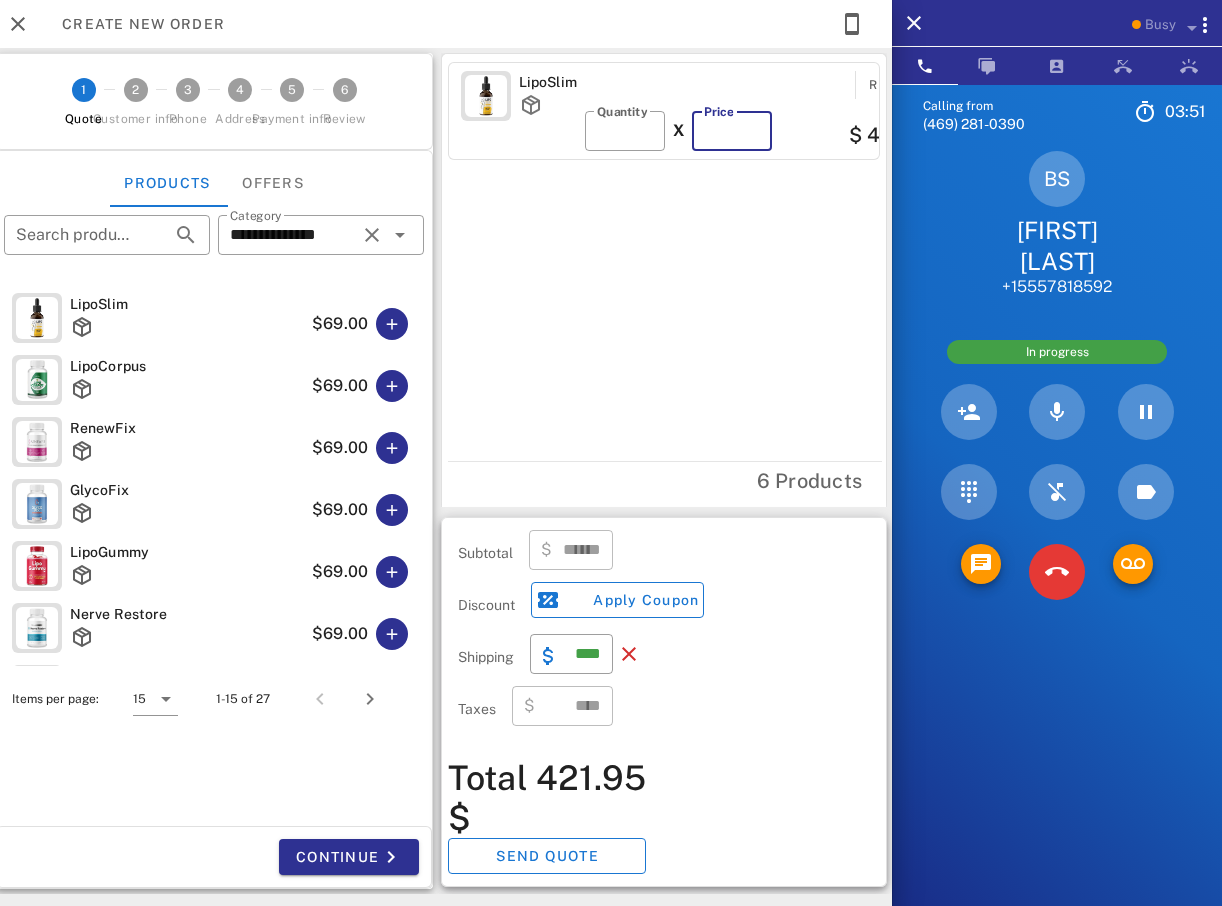 click on "**" at bounding box center [732, 131] 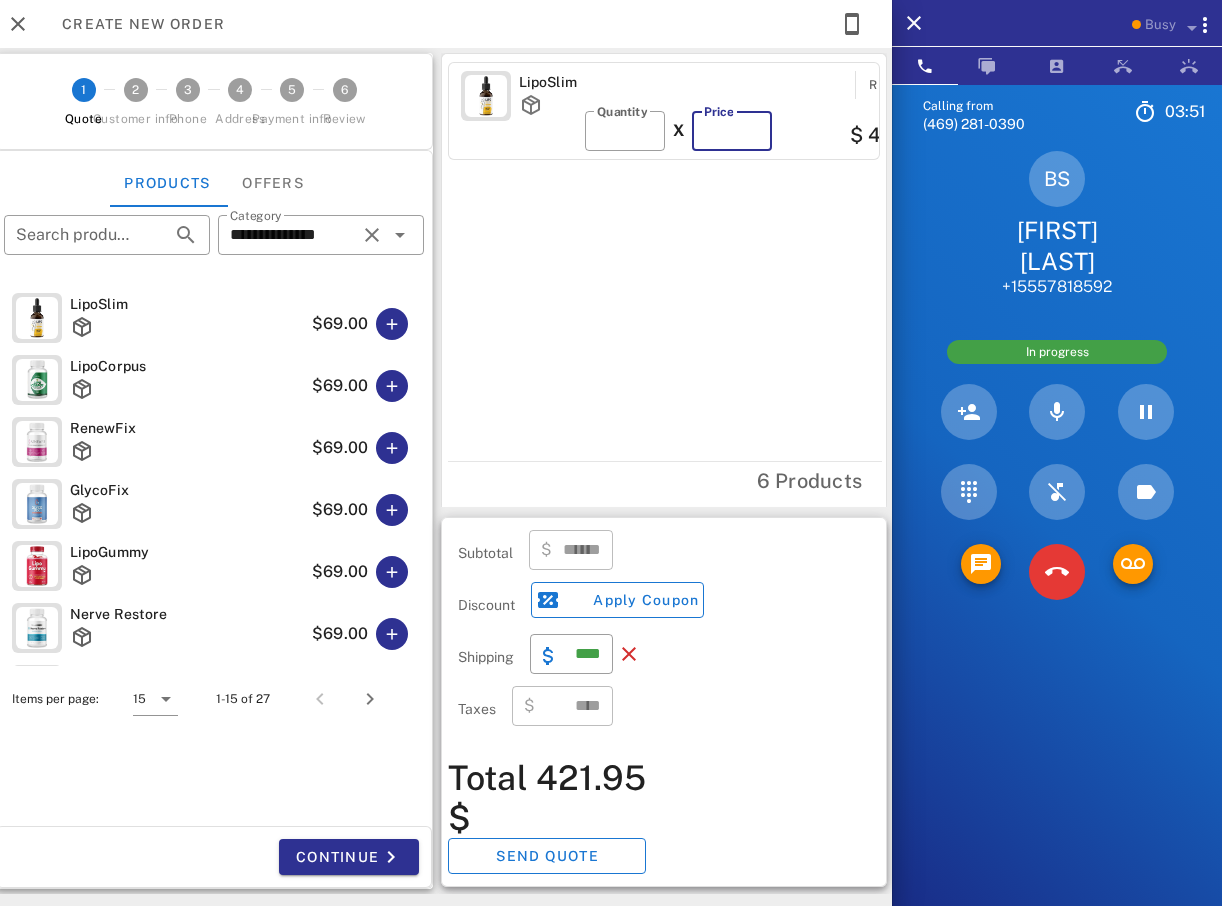click on "**" at bounding box center (732, 131) 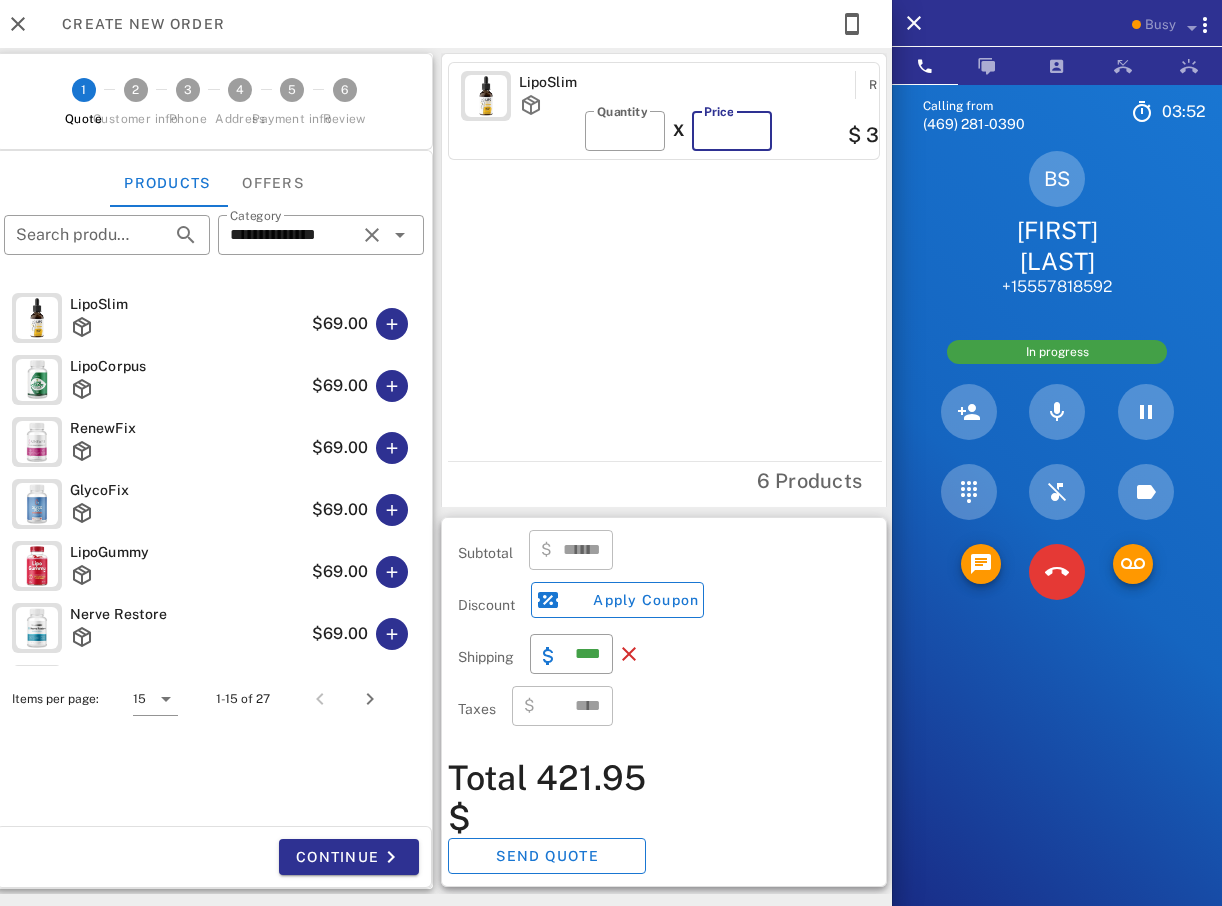 click on "**" at bounding box center (732, 131) 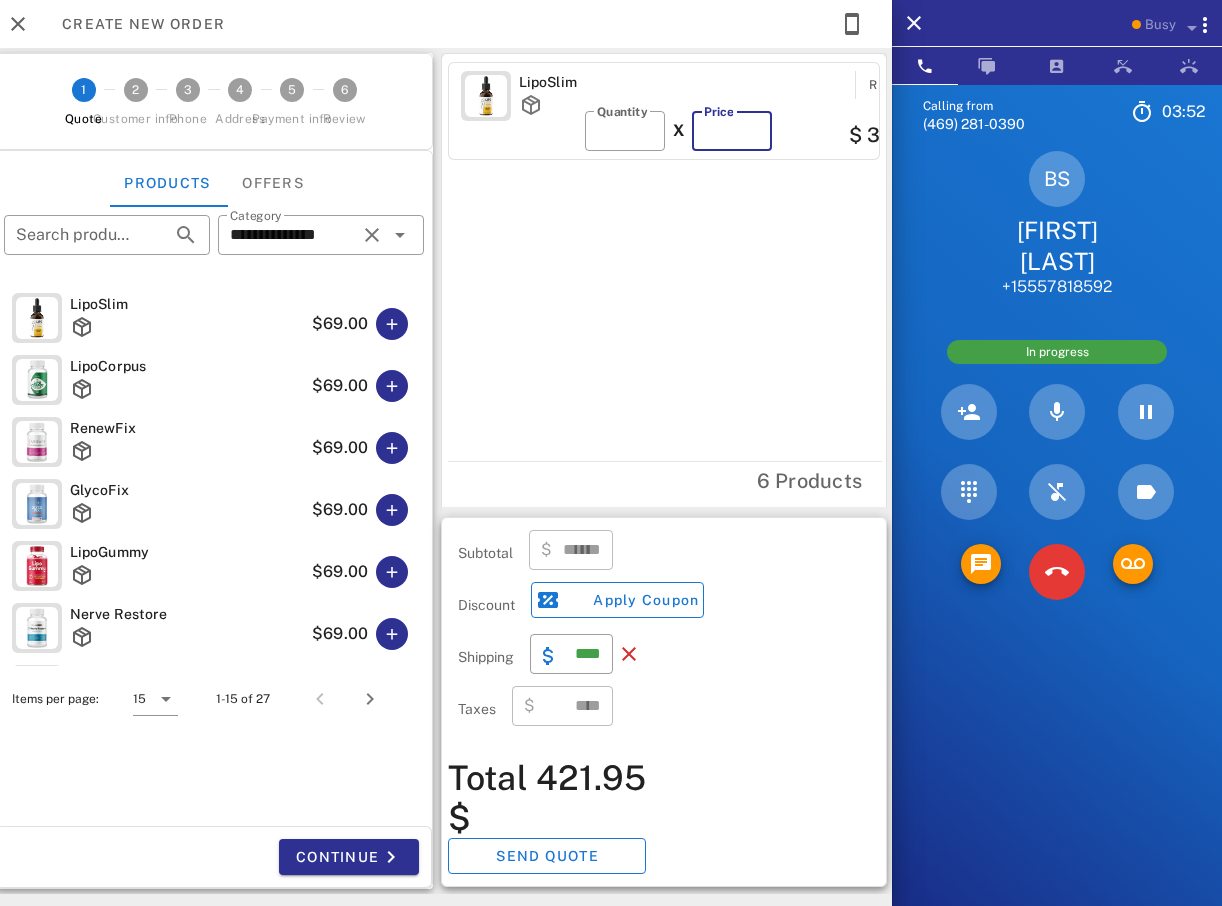 click on "**" at bounding box center [732, 131] 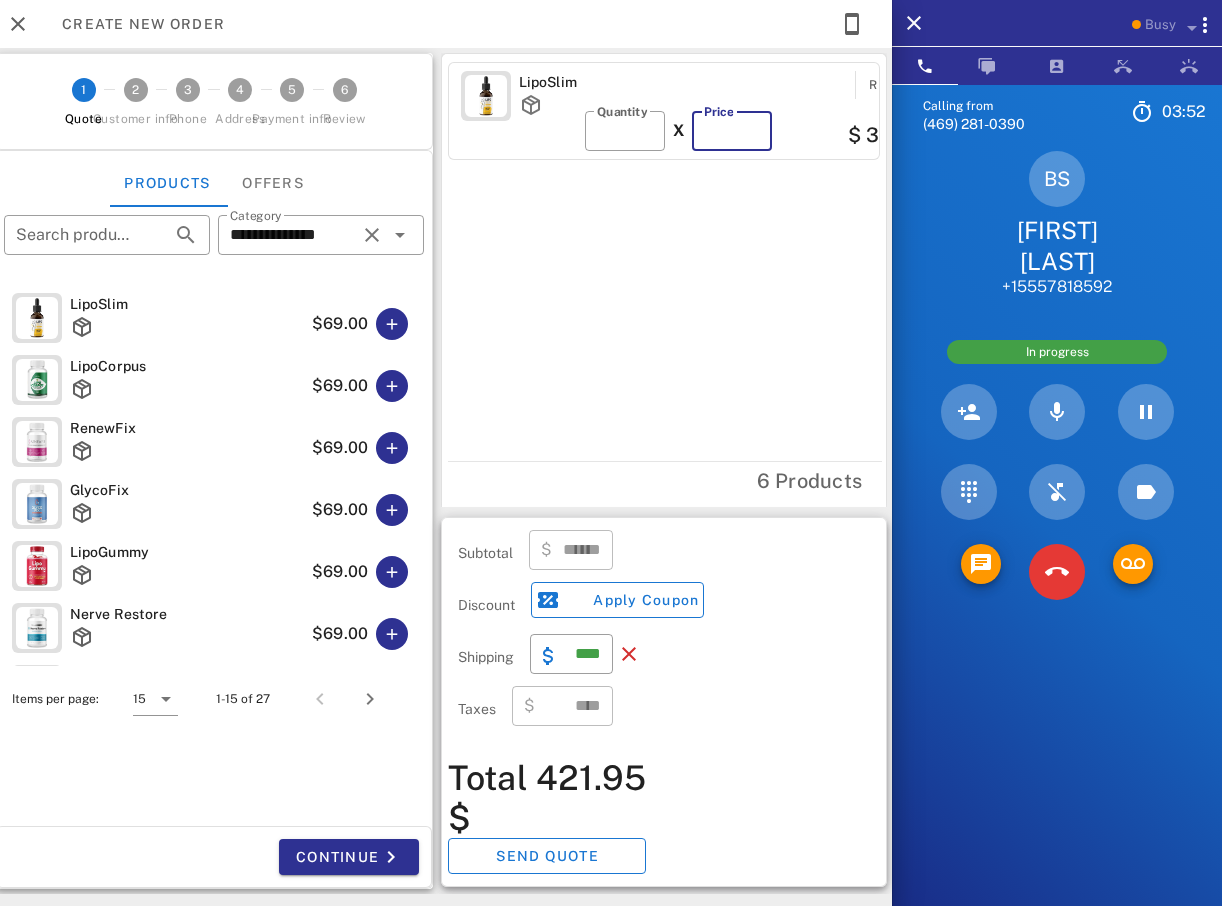 click on "**" at bounding box center (732, 131) 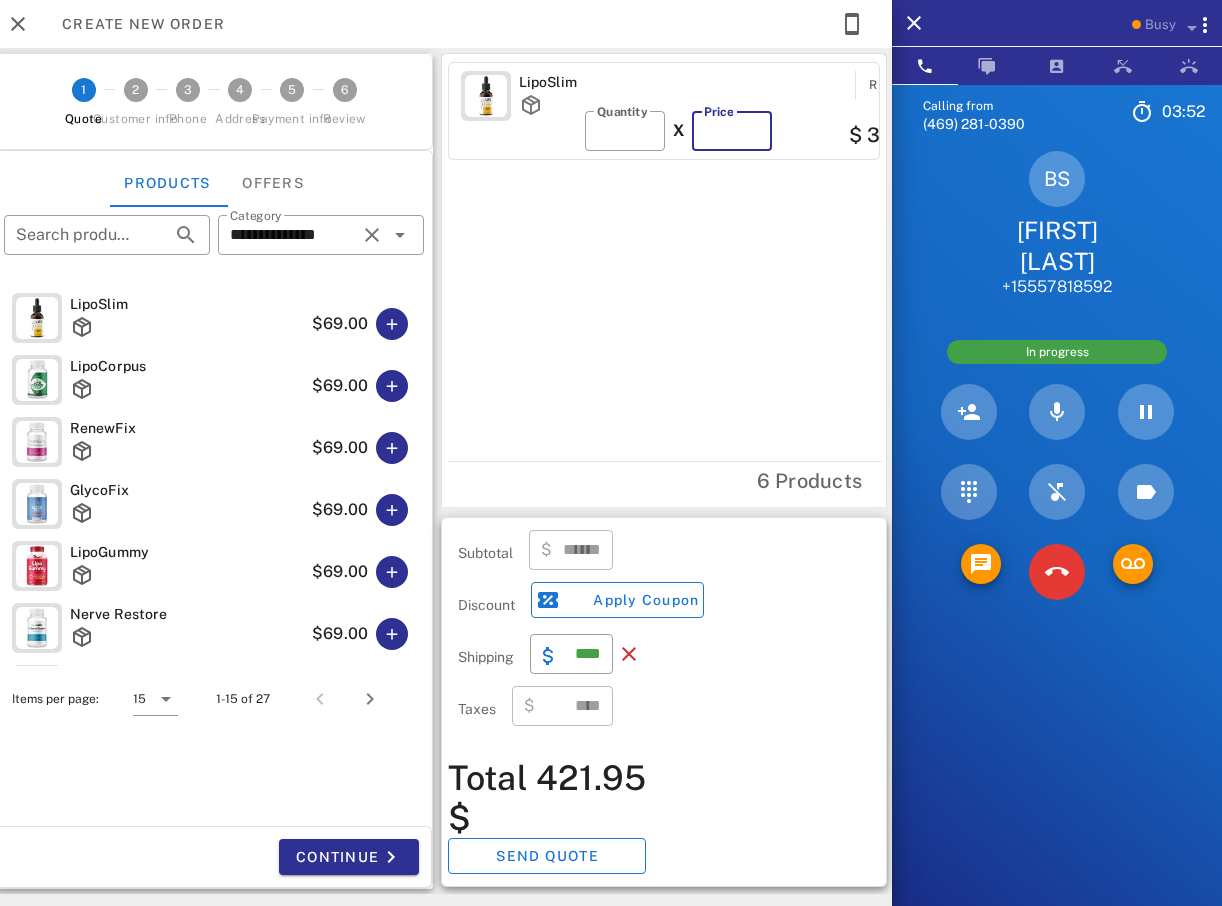 click on "**" at bounding box center (732, 131) 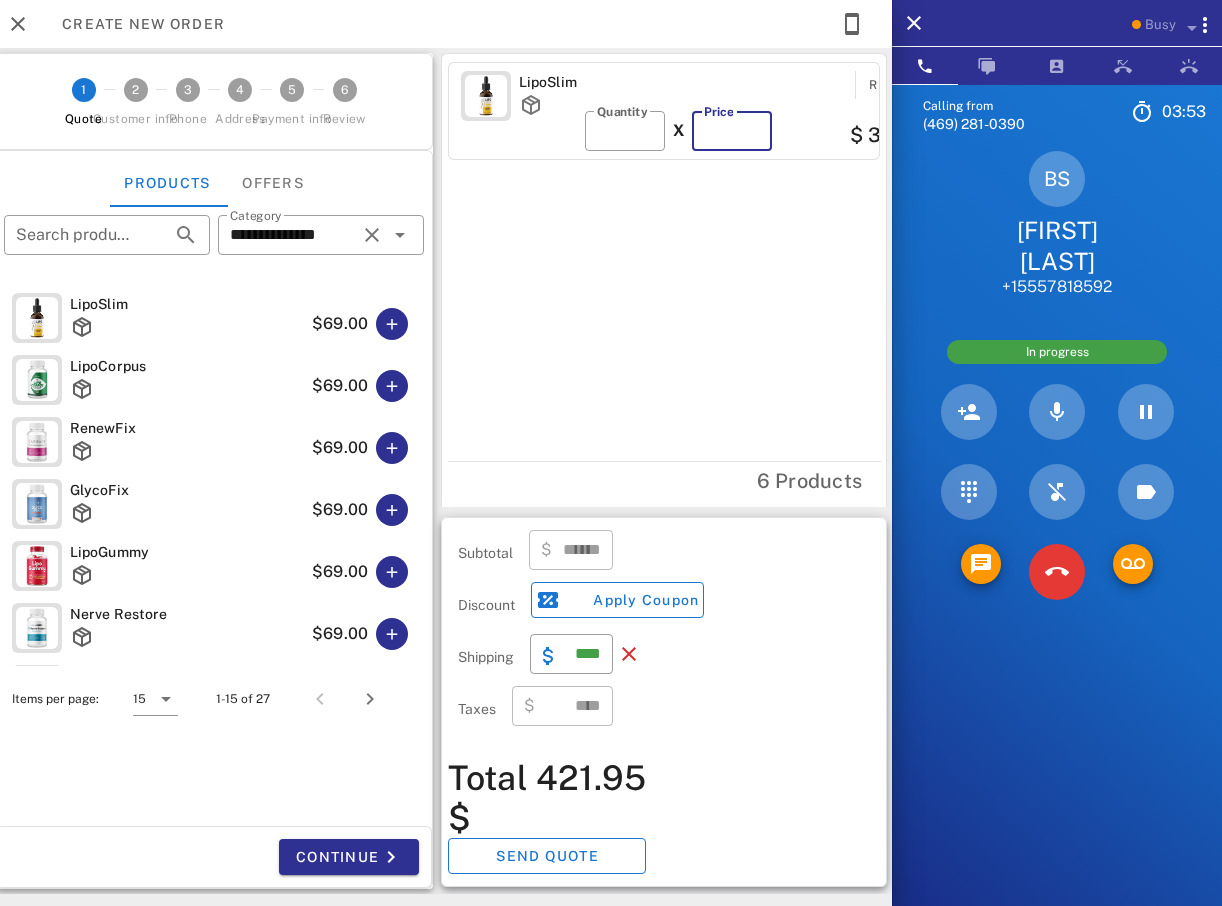 click on "**" at bounding box center (732, 131) 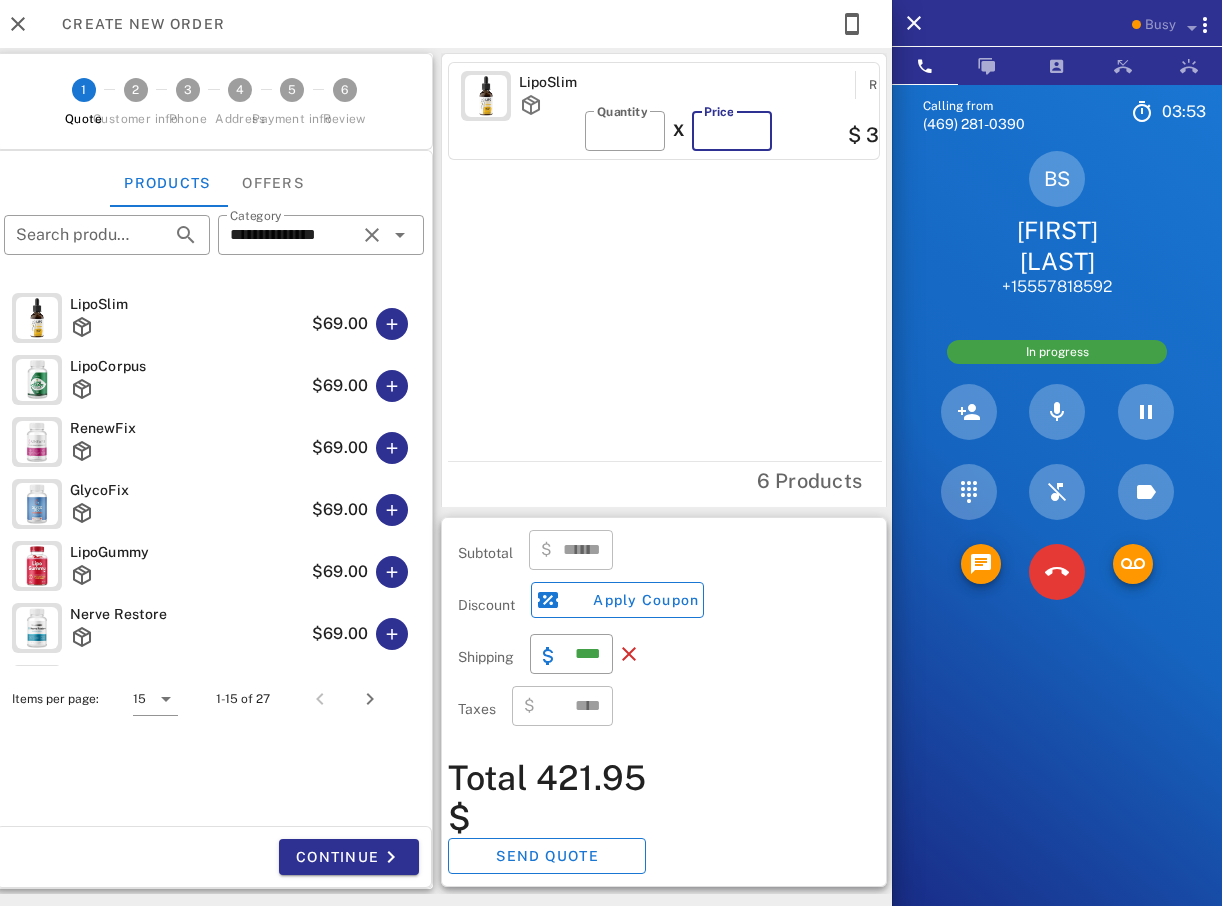 click on "**" at bounding box center [732, 131] 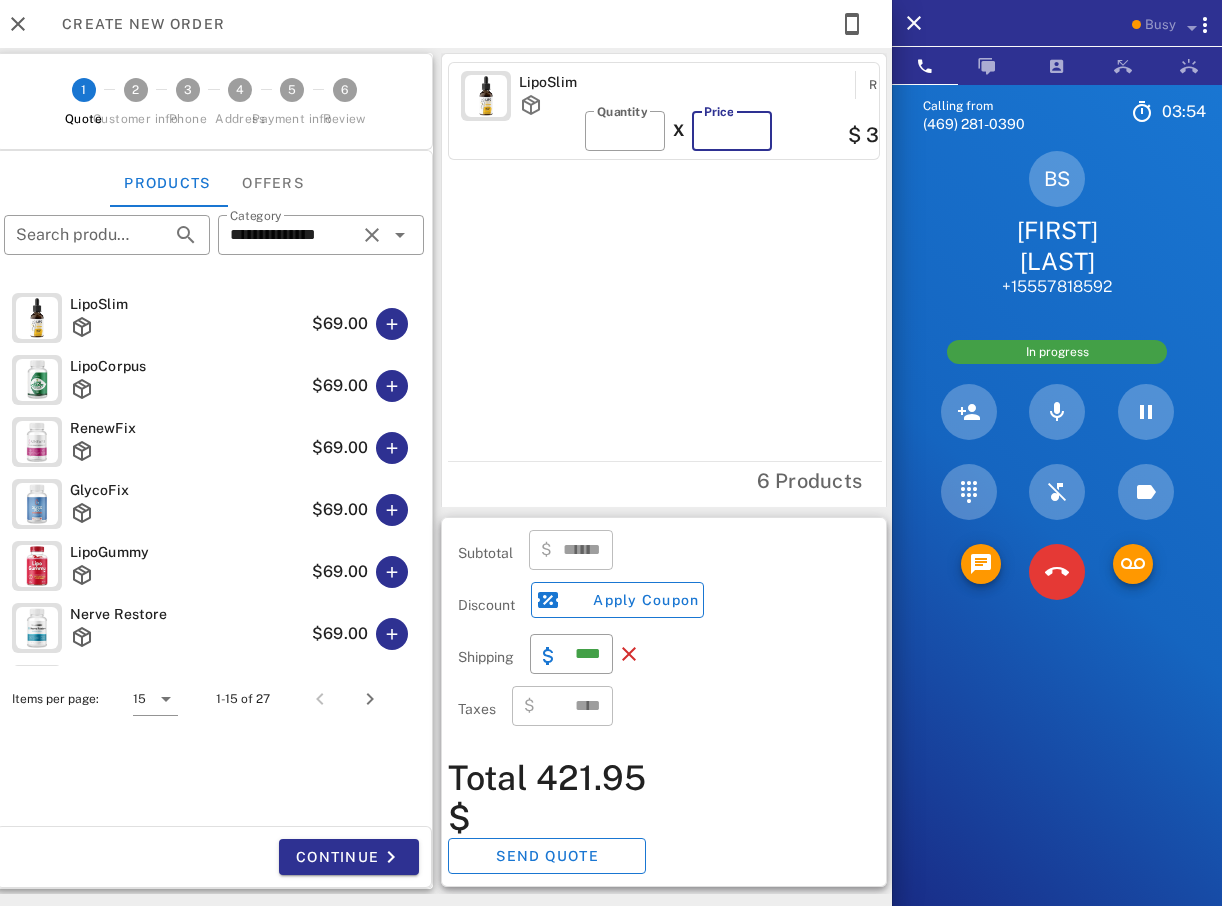 click on "**" at bounding box center [732, 131] 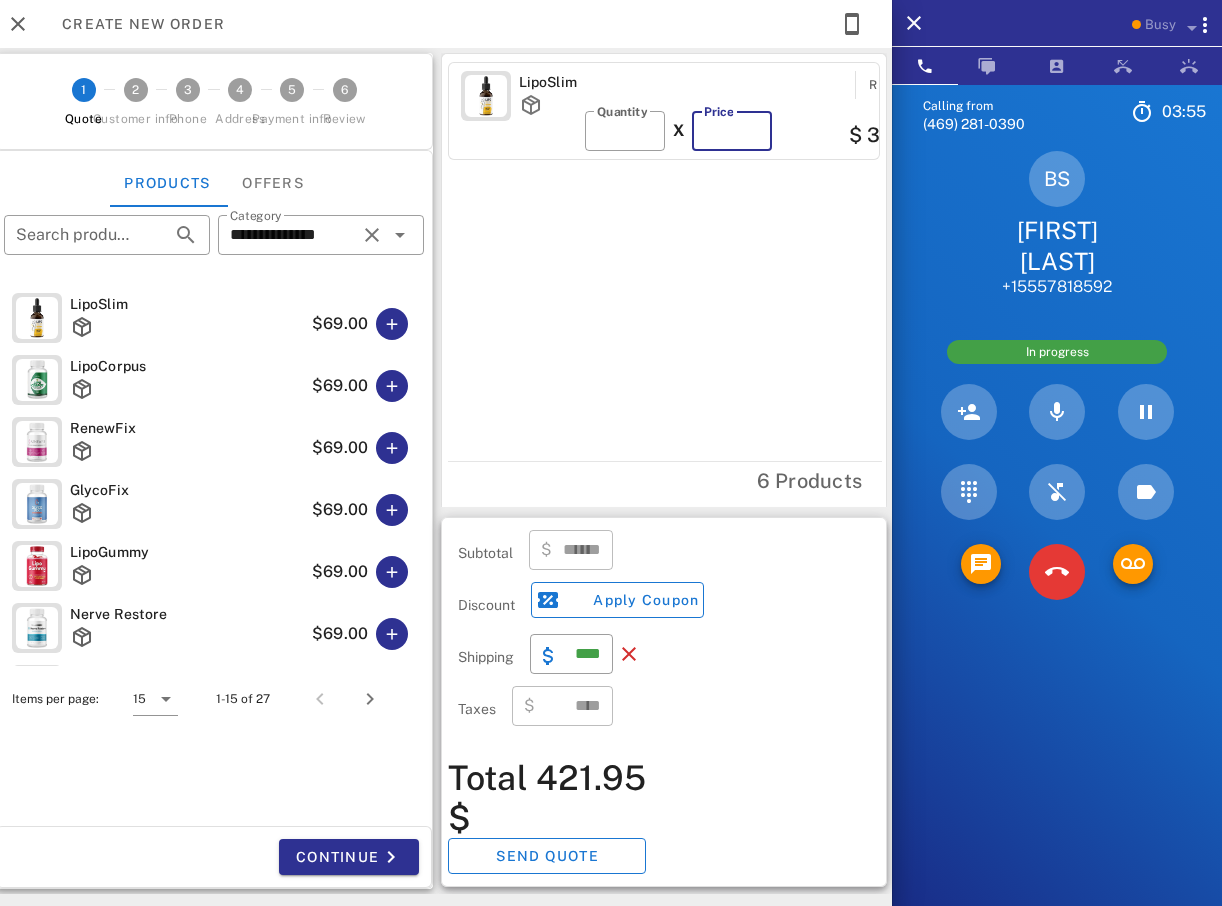 click on "**" at bounding box center [732, 131] 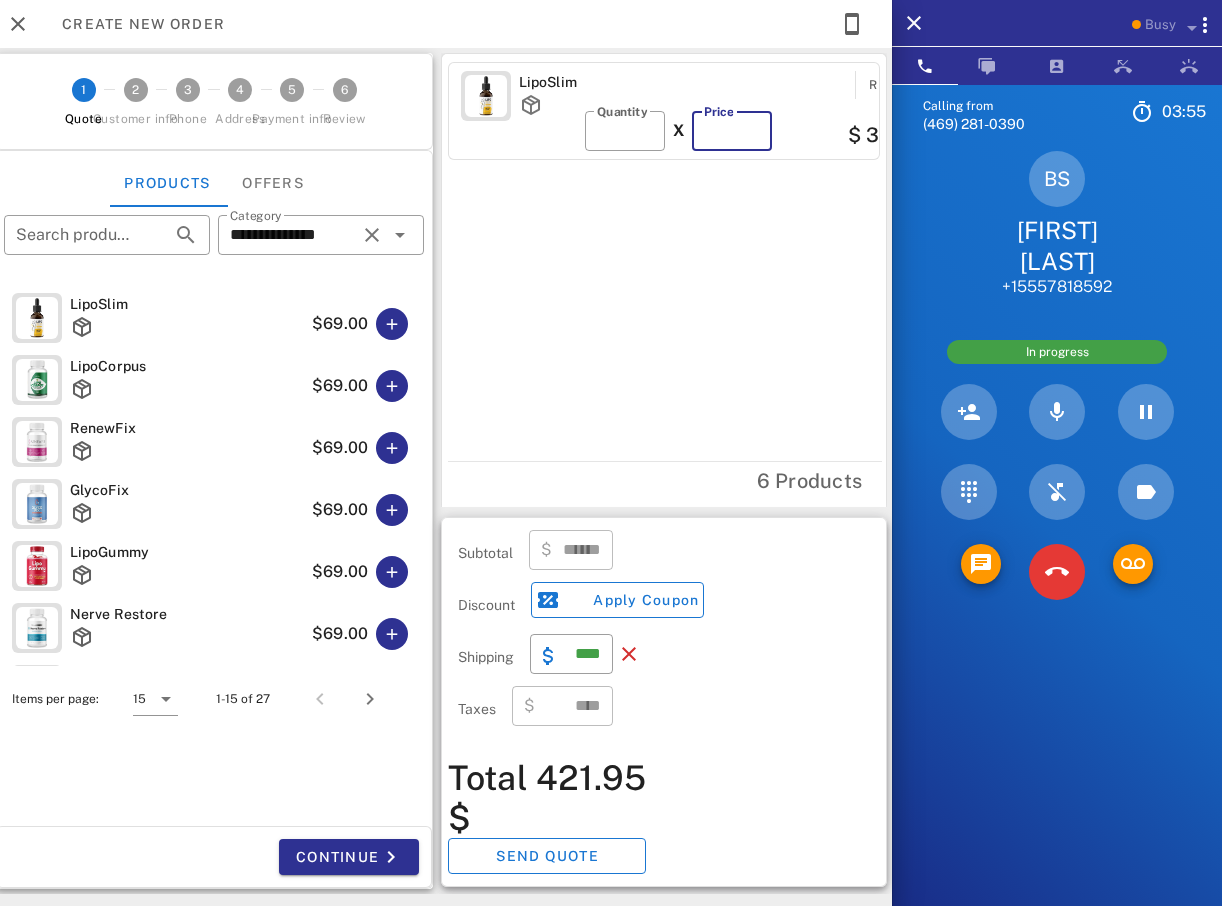 click on "**" at bounding box center [732, 131] 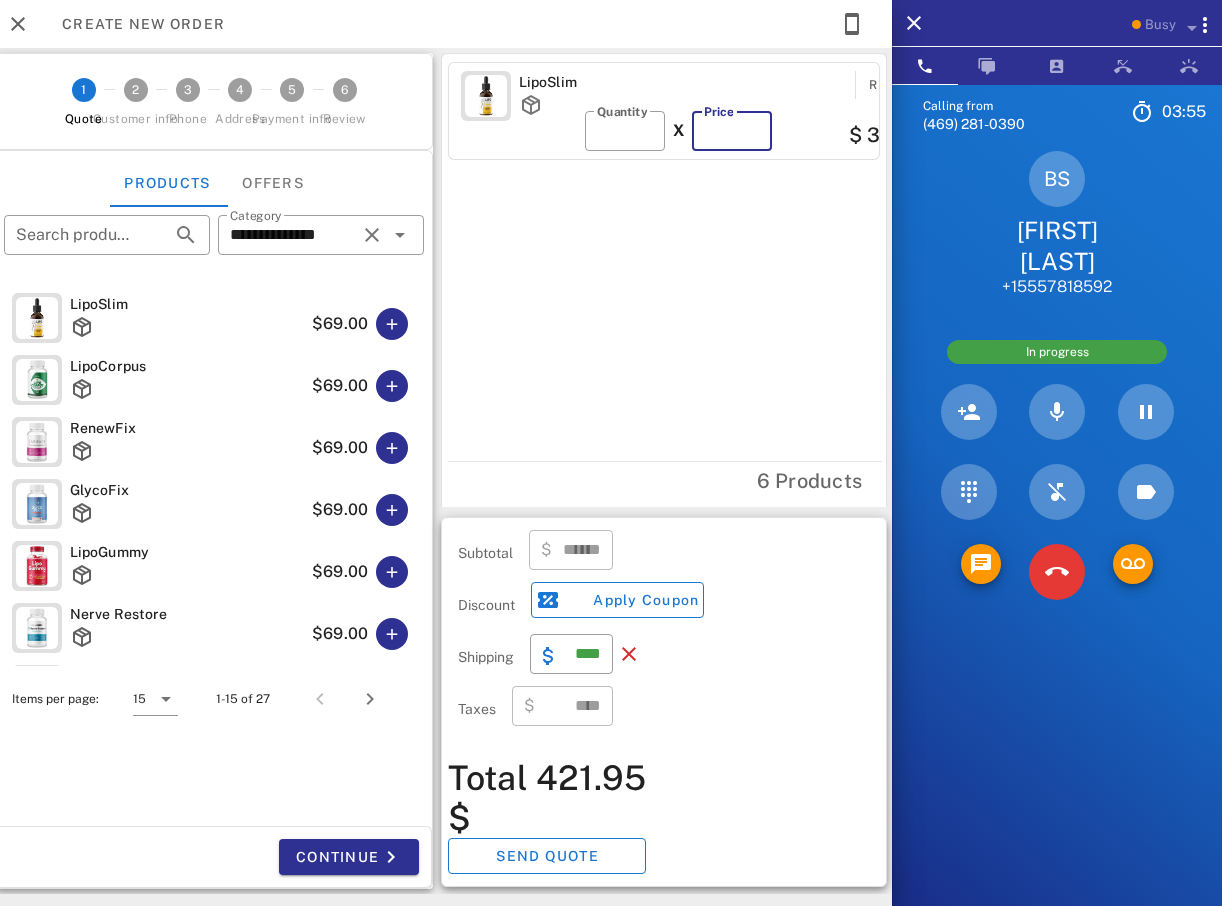 click on "**" at bounding box center [732, 131] 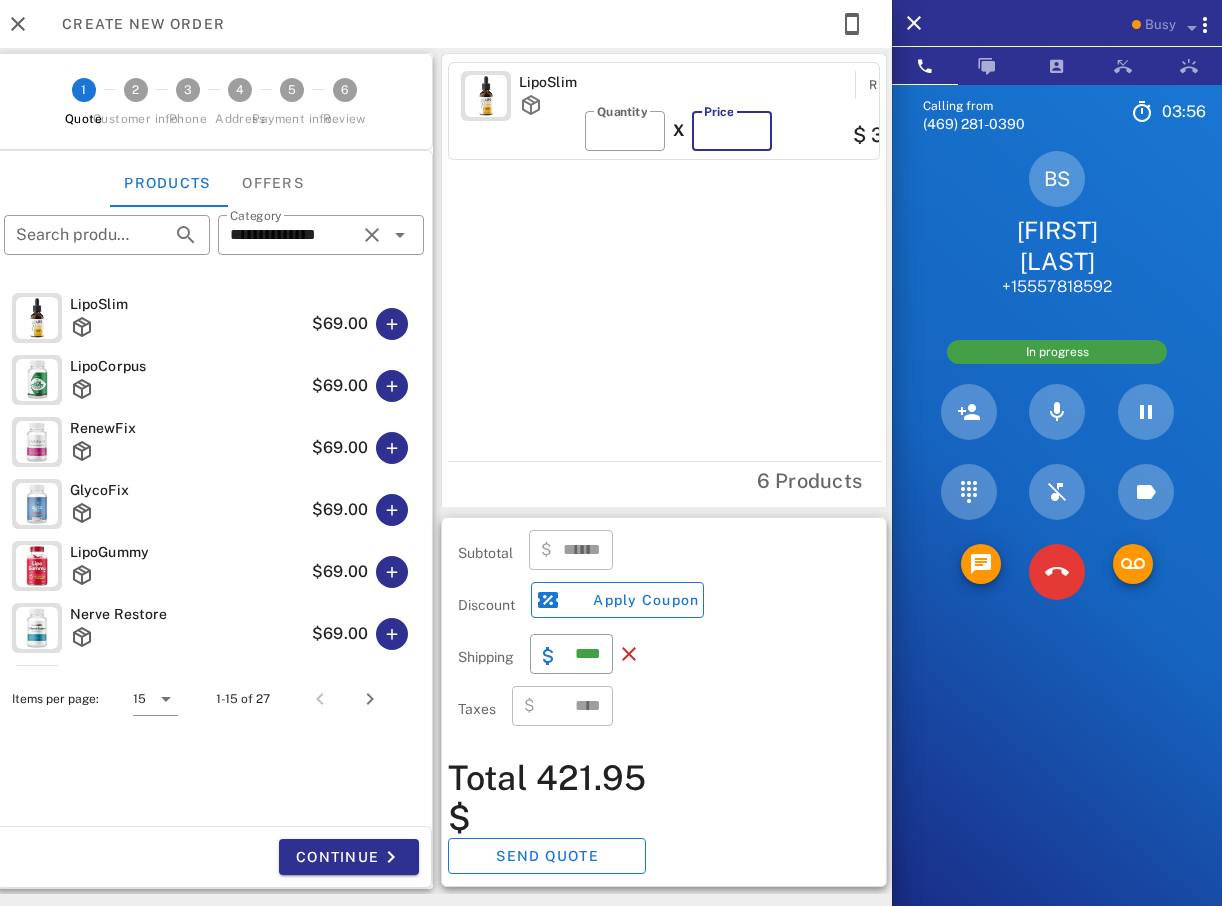 click on "**" at bounding box center [732, 131] 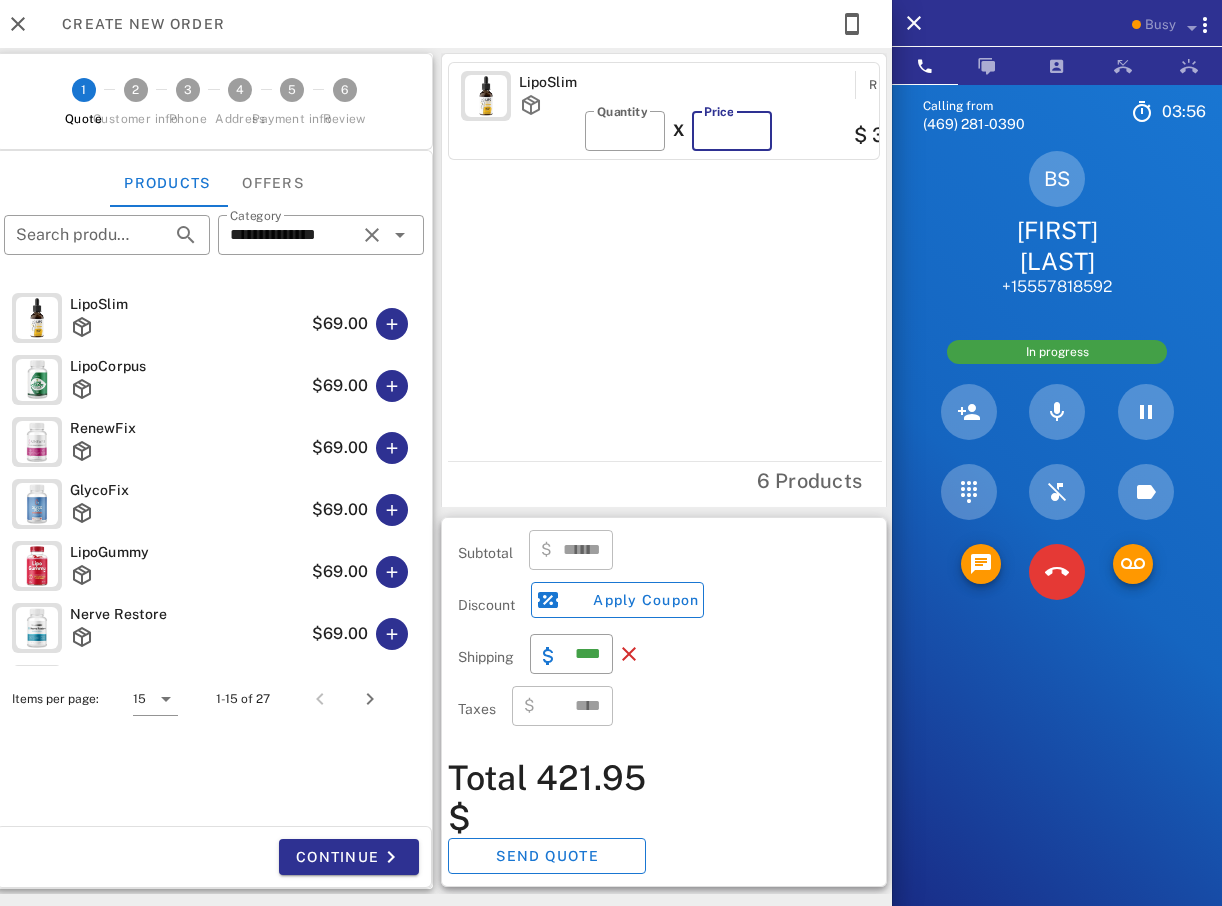 click on "**" at bounding box center [732, 131] 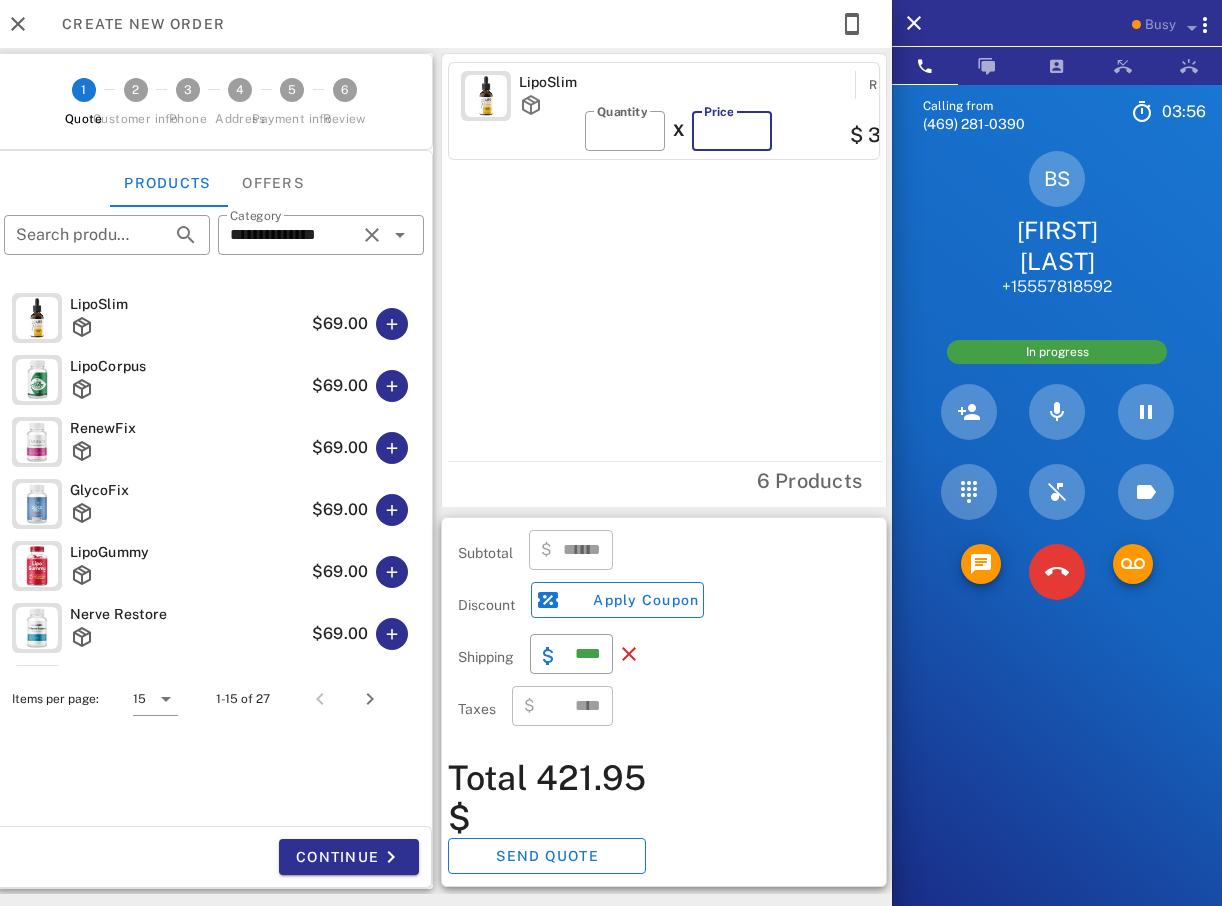 click on "**" at bounding box center [732, 131] 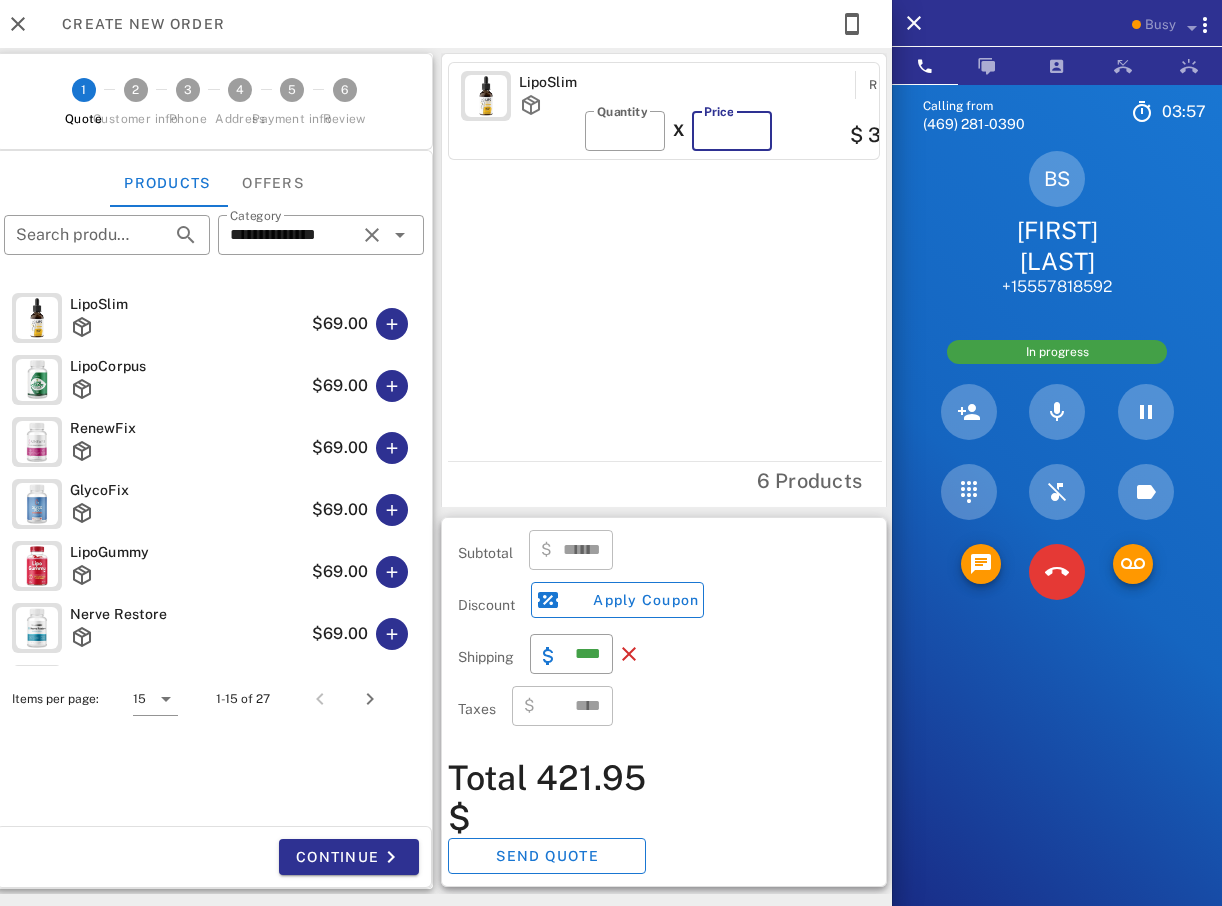type on "**" 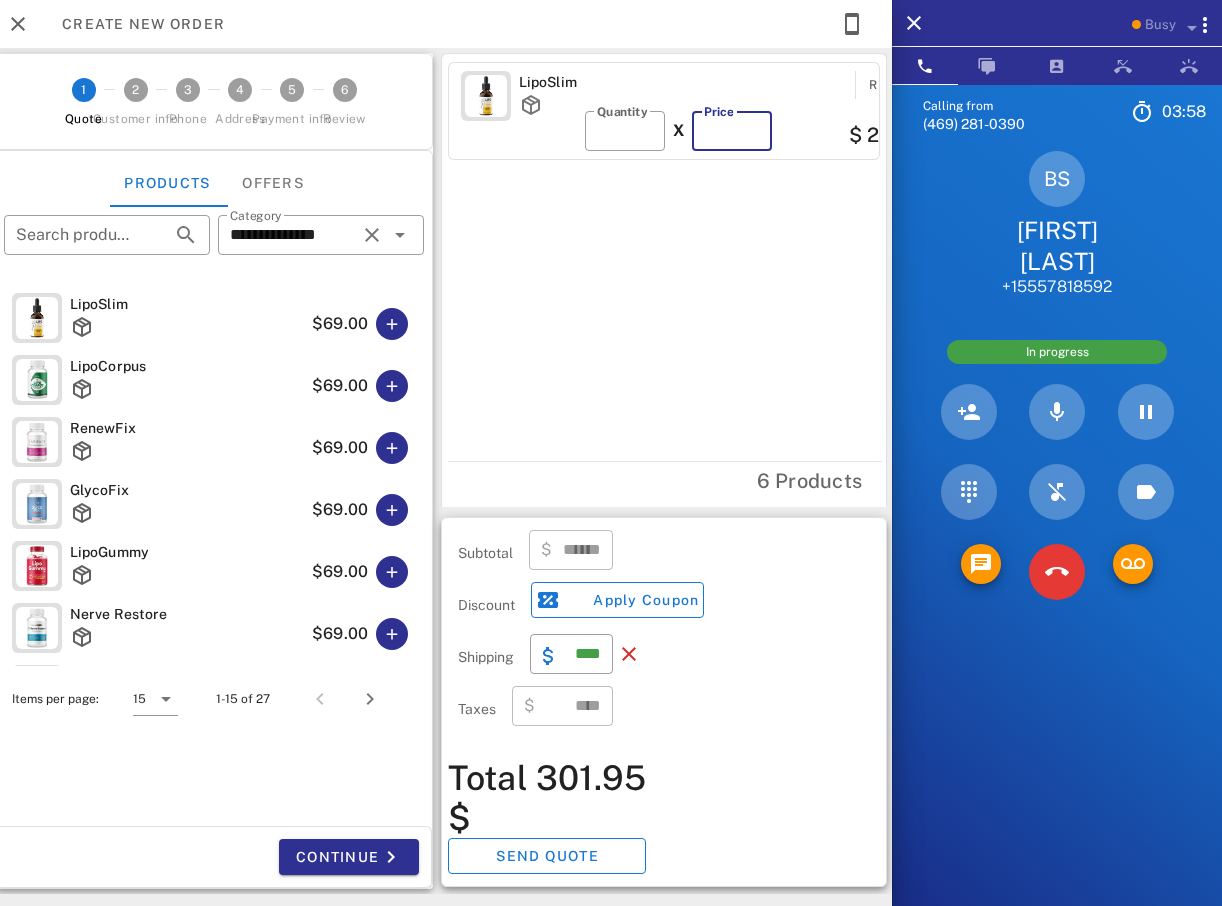 type on "******" 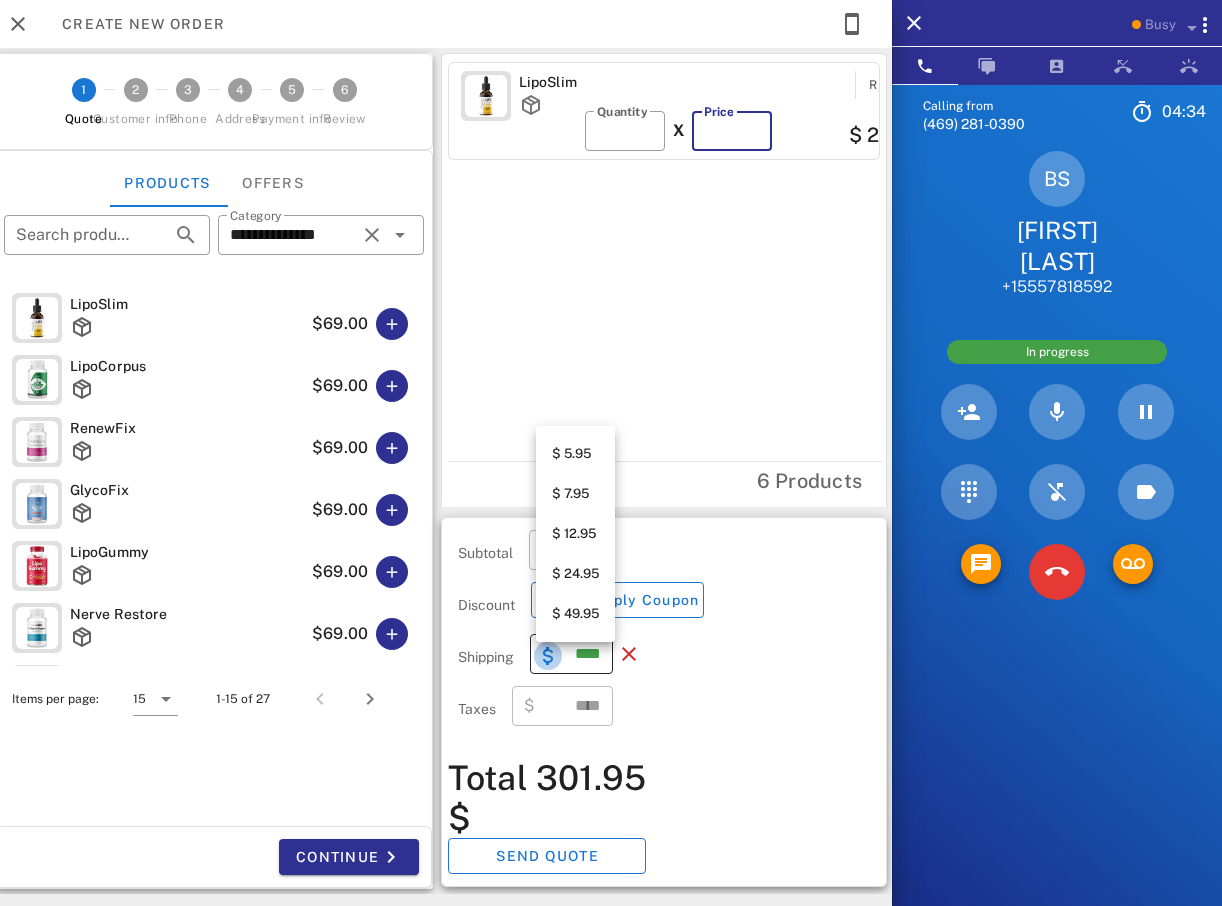 click at bounding box center [548, 656] 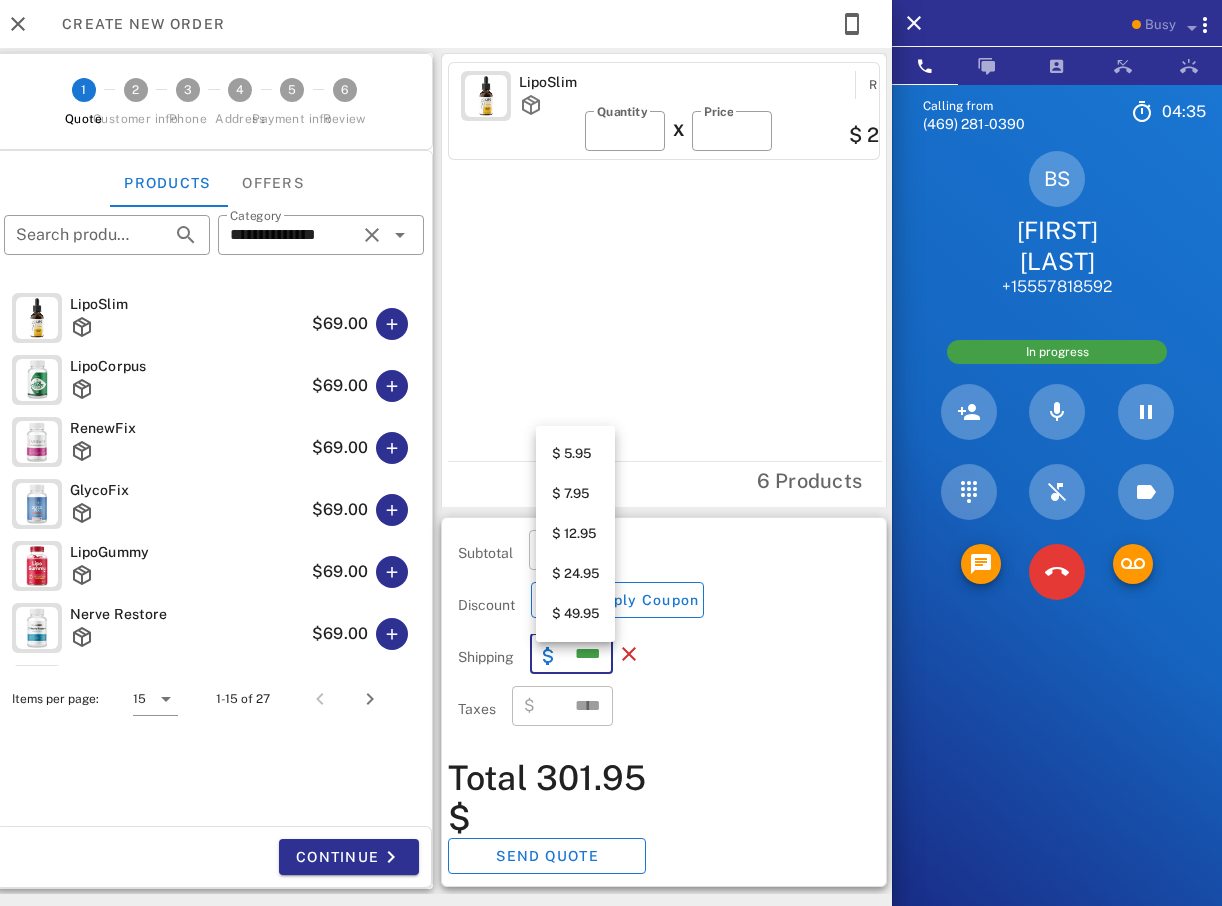 click on "$ 12.95" at bounding box center [575, 534] 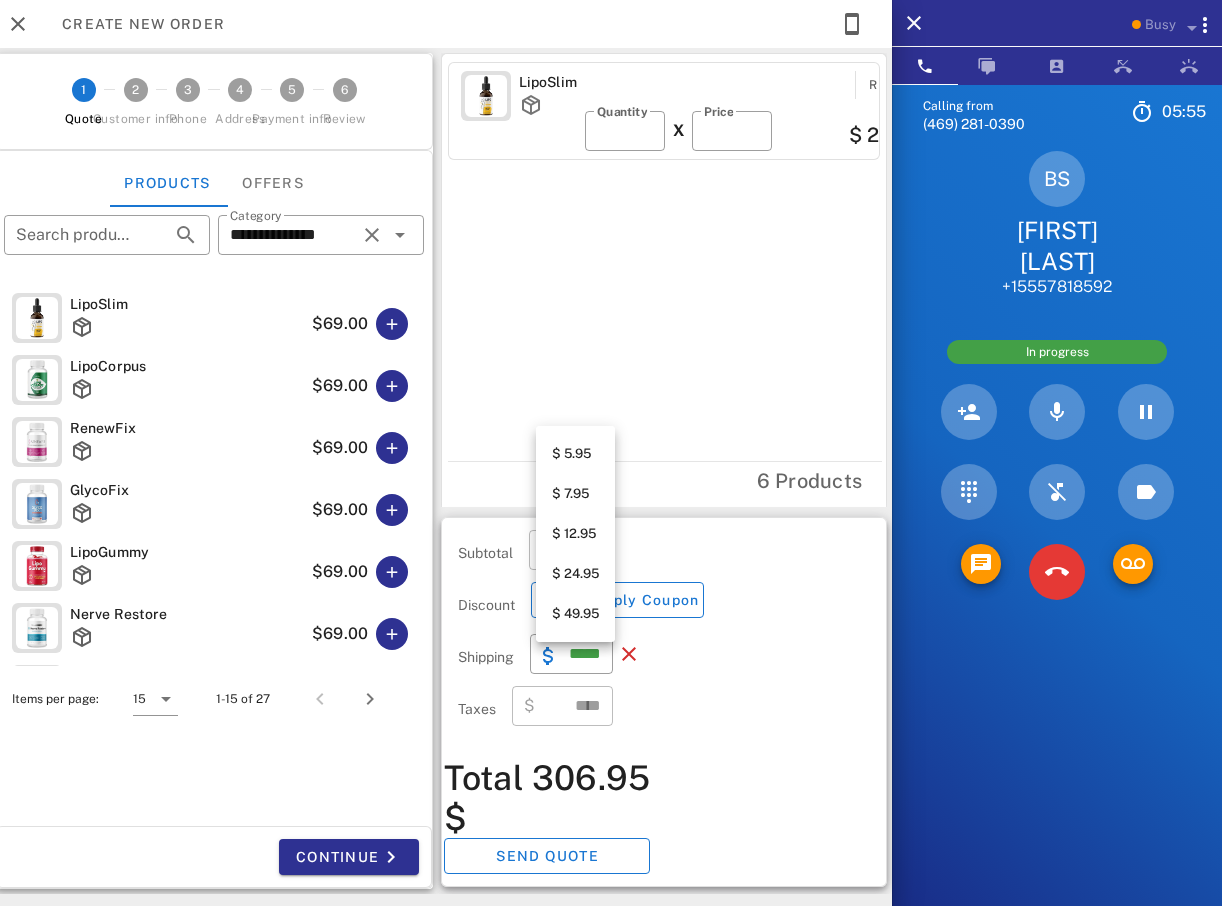 click on "$ 7.95" at bounding box center (575, 494) 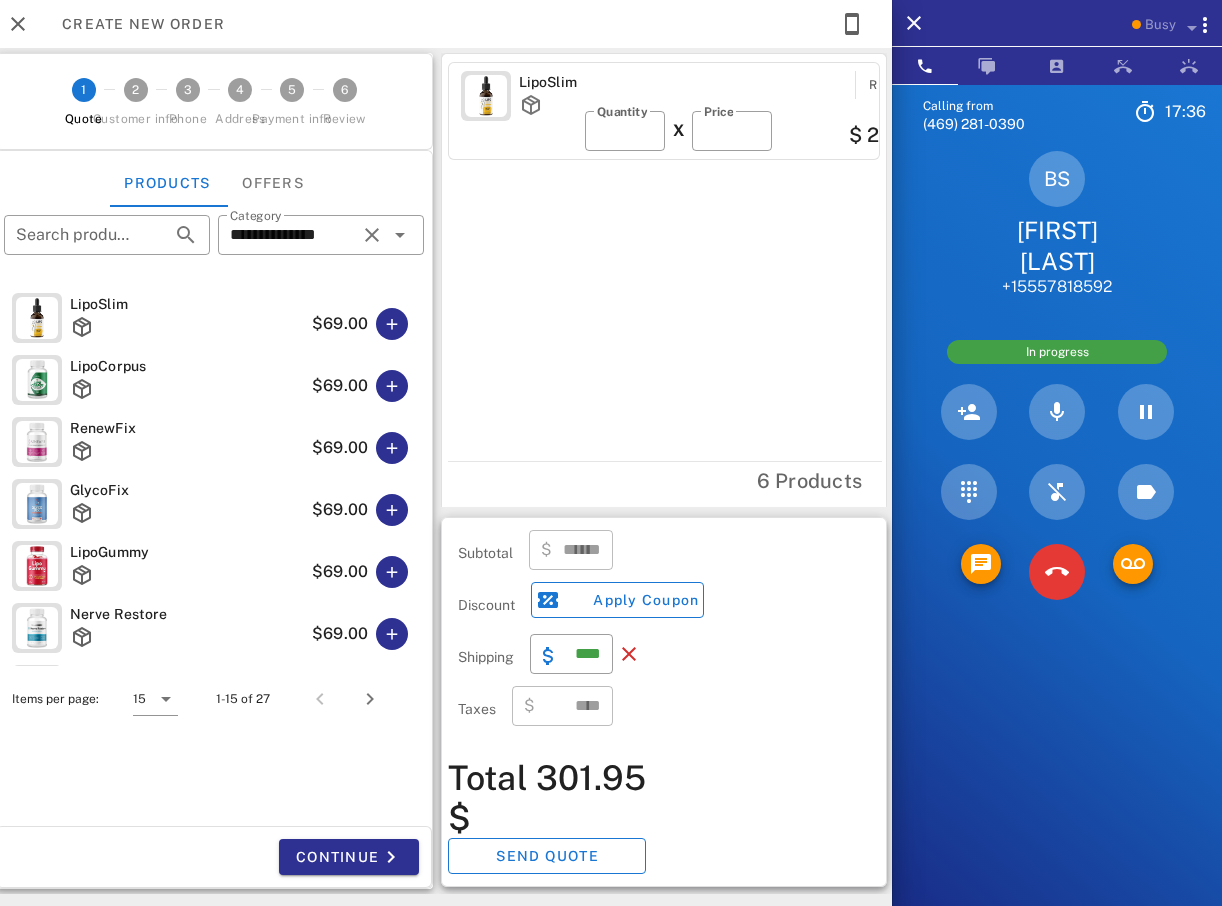 click on "BS" at bounding box center [1057, 179] 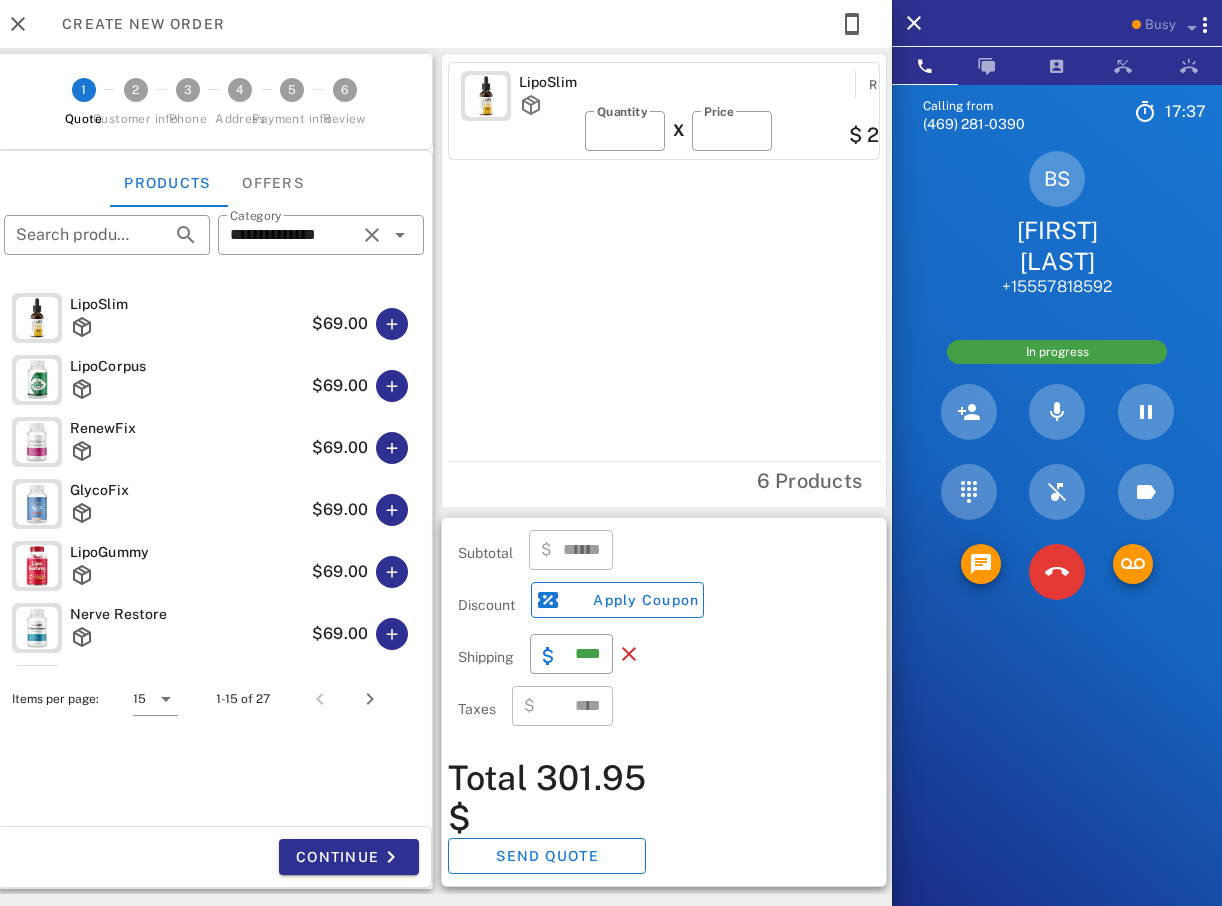 click on "[FIRST] [LAST]" at bounding box center [1057, 246] 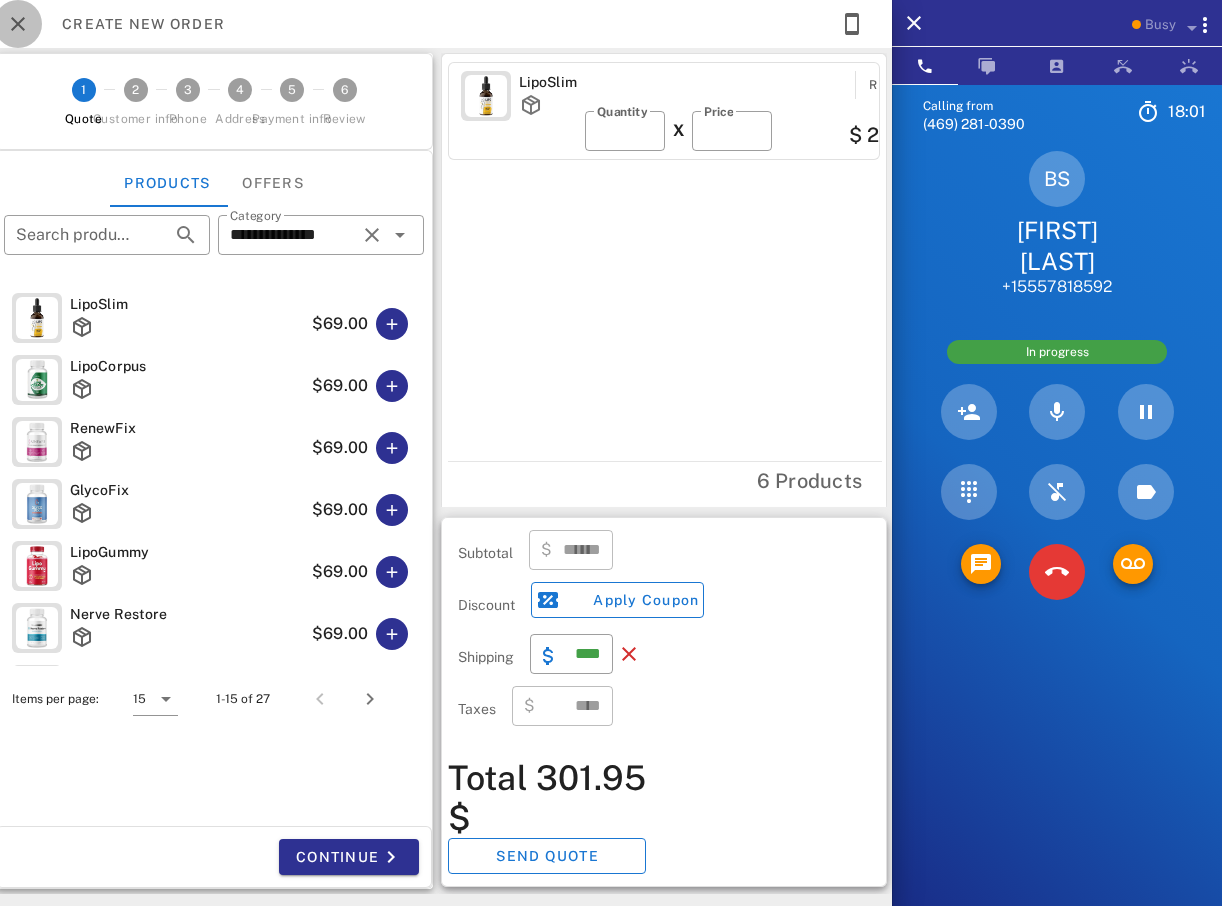 click at bounding box center [18, 24] 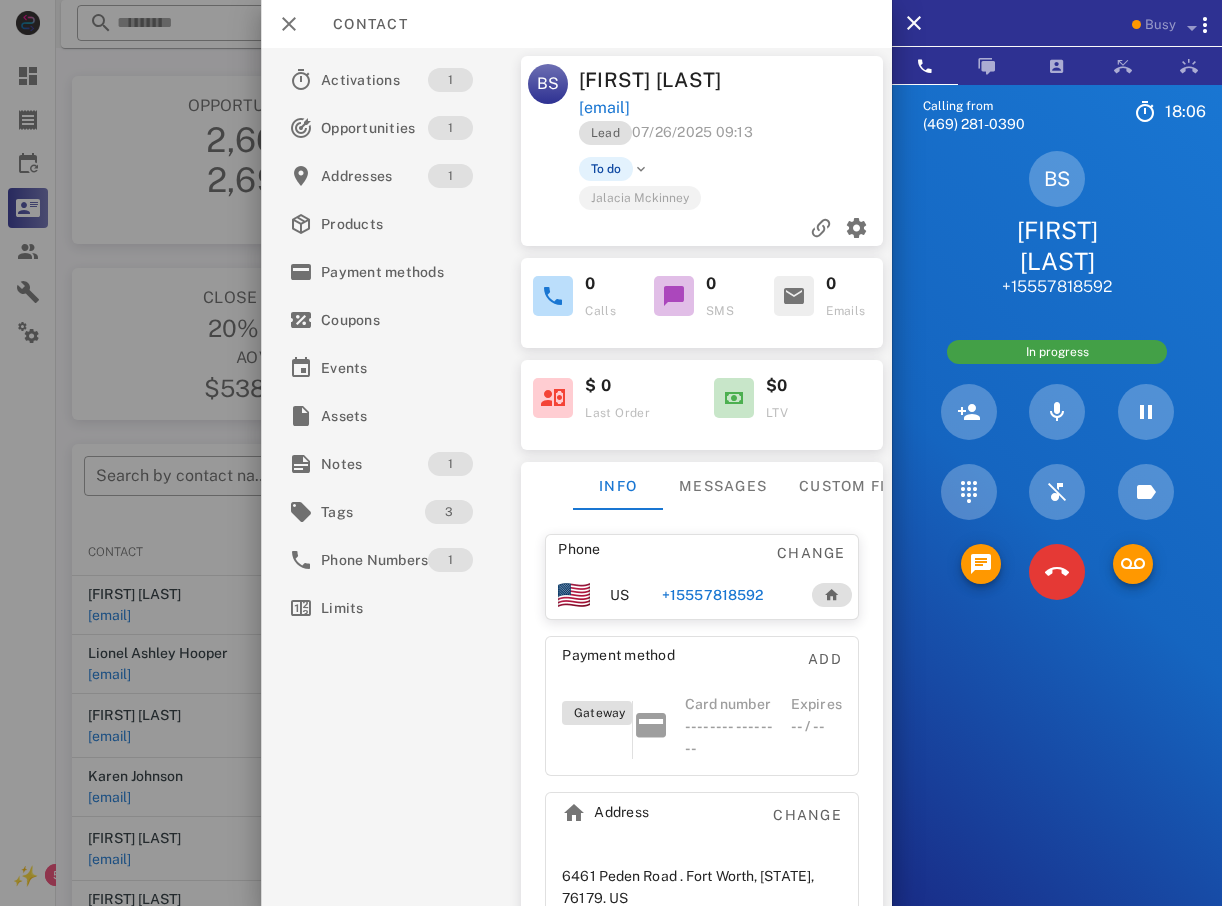 click at bounding box center [611, 453] 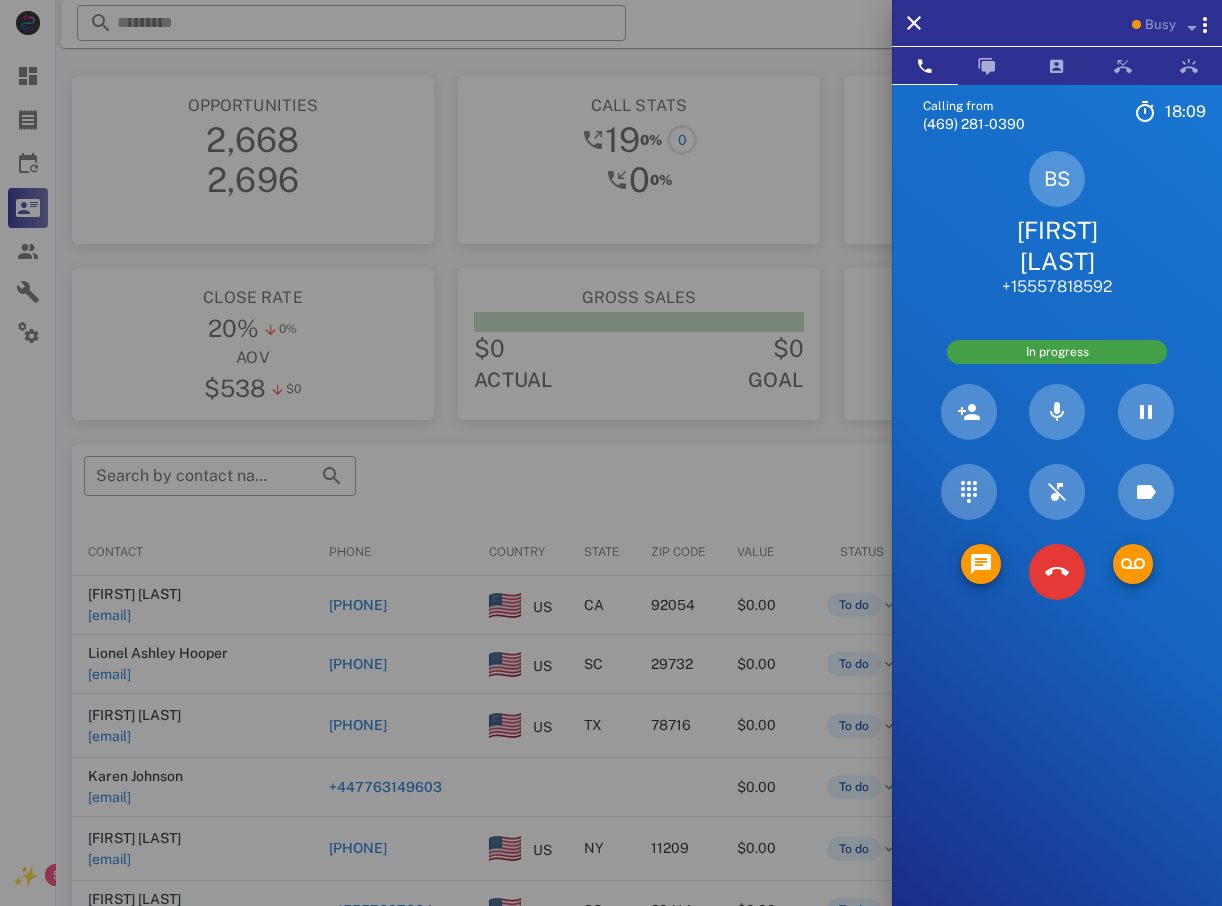 click at bounding box center [611, 453] 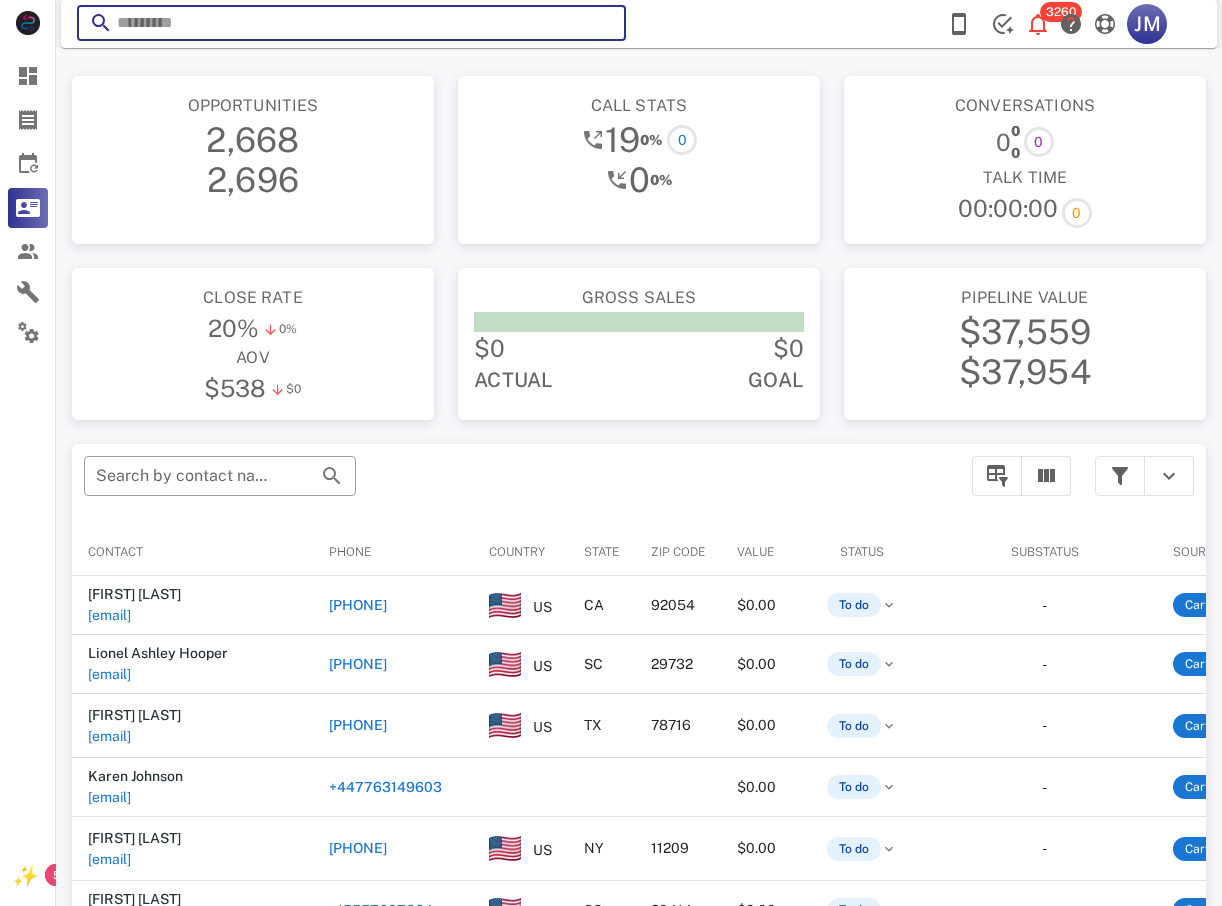 click at bounding box center (351, 23) 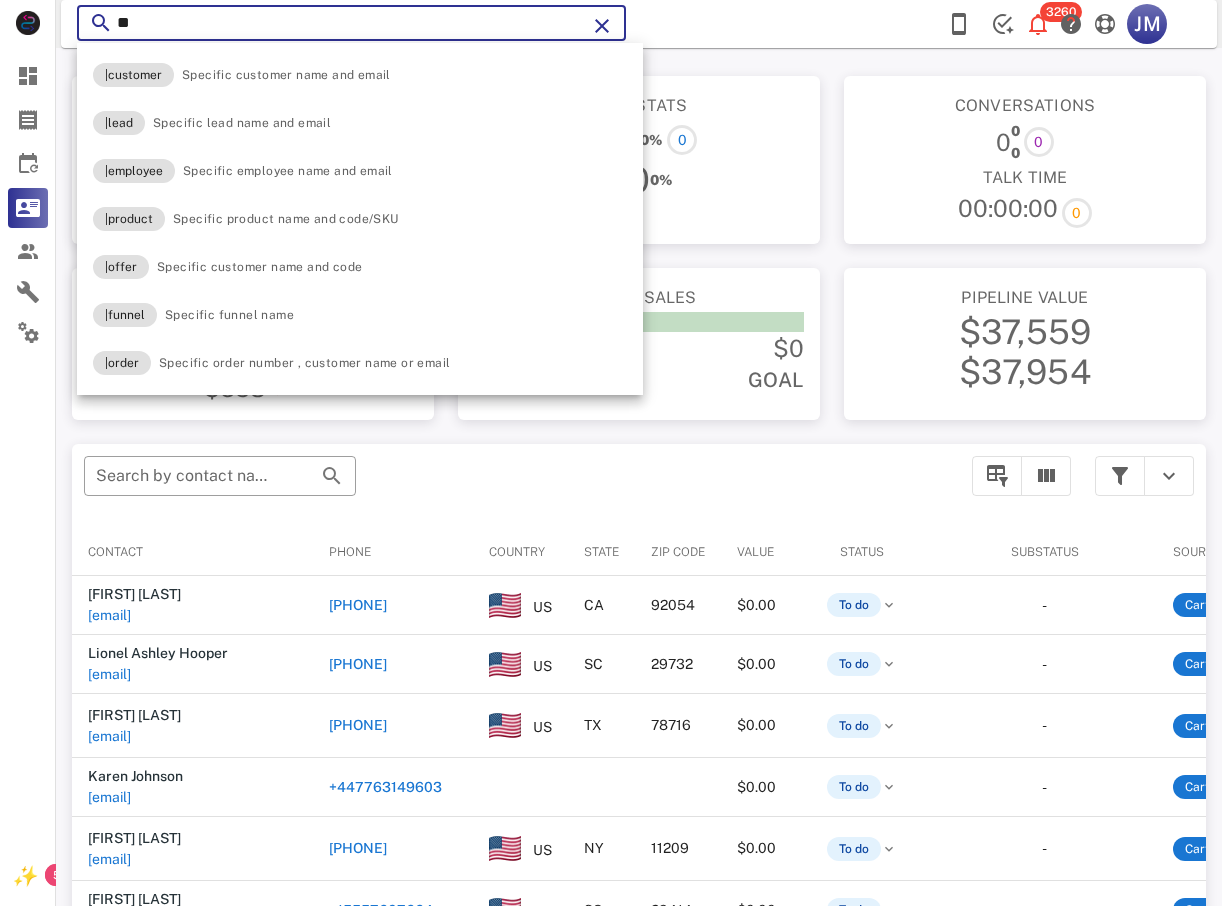 type on "*" 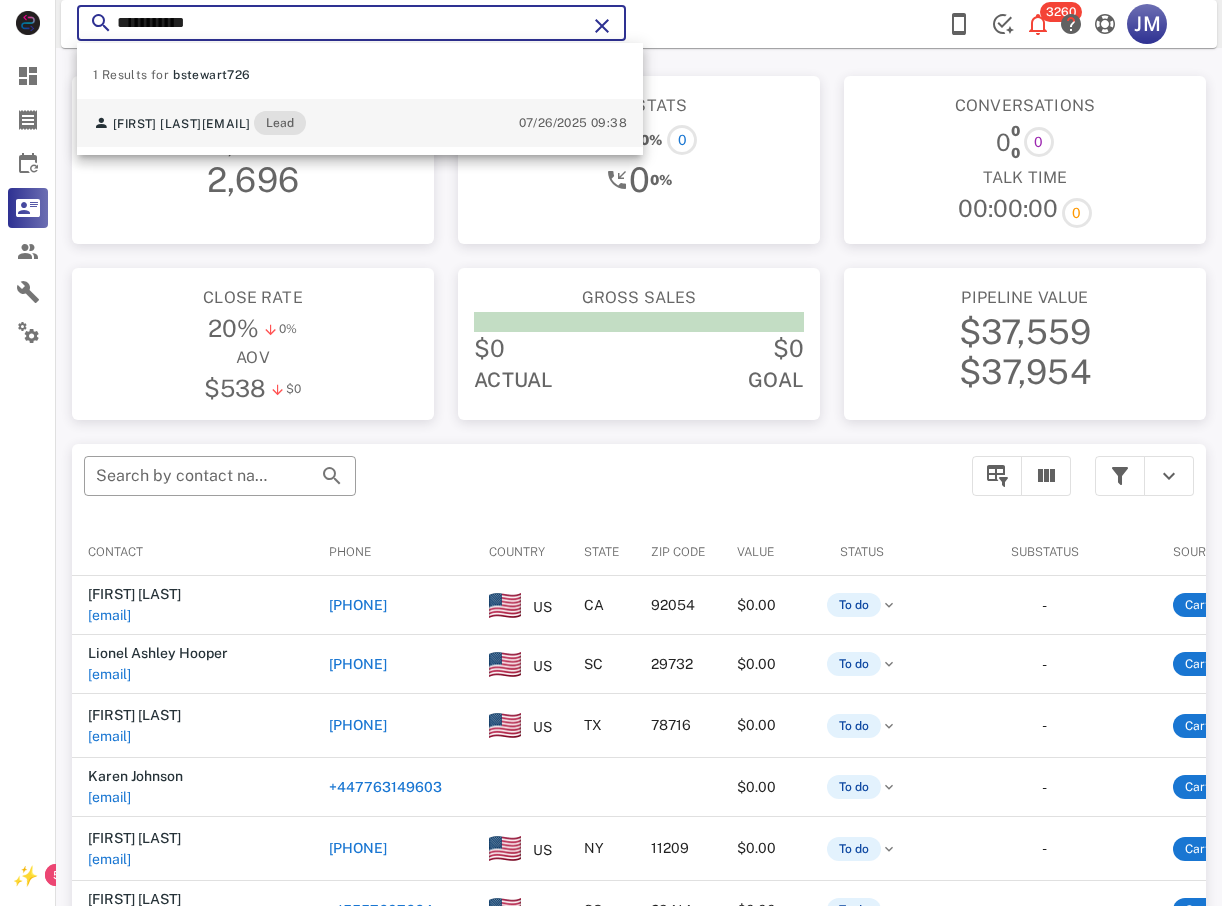 type on "**********" 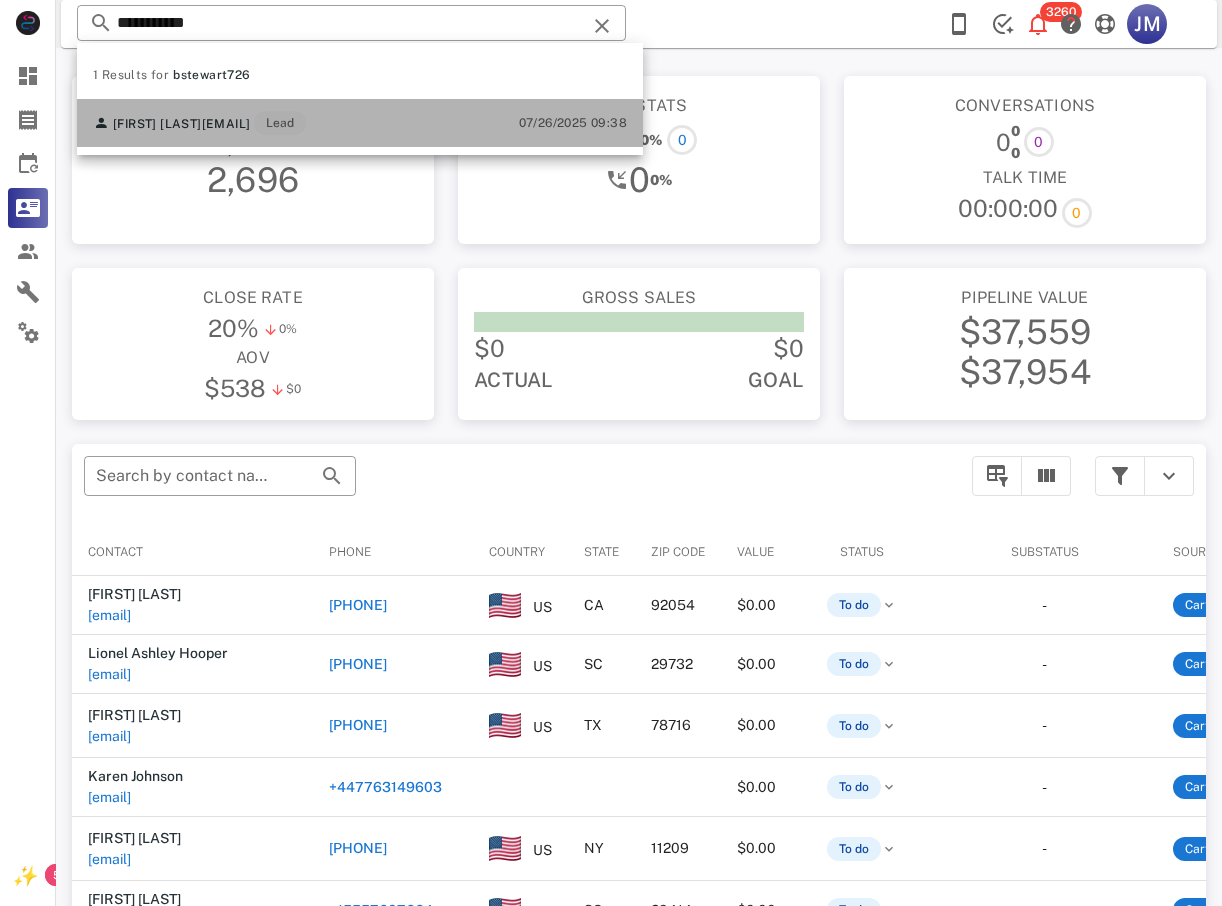 click on "[EMAIL]" at bounding box center [226, 124] 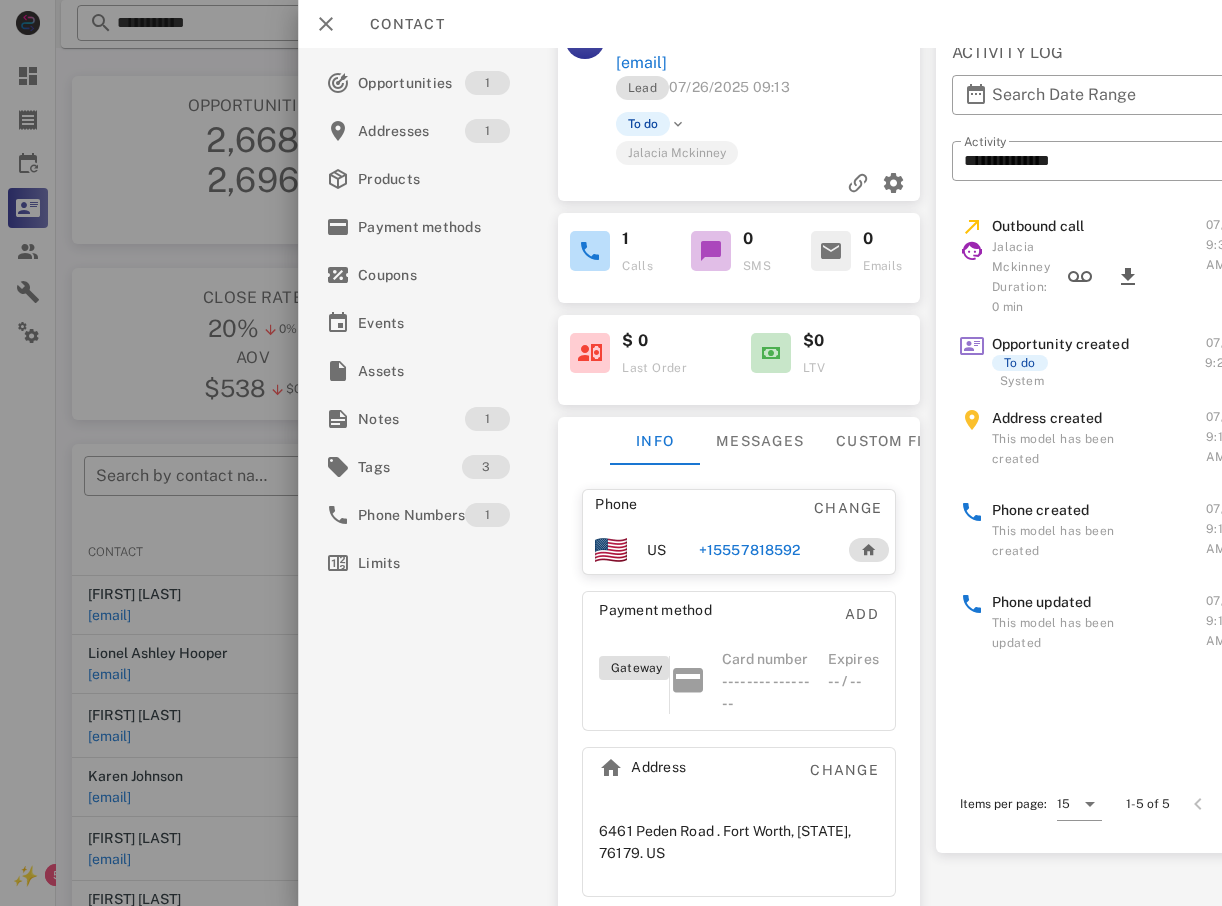 scroll, scrollTop: 70, scrollLeft: 0, axis: vertical 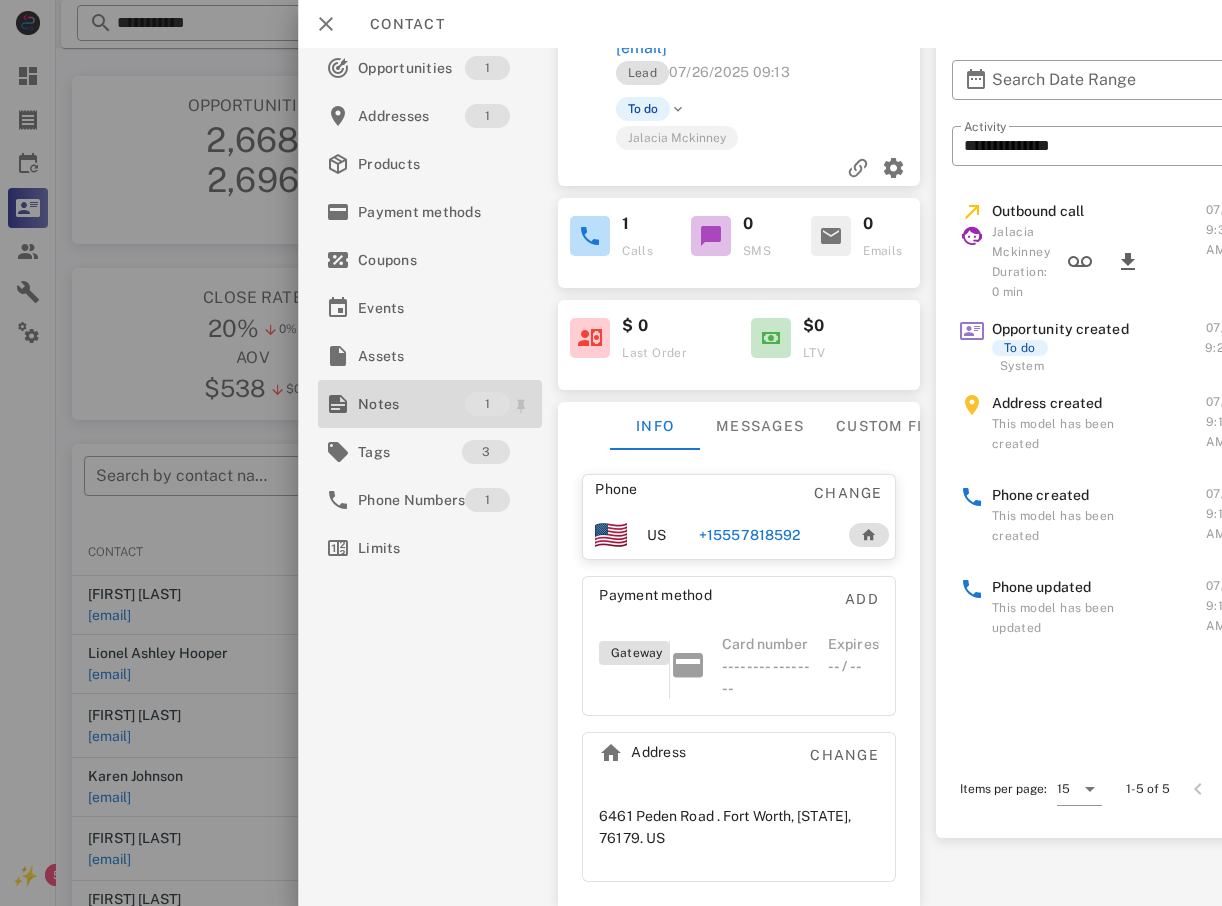 click on "Notes" at bounding box center [411, 404] 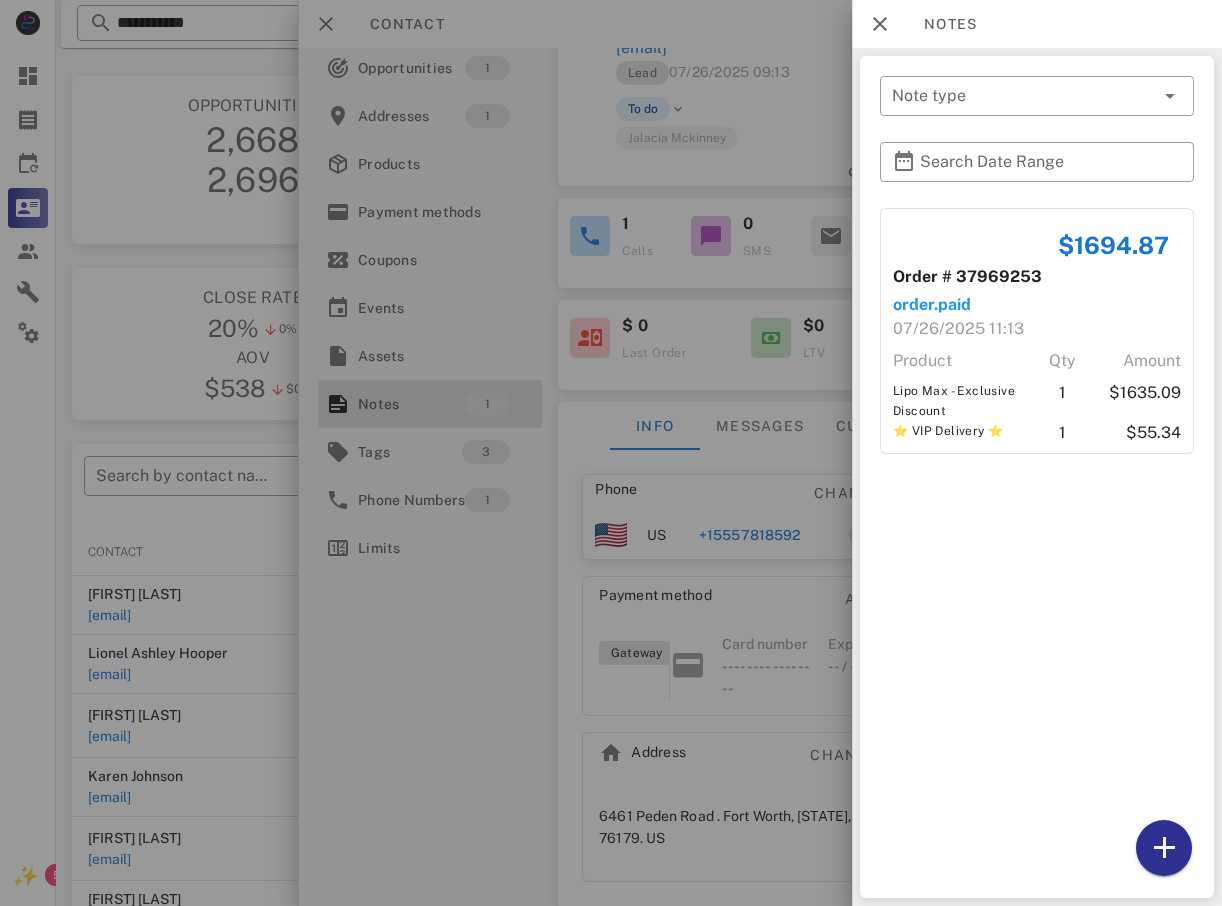 click at bounding box center [611, 453] 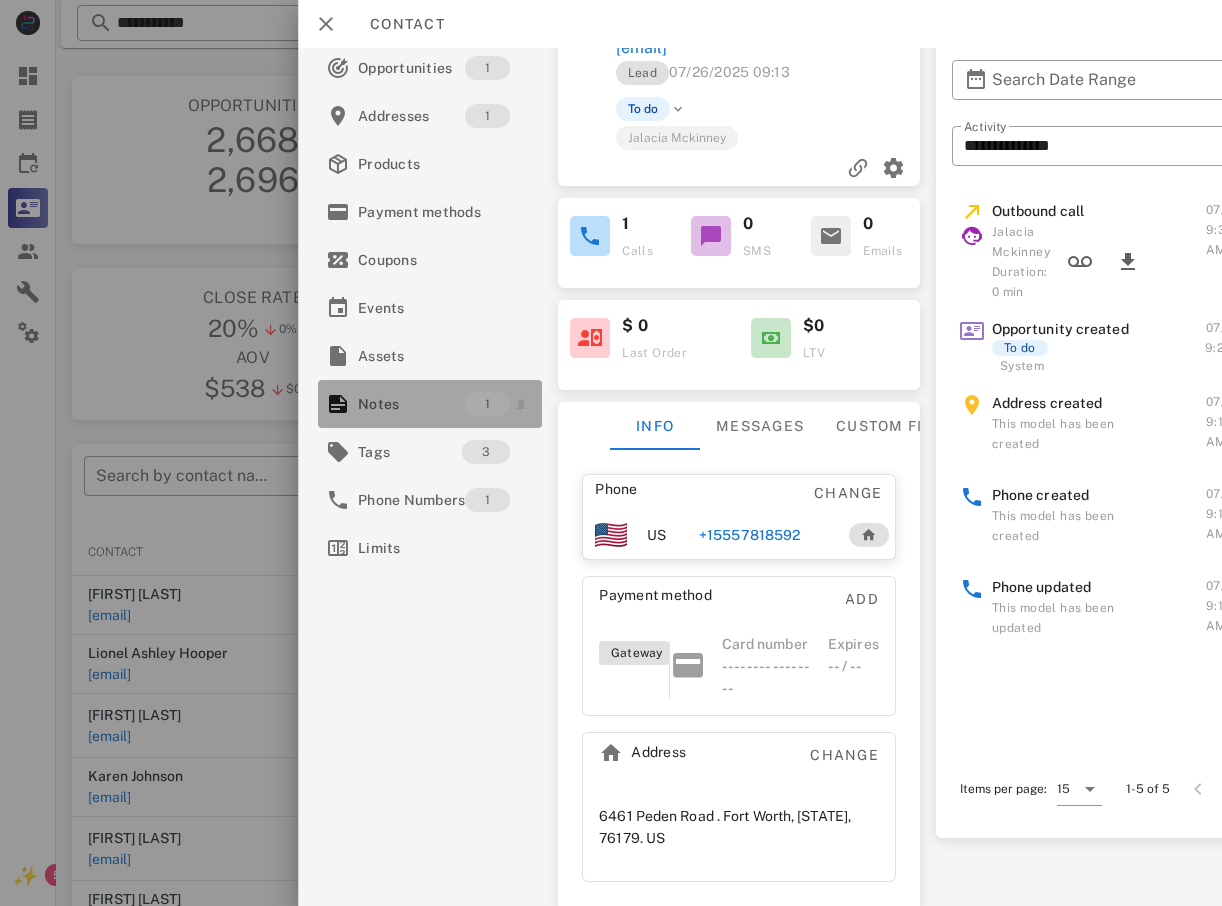 click on "1" at bounding box center [487, 404] 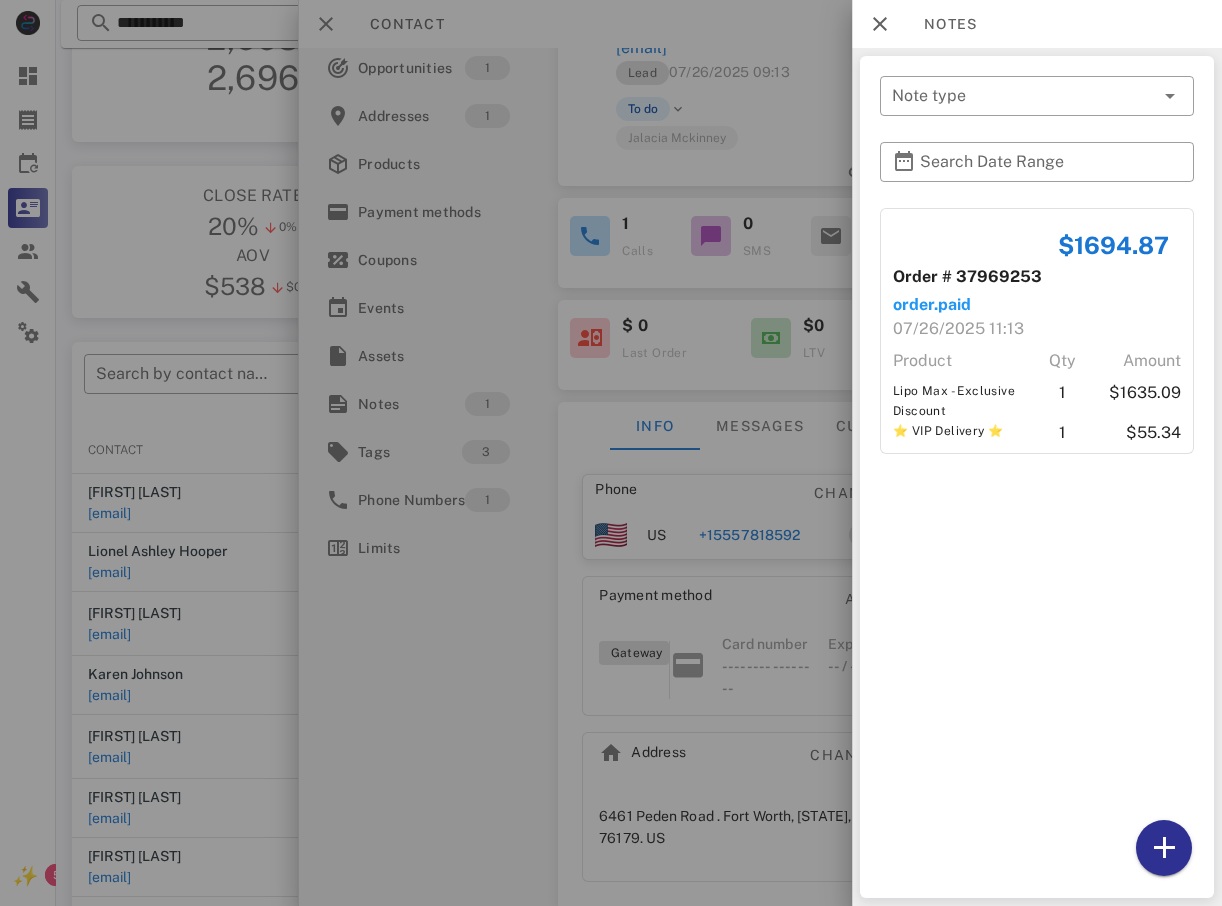 scroll, scrollTop: 80, scrollLeft: 0, axis: vertical 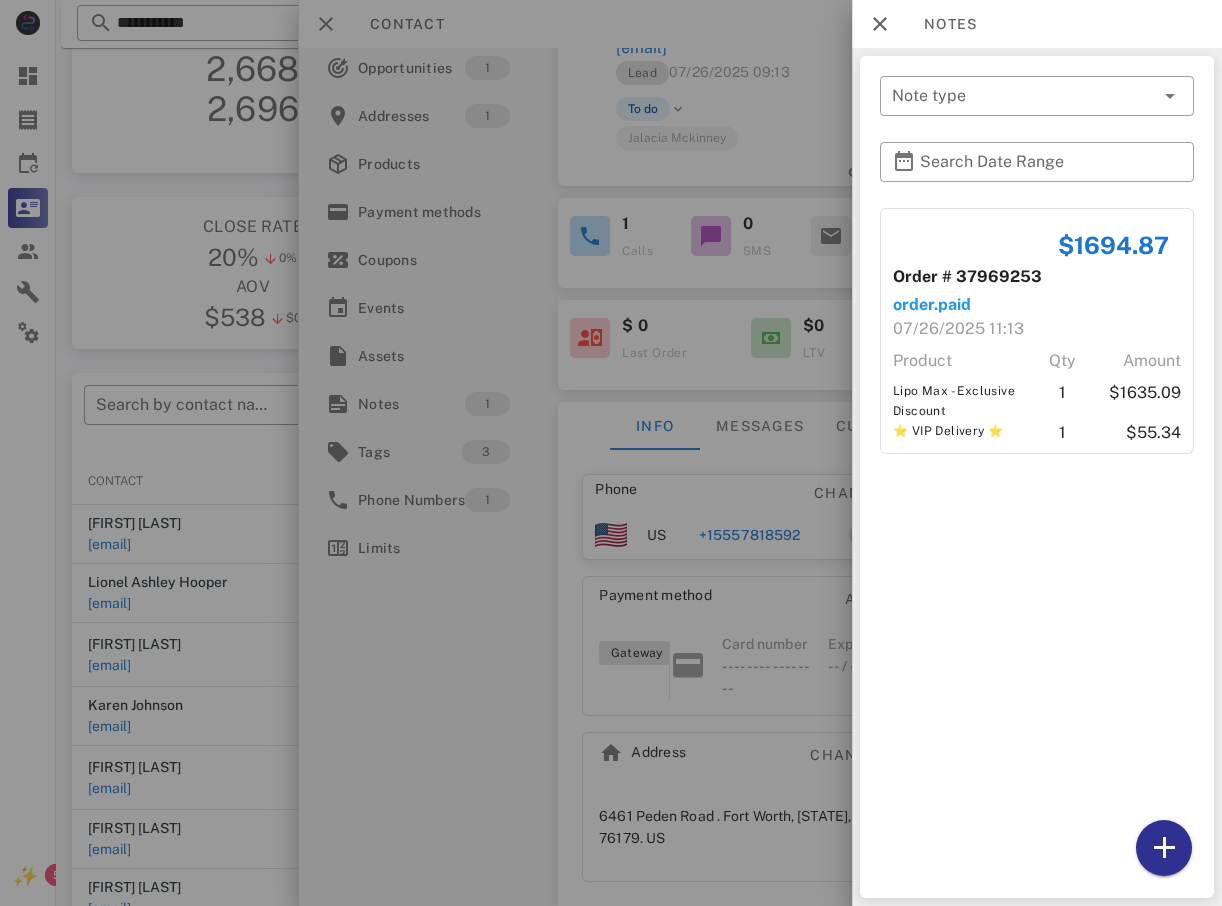 click at bounding box center (611, 453) 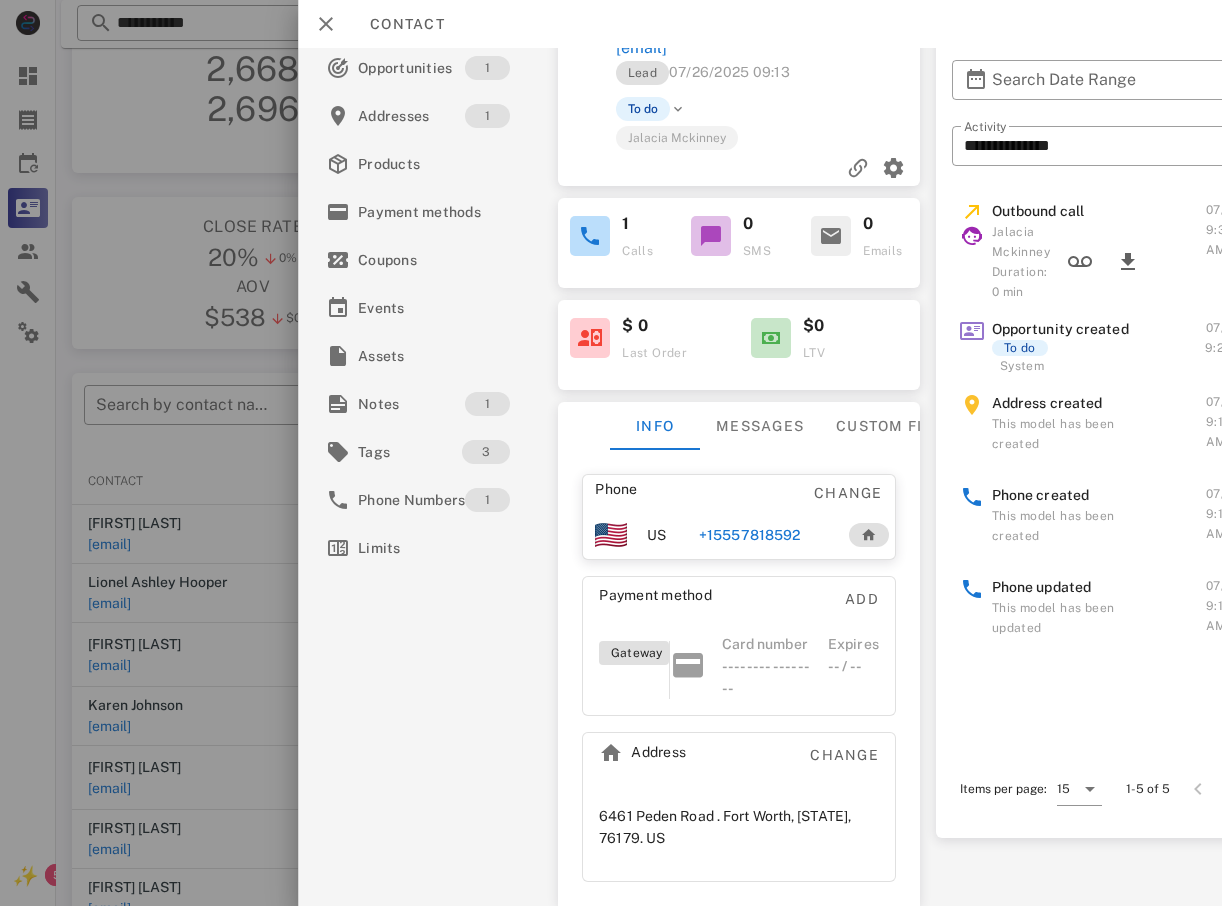 click on "+15557818592" at bounding box center (765, 535) 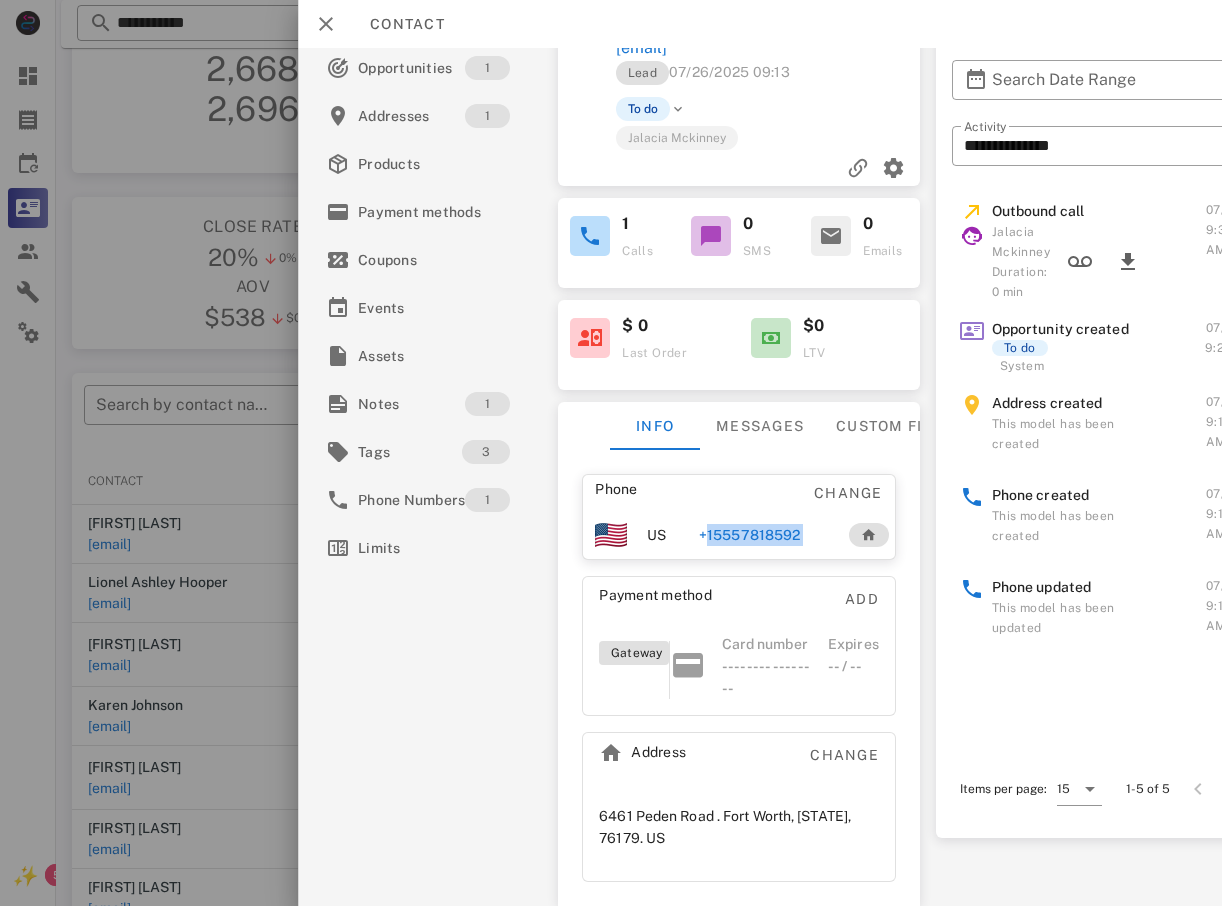 click on "+15557818592" at bounding box center [749, 535] 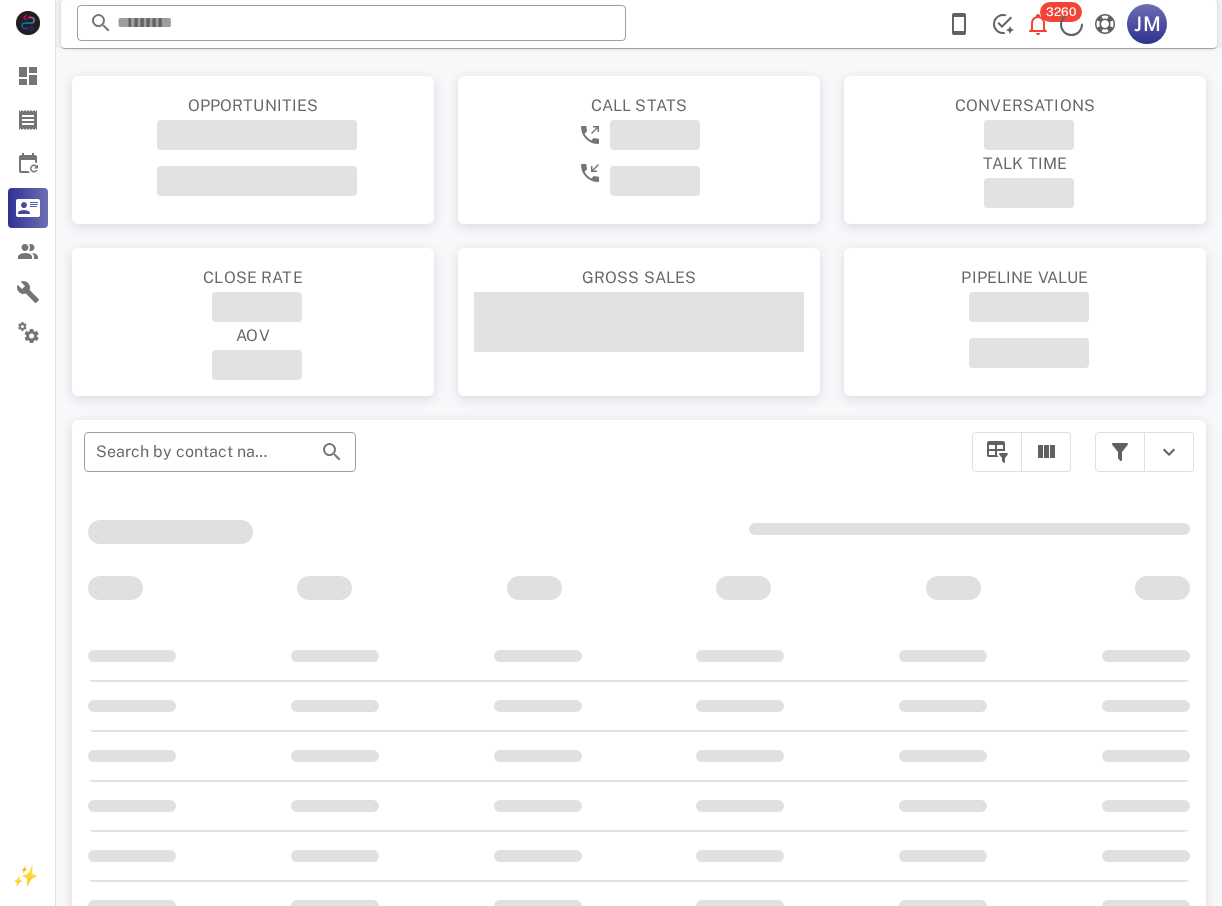 scroll, scrollTop: 71, scrollLeft: 0, axis: vertical 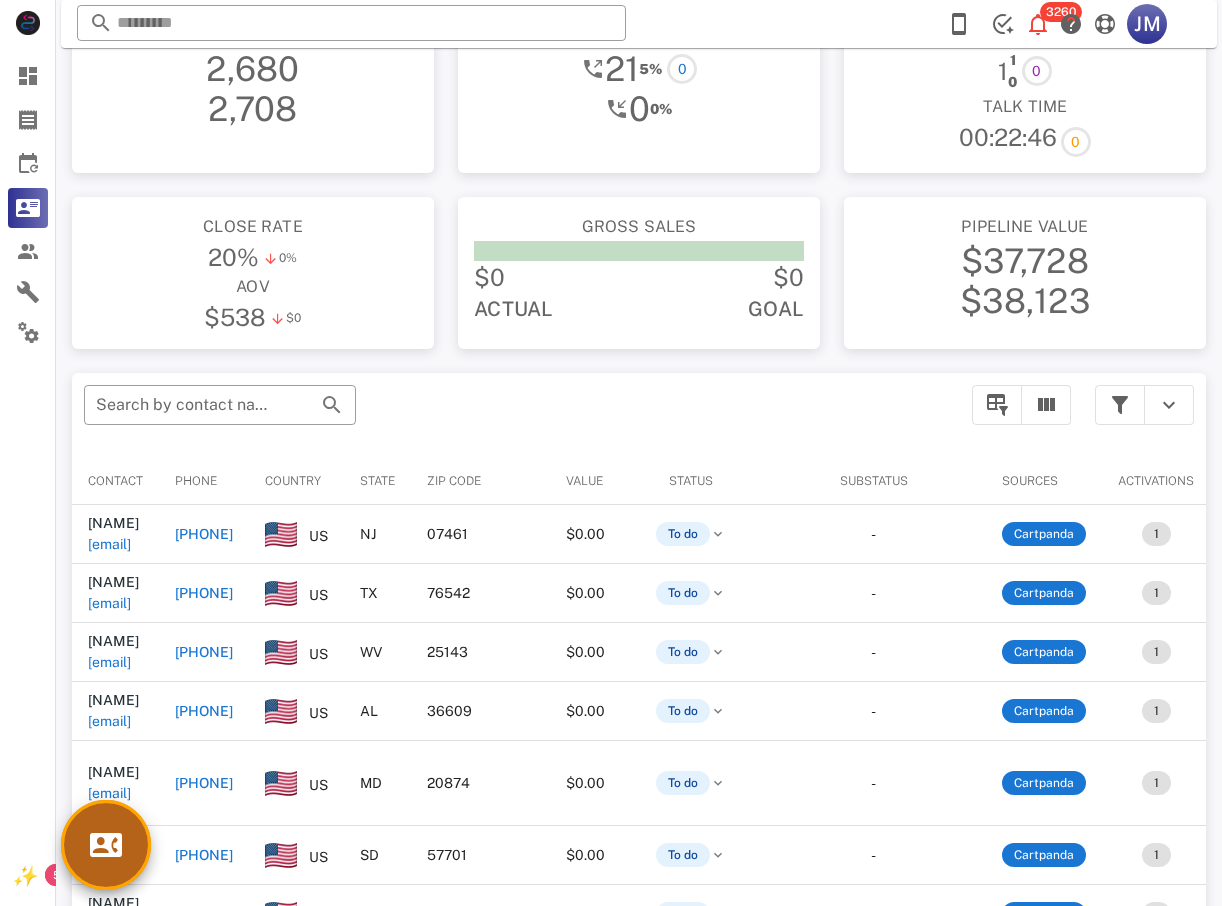click at bounding box center (106, 845) 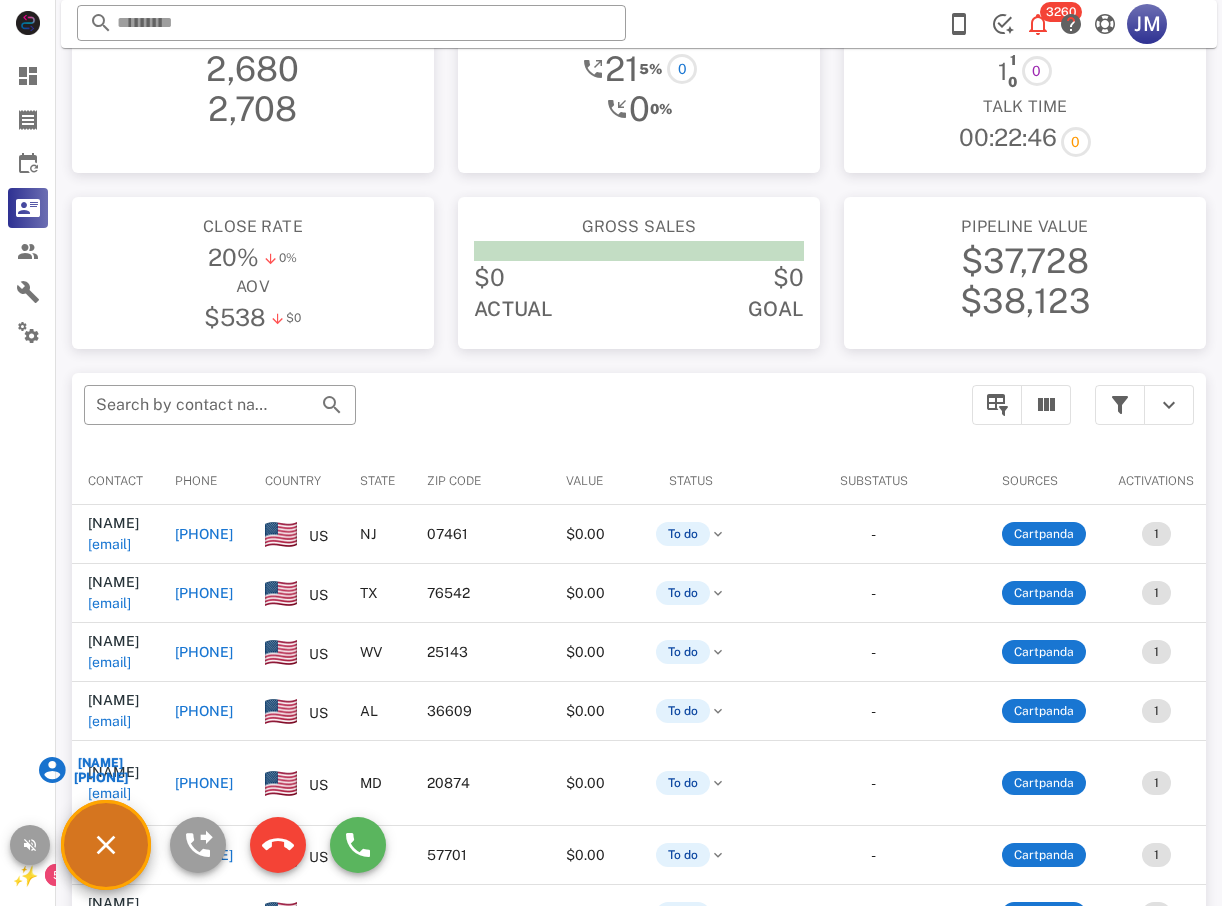 click on "**********" at bounding box center (639, 596) 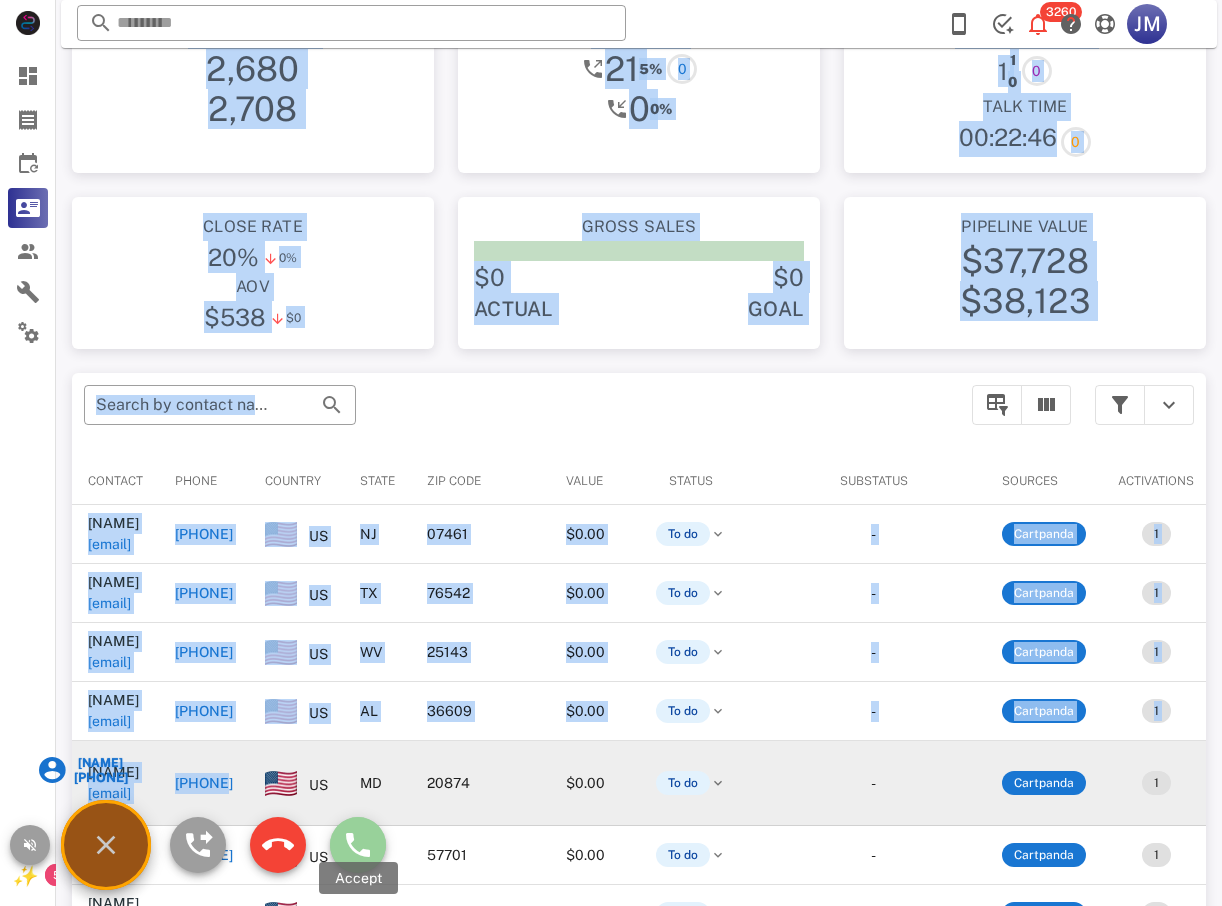 click at bounding box center (358, 845) 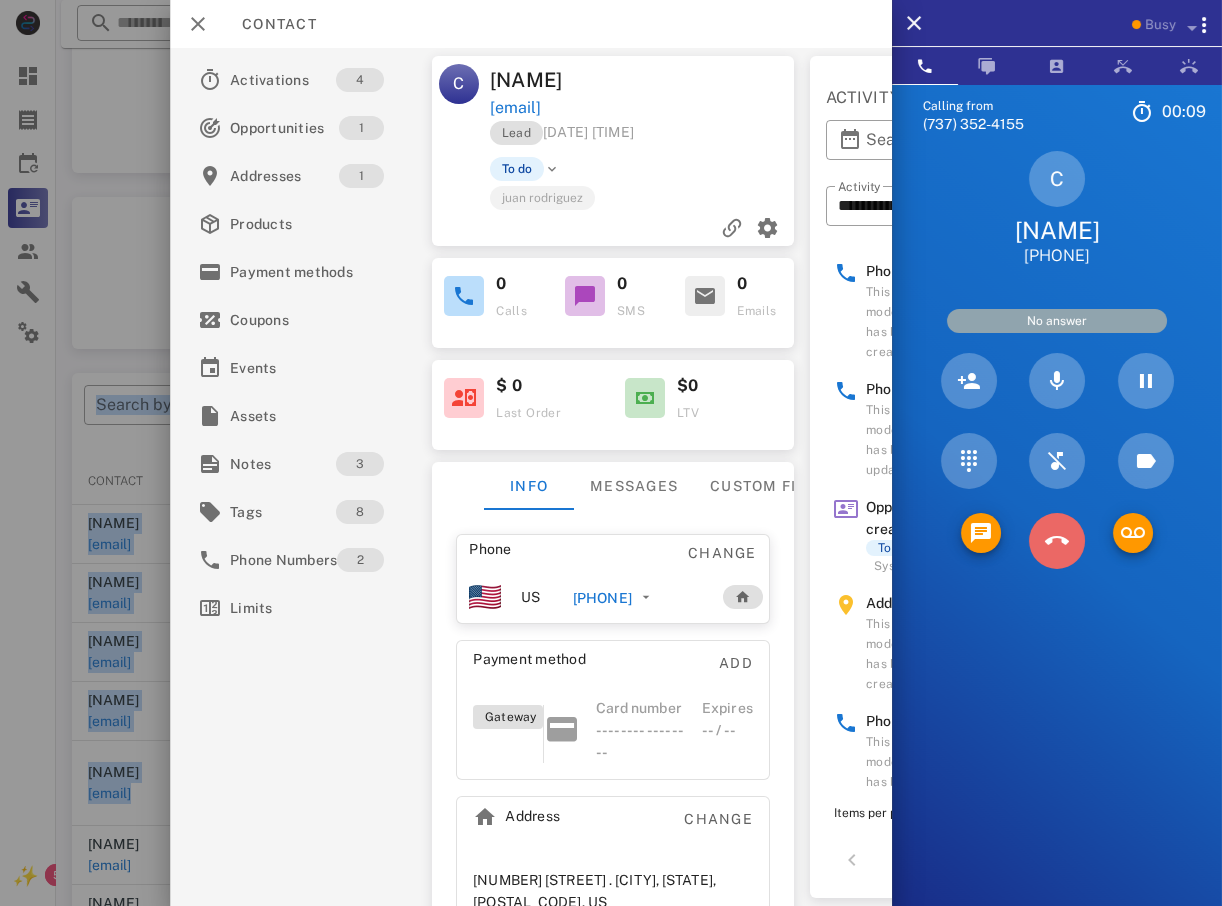click at bounding box center [1057, 541] 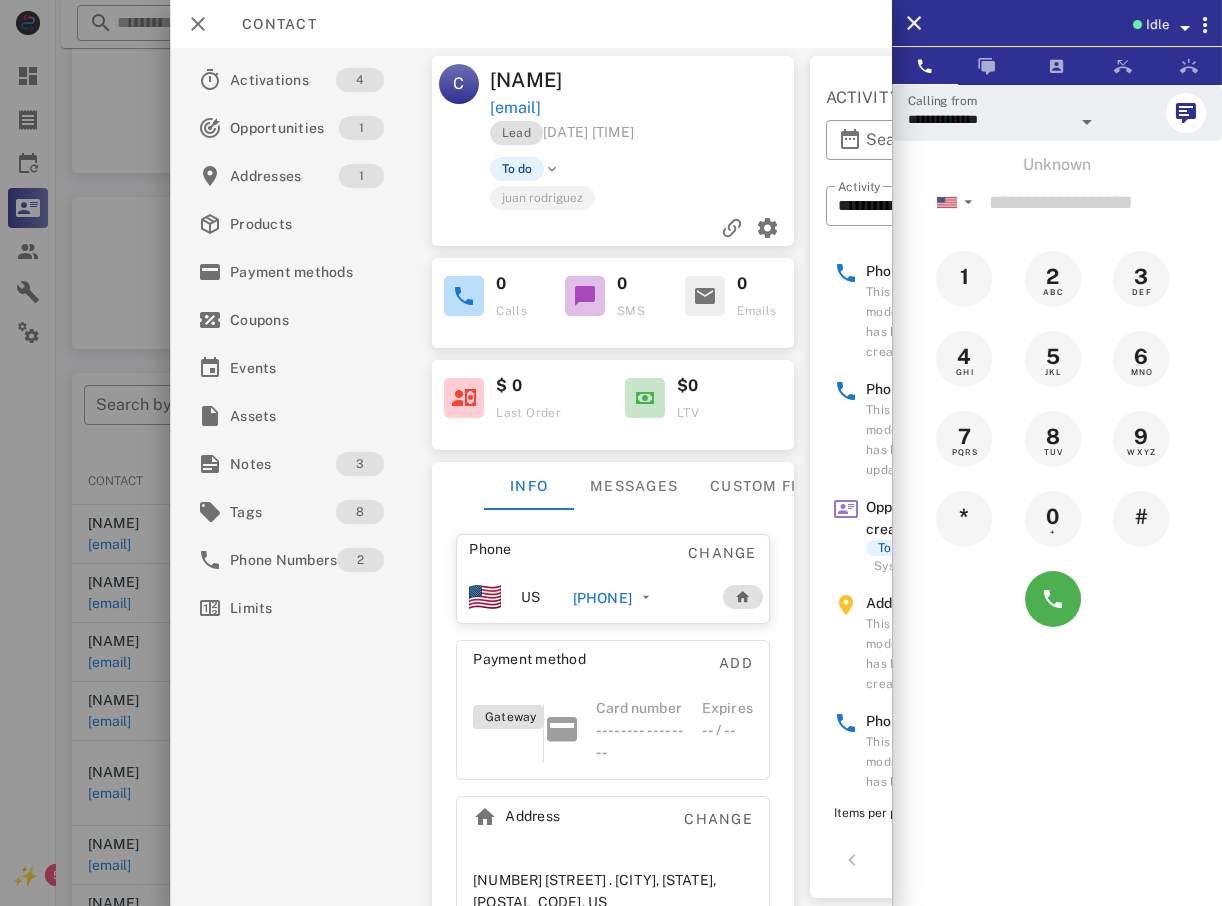 click at bounding box center (611, 453) 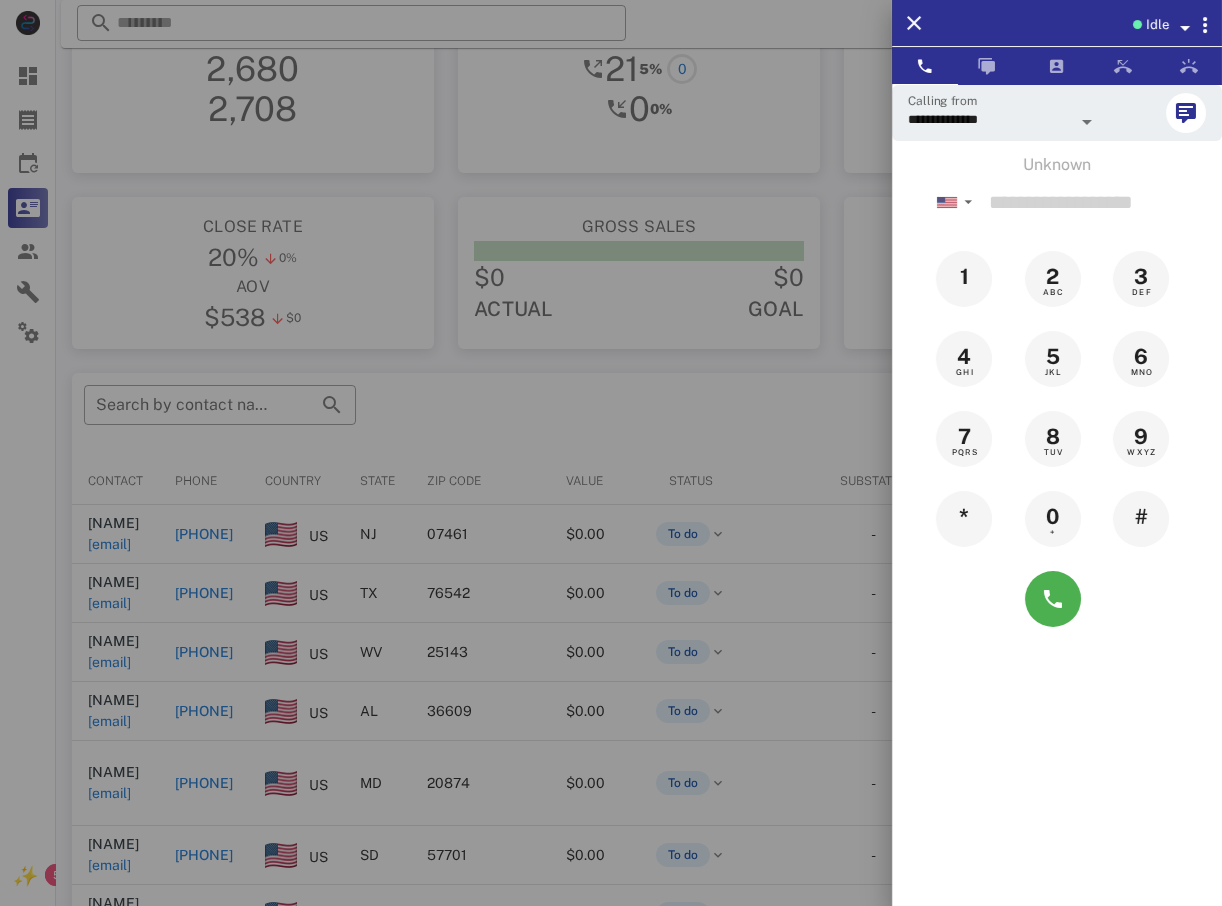 click at bounding box center [611, 453] 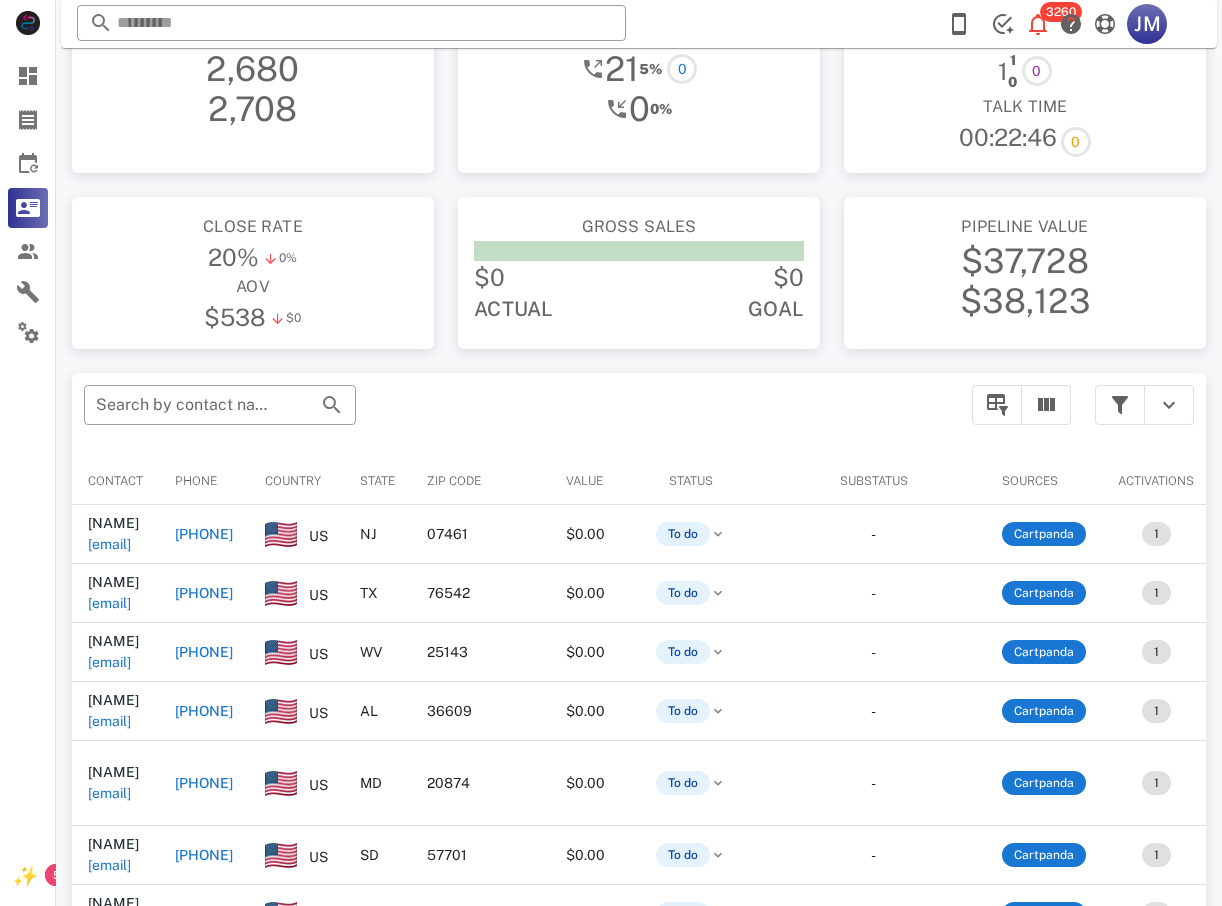 click on "+12407939378" at bounding box center (204, 783) 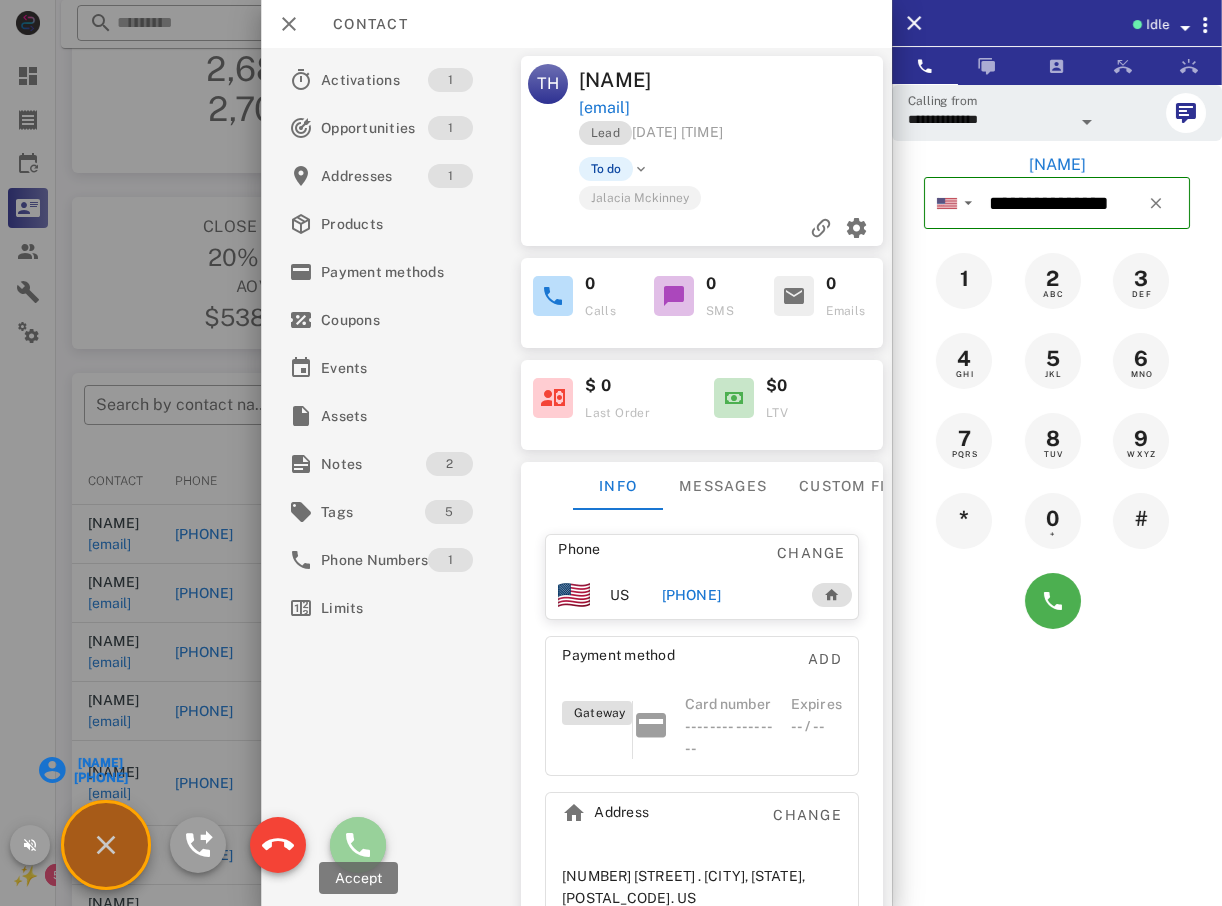 click at bounding box center (358, 845) 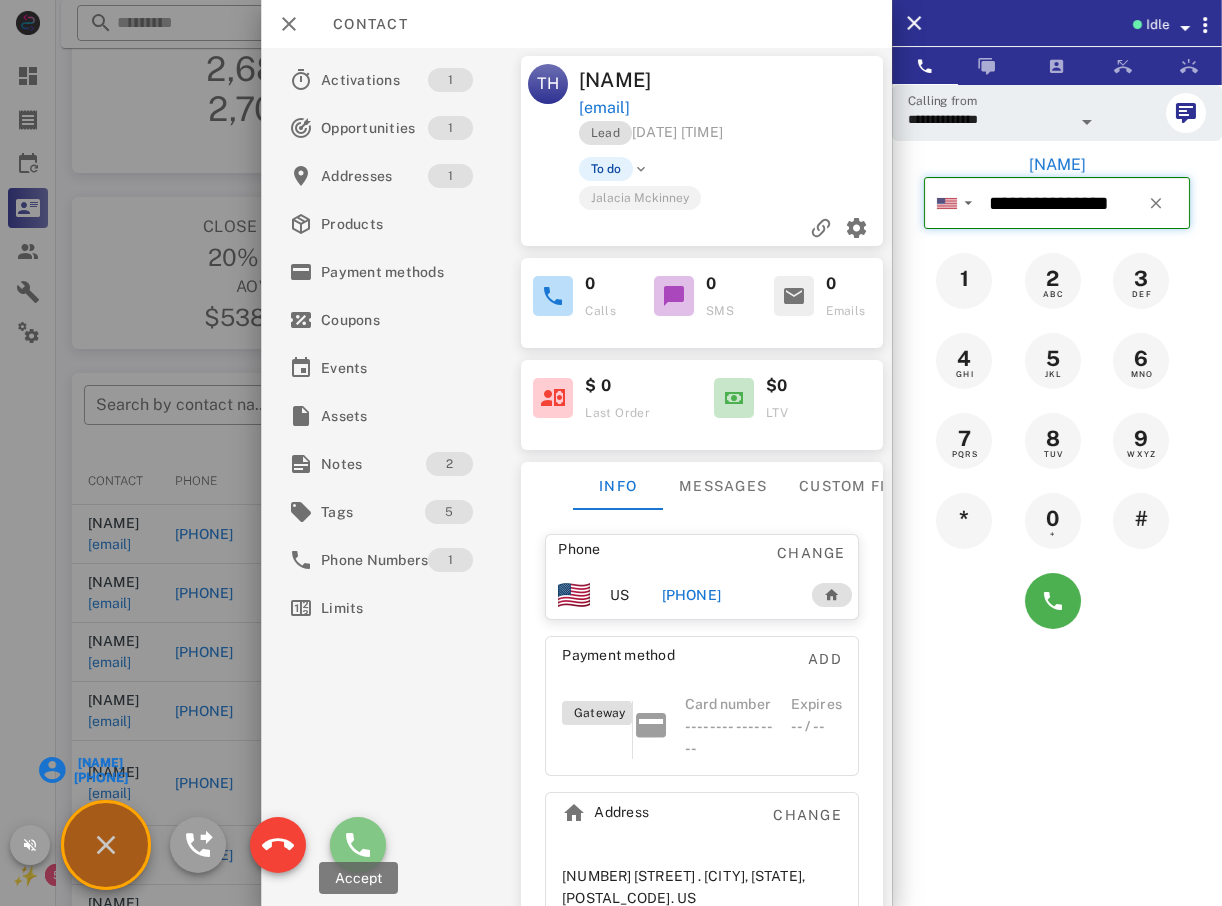 type on "**********" 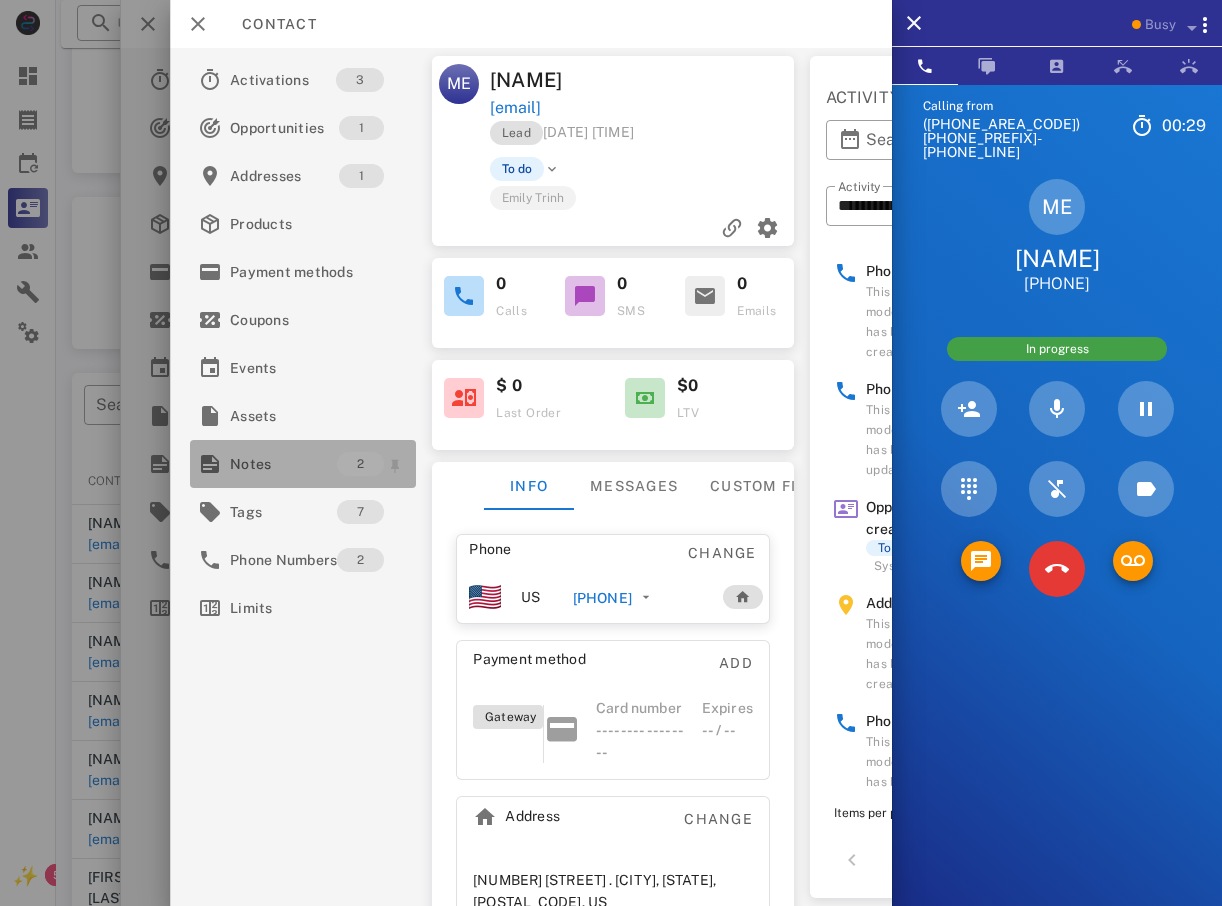 click on "Notes" at bounding box center (283, 464) 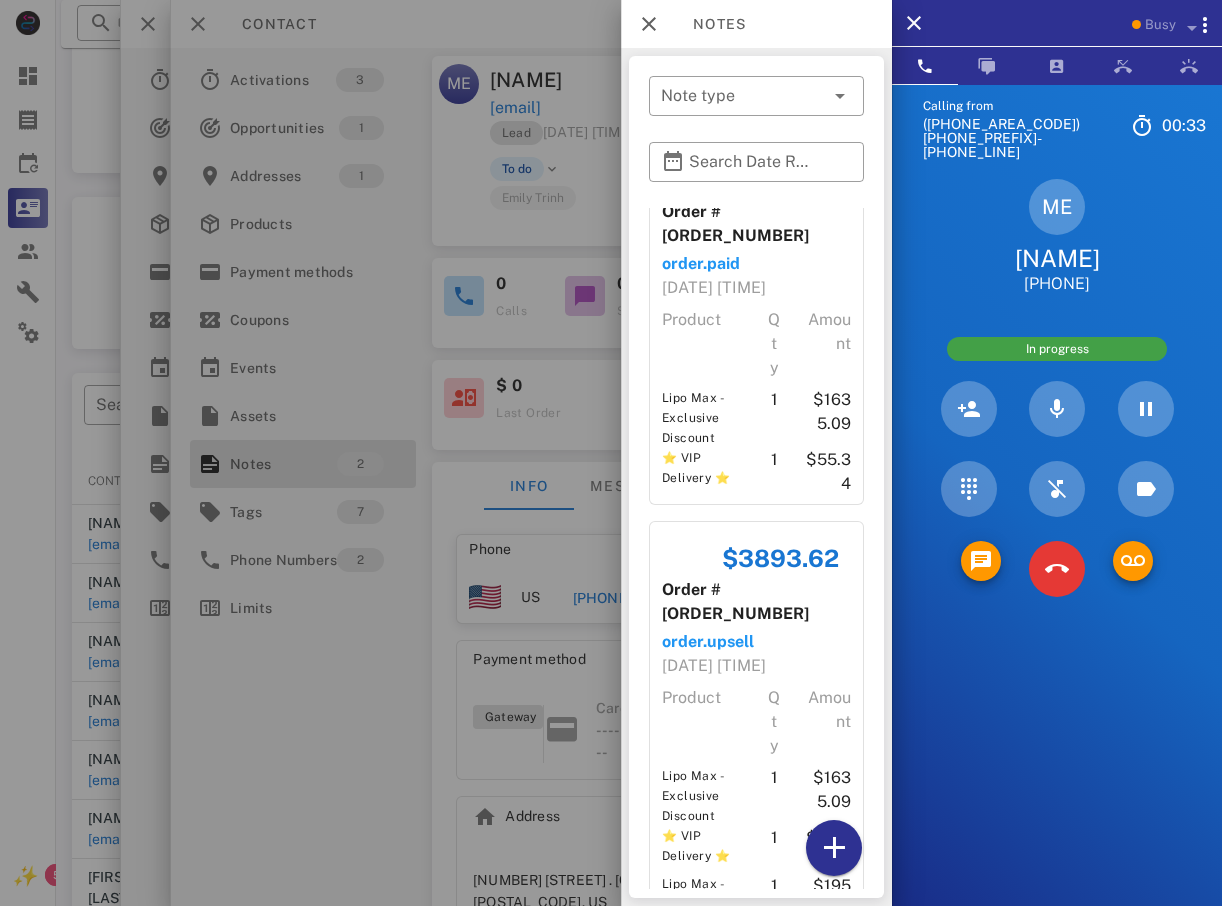 scroll, scrollTop: 99, scrollLeft: 0, axis: vertical 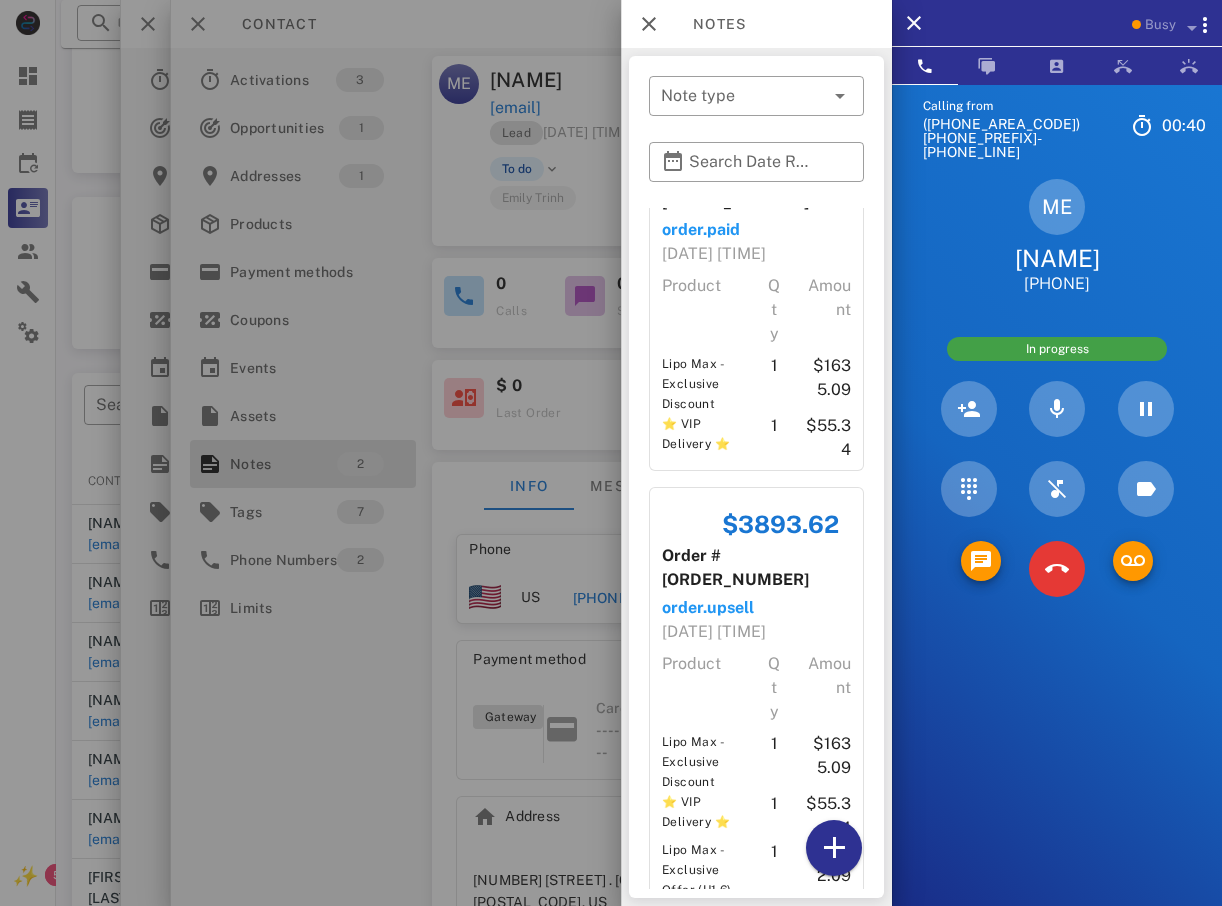 click at bounding box center (611, 453) 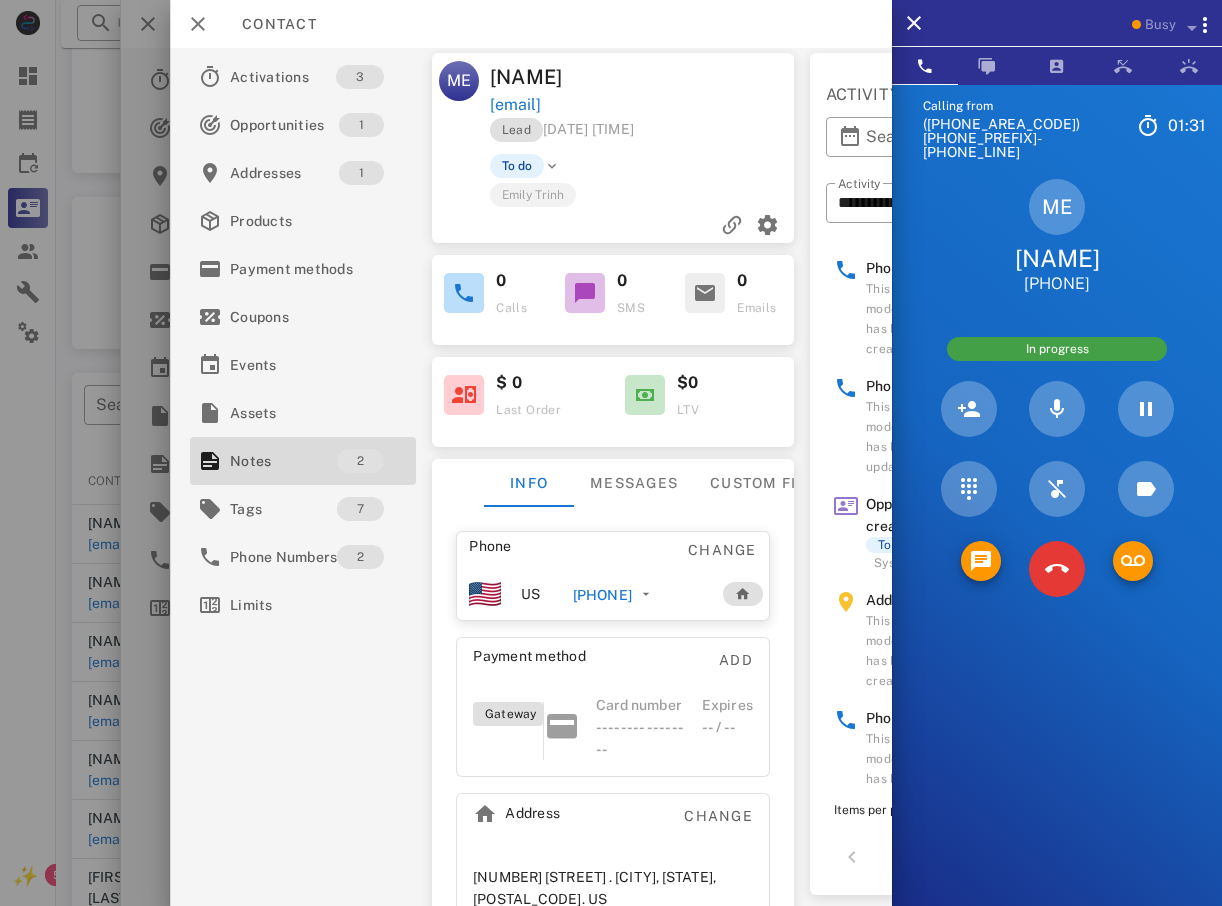 scroll, scrollTop: 0, scrollLeft: 0, axis: both 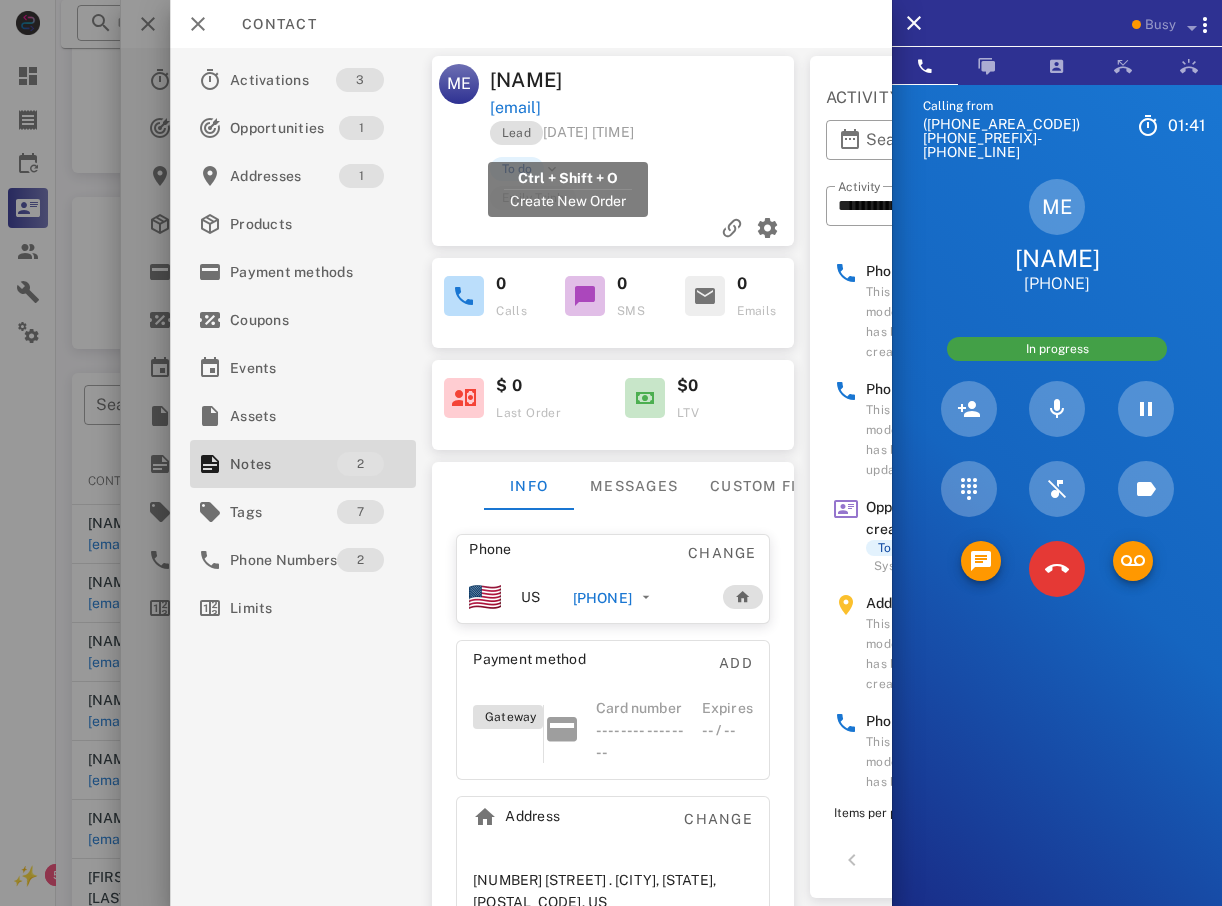 click on "mellen2001@cox.net" at bounding box center [515, 108] 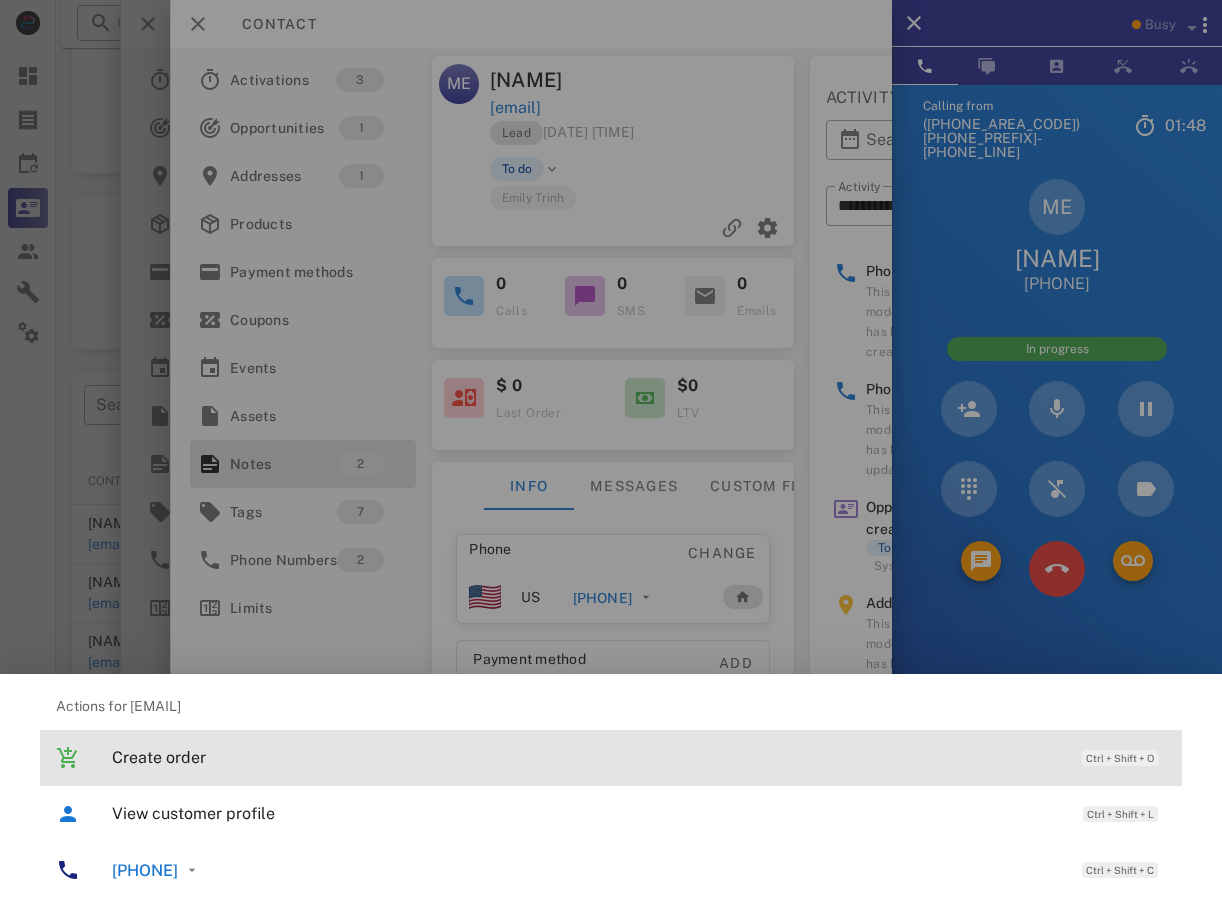 click on "Create order" at bounding box center (587, 757) 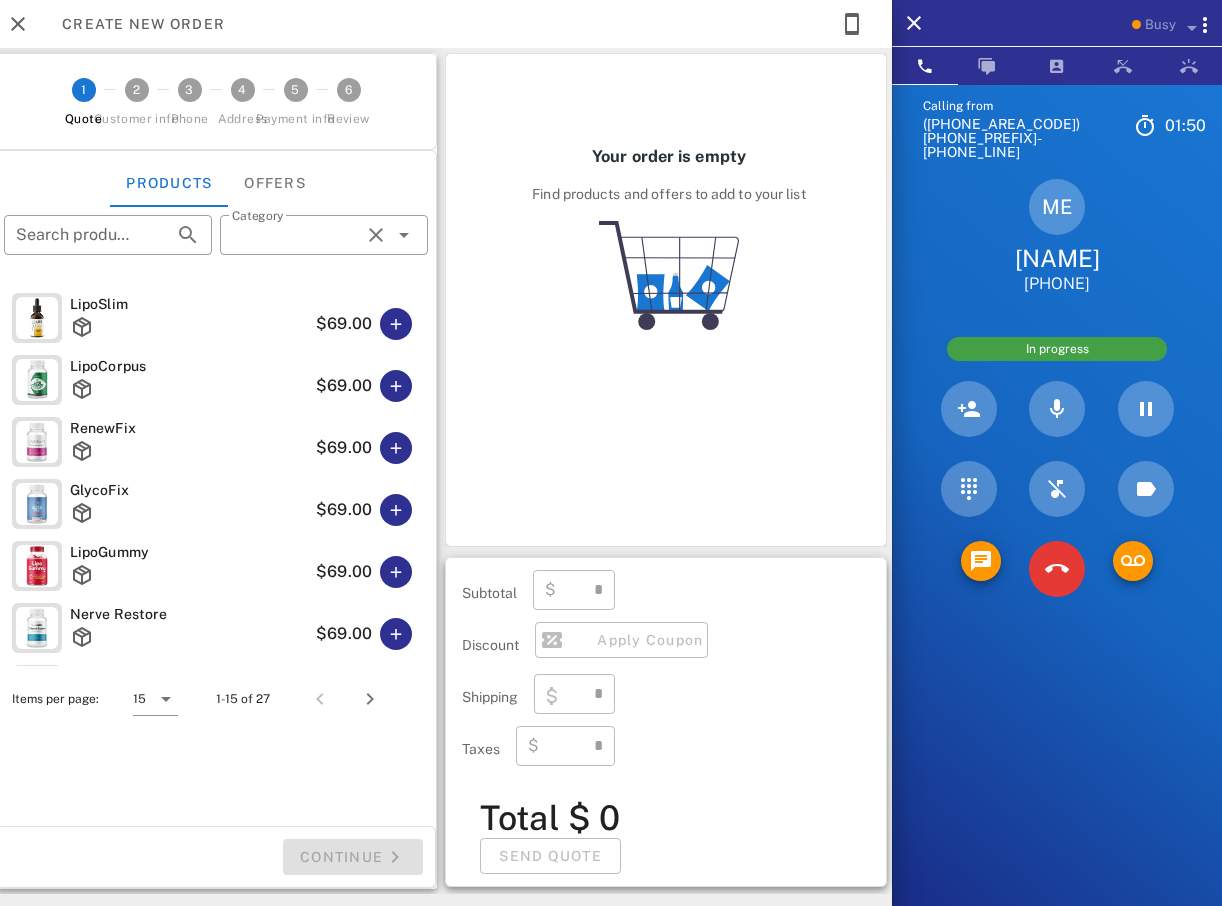 type on "**********" 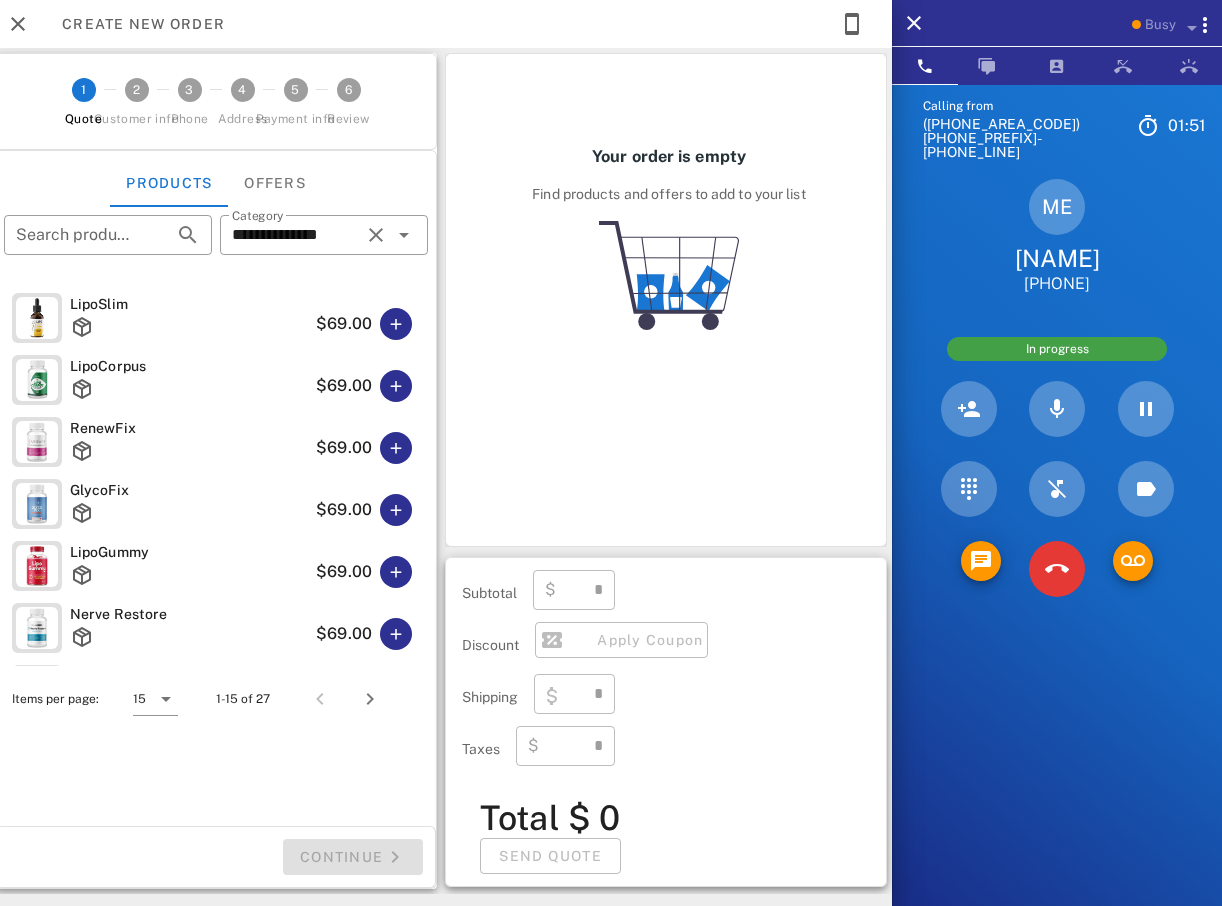 type on "****" 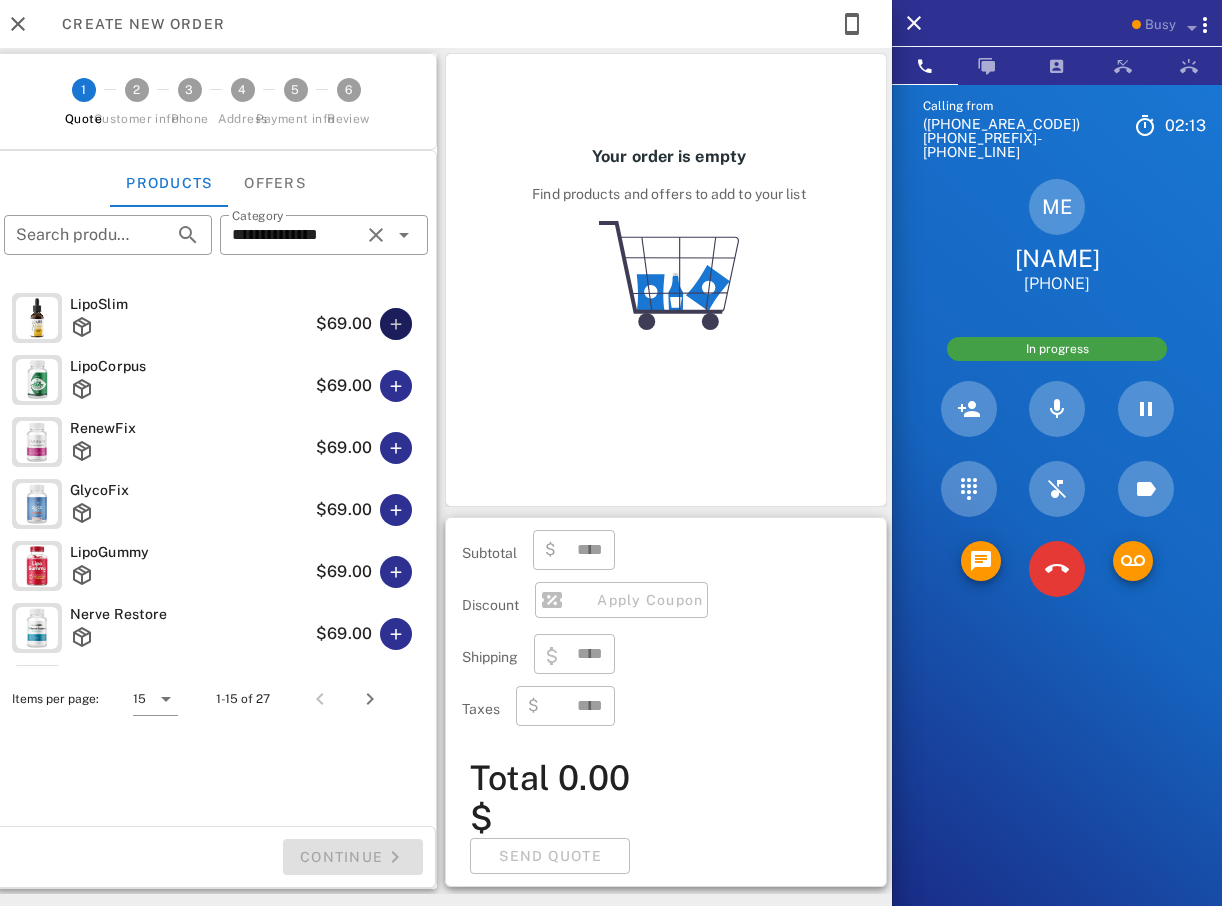 click at bounding box center [396, 324] 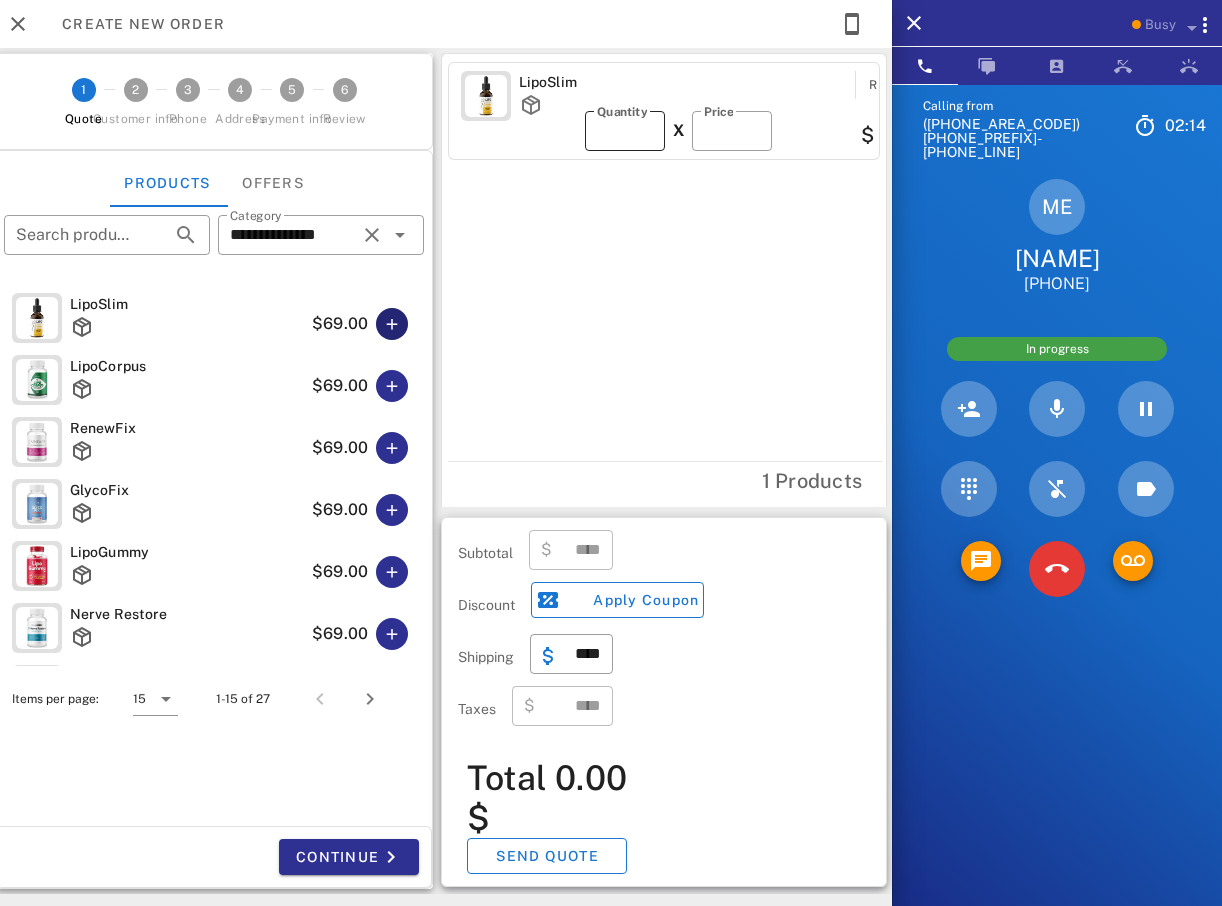 type on "*****" 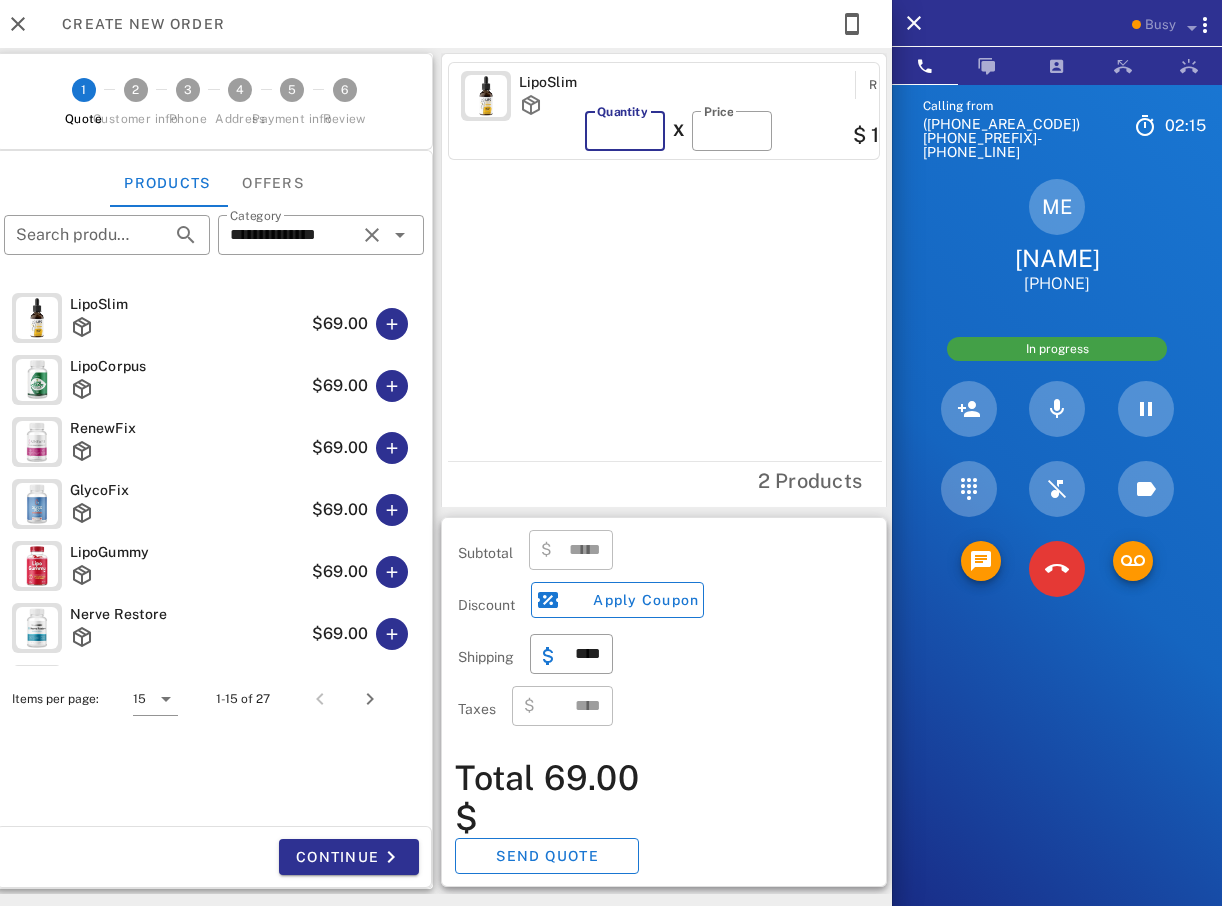 click on "*" at bounding box center (625, 131) 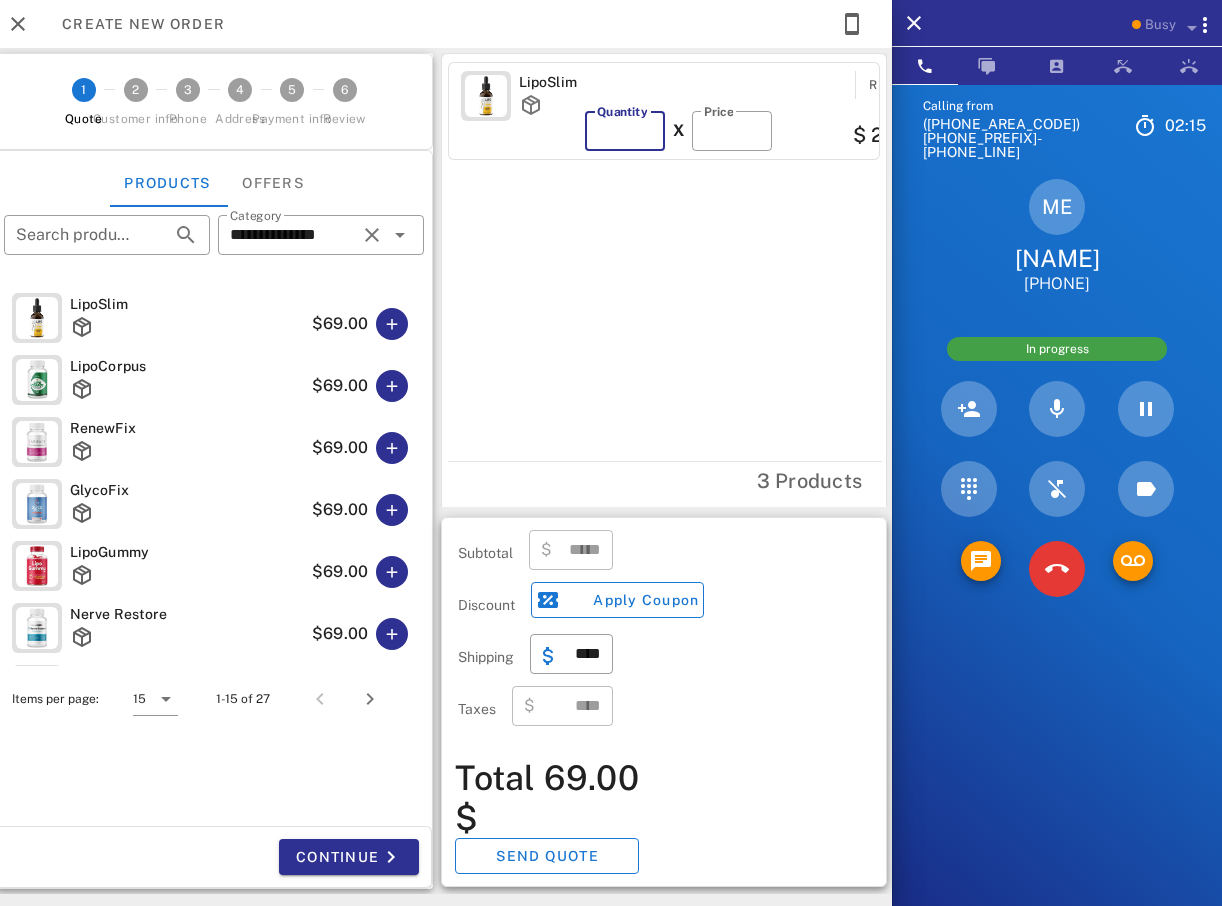 click on "*" at bounding box center [625, 131] 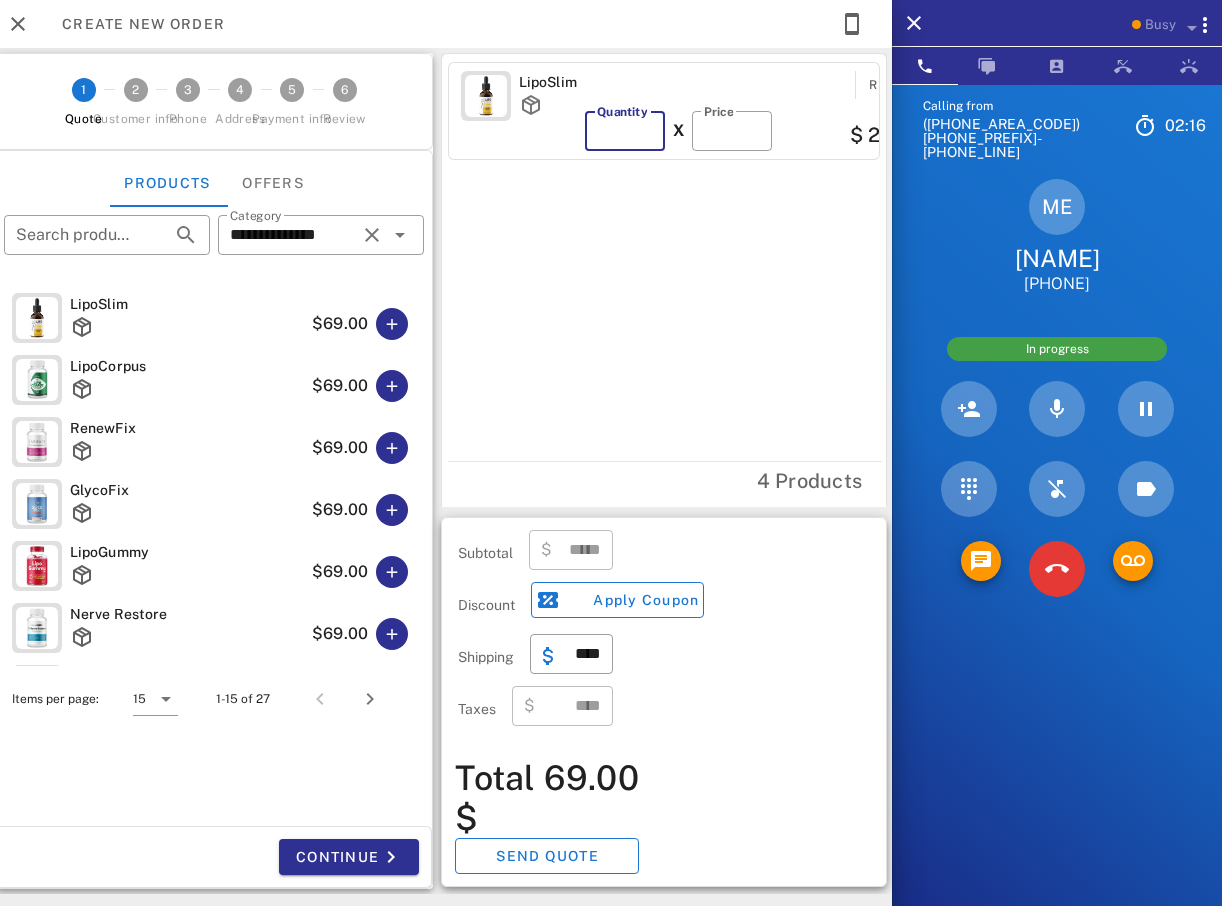 click on "*" at bounding box center (625, 131) 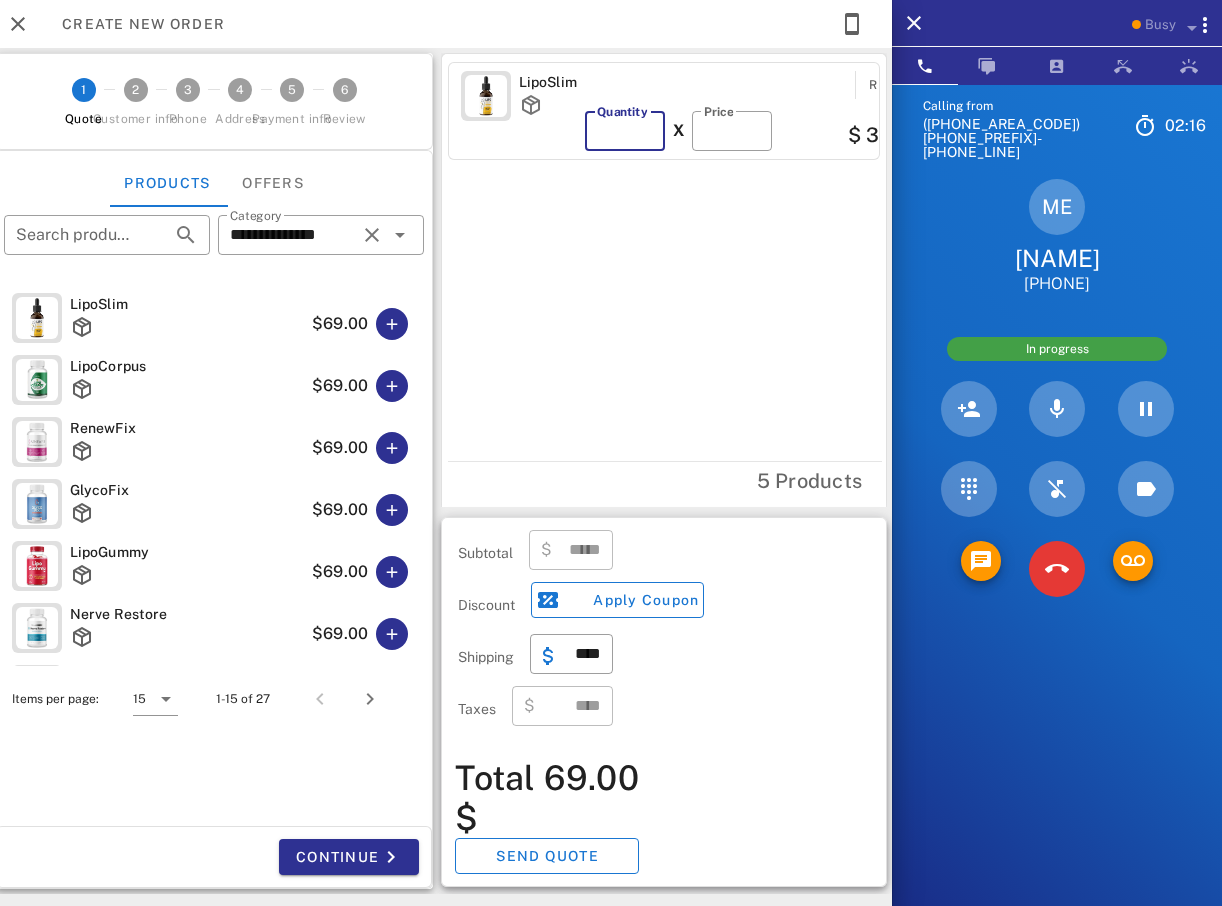 click on "*" at bounding box center (625, 131) 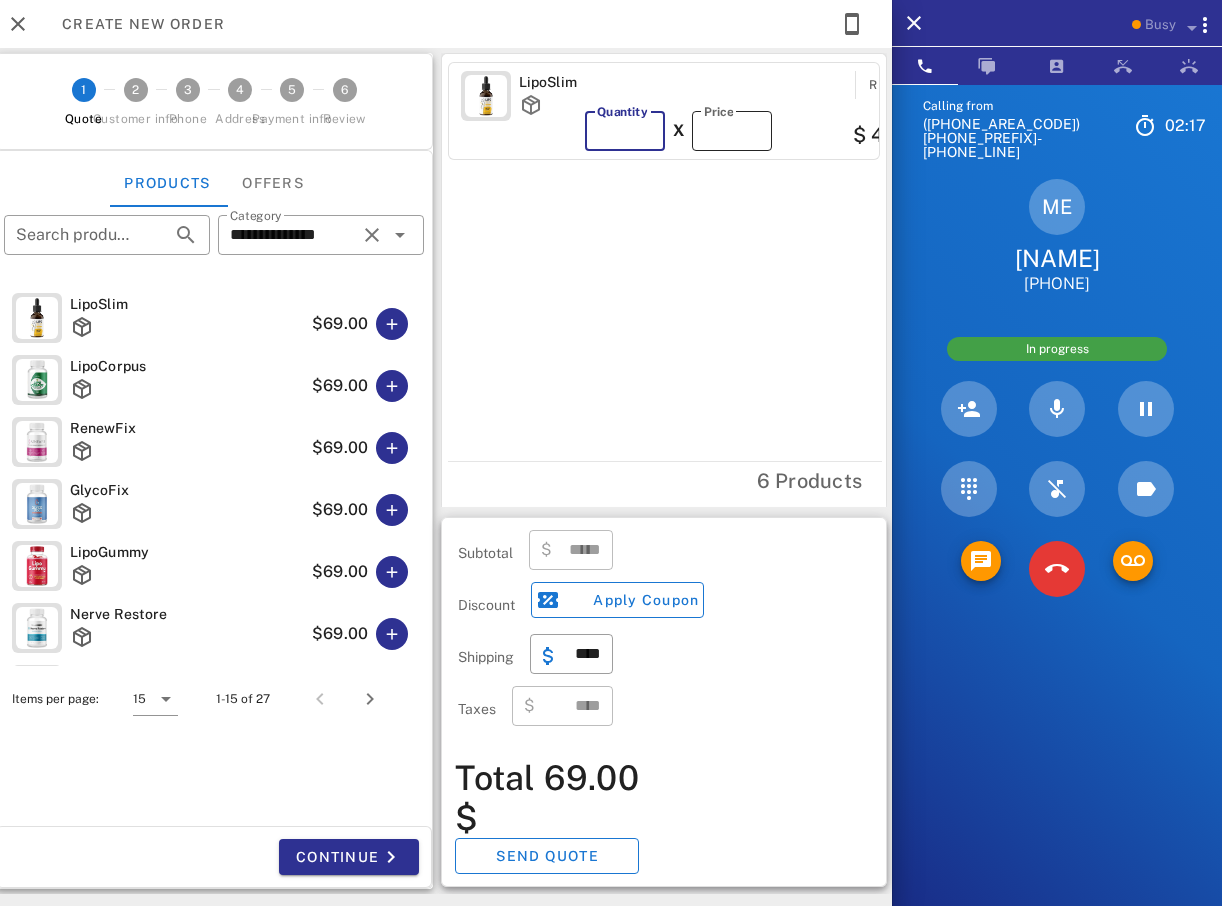 type on "******" 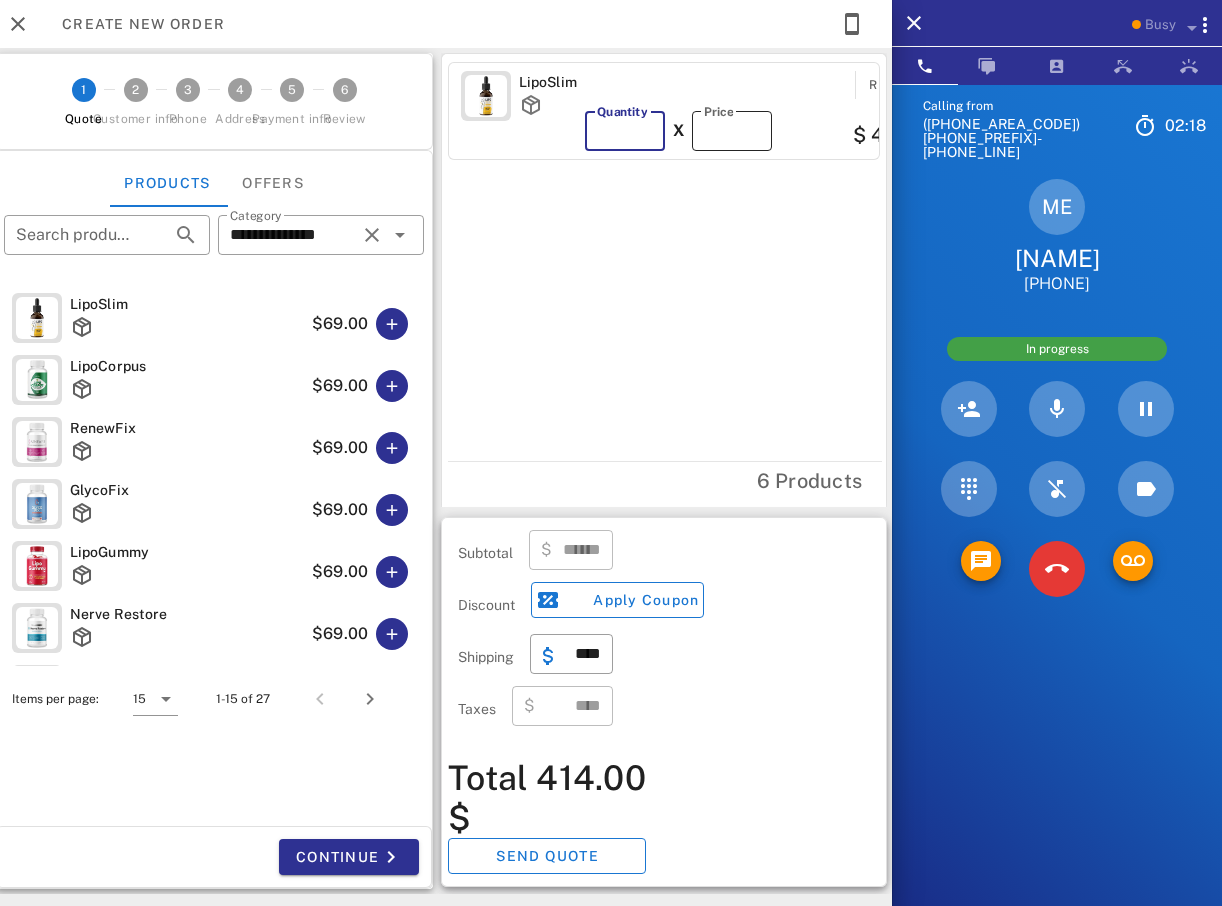 click on "**" at bounding box center (732, 131) 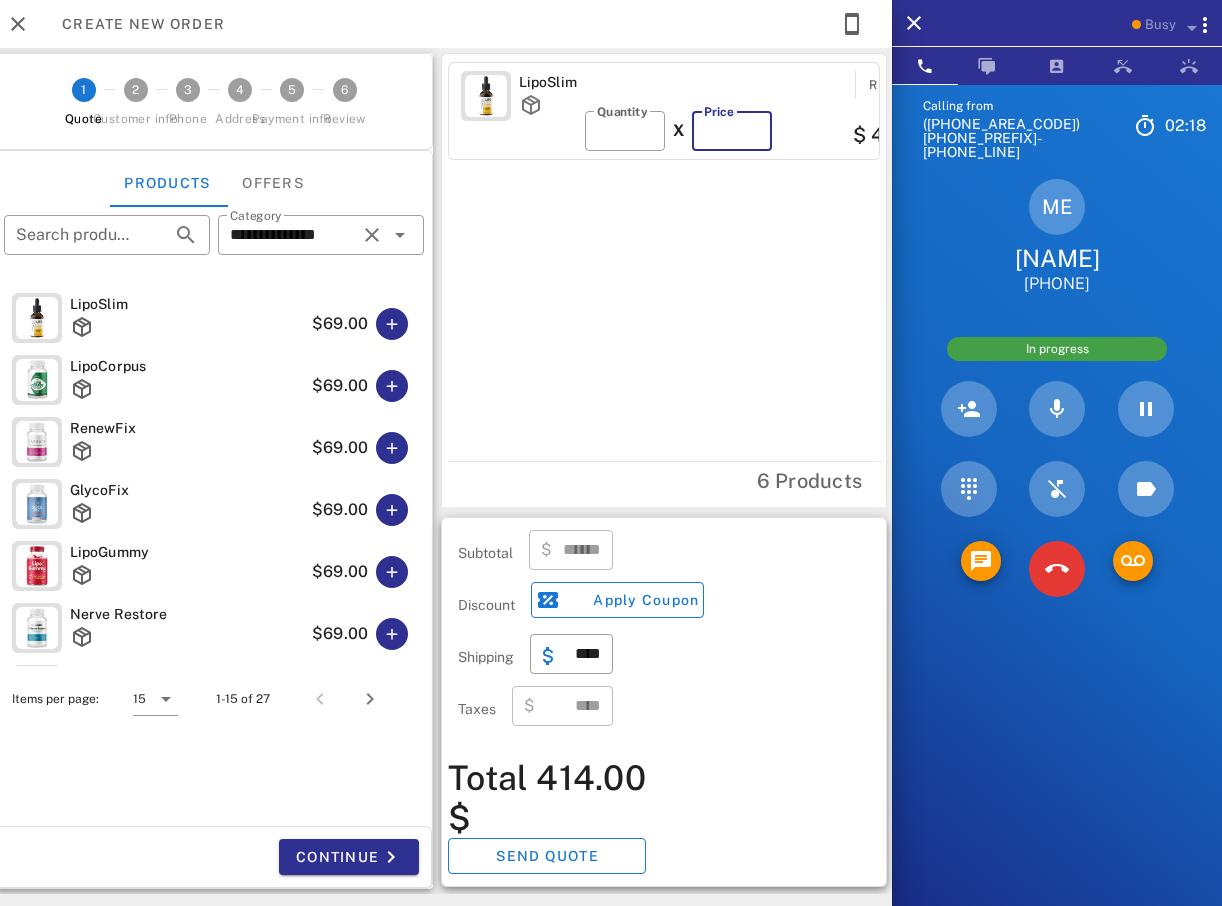 click on "**" at bounding box center (732, 131) 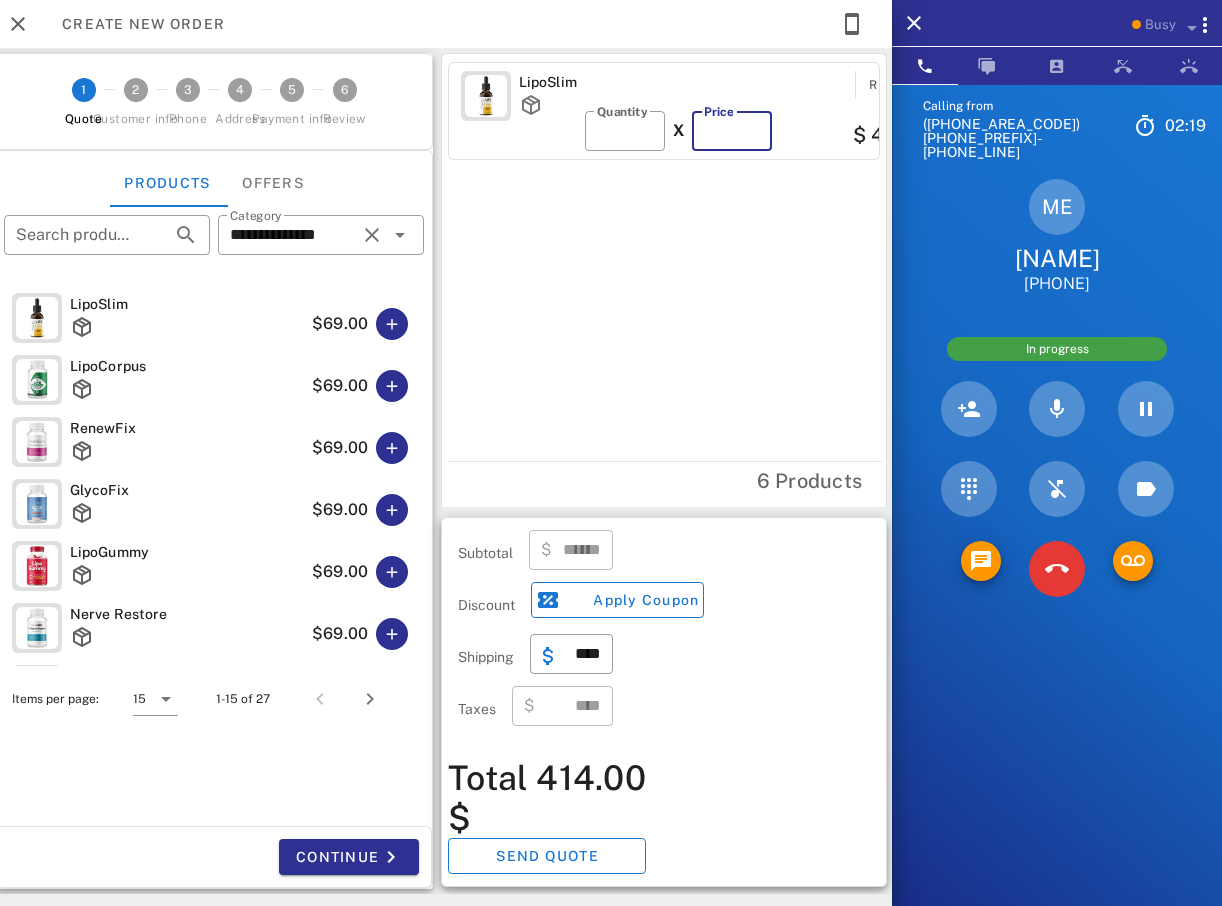 click on "**" at bounding box center [732, 131] 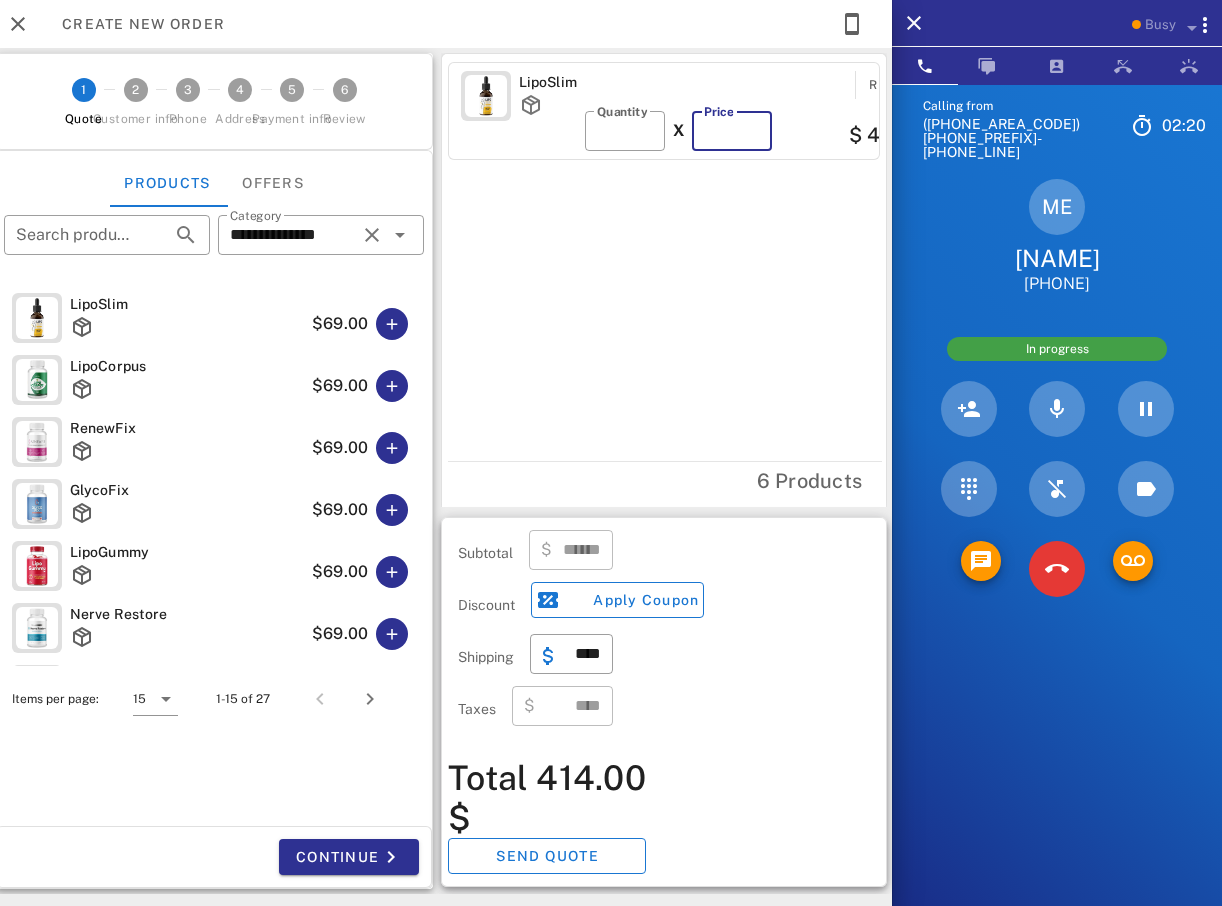 type on "**" 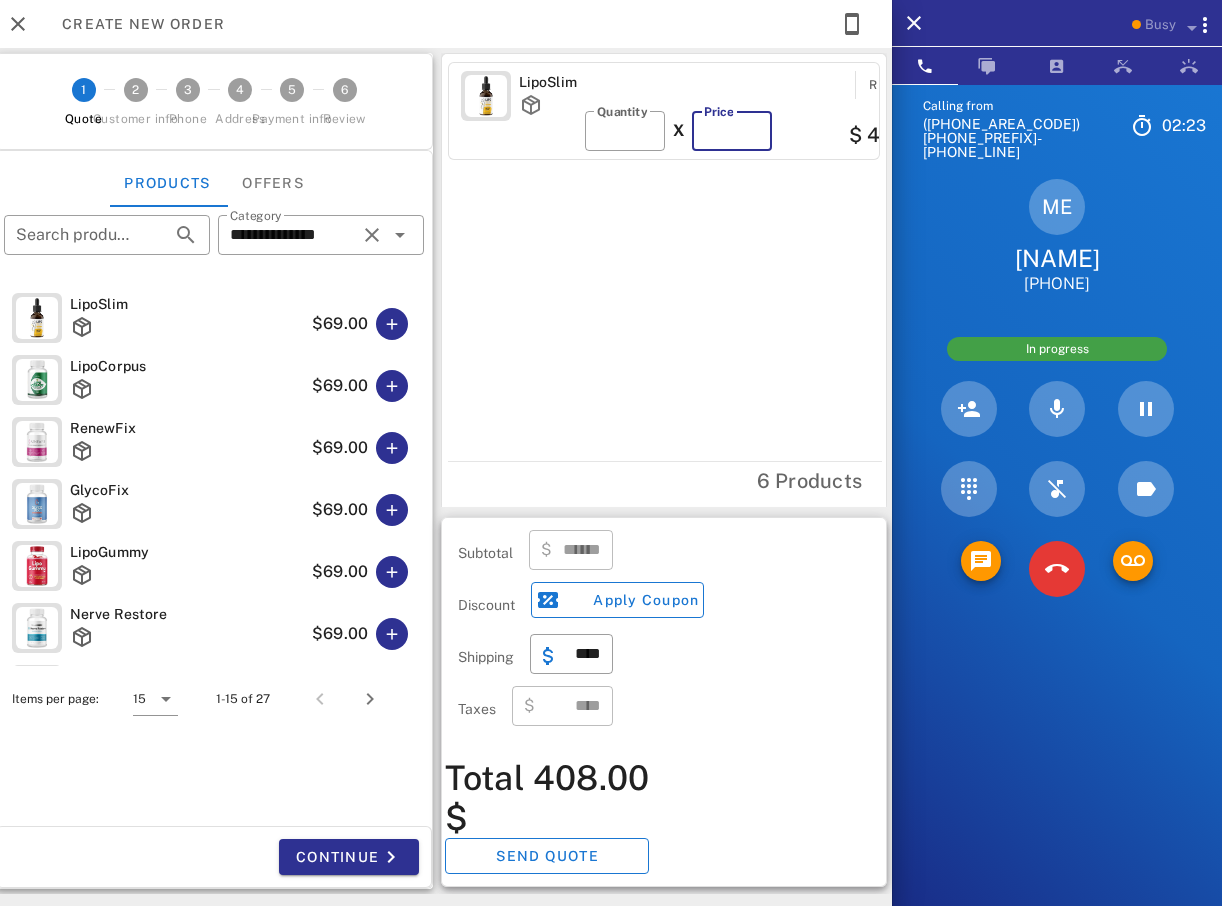 click on "**" at bounding box center [732, 131] 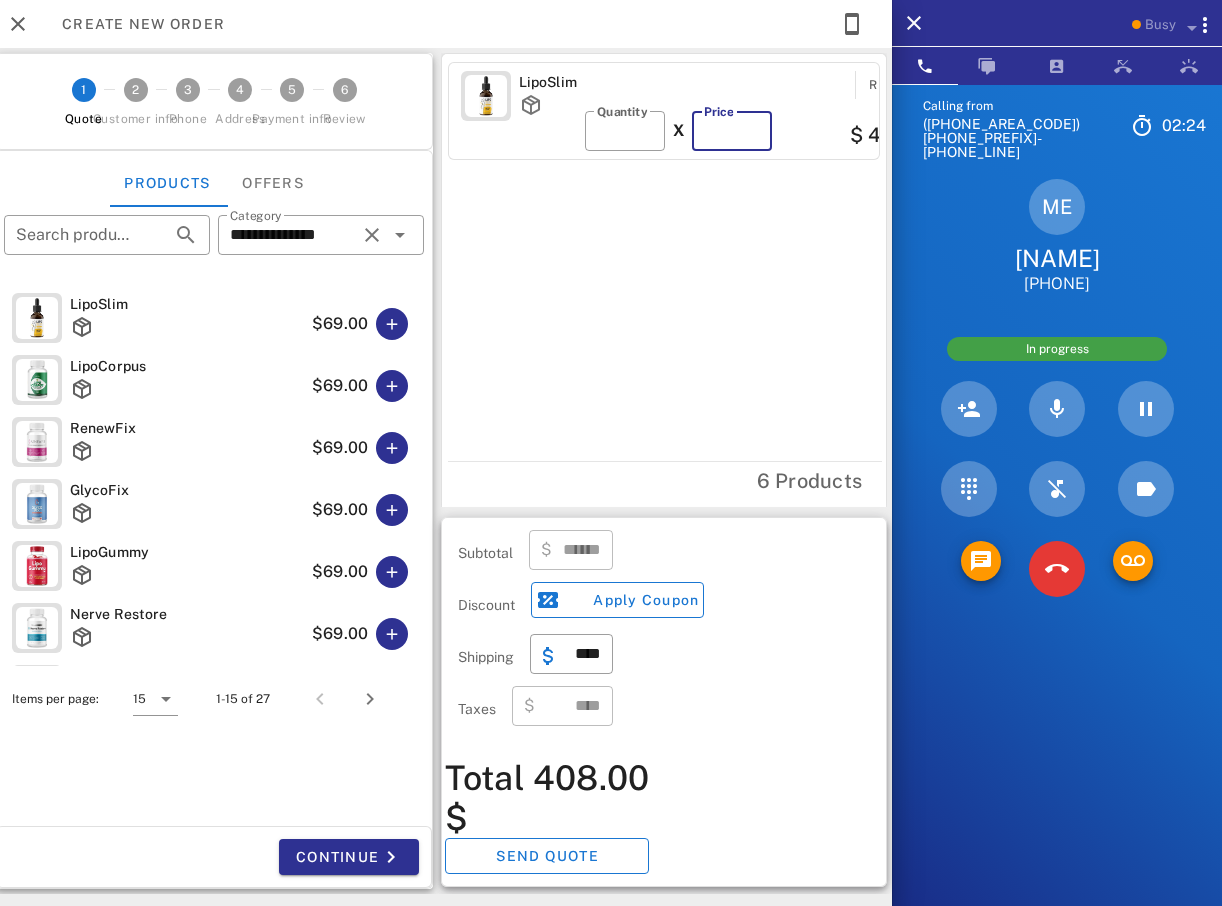 click on "**" at bounding box center [732, 131] 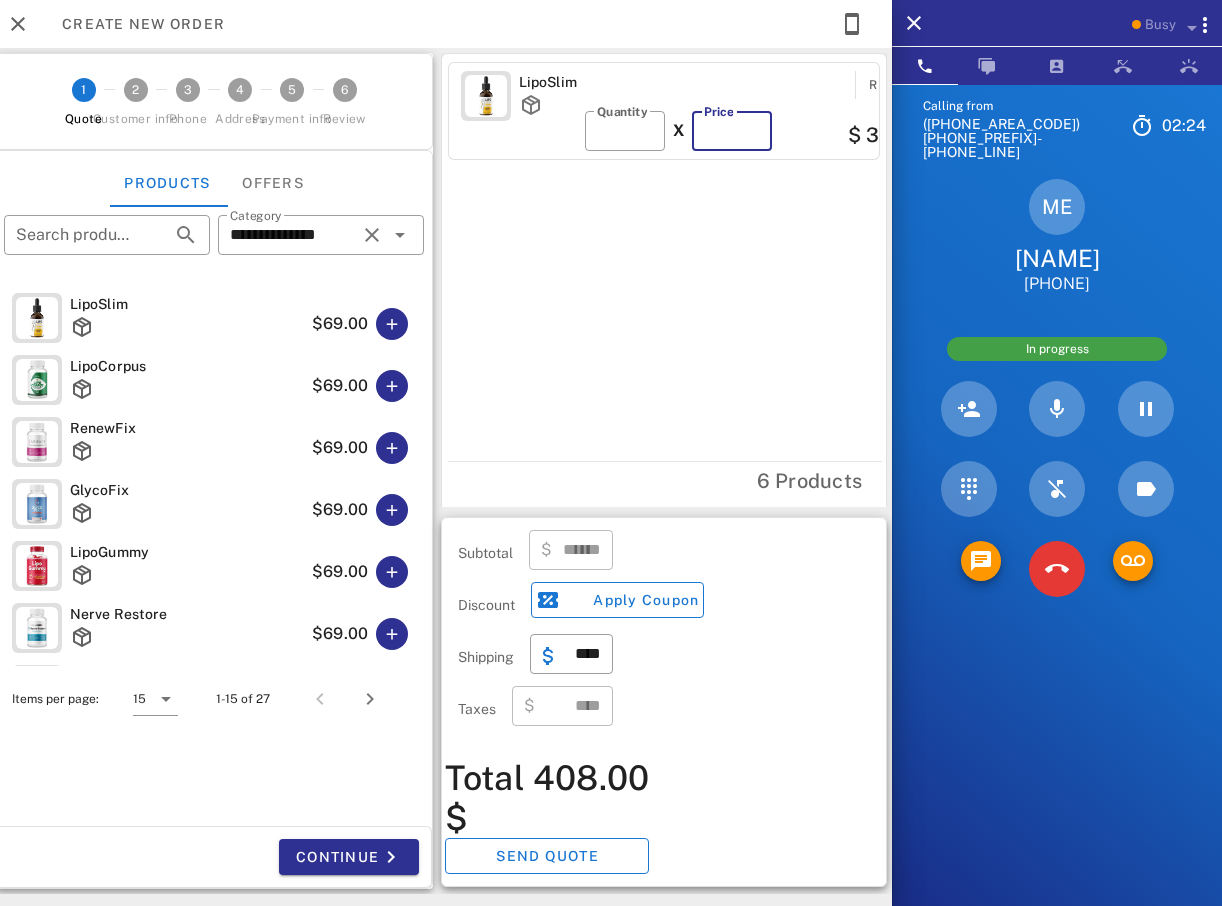 click on "**" at bounding box center [732, 131] 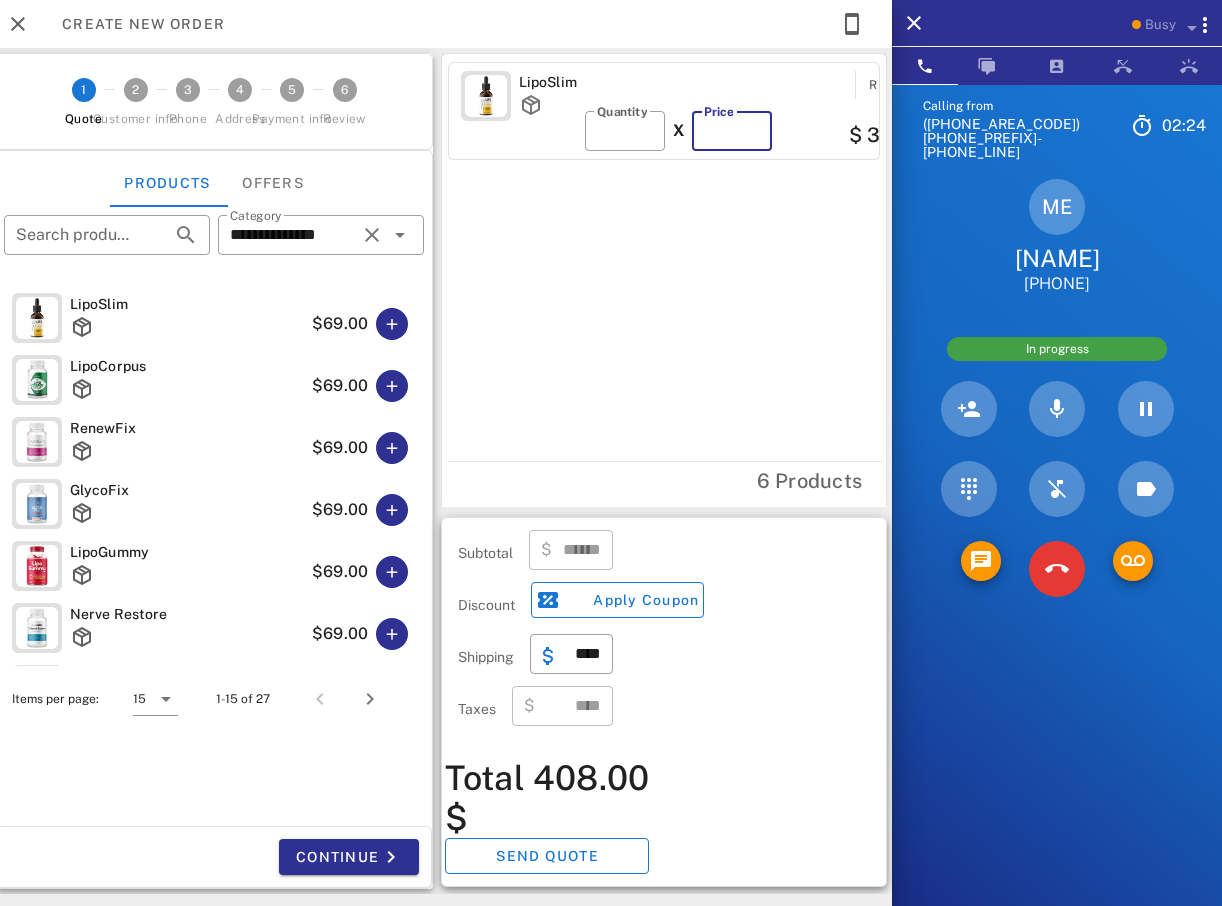 click on "**" at bounding box center [732, 131] 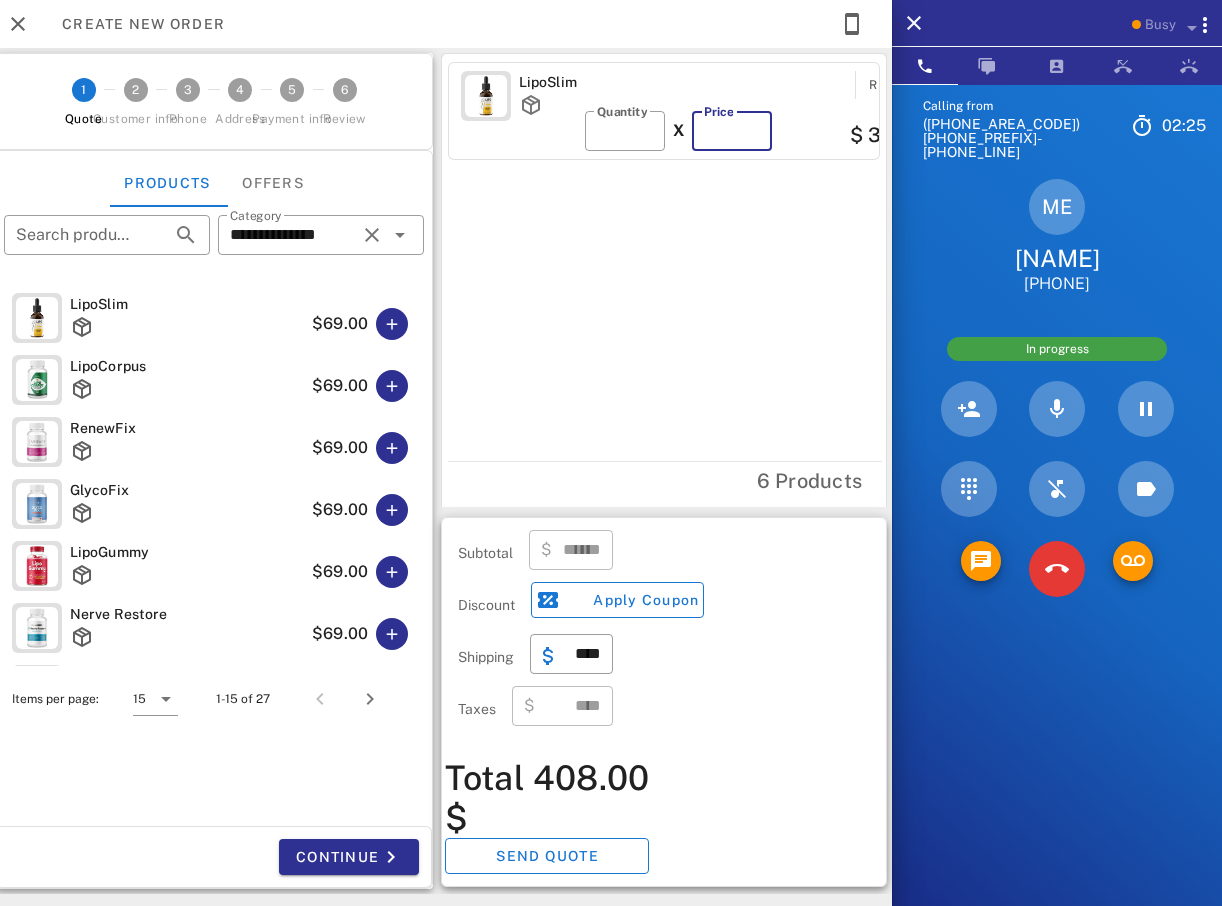 click on "**" at bounding box center (732, 131) 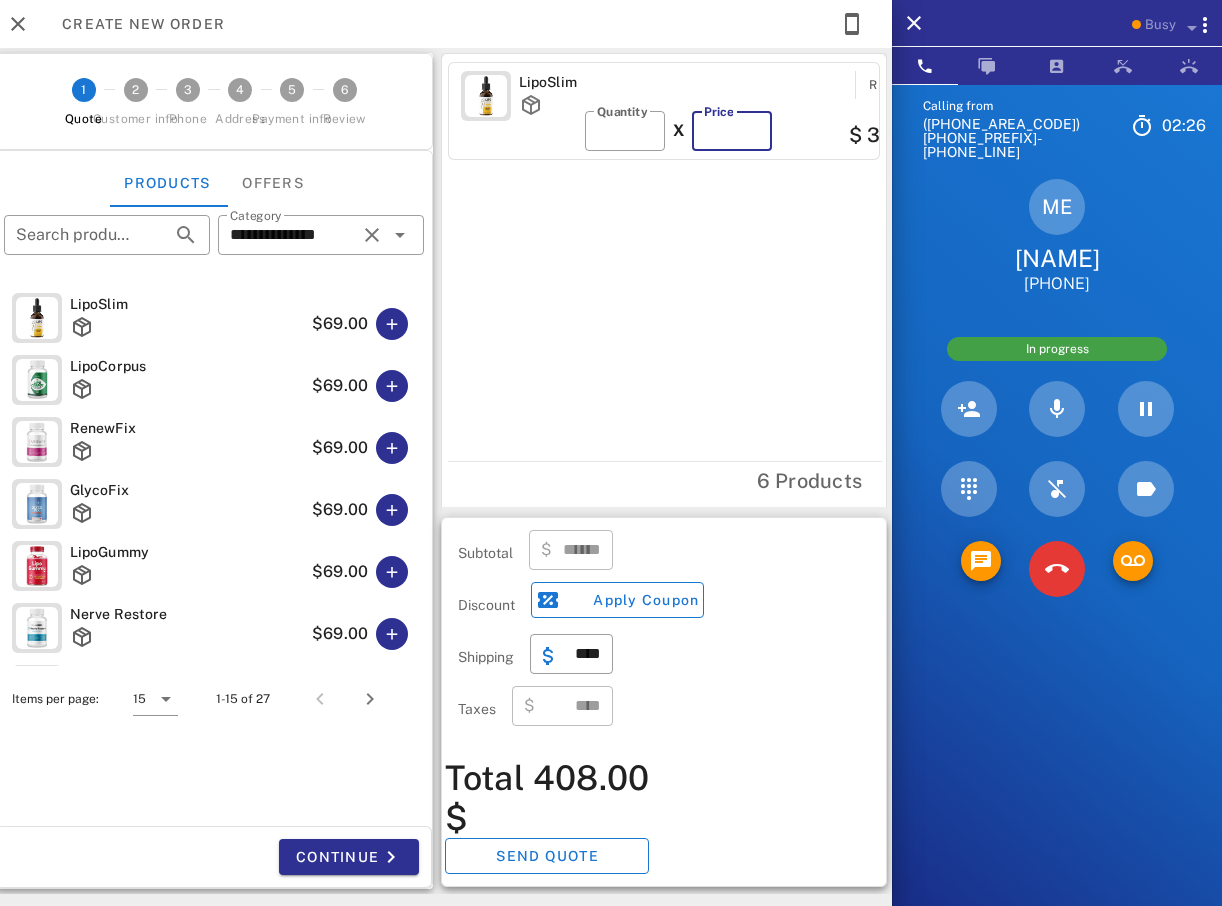 type on "**" 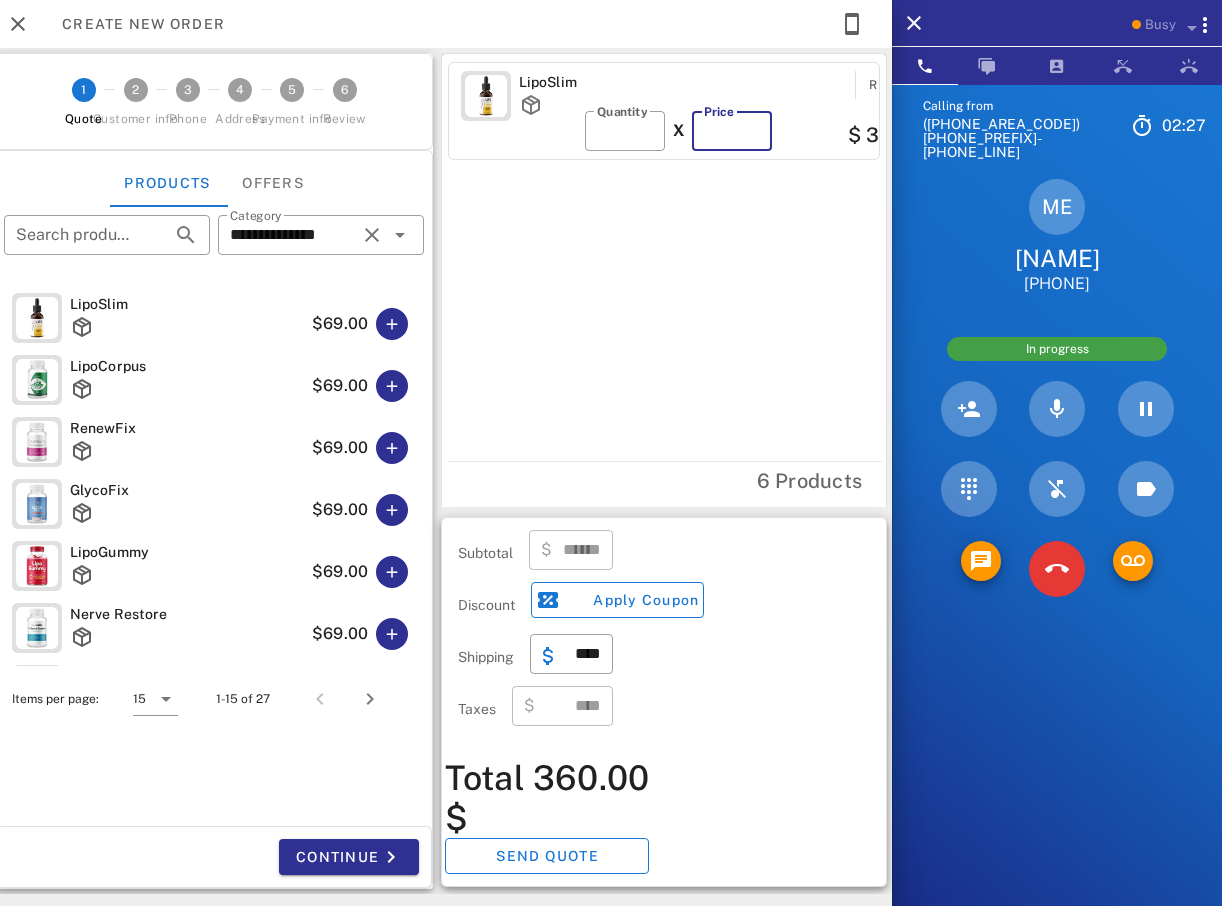 type on "**" 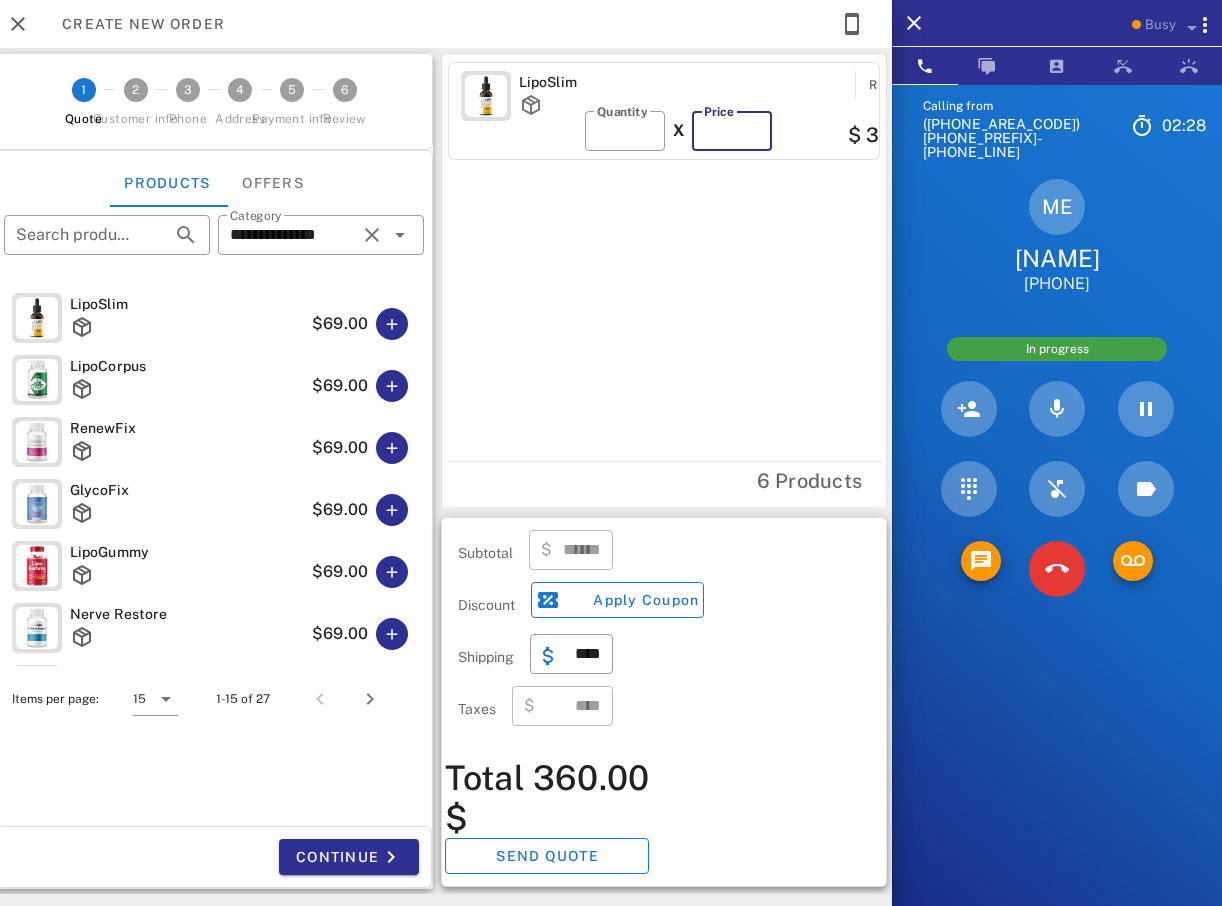 type on "******" 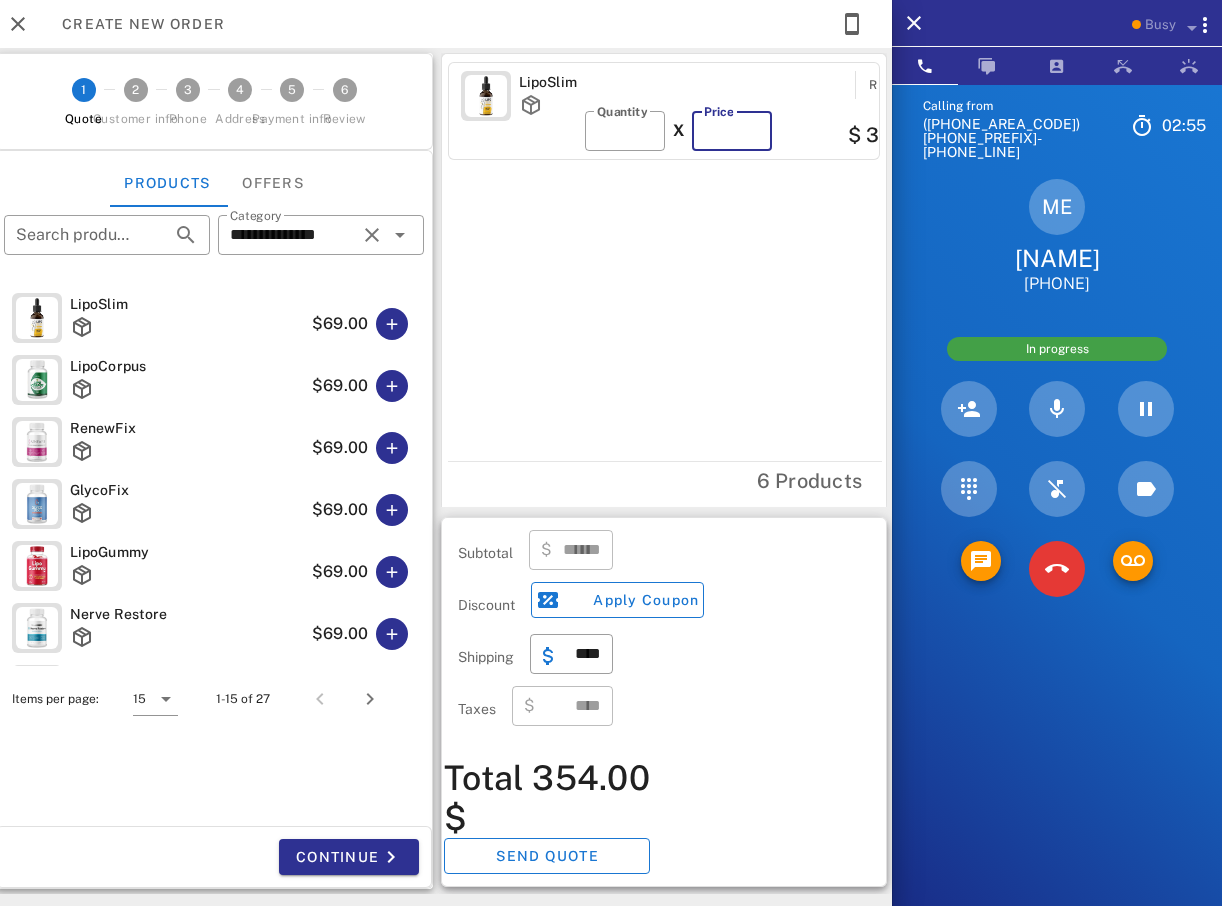 click on "**" at bounding box center [732, 131] 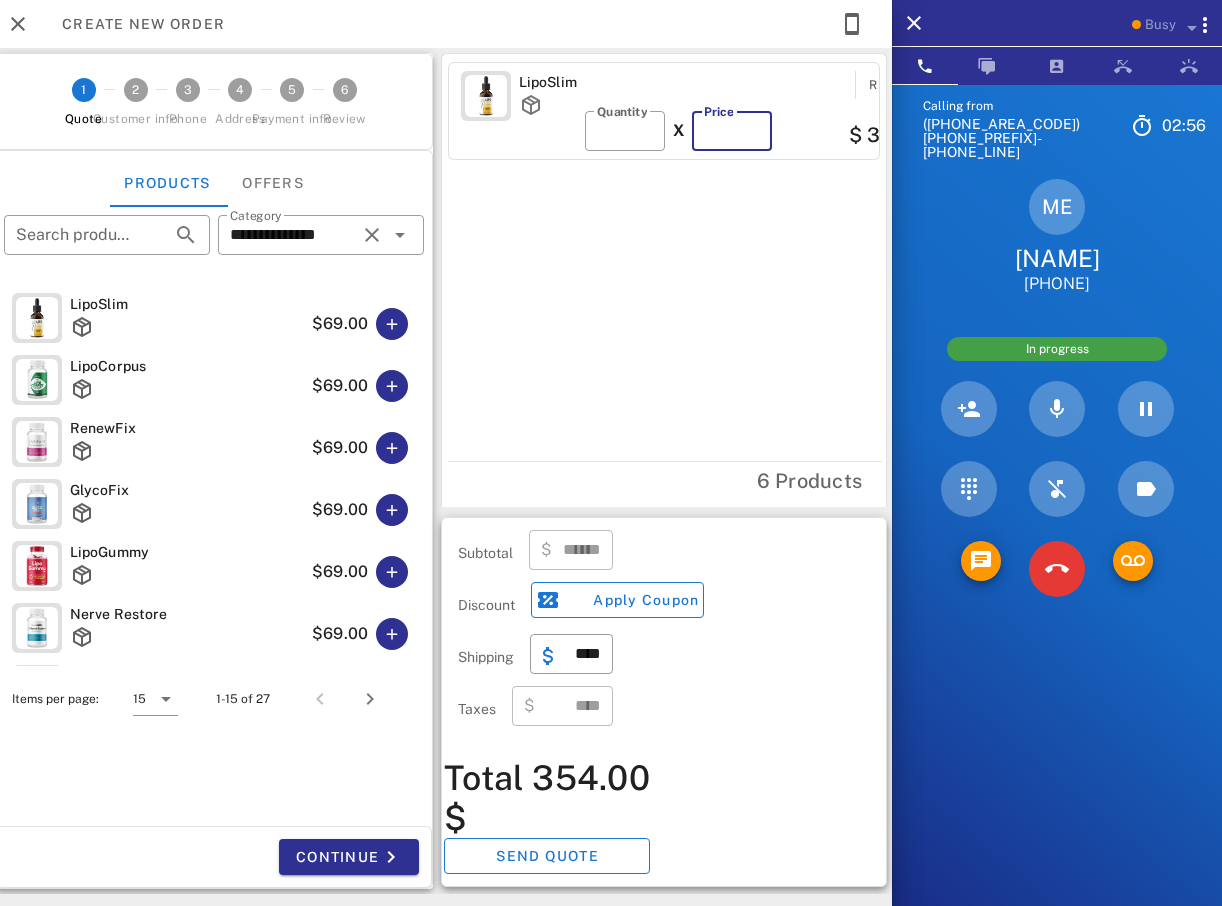 click on "**" at bounding box center [732, 131] 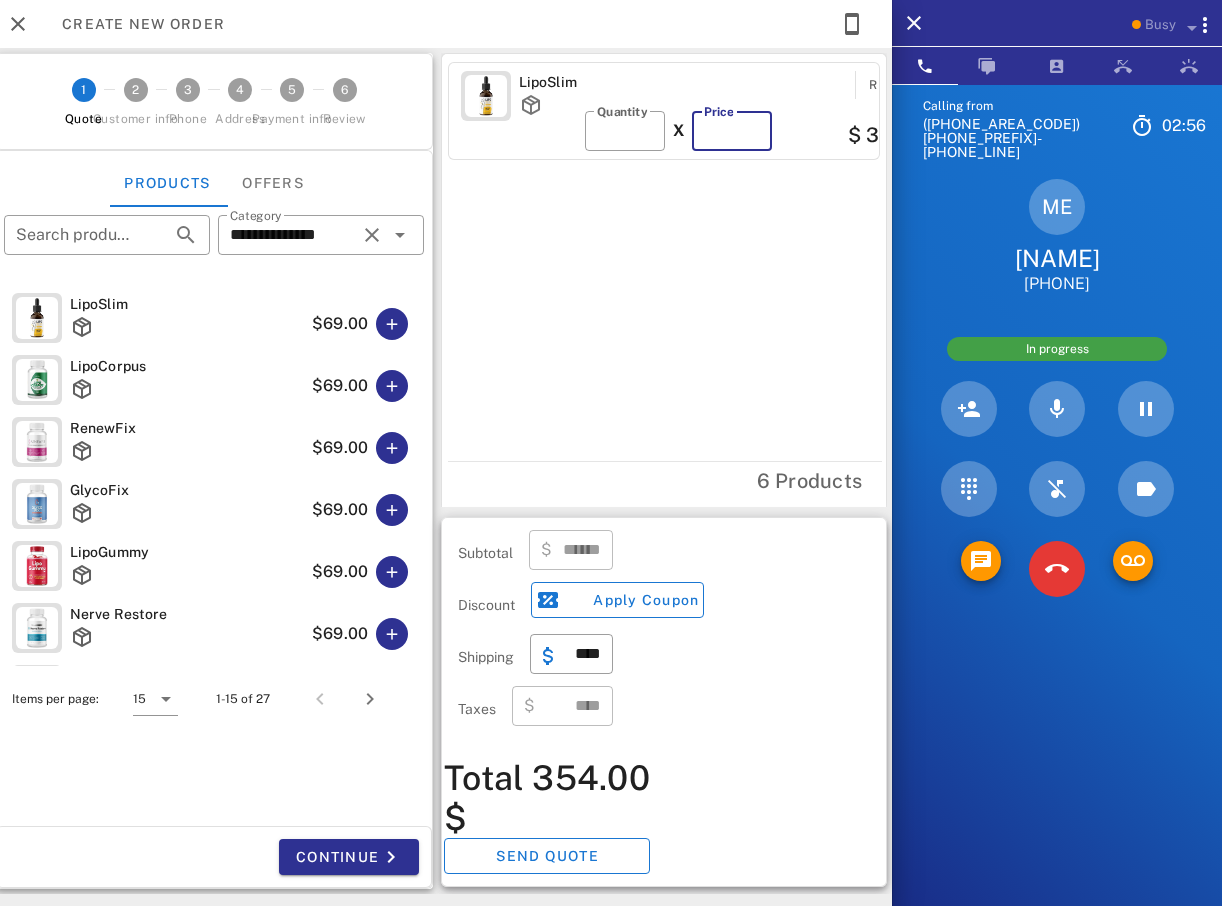 click on "**" at bounding box center [732, 131] 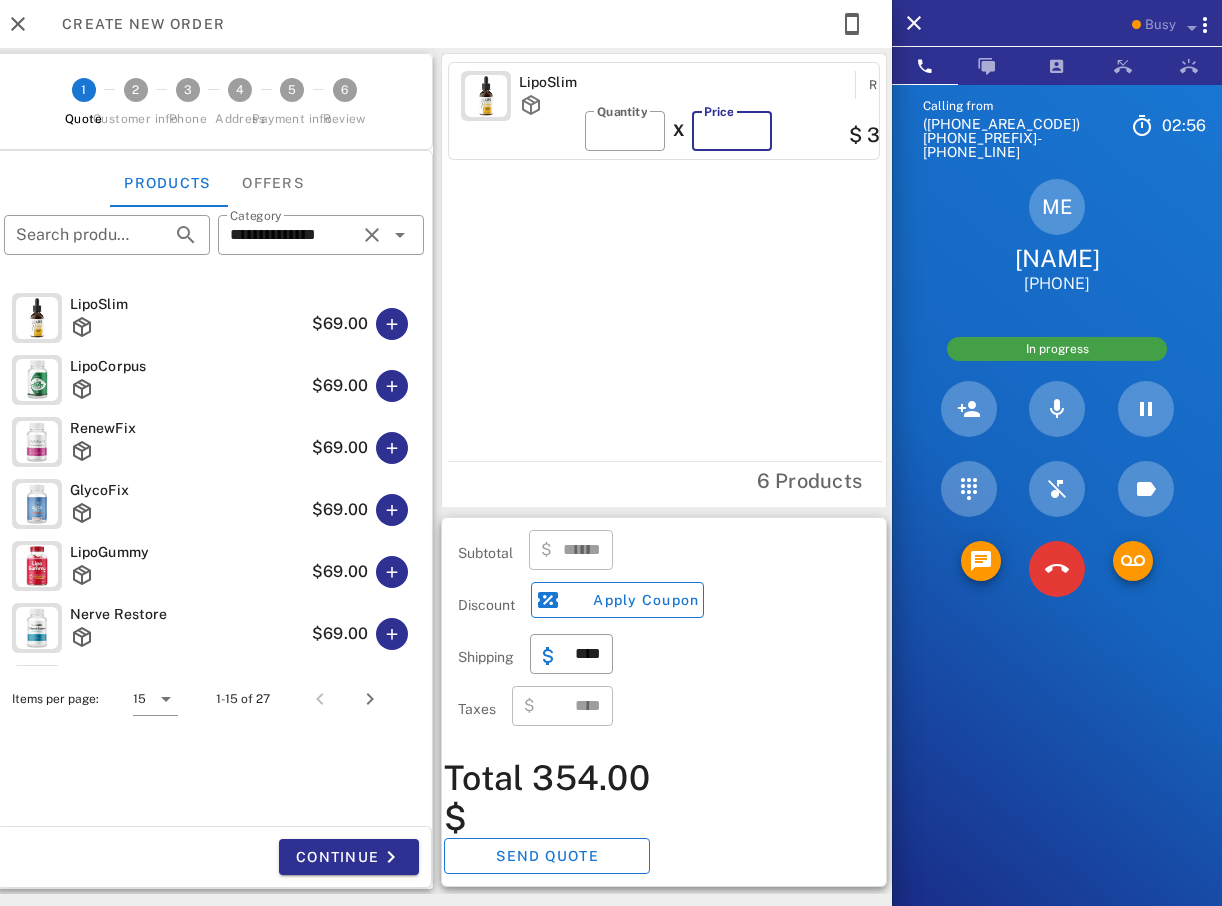 click on "**" at bounding box center (732, 131) 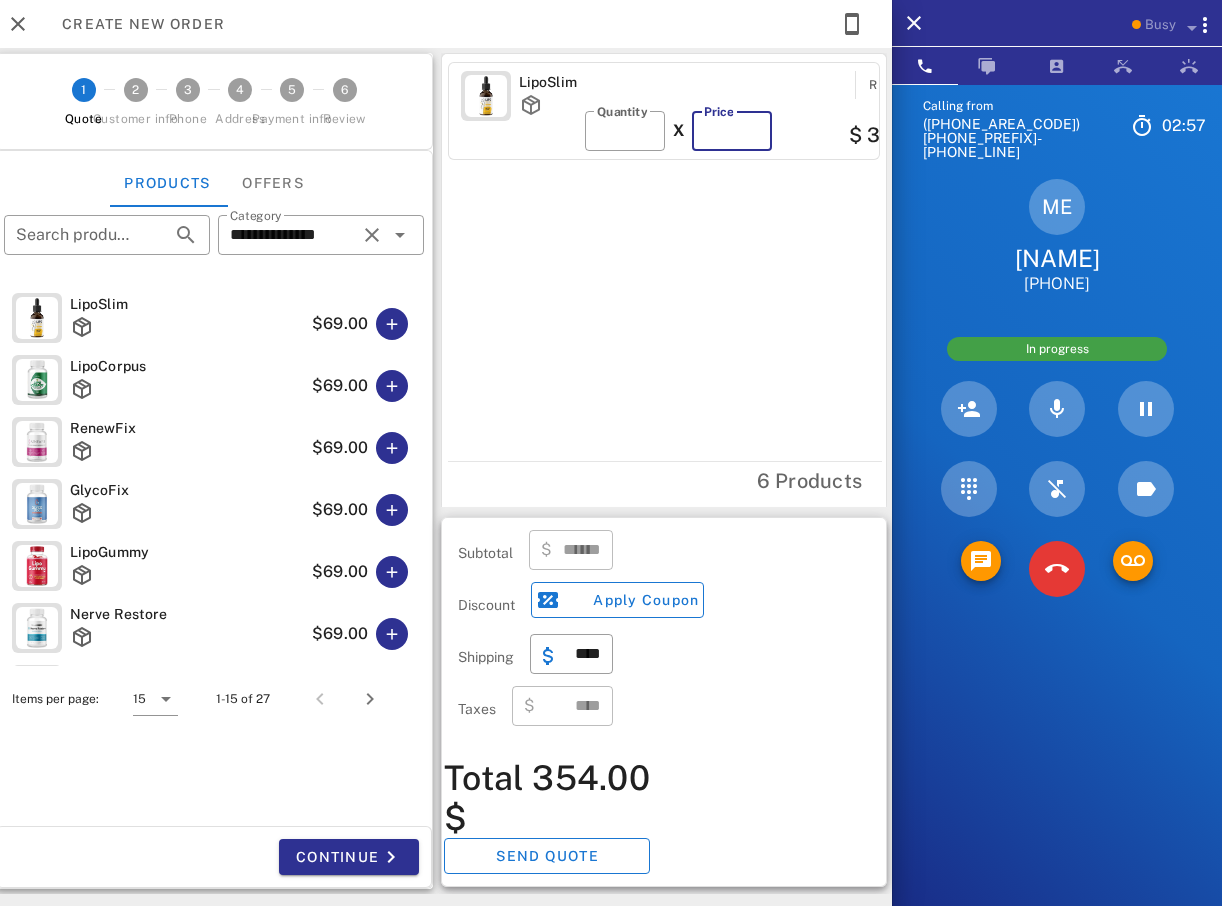 click on "**" at bounding box center [732, 131] 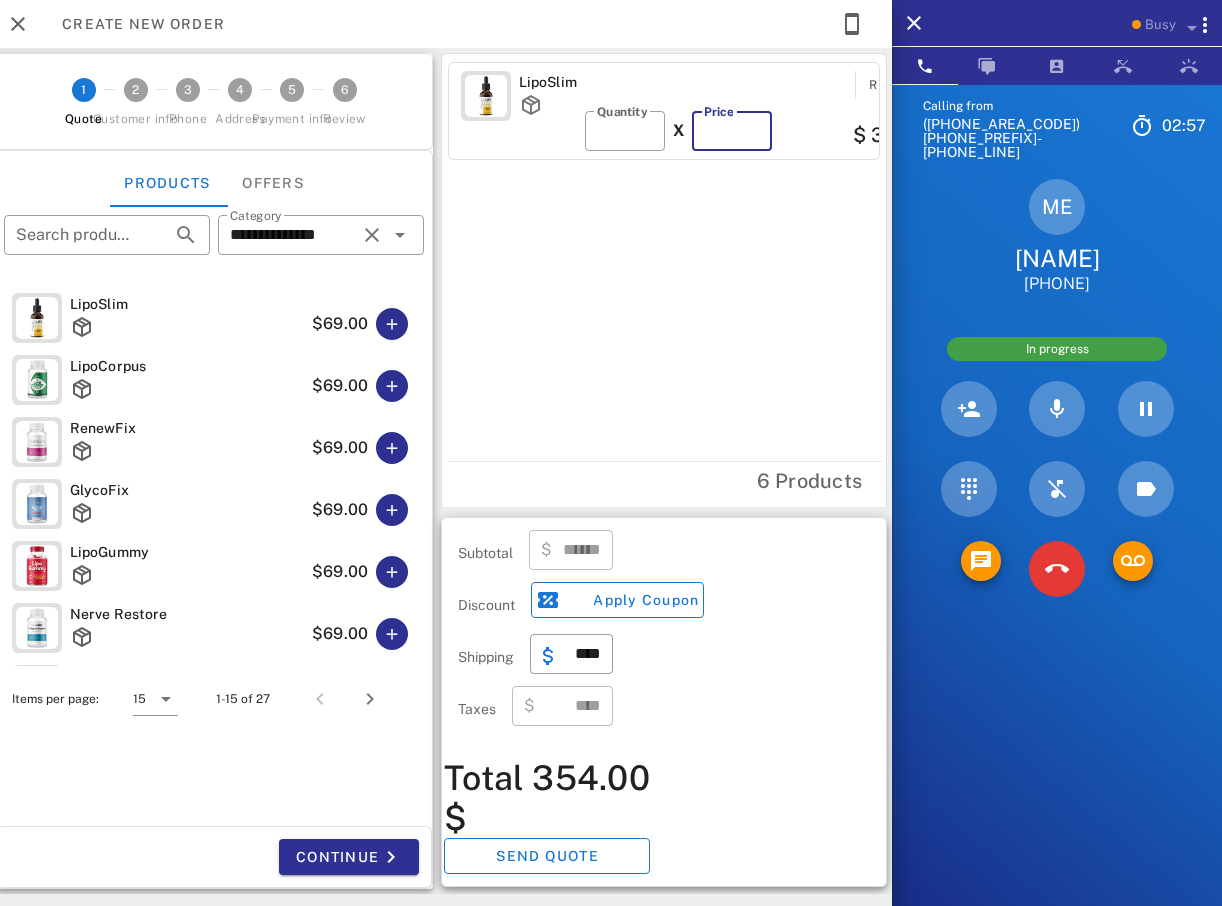 click on "**" at bounding box center [732, 131] 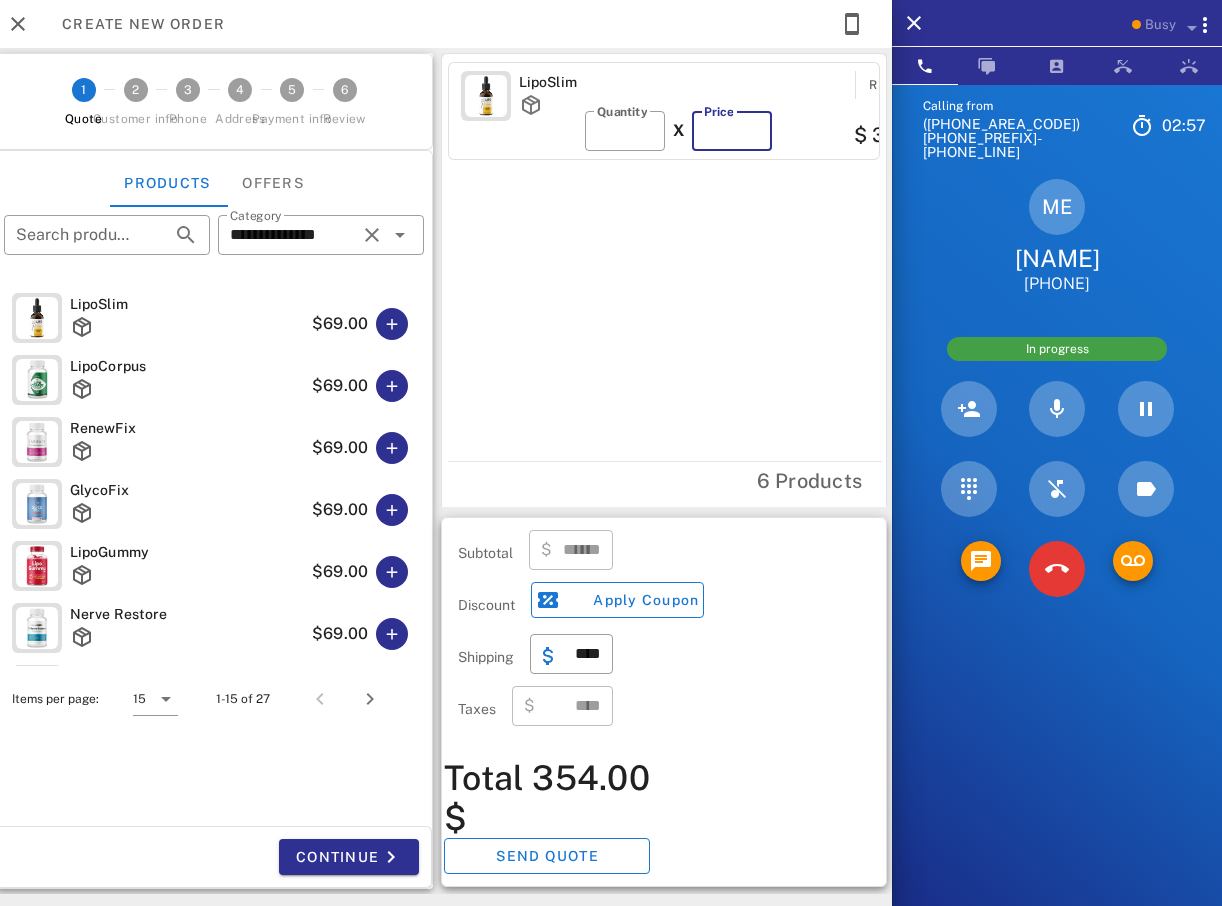 click on "**" at bounding box center [732, 131] 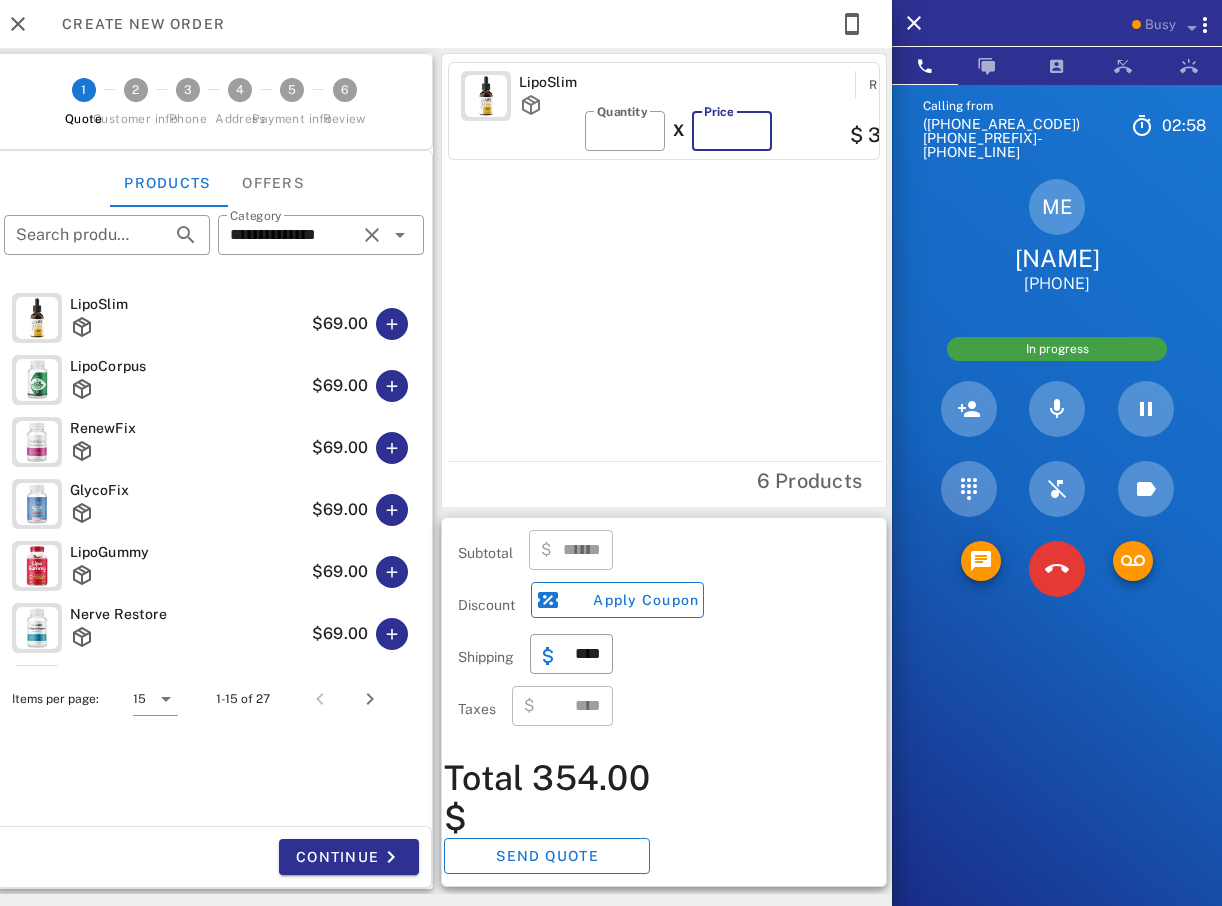 click on "**" at bounding box center (732, 131) 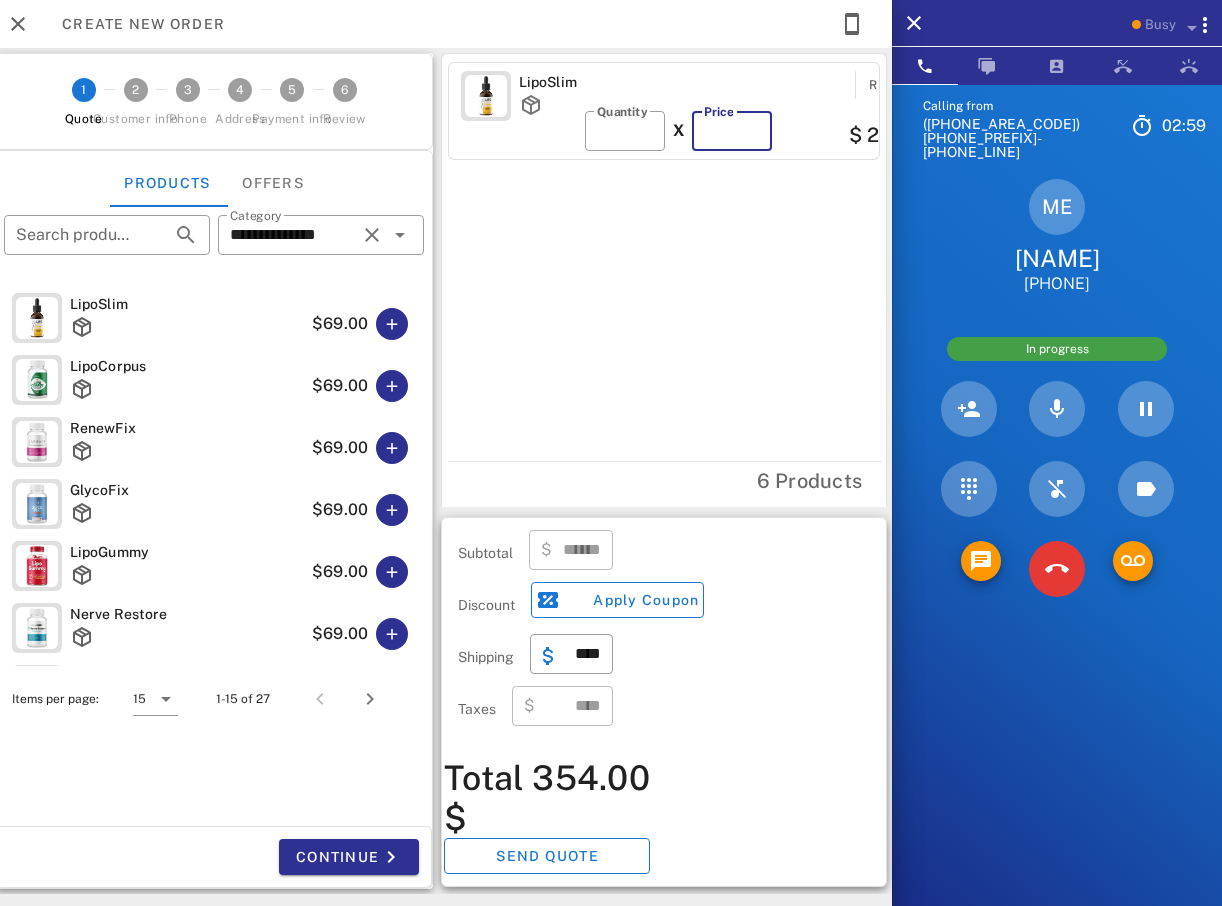 type on "******" 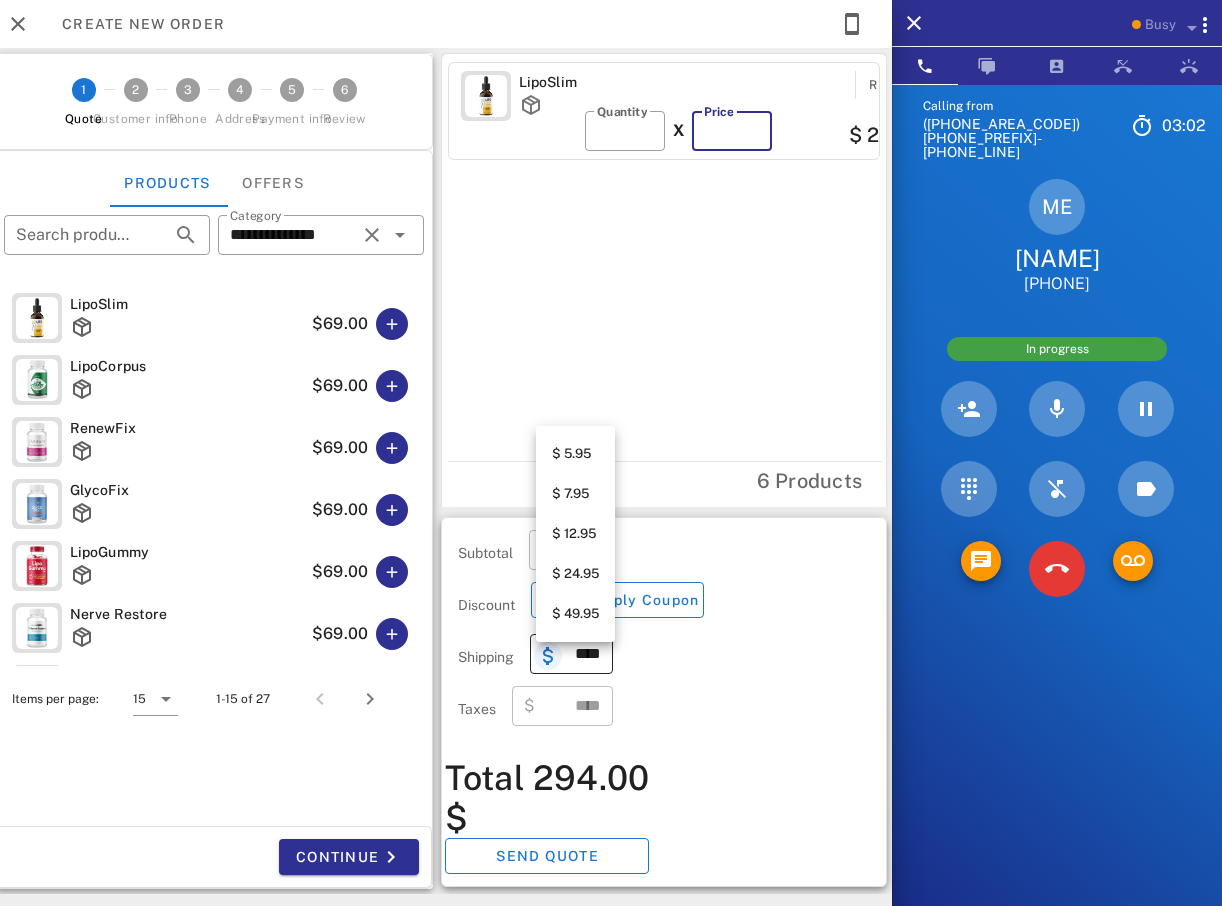 click at bounding box center (548, 656) 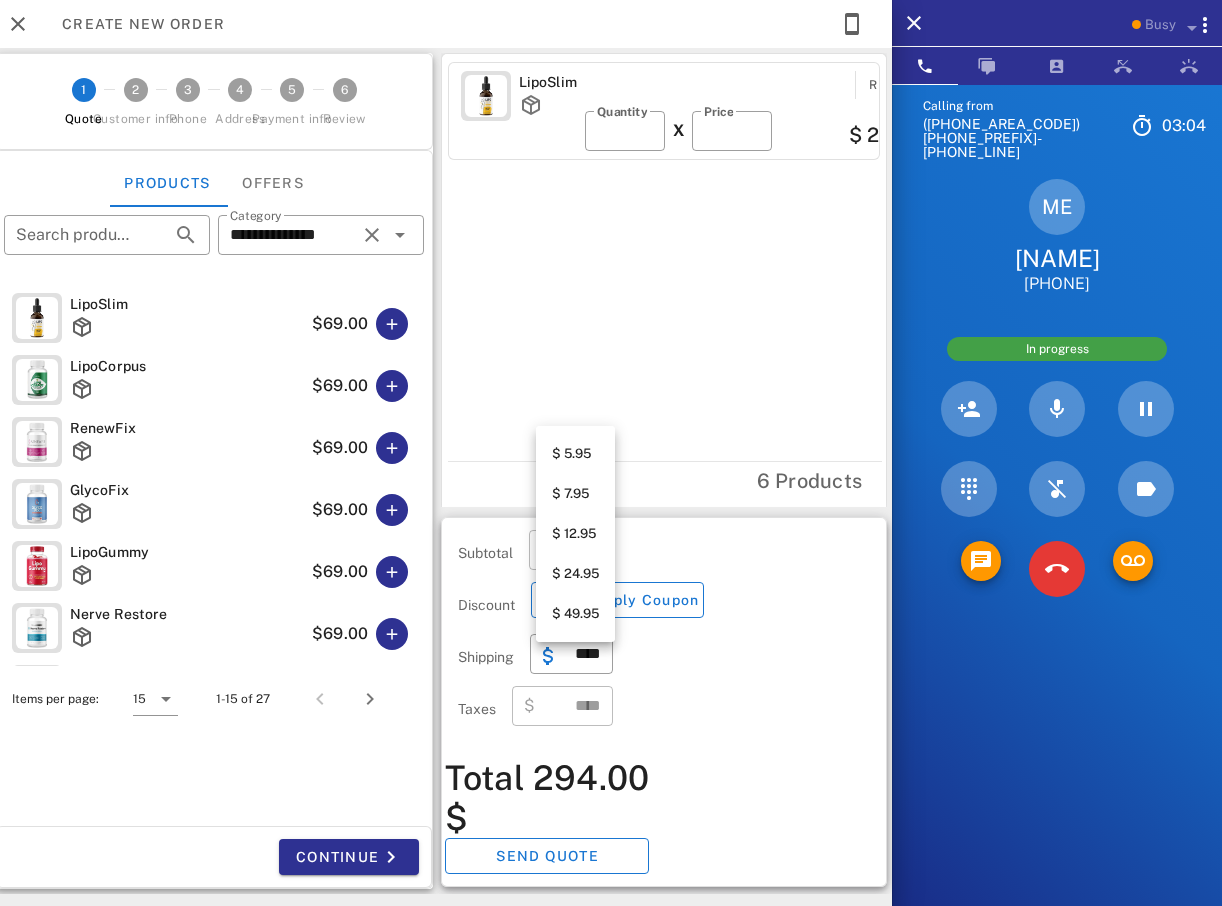 click on "$ 12.95" at bounding box center [575, 534] 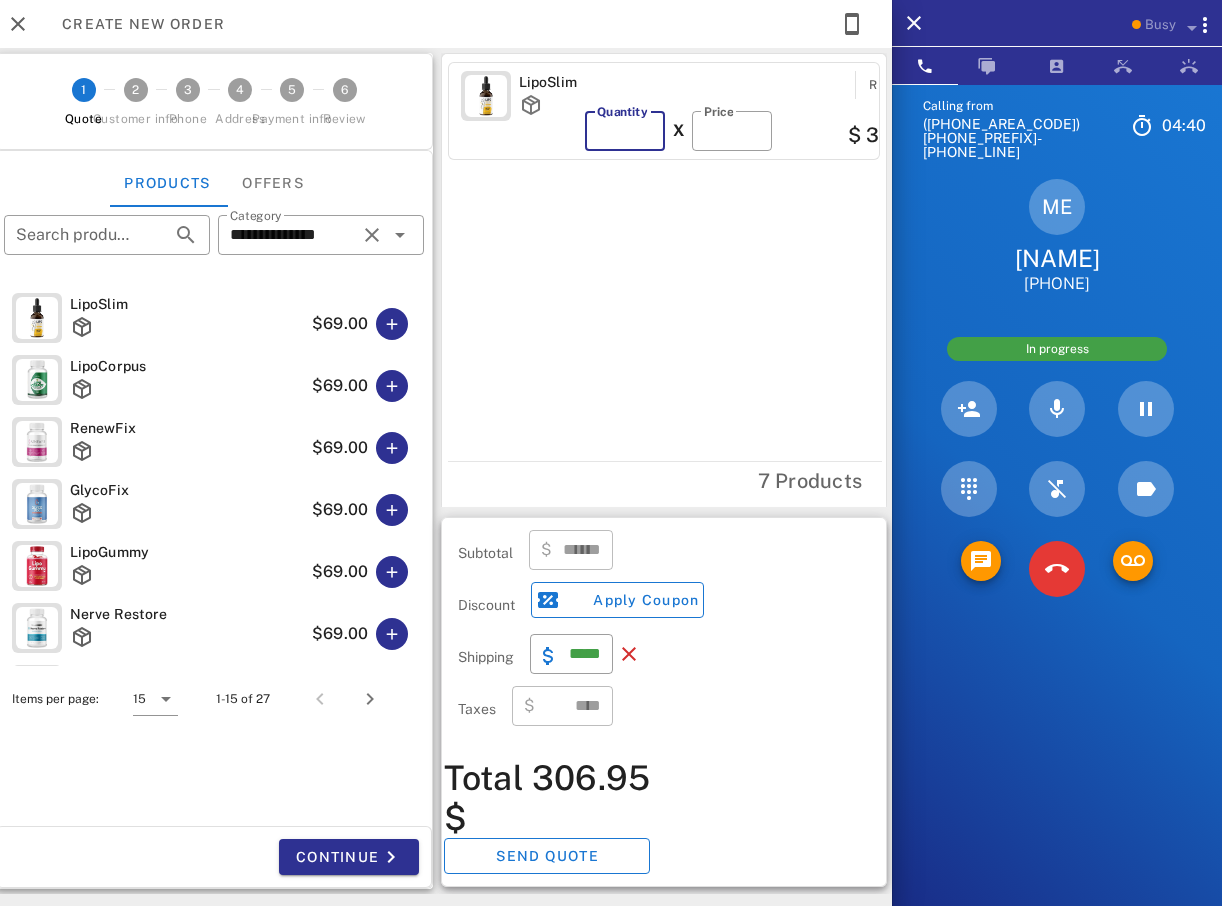 click on "*" at bounding box center (625, 131) 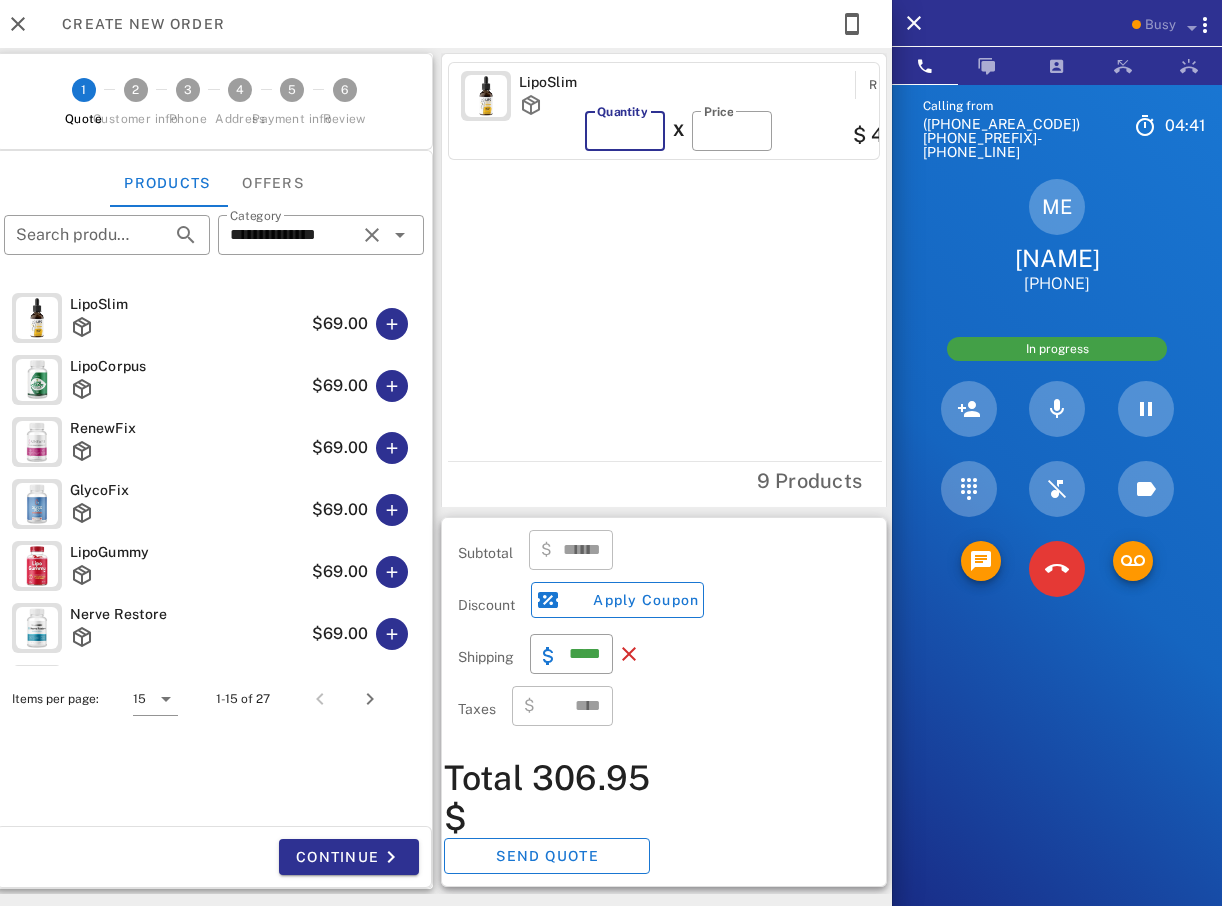 click on "*" at bounding box center (625, 131) 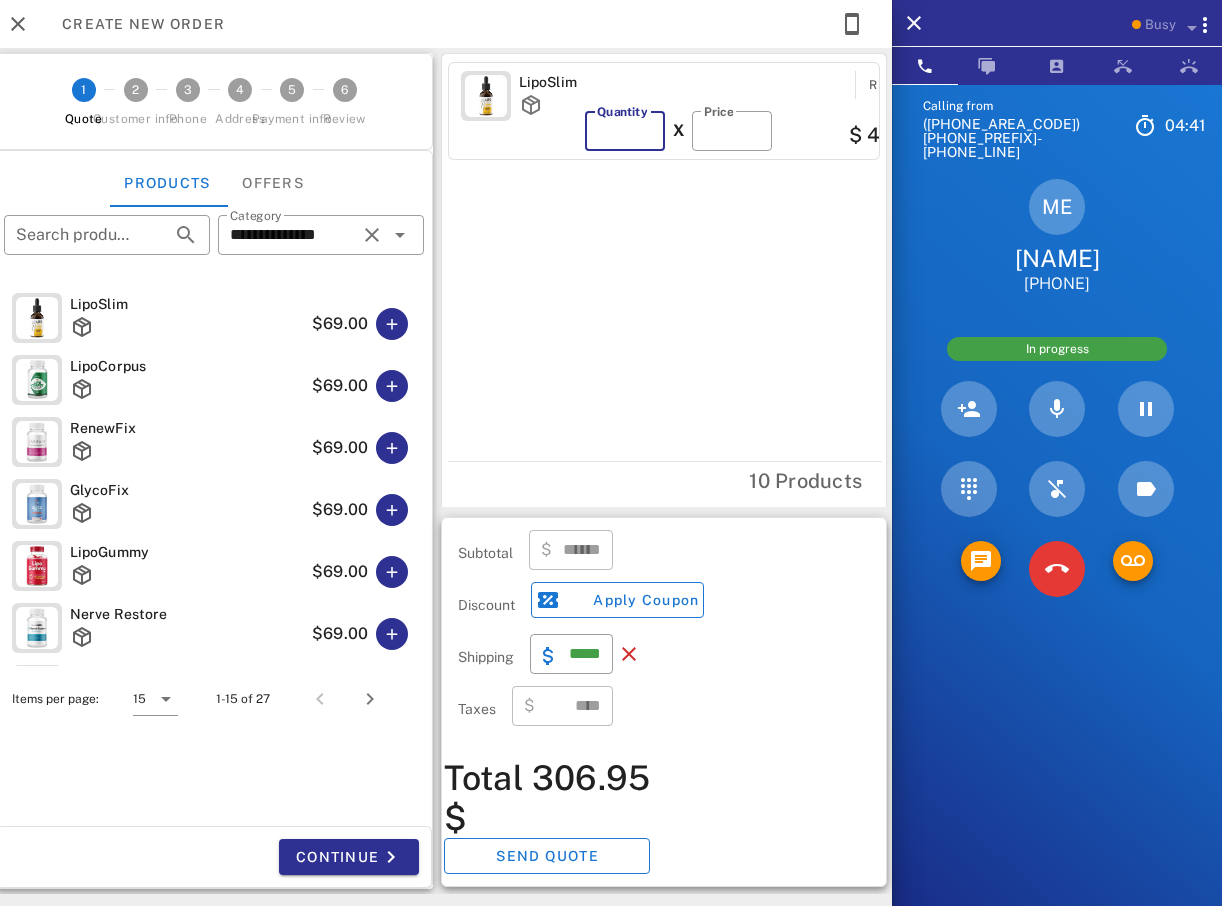 click on "**" at bounding box center (625, 131) 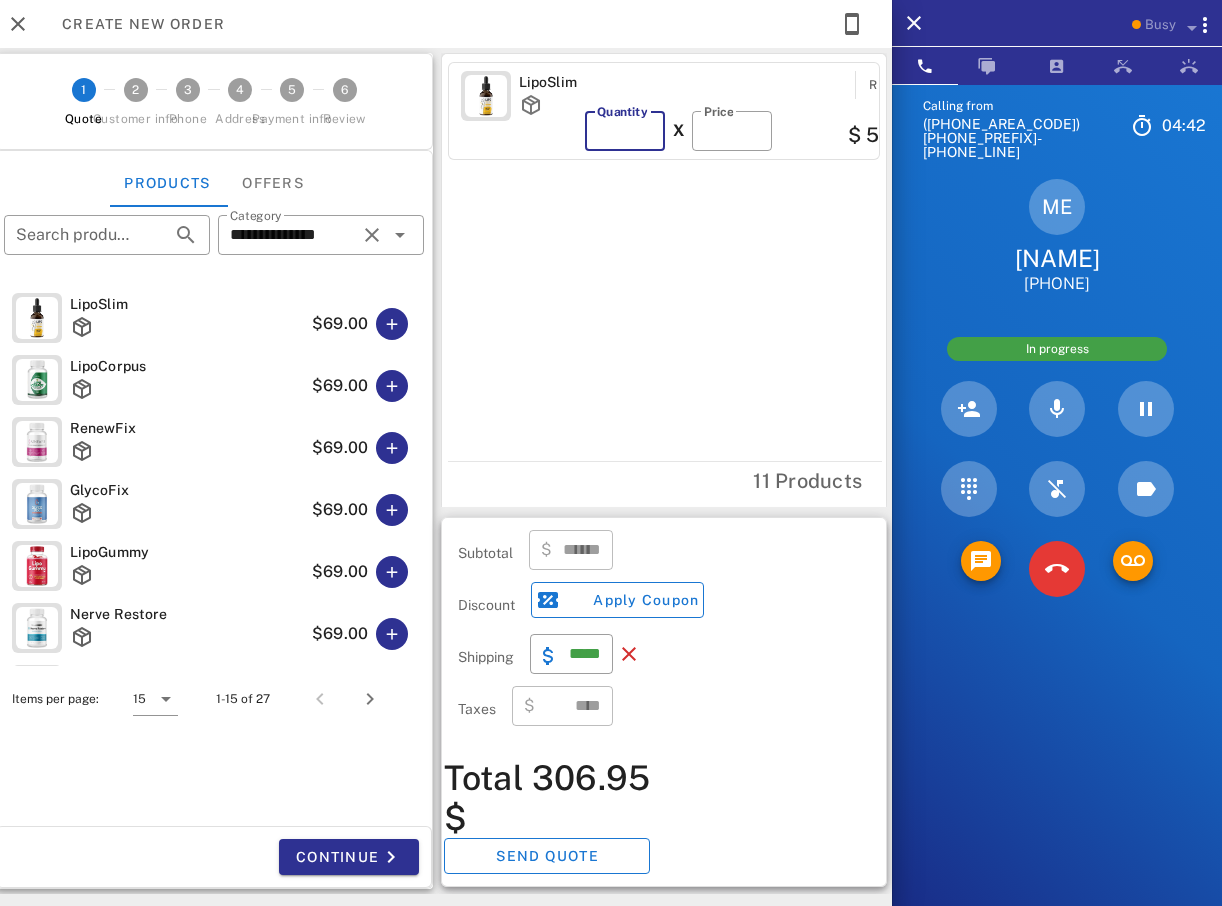 click on "**" at bounding box center [625, 131] 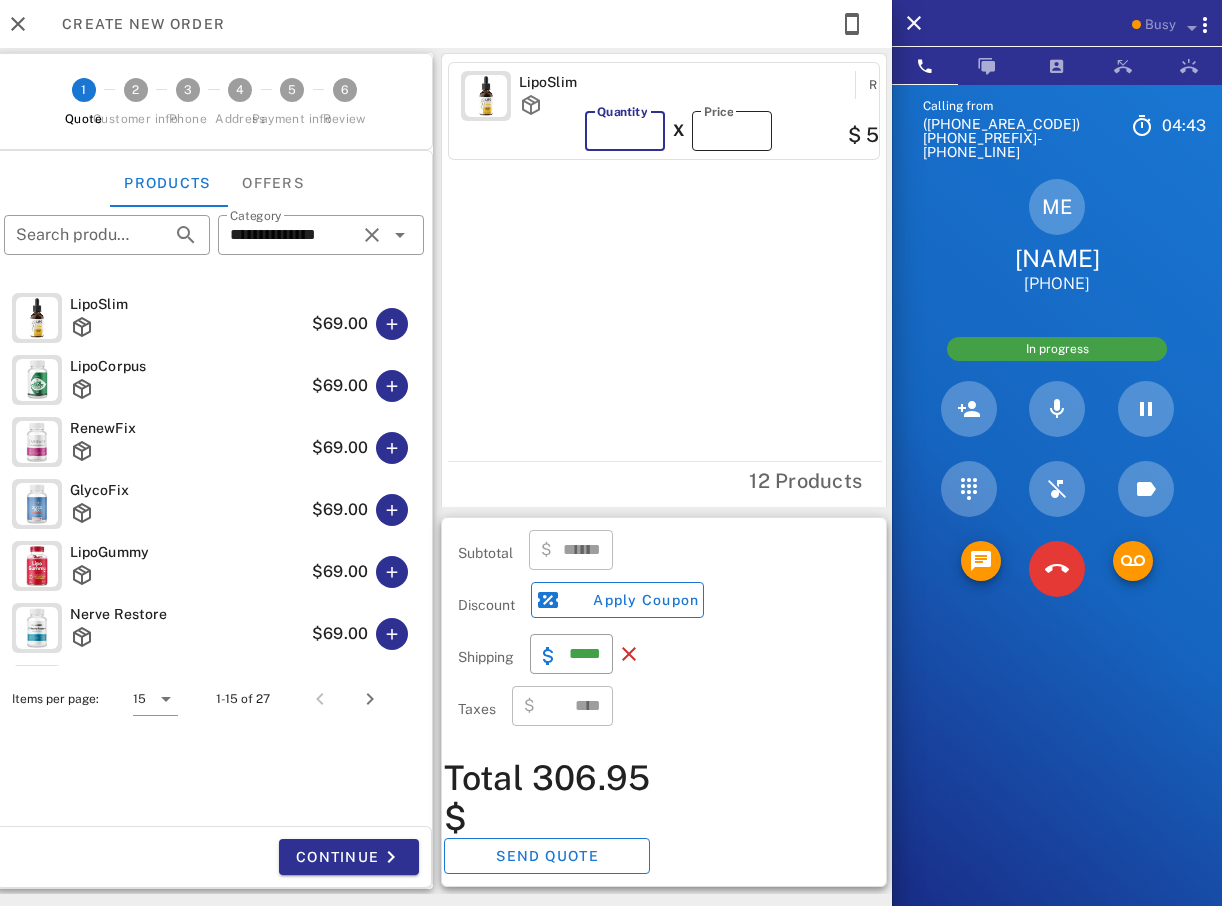 type on "******" 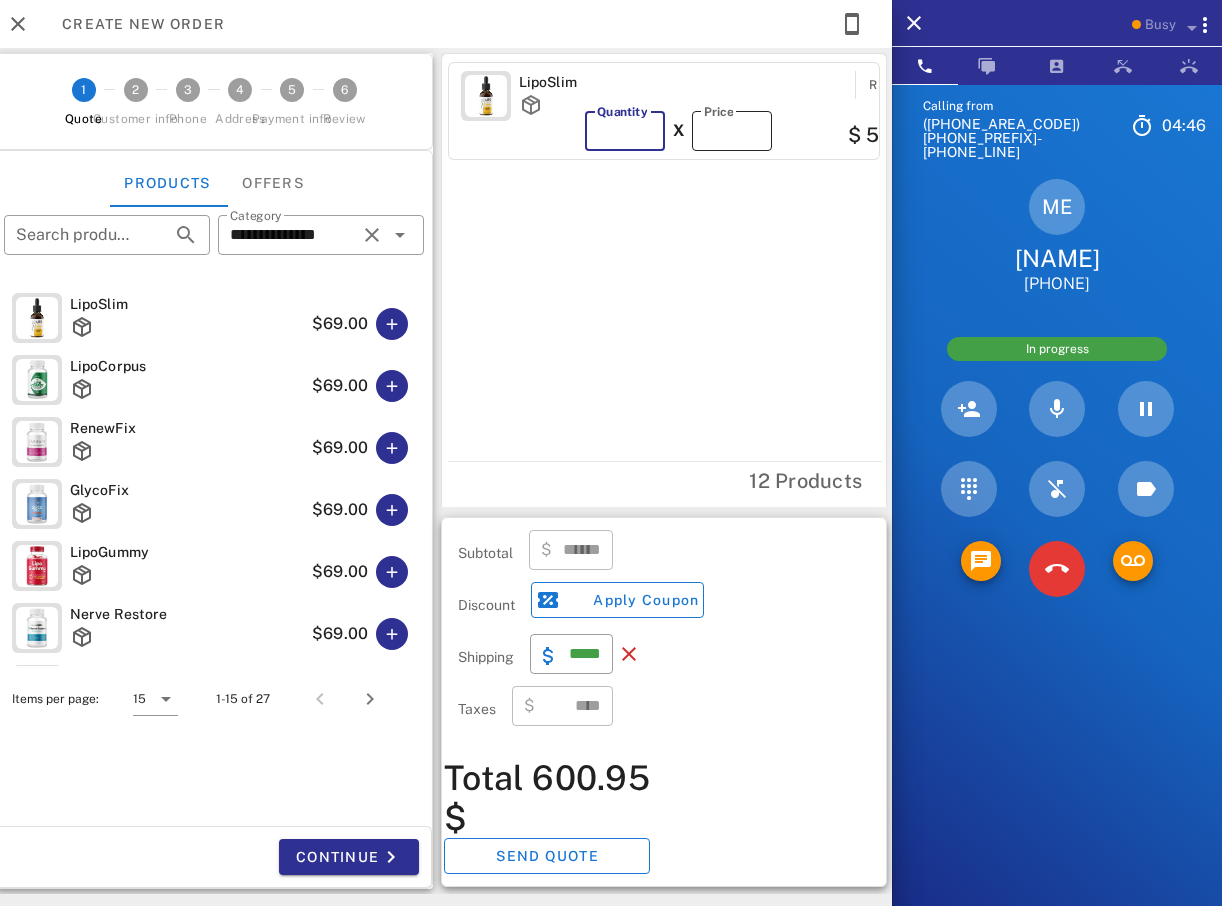 type on "**" 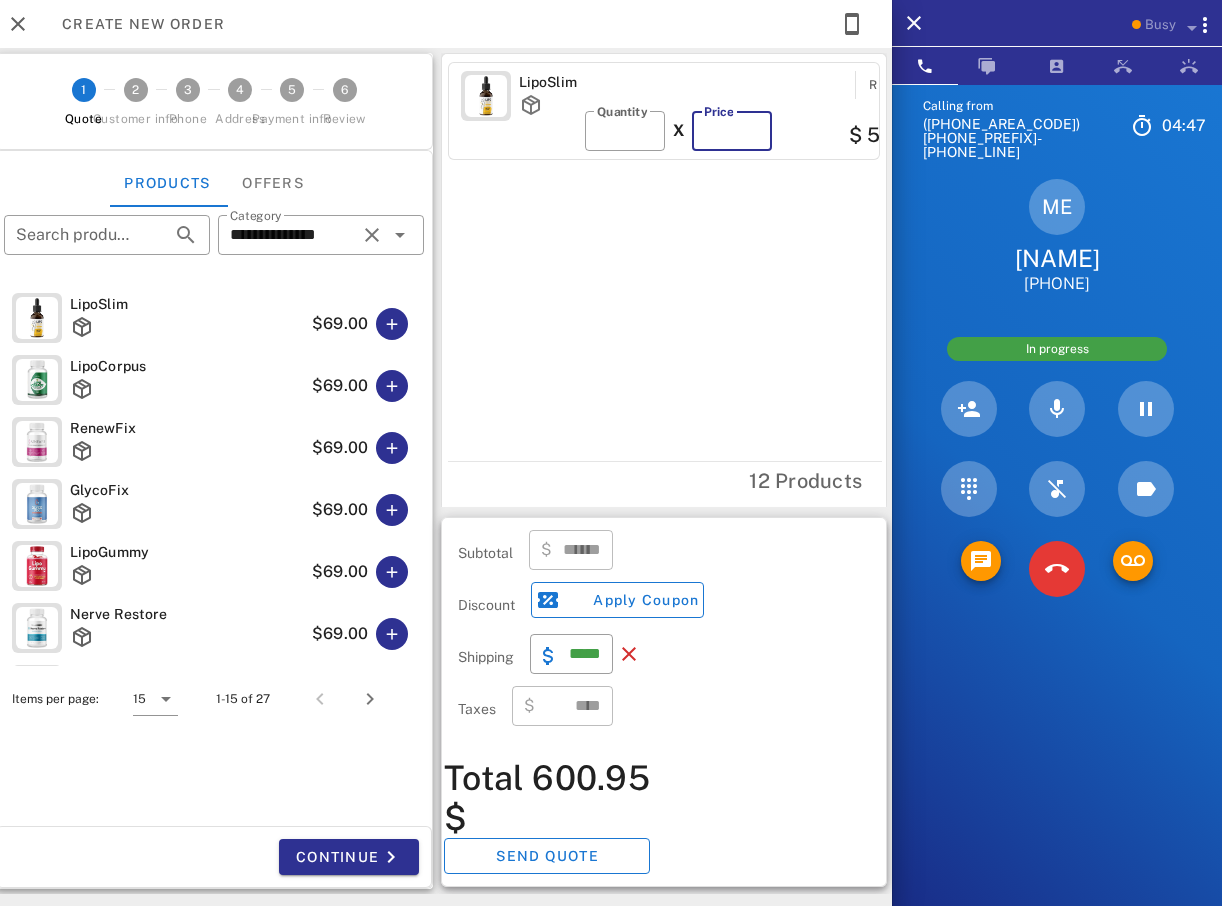 type on "******" 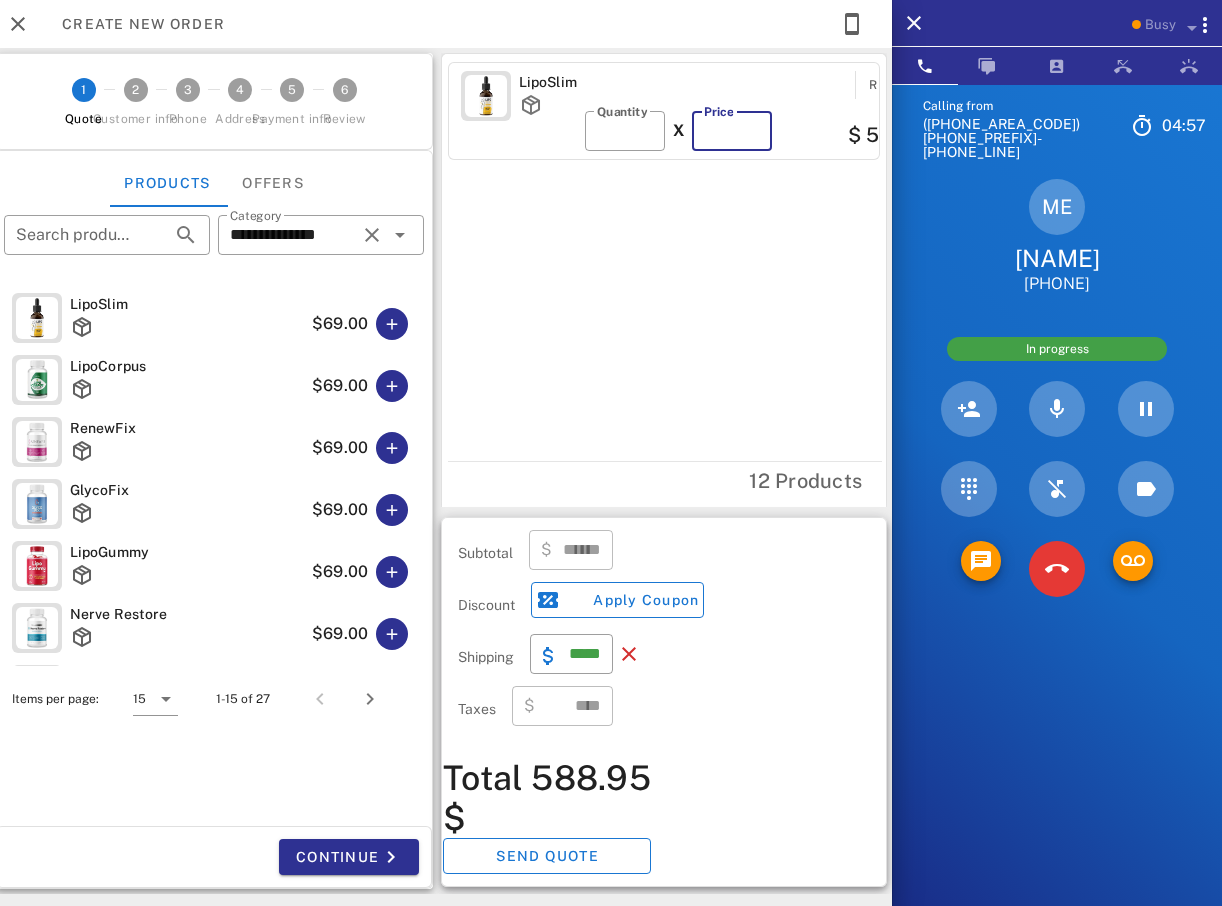 click on "**" at bounding box center [732, 131] 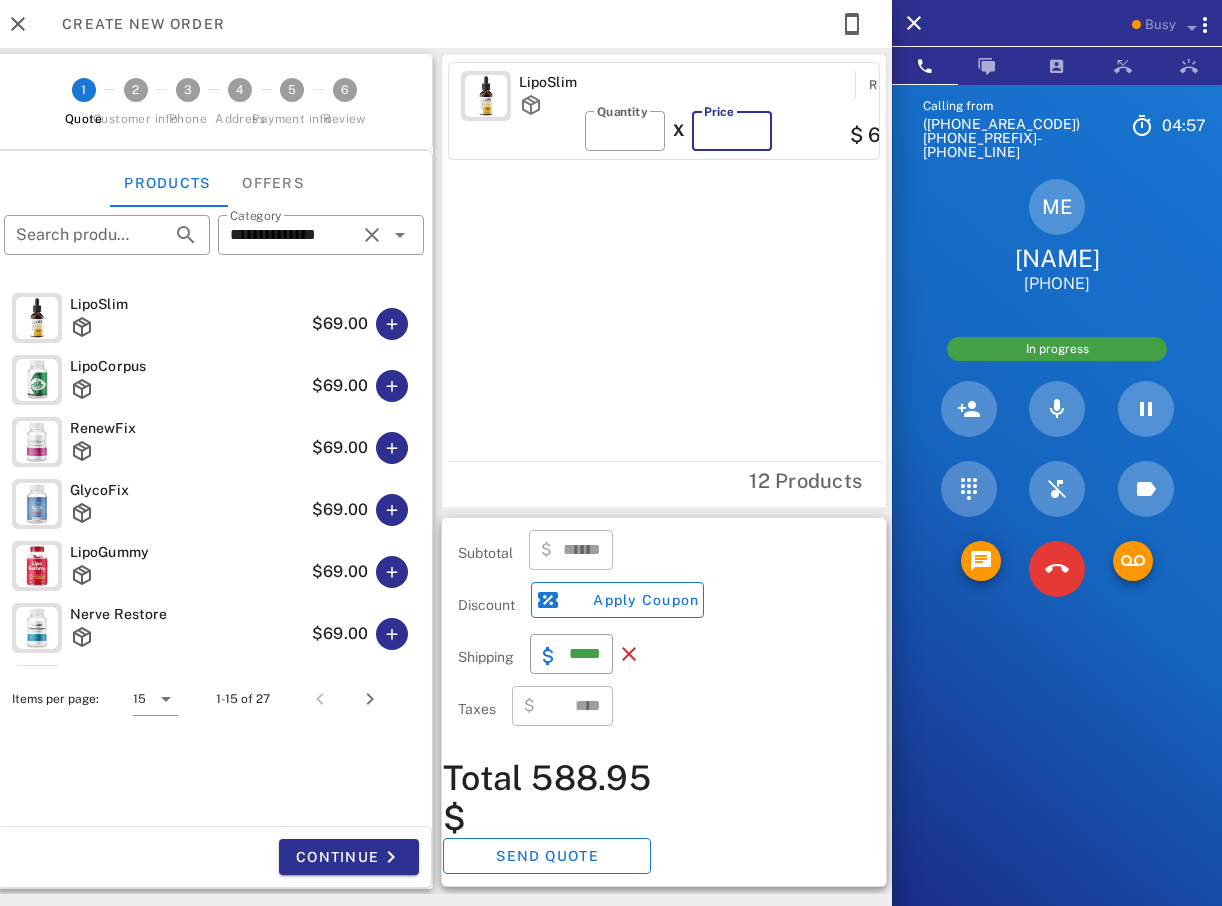 click on "**" at bounding box center [732, 131] 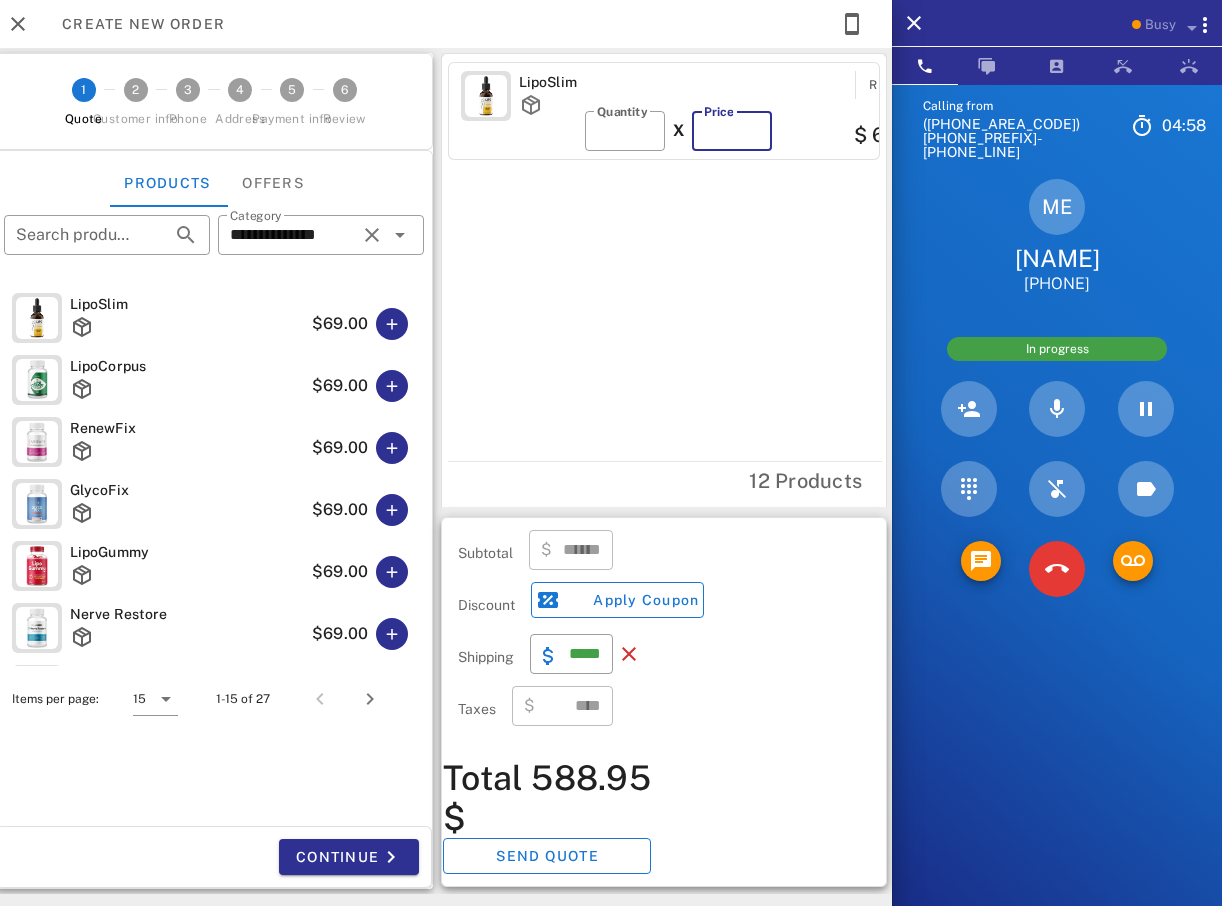 click on "**" at bounding box center [732, 131] 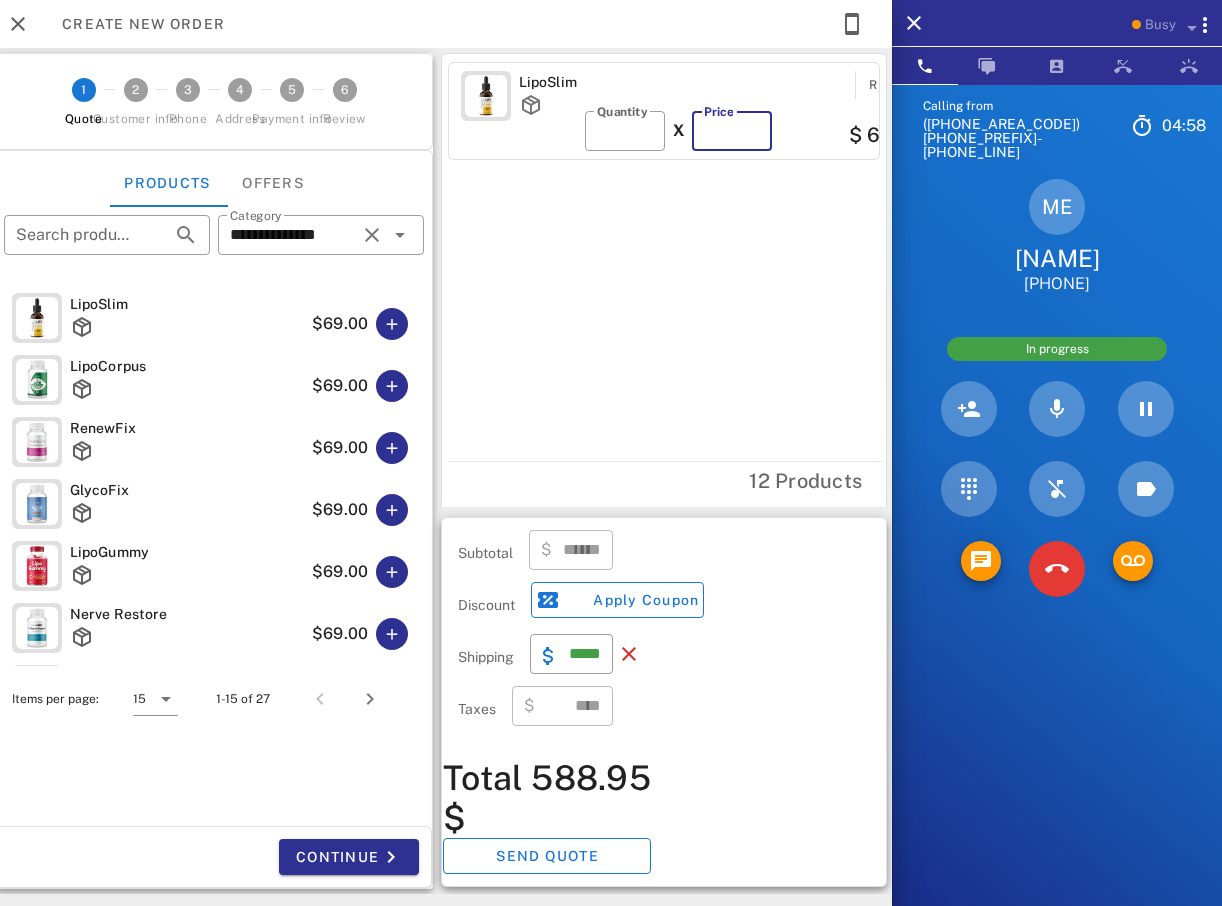 click on "**" at bounding box center [732, 131] 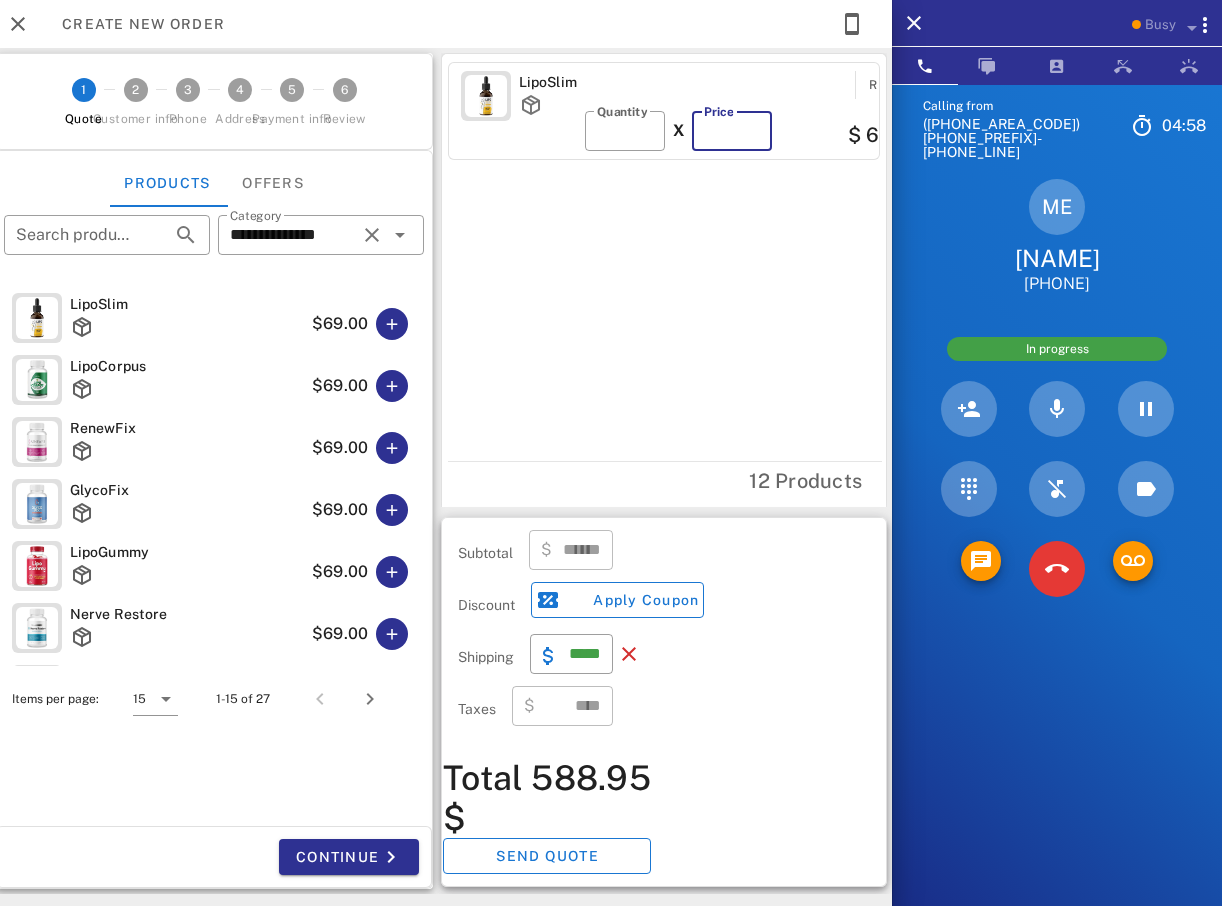 click on "**" at bounding box center (732, 131) 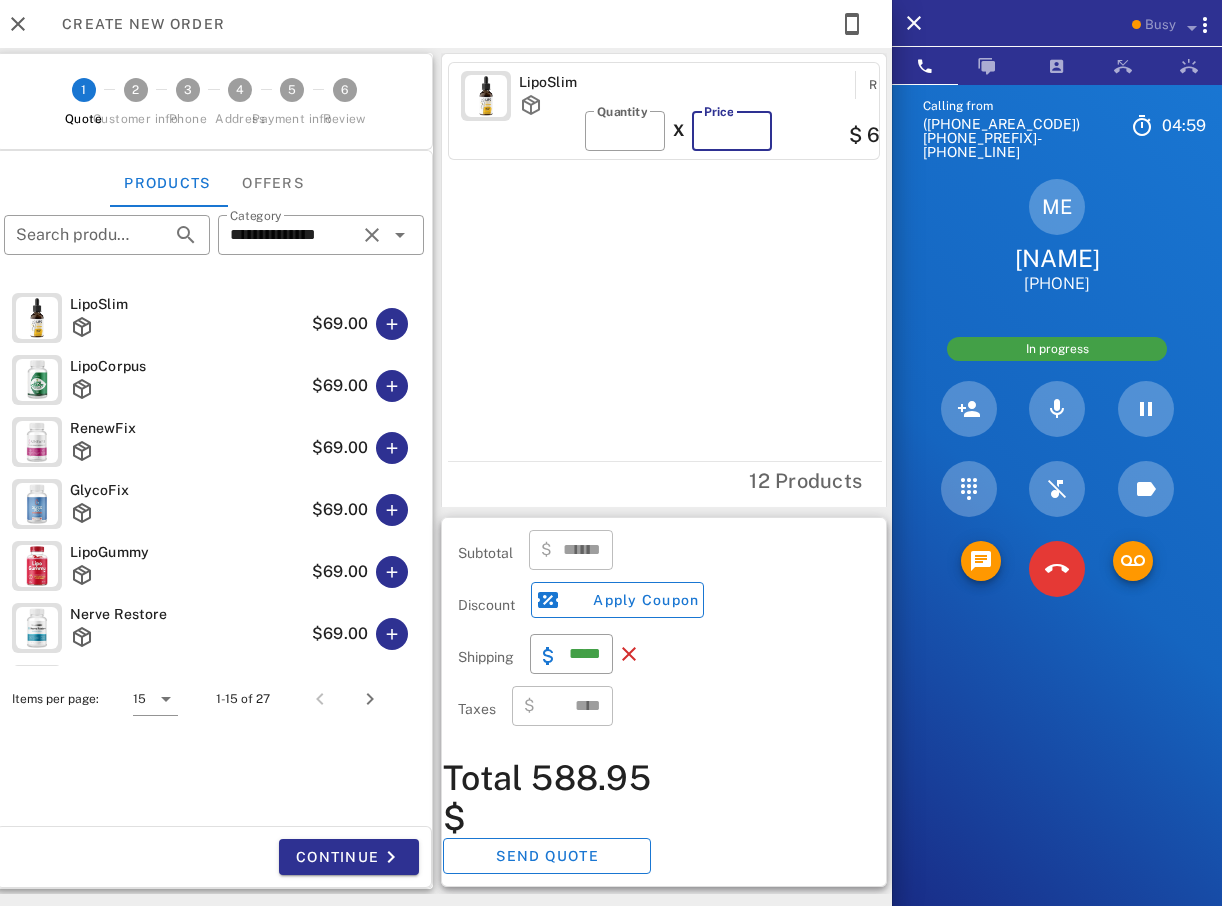click on "**" at bounding box center [732, 131] 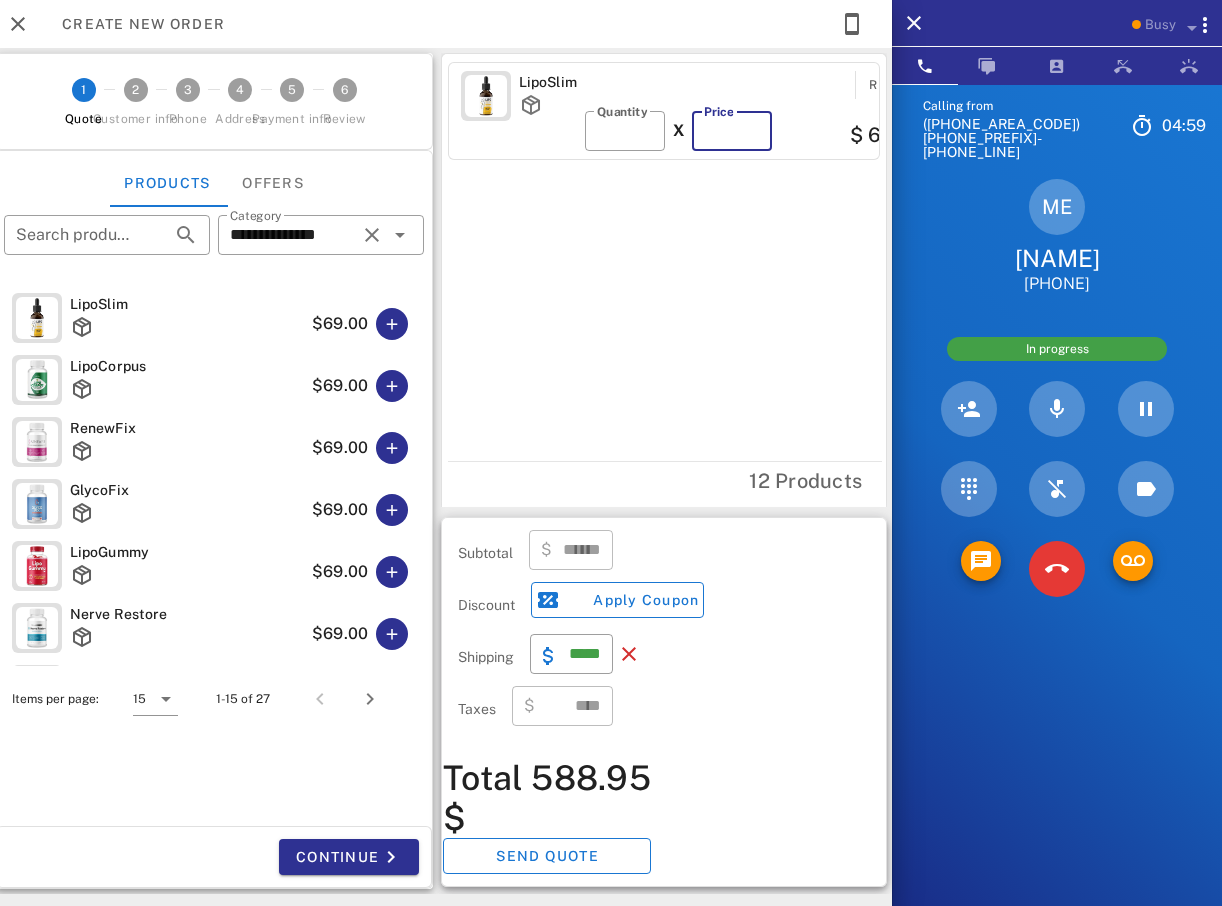 click on "**" at bounding box center (732, 131) 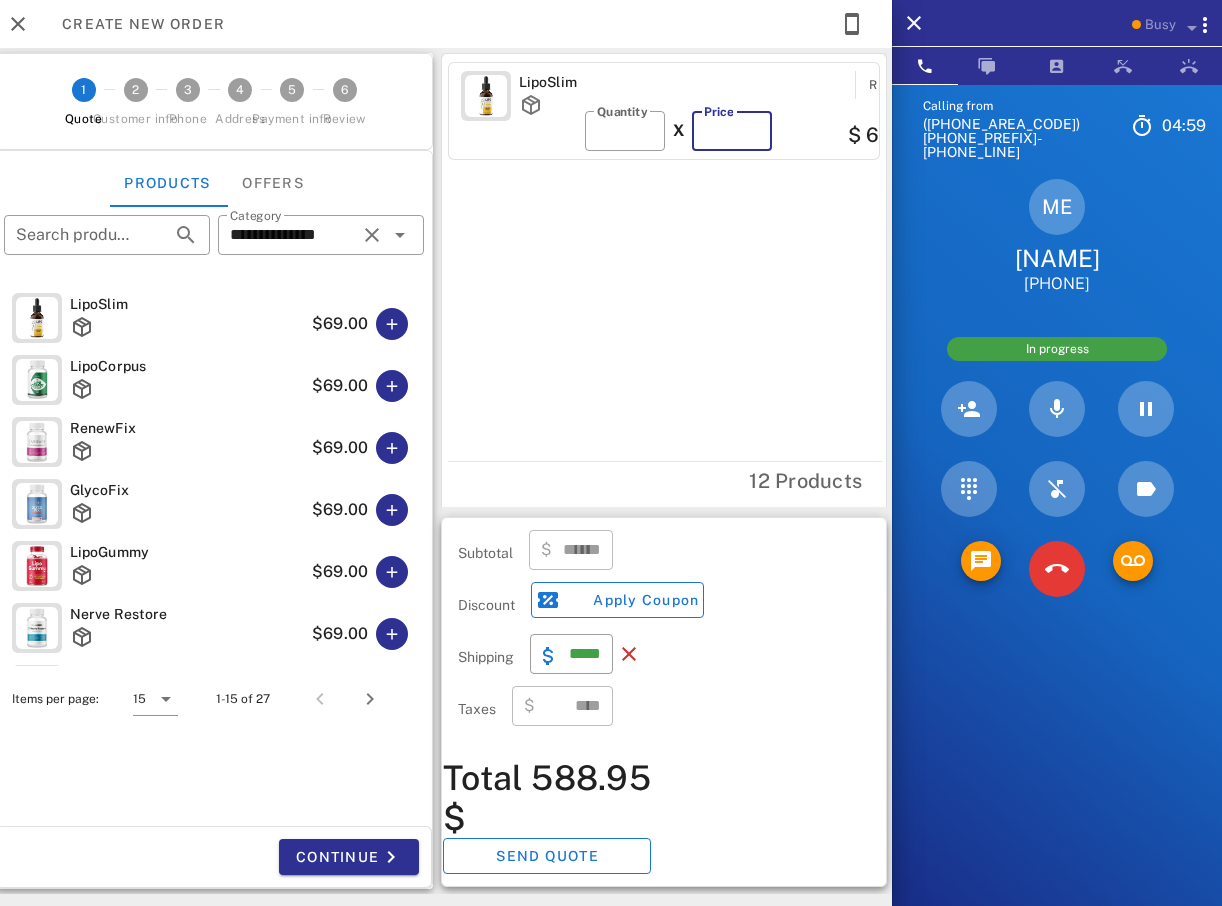 type on "**" 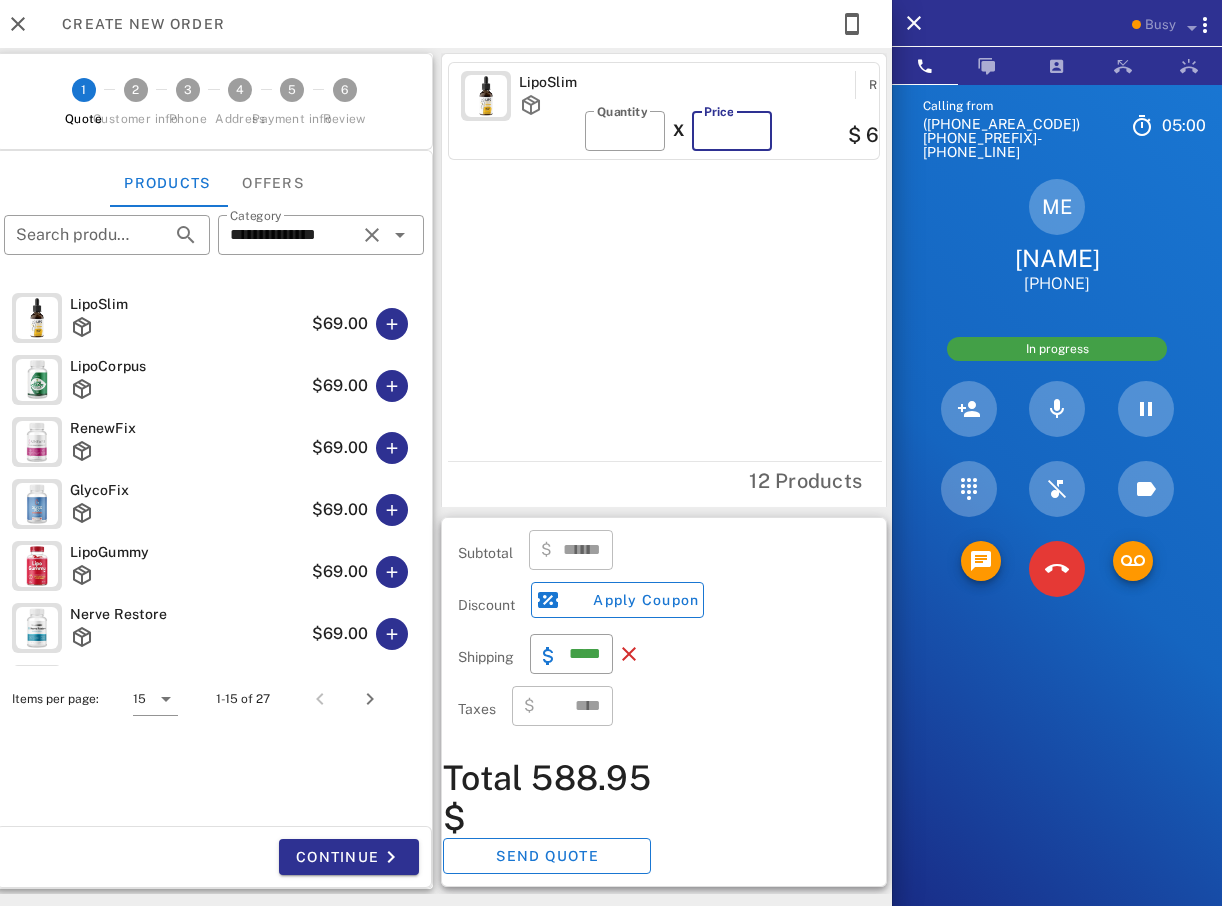 type on "******" 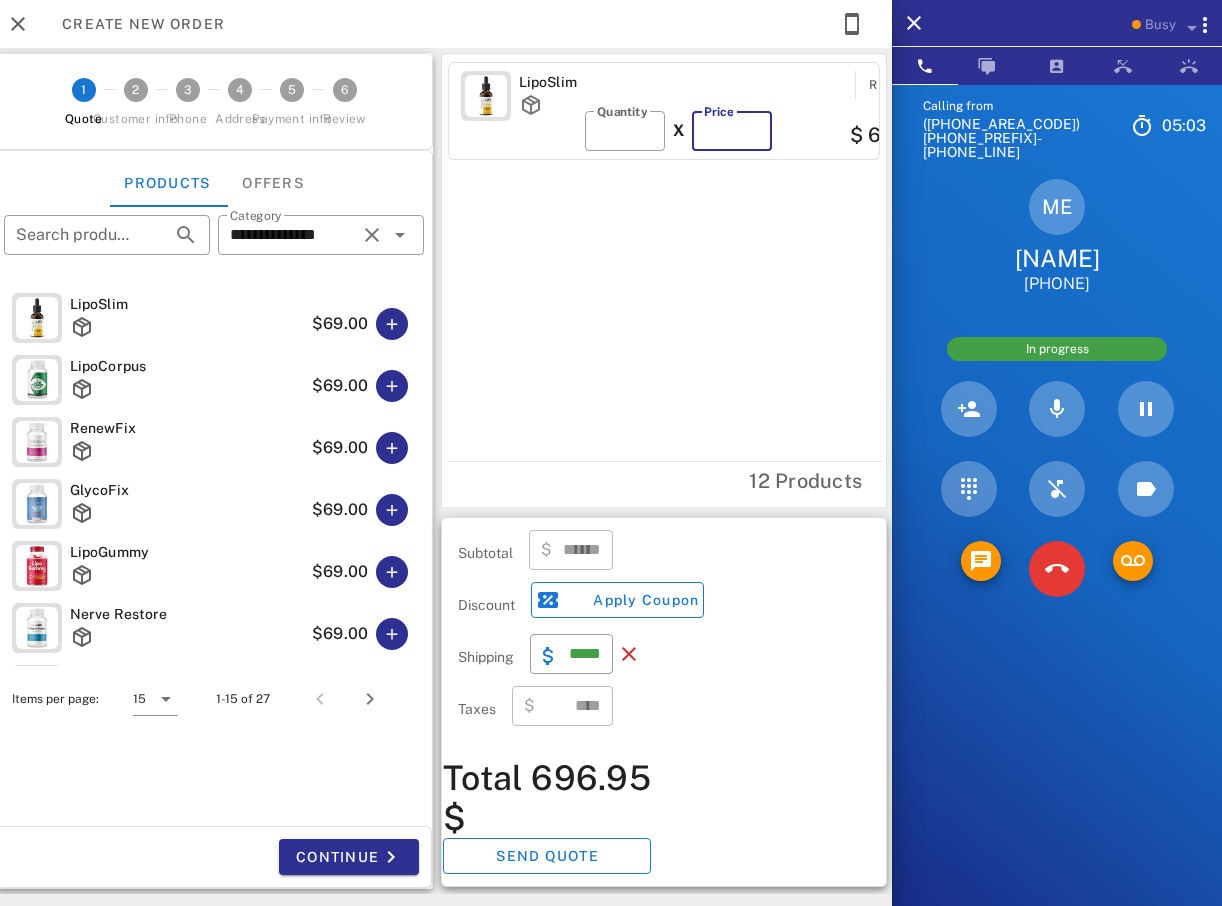 click on "**" at bounding box center [732, 131] 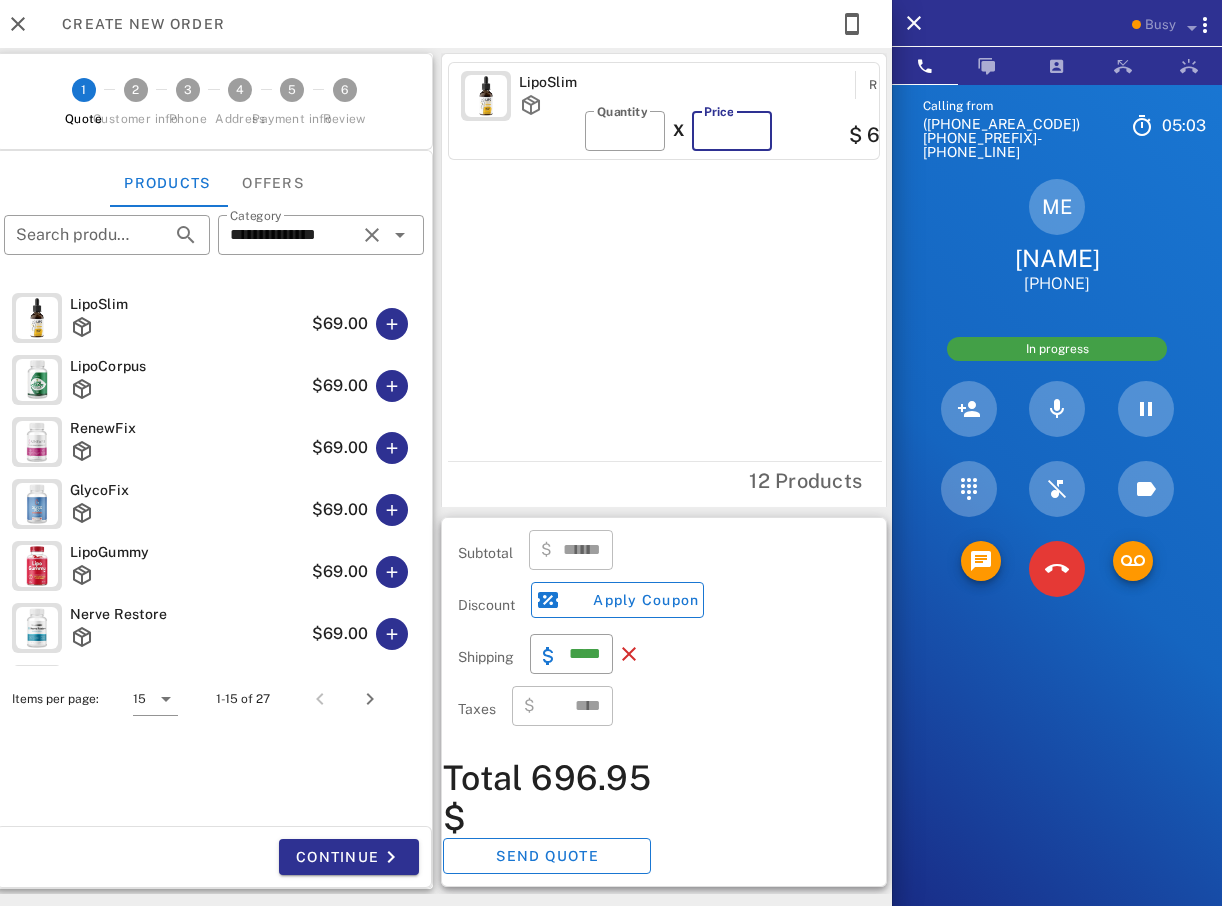 click on "**" at bounding box center (732, 131) 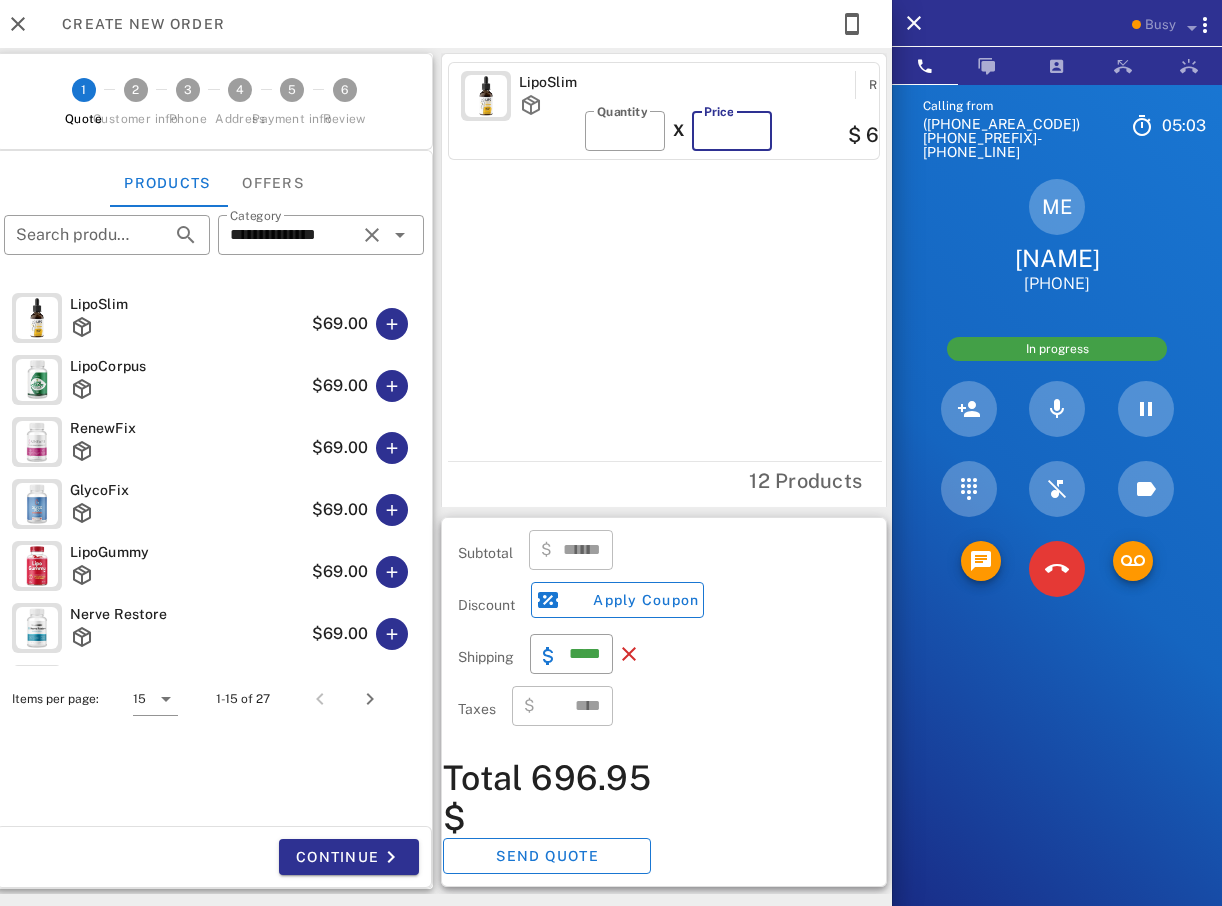 click on "**" at bounding box center [732, 131] 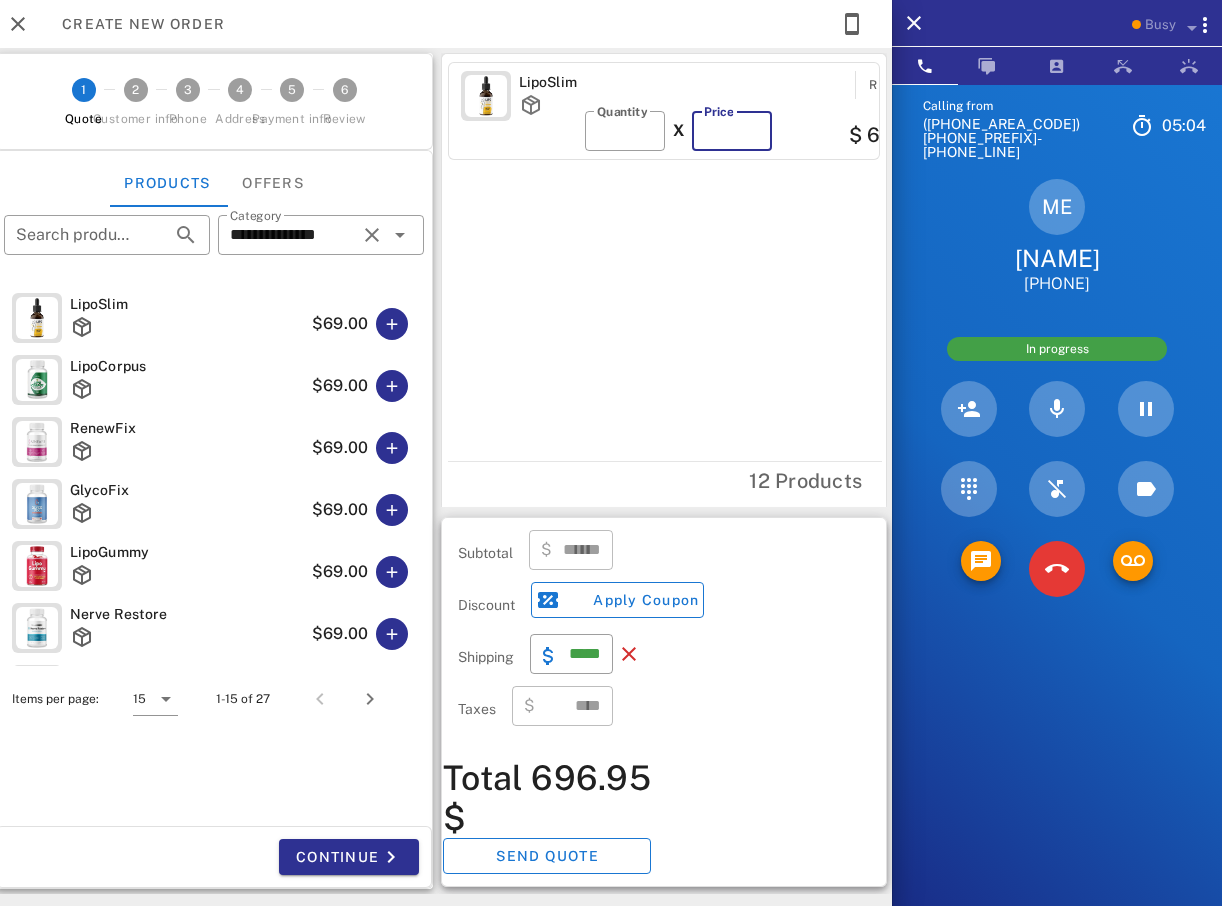 click on "**" at bounding box center [732, 131] 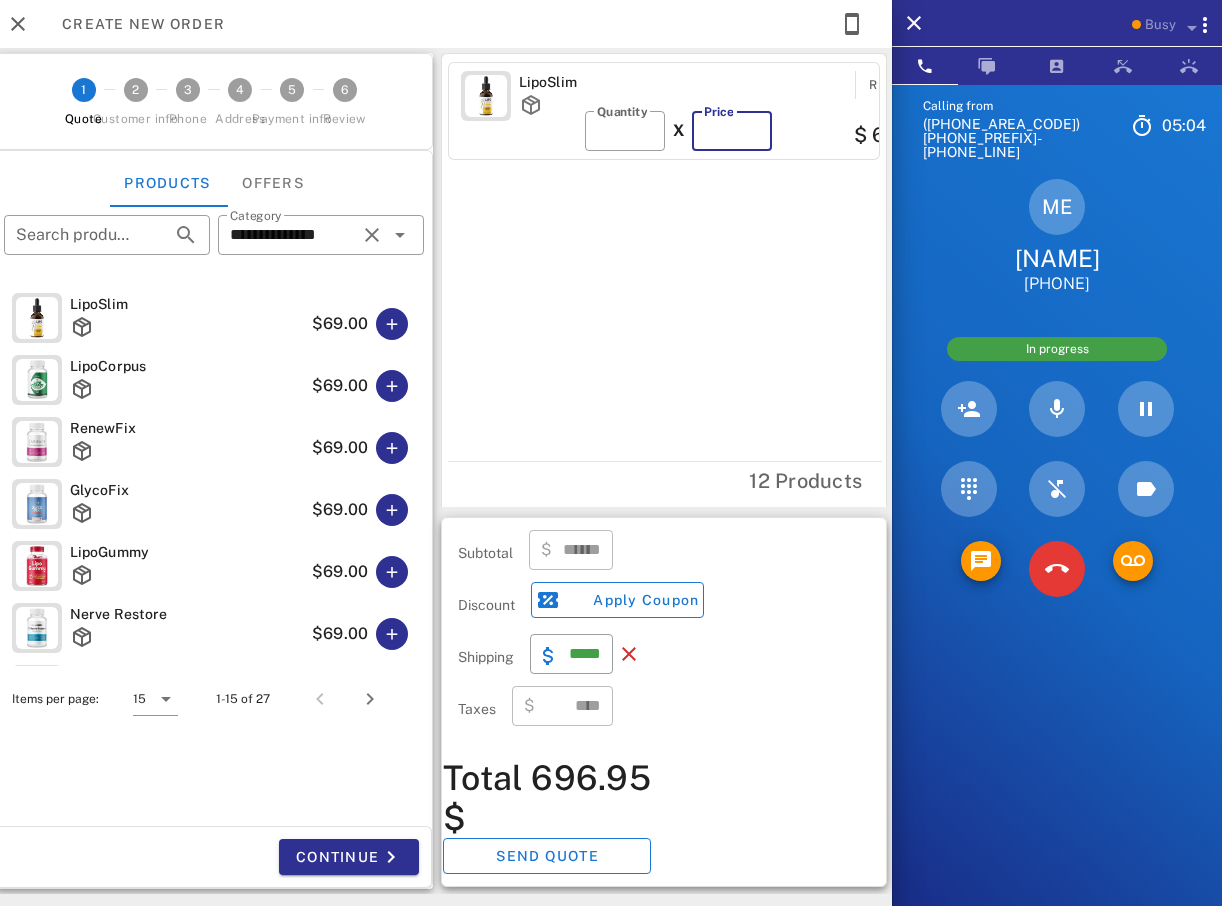 click on "**" at bounding box center [732, 131] 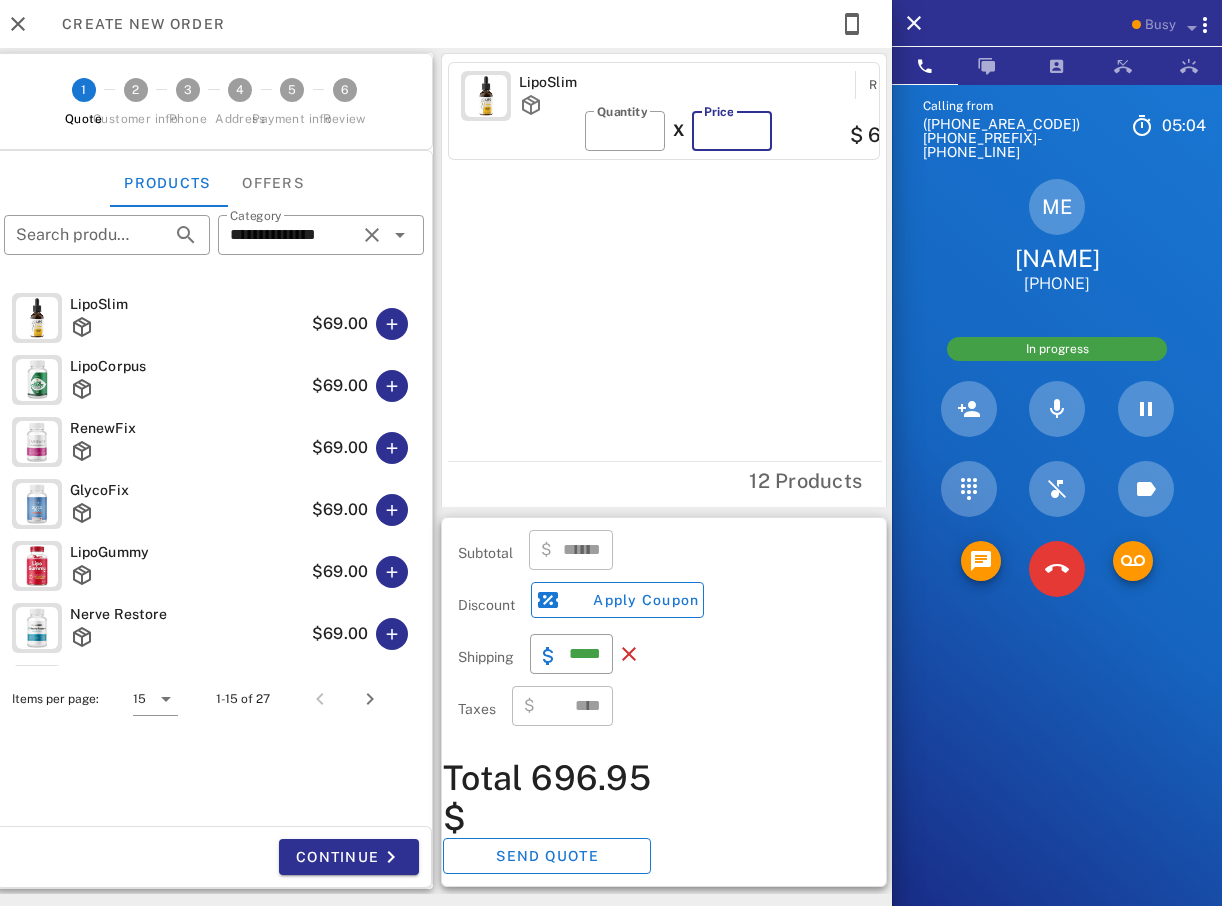 type on "**" 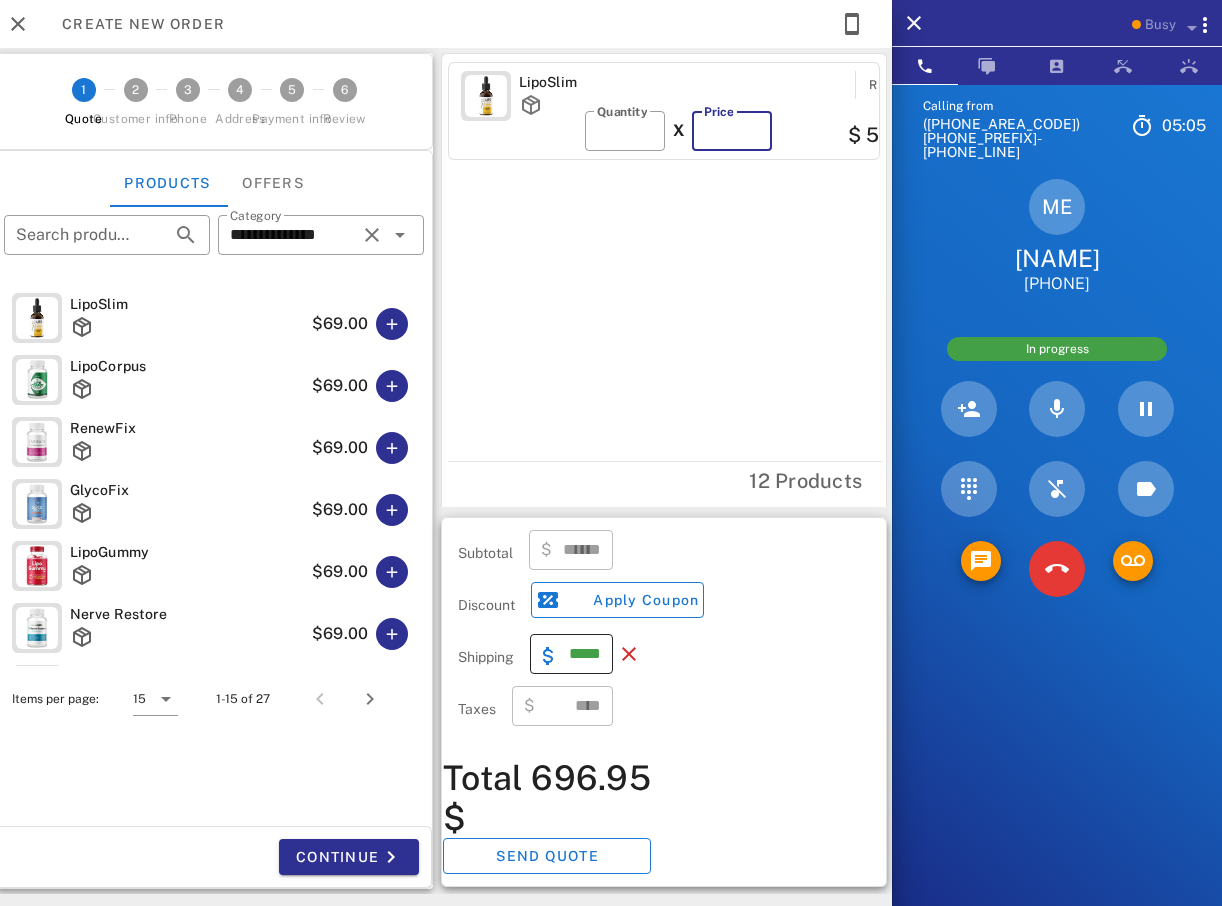 type on "******" 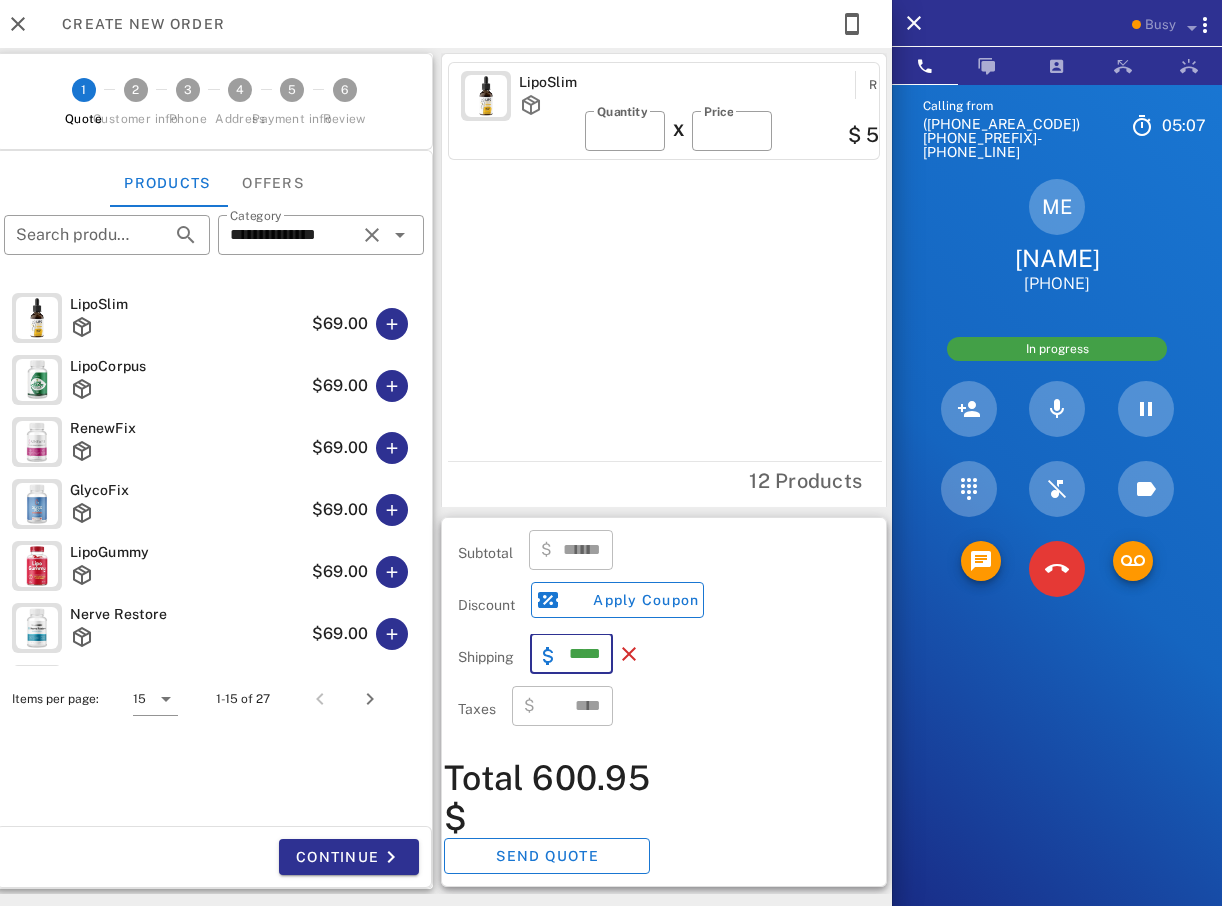 click on "*****" at bounding box center [583, 654] 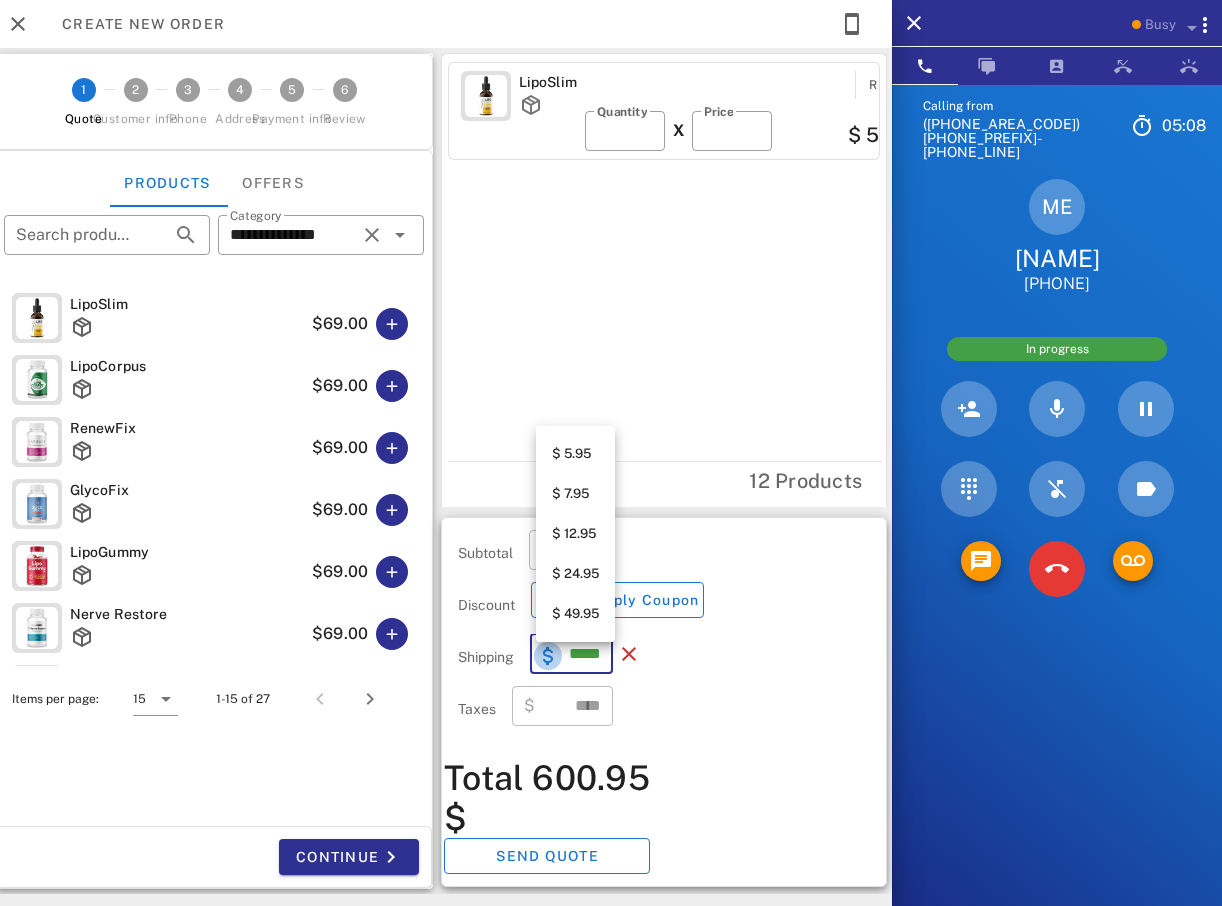 click at bounding box center (548, 656) 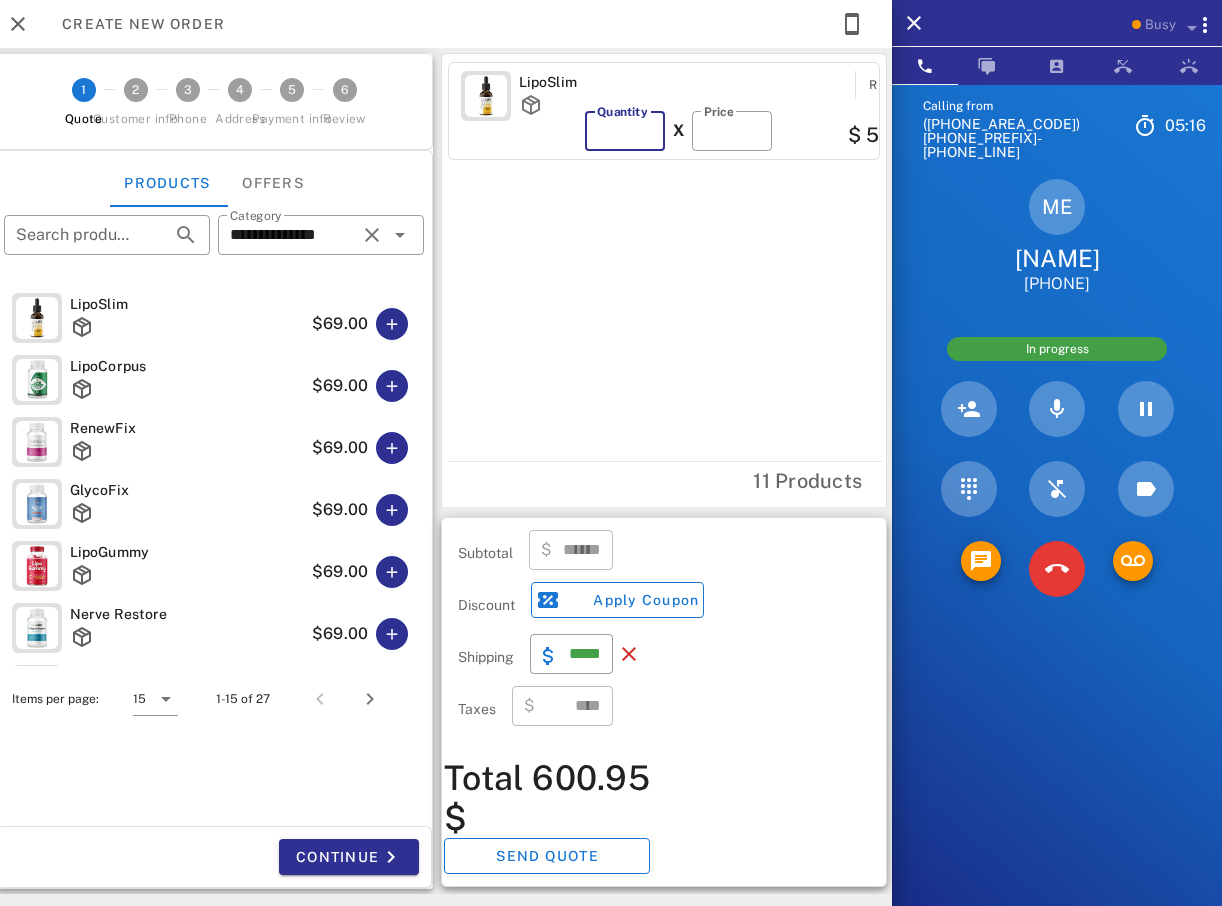 click on "**" at bounding box center [625, 131] 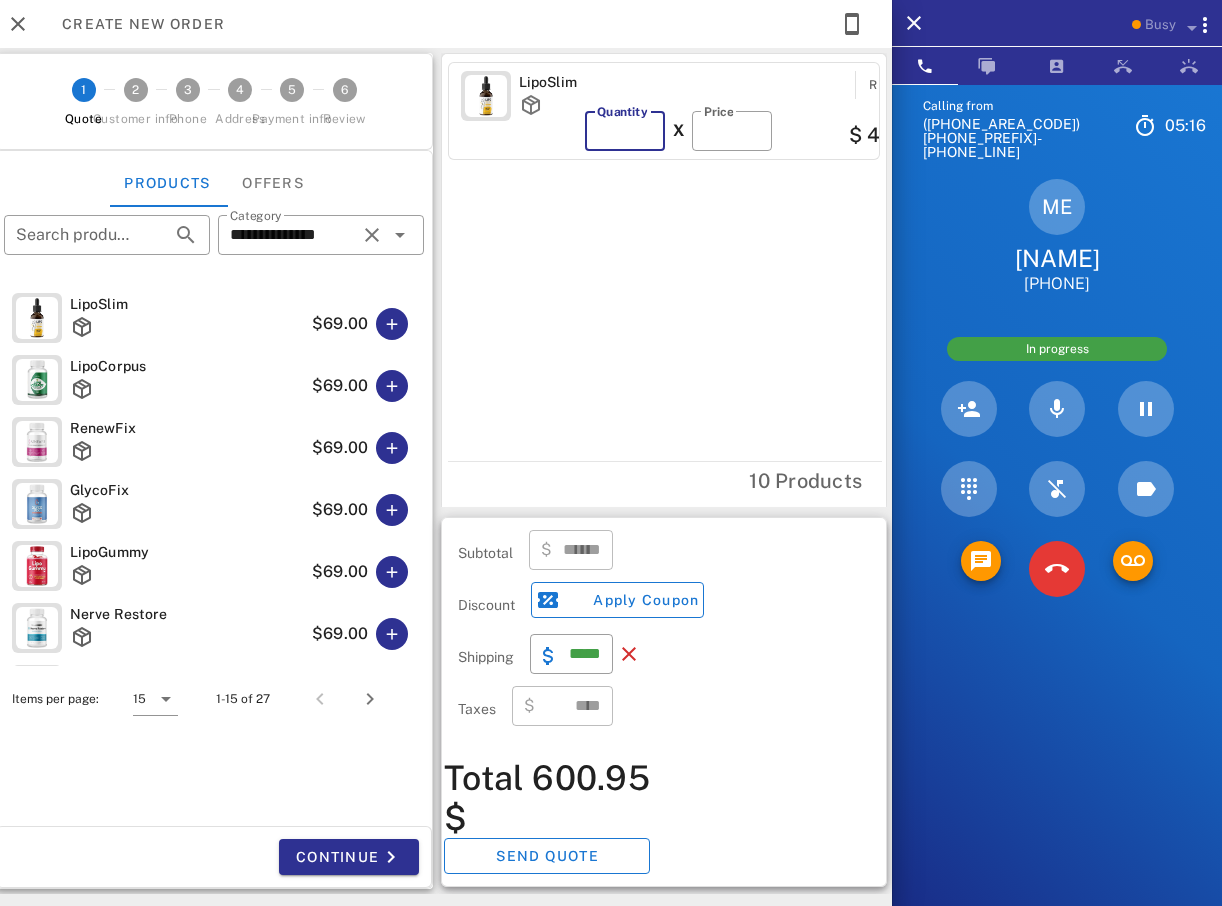click on "**" at bounding box center (625, 131) 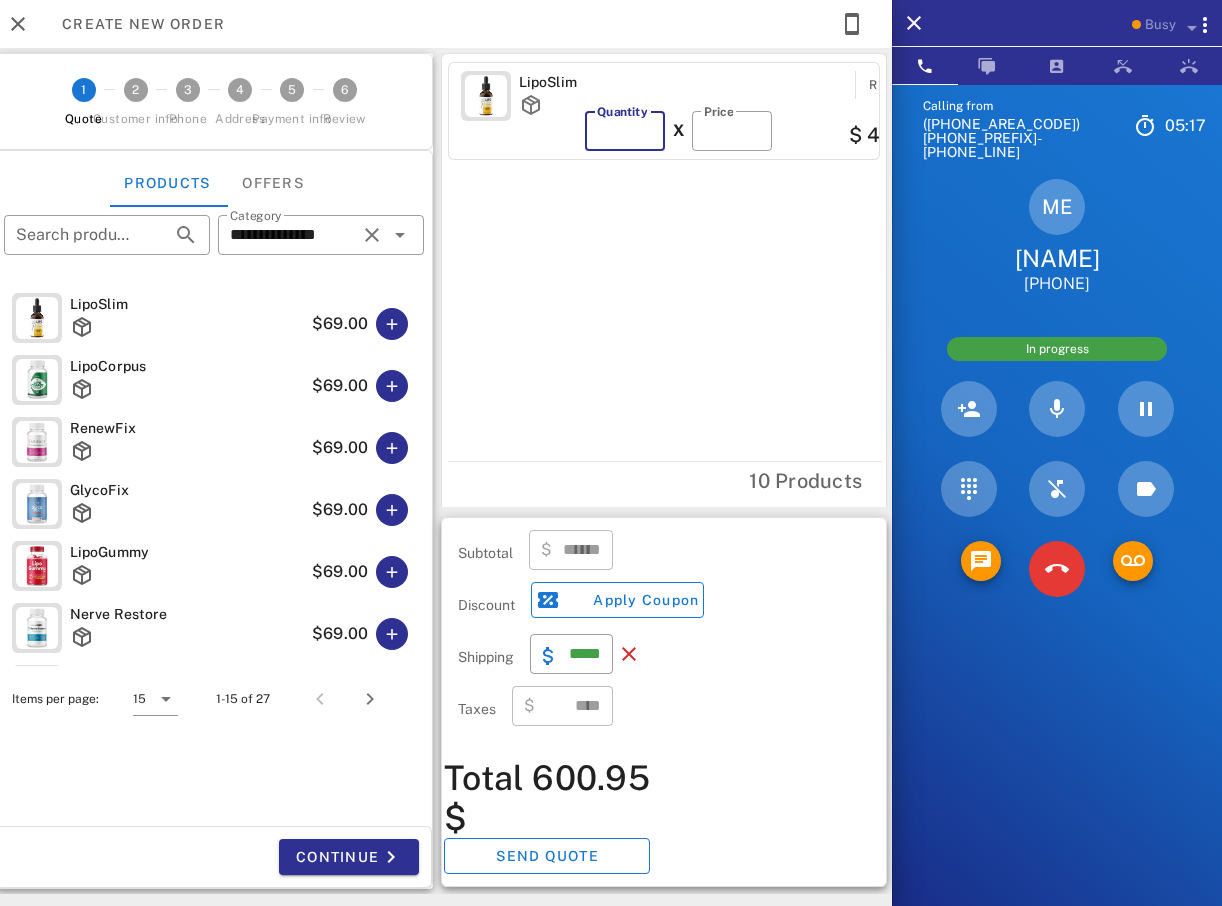 type on "*" 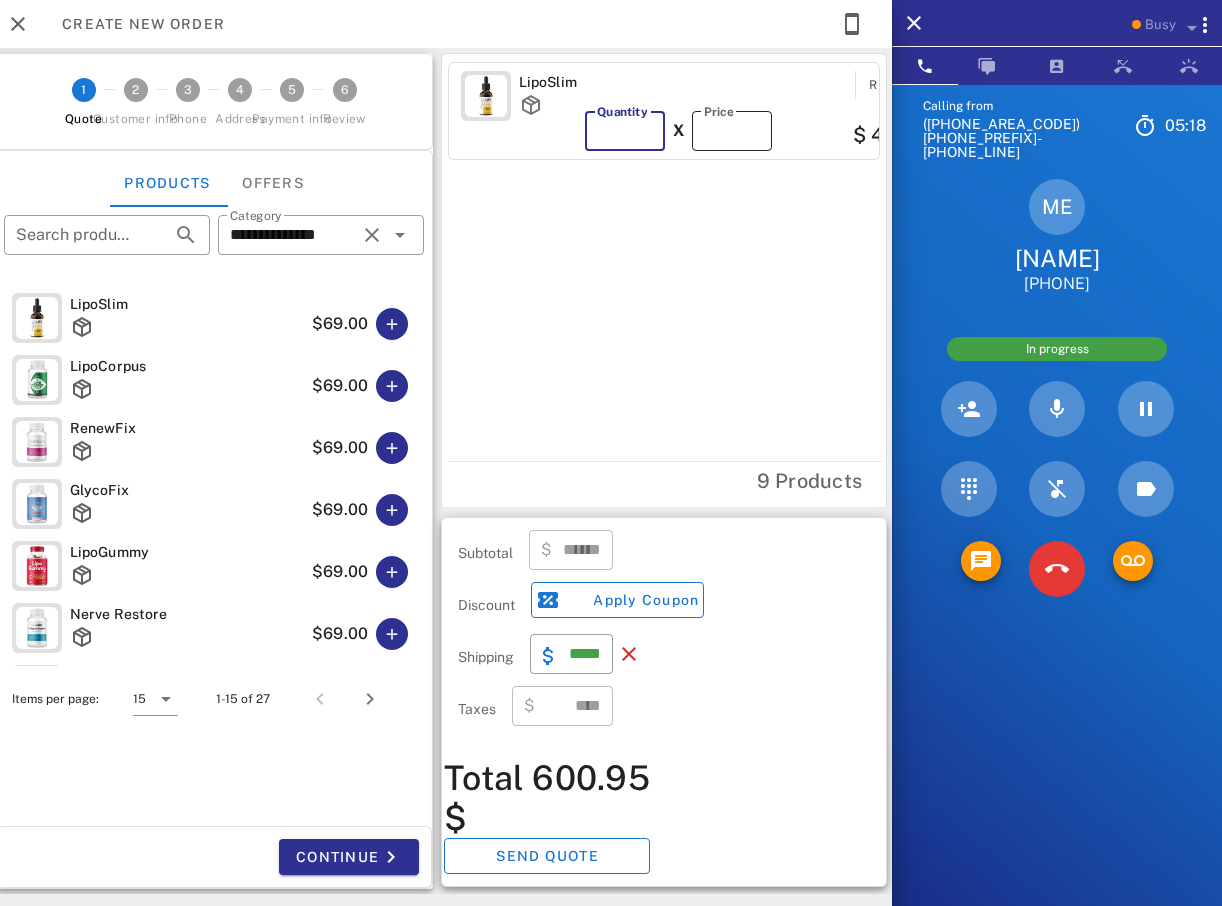 type on "******" 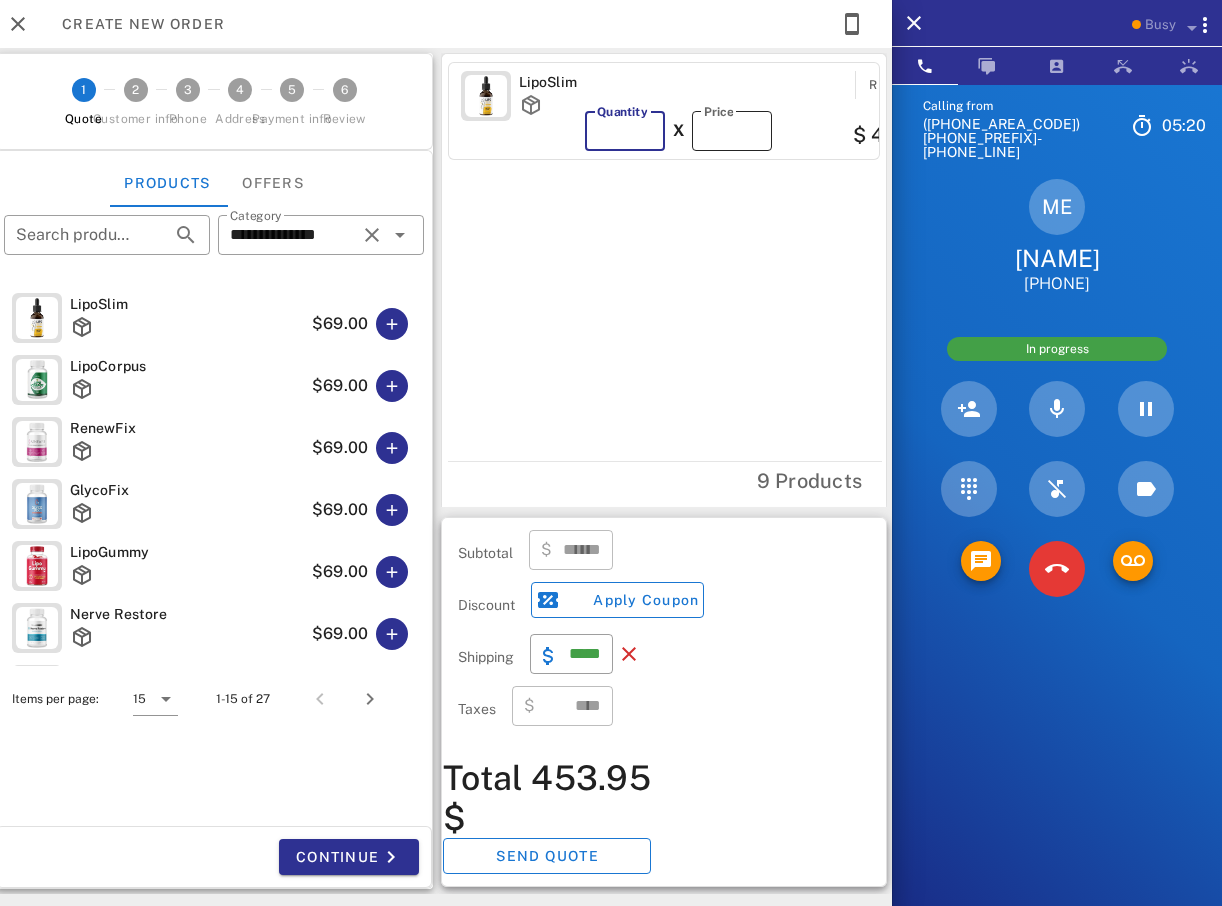 type on "**" 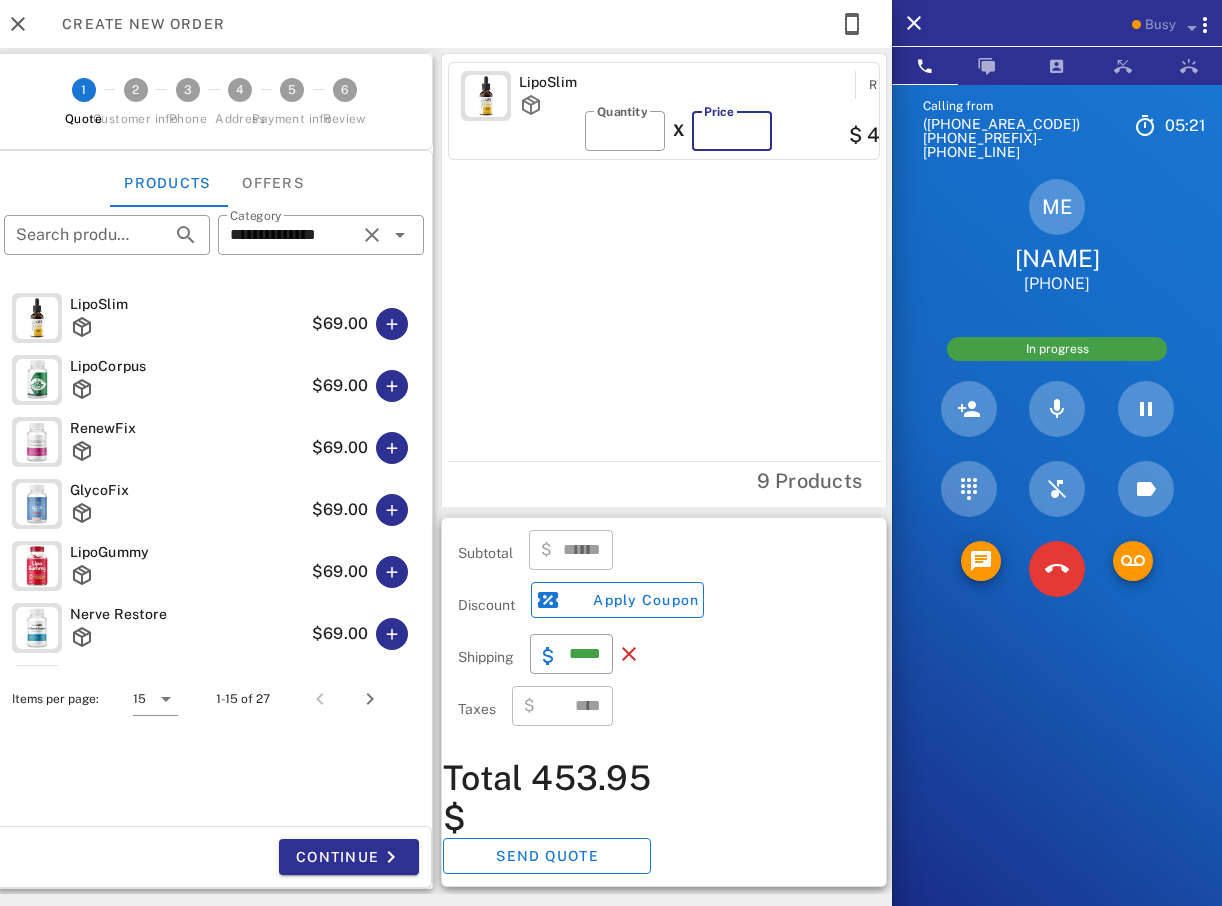 type on "******" 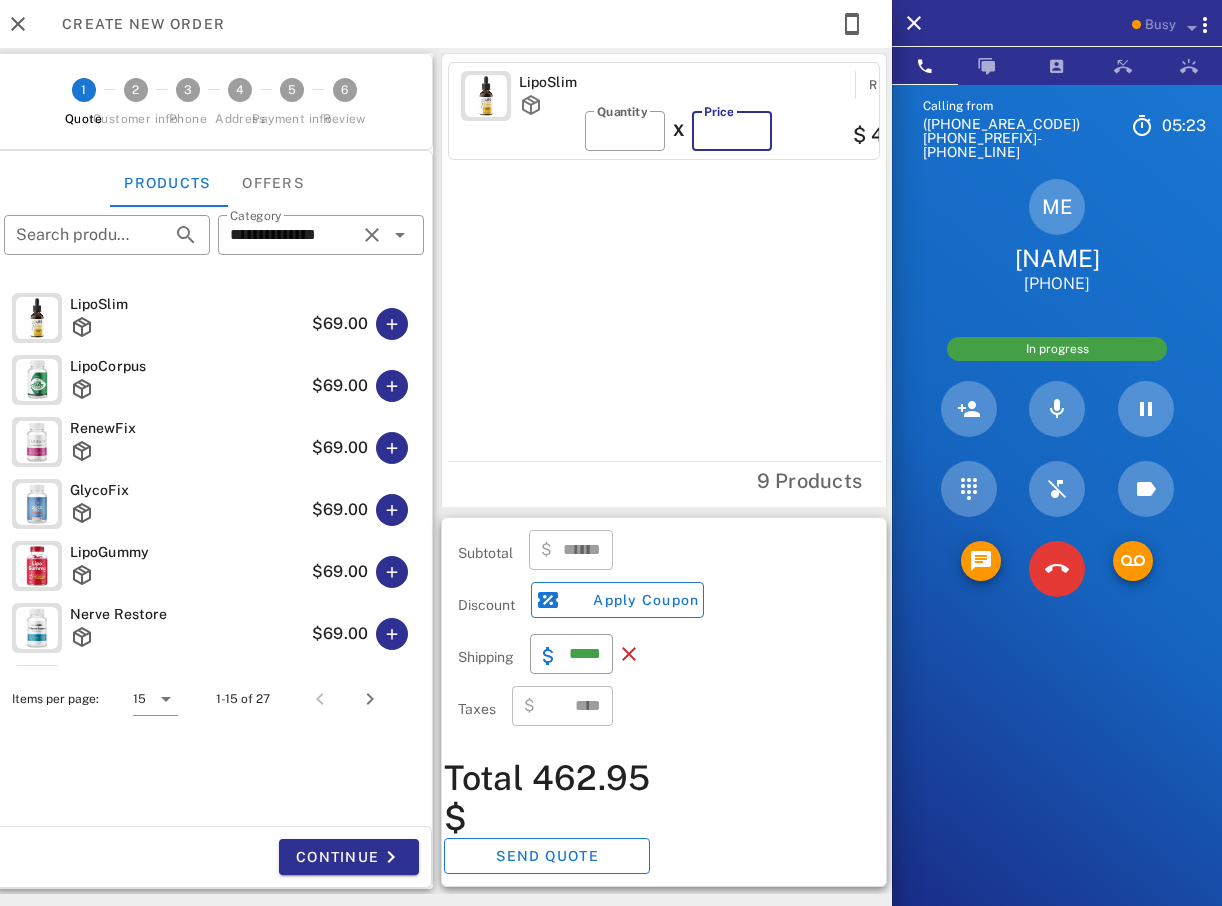 type on "**" 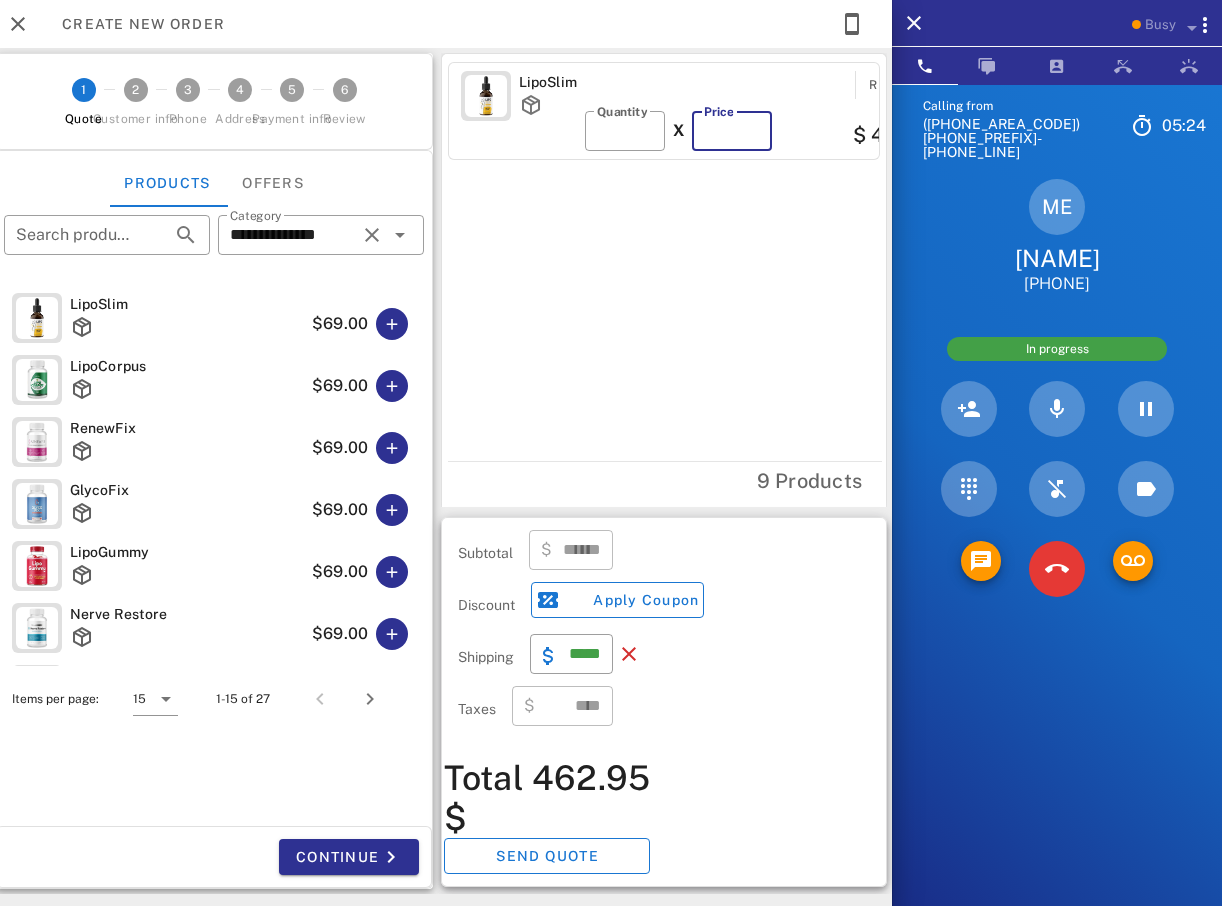 type on "******" 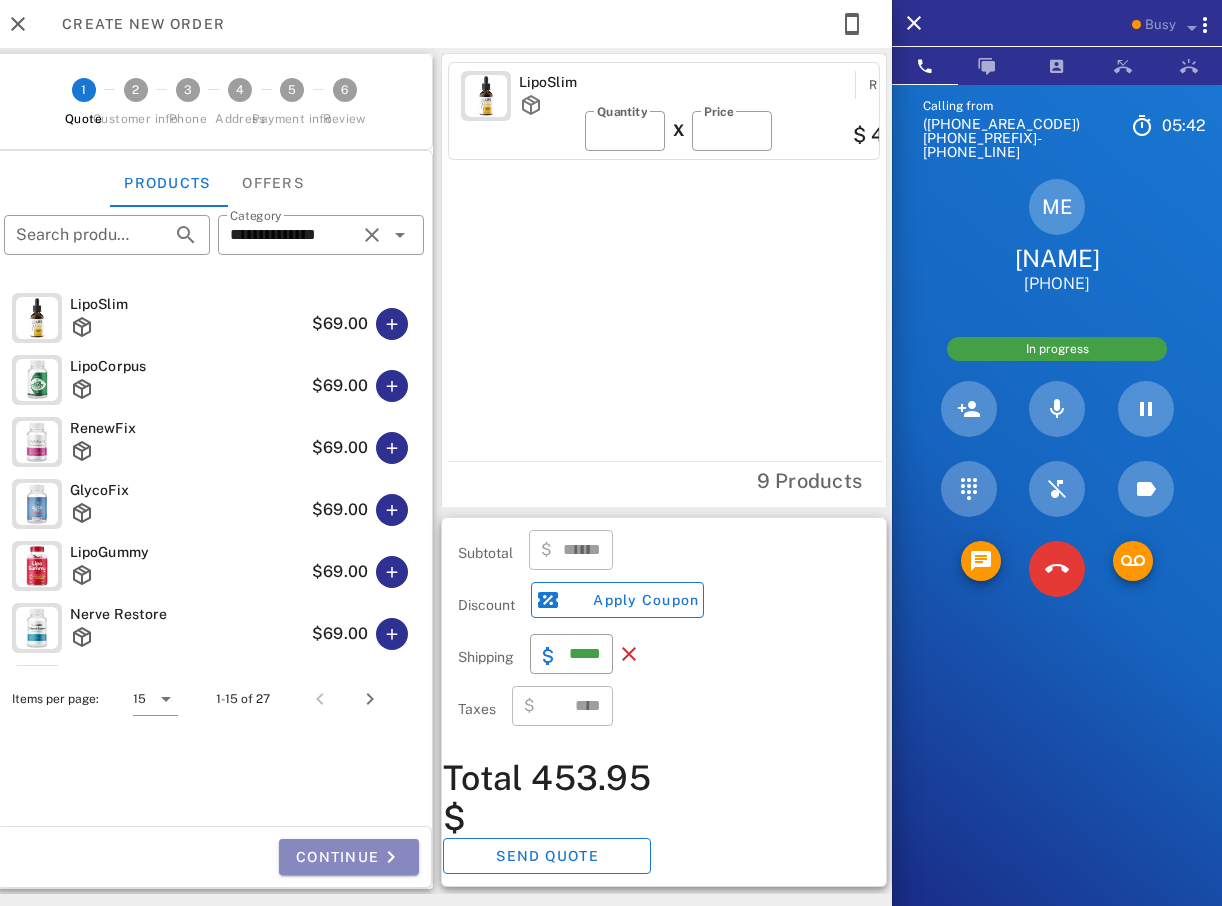 click on "Continue" at bounding box center [349, 857] 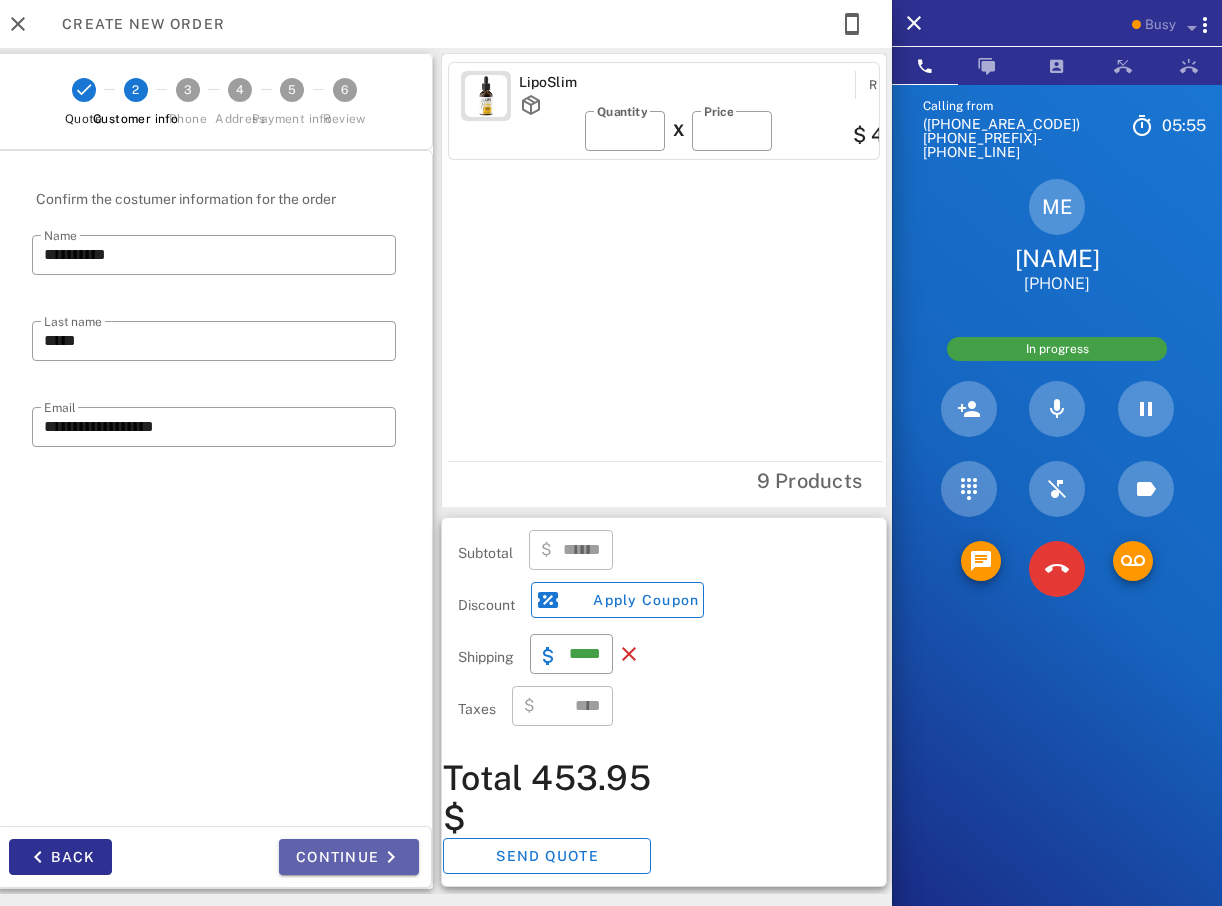 click on "Continue" at bounding box center [349, 857] 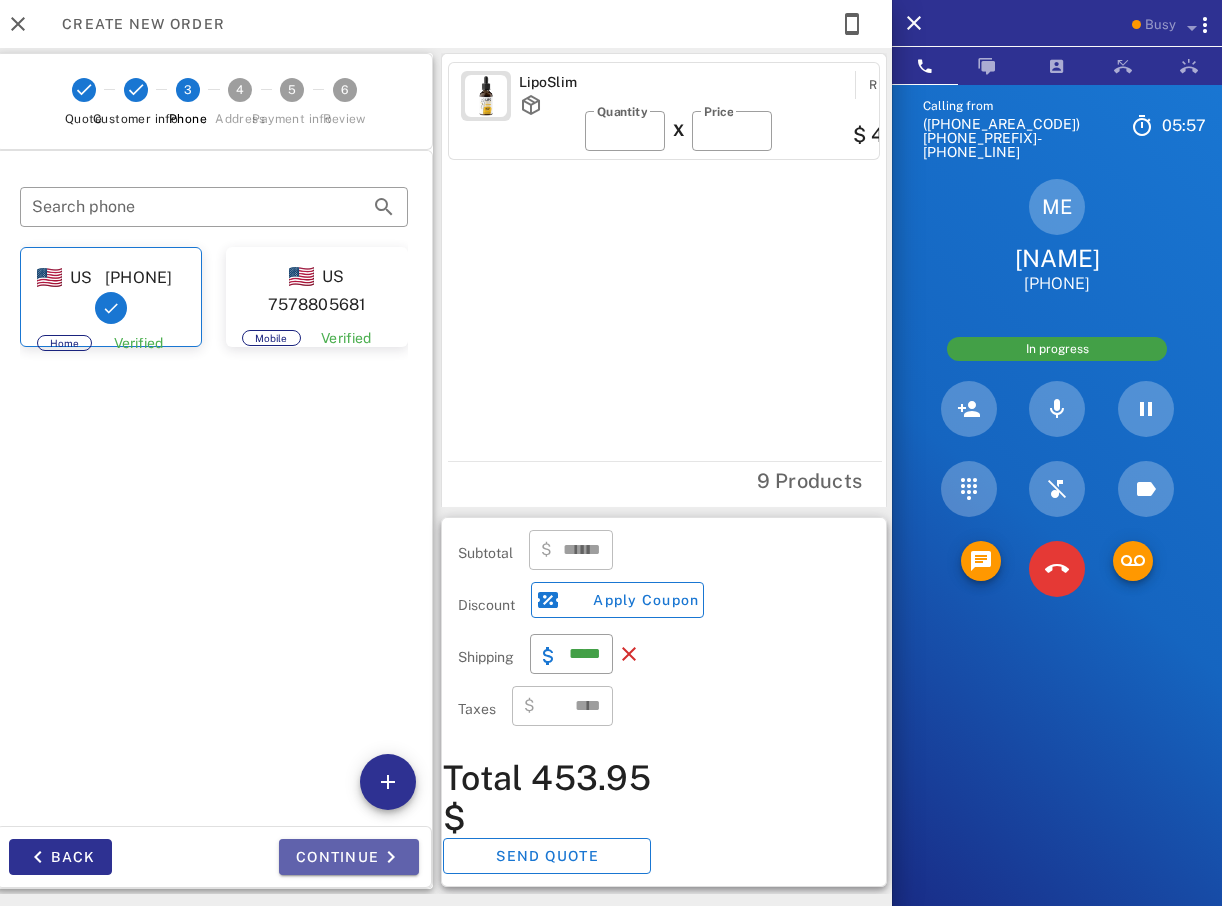 click on "Continue" at bounding box center (349, 857) 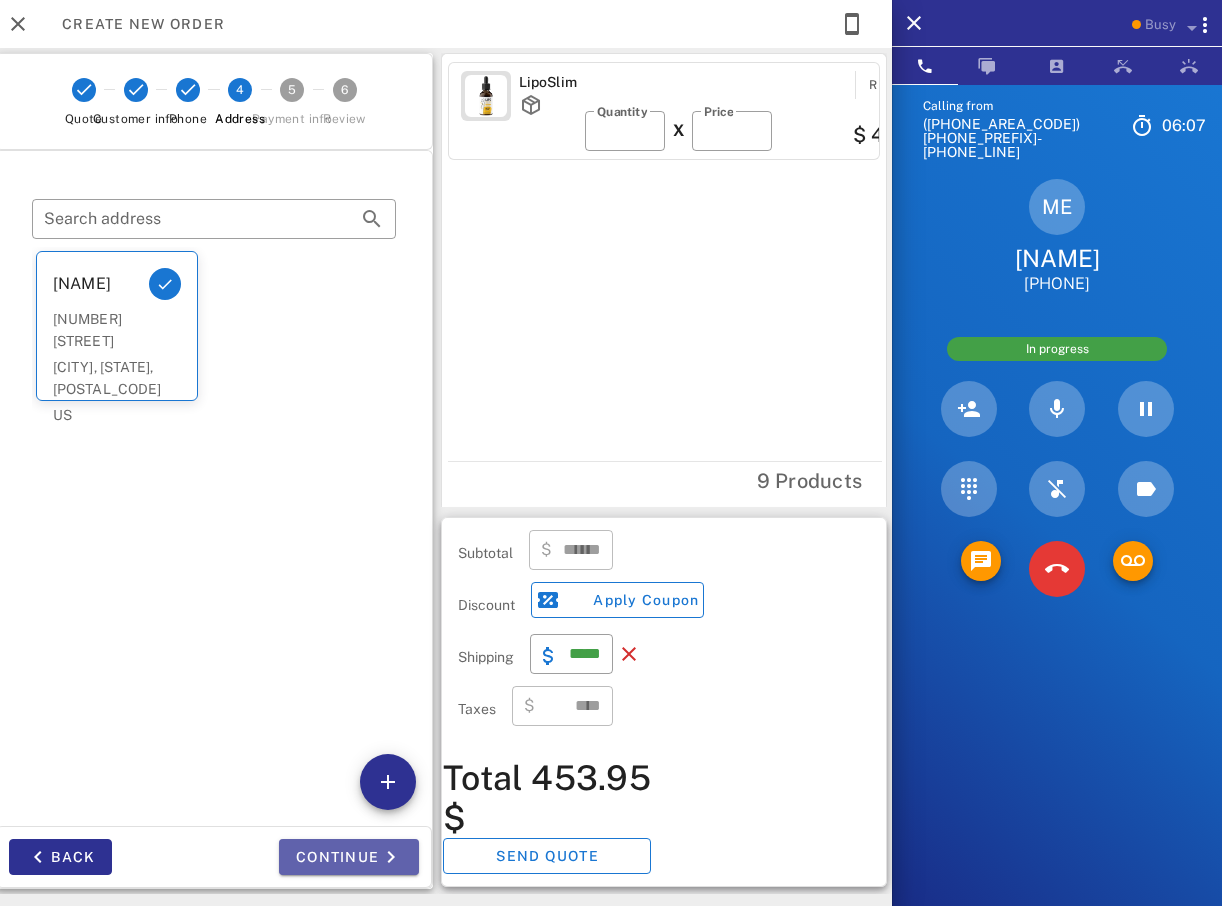 click on "Continue" at bounding box center (349, 857) 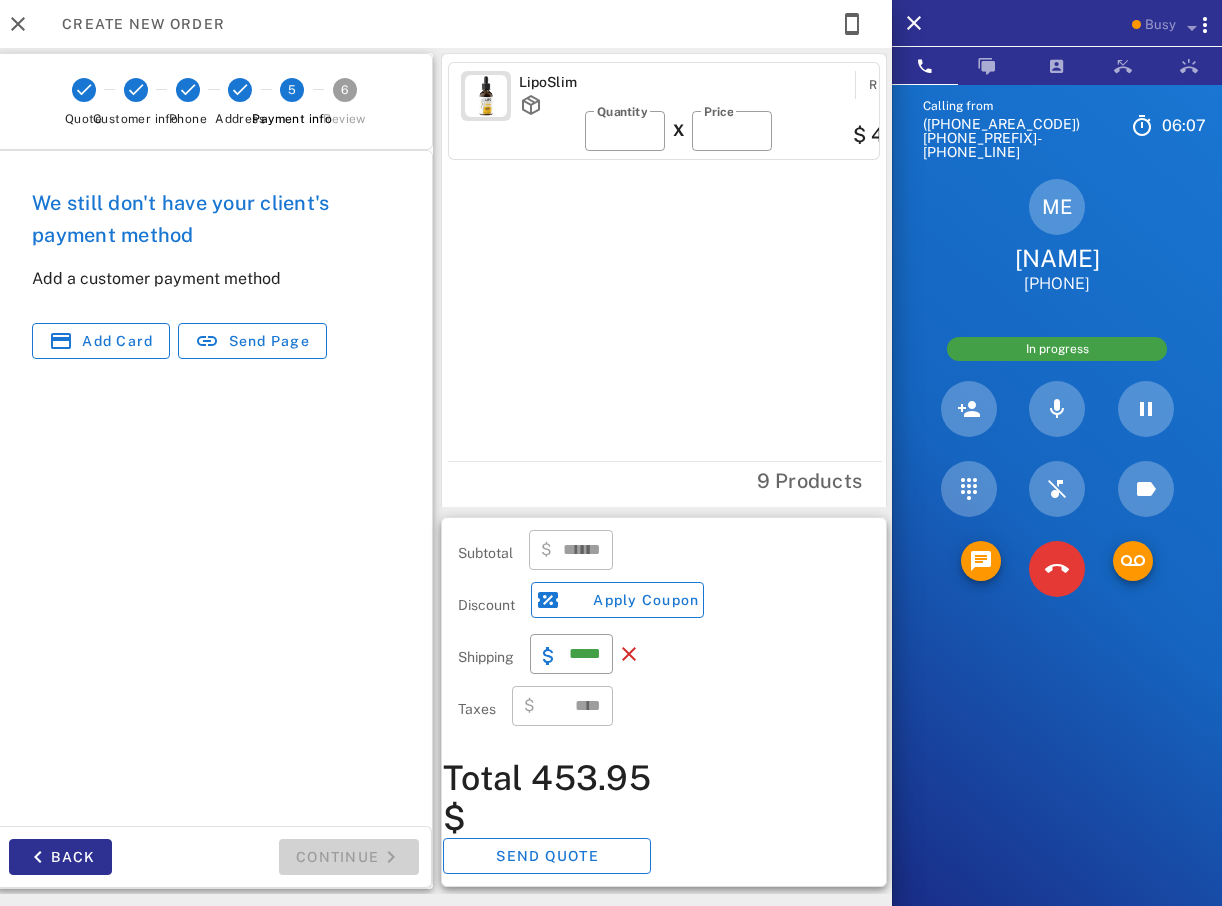 click on "Continue" at bounding box center [322, 857] 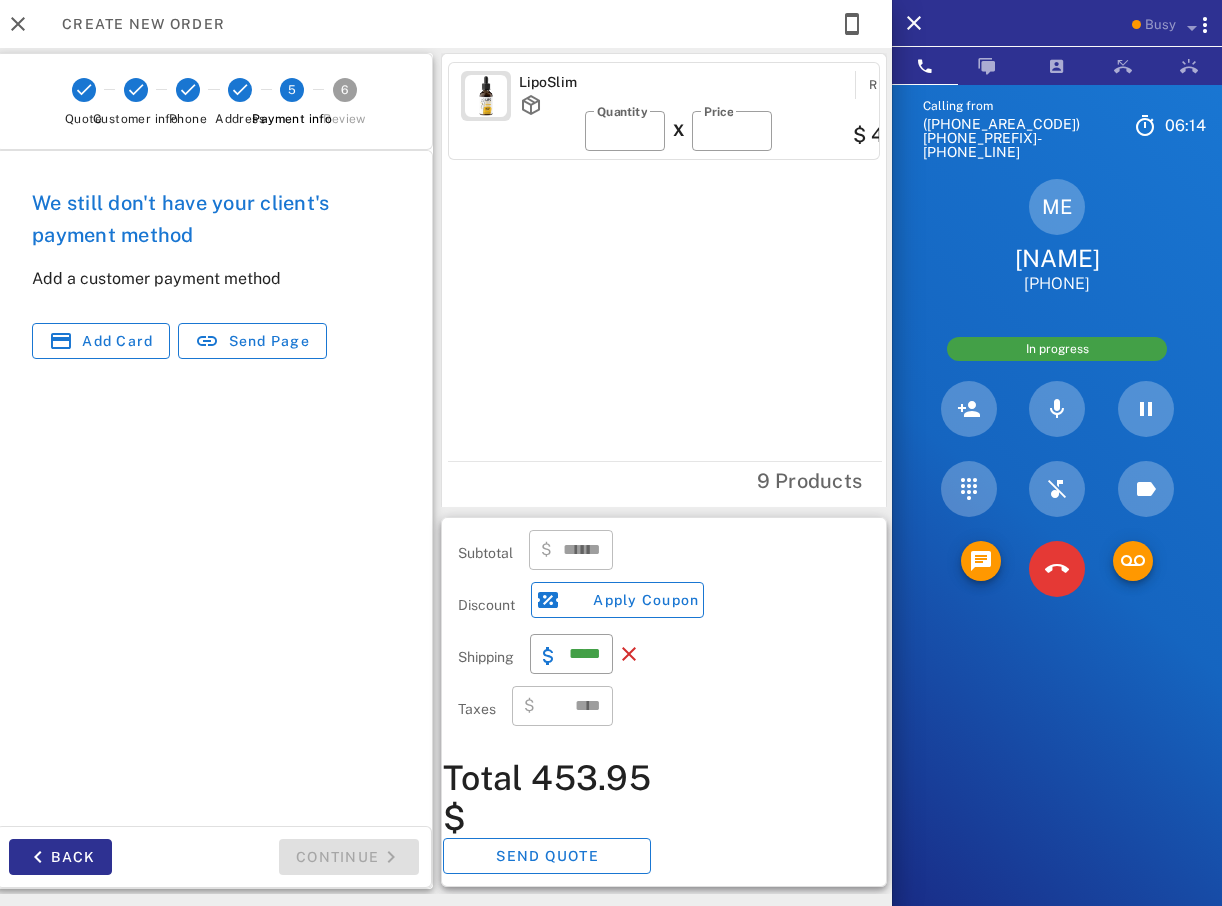 click on "LipoSlim  Remove  ​ Quantity * X ​ Price **  $ 441.00" at bounding box center (667, 257) 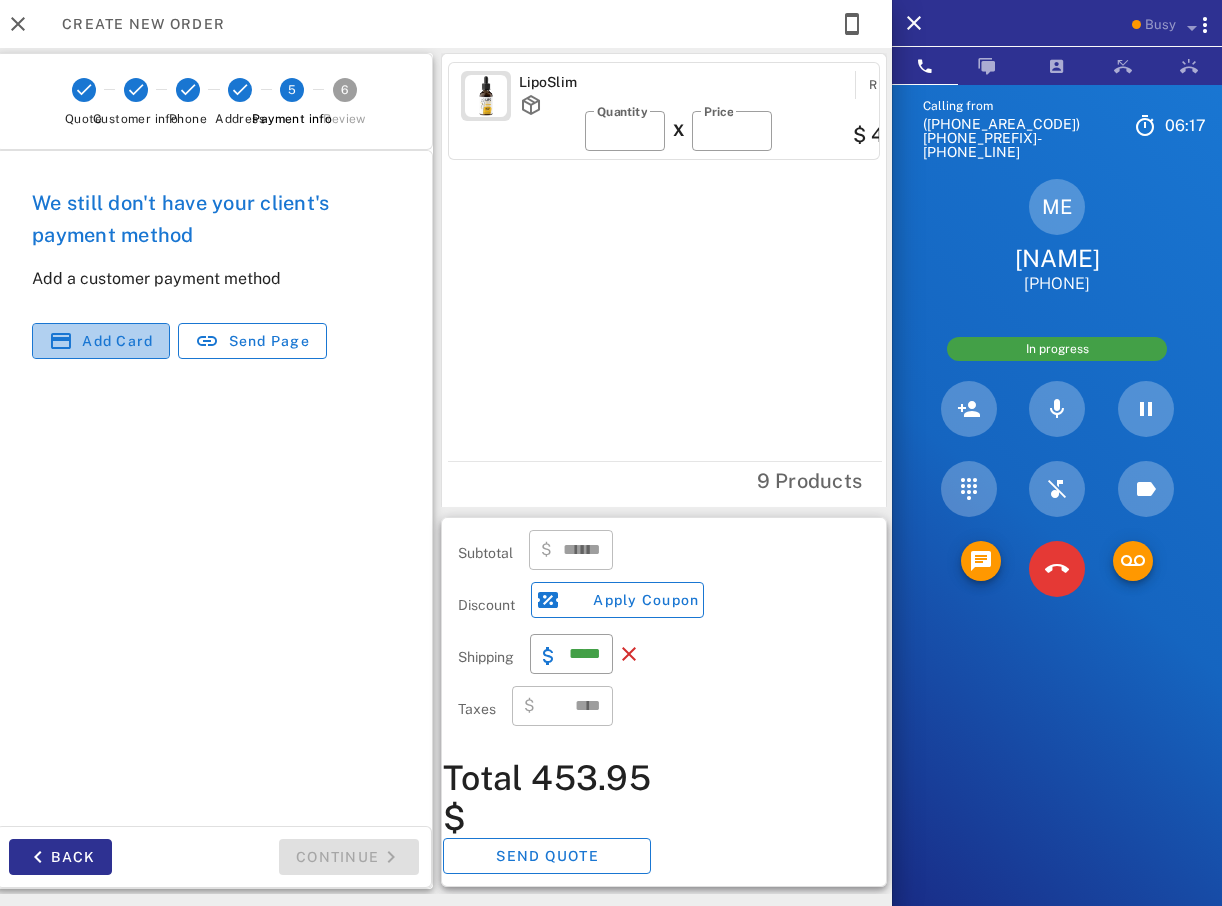 click on "Add card" at bounding box center (117, 341) 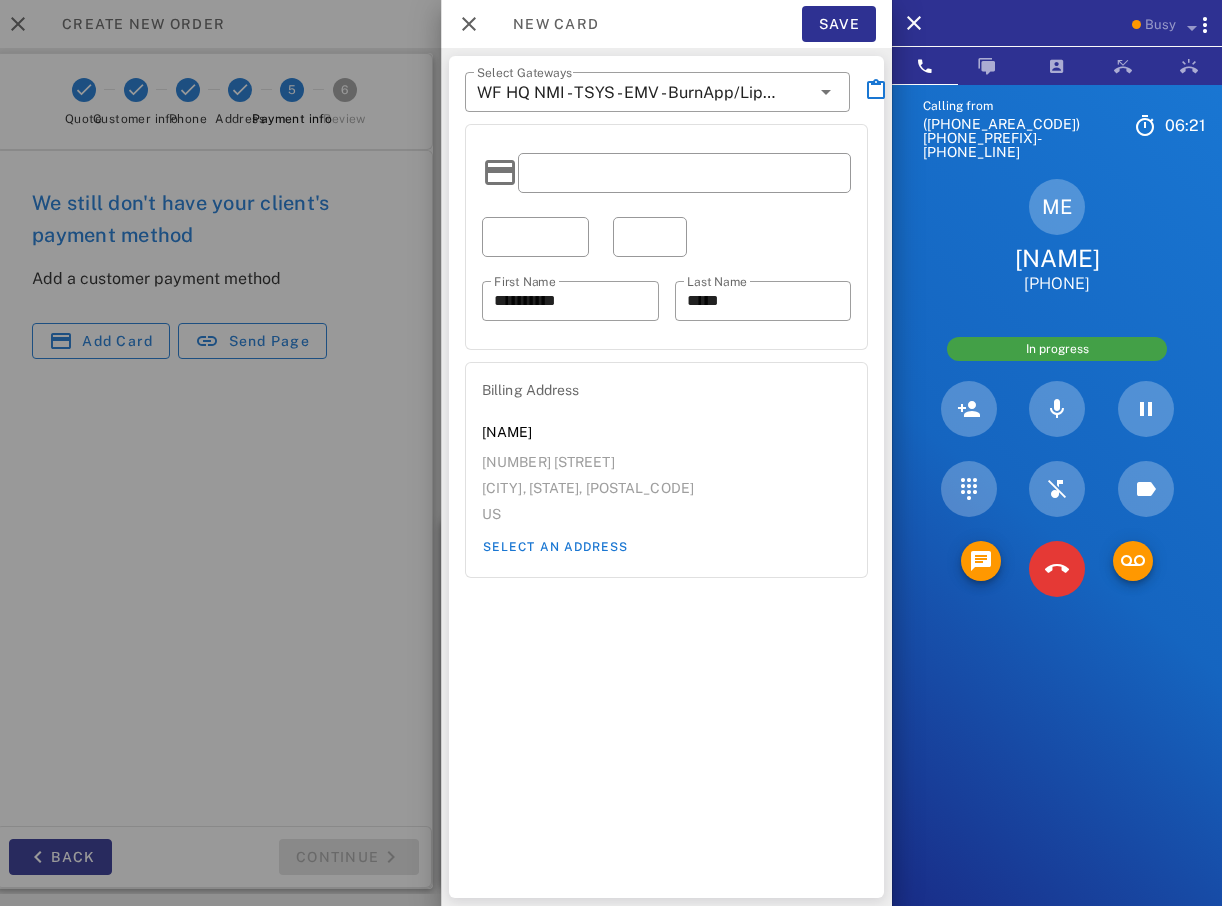 click at bounding box center [684, 173] 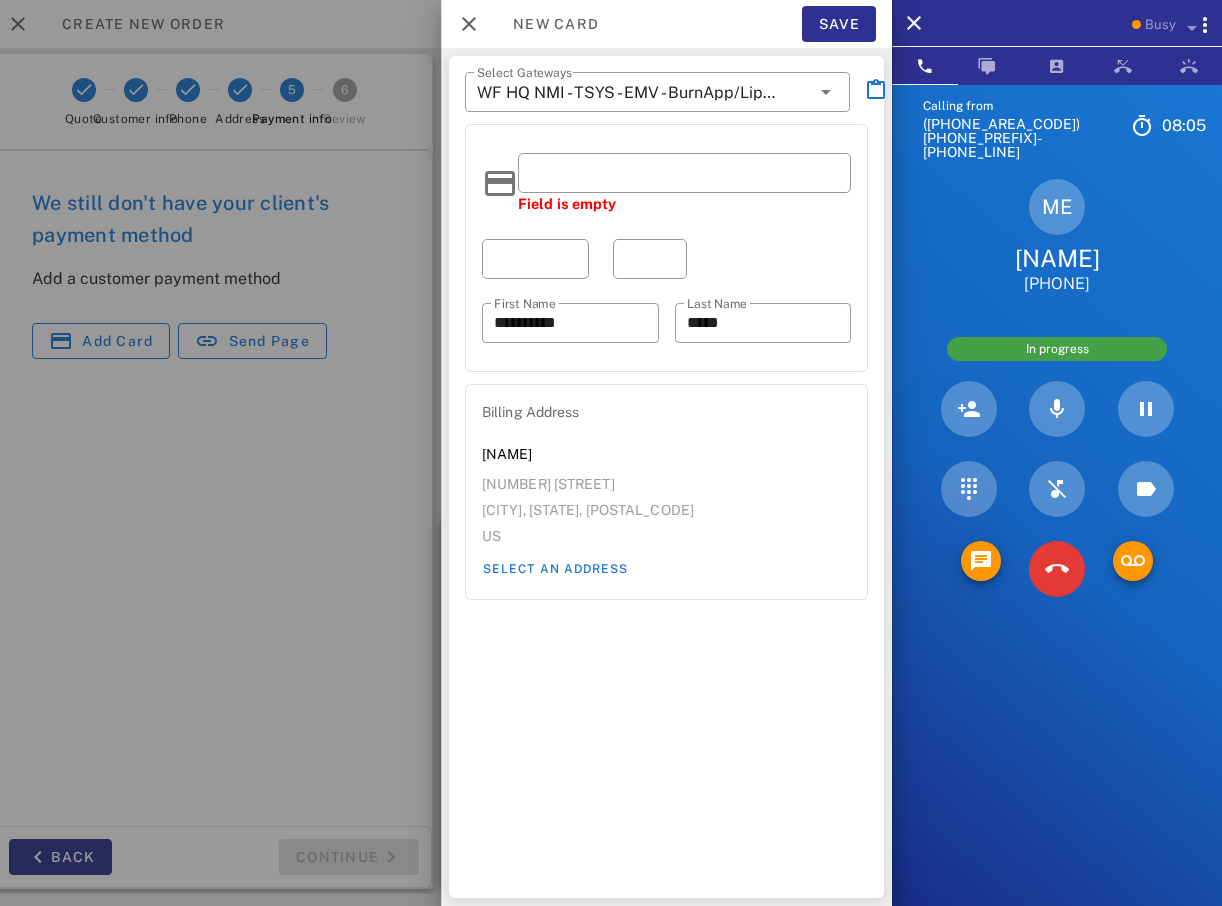 click at bounding box center [684, 173] 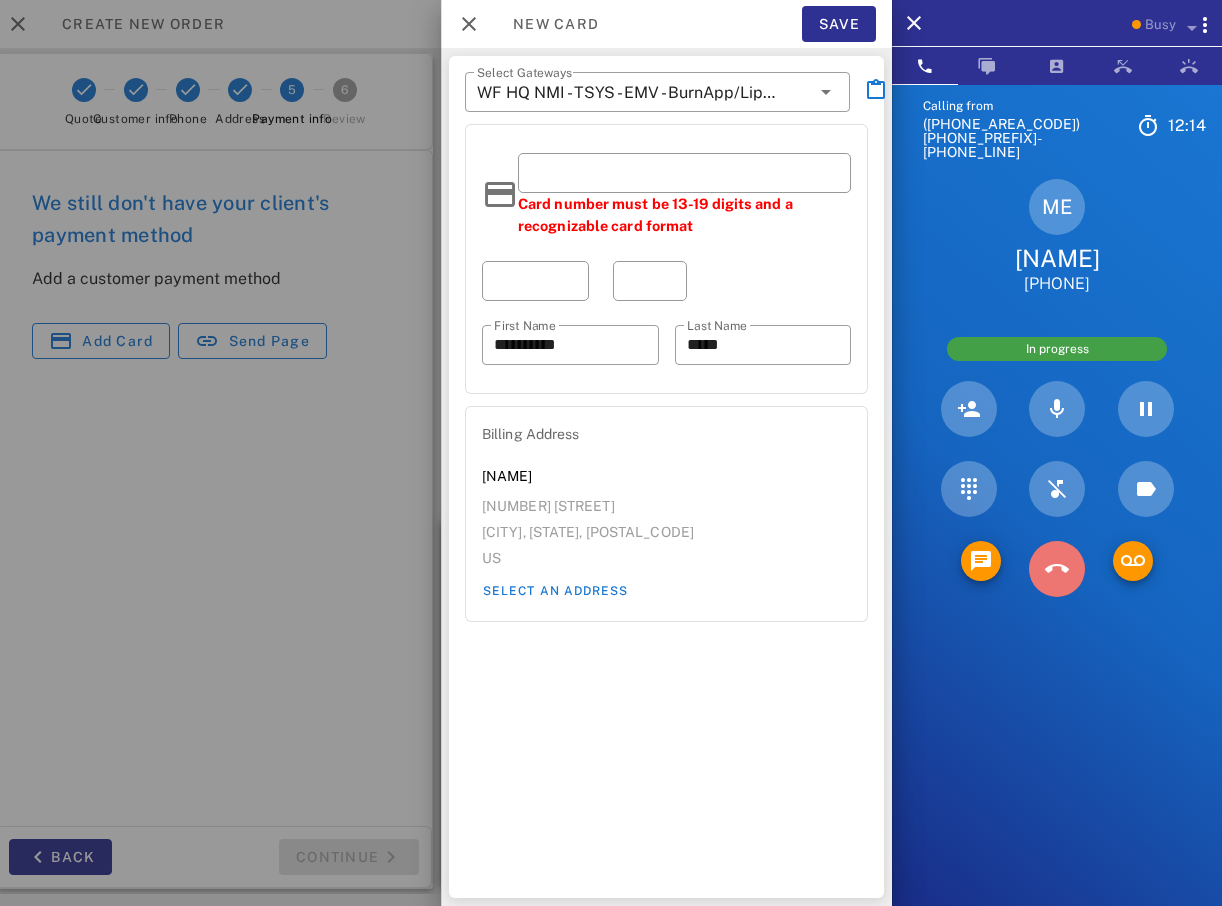 click at bounding box center (1057, 569) 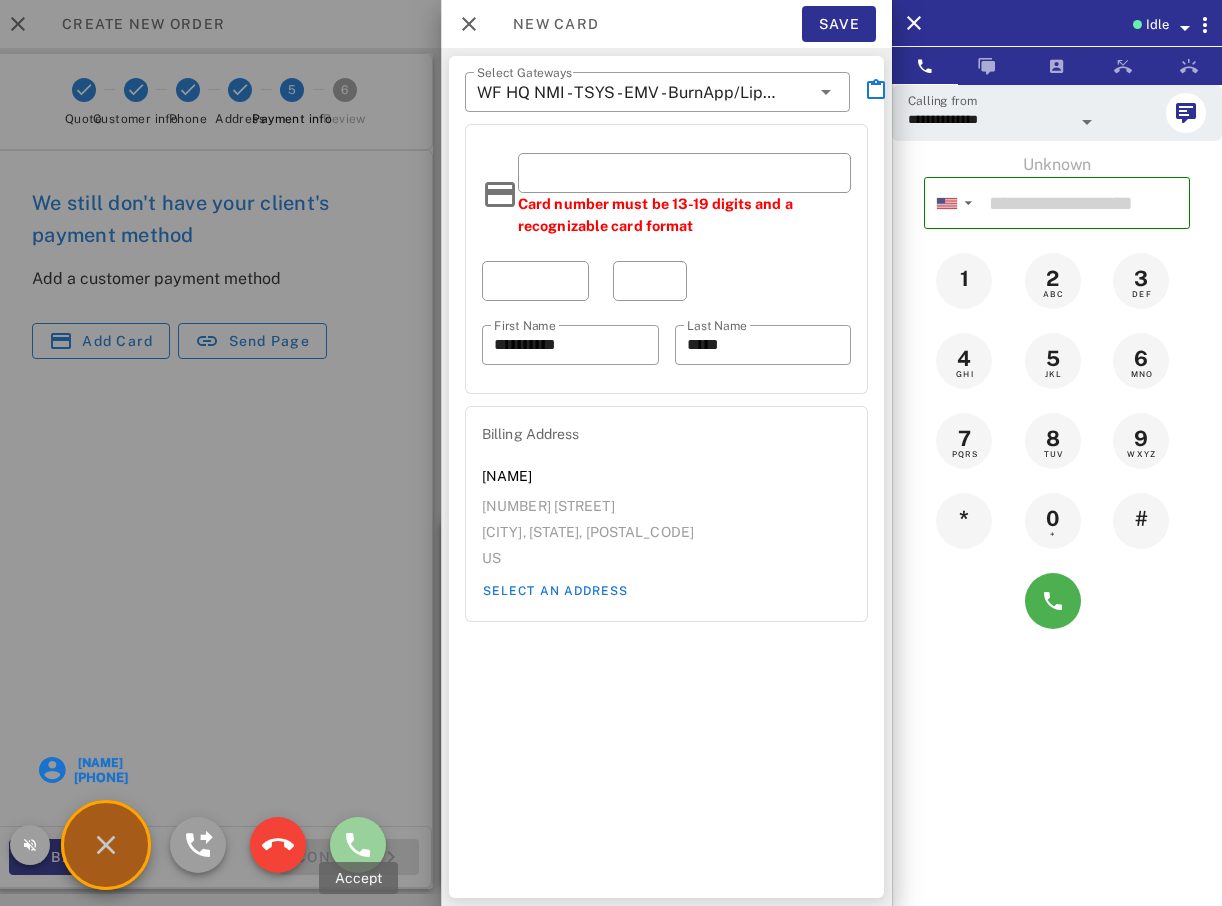 click at bounding box center (358, 845) 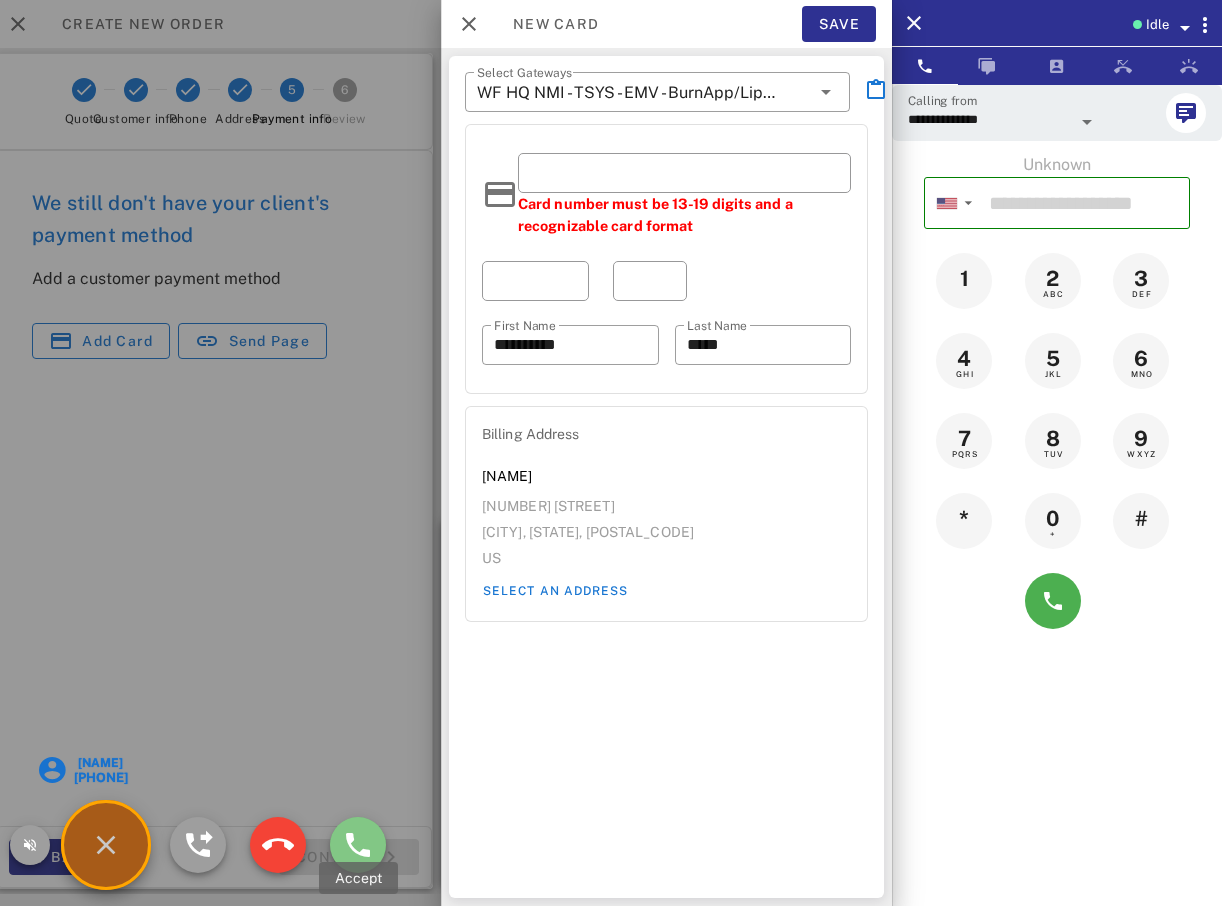 type on "**********" 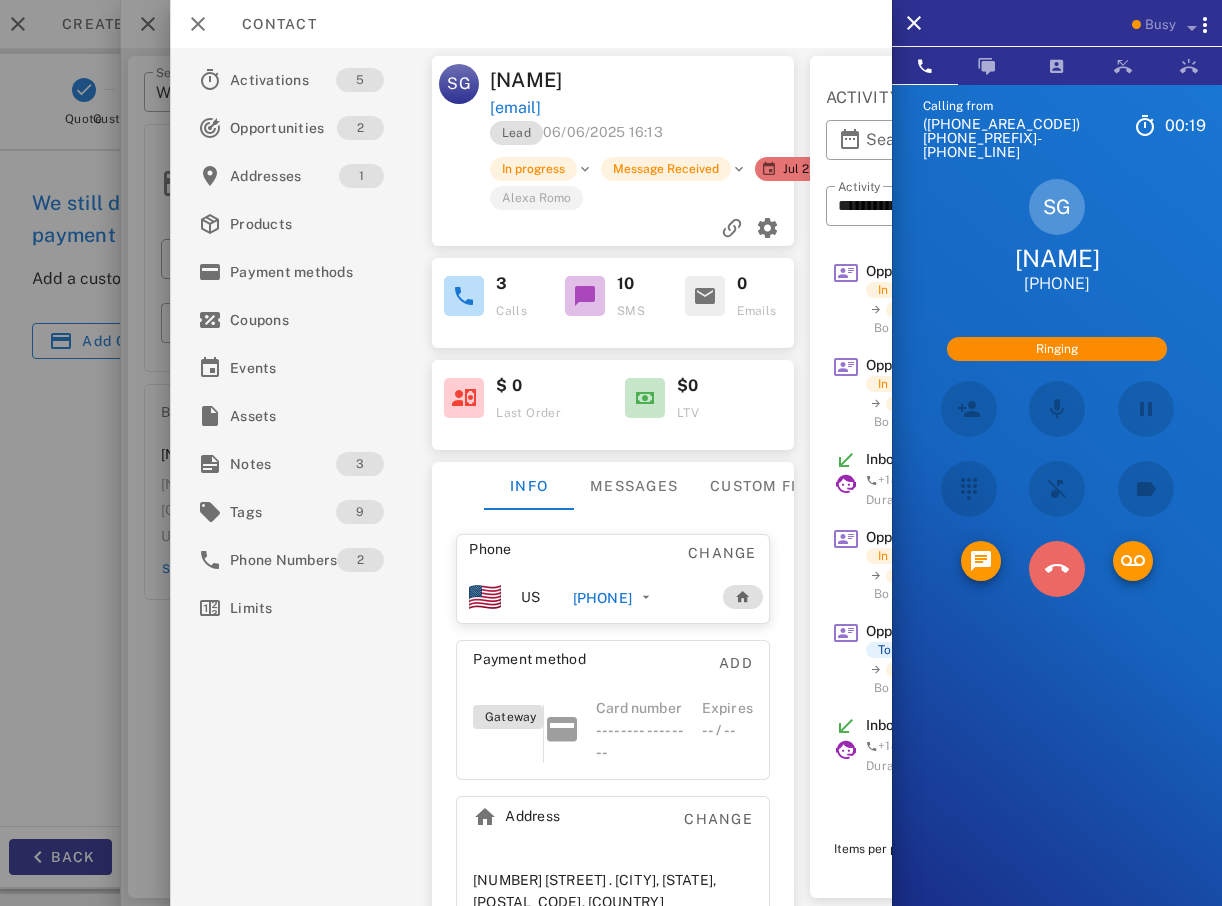 click at bounding box center [1057, 569] 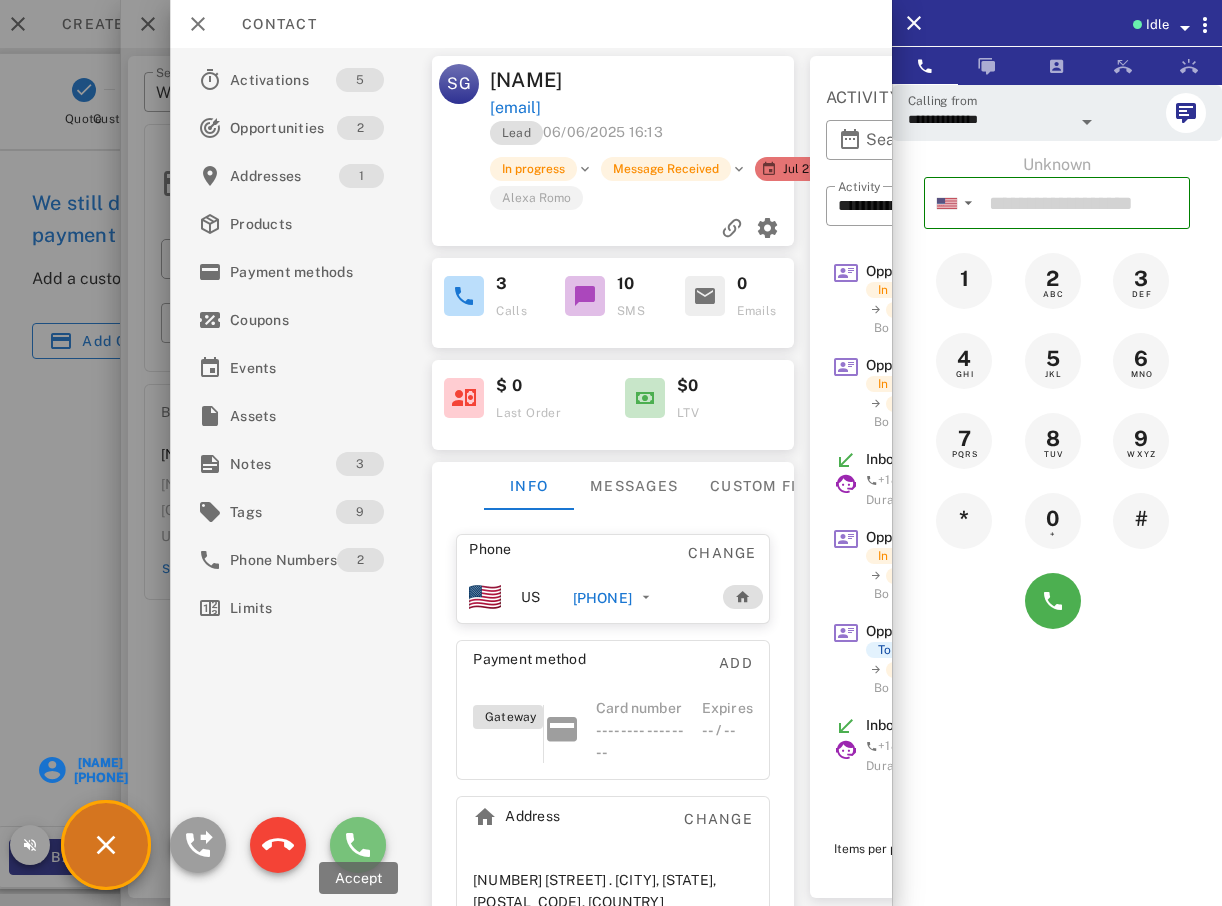 click at bounding box center (358, 845) 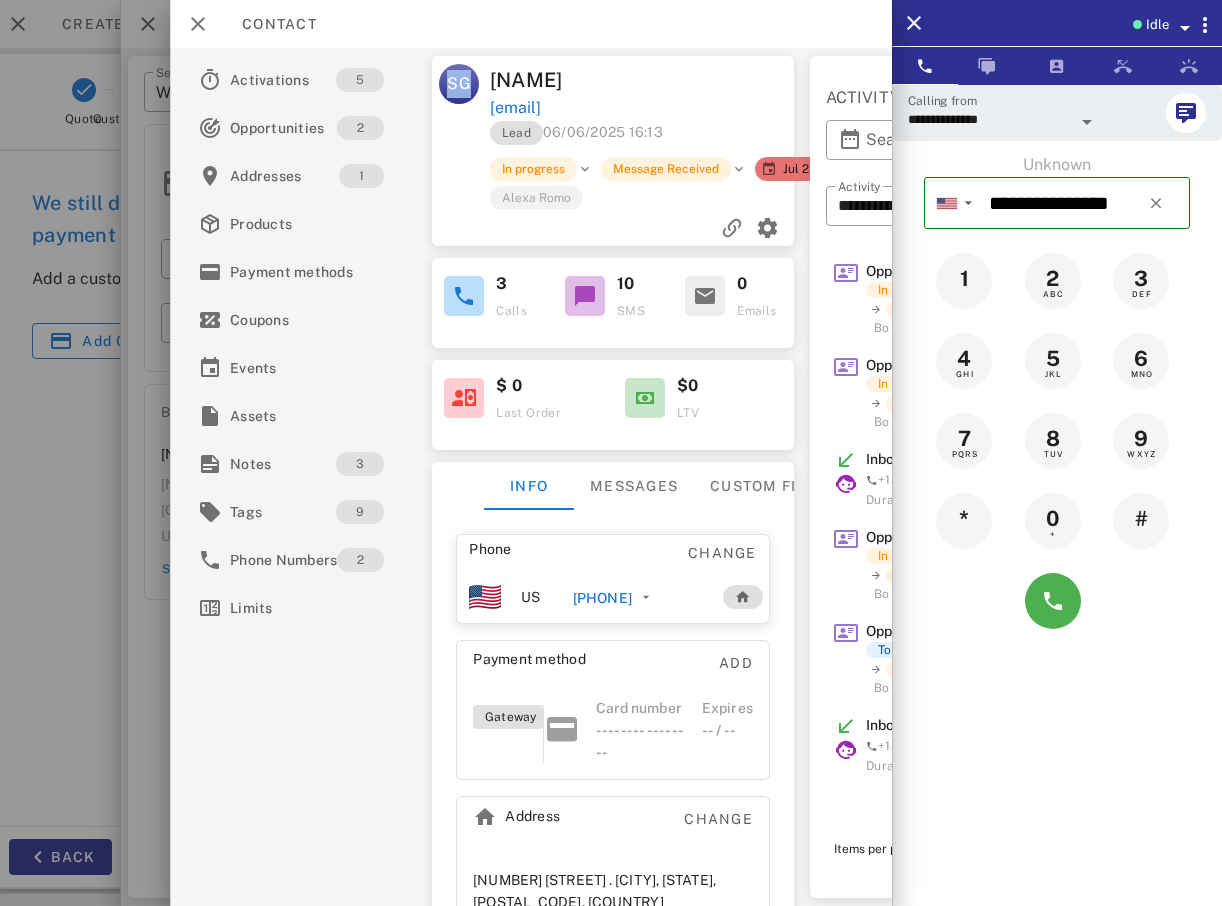 click on "Activations  5  Opportunities  2  Addresses  1  Products Payment methods Coupons Events Assets Notes  3  Tags  9  Phone Numbers  2  Limits" at bounding box center [303, 477] 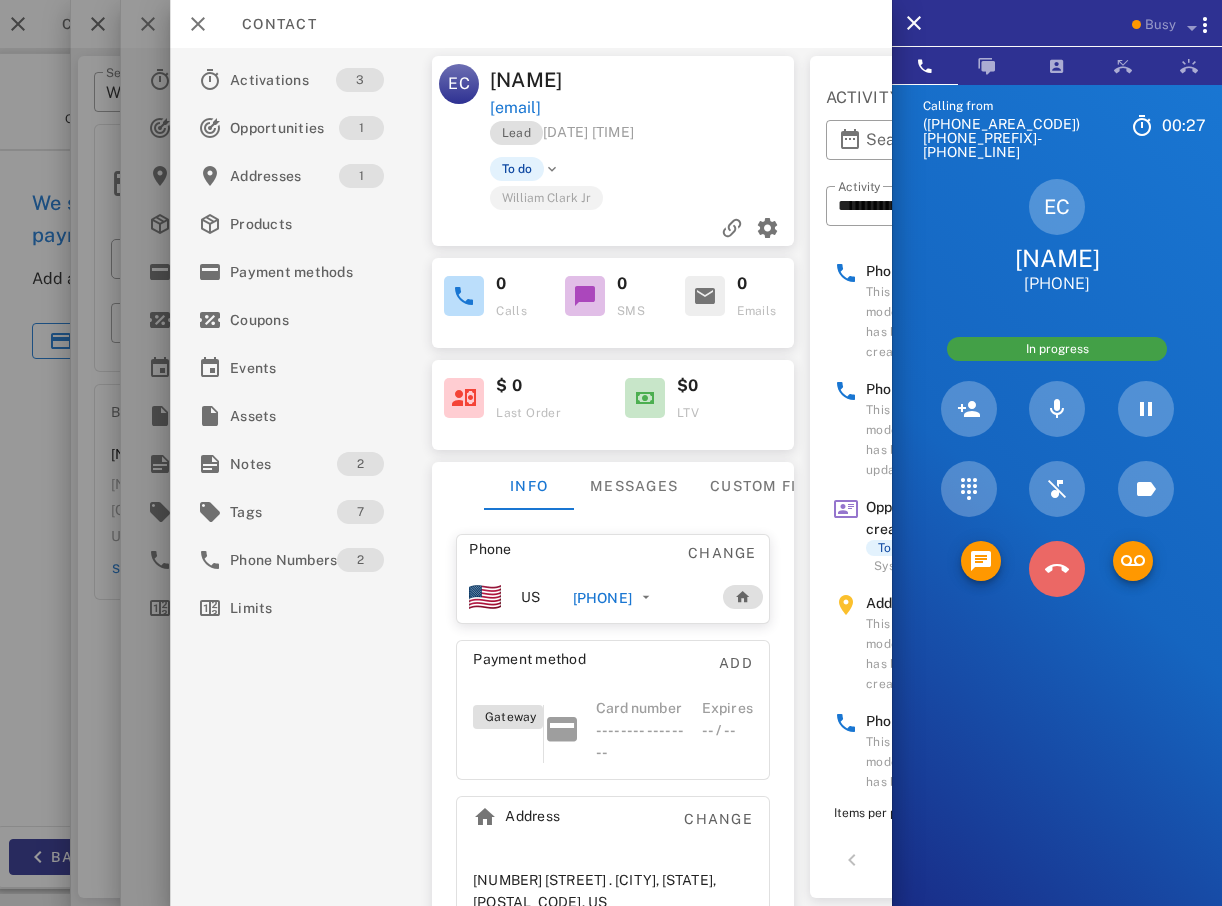 click at bounding box center (1057, 569) 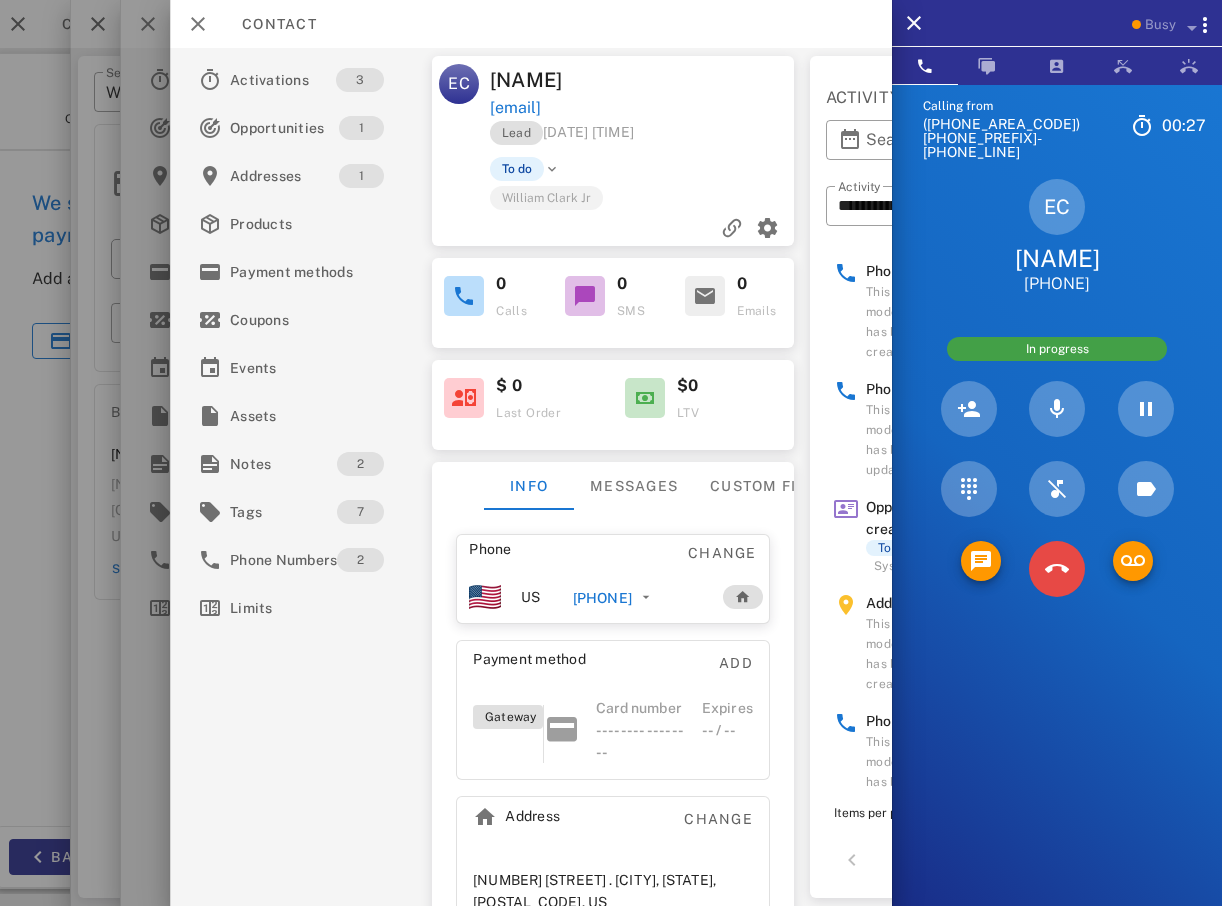 click on "JKL" at bounding box center (0, 0) 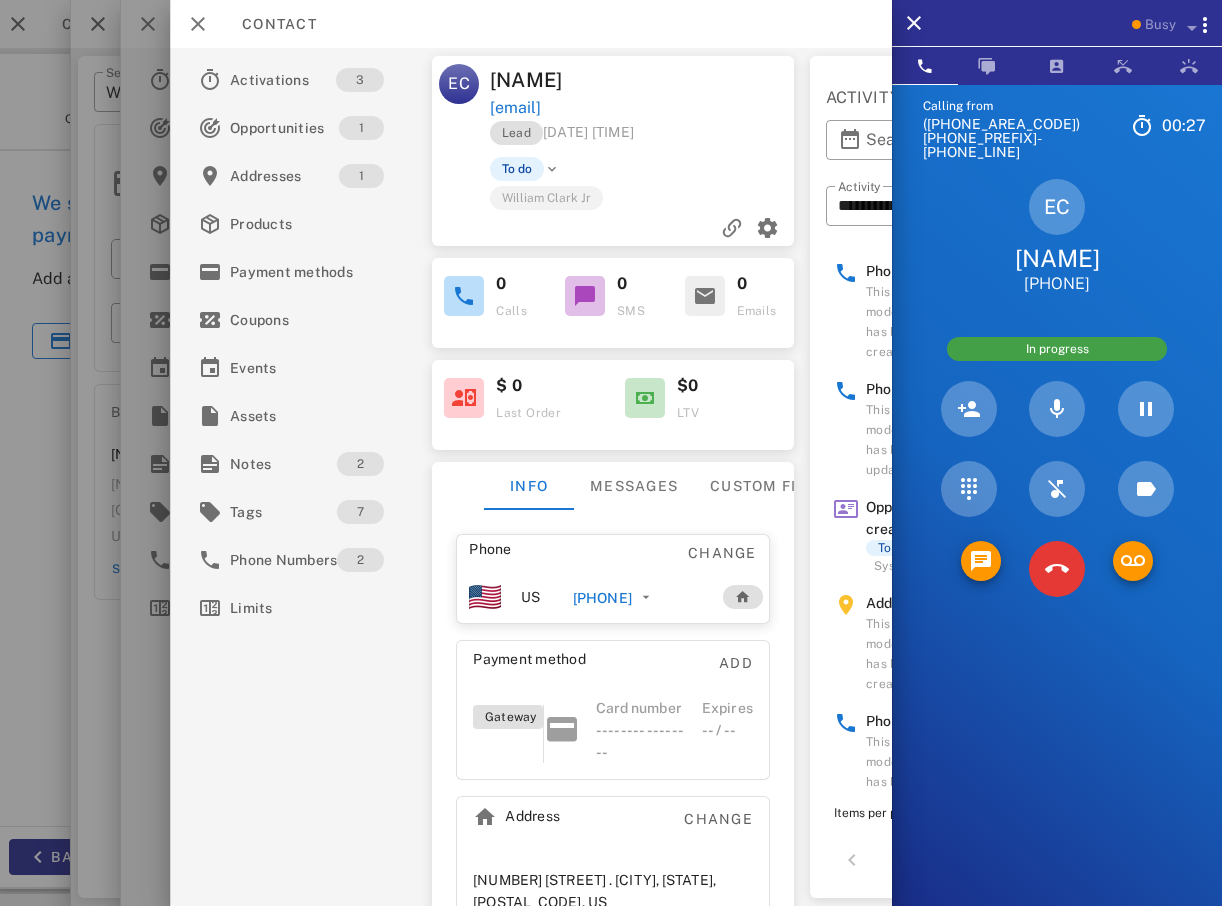click on "JKL" at bounding box center (0, 0) 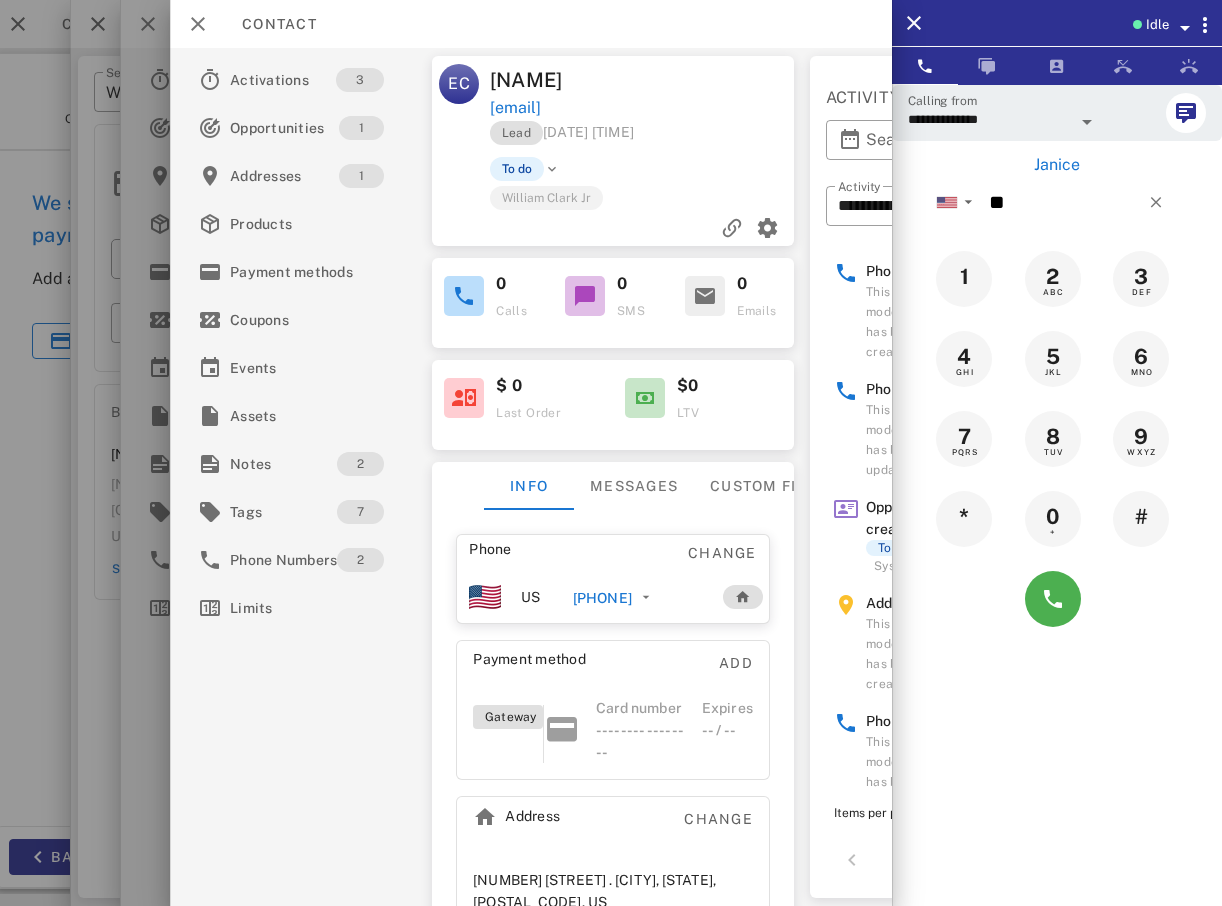 click at bounding box center (611, 453) 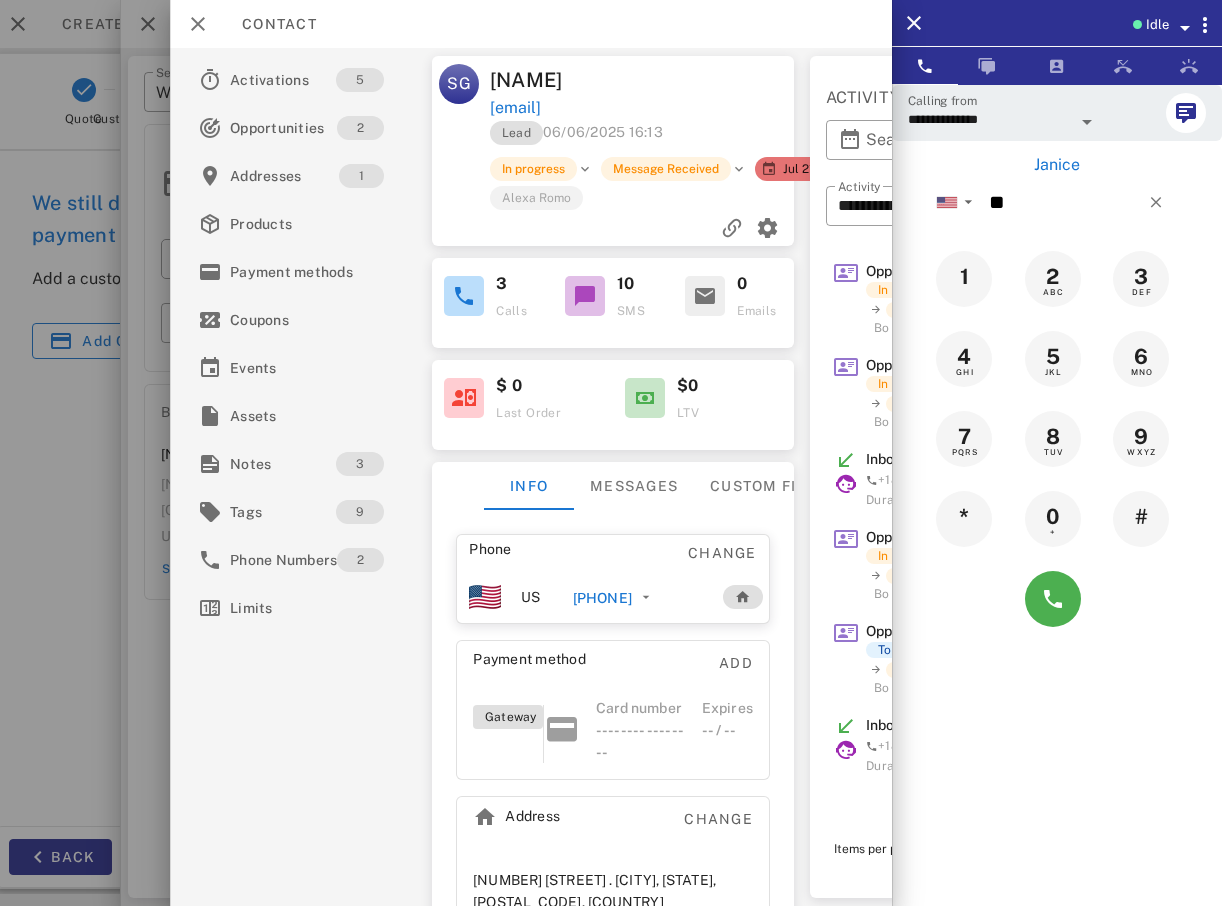 click at bounding box center (611, 453) 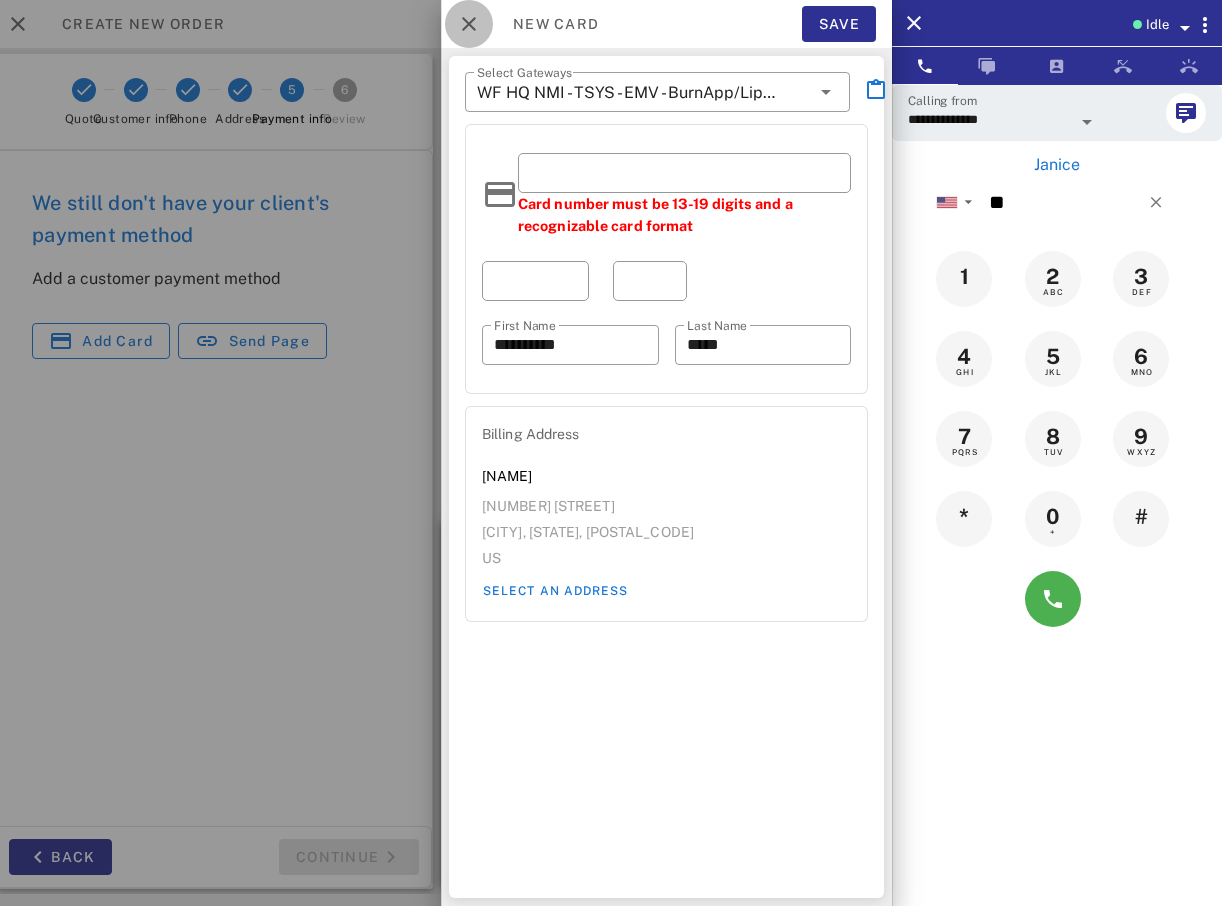 click at bounding box center [469, 24] 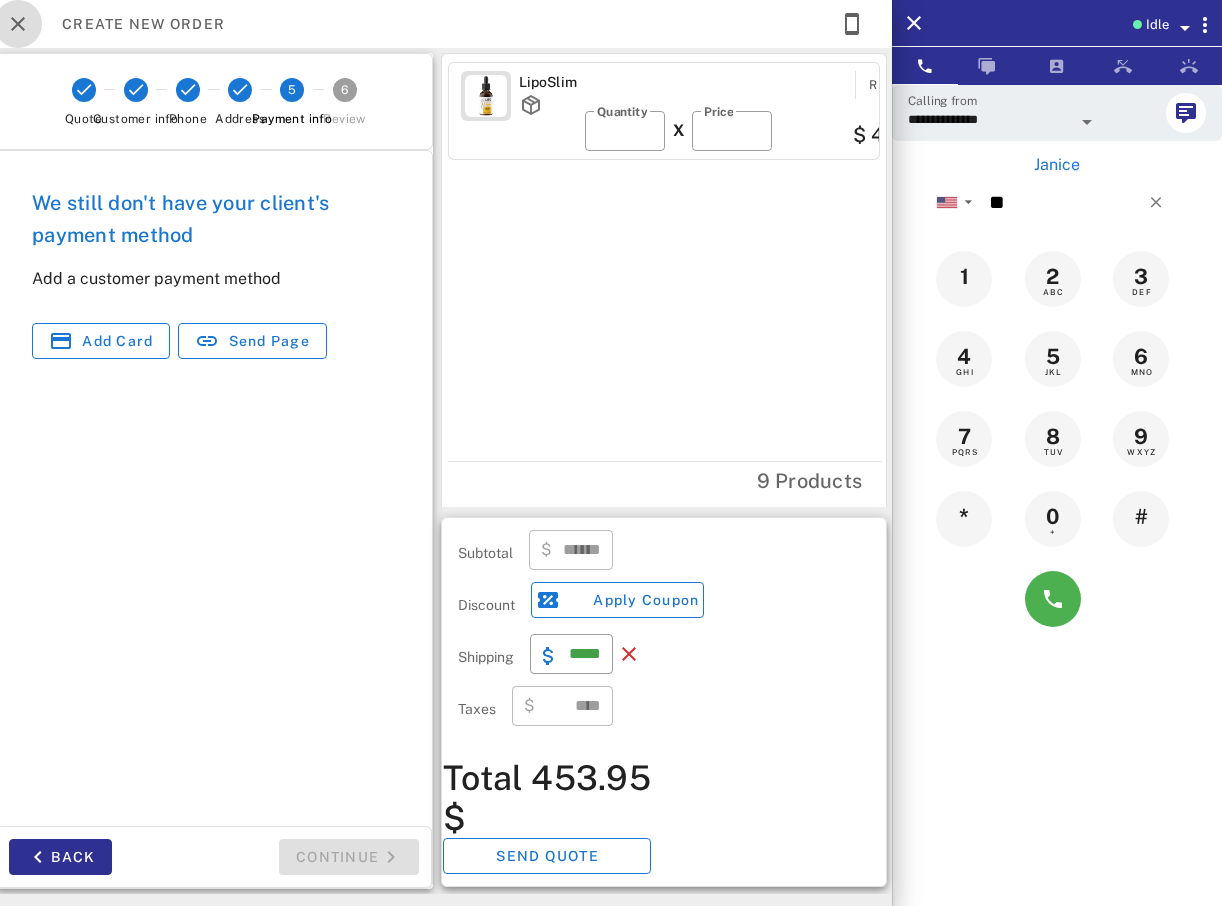 click at bounding box center (18, 24) 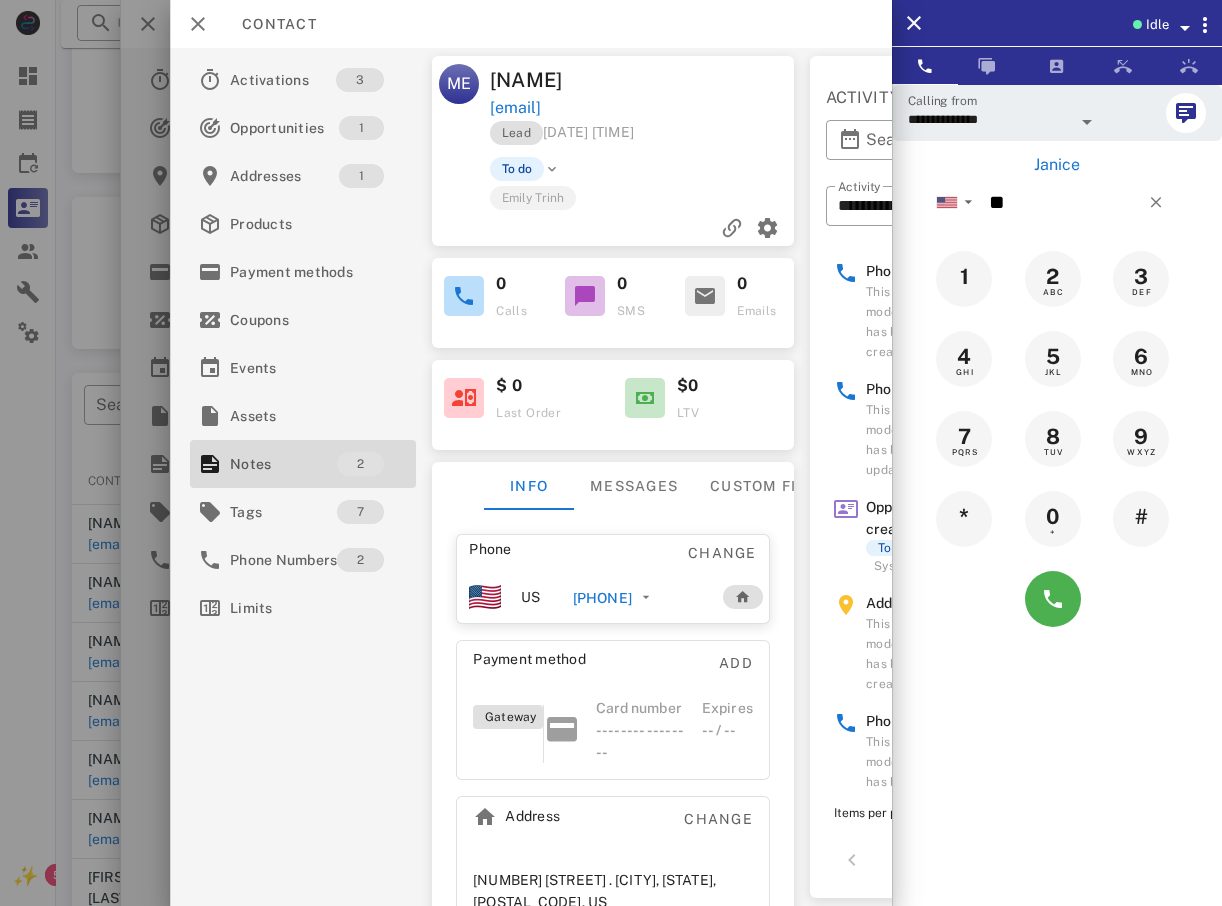 click at bounding box center (611, 453) 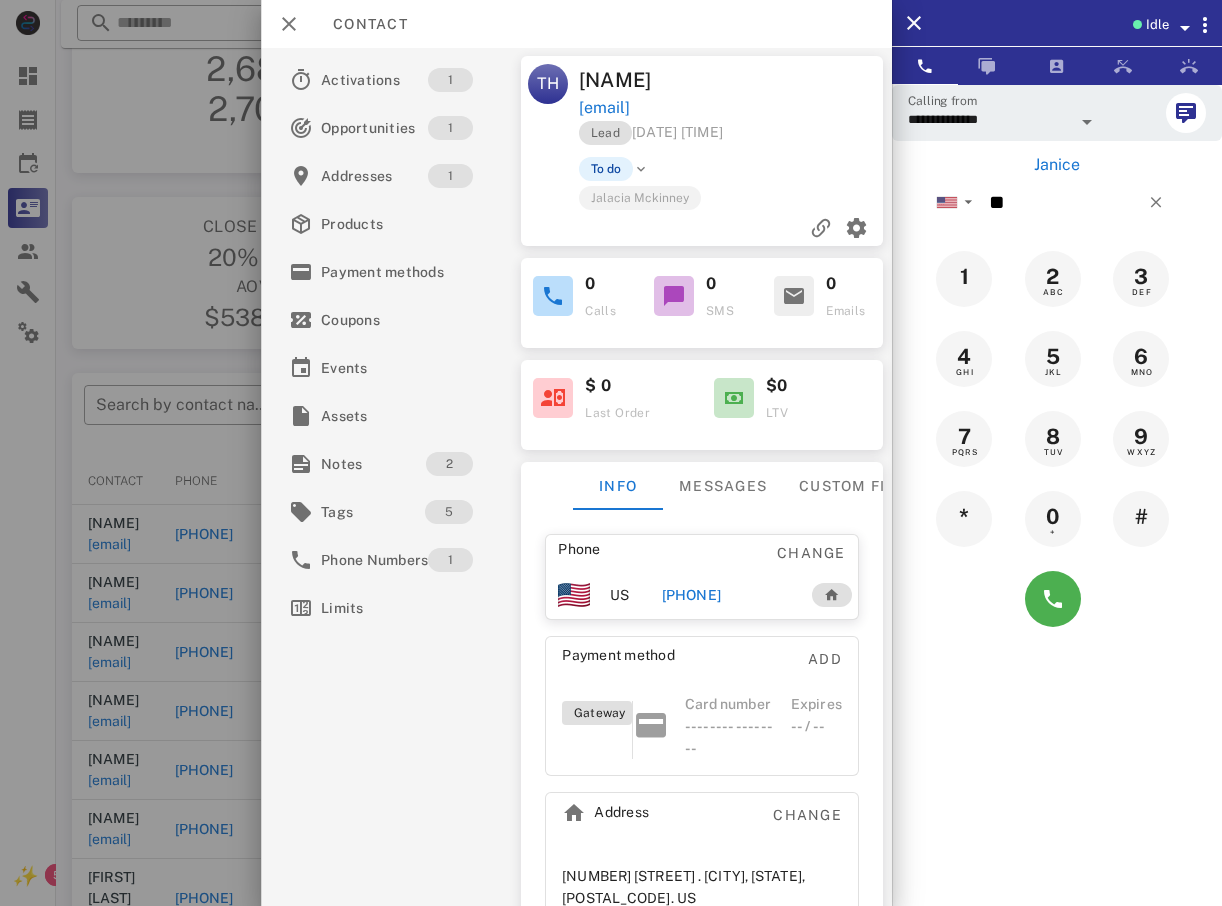click at bounding box center (611, 453) 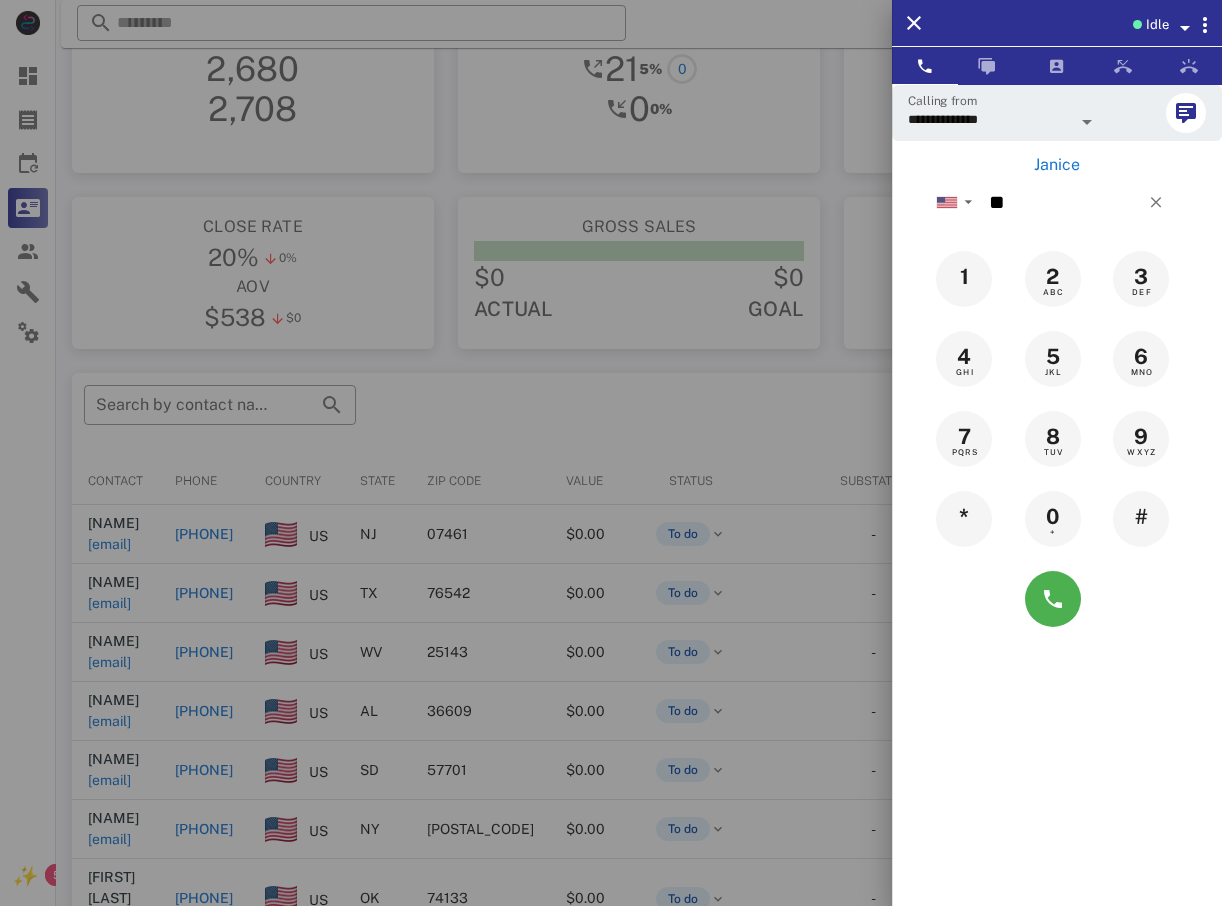 click at bounding box center (611, 453) 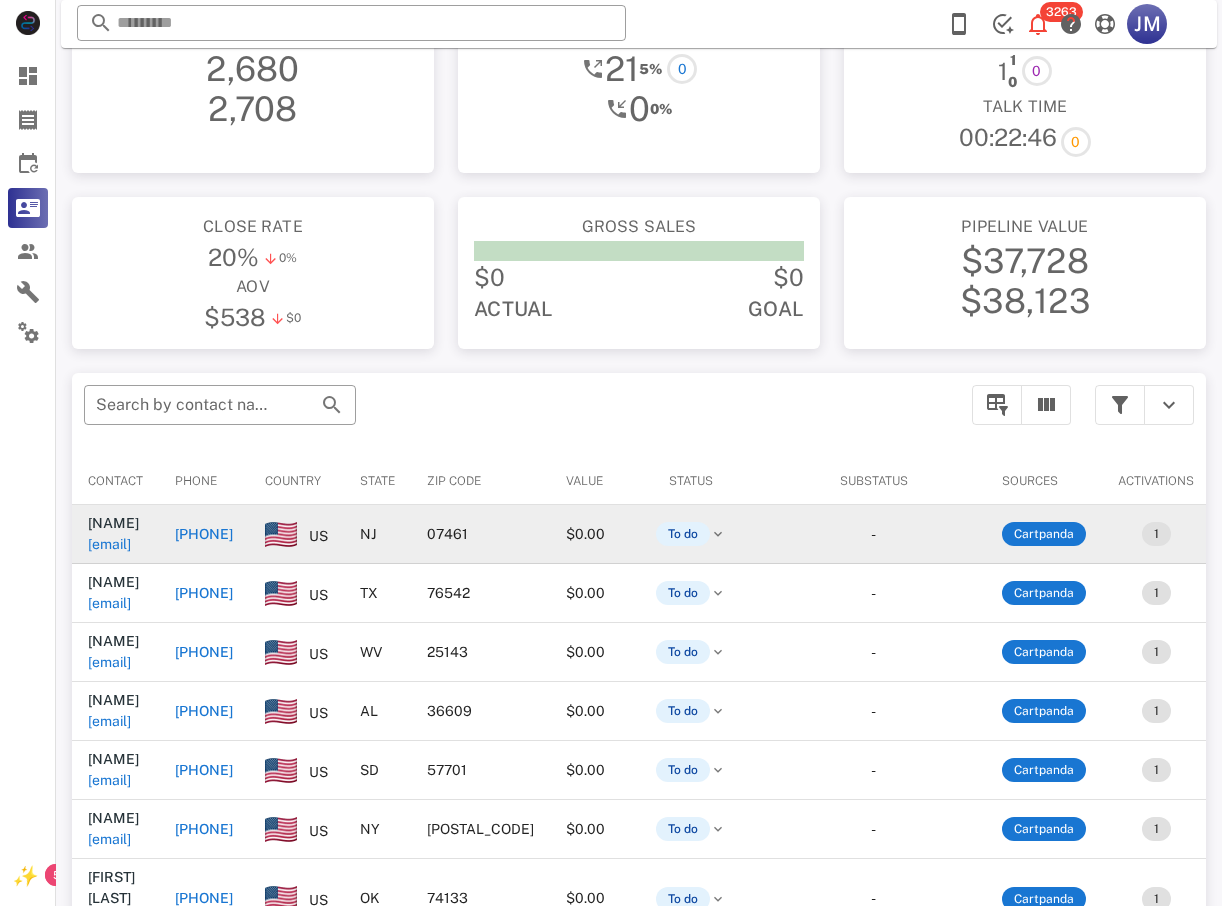 click on "+12017381448" at bounding box center [204, 534] 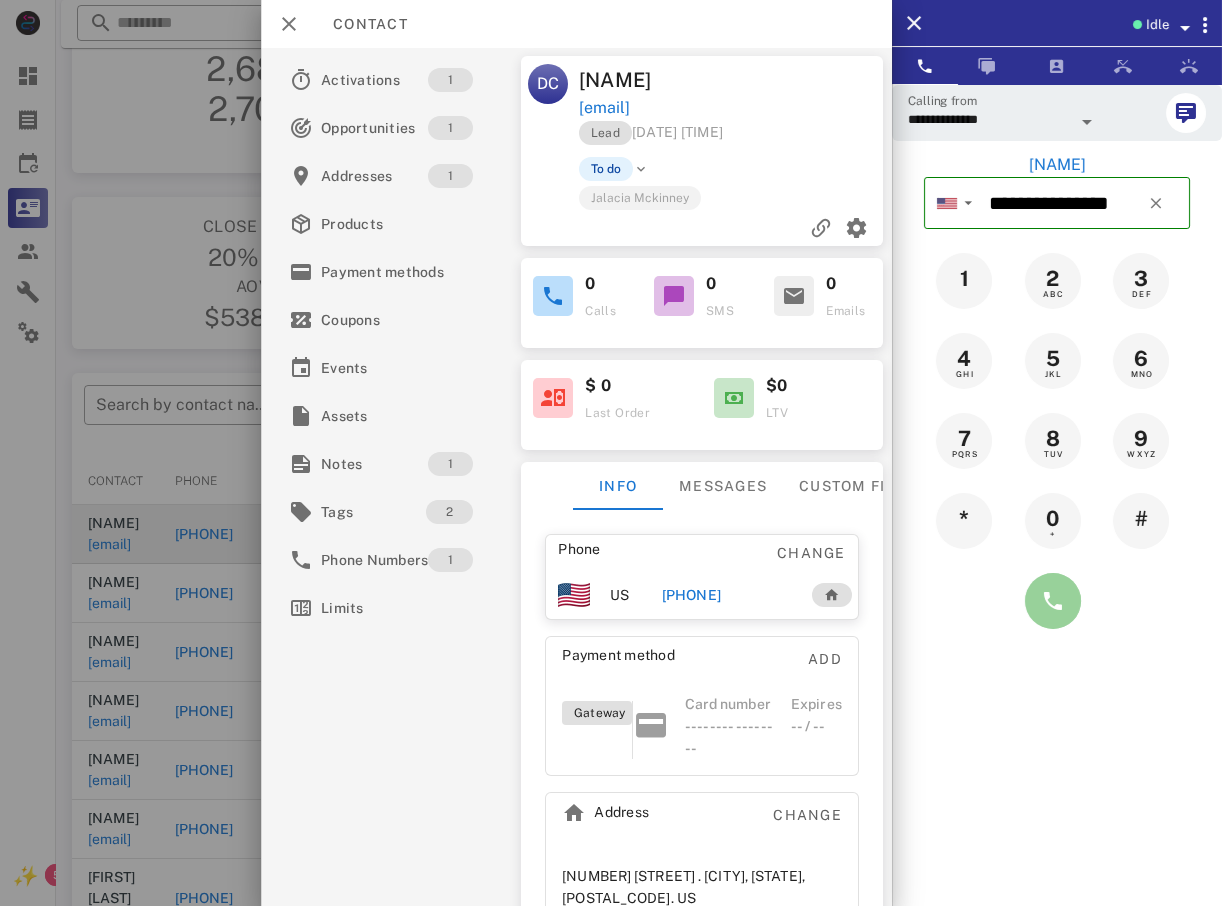 click at bounding box center [1053, 601] 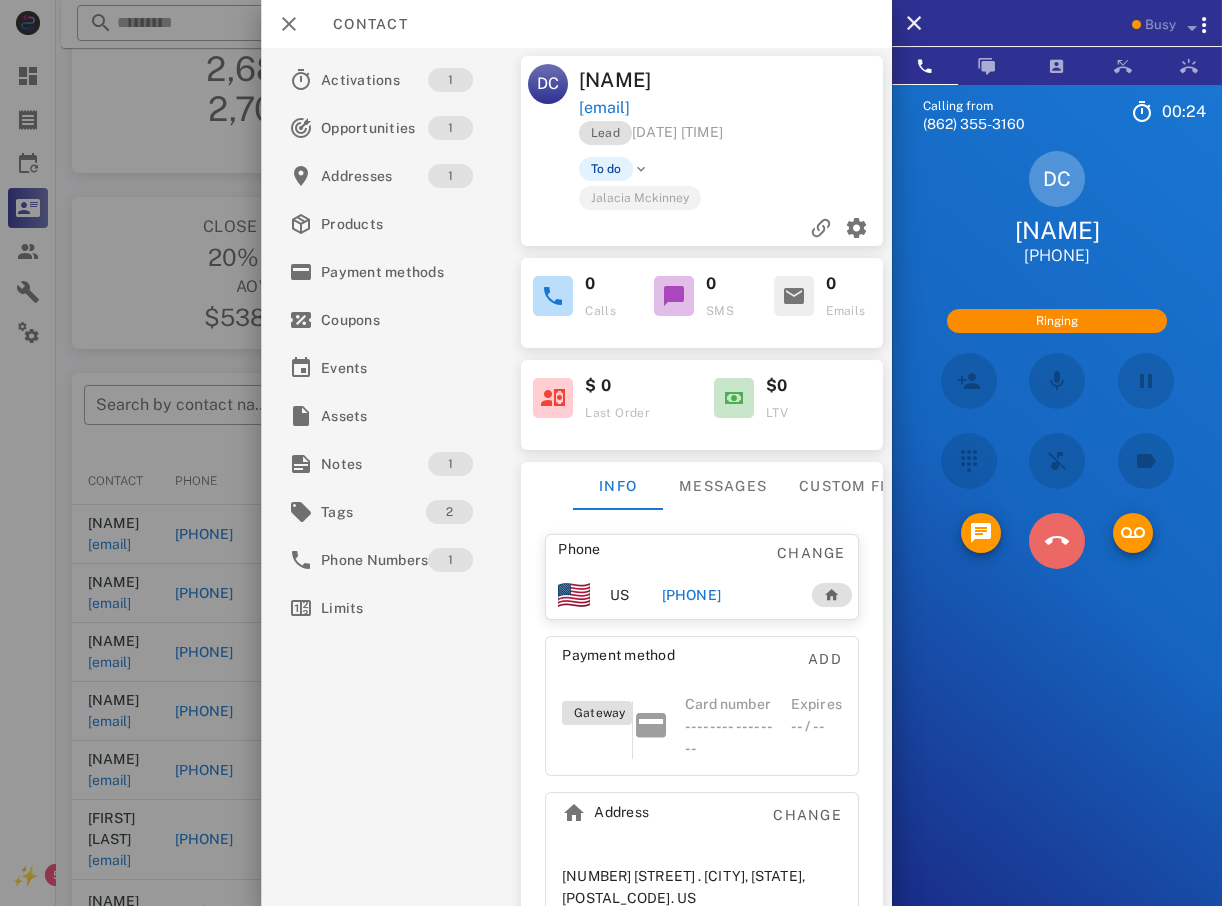 click at bounding box center [1057, 541] 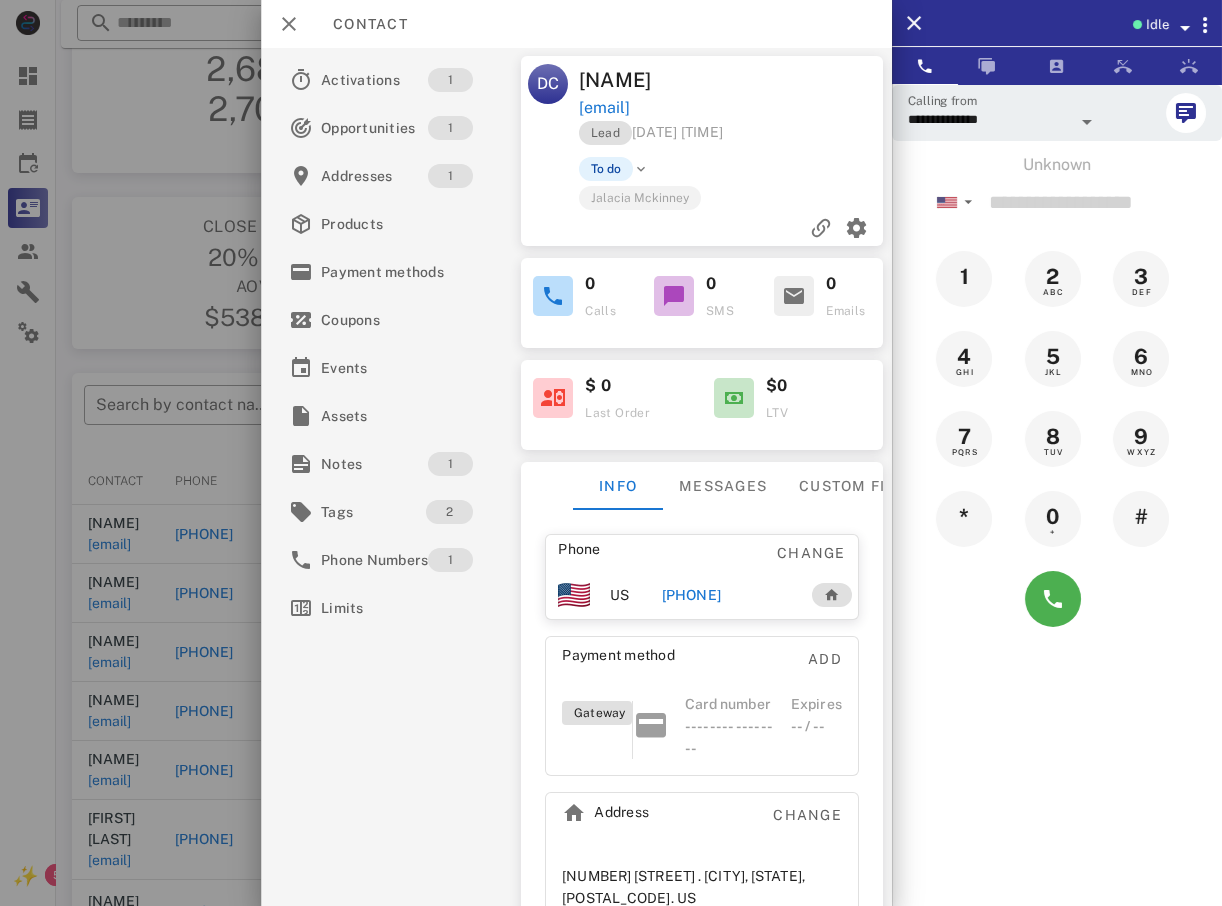 click at bounding box center (611, 453) 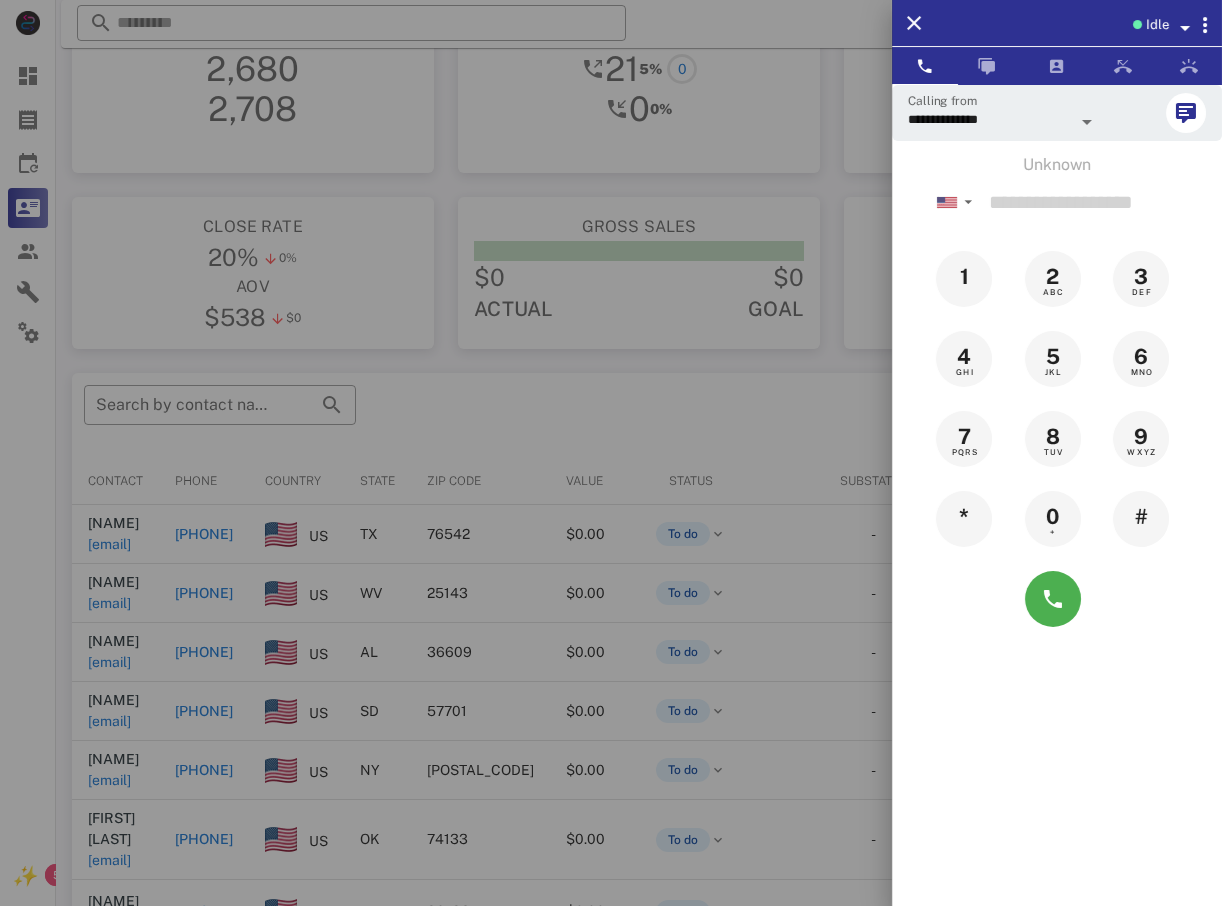 click at bounding box center [611, 453] 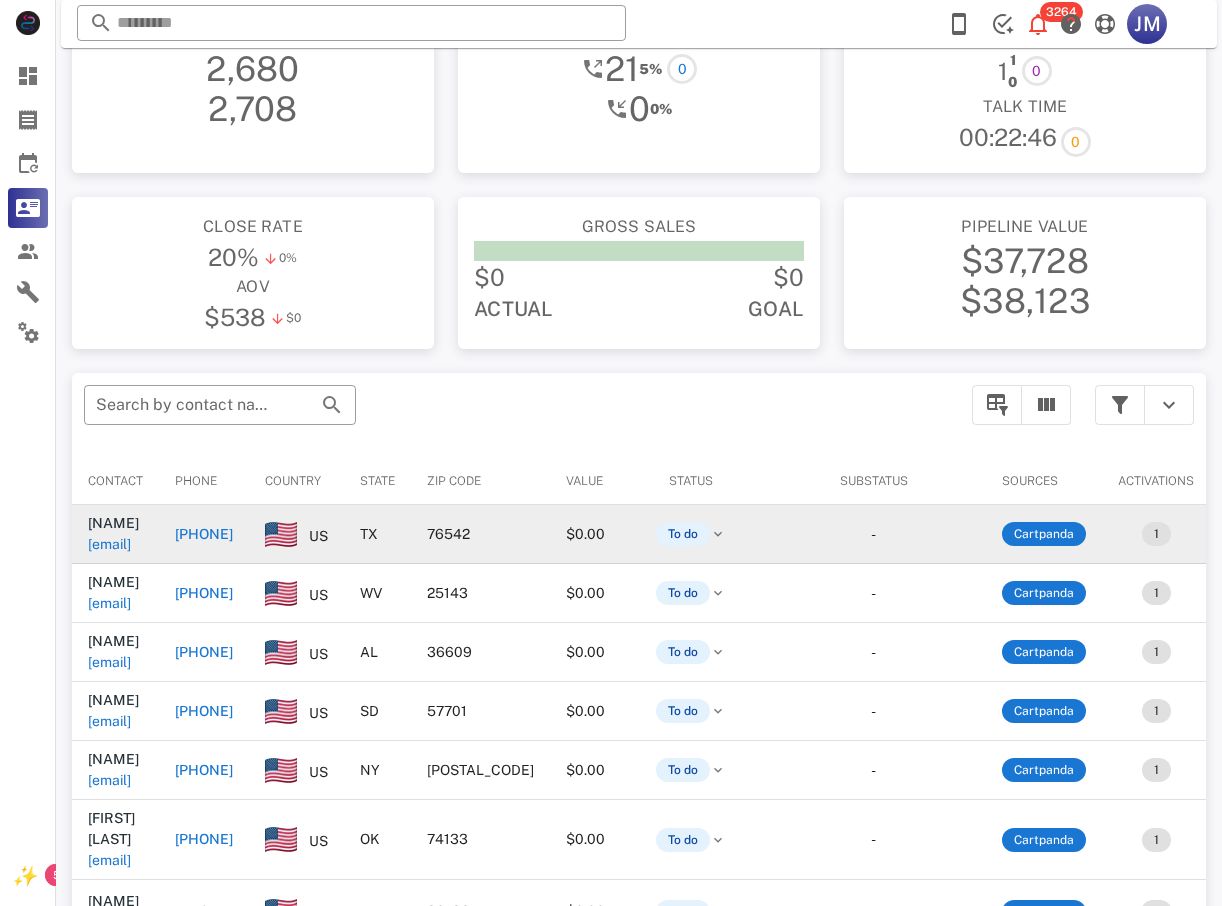 click on "+12145380016" at bounding box center (204, 534) 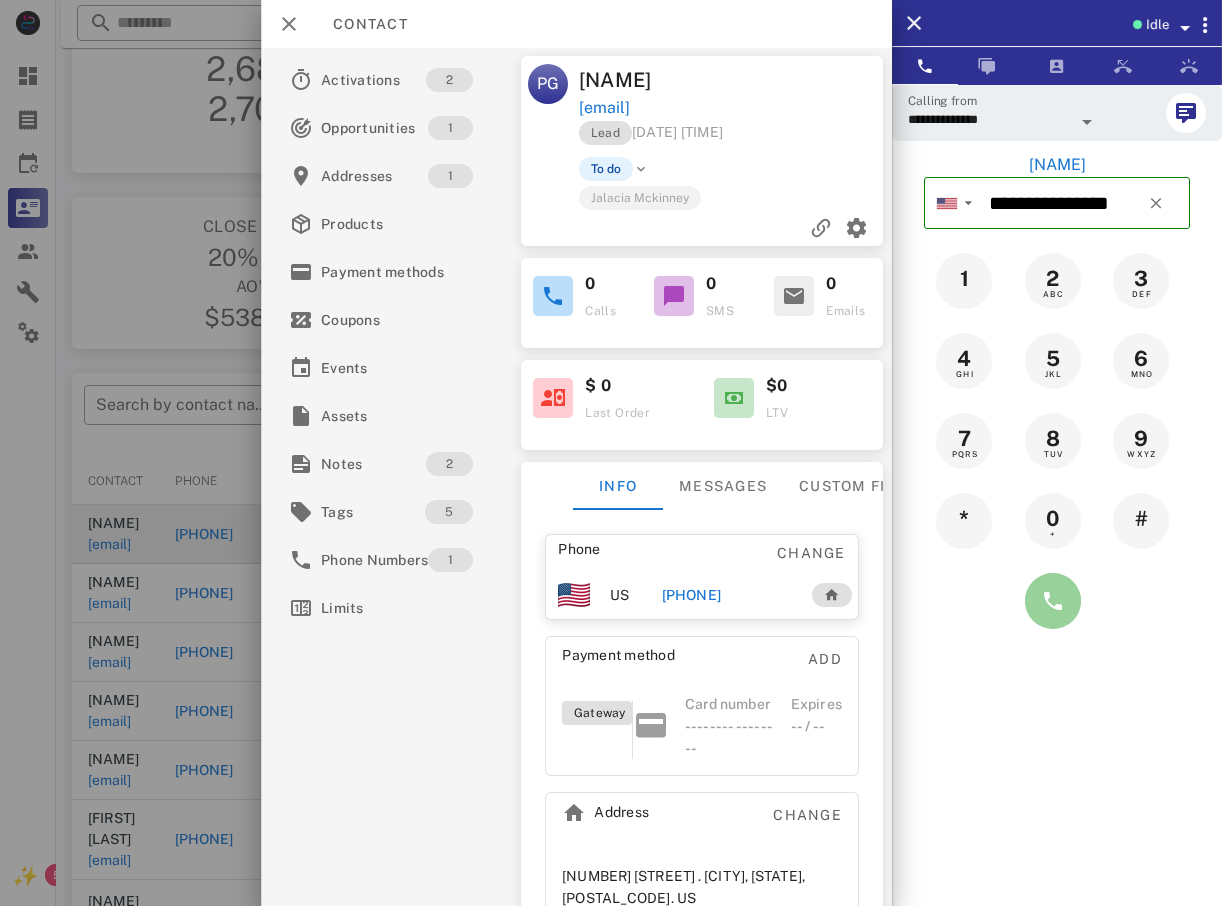 click at bounding box center (1053, 601) 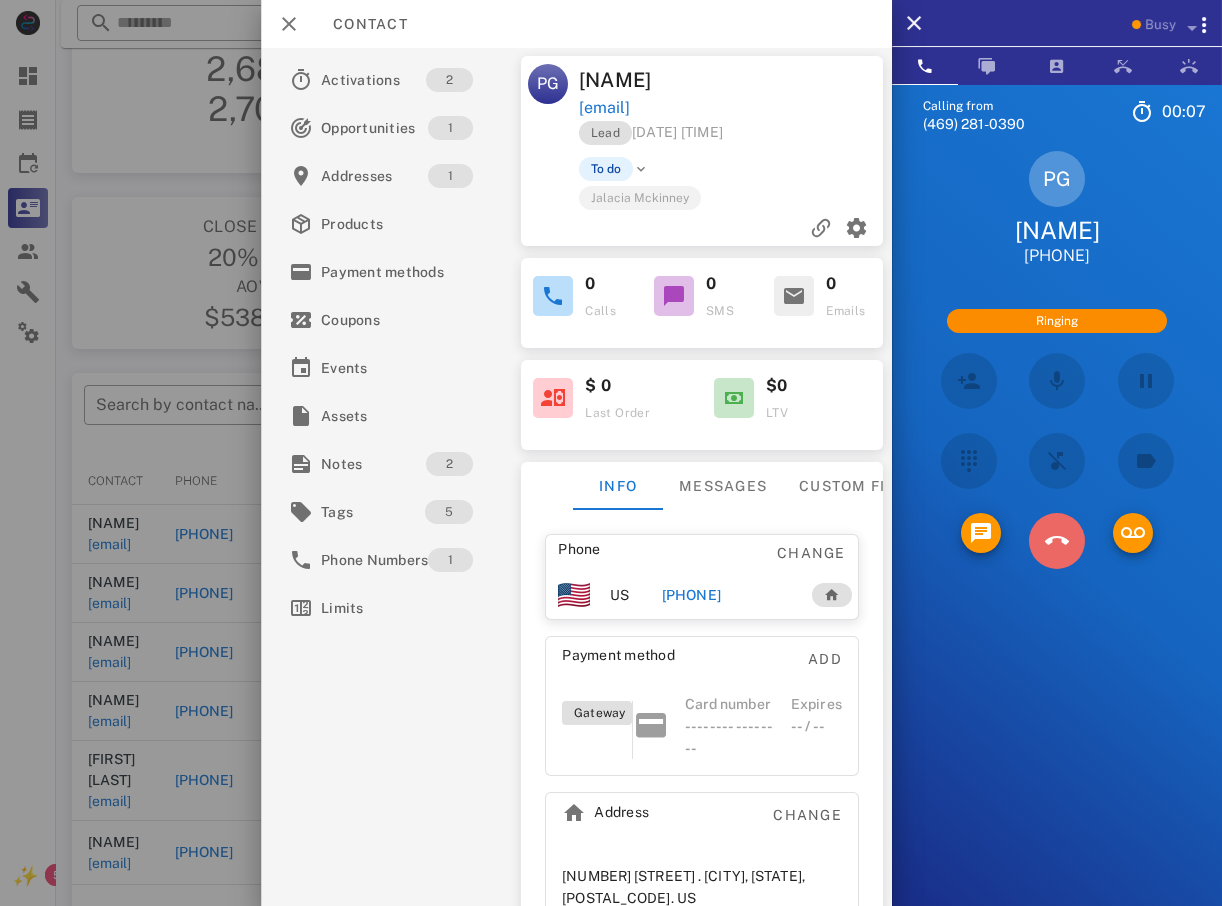 click at bounding box center [1057, 541] 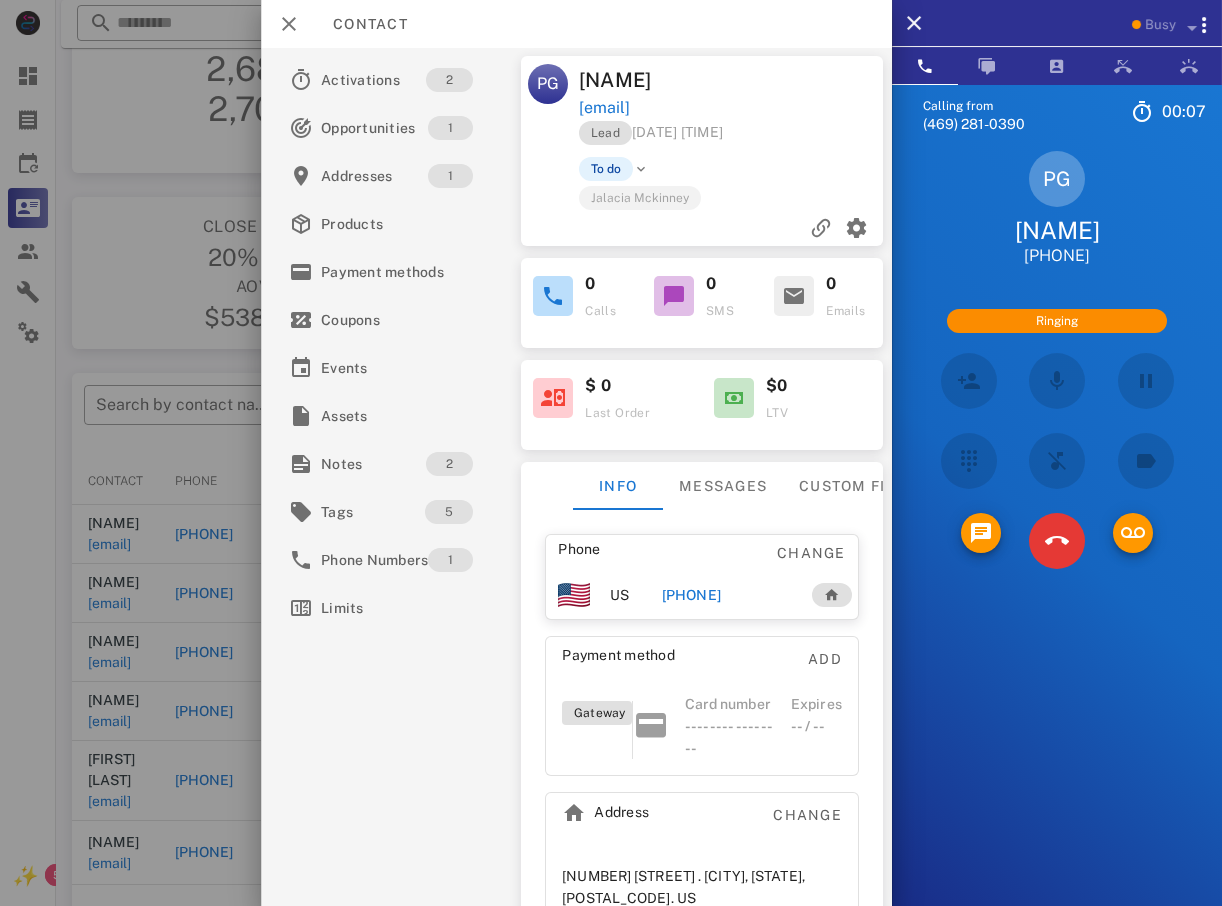 click on "5 JKL" at bounding box center (0, 0) 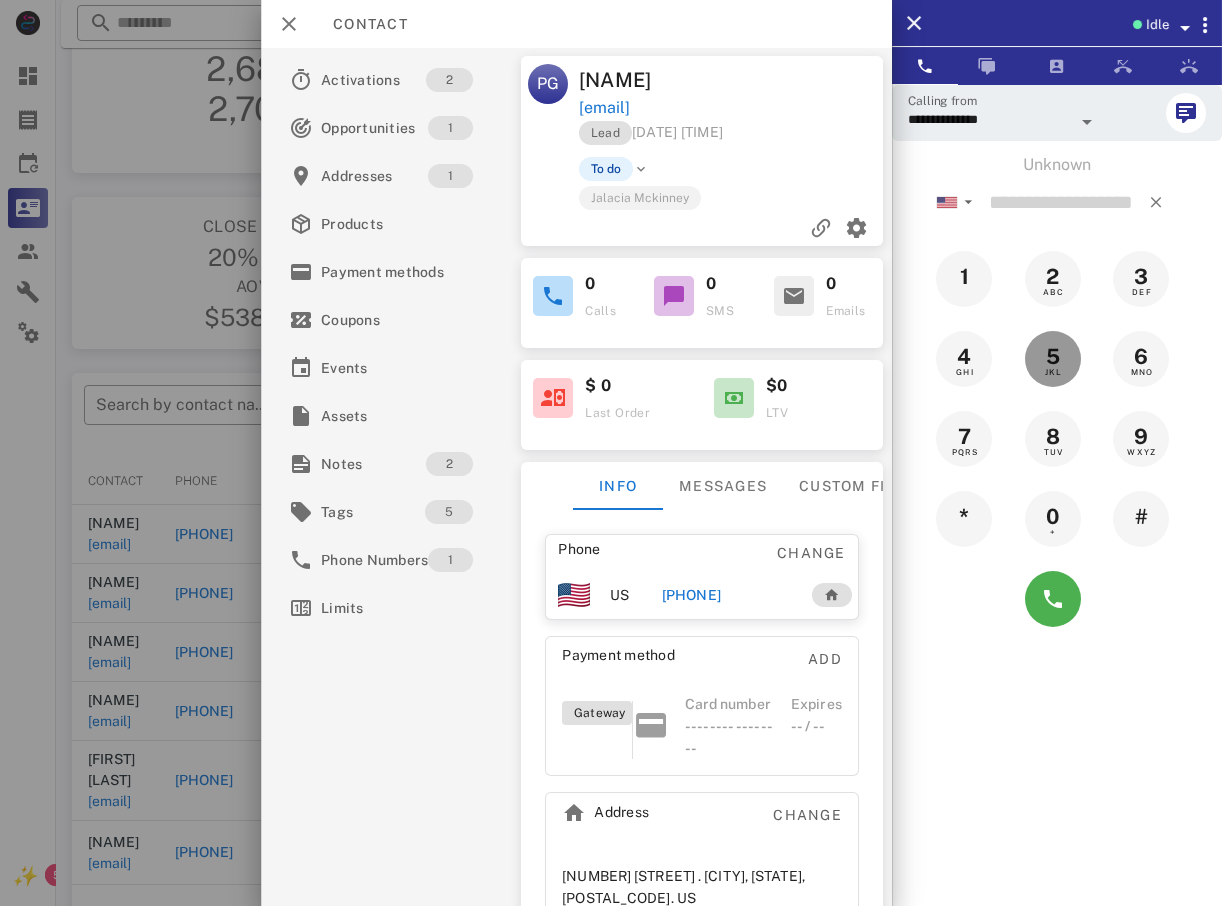 type on "*" 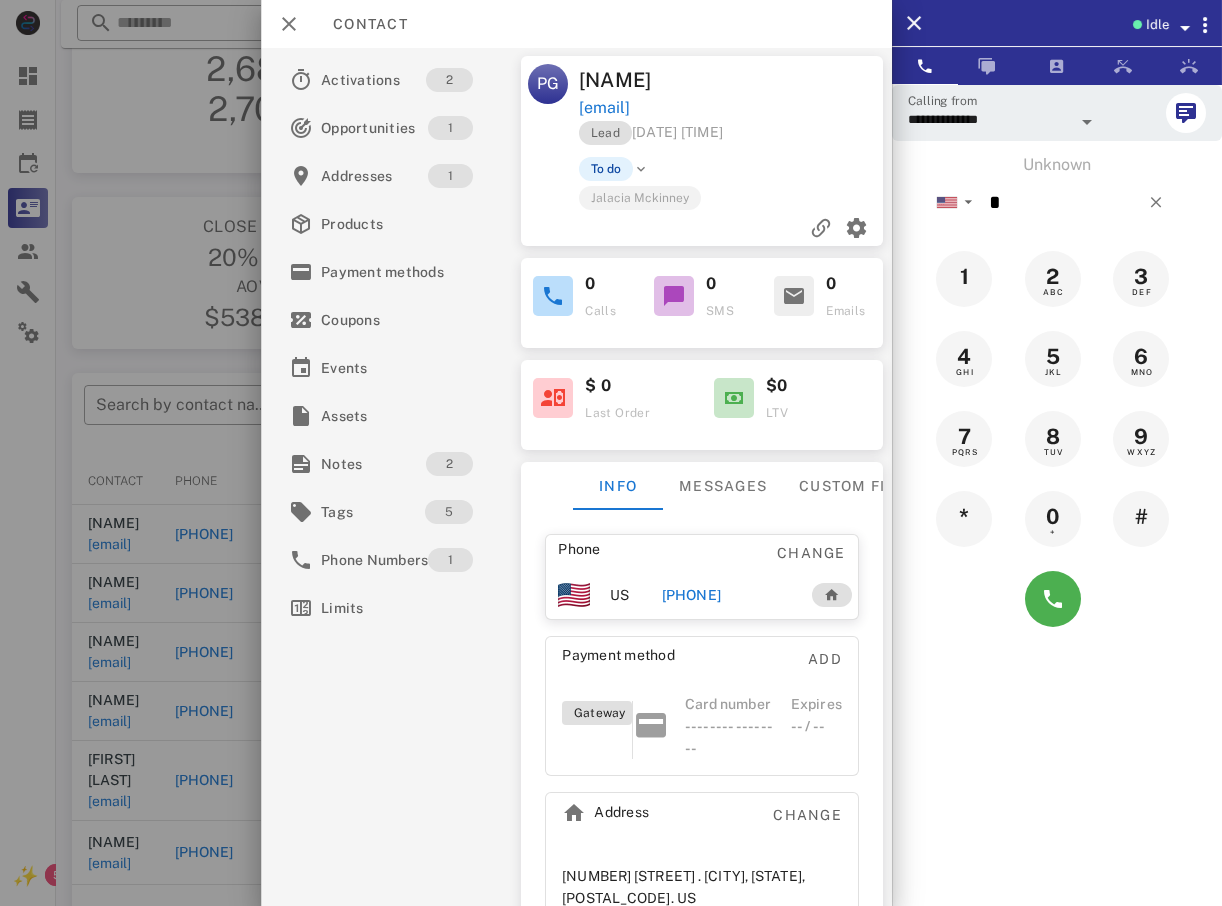 click at bounding box center (611, 453) 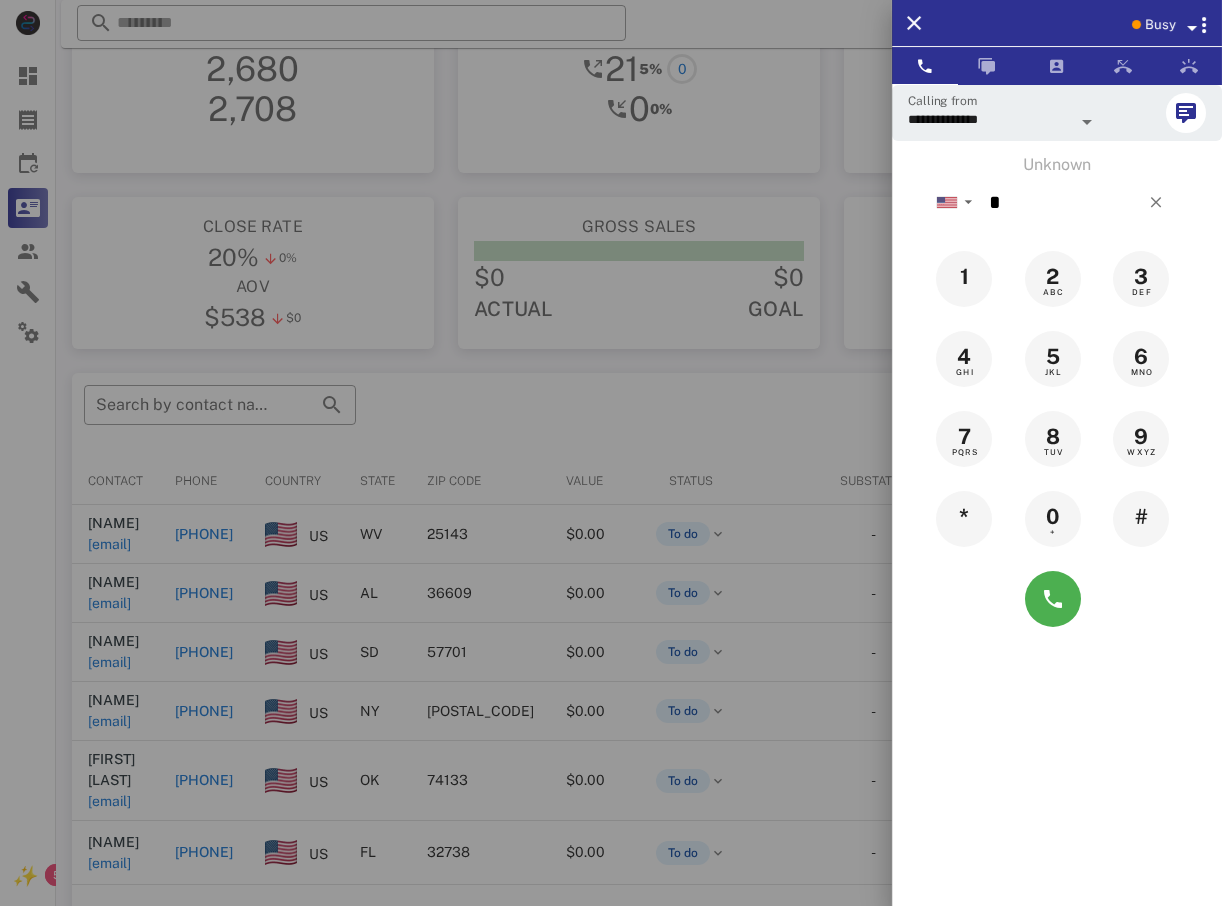 click at bounding box center (611, 453) 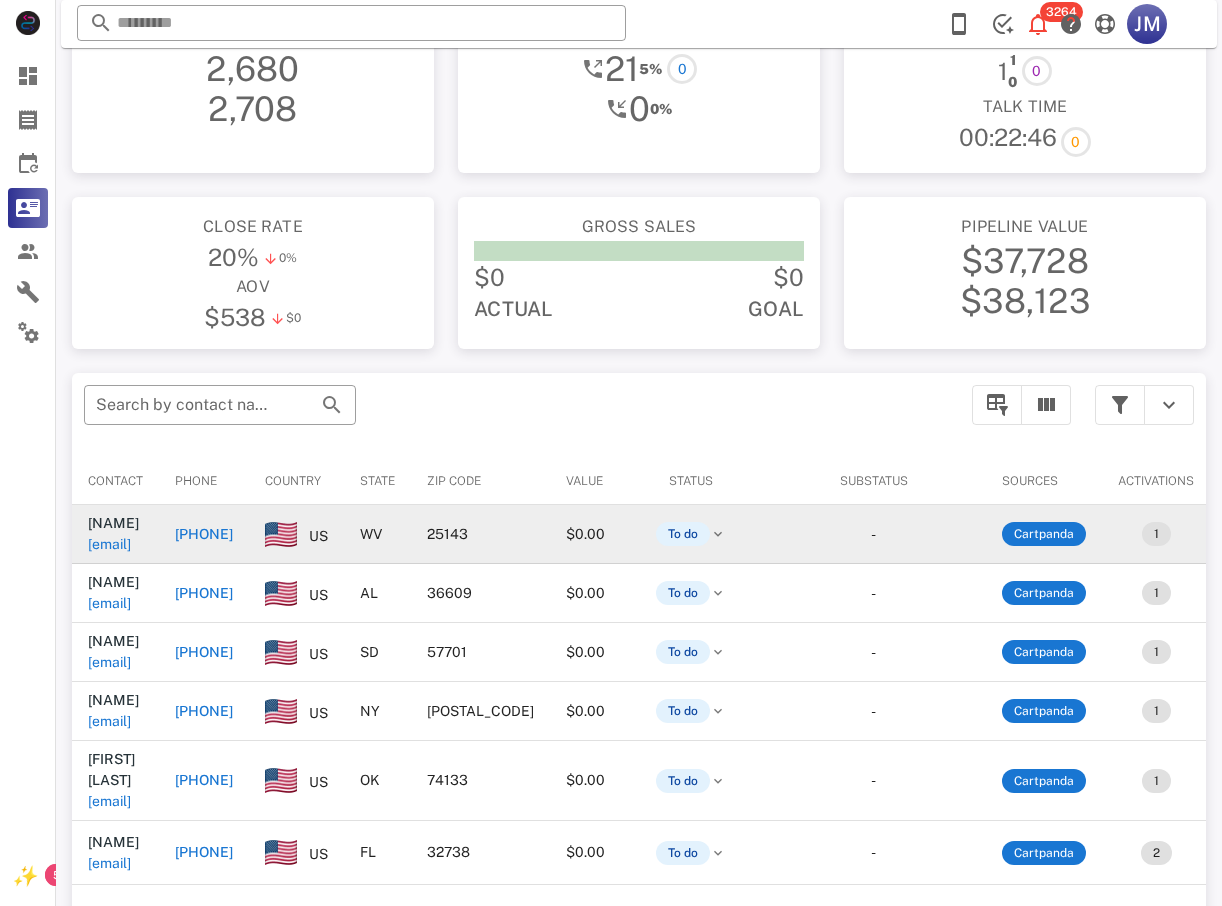 click on "+13045506184" at bounding box center (204, 534) 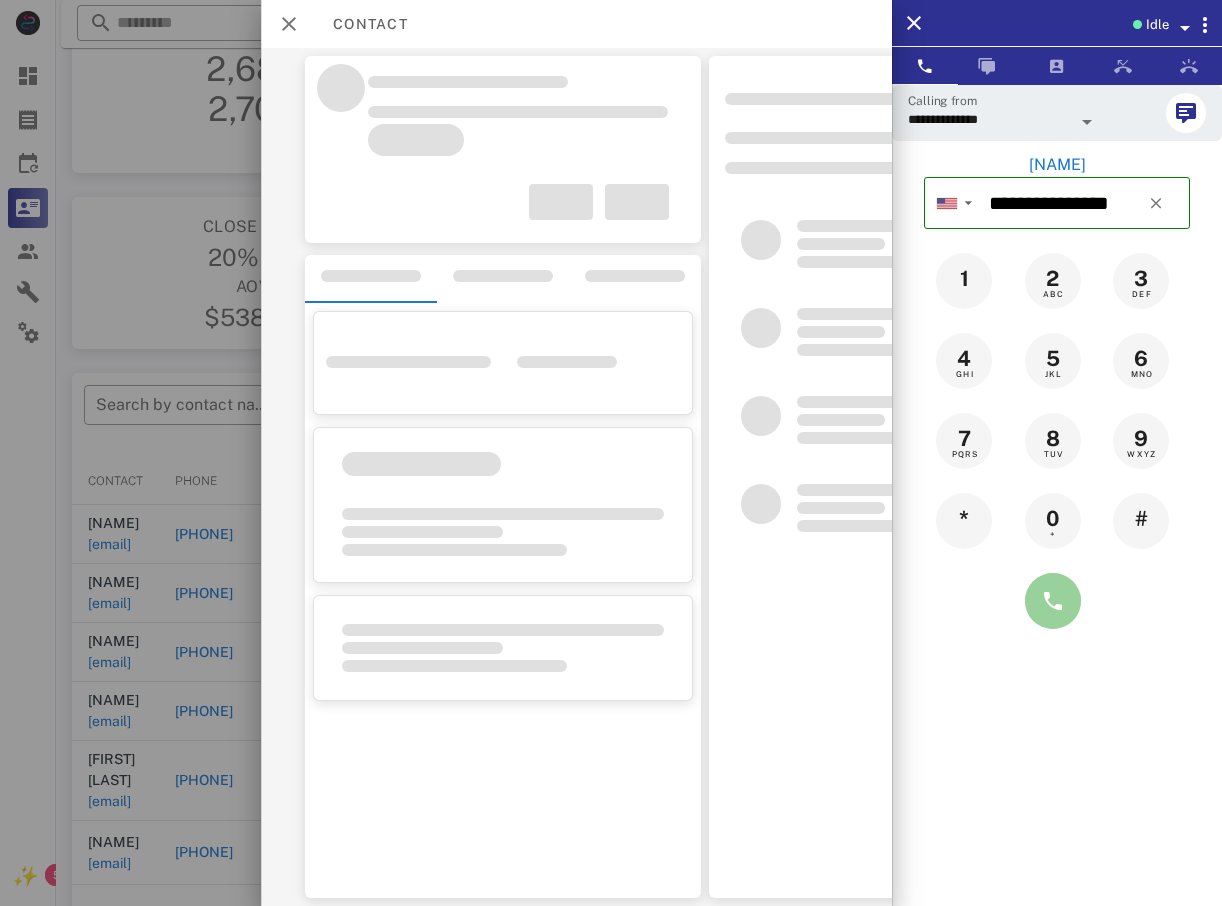 click at bounding box center [1053, 601] 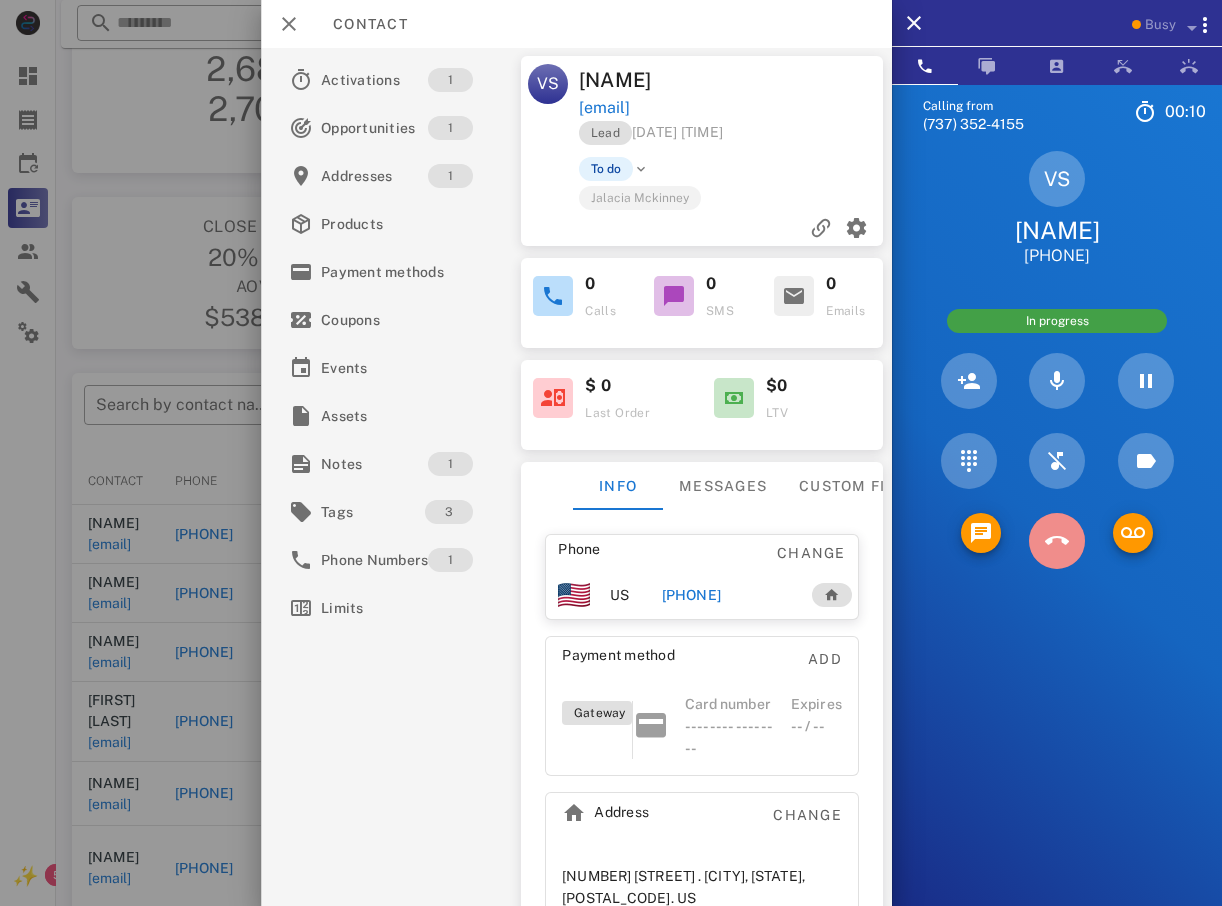 click at bounding box center (1057, 541) 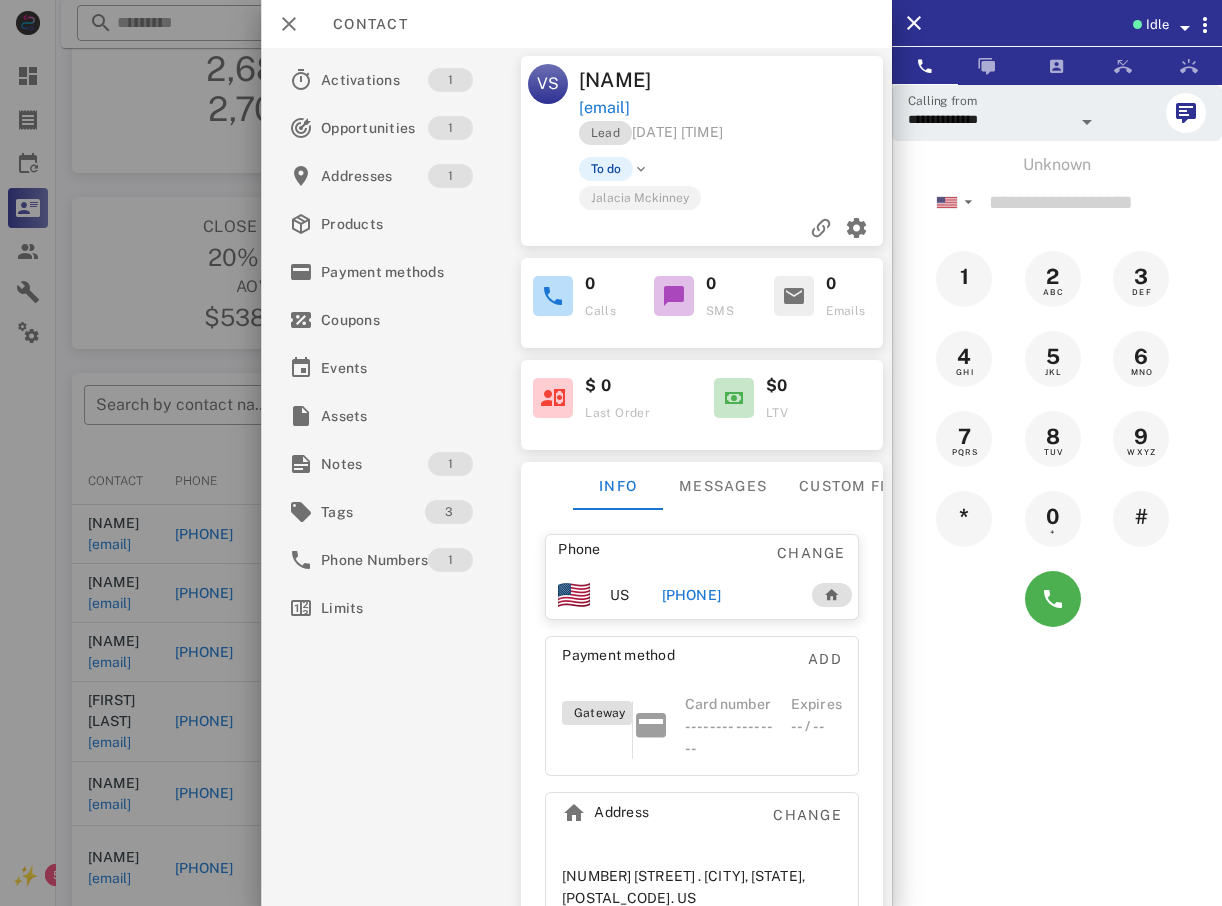 click at bounding box center [611, 453] 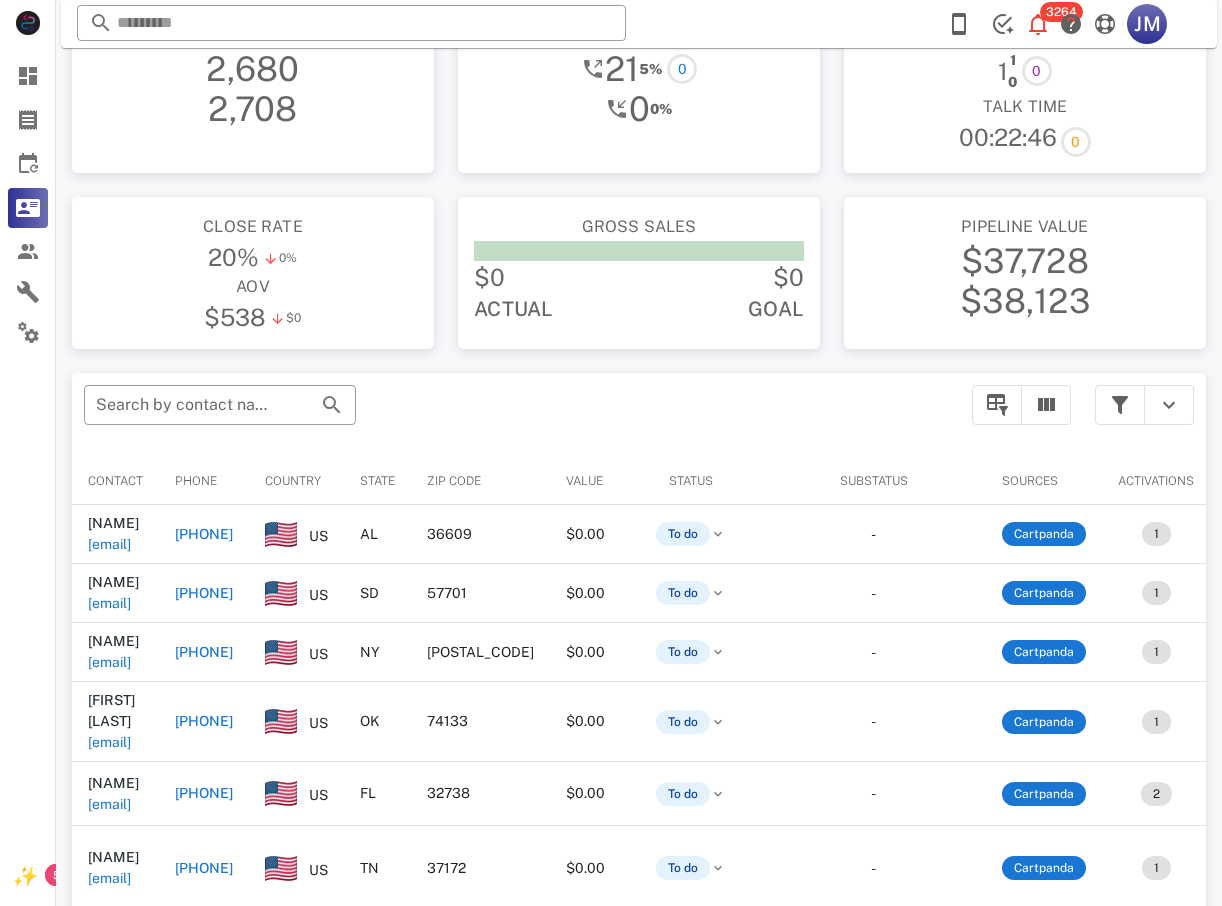 drag, startPoint x: 156, startPoint y: 487, endPoint x: 389, endPoint y: 524, distance: 235.91948 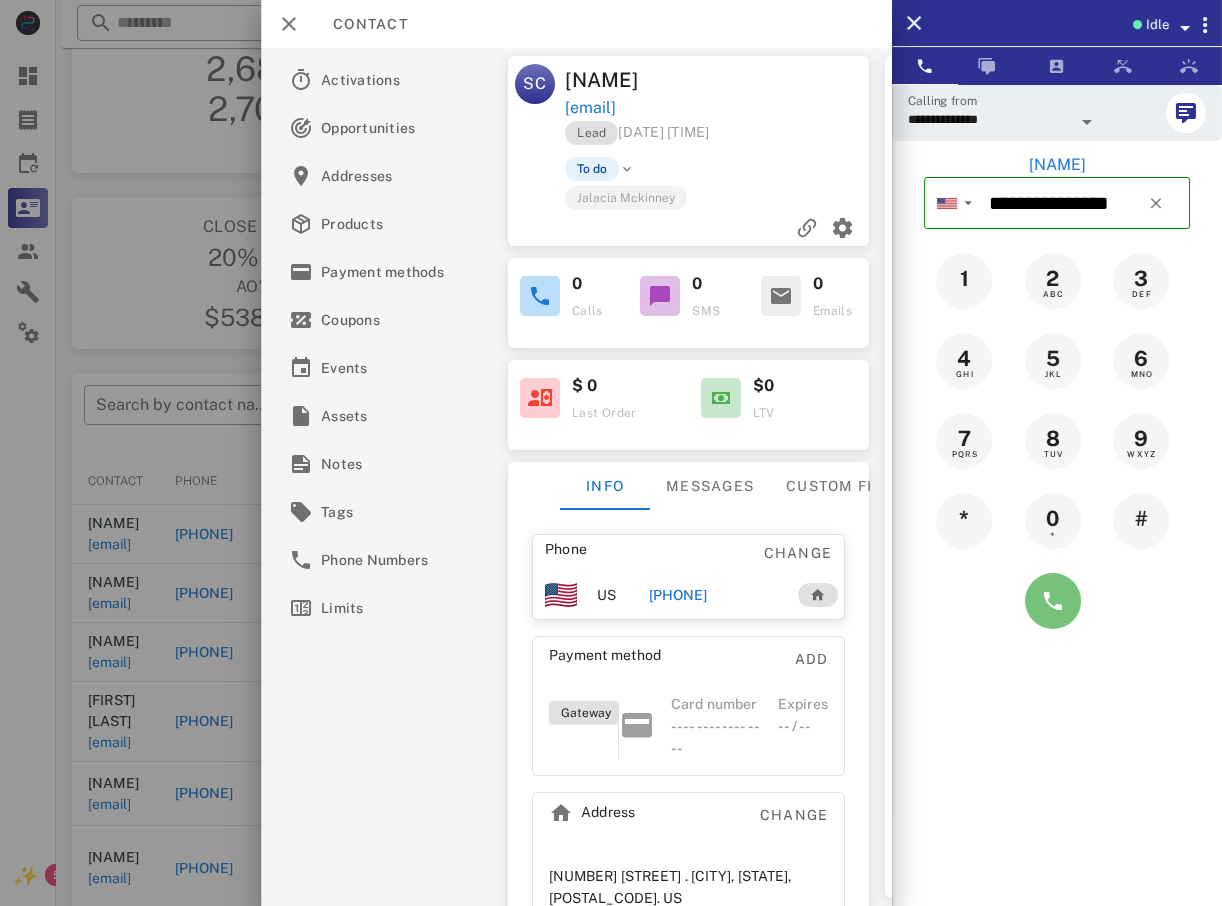 click at bounding box center (1053, 601) 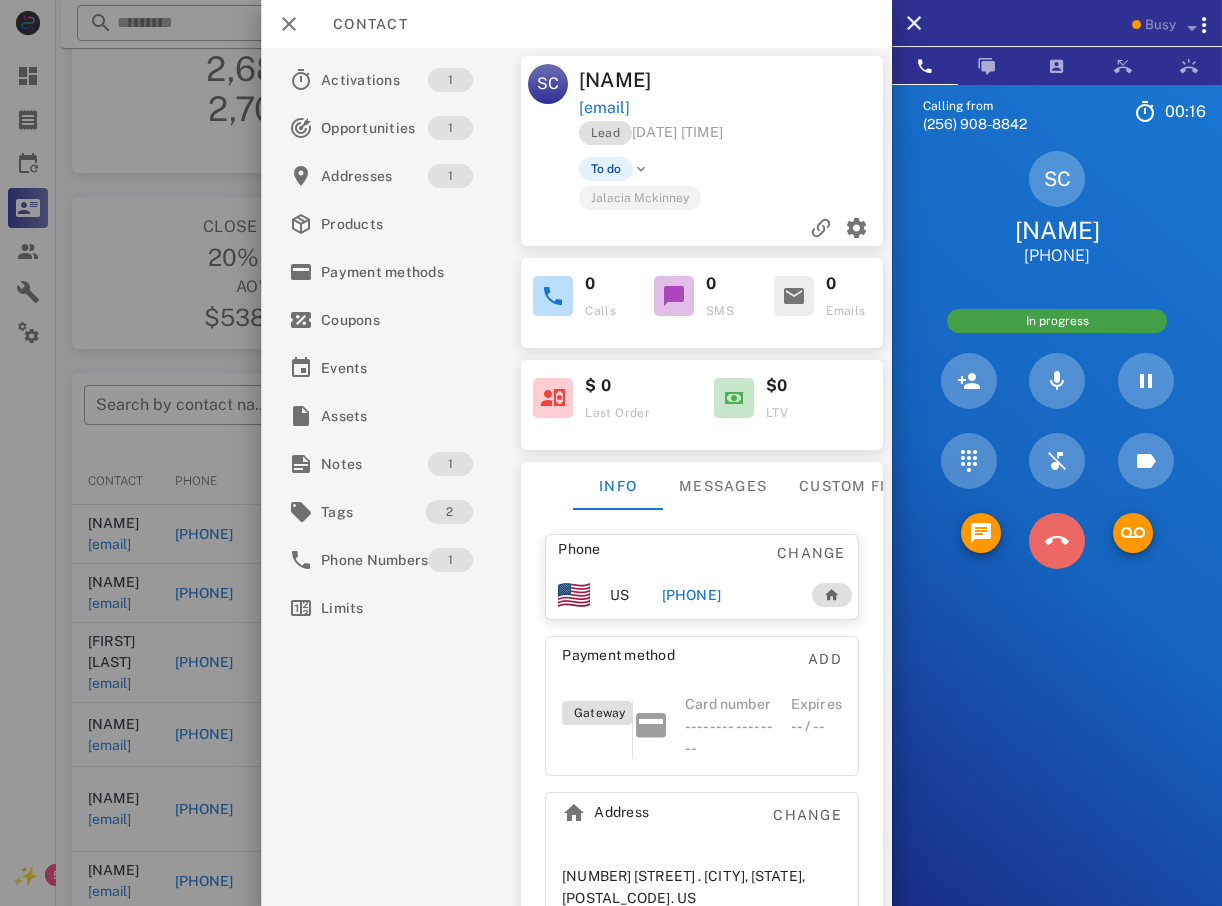 click at bounding box center [1057, 541] 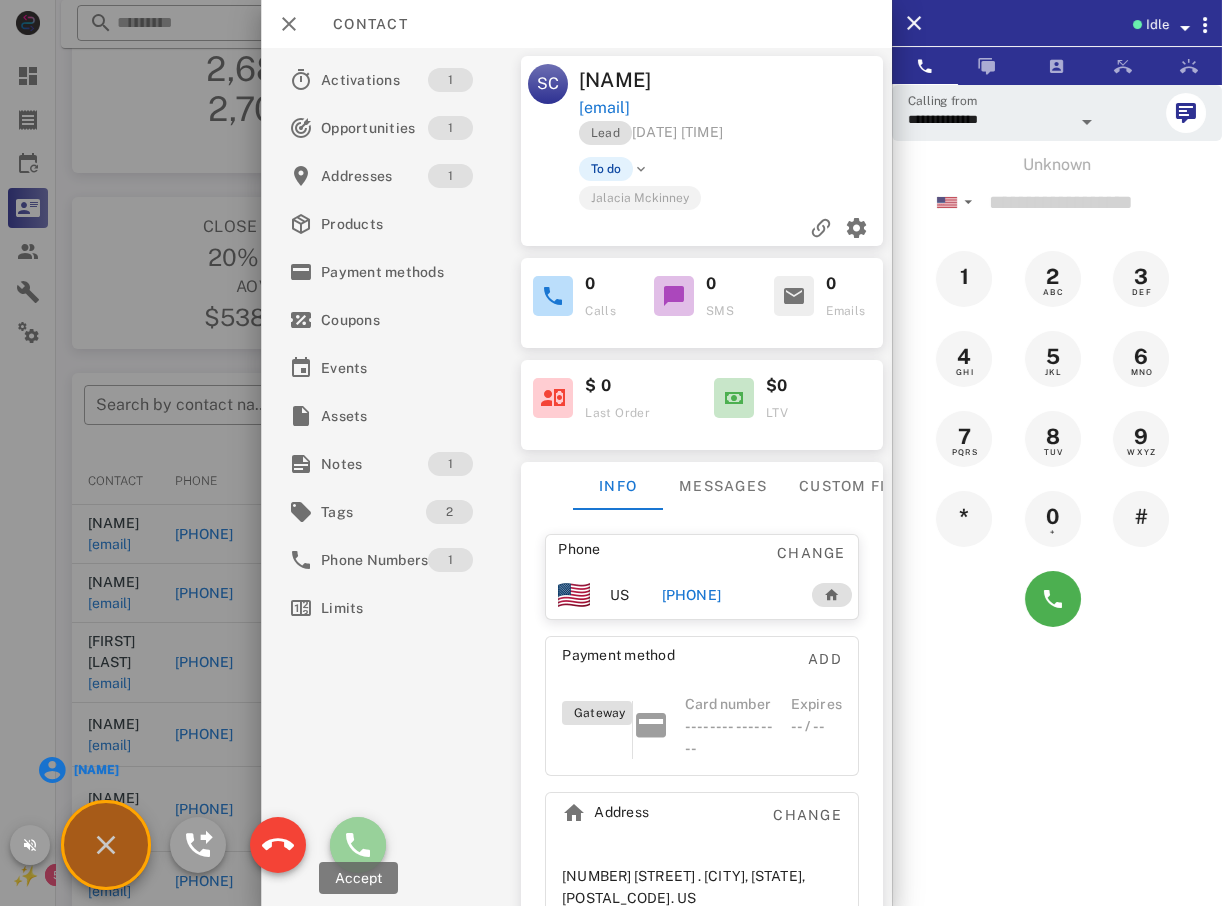 click at bounding box center [358, 845] 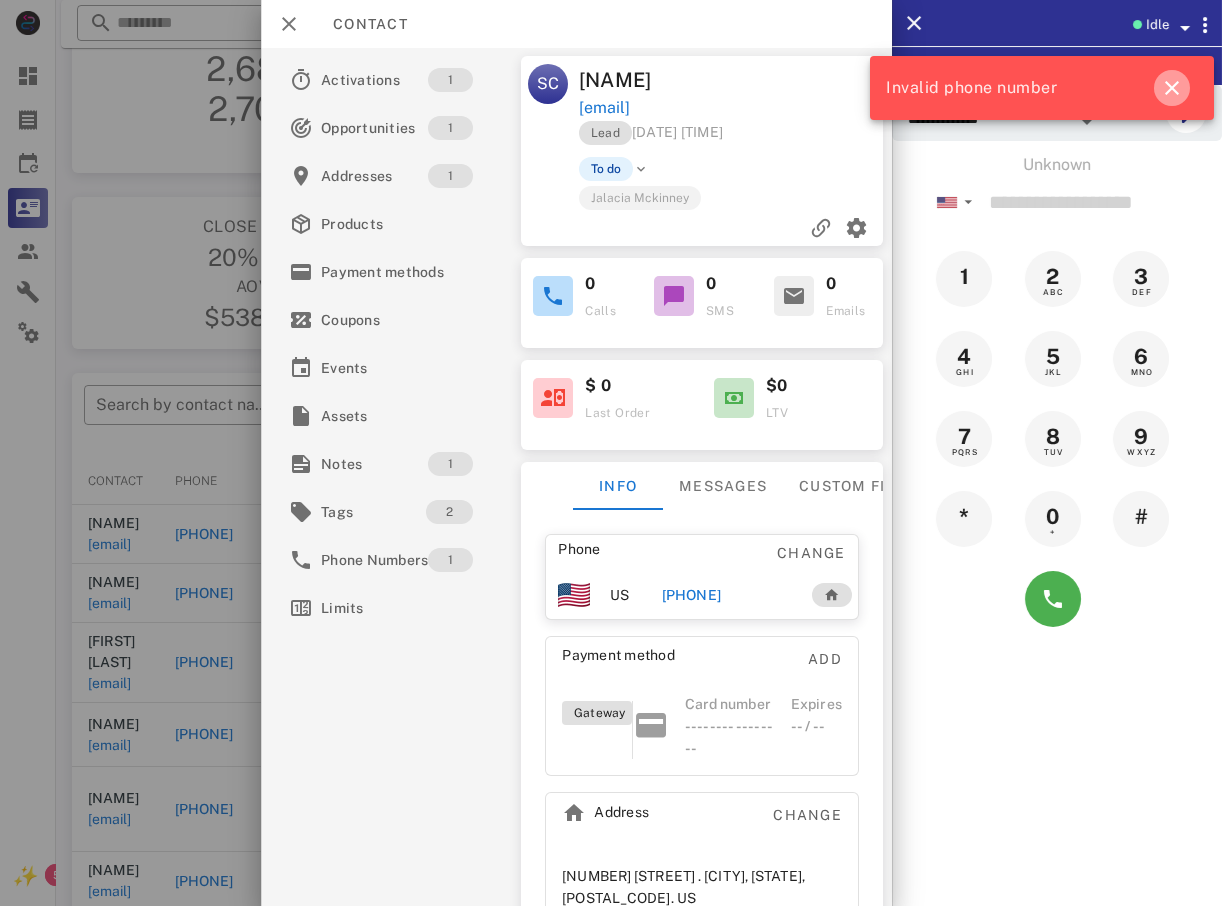 click at bounding box center (1172, 88) 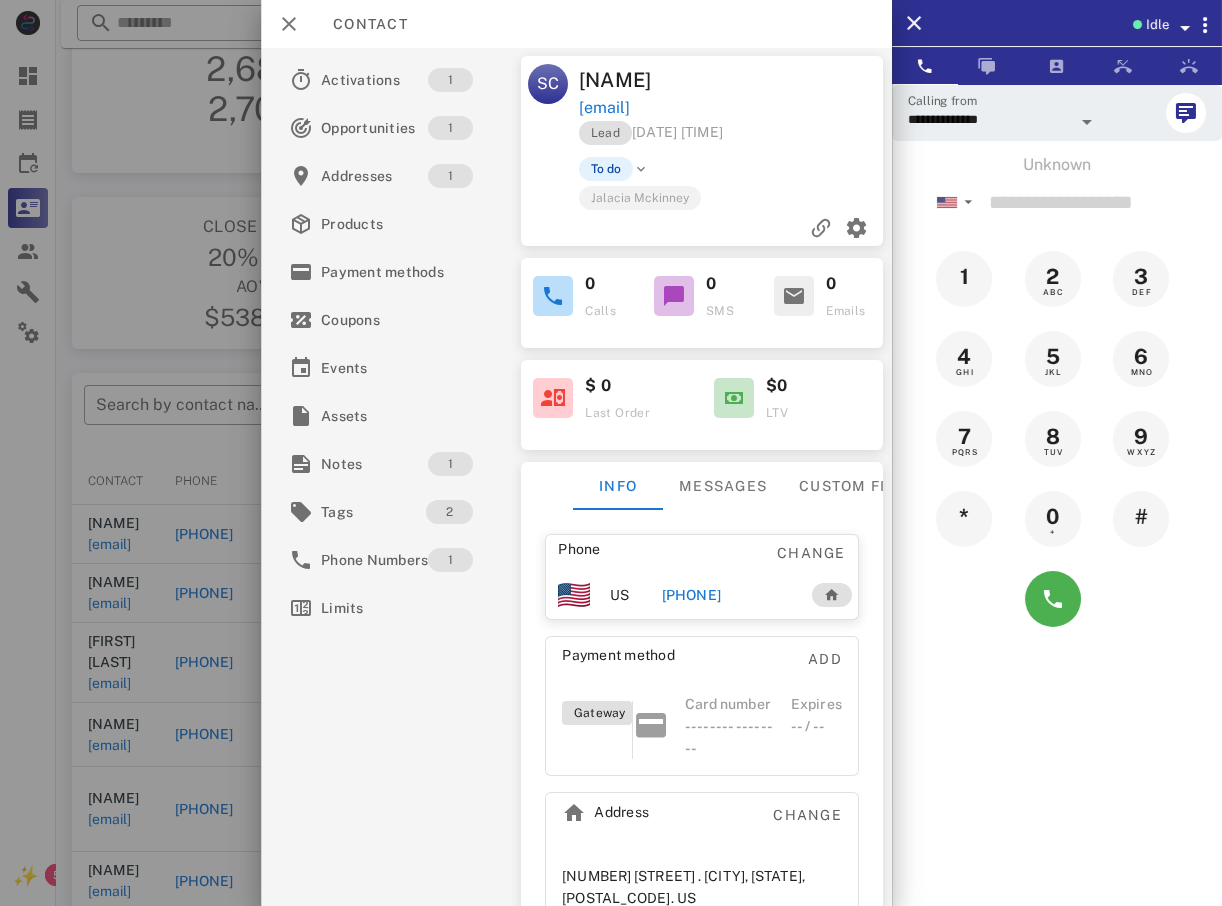 click at bounding box center (611, 453) 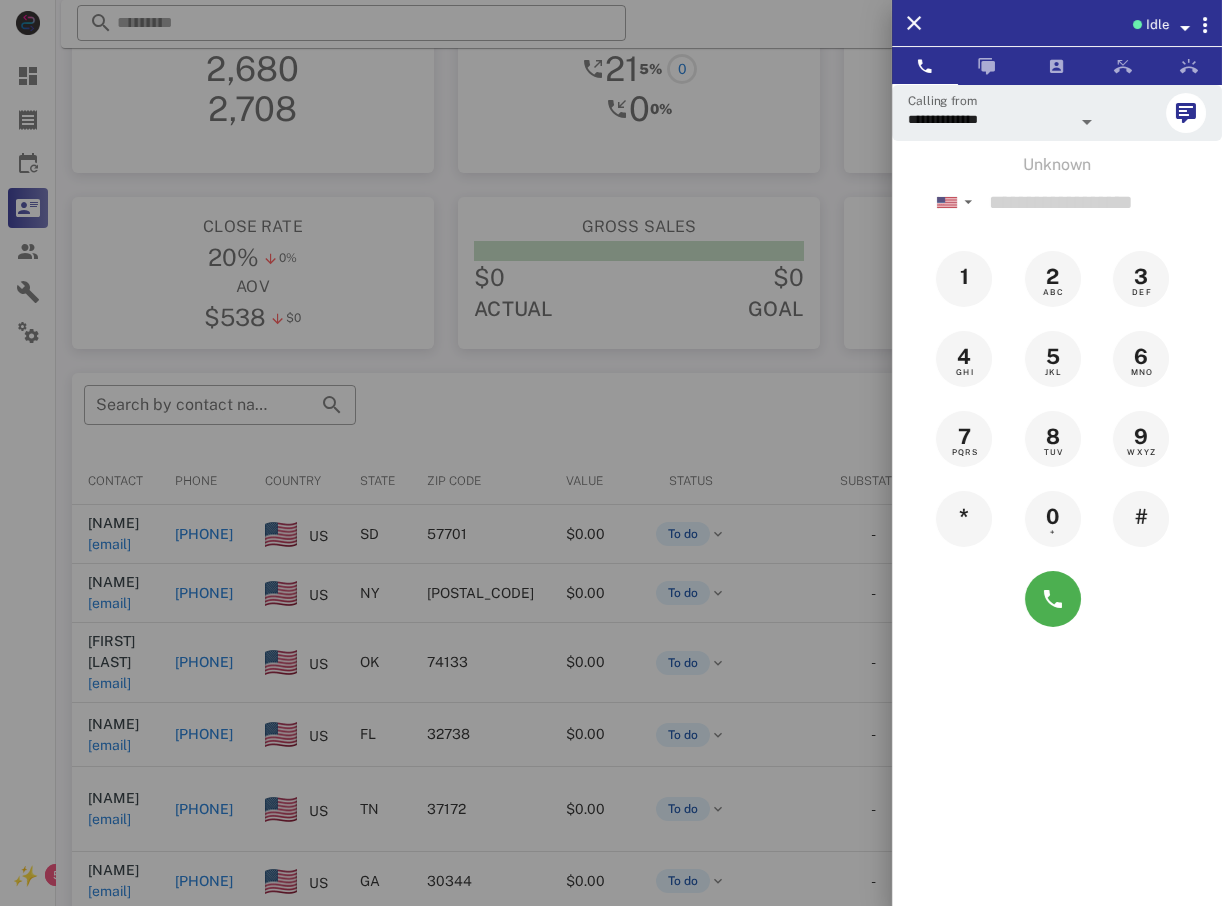 click at bounding box center [611, 453] 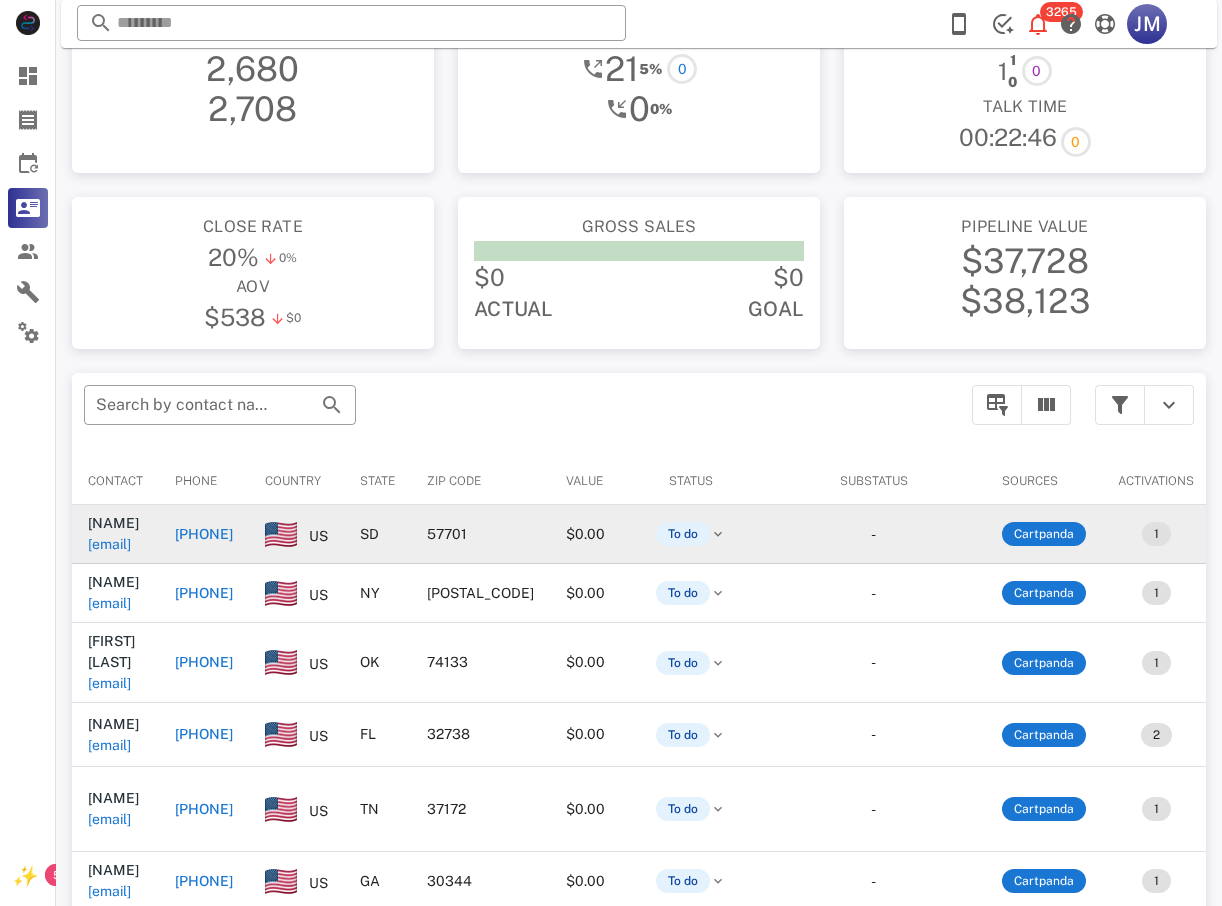 click on "+16054302036" at bounding box center (204, 534) 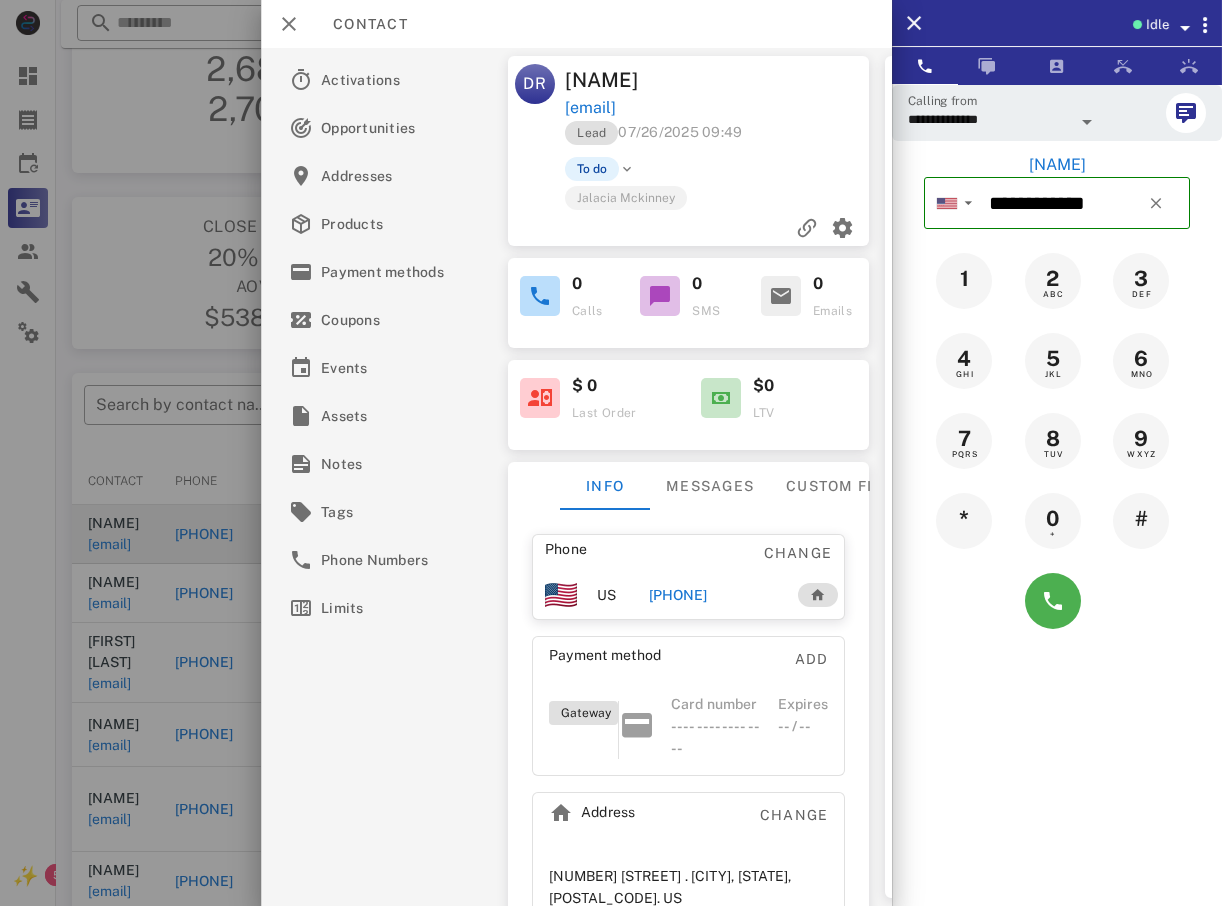 click at bounding box center (1057, 601) 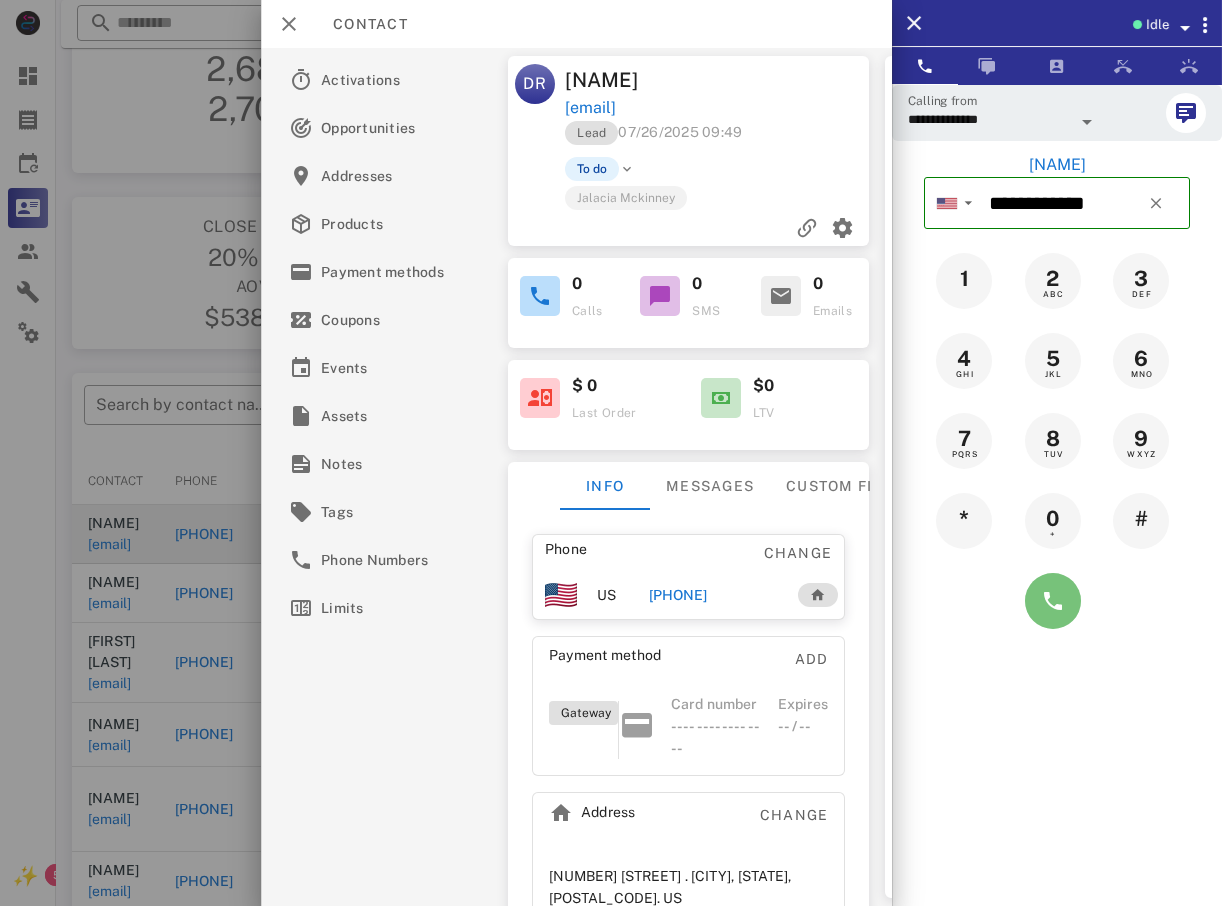 click at bounding box center [1053, 601] 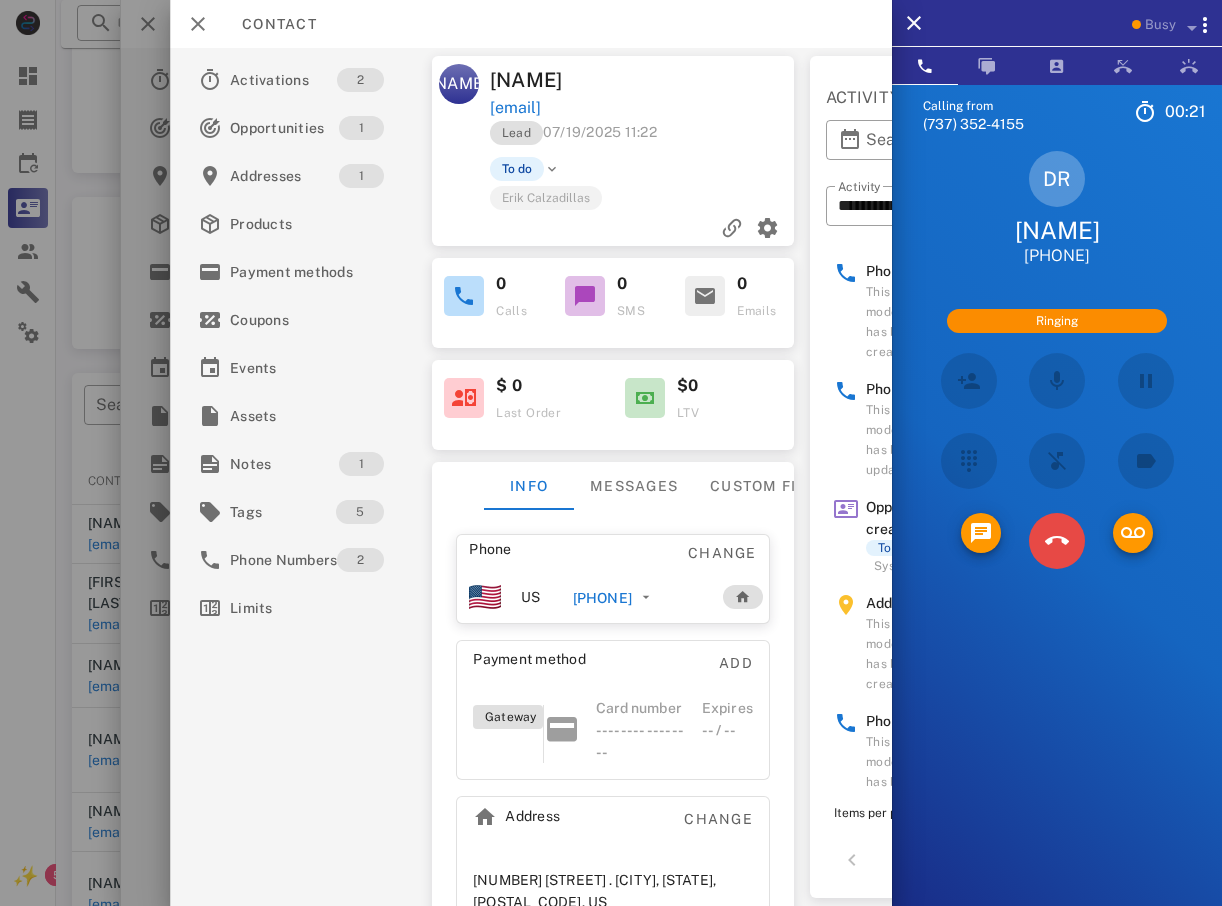 drag, startPoint x: 1068, startPoint y: 539, endPoint x: 1057, endPoint y: 553, distance: 17.804493 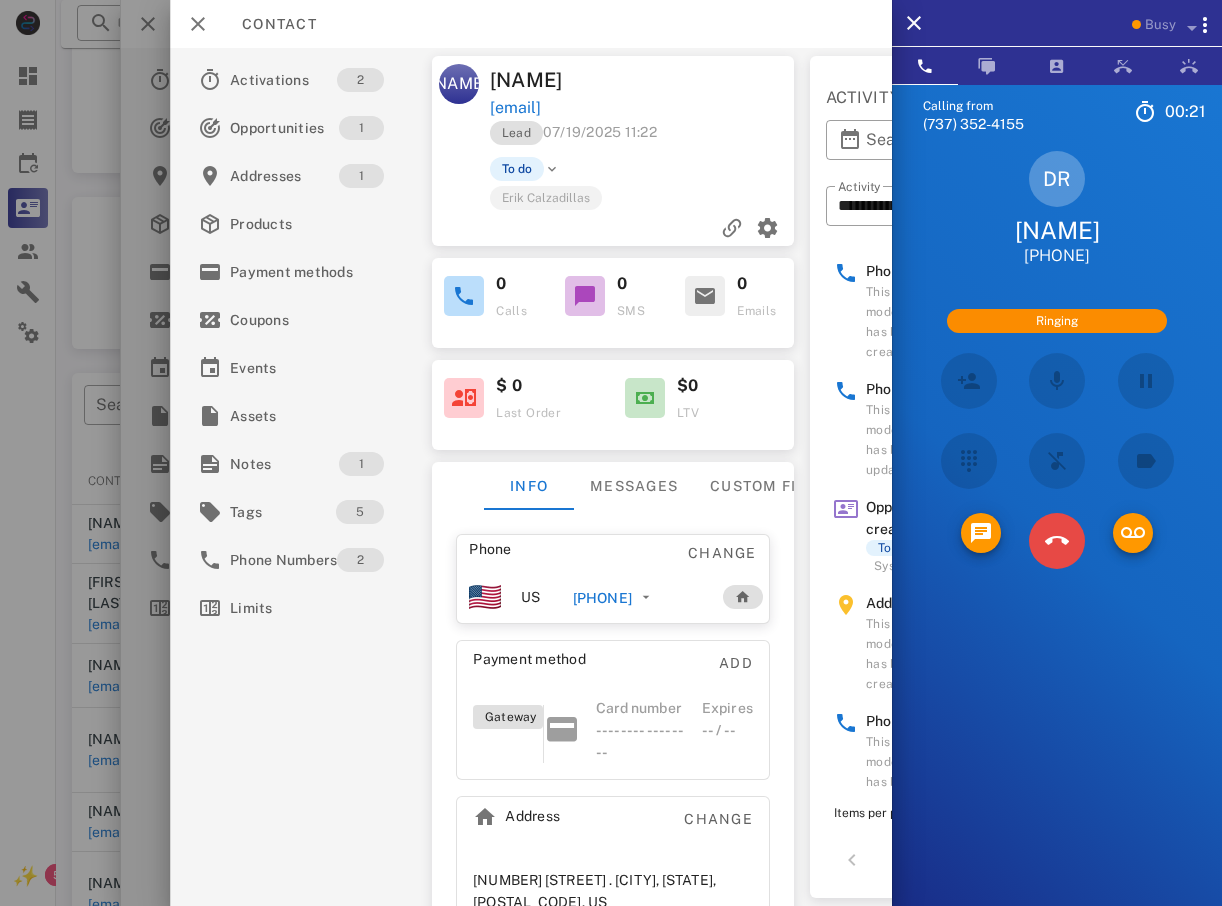 click at bounding box center [1057, 541] 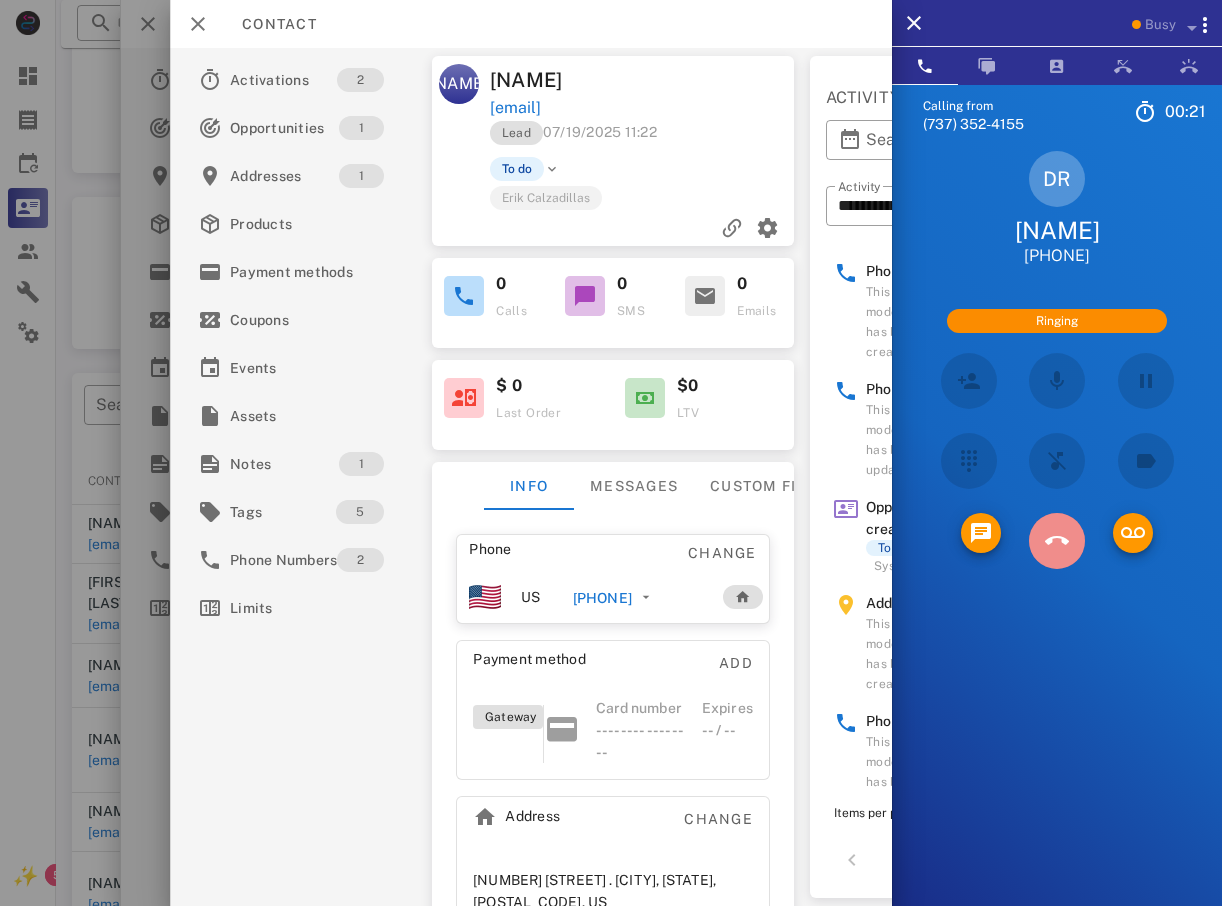 click at bounding box center [1057, 541] 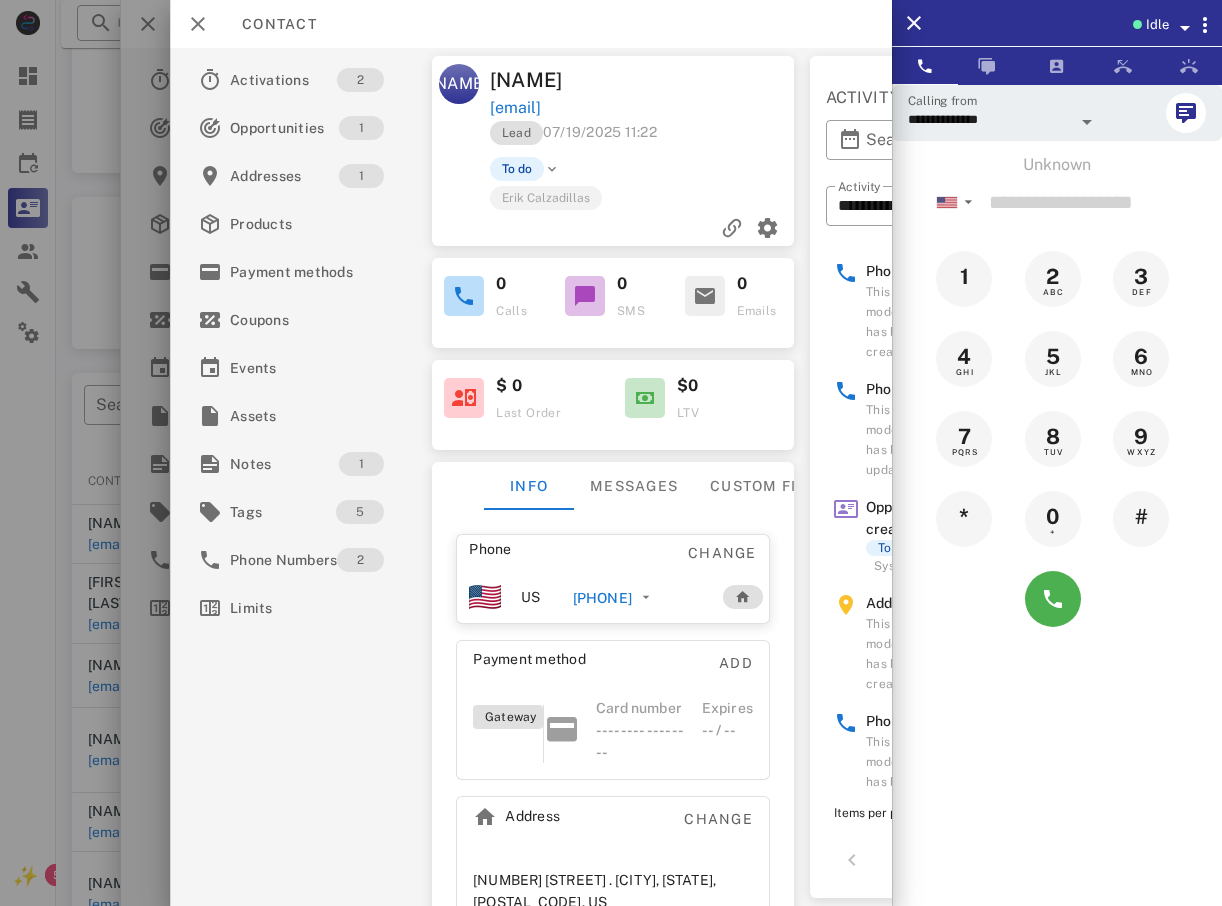 click on "+11347520362" at bounding box center (602, 598) 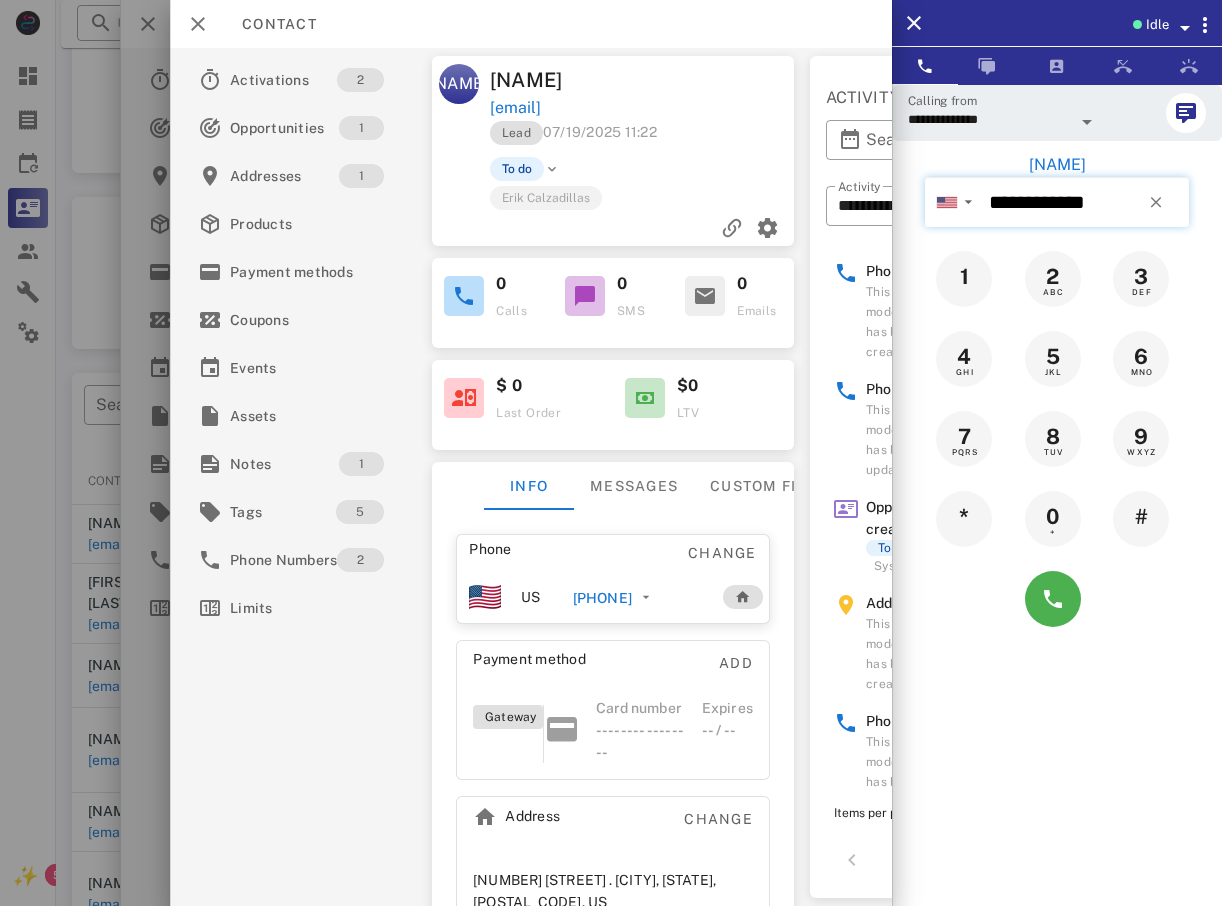 click on "**********" at bounding box center [1085, 202] 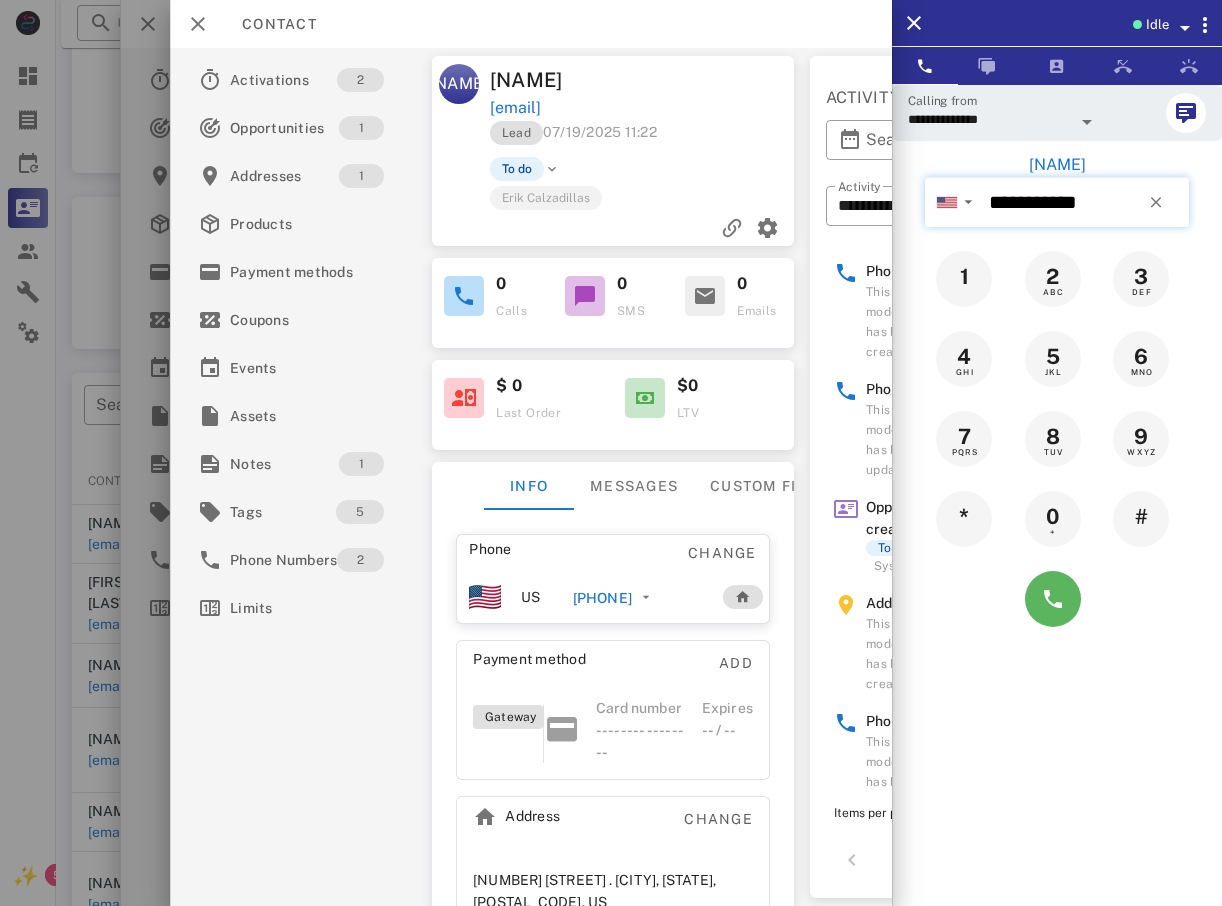 type on "**********" 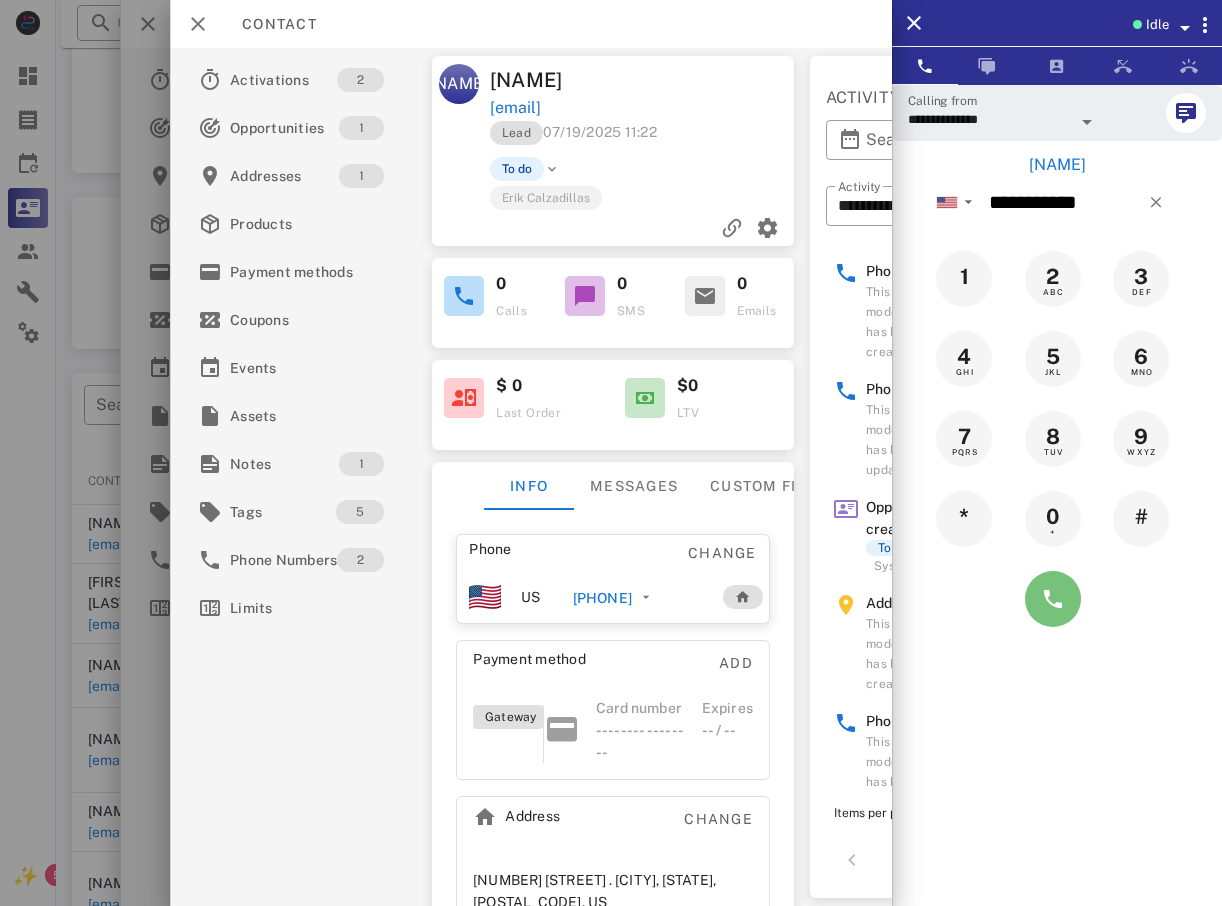 click at bounding box center (1053, 599) 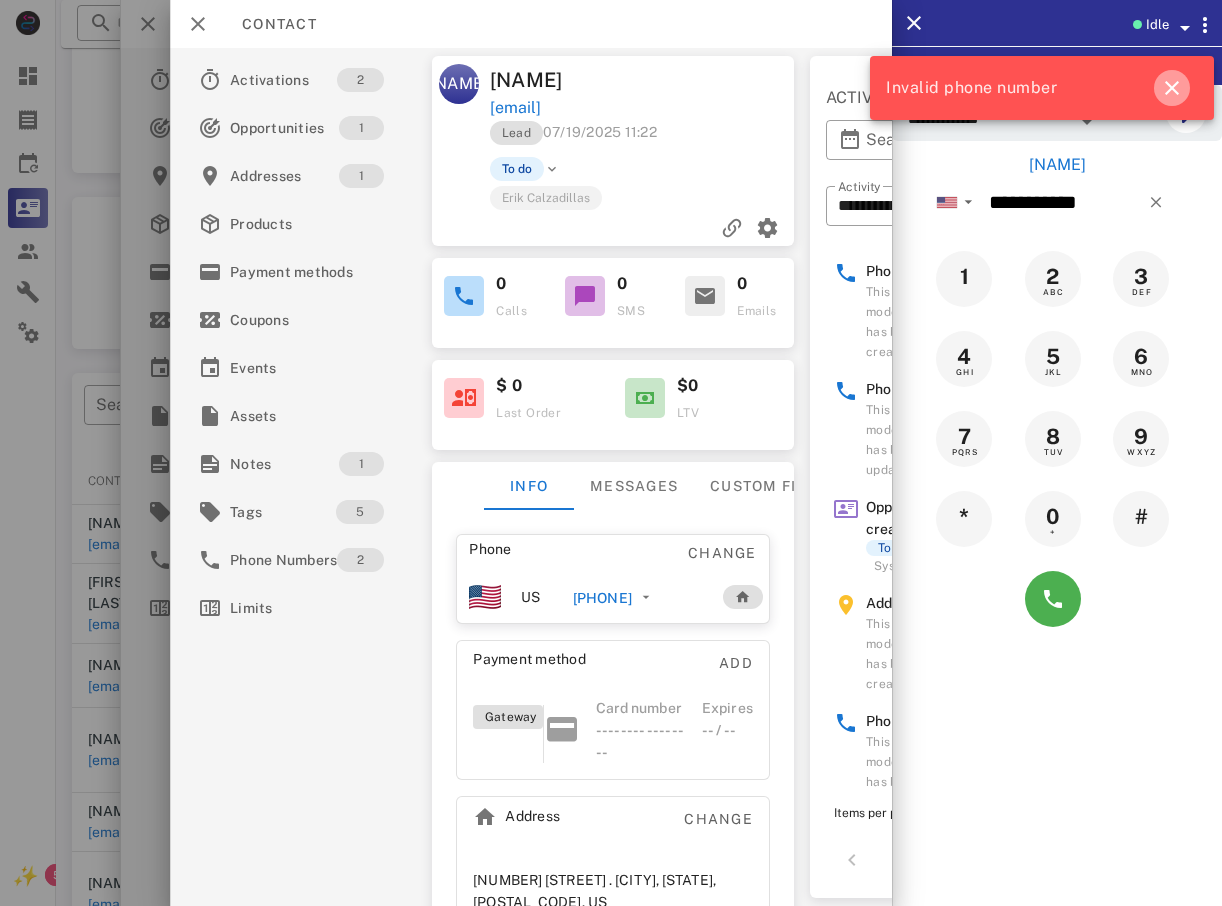 click at bounding box center (1172, 88) 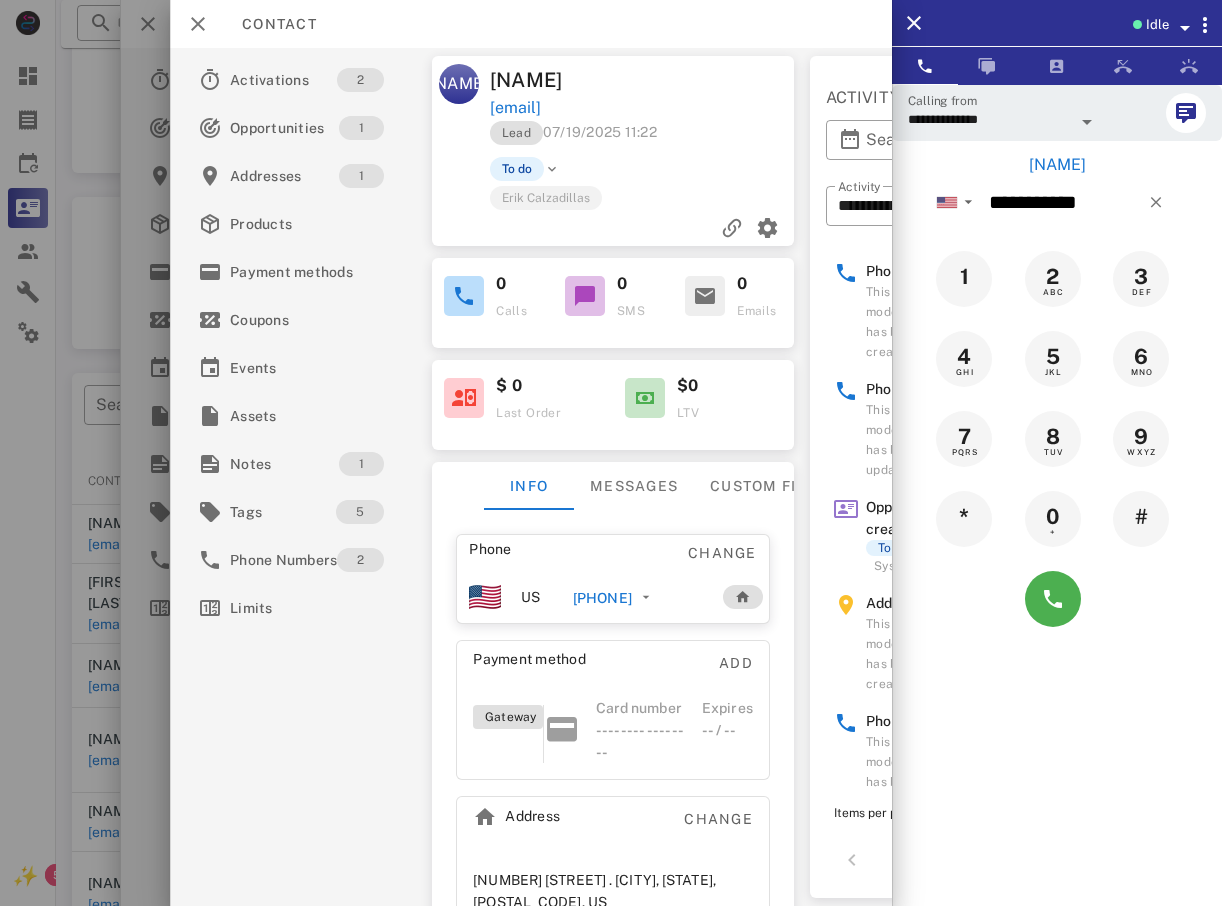 click at bounding box center [611, 453] 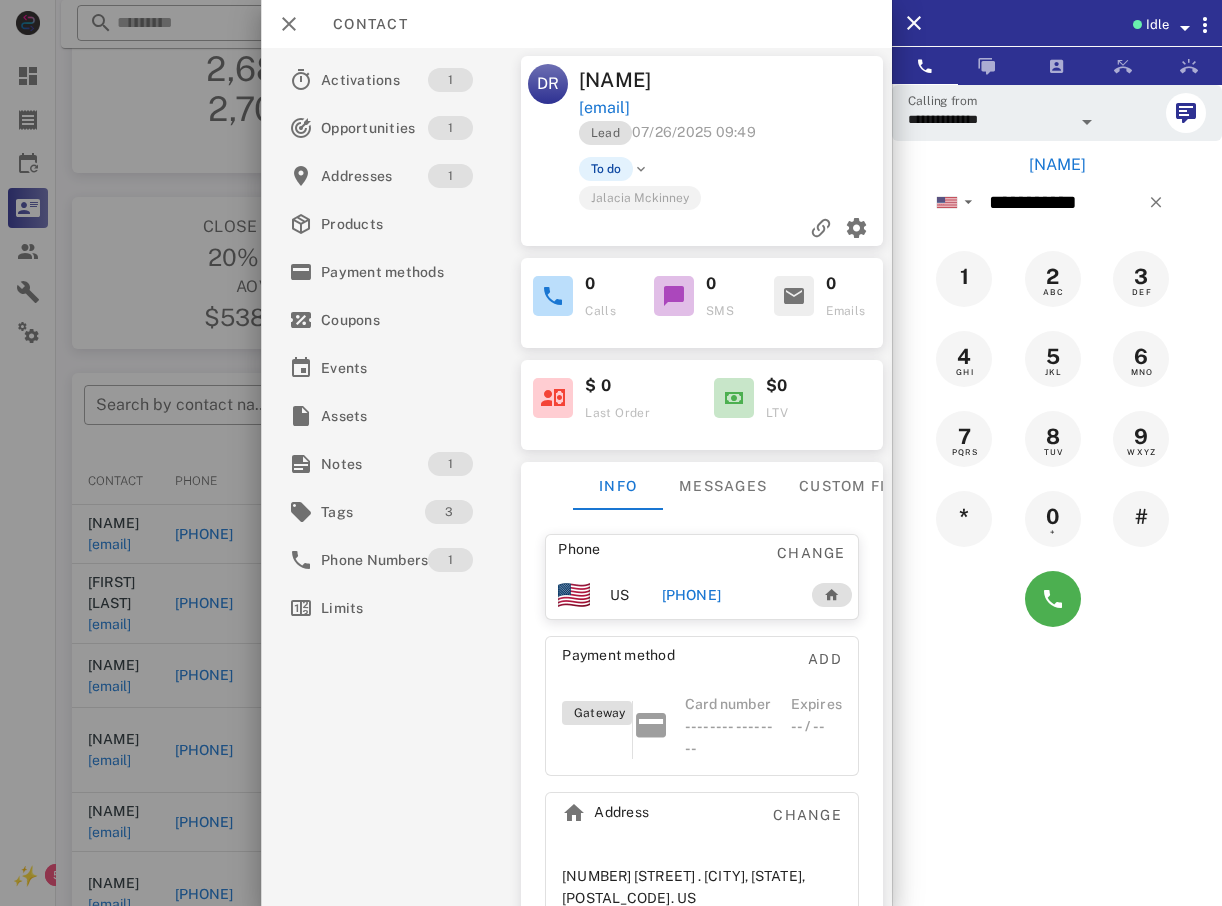 click at bounding box center (611, 453) 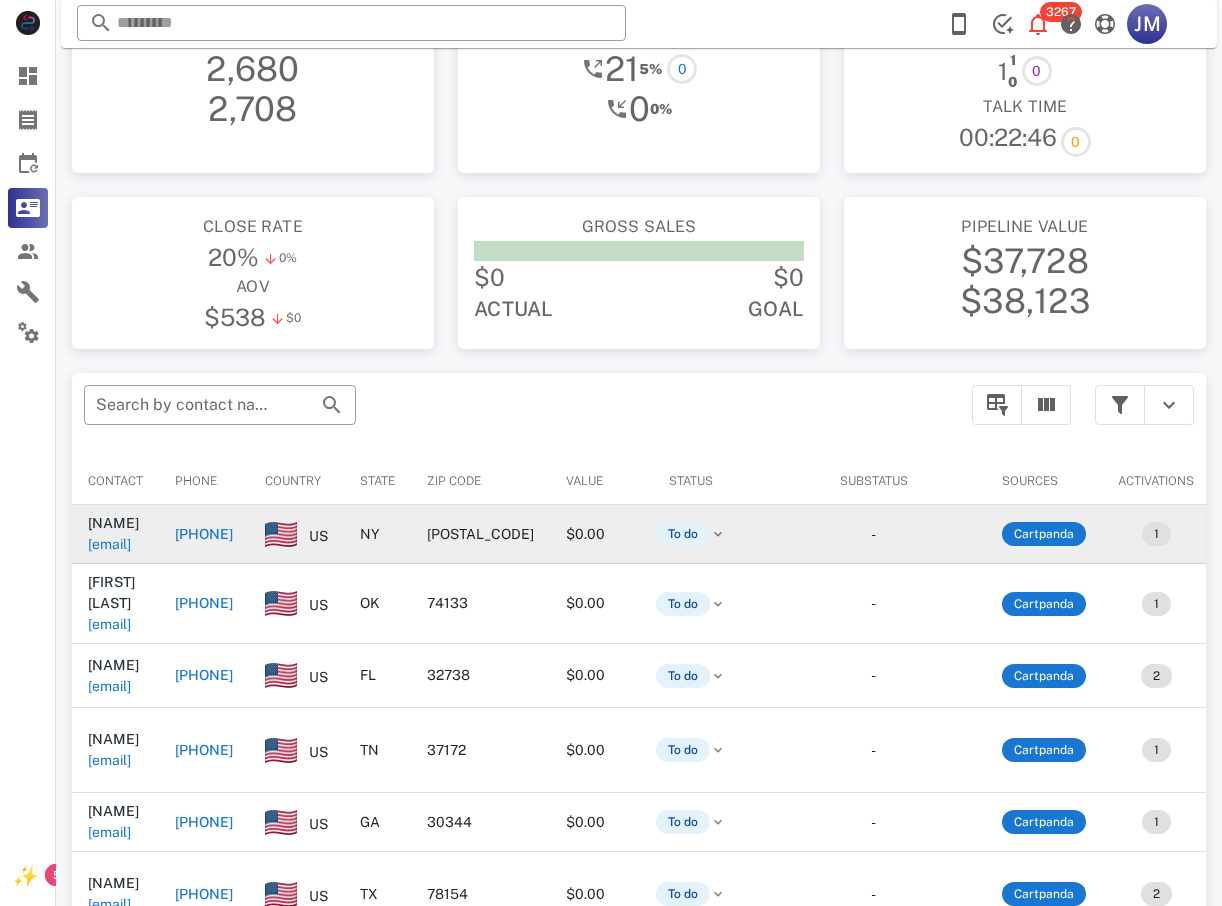 click on "+19145888648" at bounding box center (204, 534) 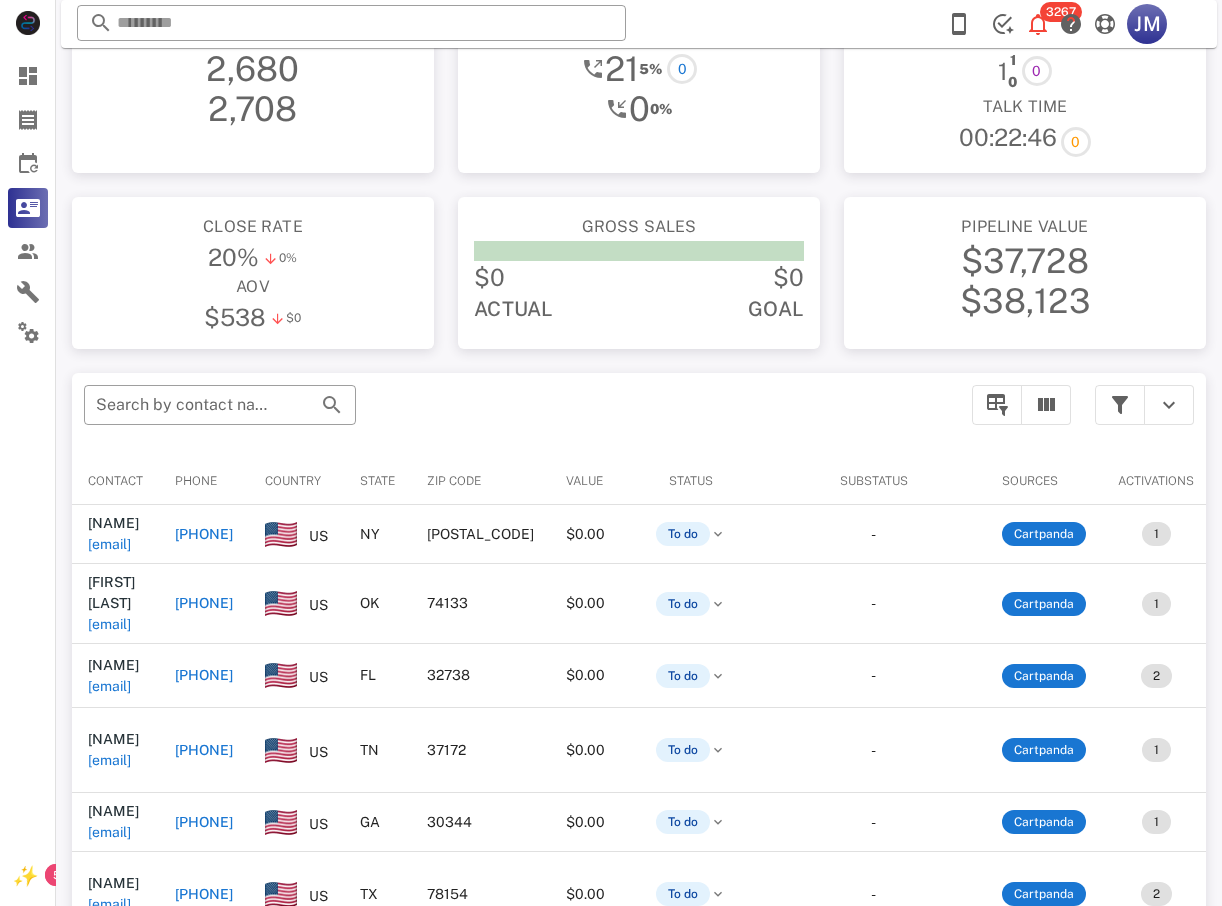type on "**********" 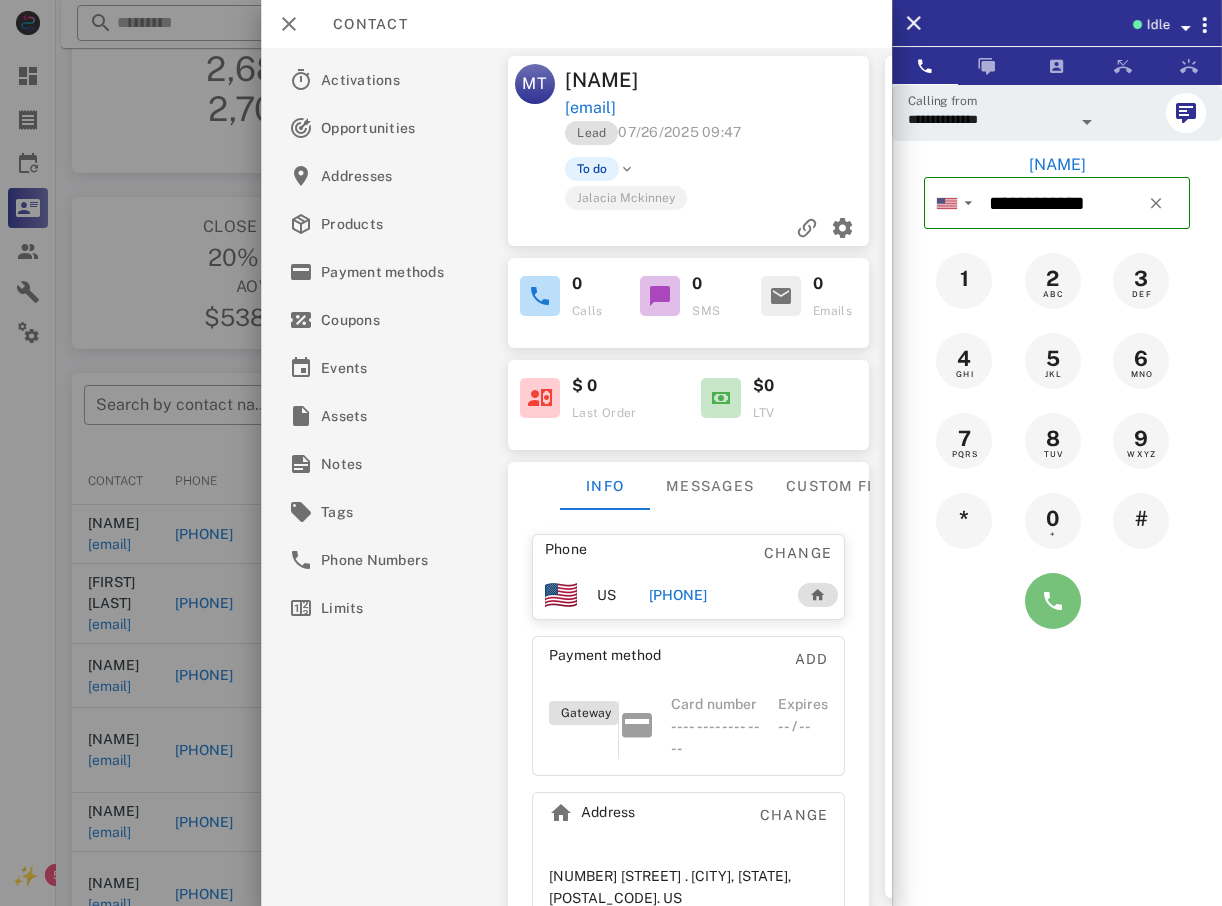 click at bounding box center [1053, 601] 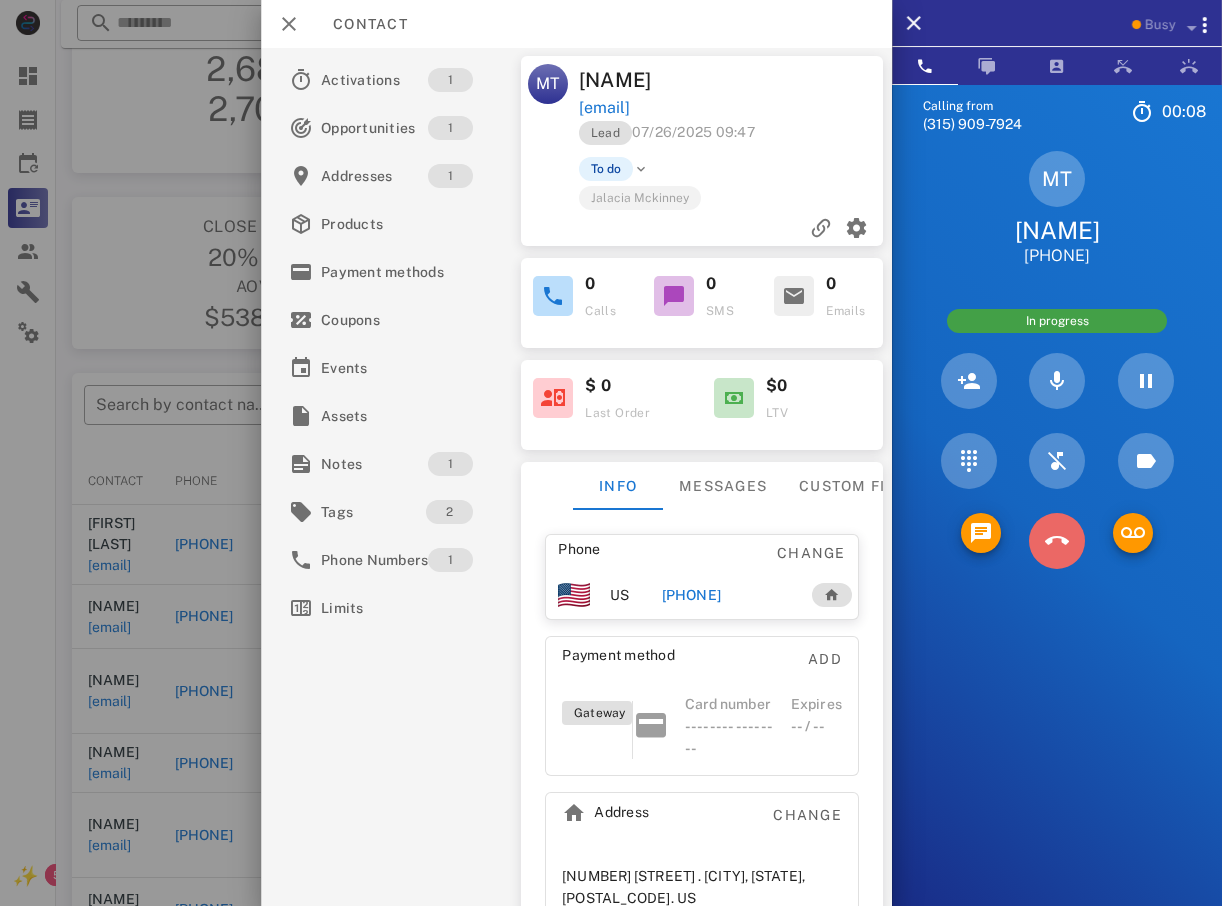 click at bounding box center [1057, 541] 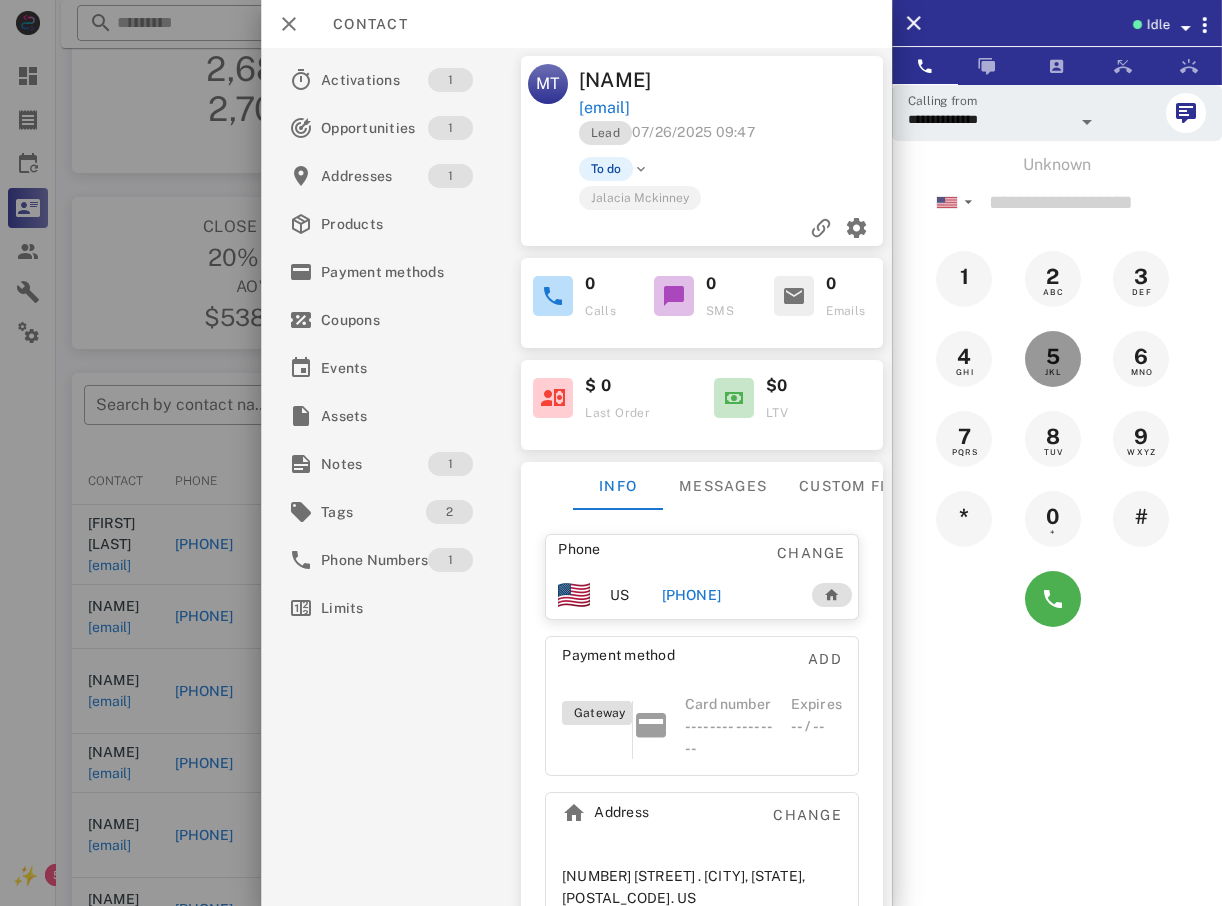 click on "JKL" at bounding box center [1053, 372] 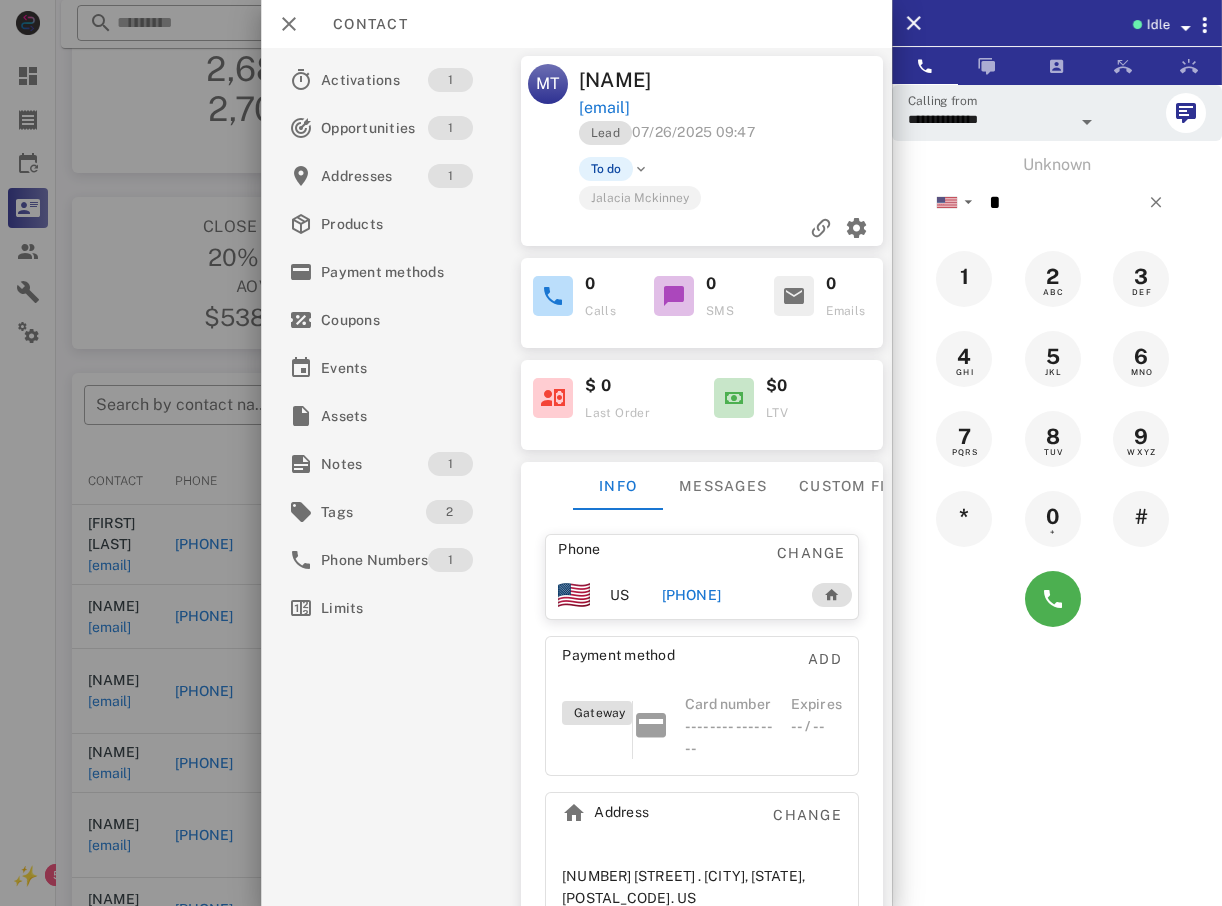 click at bounding box center [611, 453] 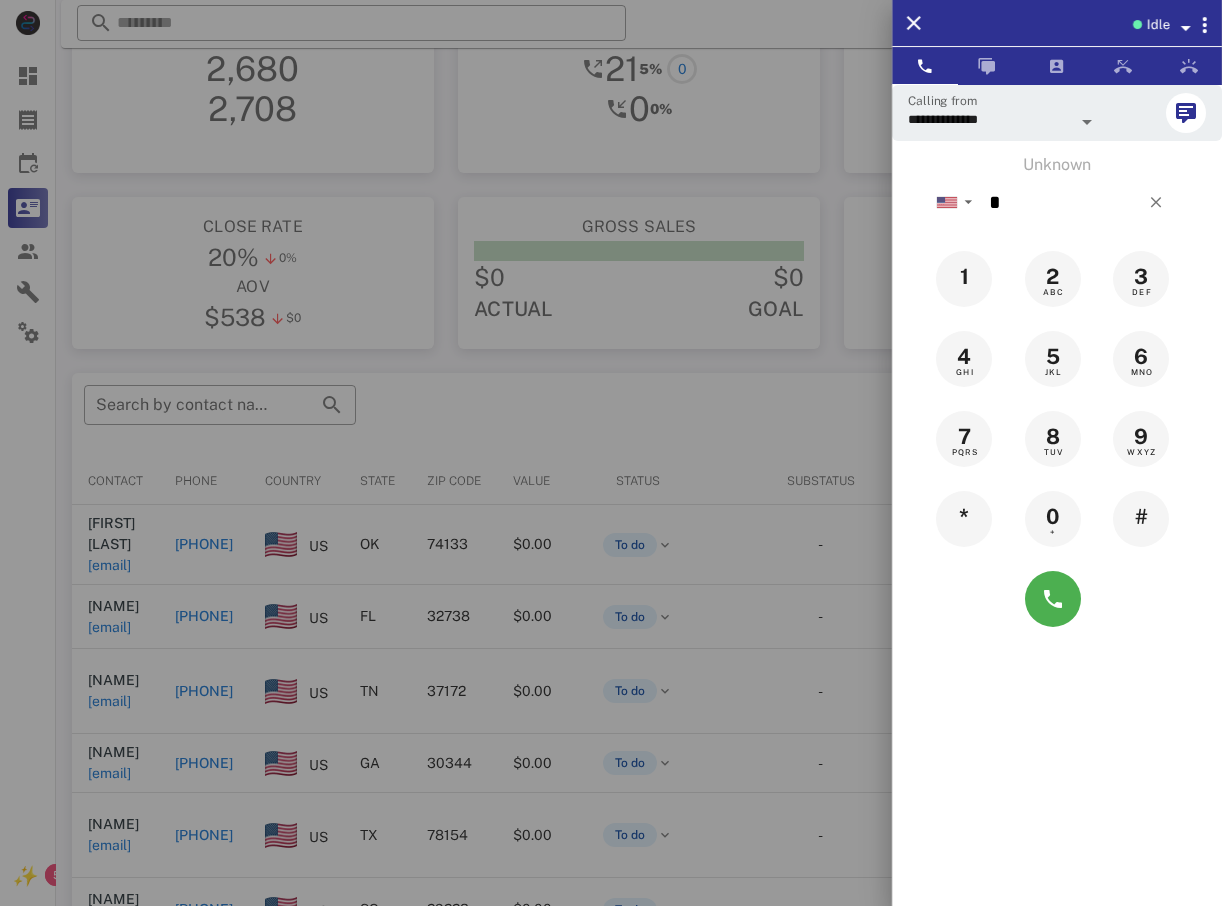 click at bounding box center [611, 453] 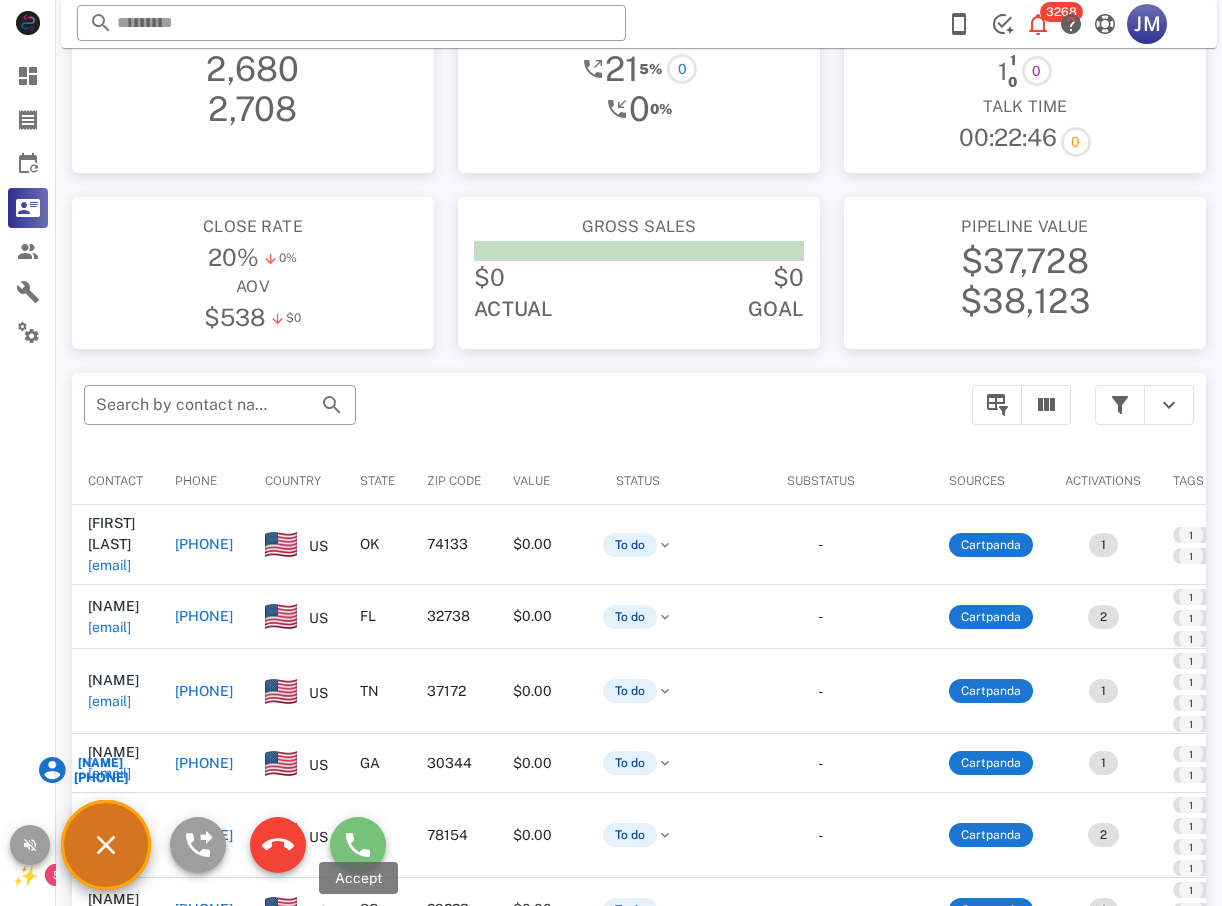 click at bounding box center [358, 845] 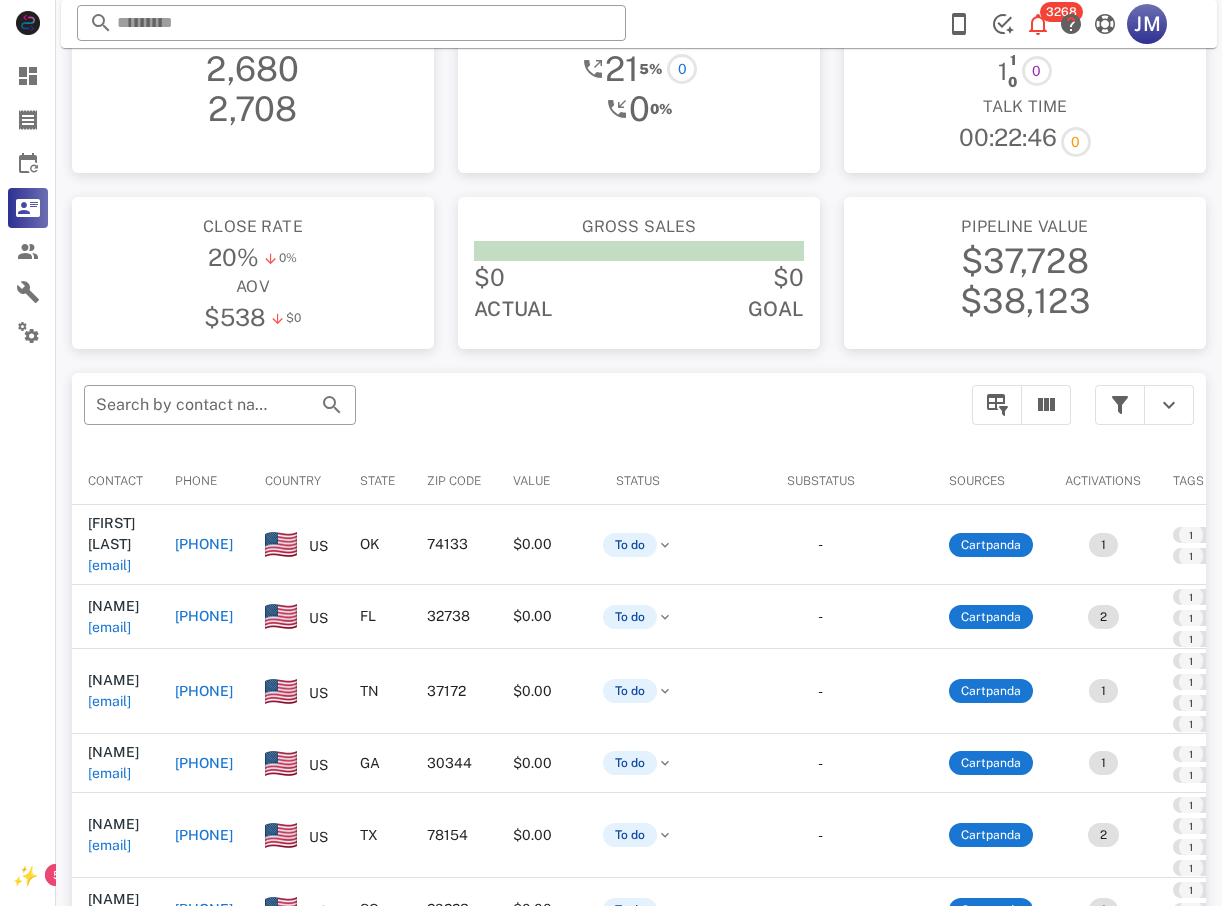 type on "**********" 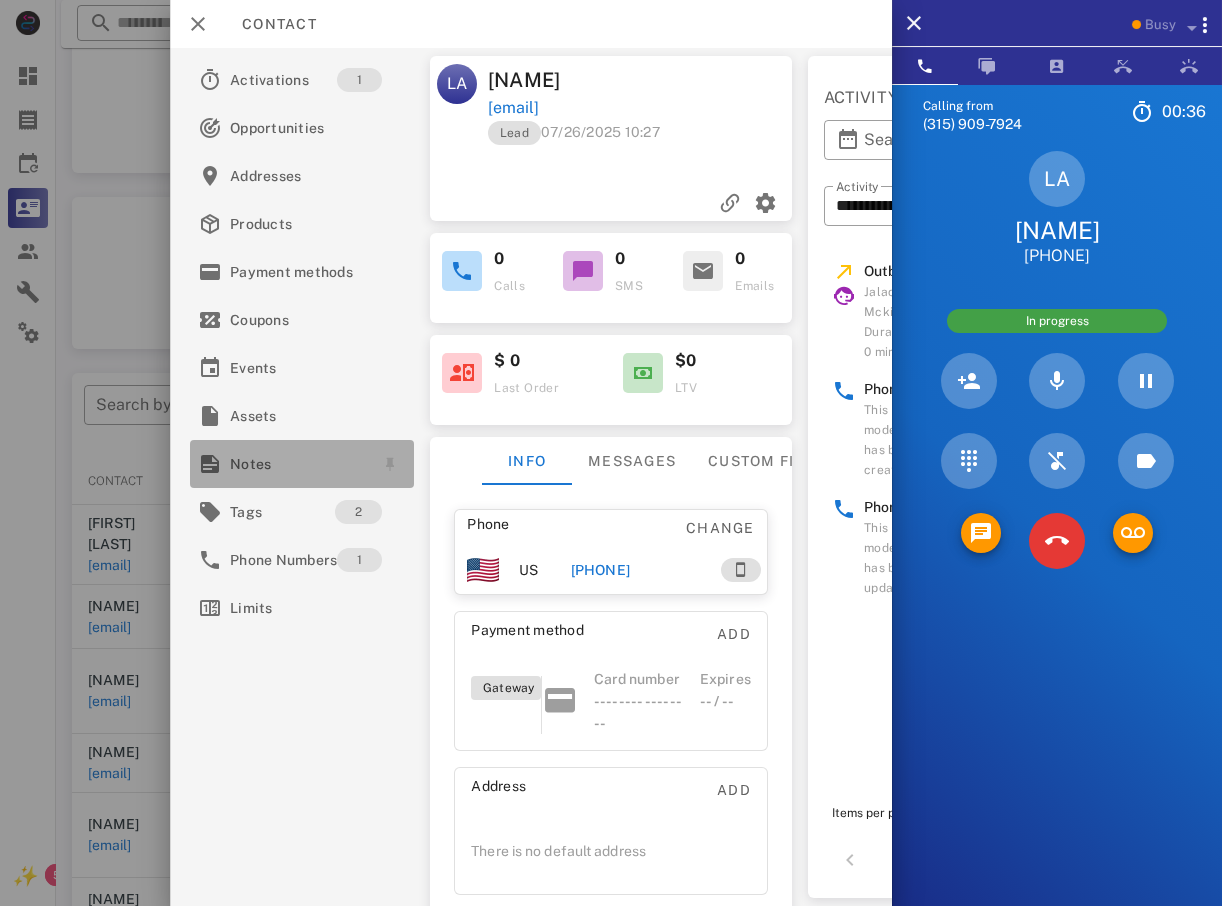 click on "Notes" at bounding box center (298, 464) 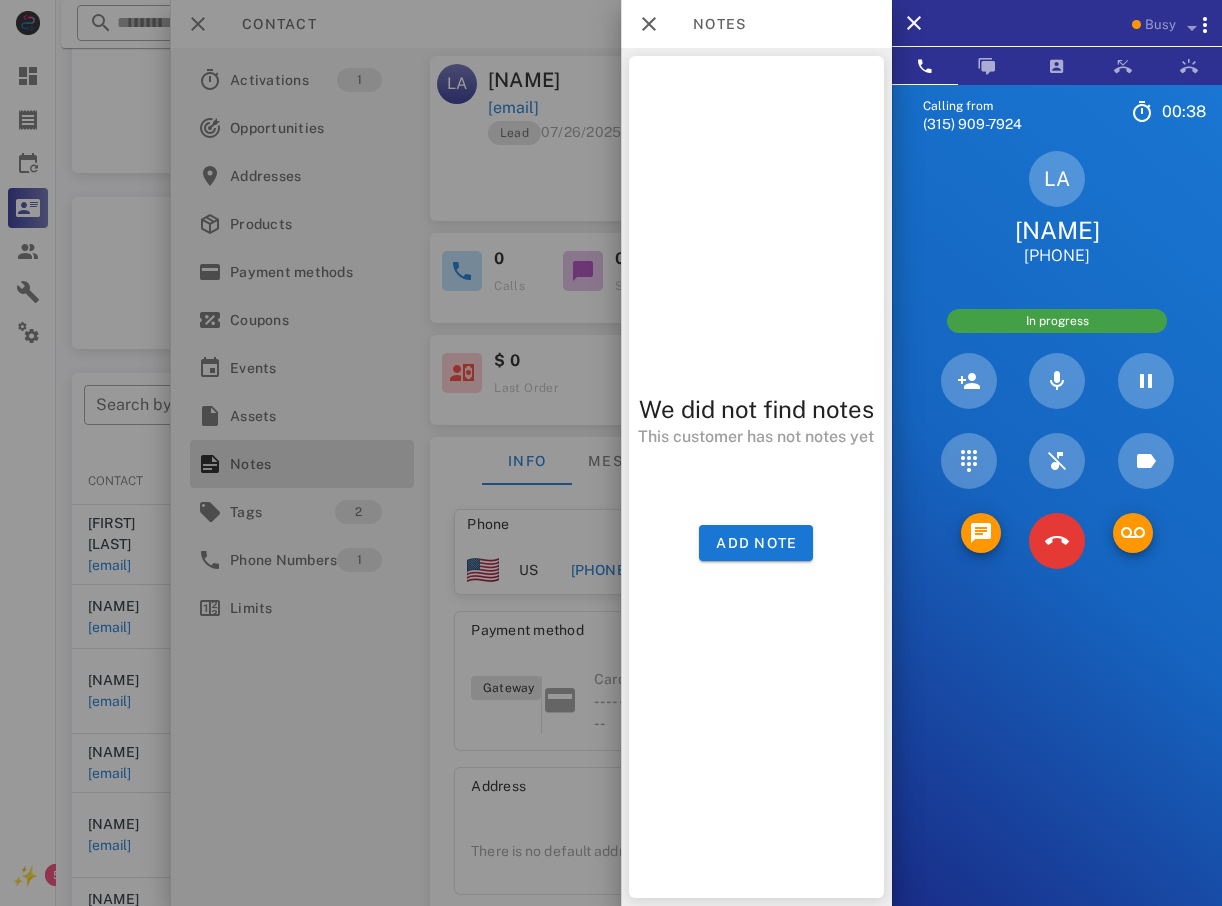 click at bounding box center [611, 453] 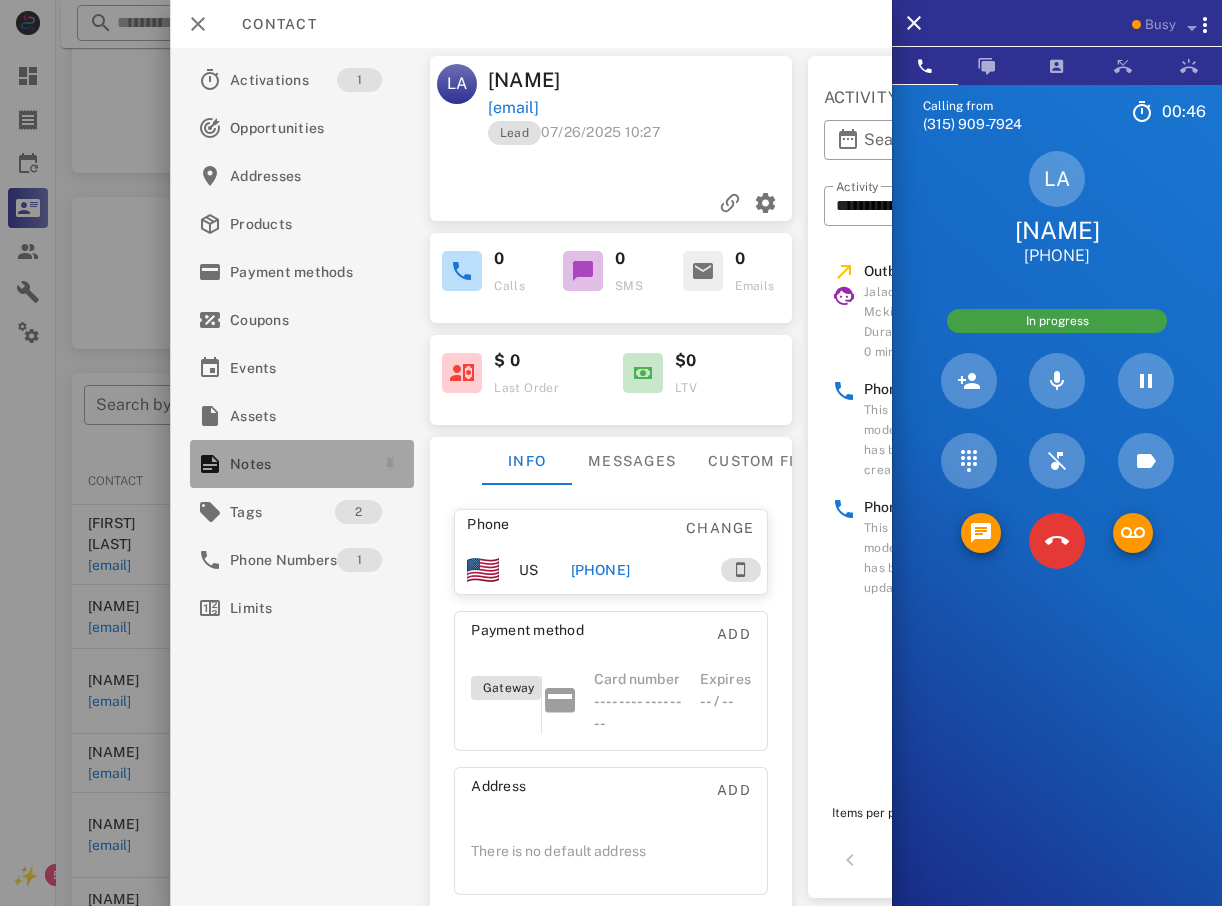 click on "Notes" at bounding box center (298, 464) 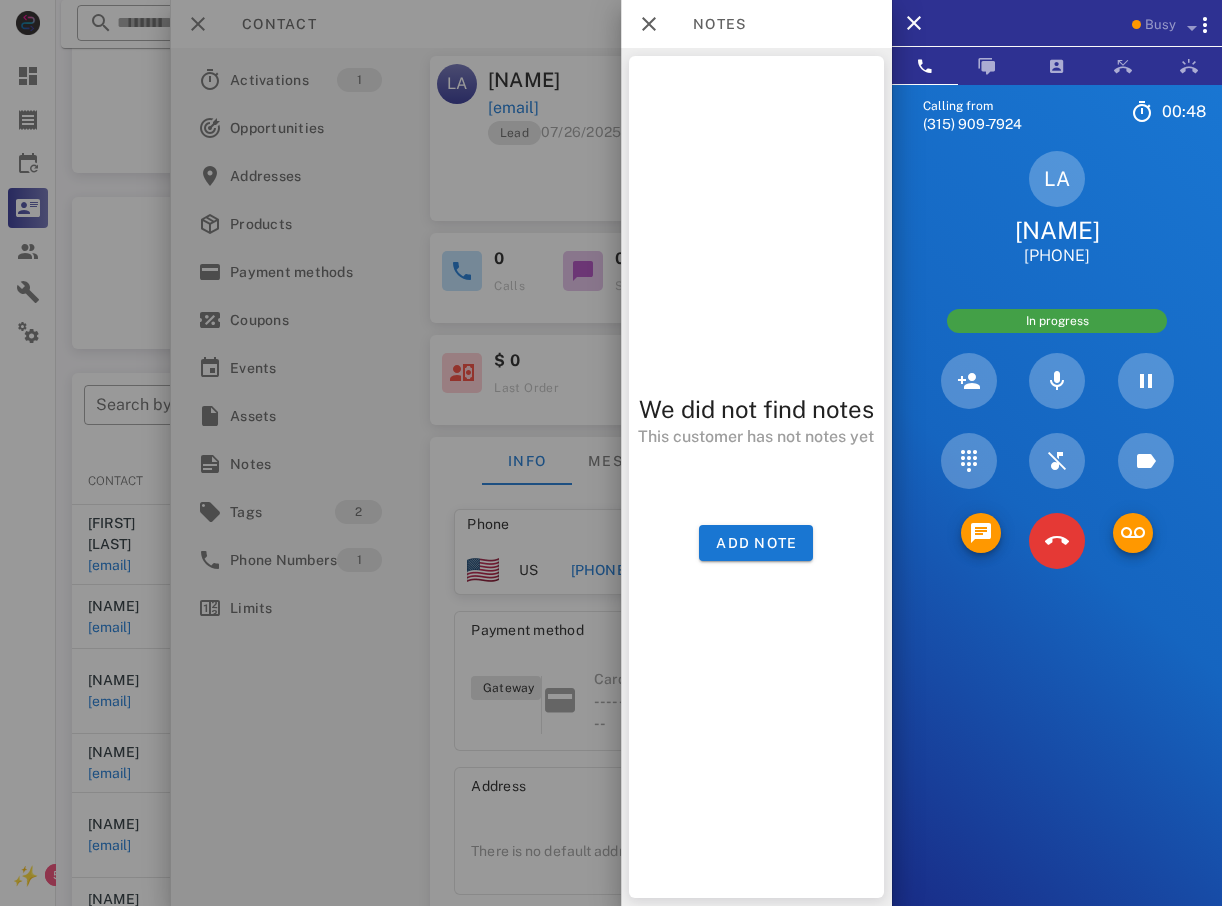 click at bounding box center (611, 453) 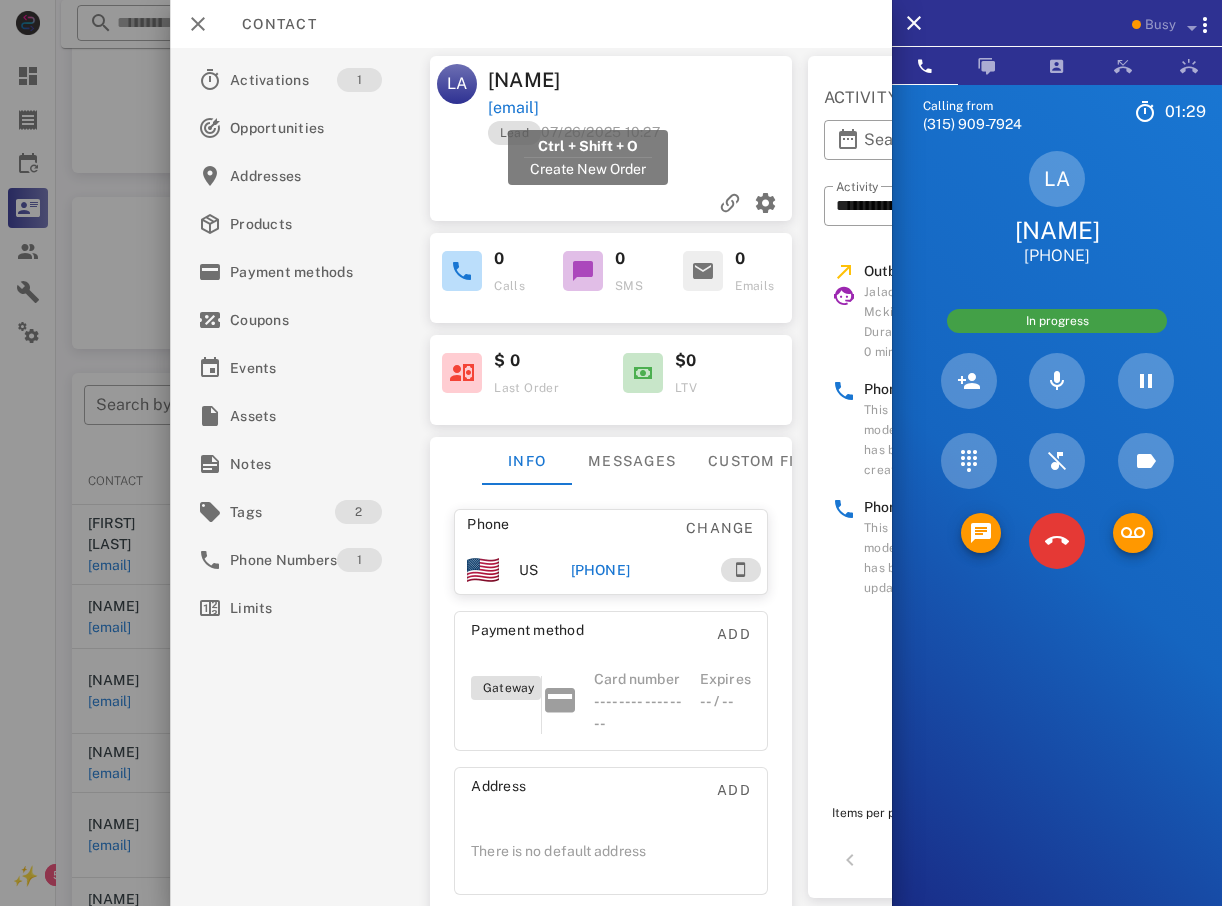 click on "lizaufderheide@gmail.com" at bounding box center [513, 108] 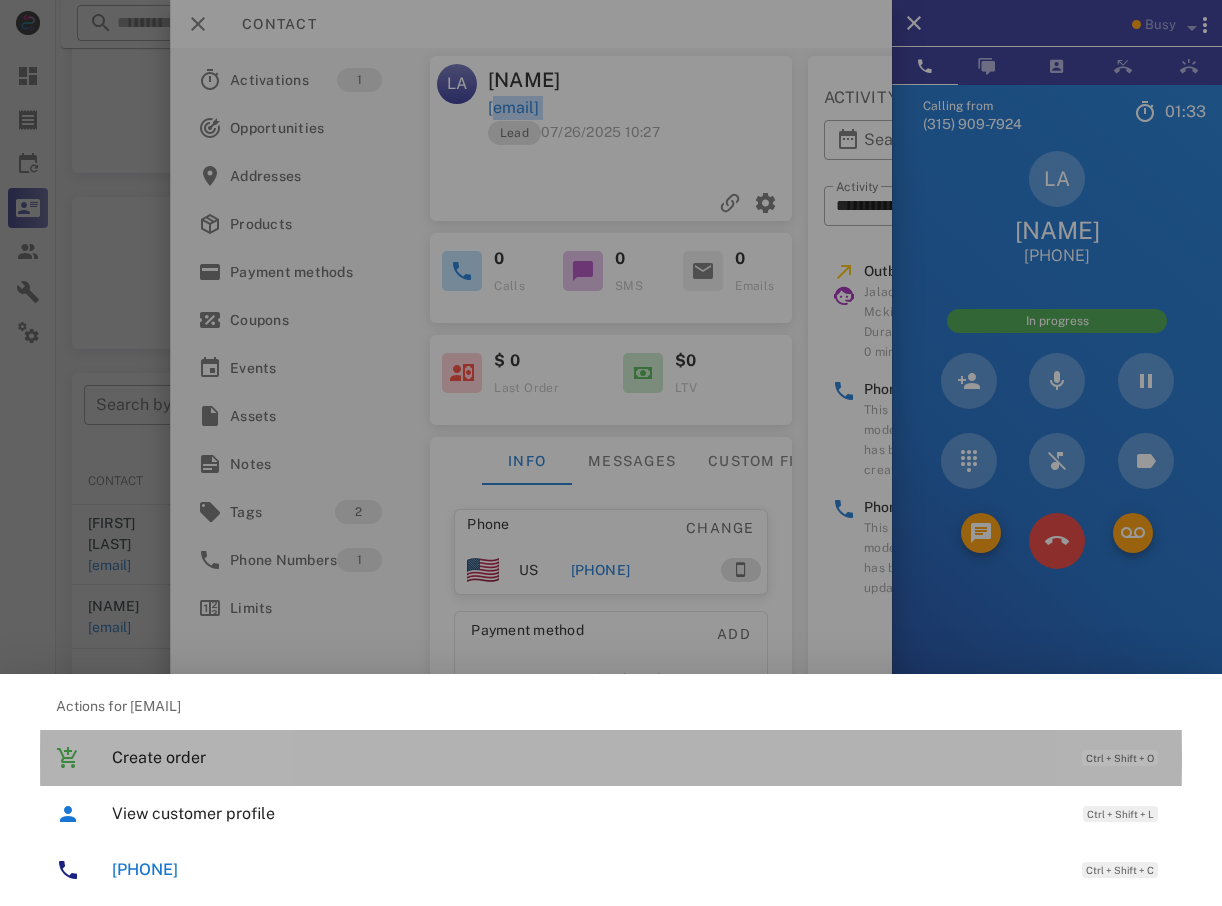 click on "Create order" at bounding box center (587, 757) 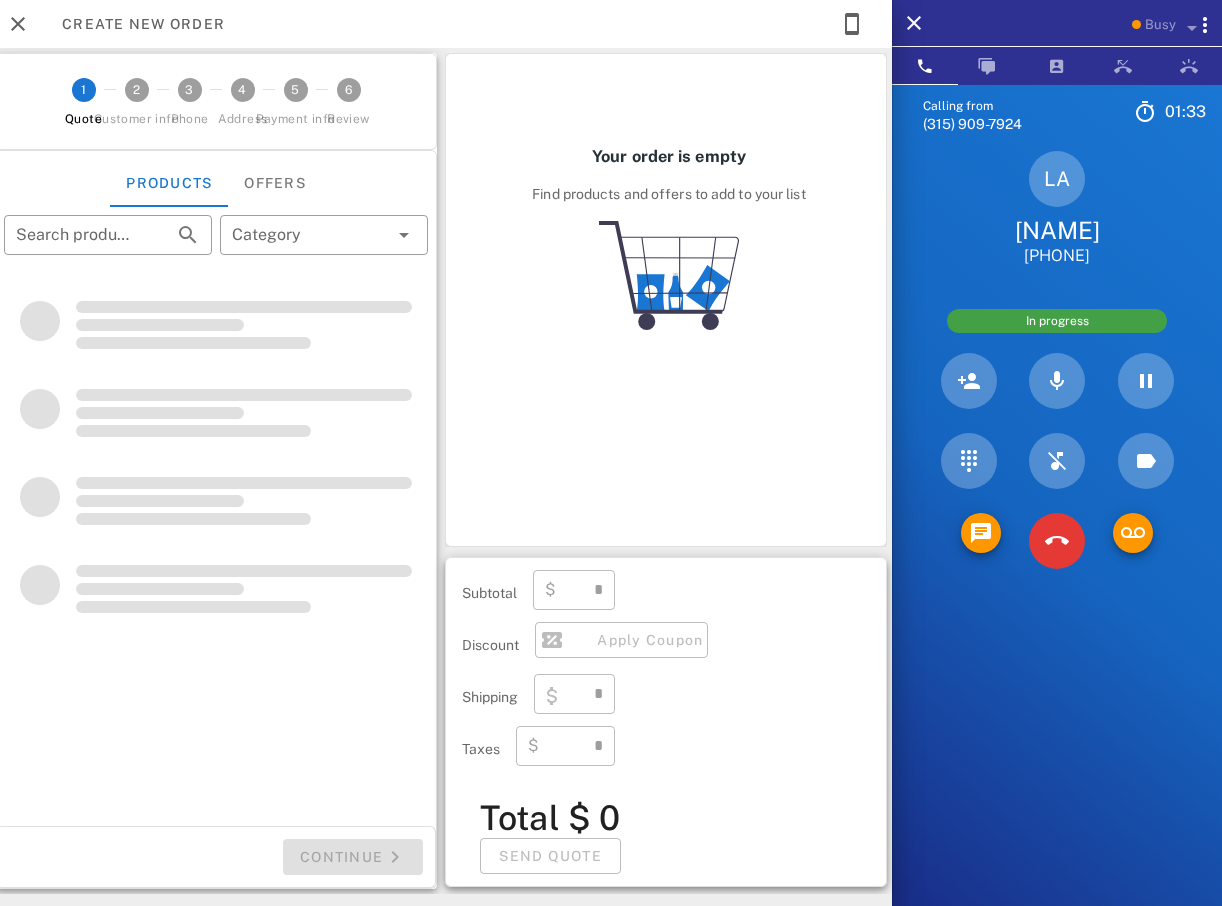 type on "**********" 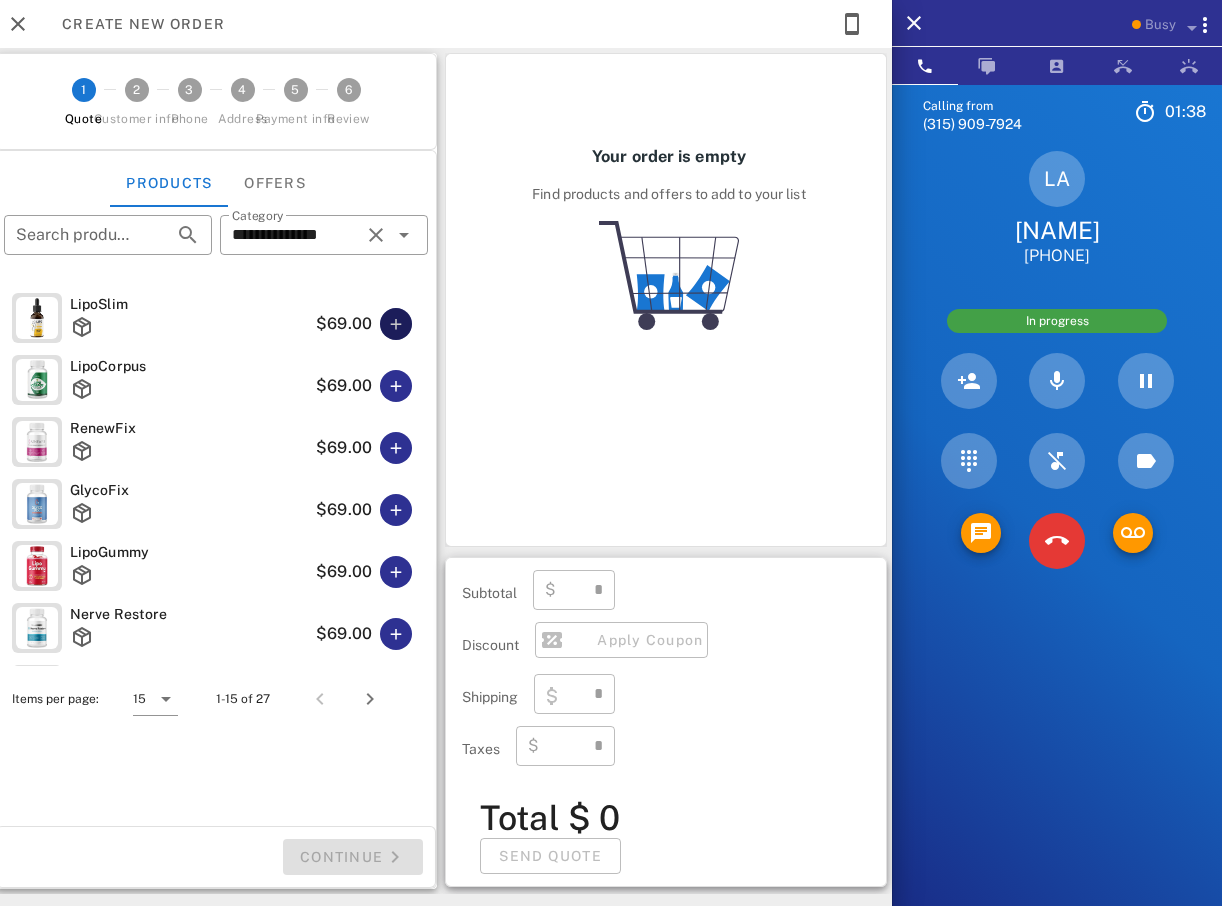 click at bounding box center (396, 324) 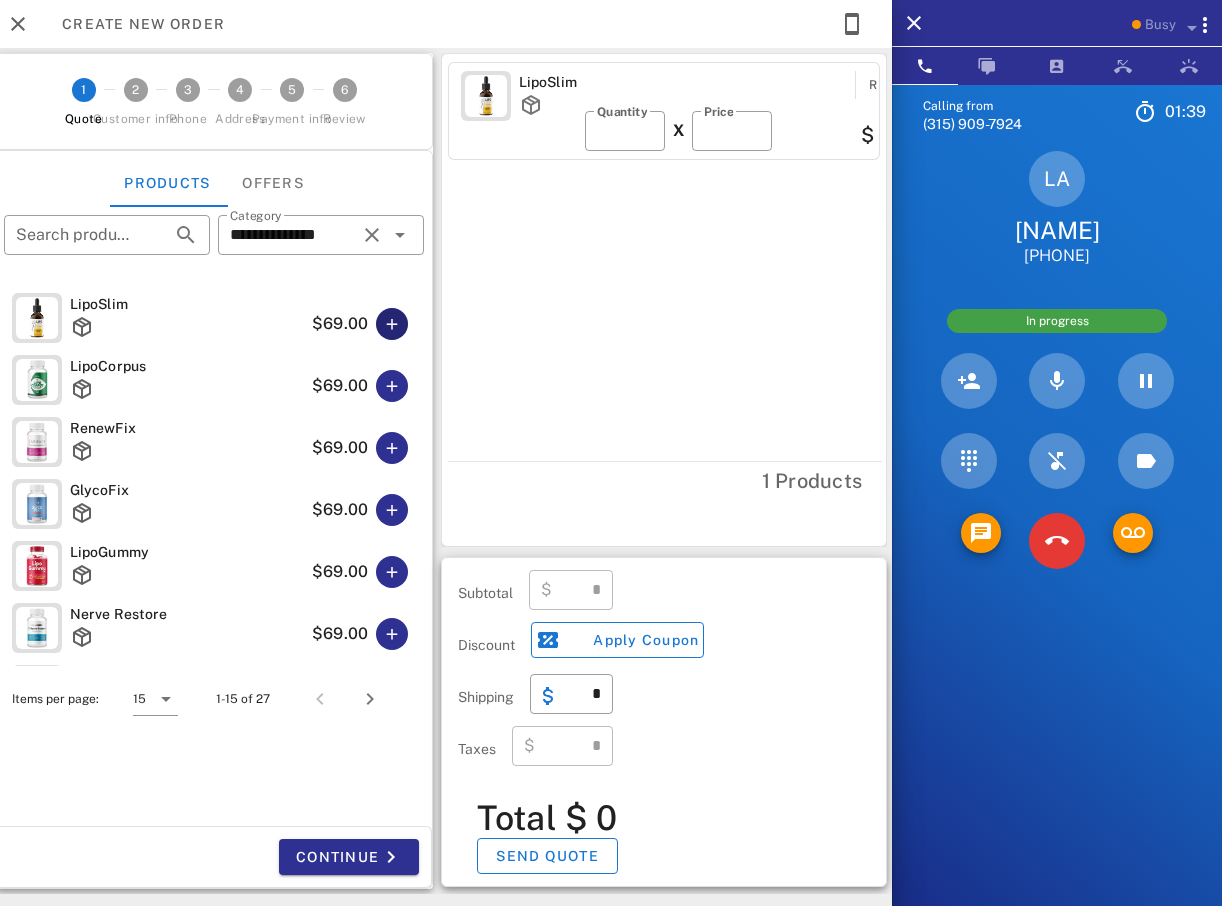type on "*****" 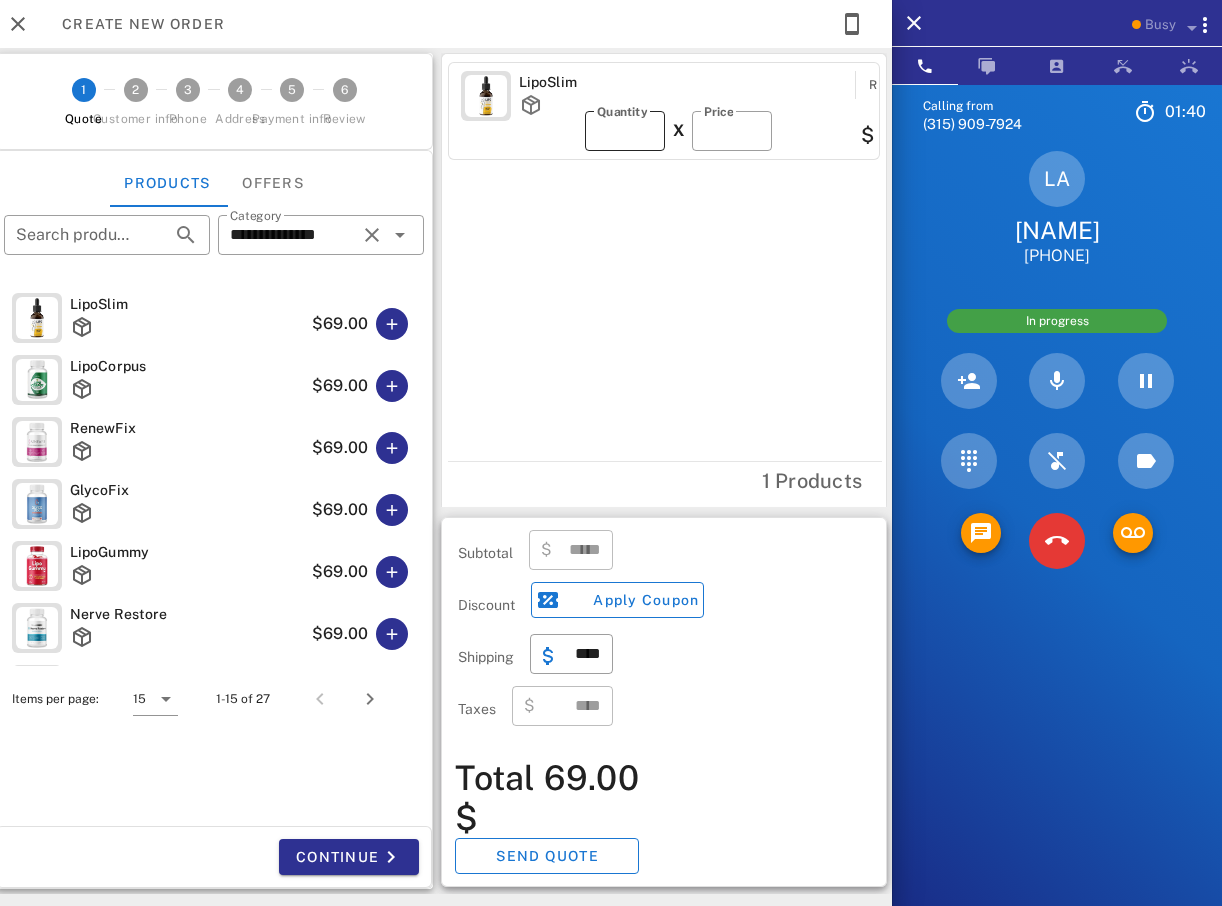click on "*" at bounding box center [625, 131] 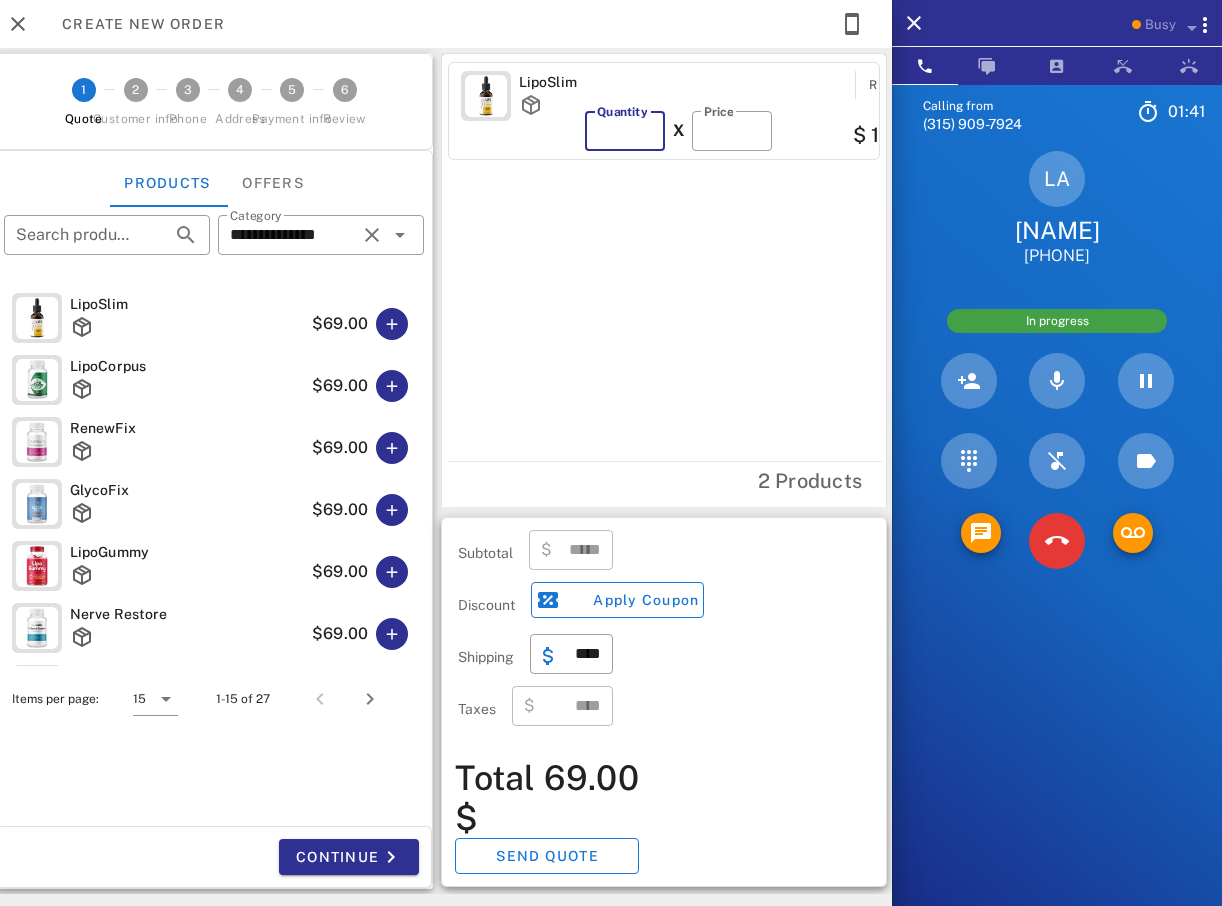 click on "*" at bounding box center (625, 131) 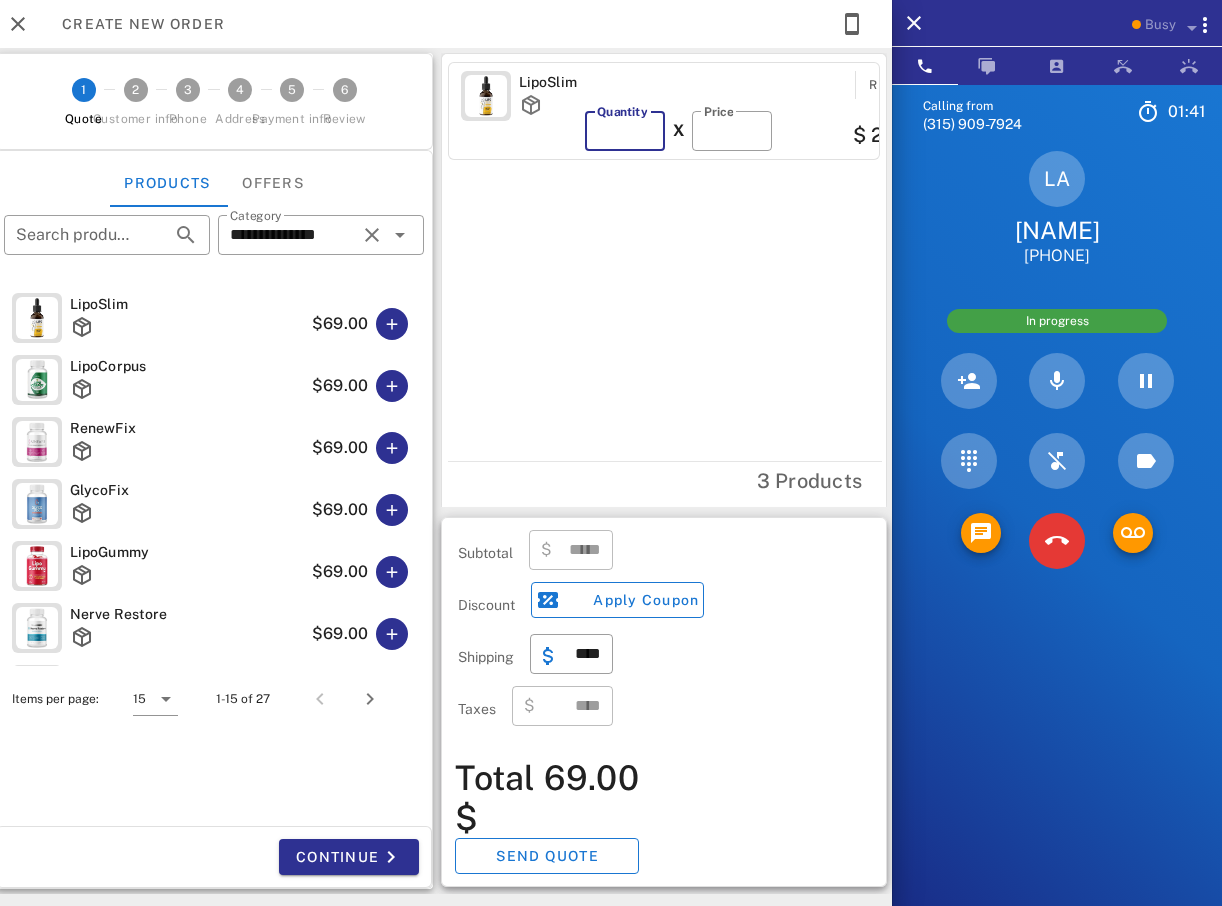 click on "*" at bounding box center [625, 131] 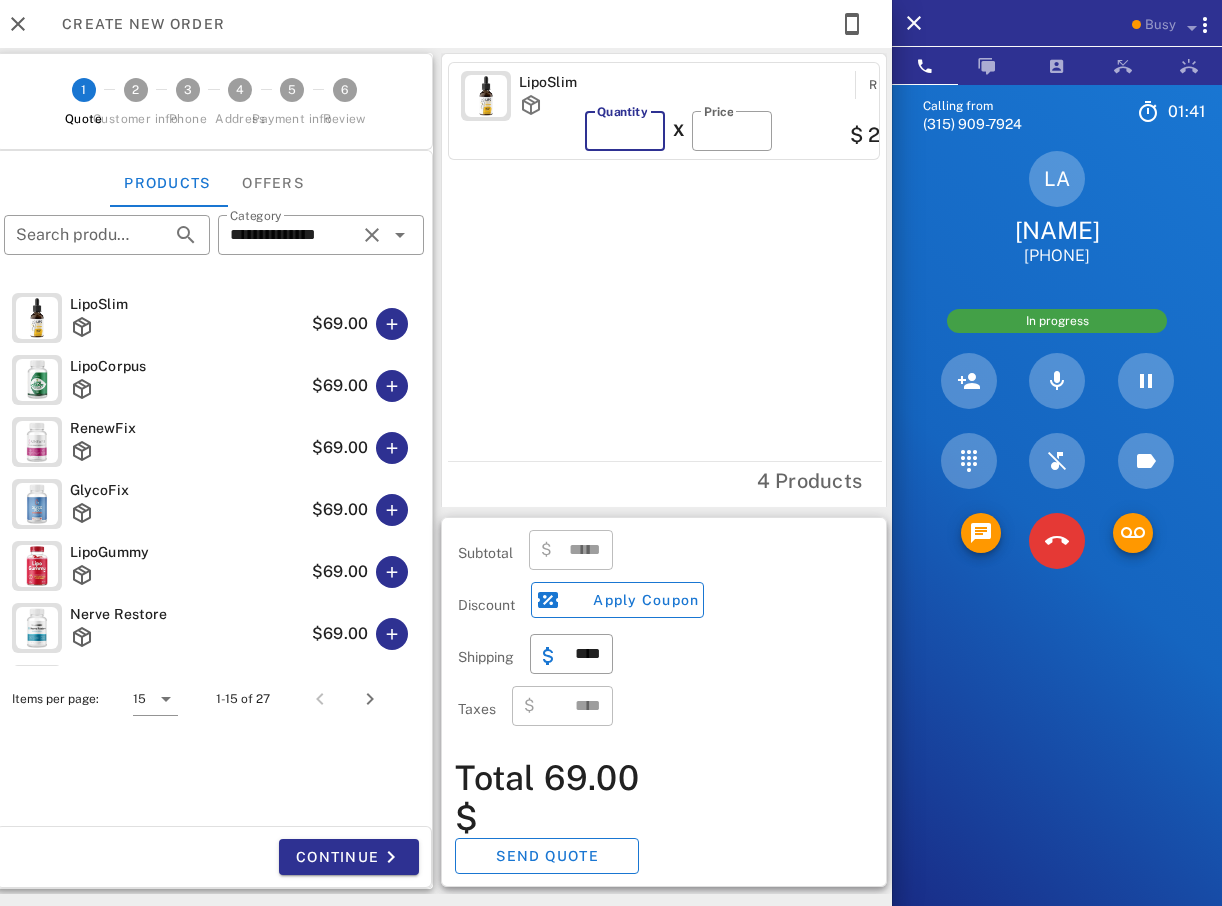 click on "*" at bounding box center (625, 131) 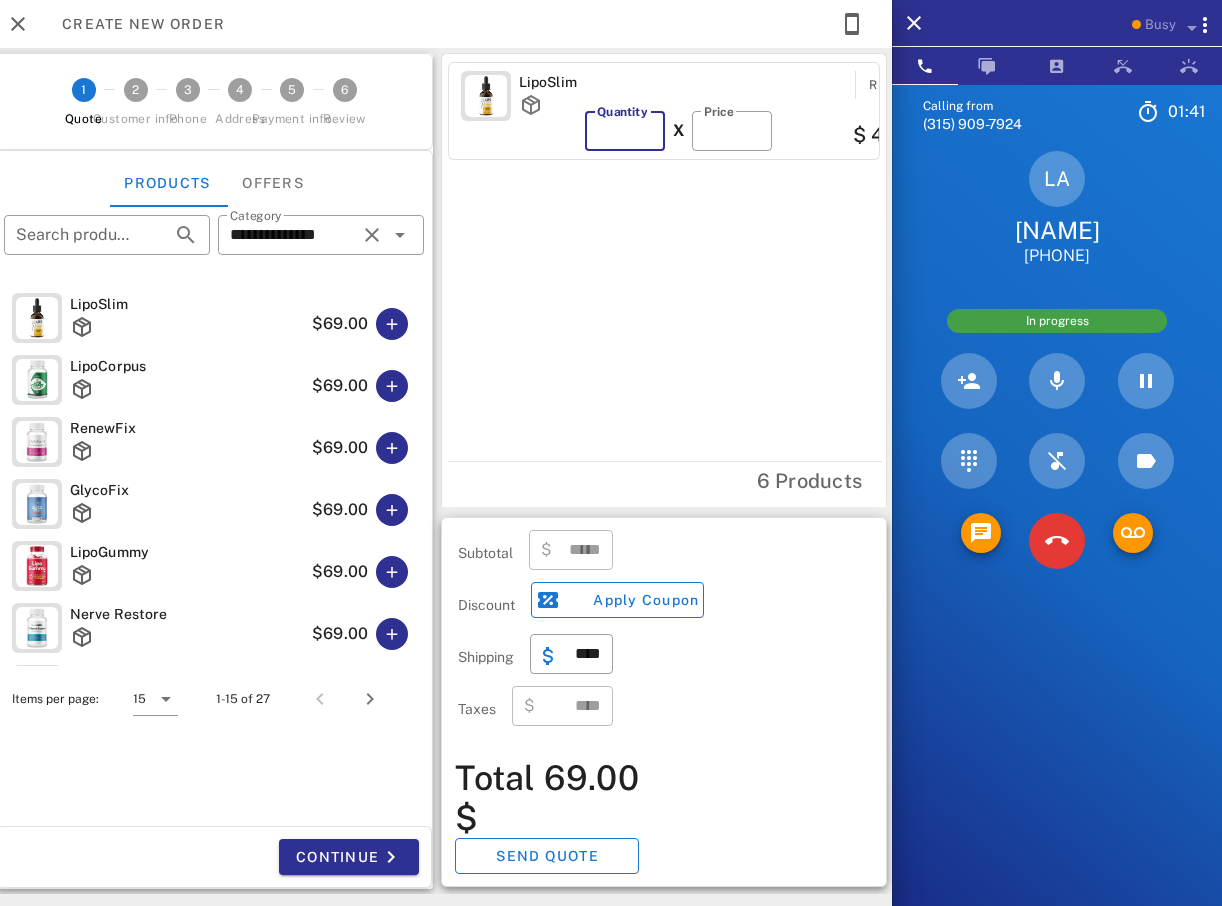 click on "*" at bounding box center [625, 131] 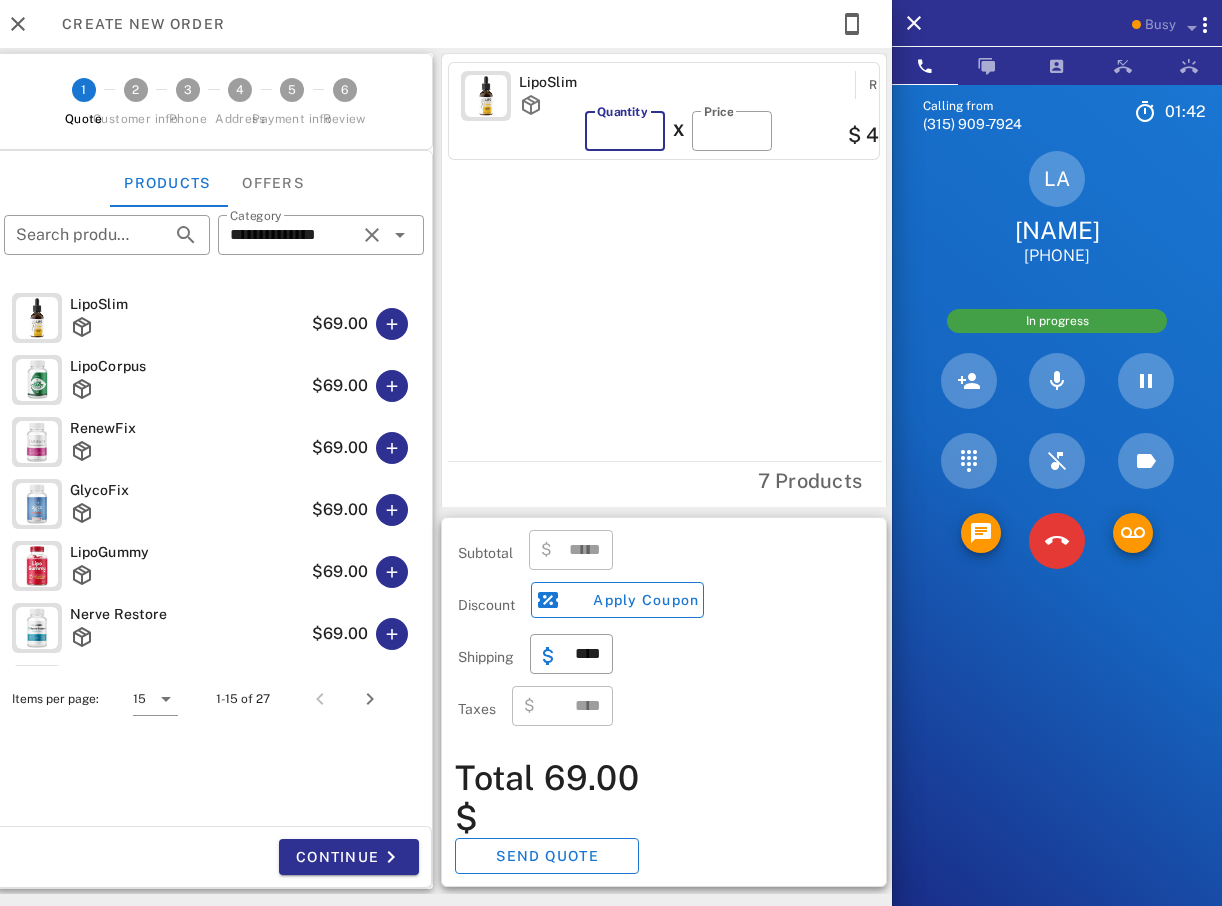 click on "*" at bounding box center [625, 131] 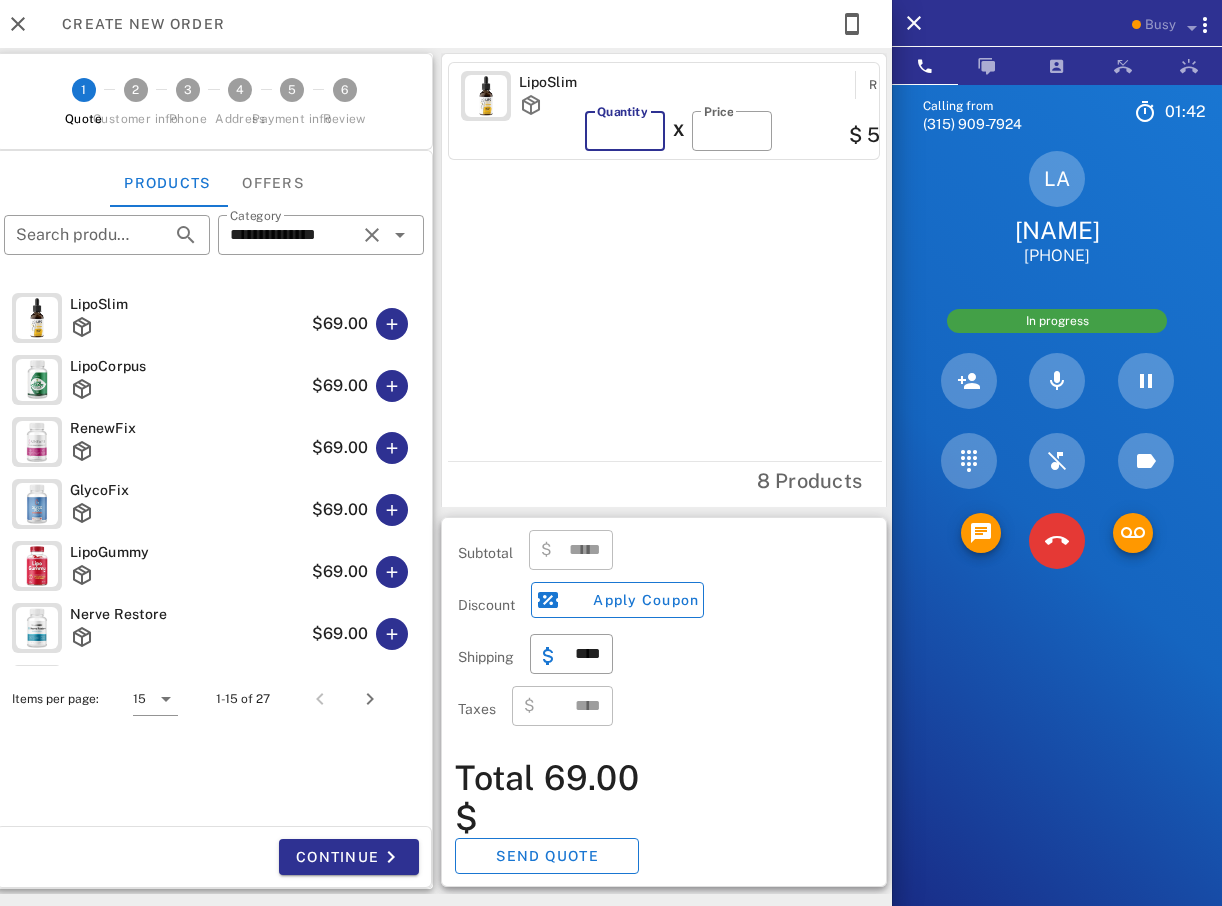 click on "*" at bounding box center [625, 131] 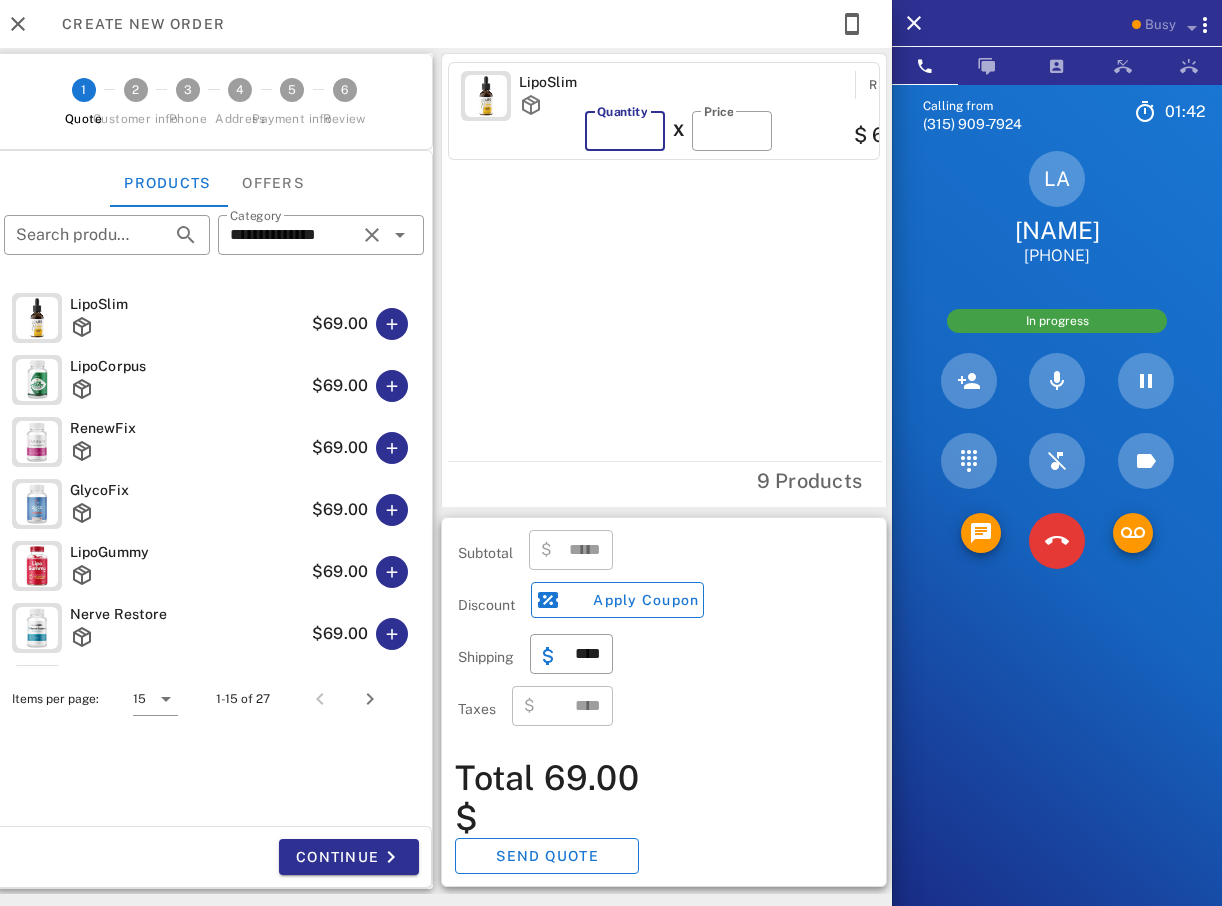 click on "**" at bounding box center (625, 131) 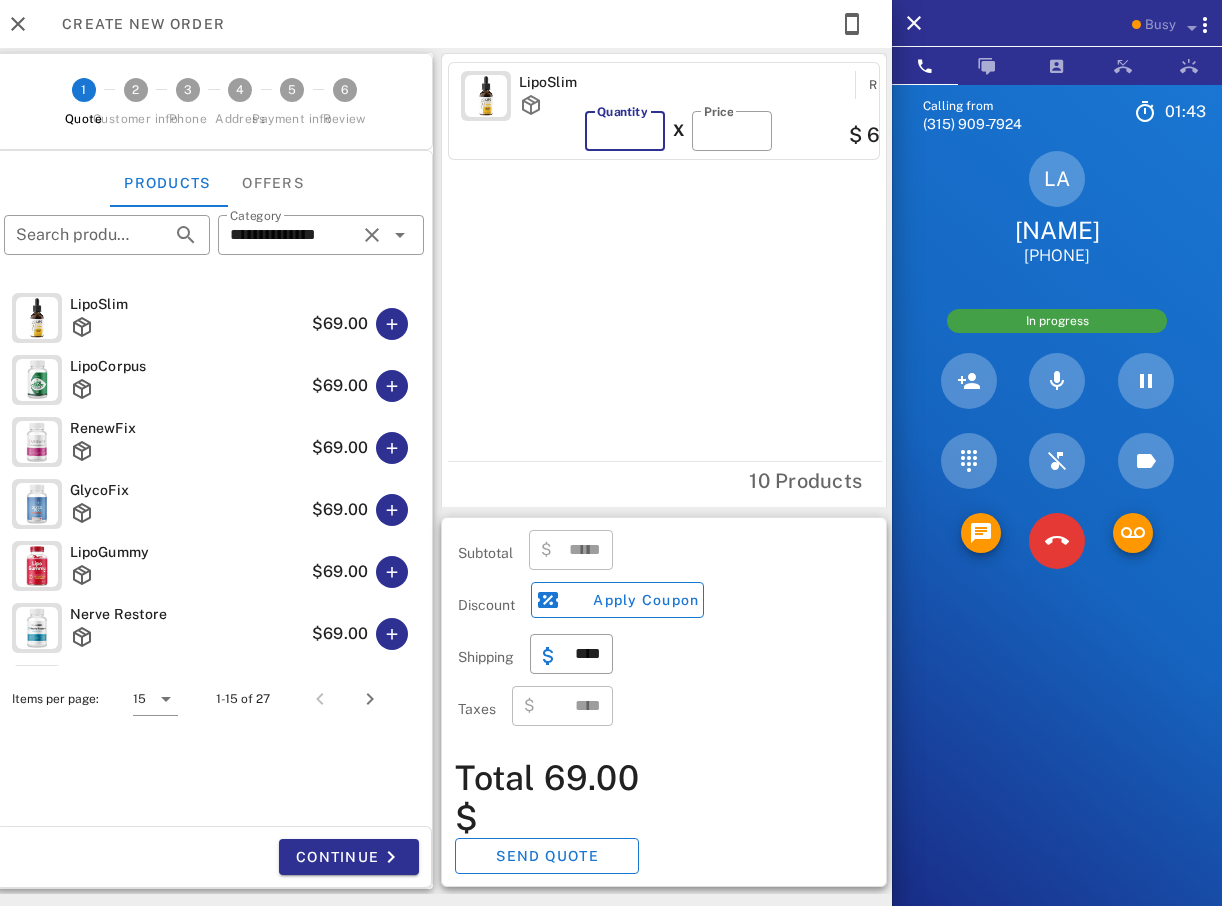 click on "**" at bounding box center [625, 131] 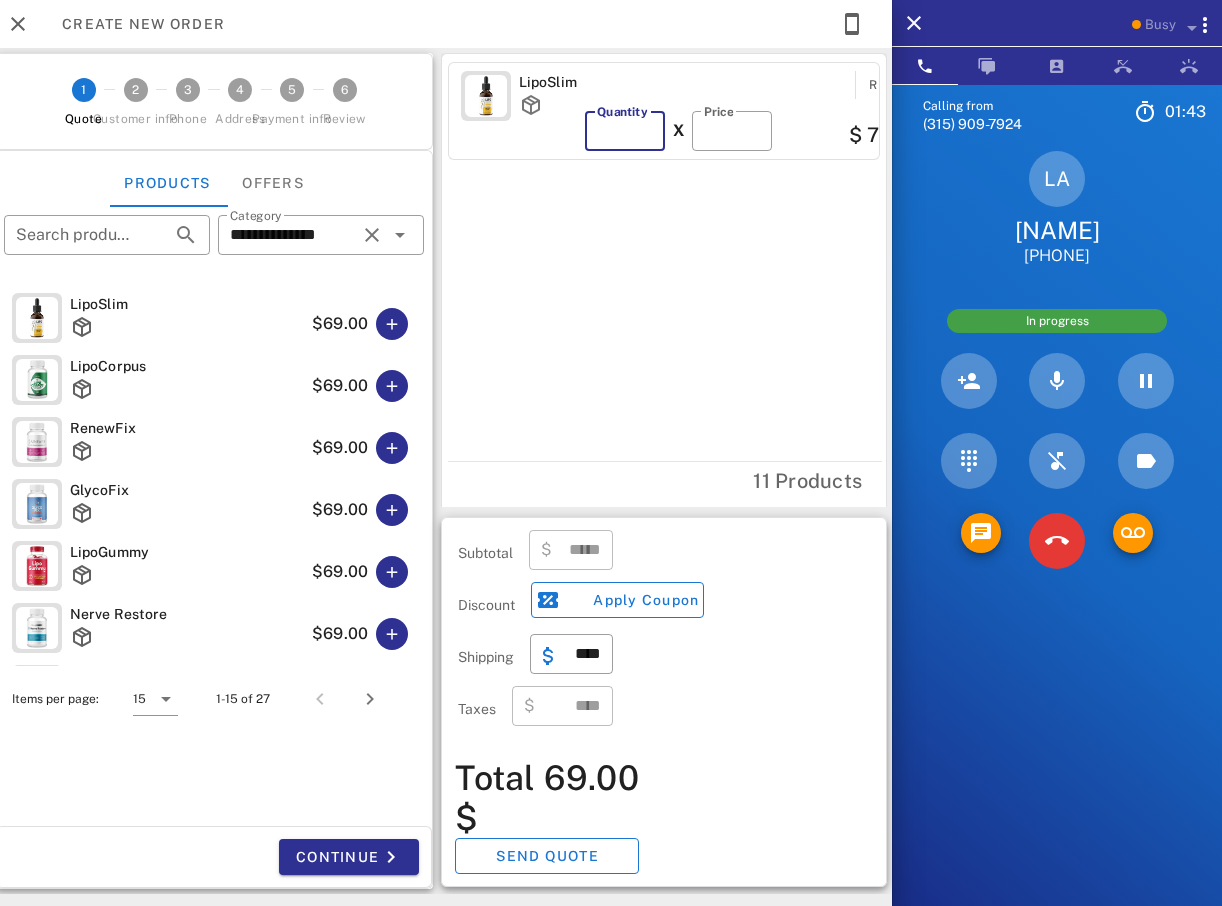 type on "**" 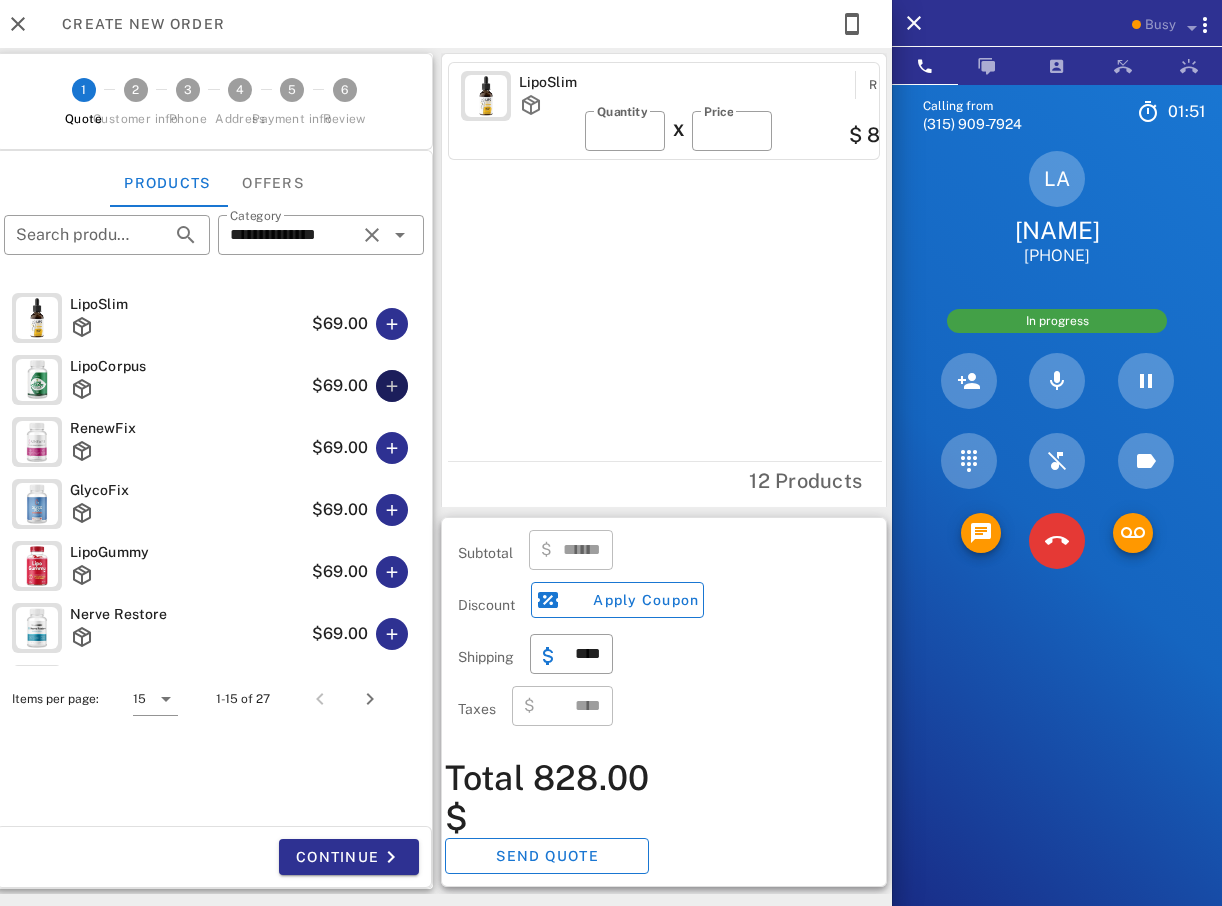 click at bounding box center (392, 386) 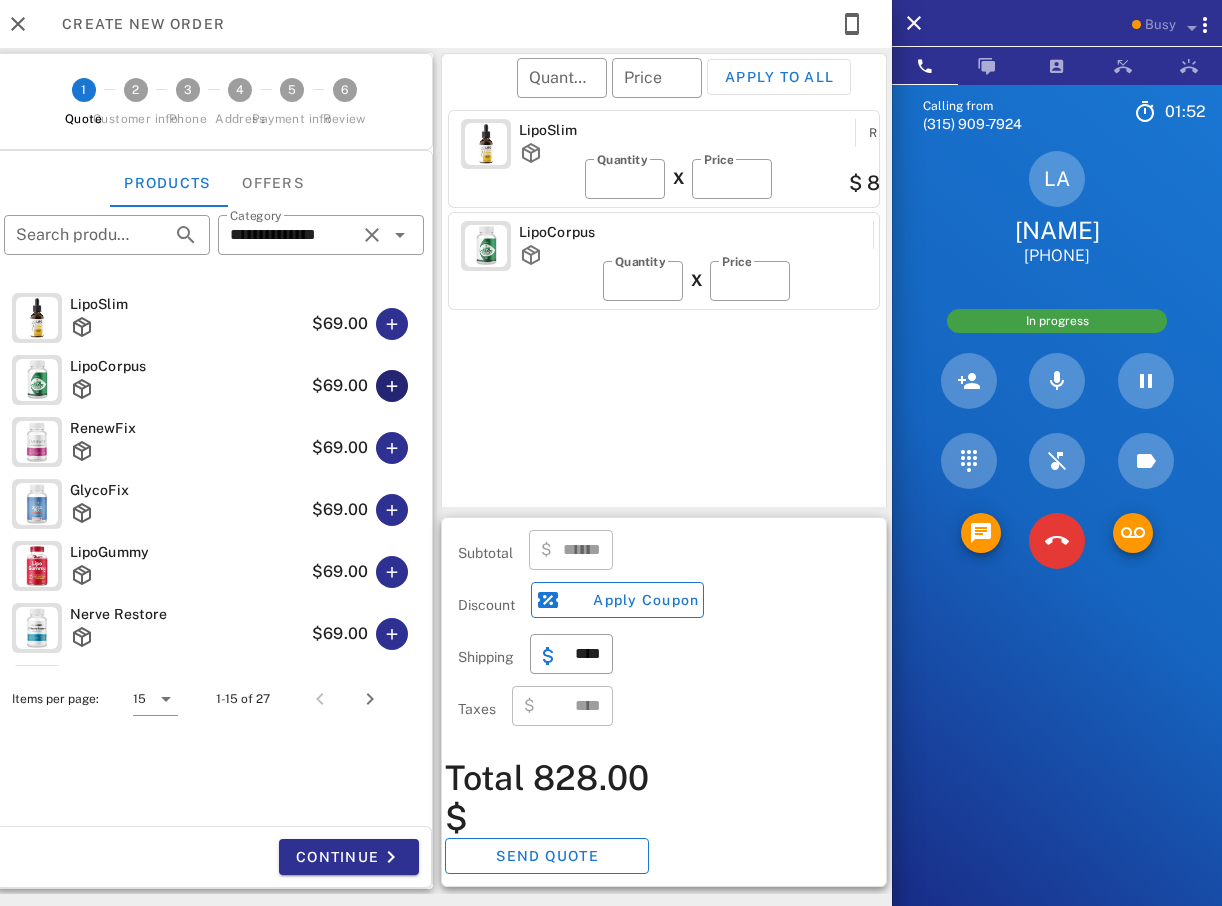 type on "******" 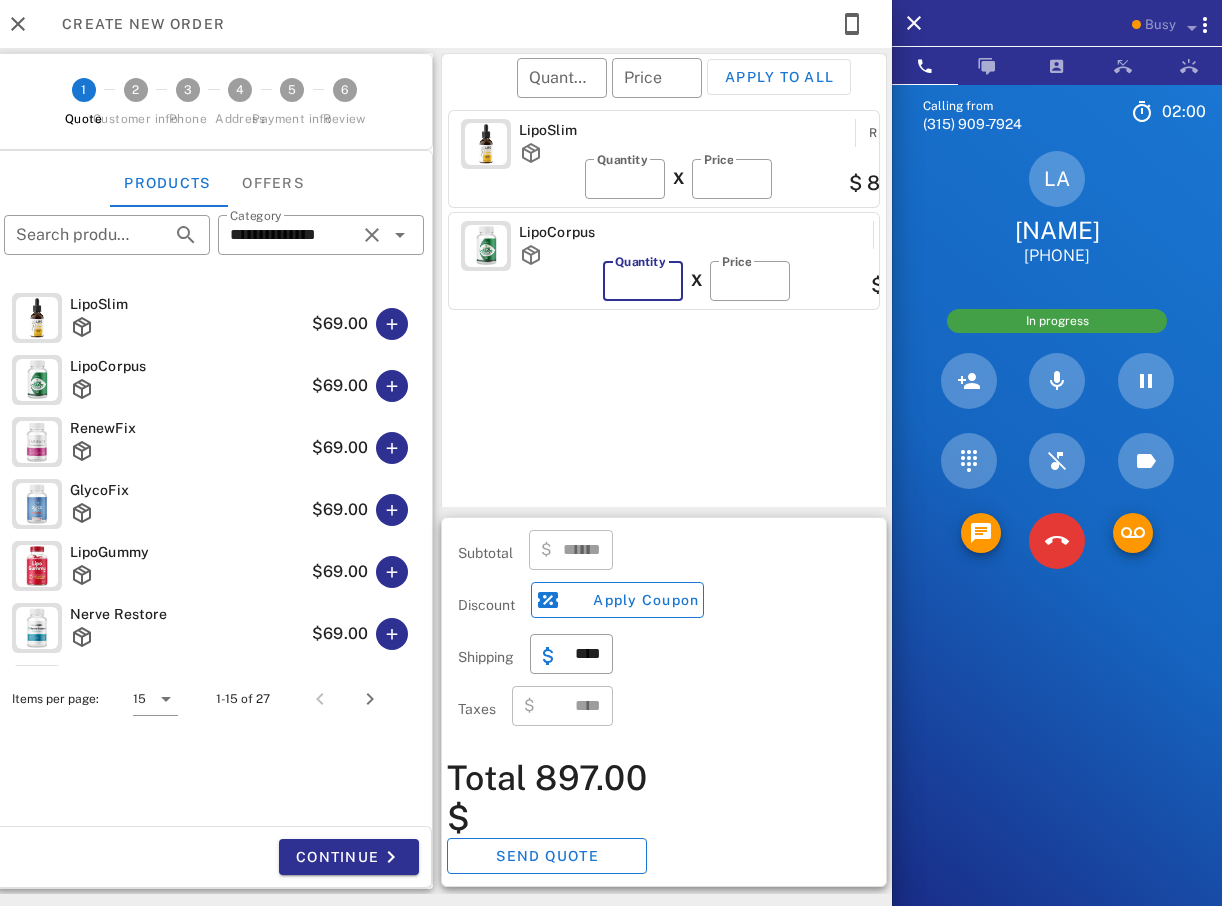 click on "*" at bounding box center (643, 281) 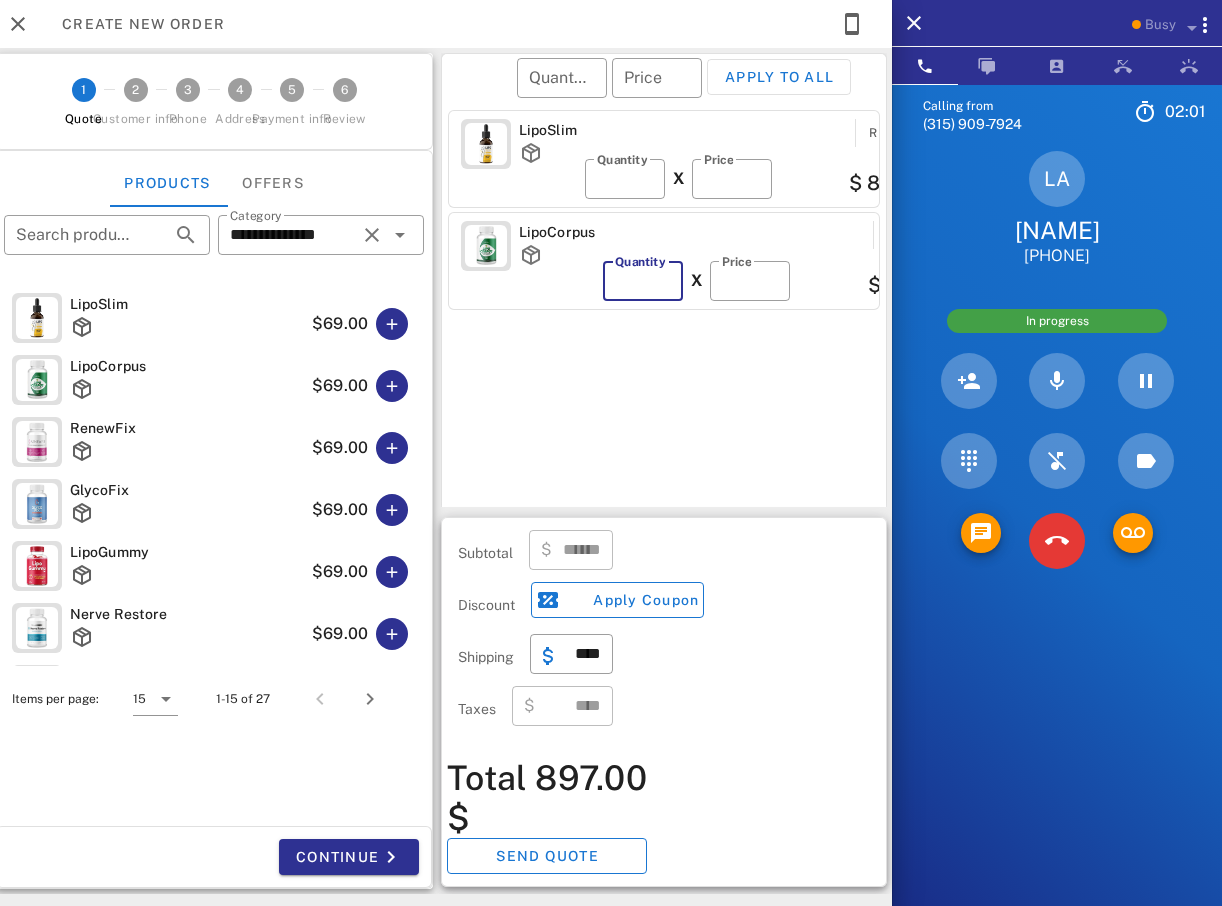 click on "*" at bounding box center [643, 281] 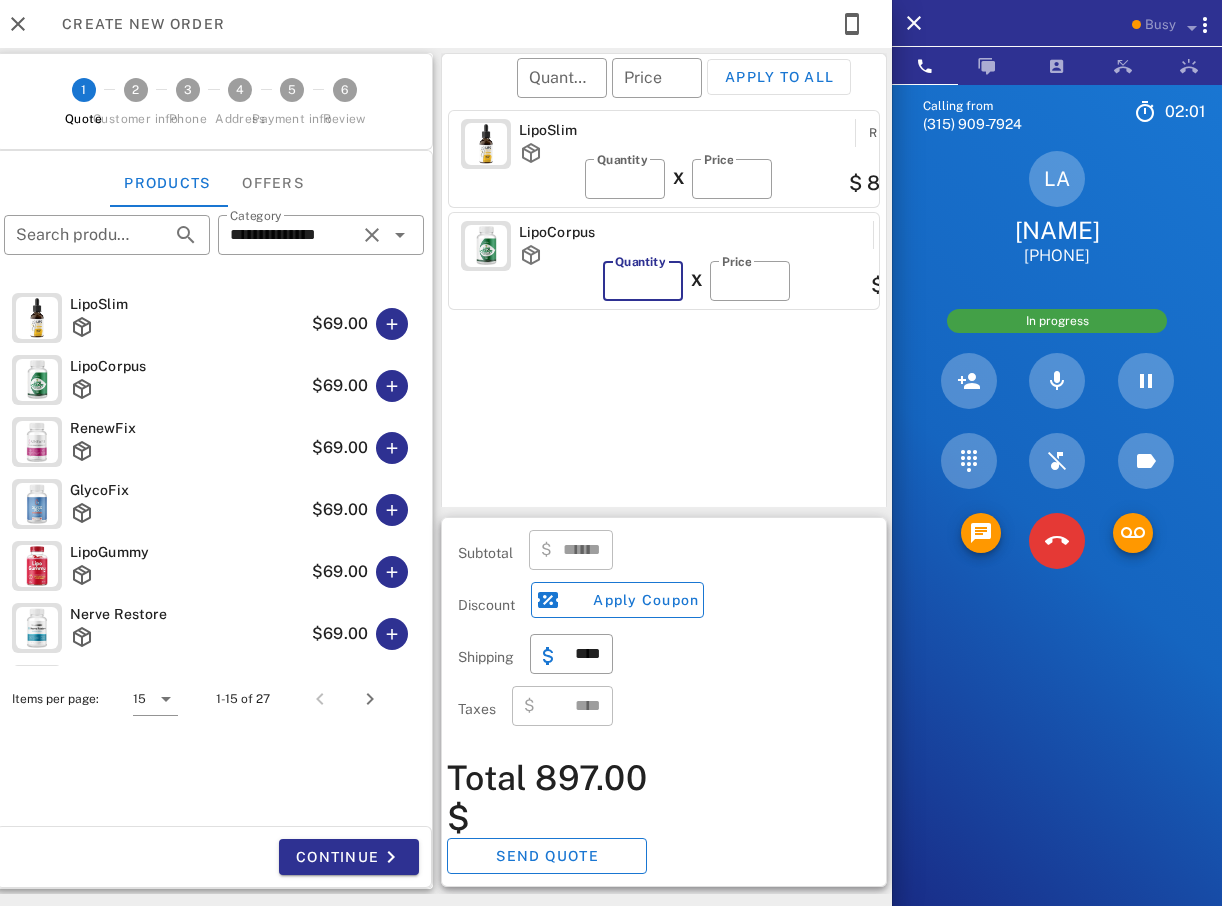 click on "*" at bounding box center (643, 281) 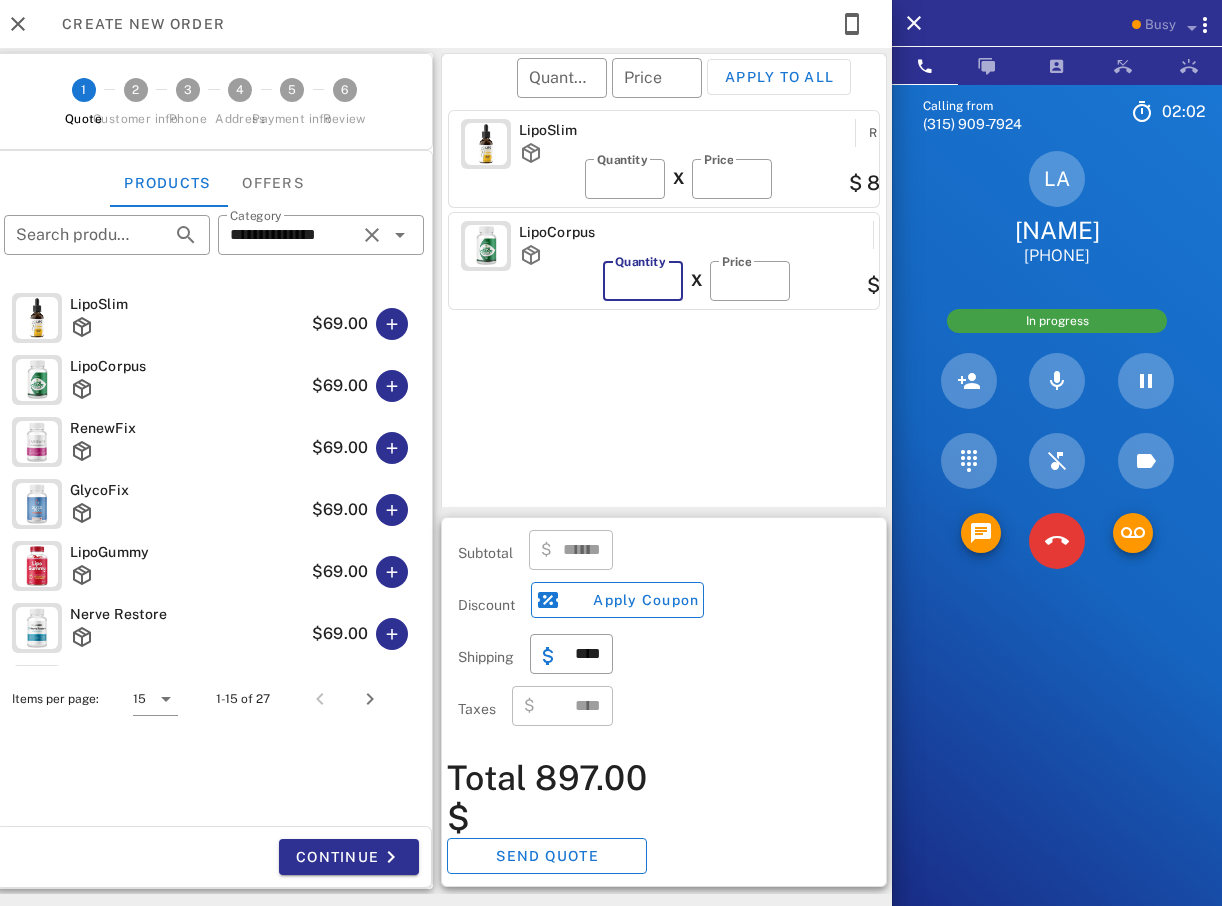 click on "*" at bounding box center (643, 281) 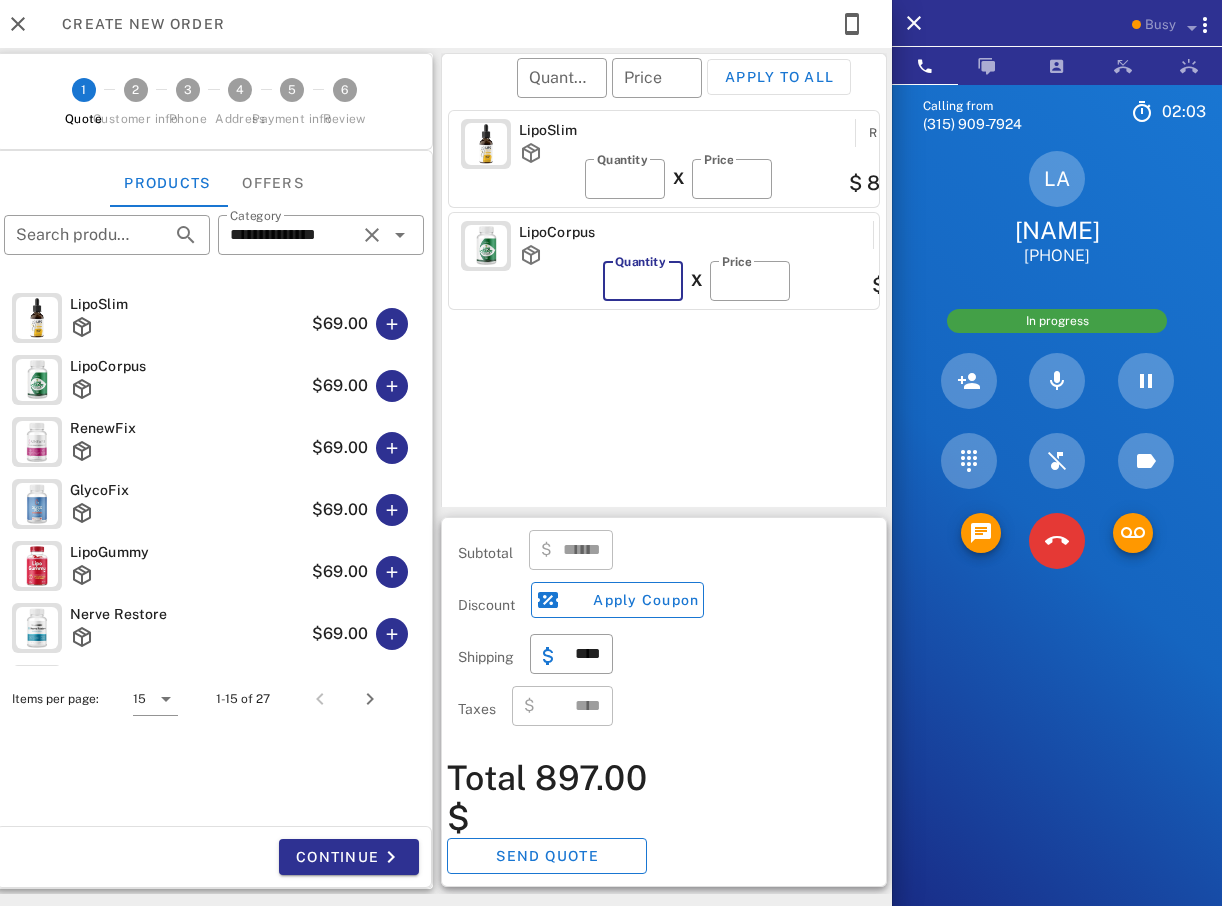 type on "*******" 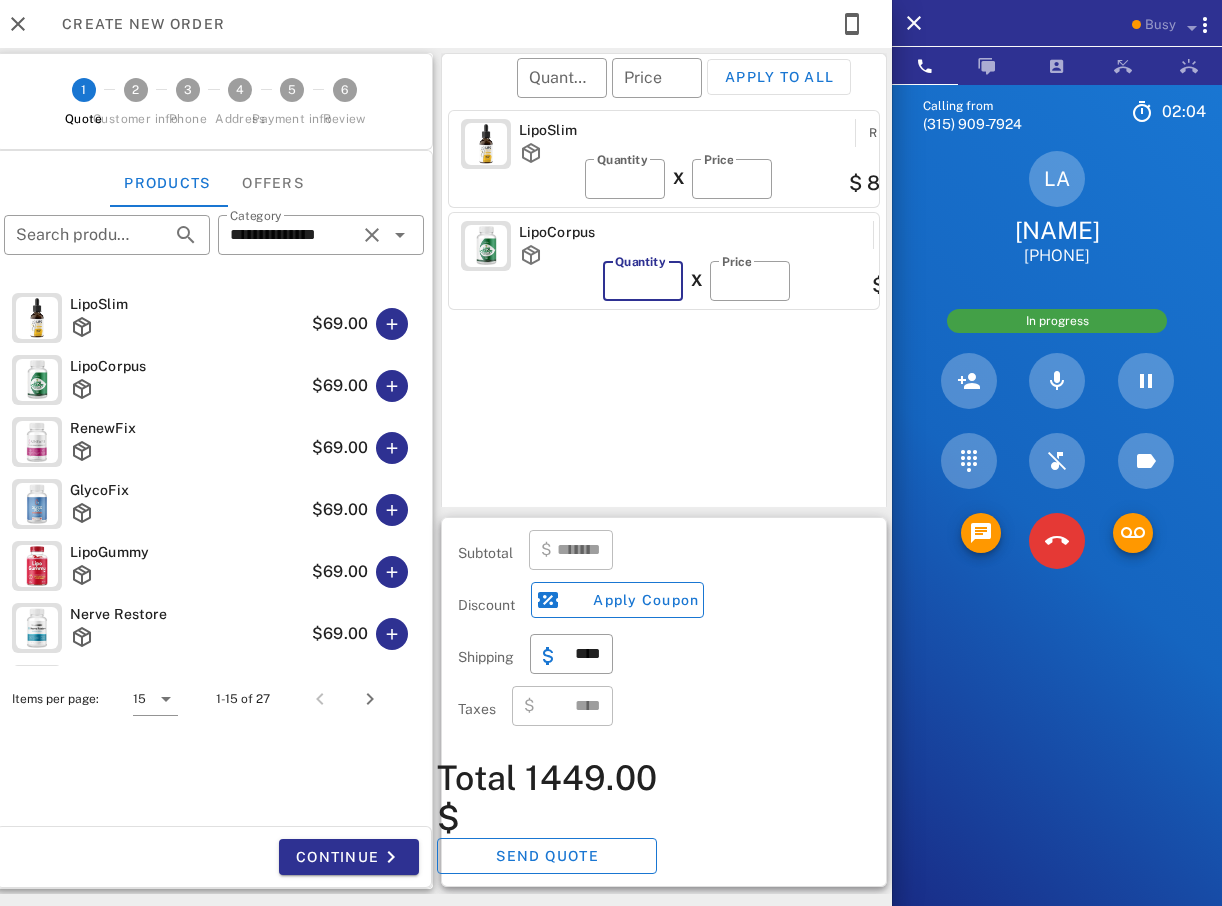 click on "**" at bounding box center [643, 281] 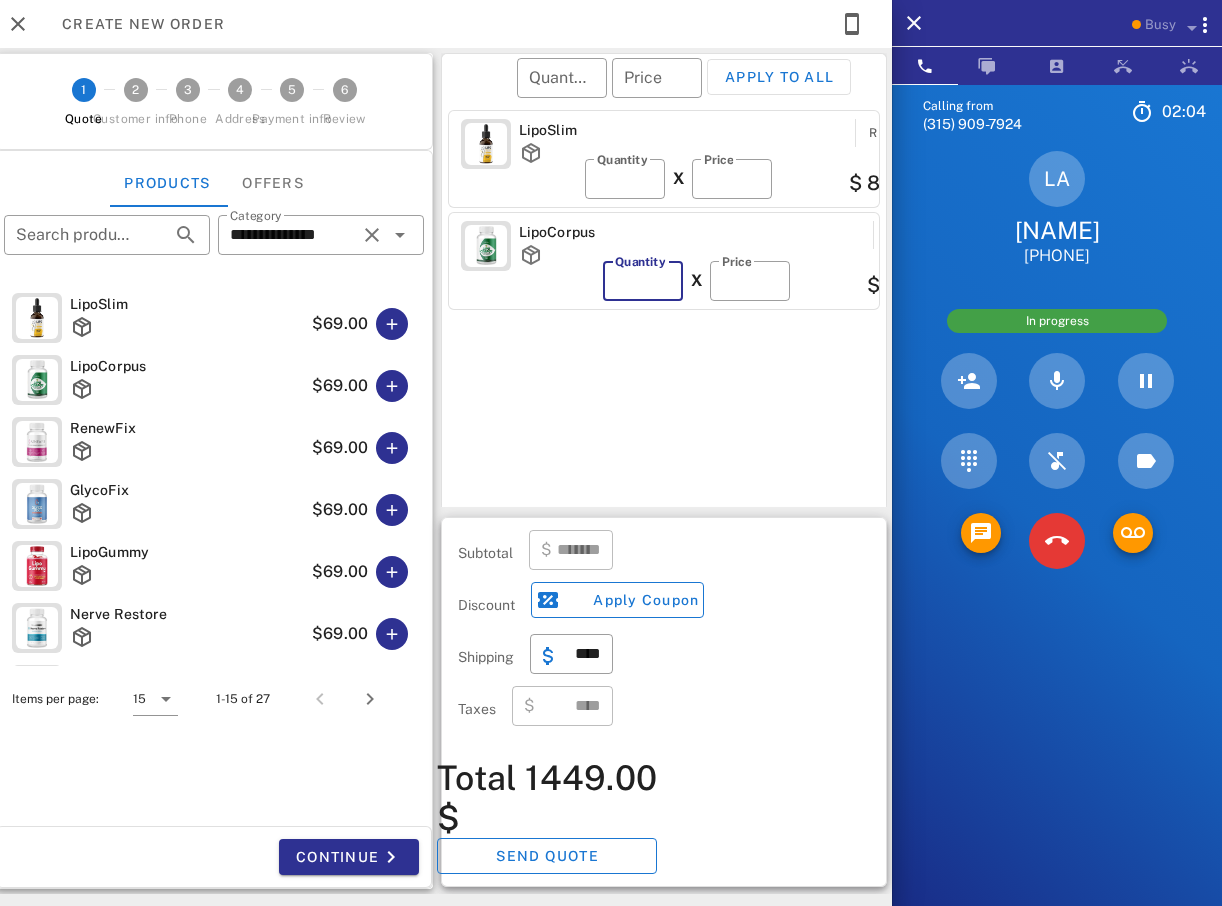 type on "**" 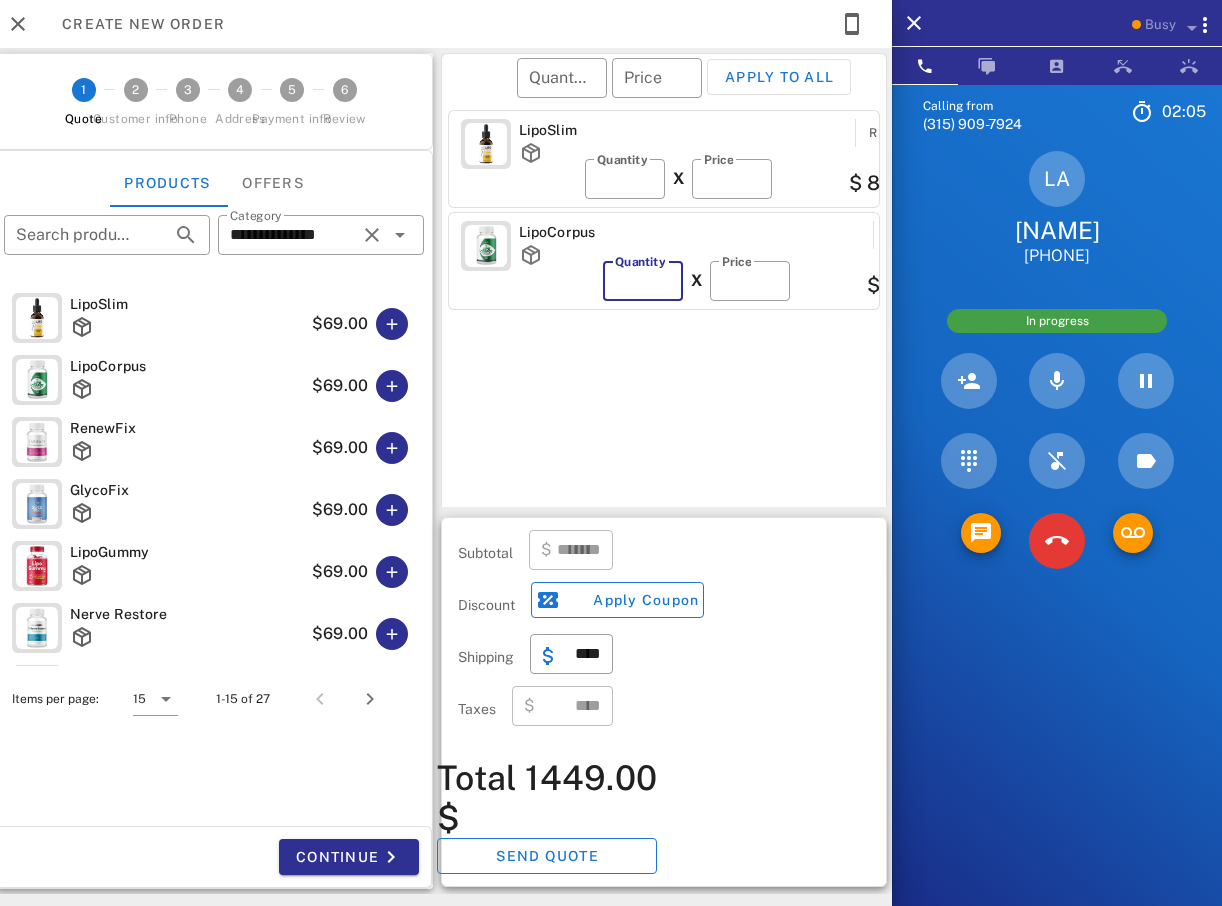 type on "*******" 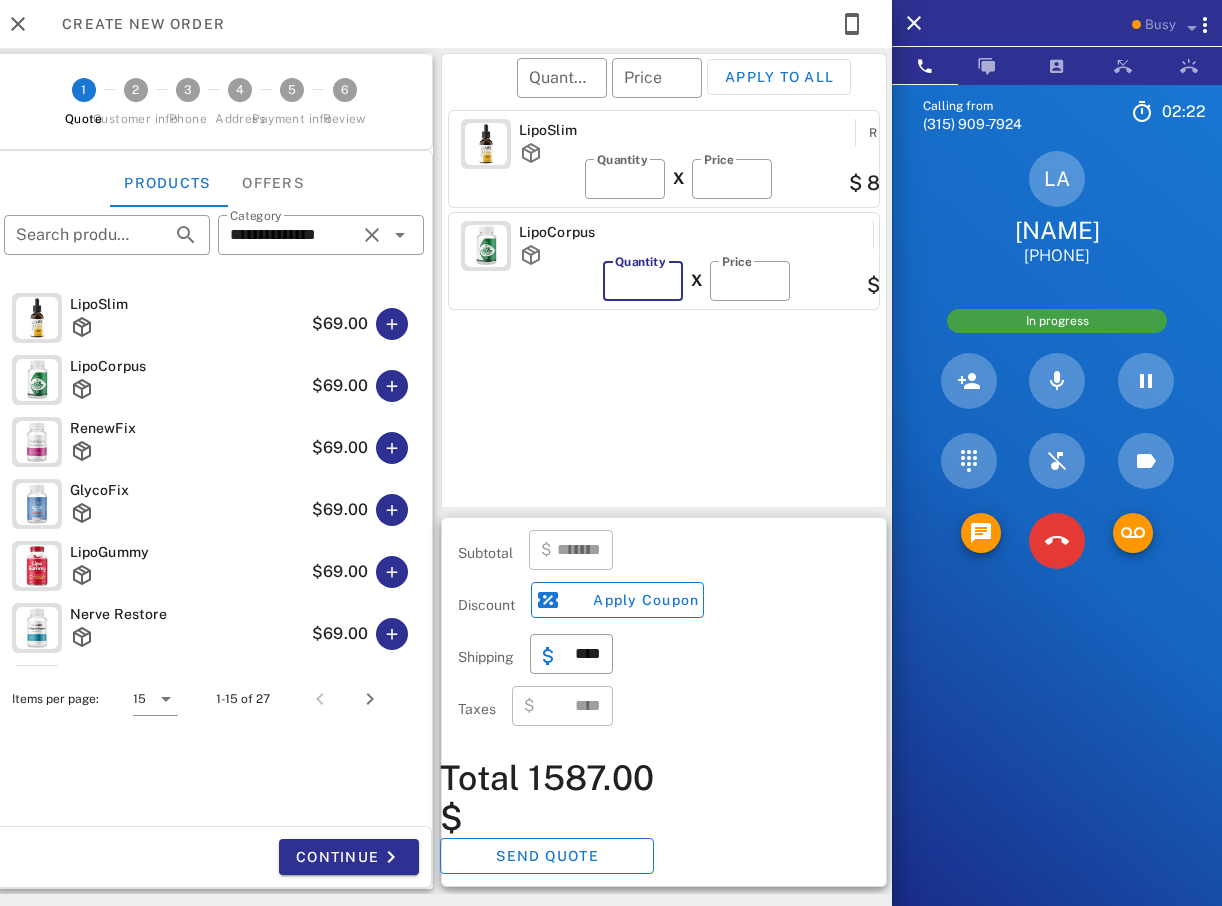 type on "**" 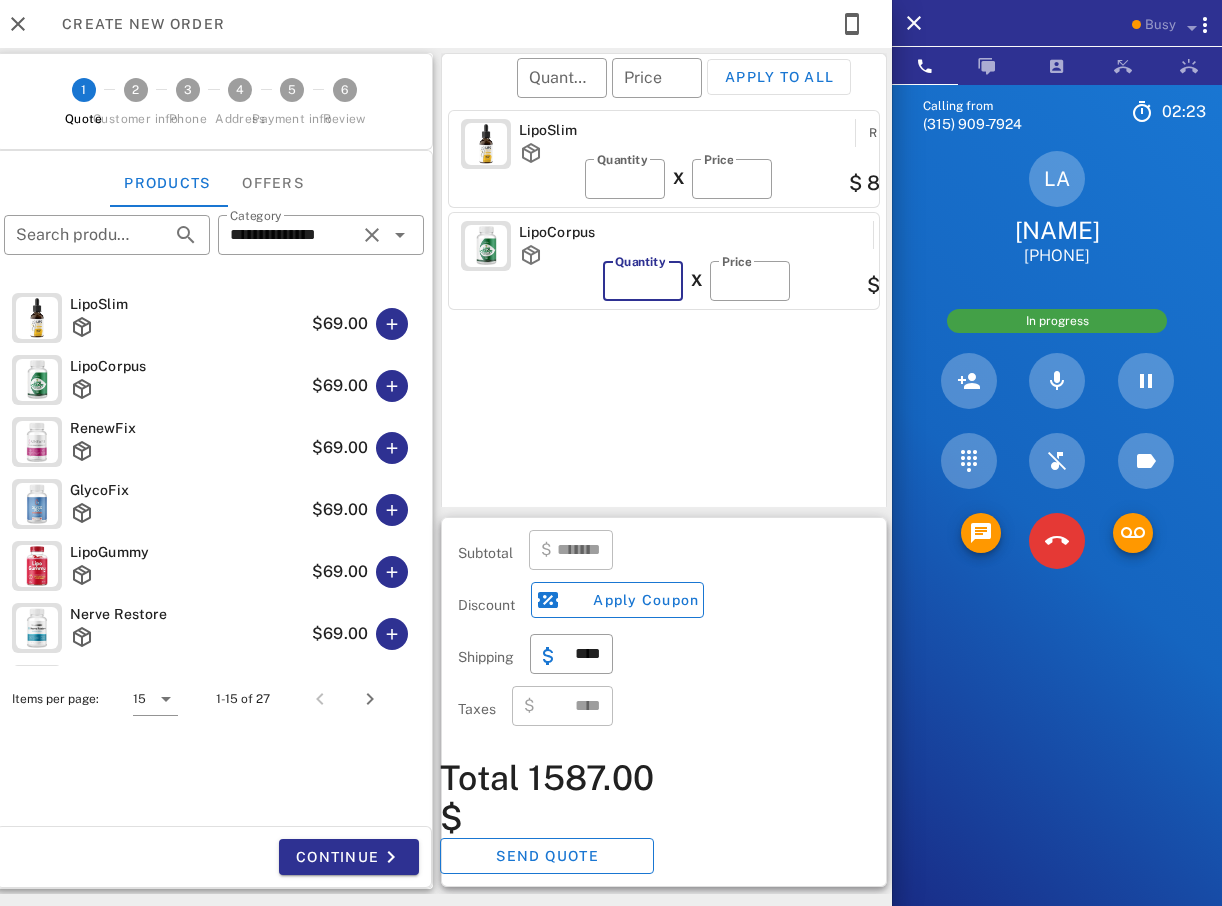 type on "*******" 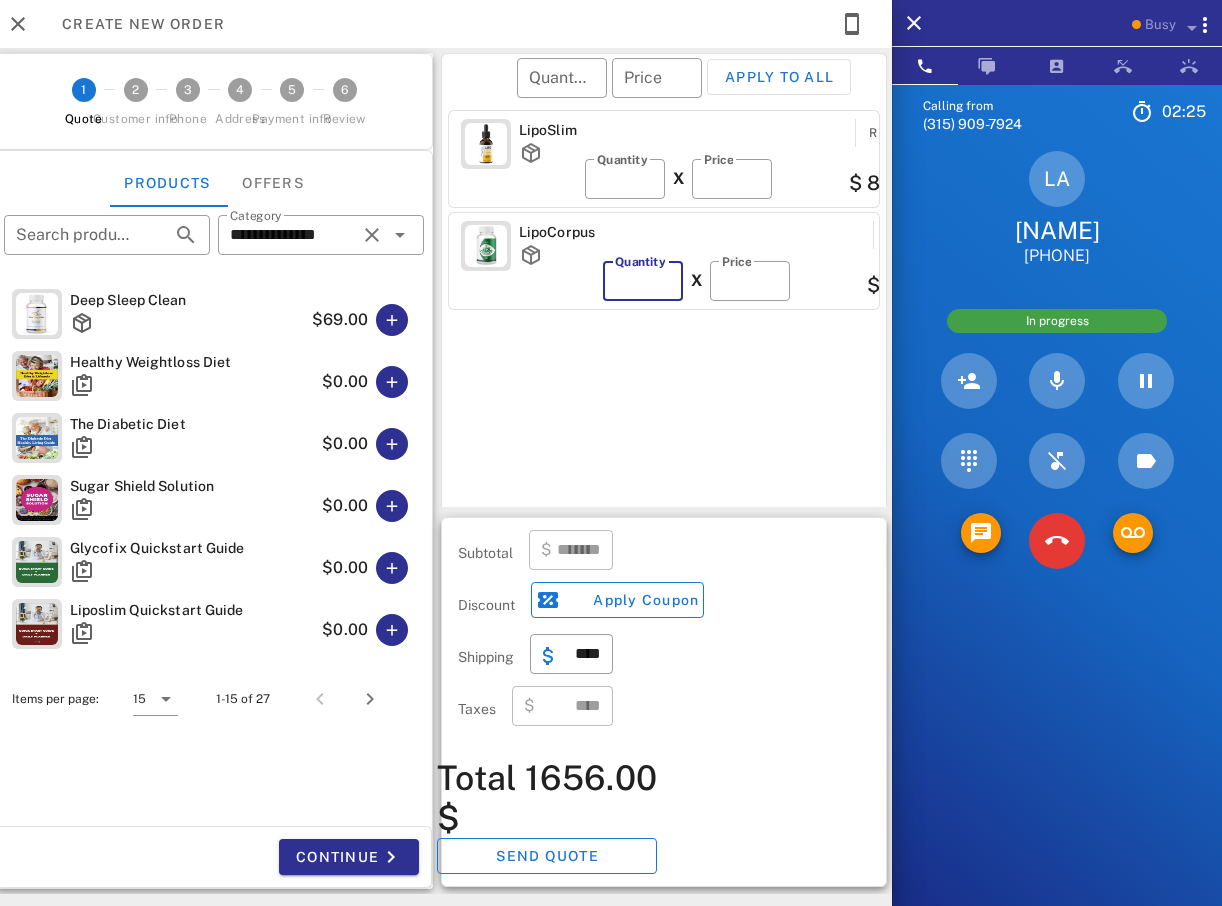scroll, scrollTop: 565, scrollLeft: 0, axis: vertical 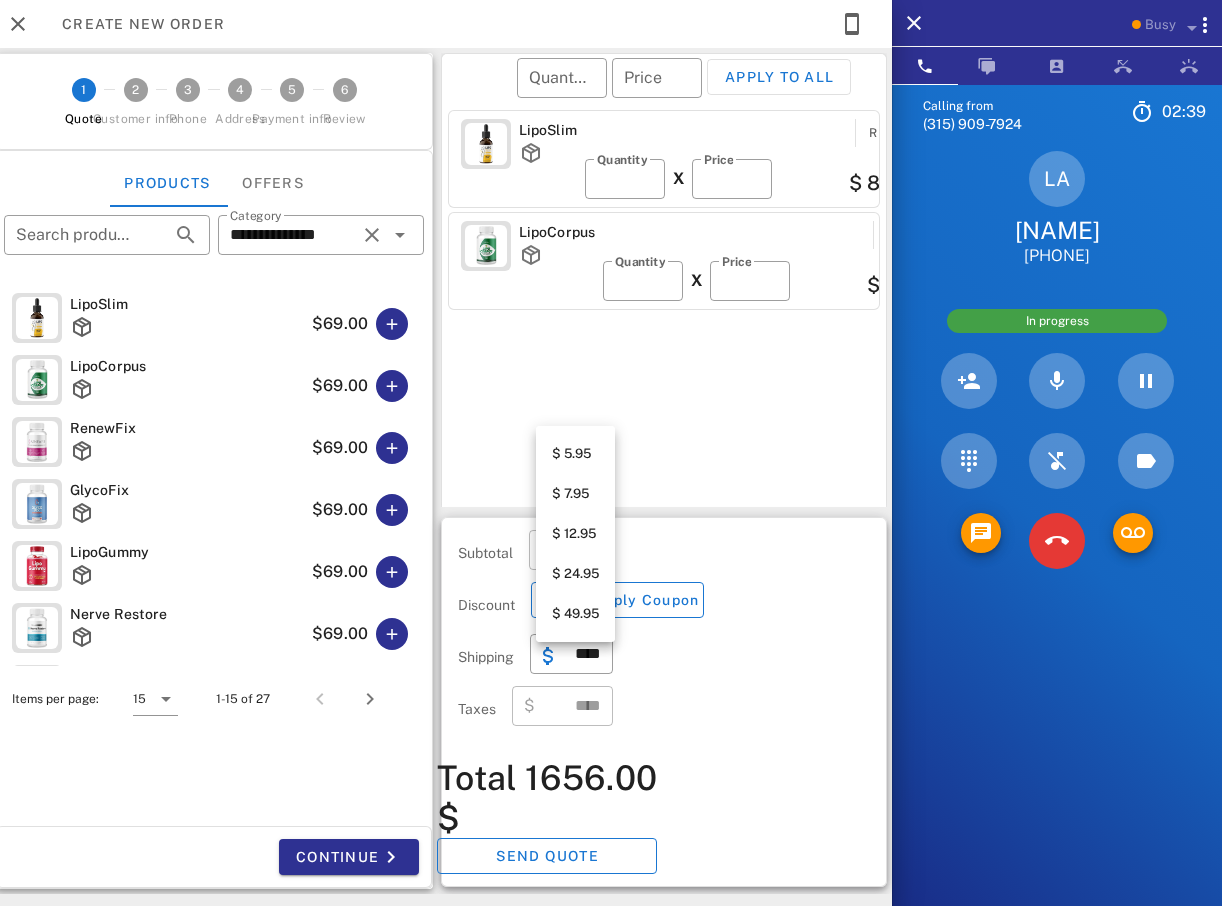 click on "$ 49.95" at bounding box center [575, 614] 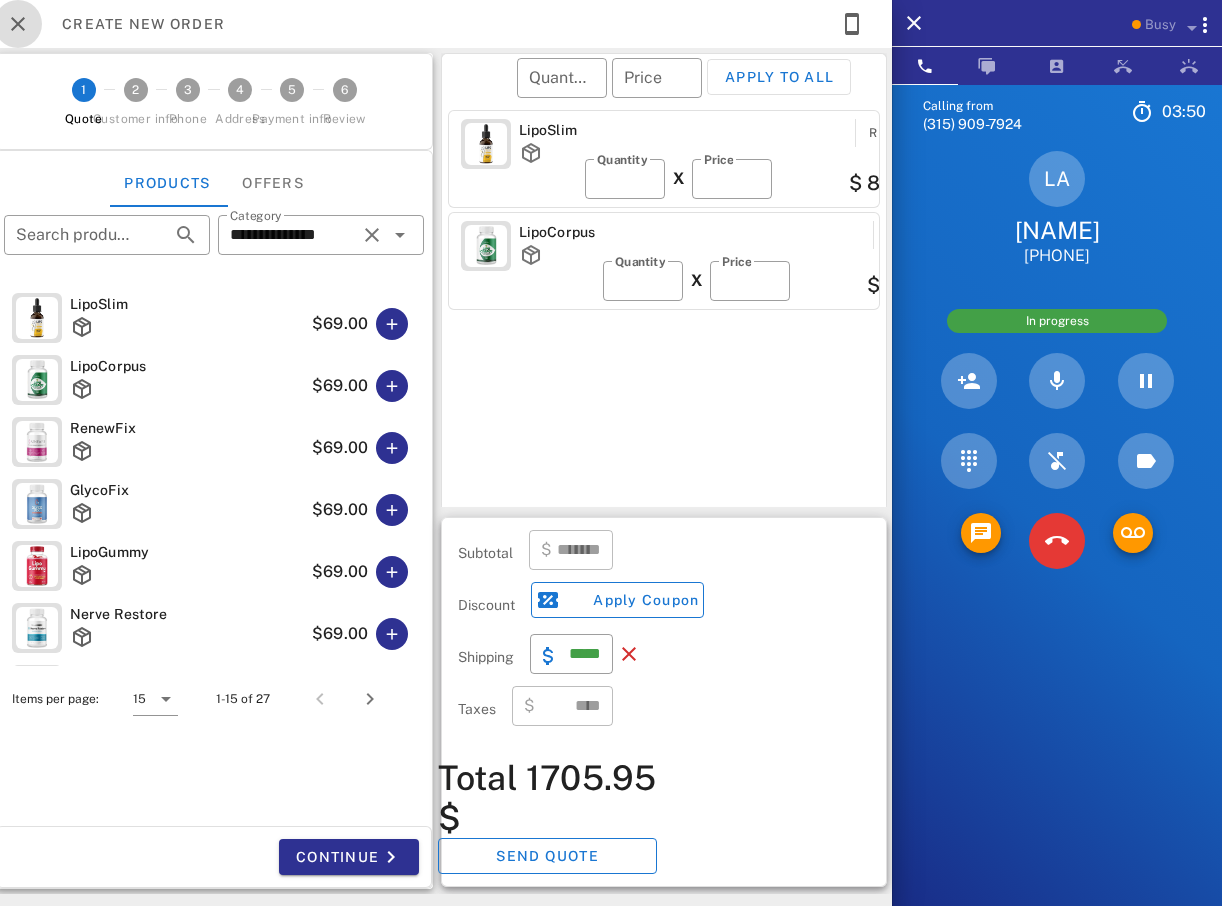 click at bounding box center (18, 24) 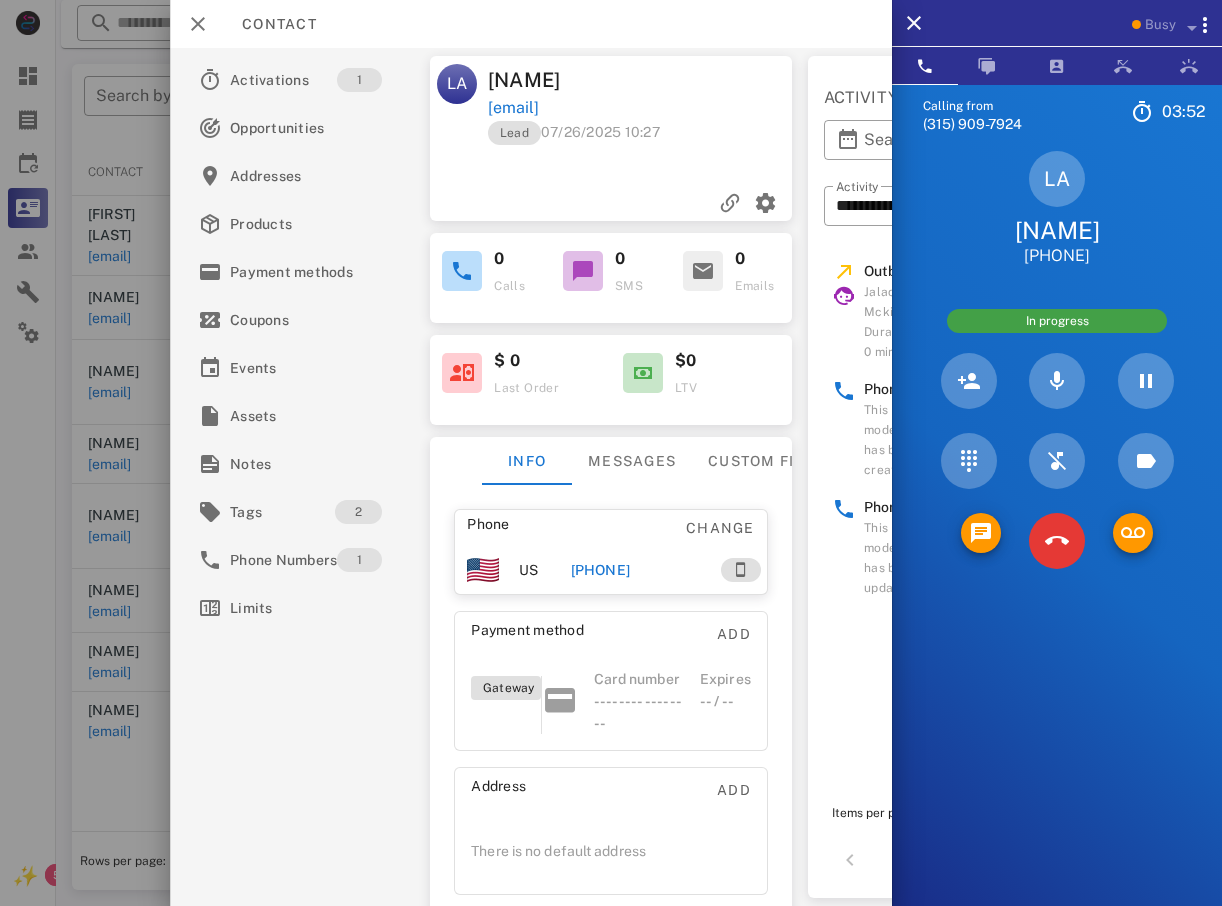 click on "lizaufderheide@gmail.com" at bounding box center (513, 108) 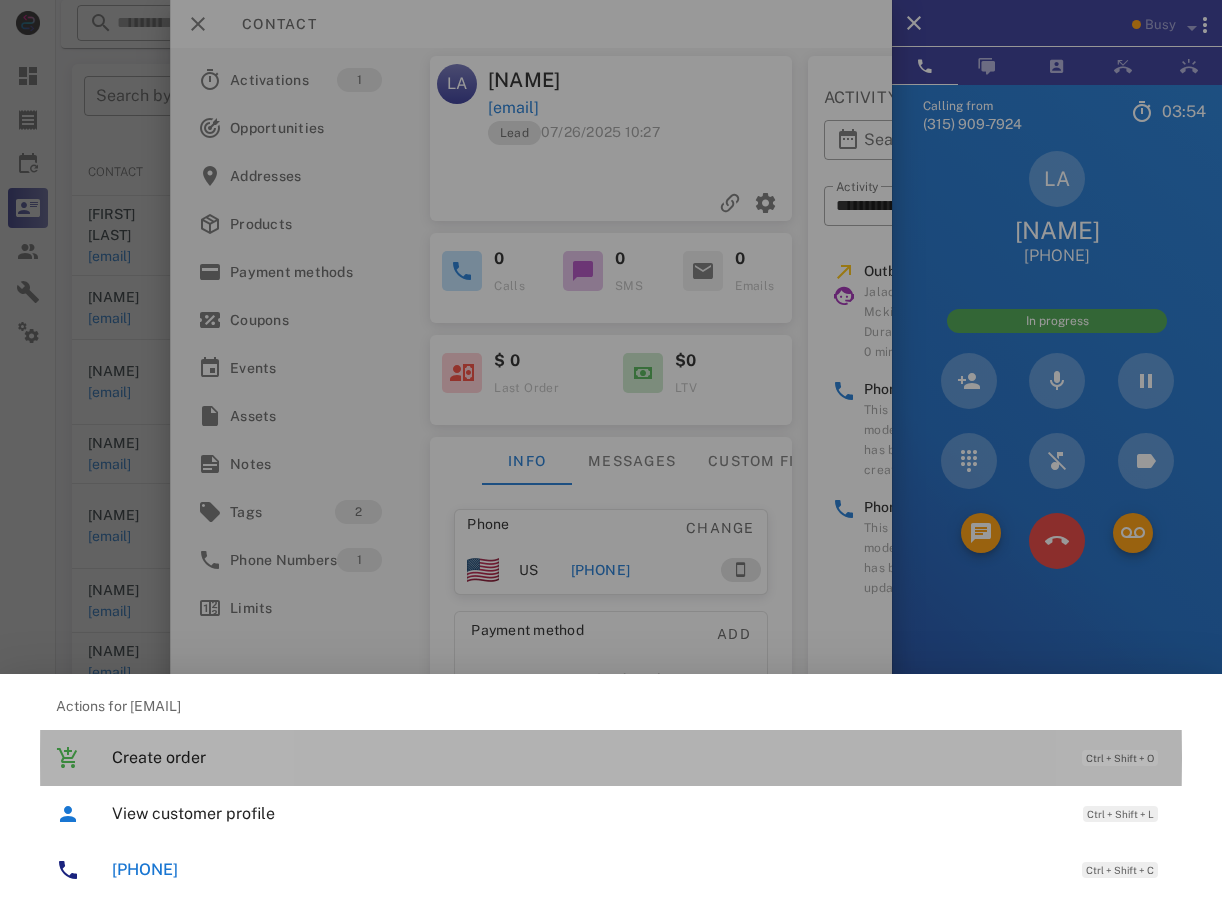click on "Create order" at bounding box center (587, 757) 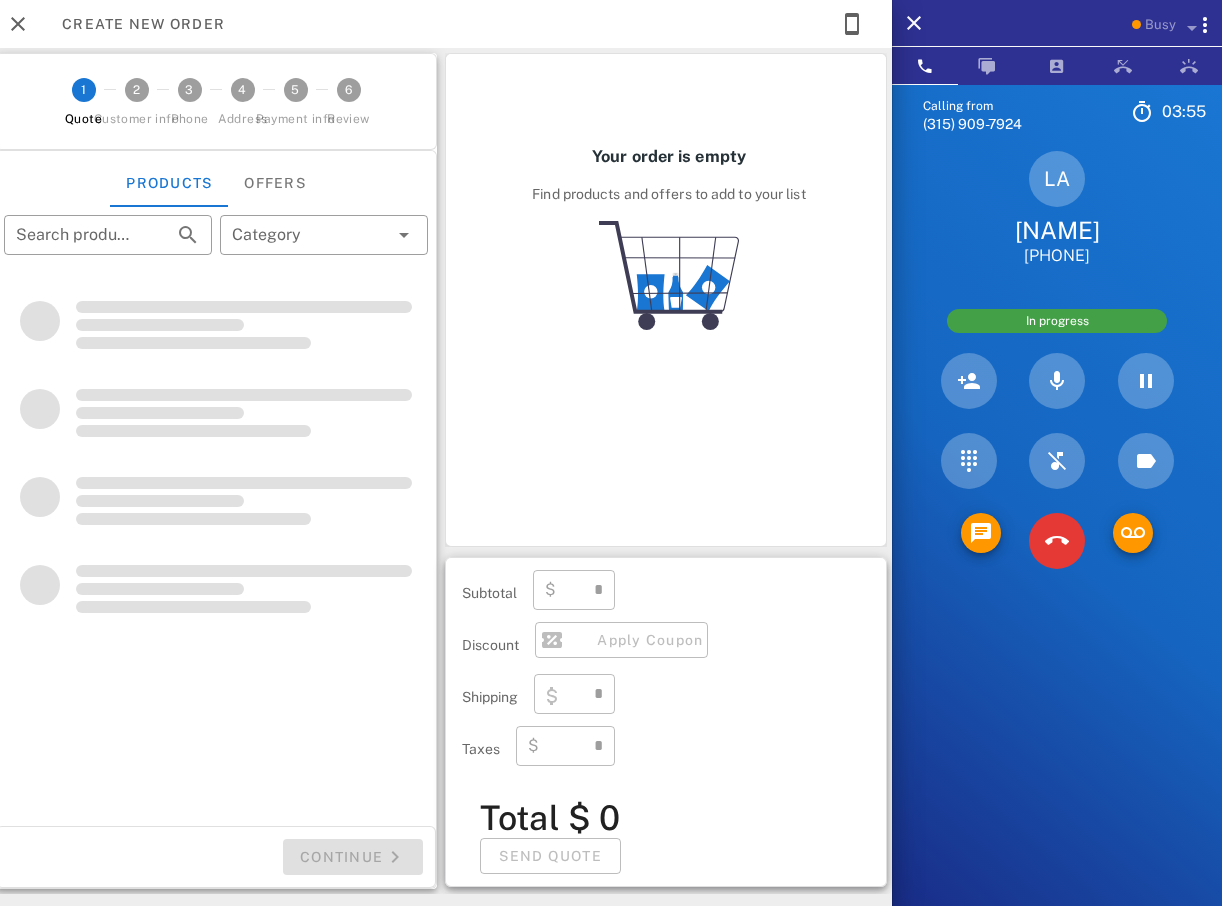 type on "**********" 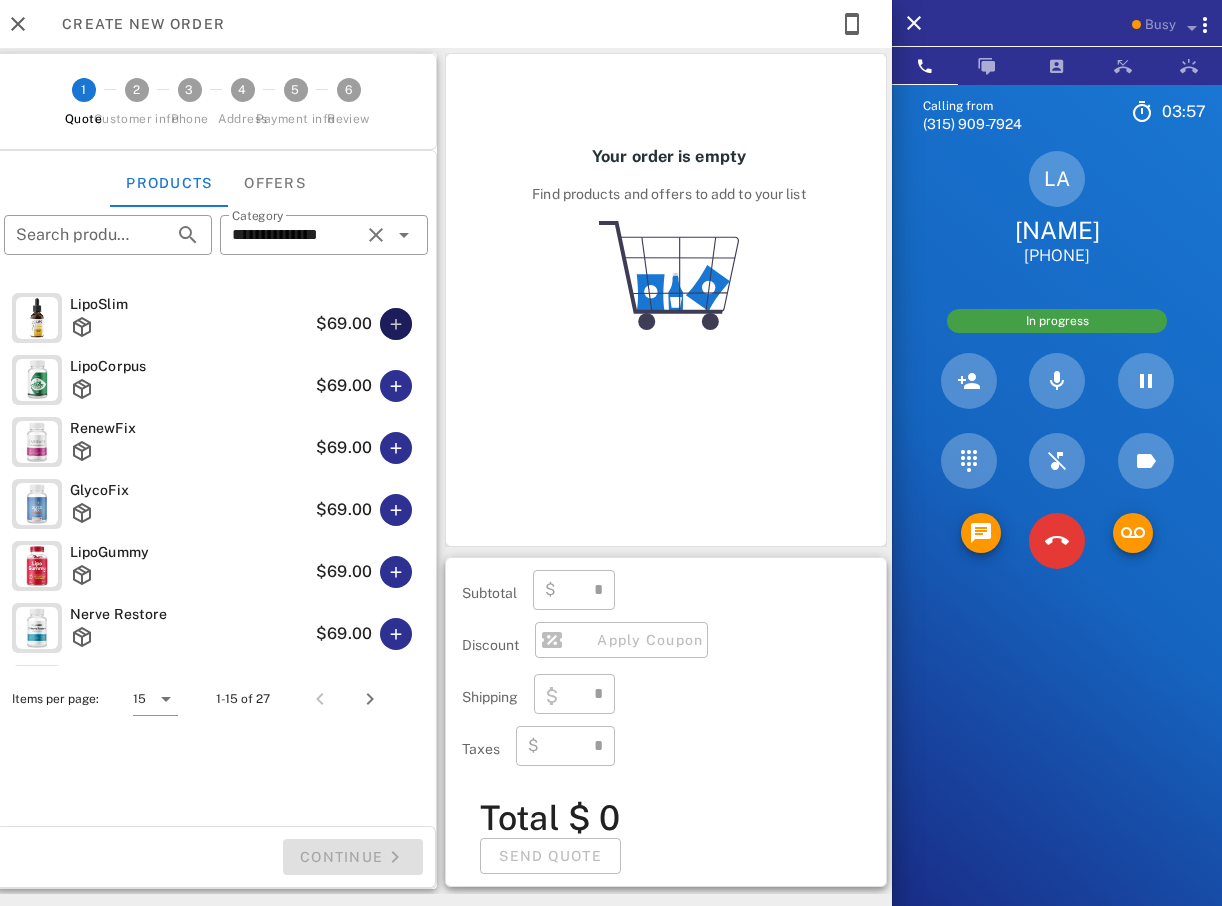 click at bounding box center [396, 324] 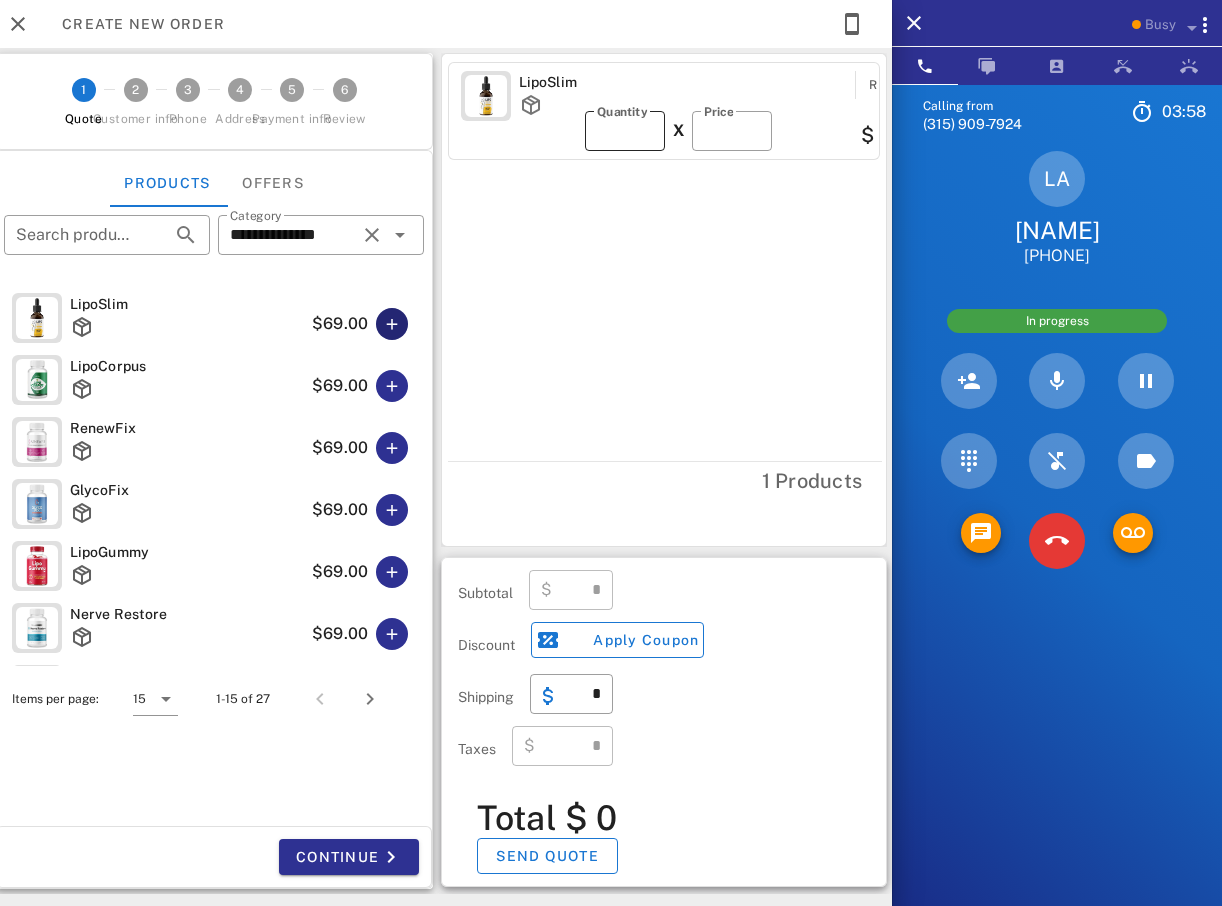 type on "*****" 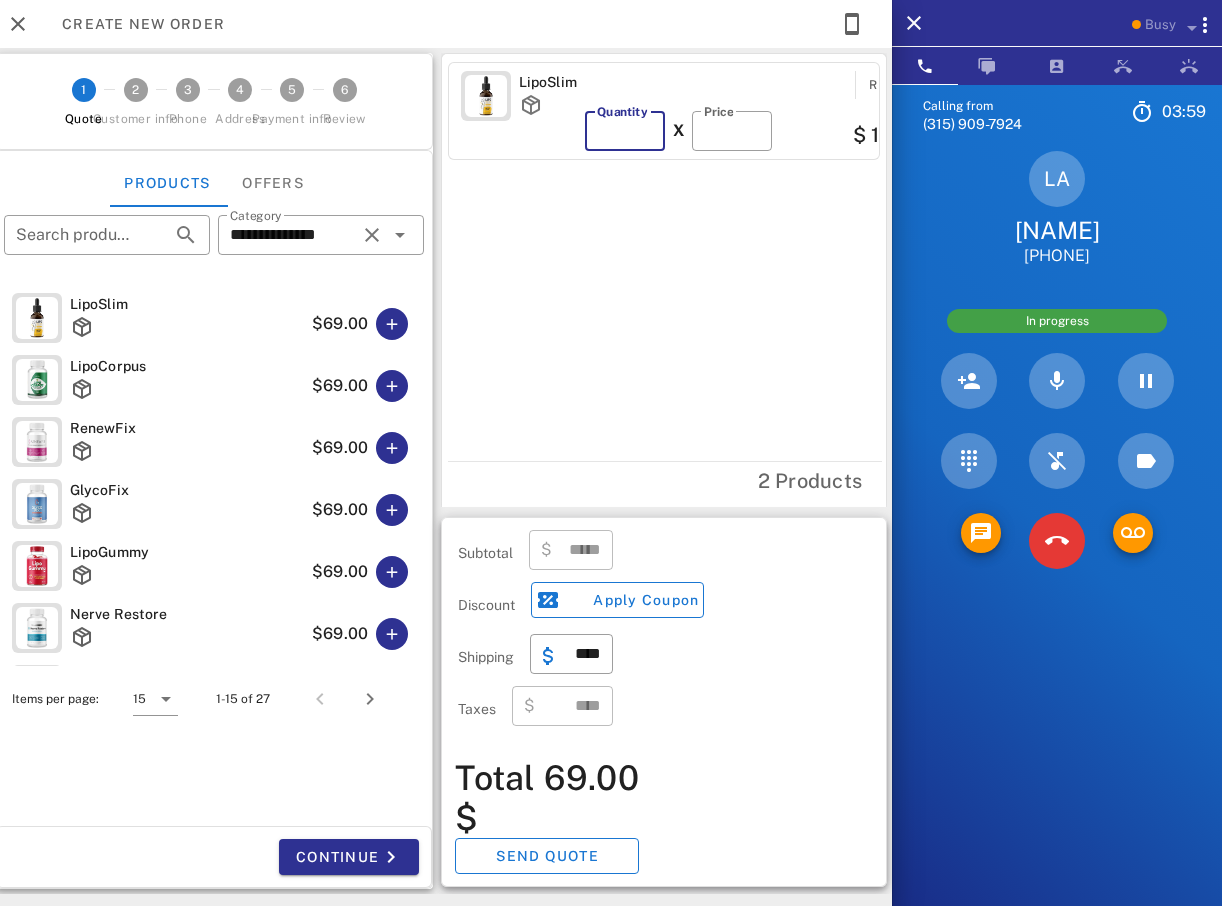 click on "*" at bounding box center (625, 131) 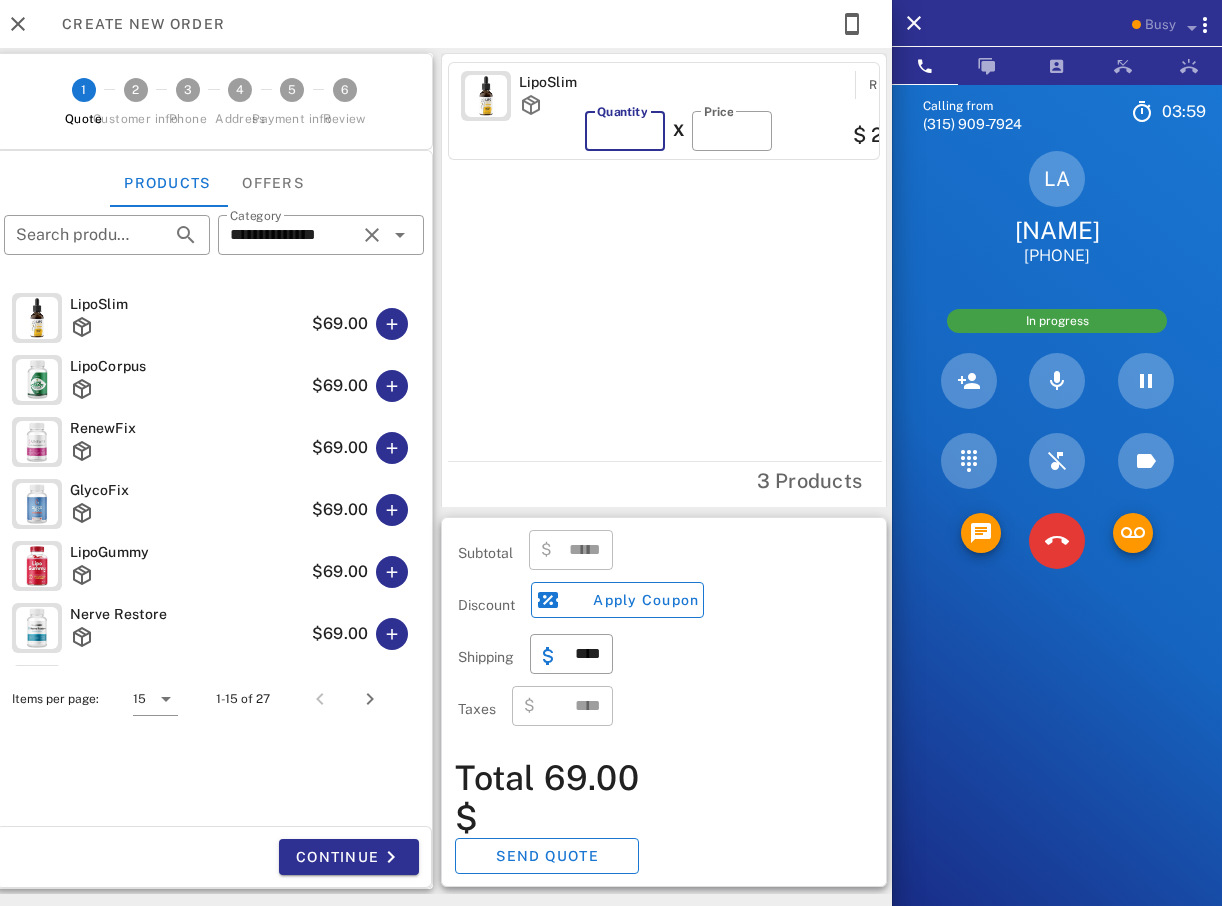 click on "*" at bounding box center (625, 131) 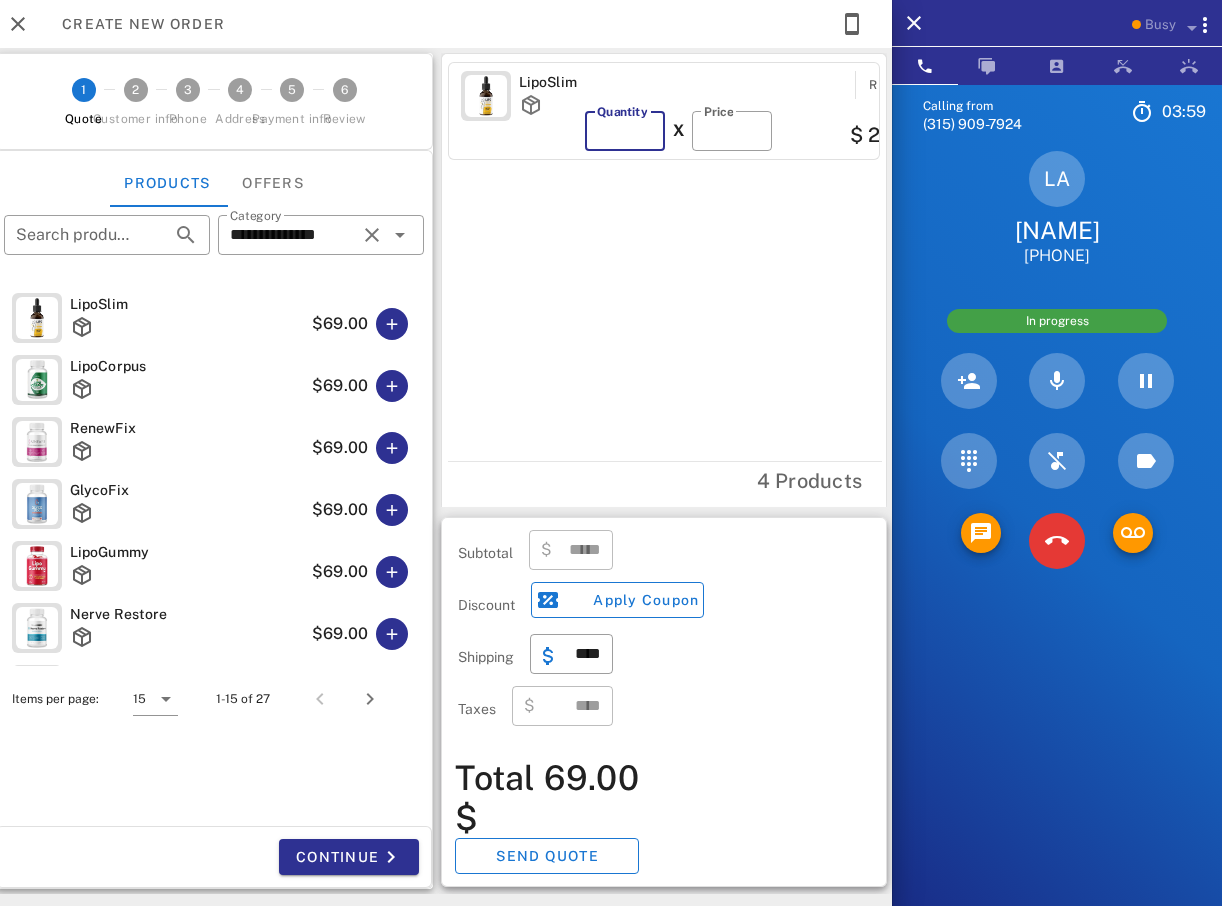 click on "*" at bounding box center [625, 131] 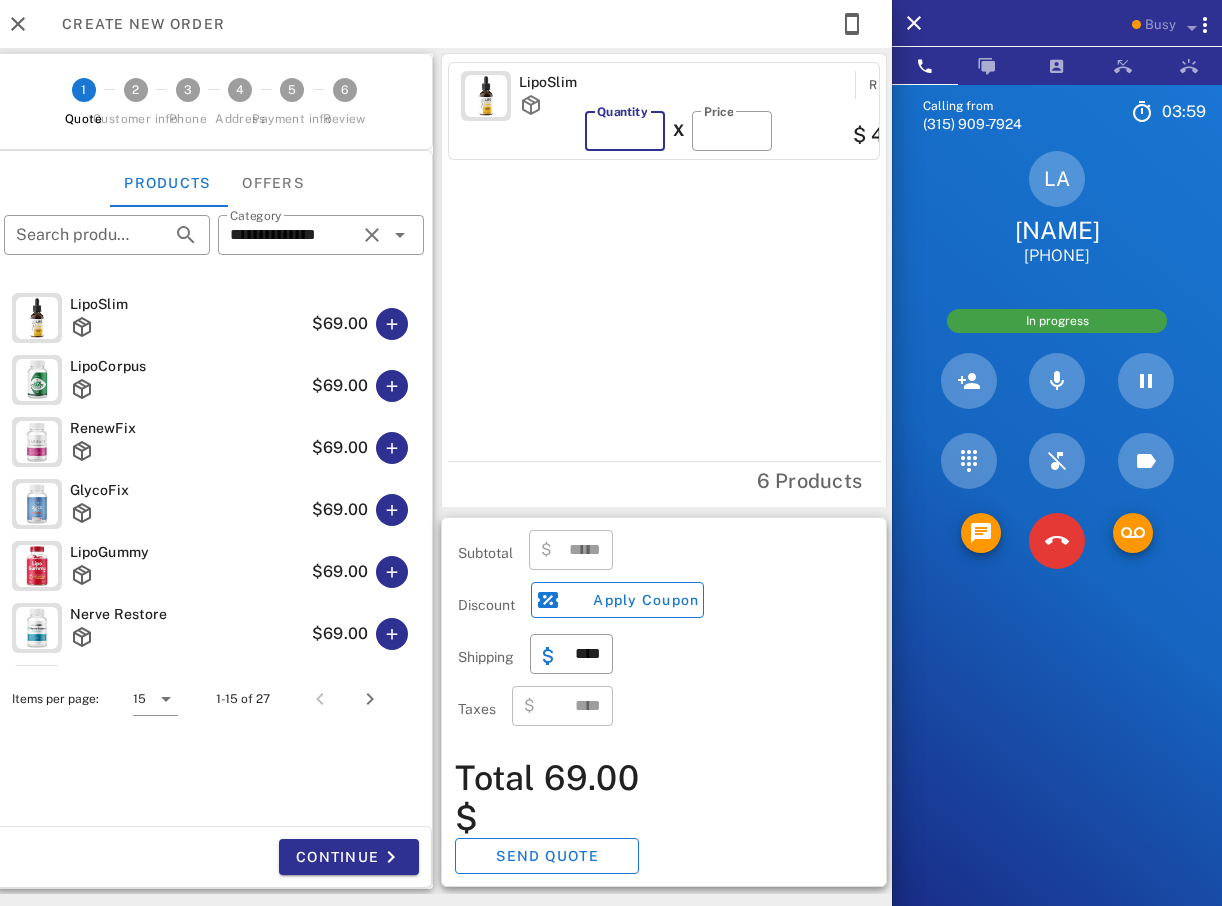 click on "*" at bounding box center (625, 131) 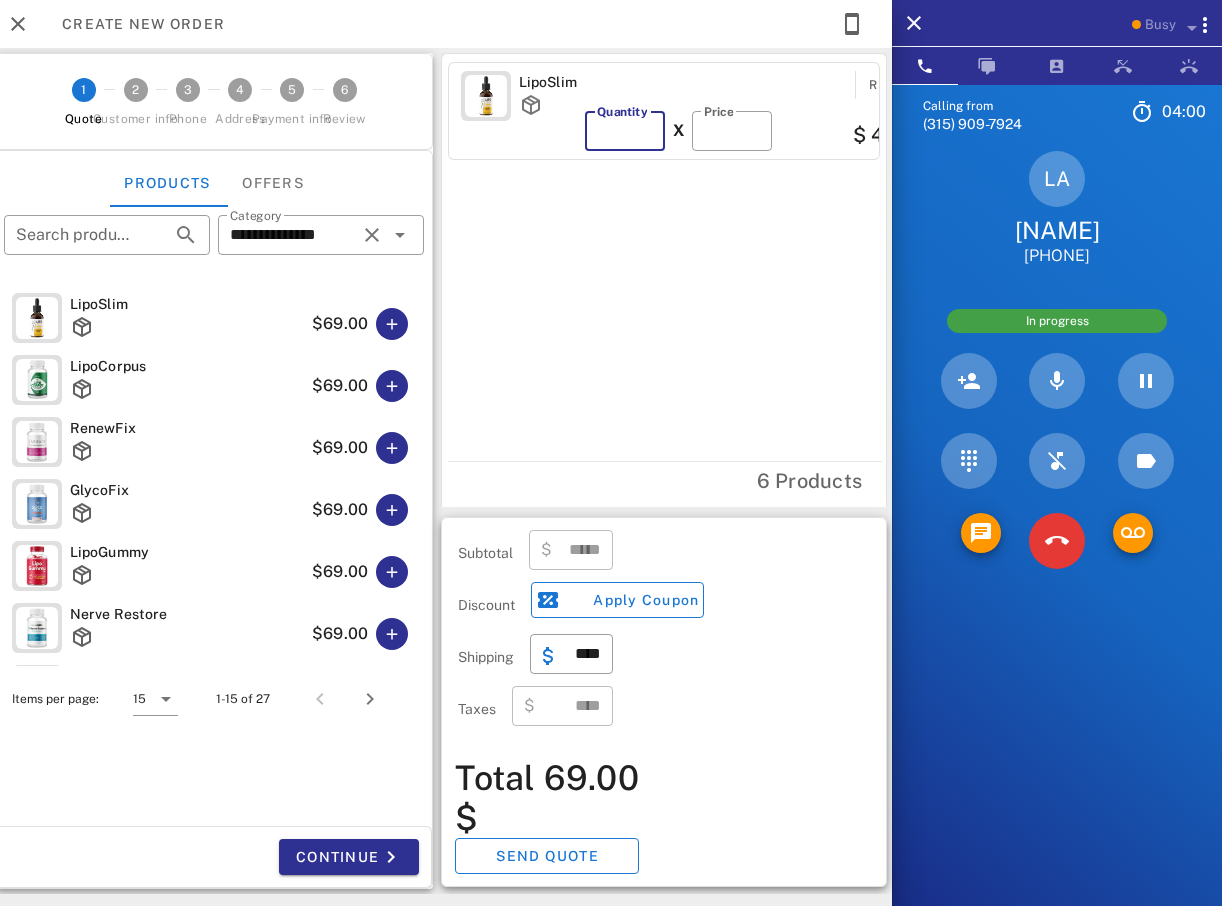 click on "*" at bounding box center [625, 131] 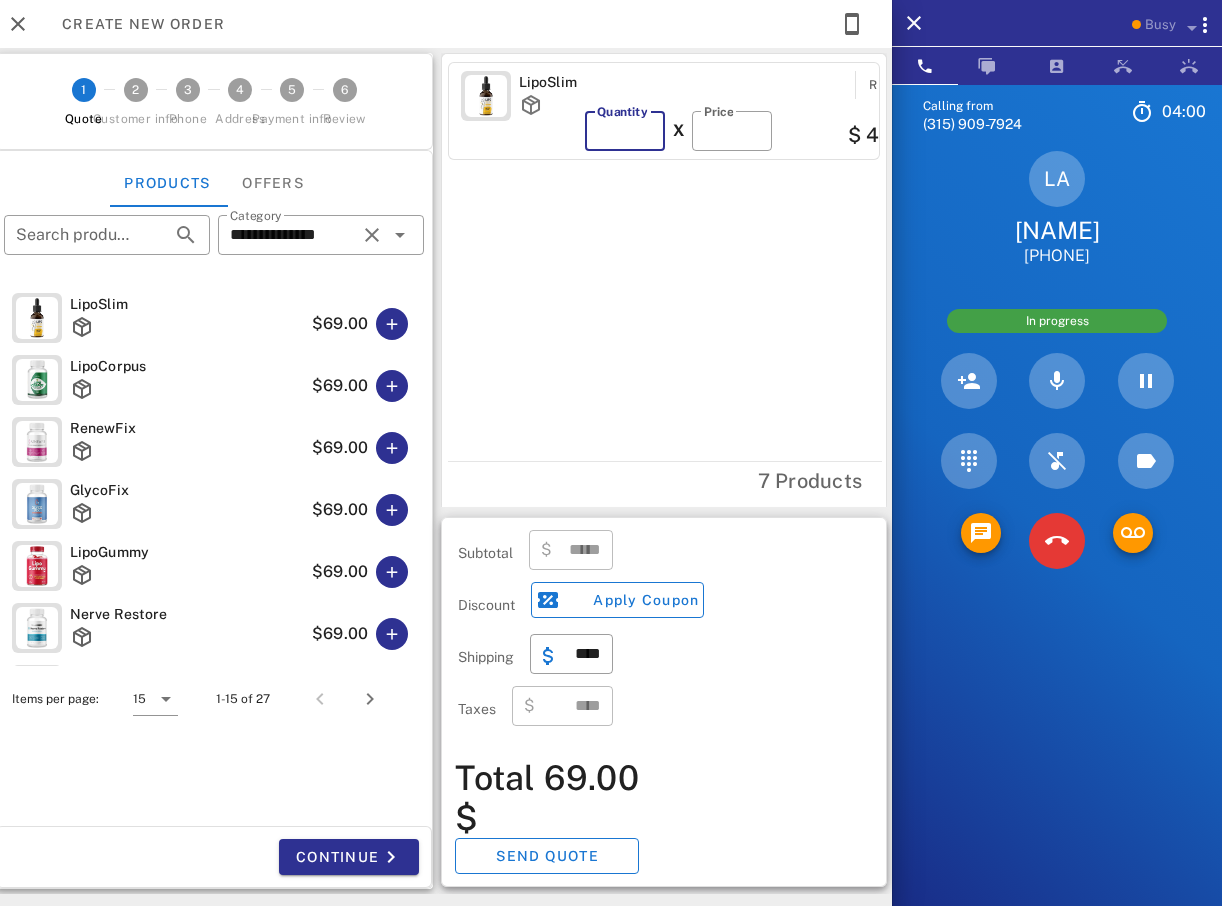 click on "*" at bounding box center (625, 131) 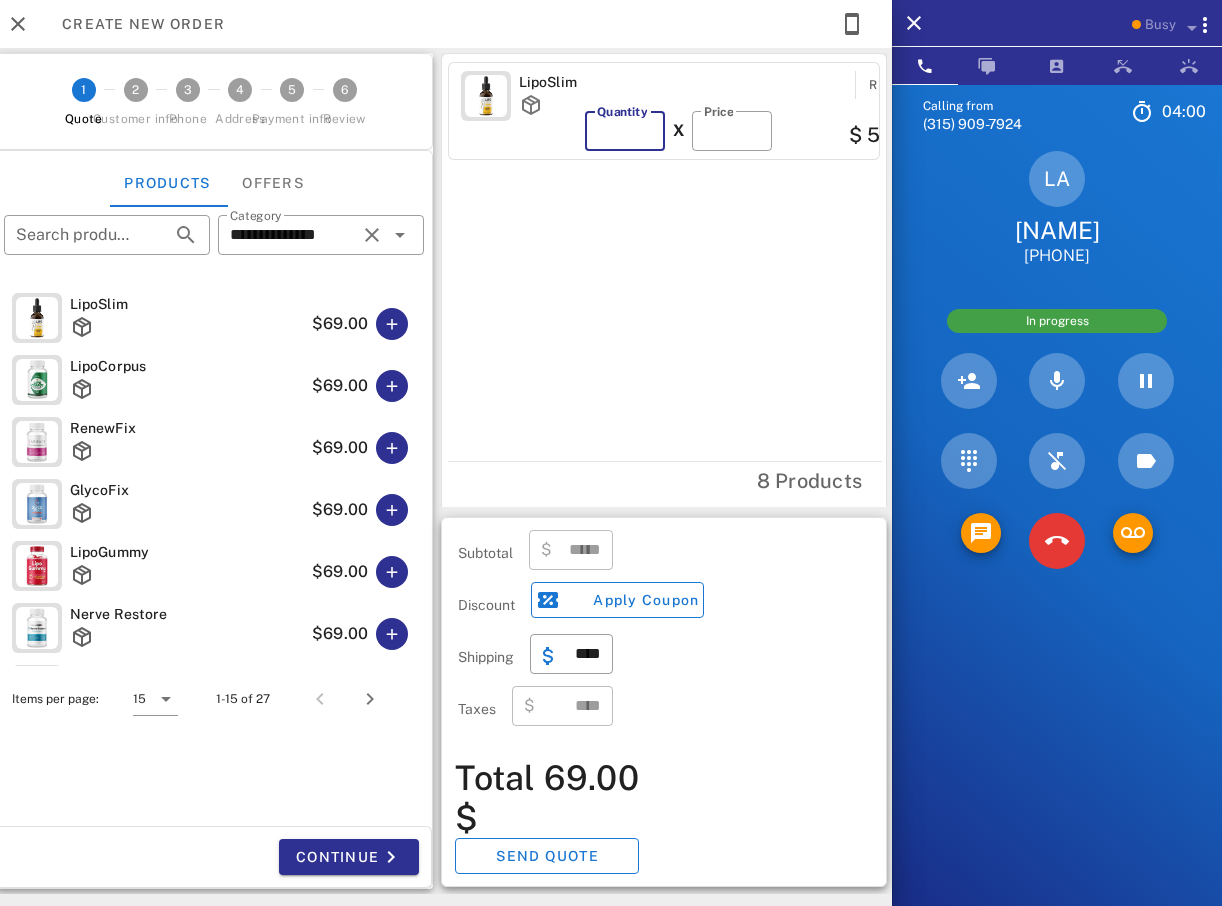 click on "*" at bounding box center (625, 131) 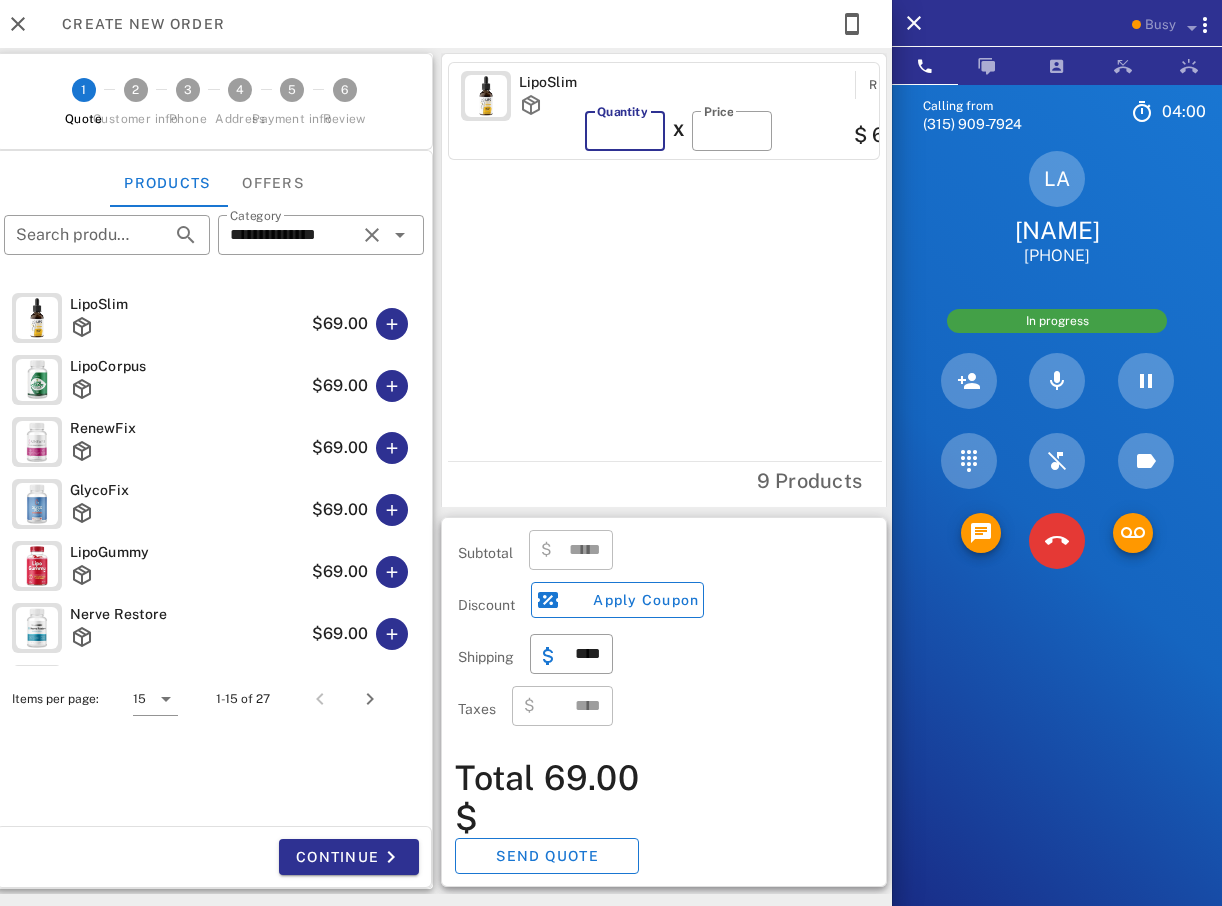 click on "**" at bounding box center [625, 131] 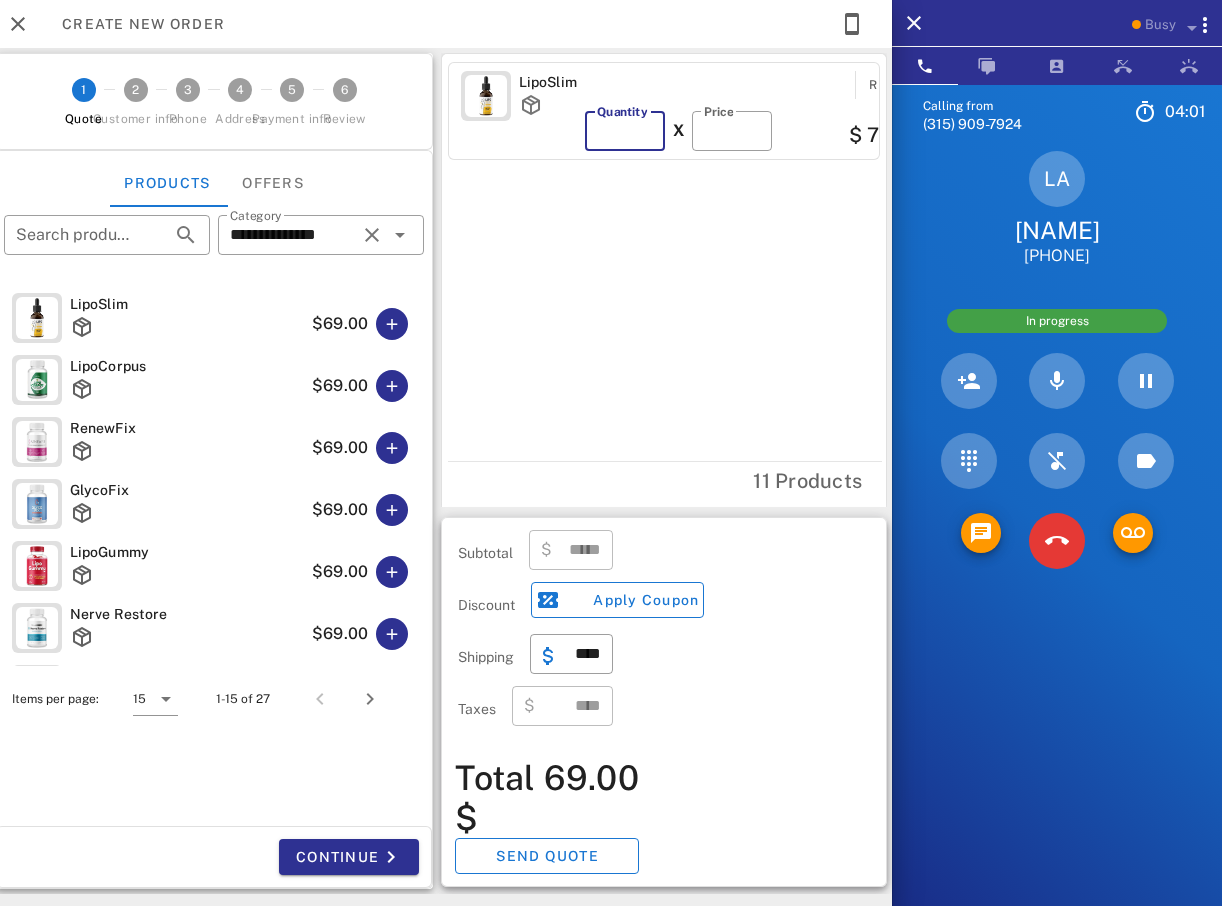 click on "**" at bounding box center [625, 131] 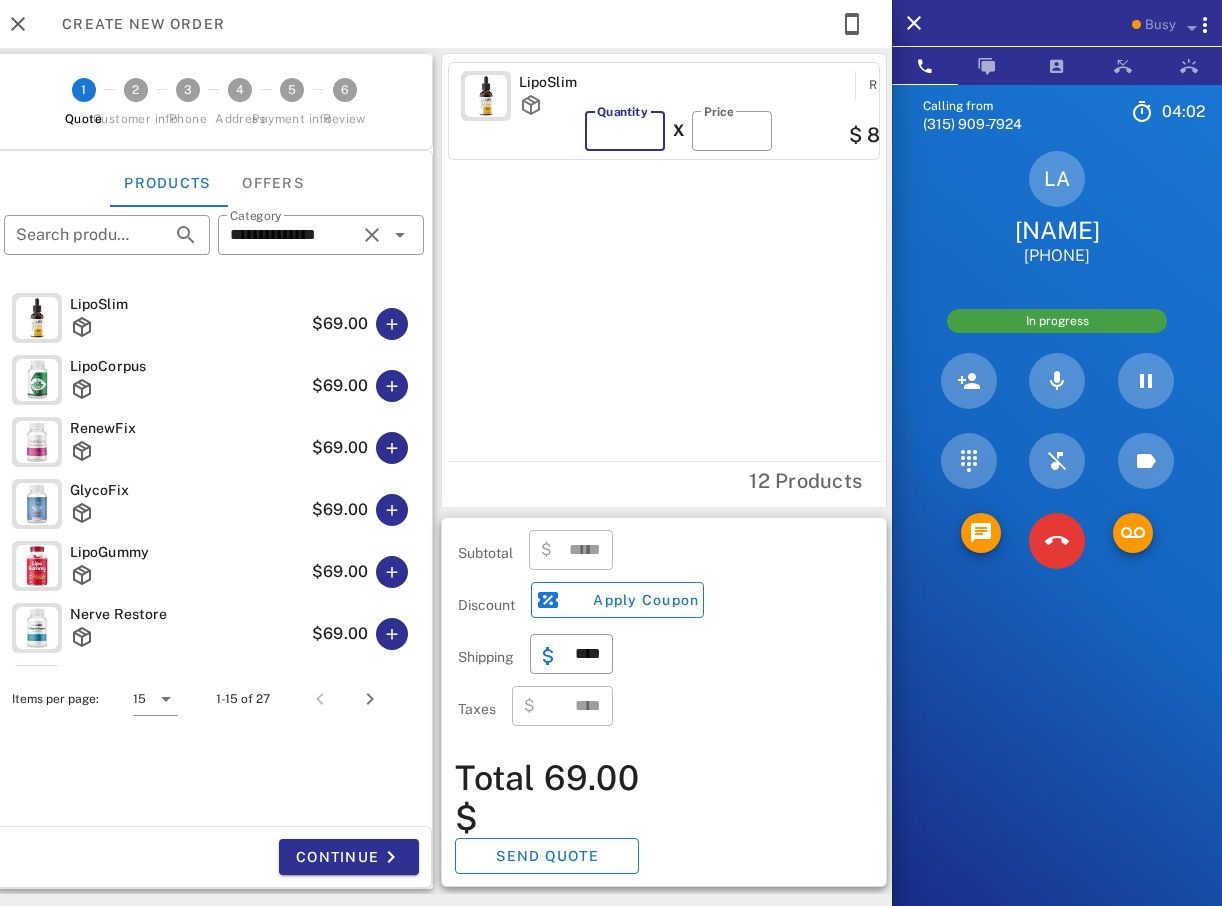 type on "******" 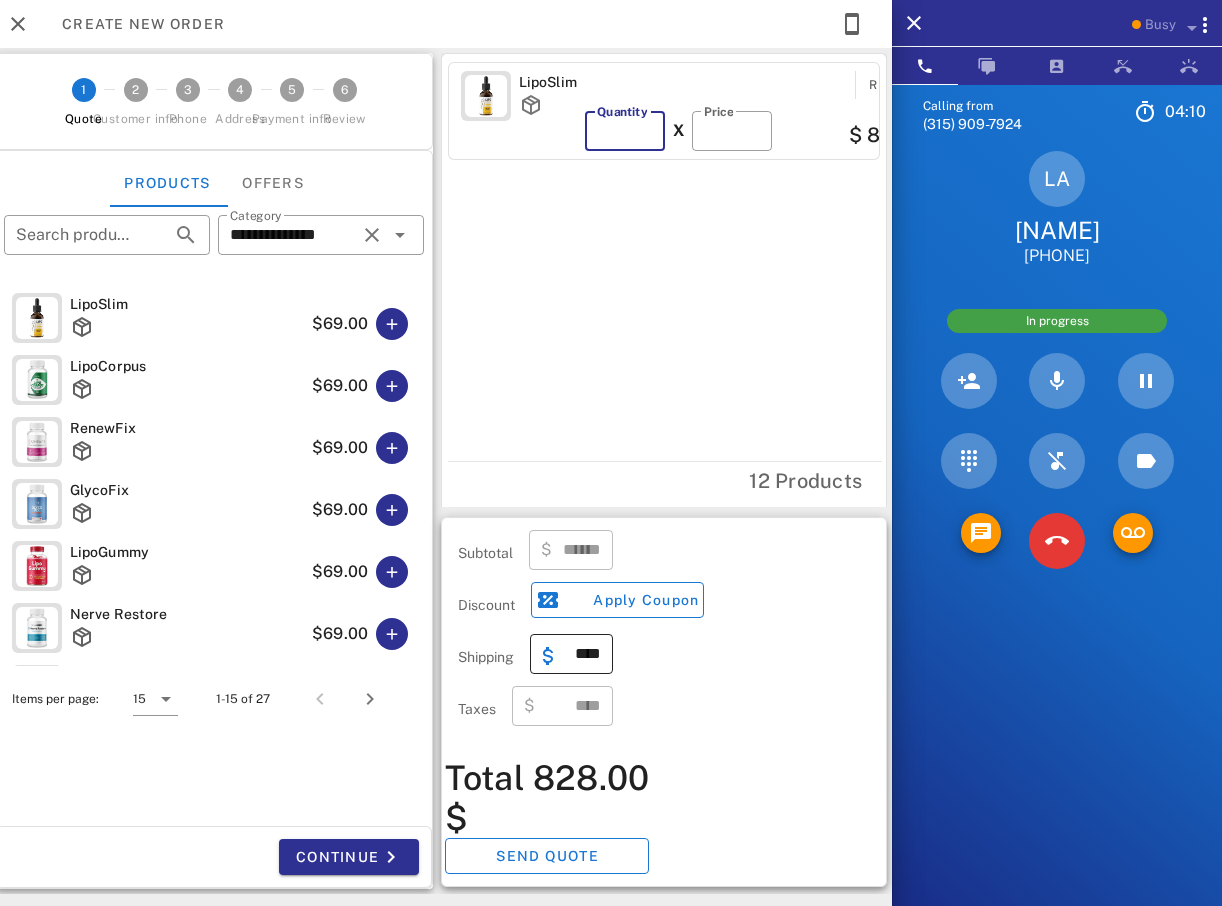 click on "****" at bounding box center (583, 654) 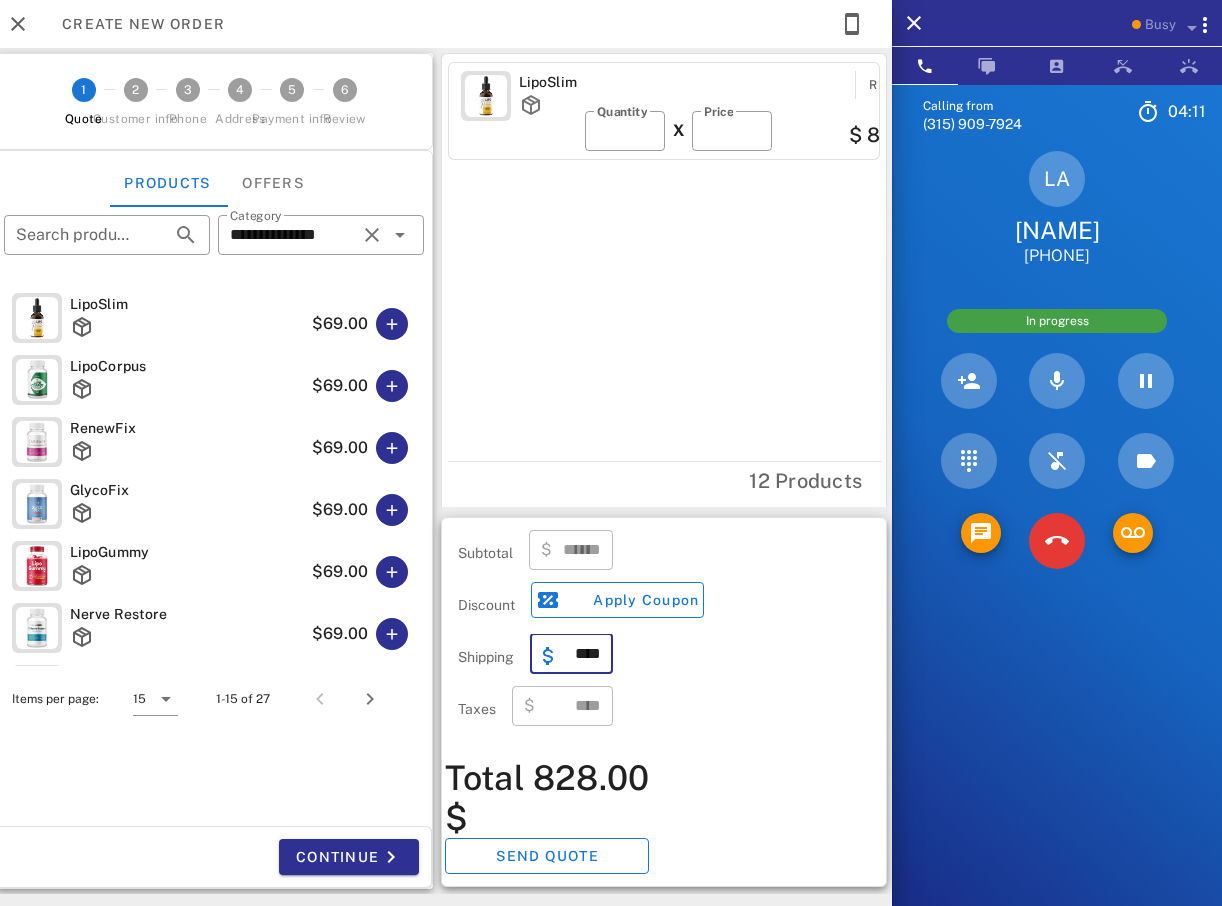 click on "****" at bounding box center [583, 654] 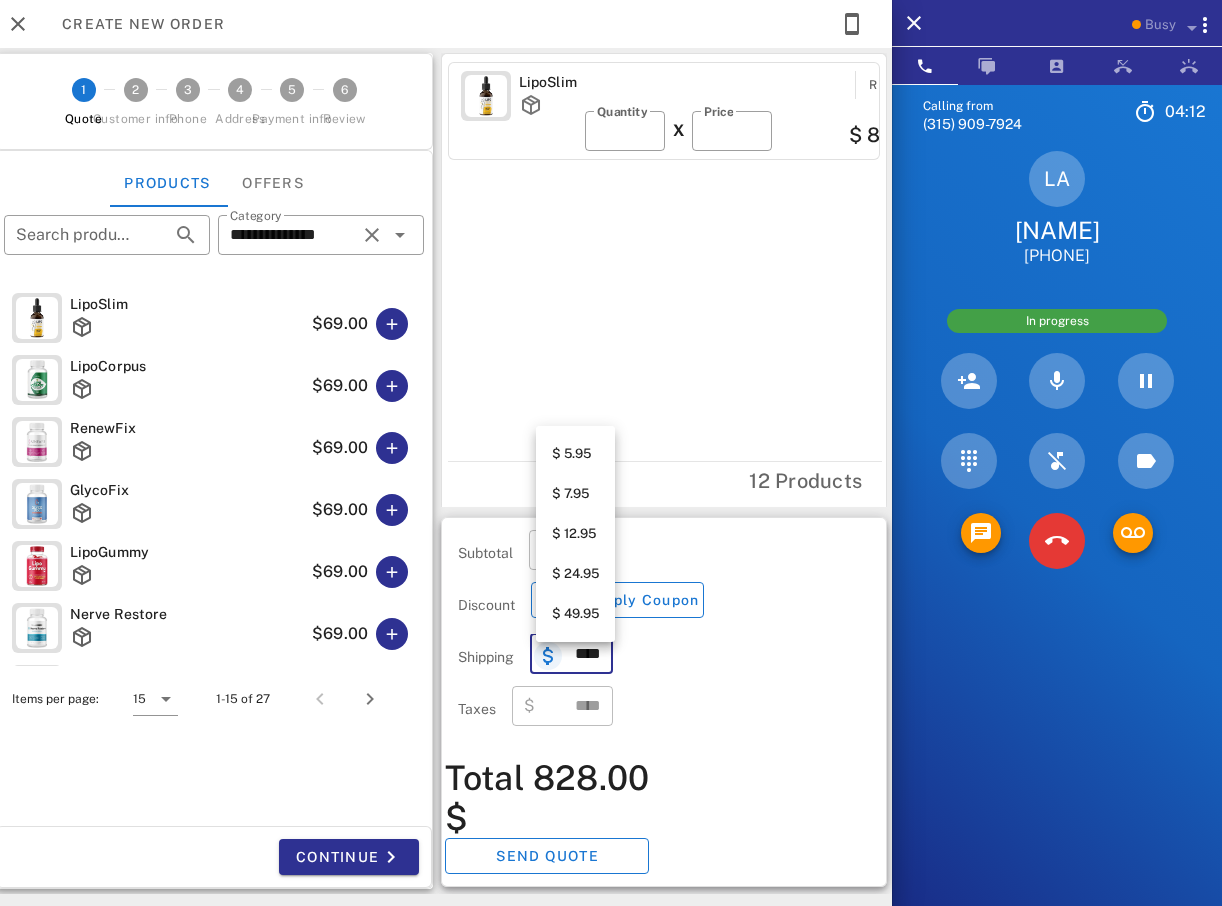 click at bounding box center (548, 656) 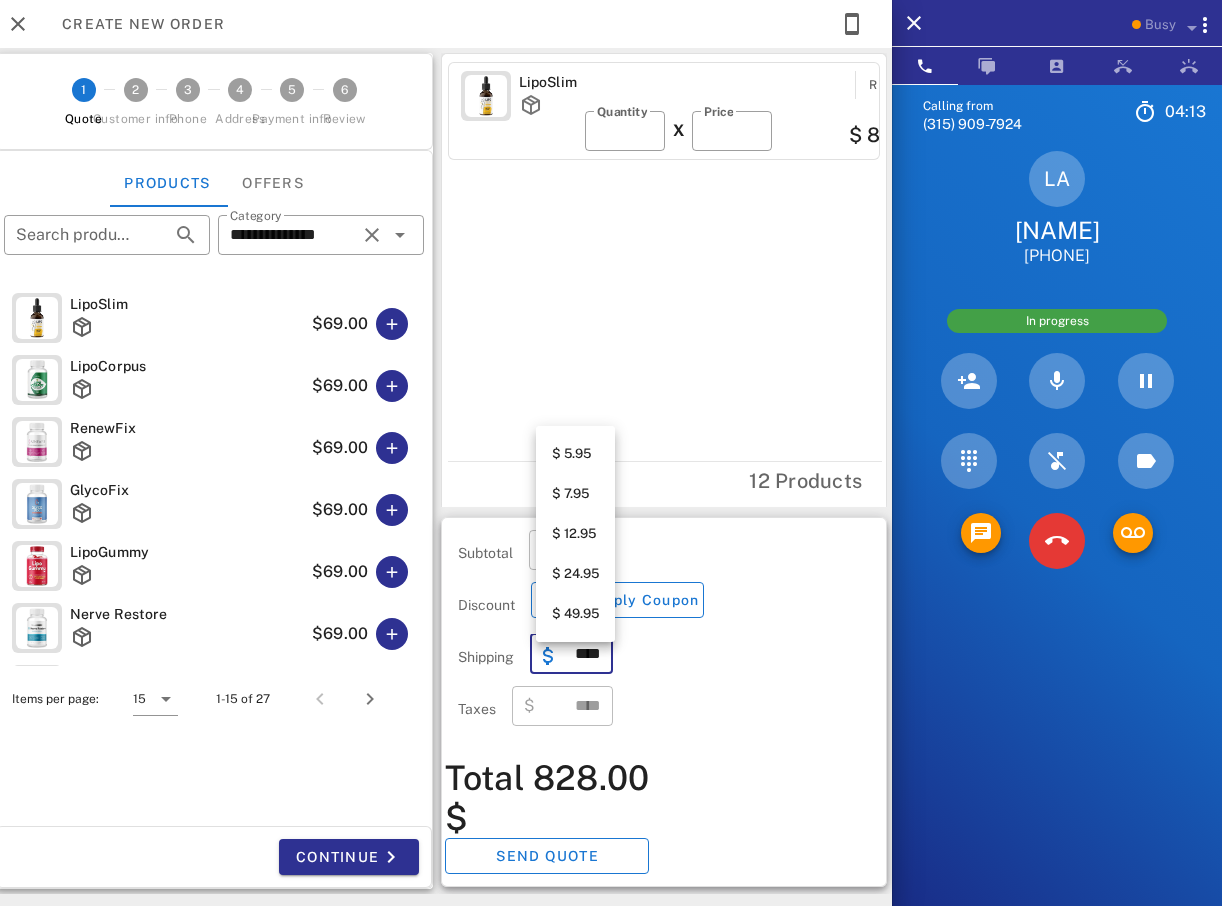 click on "$ 12.95" at bounding box center [575, 534] 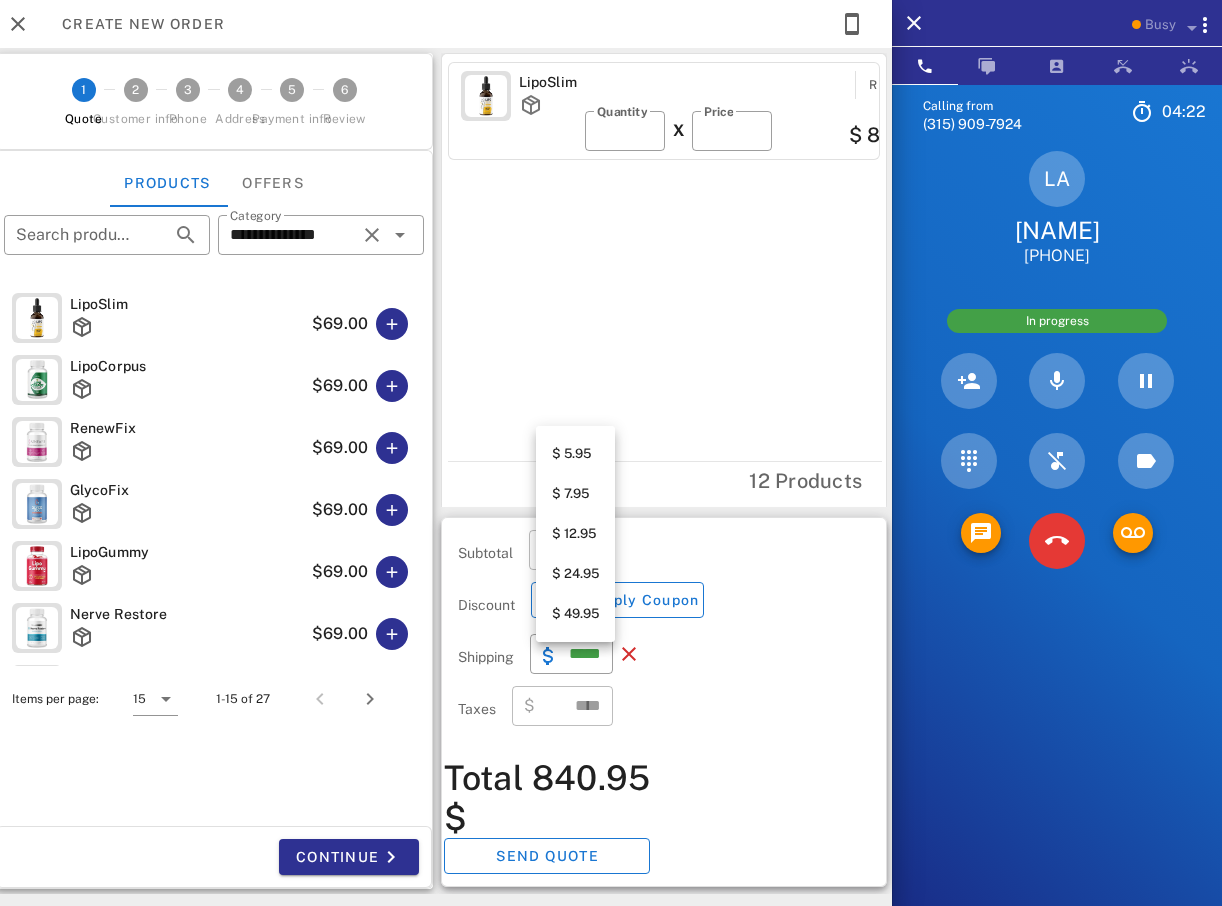 click on "$ 5.95" at bounding box center (575, 454) 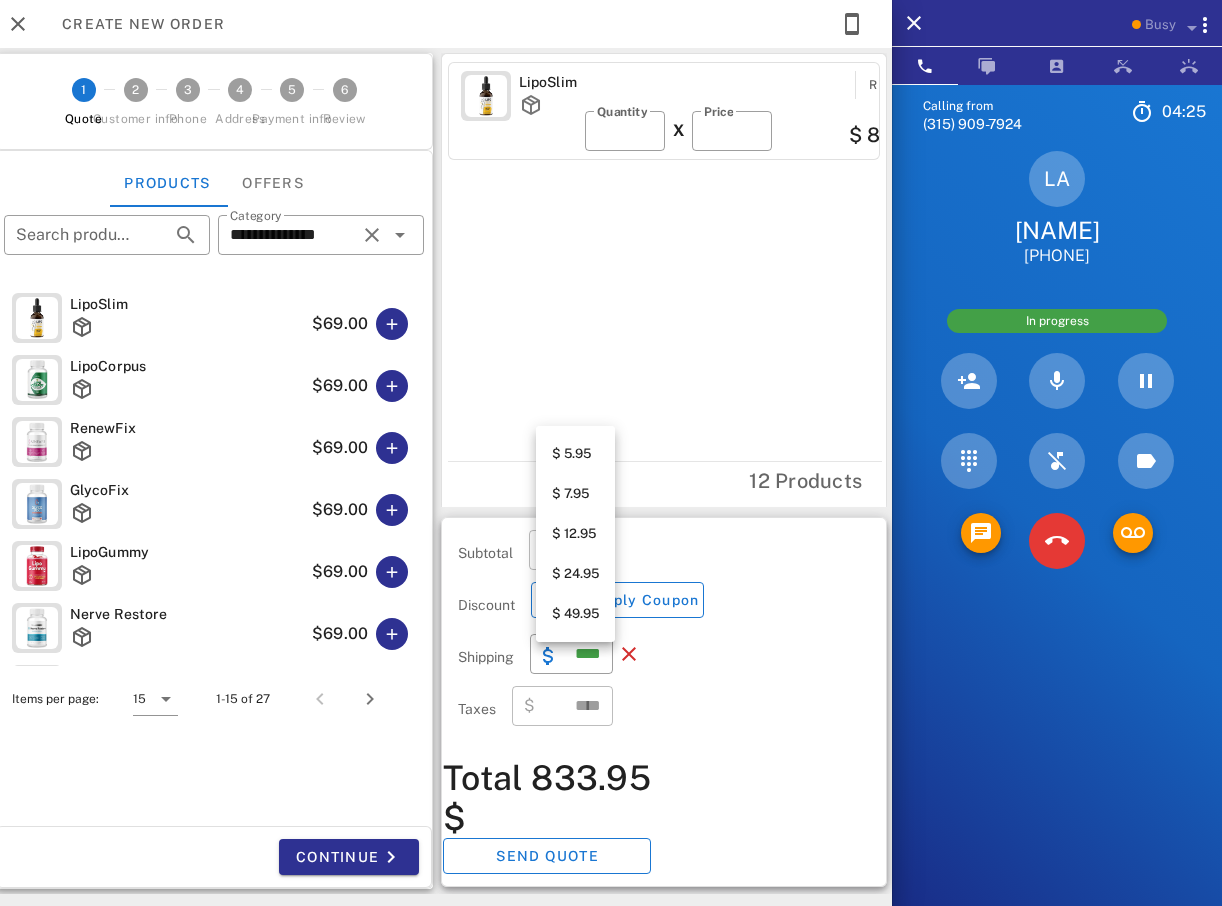 click on "$ 7.95" at bounding box center [575, 494] 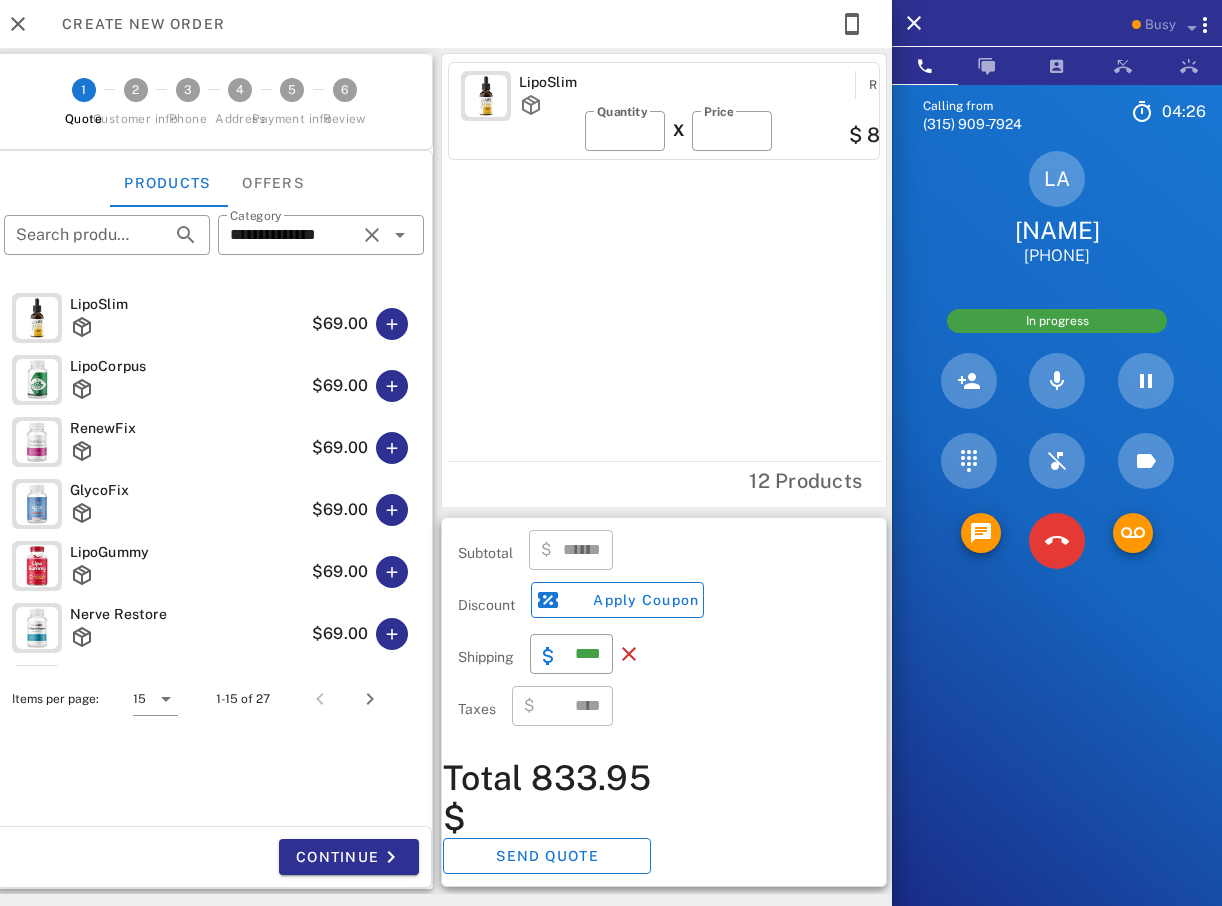 click on "LipoSlim  Remove  ​ Quantity ** X ​ Price **  $ 828.00" at bounding box center [667, 257] 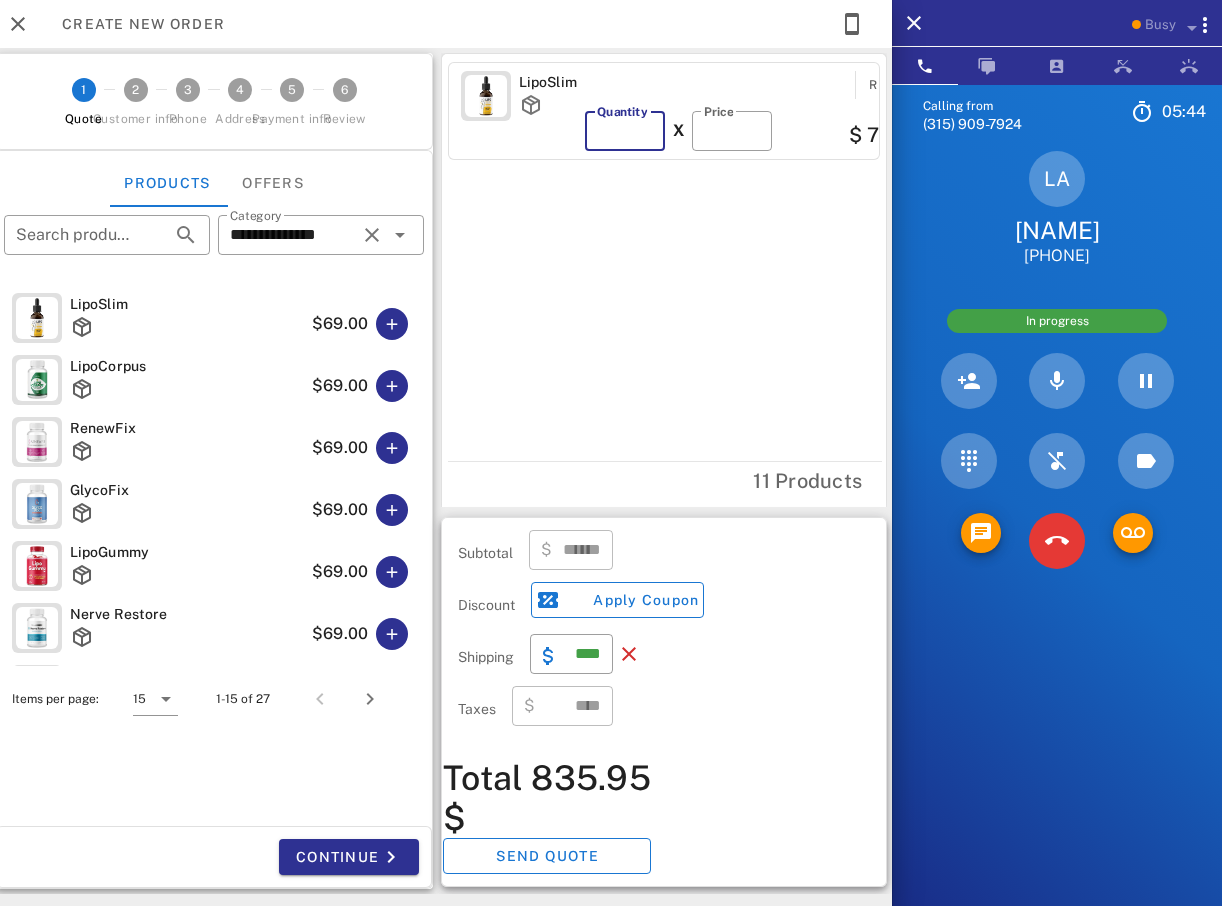 click on "**" at bounding box center [625, 131] 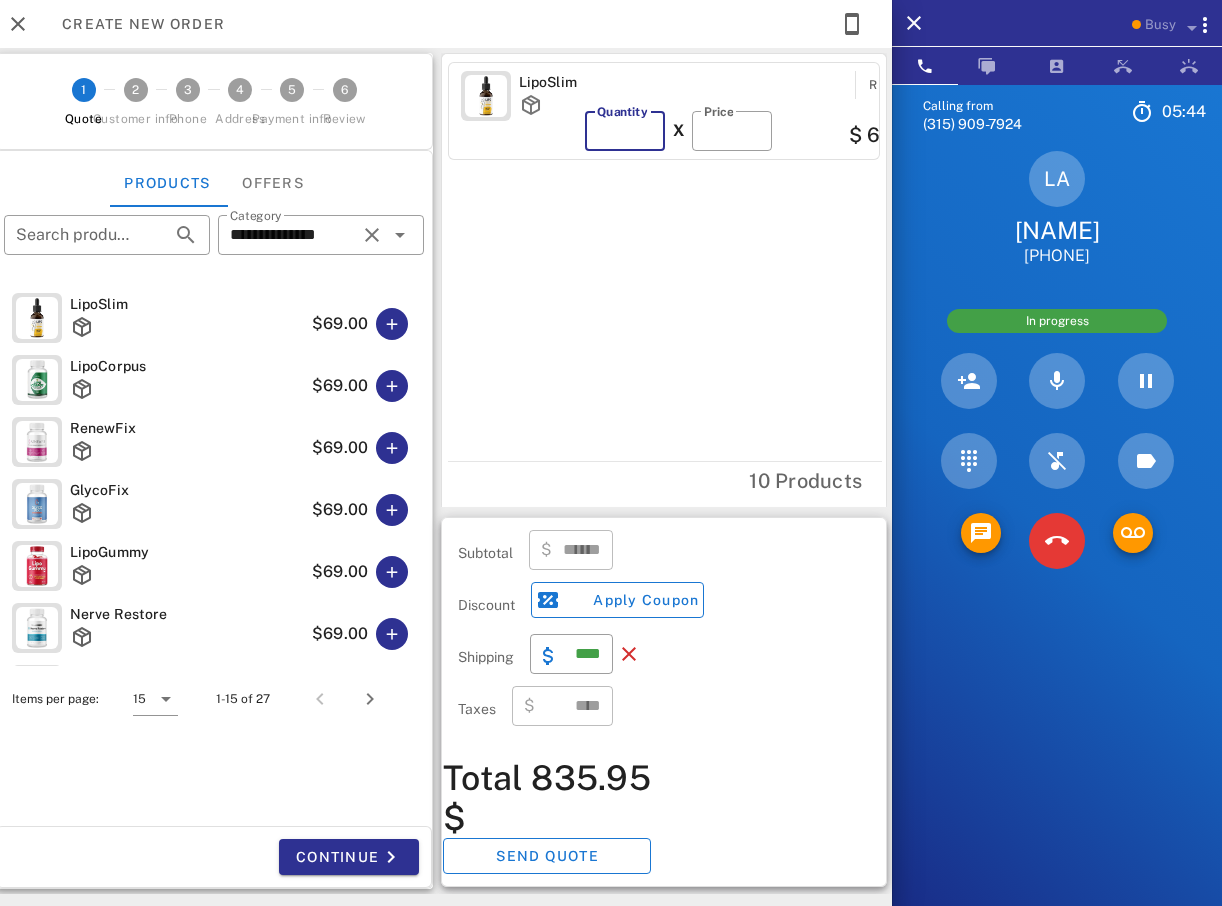 click on "**" at bounding box center [625, 131] 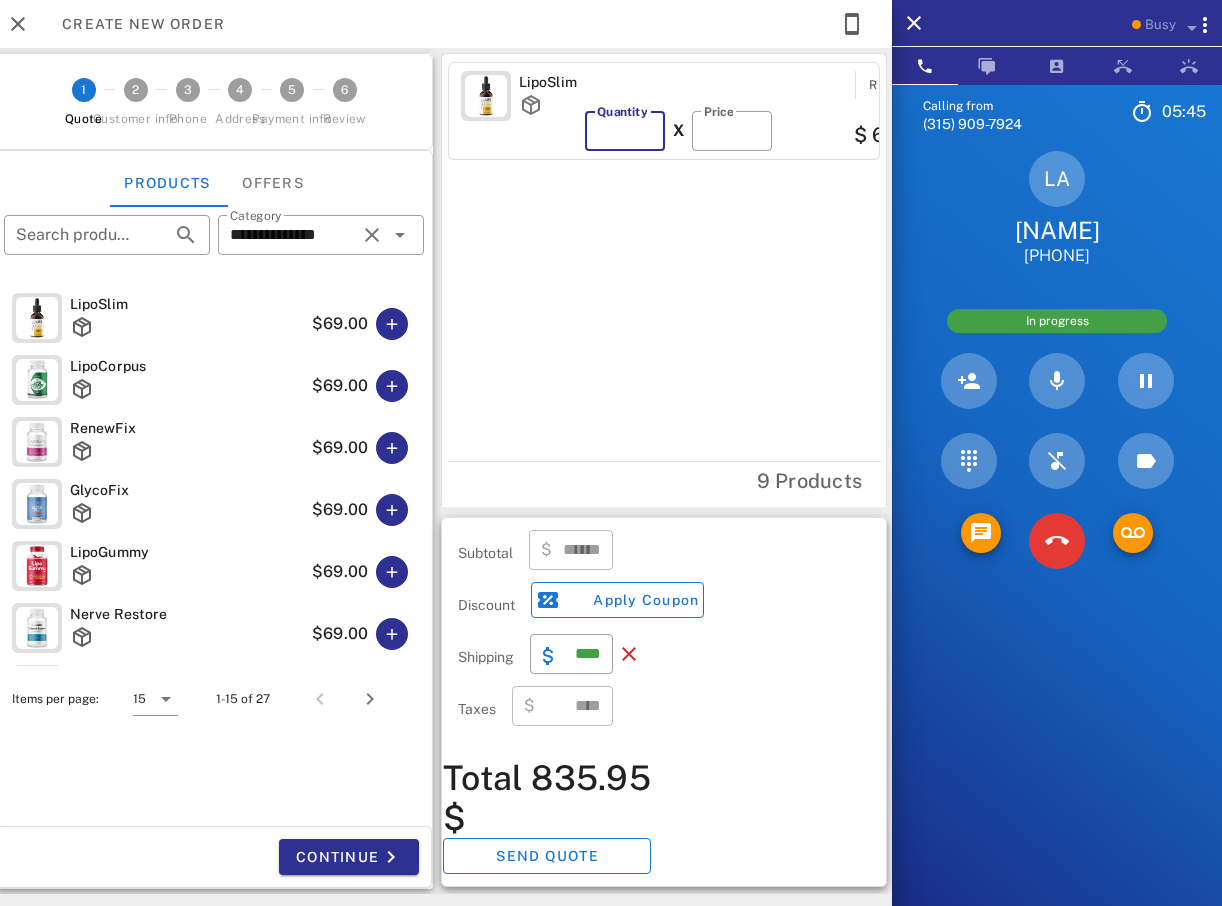 click on "*" at bounding box center [625, 131] 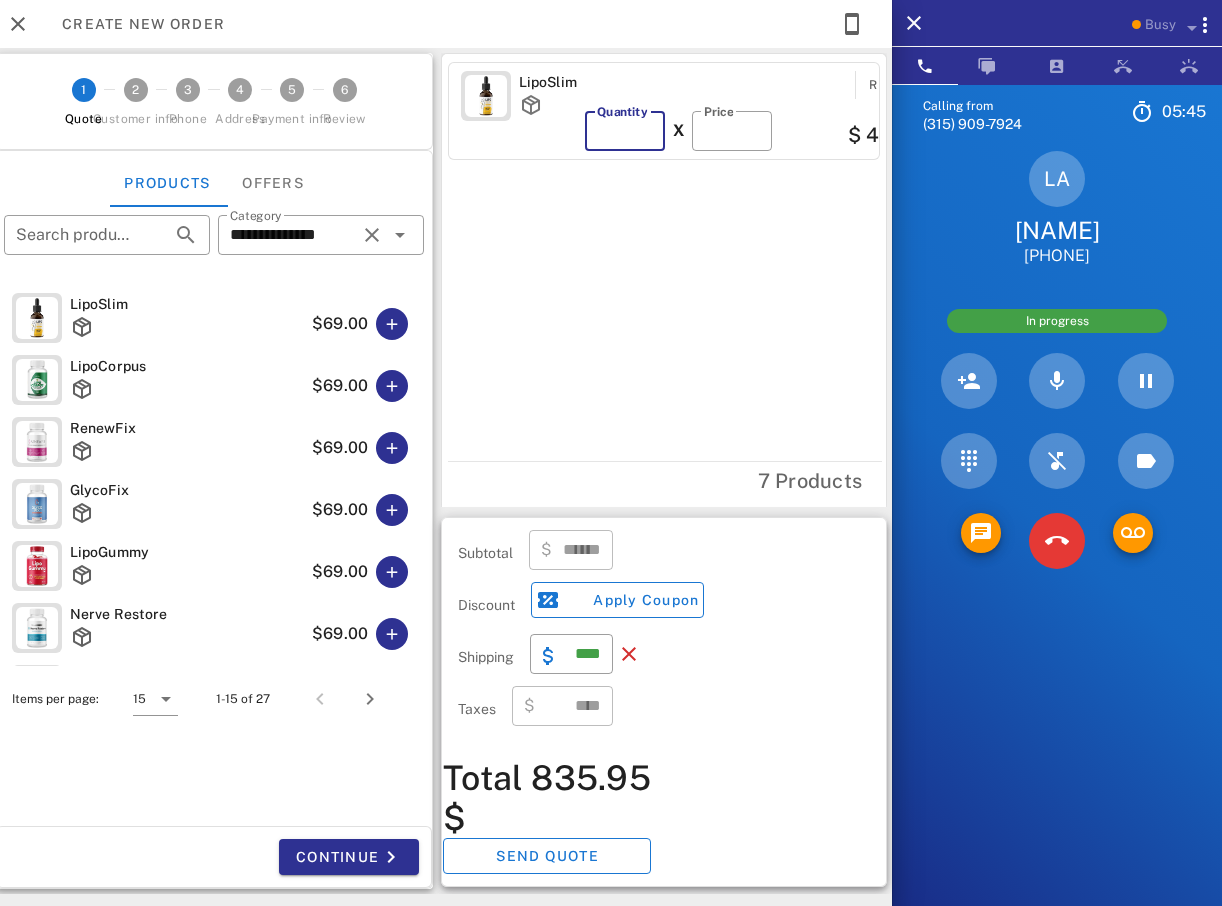 click on "*" at bounding box center (625, 131) 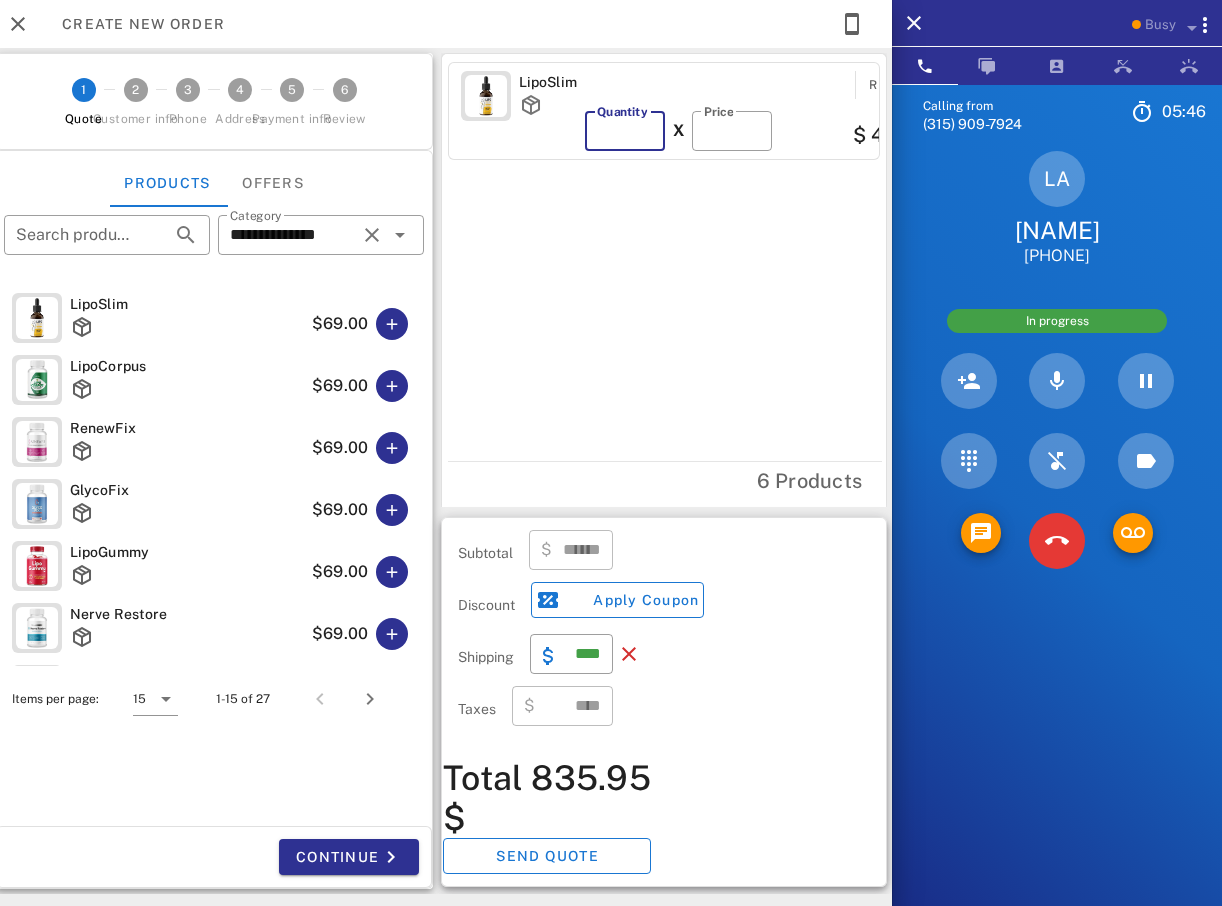type on "*" 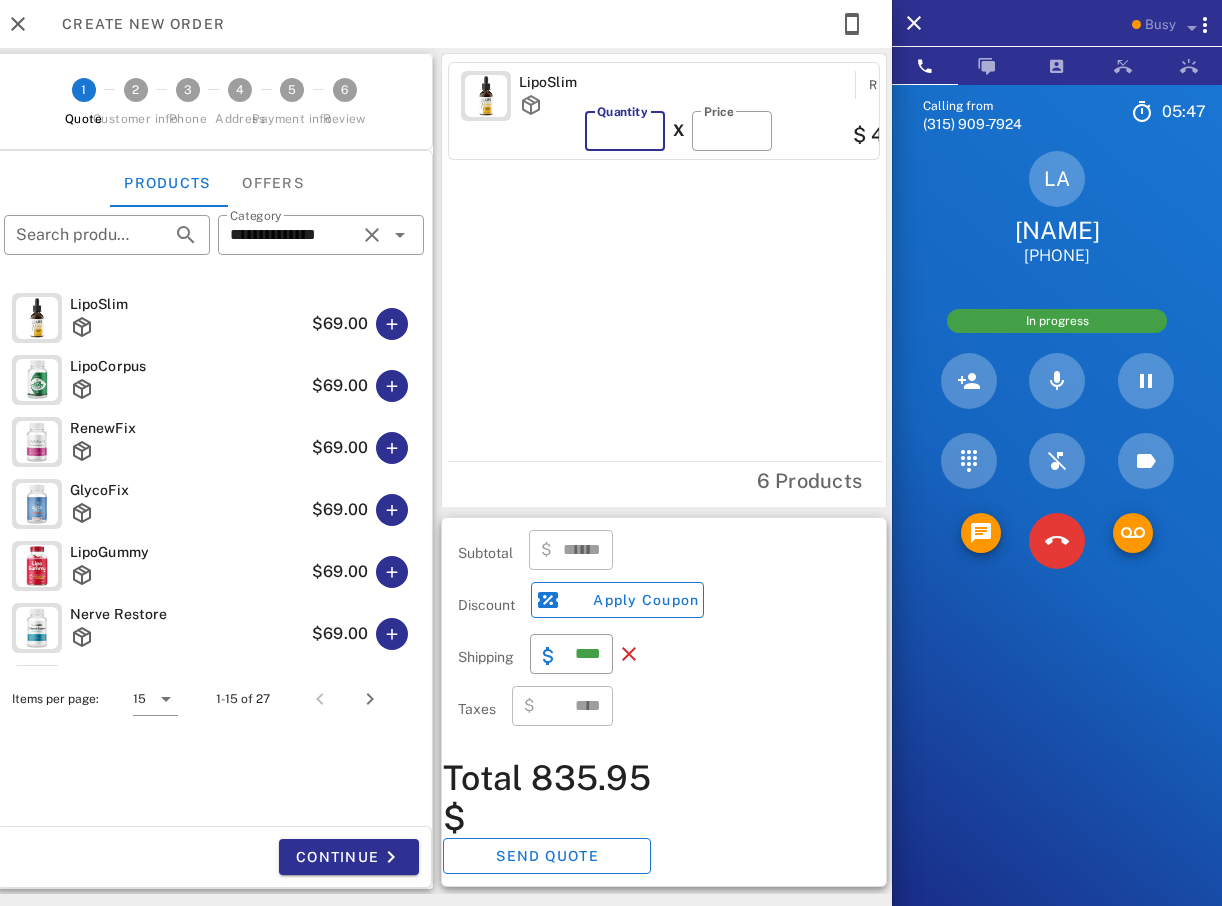 type on "******" 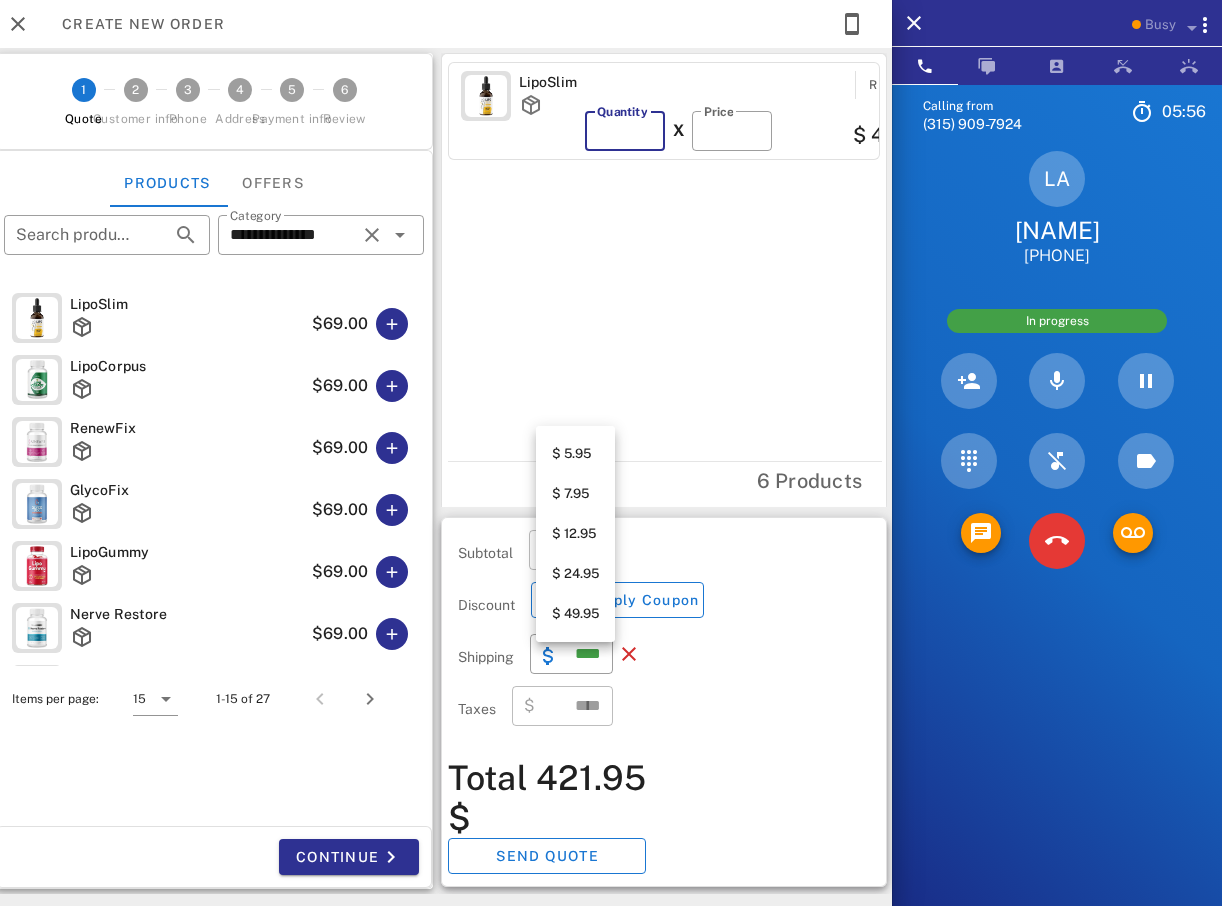 click on "$ 5.95" at bounding box center (575, 454) 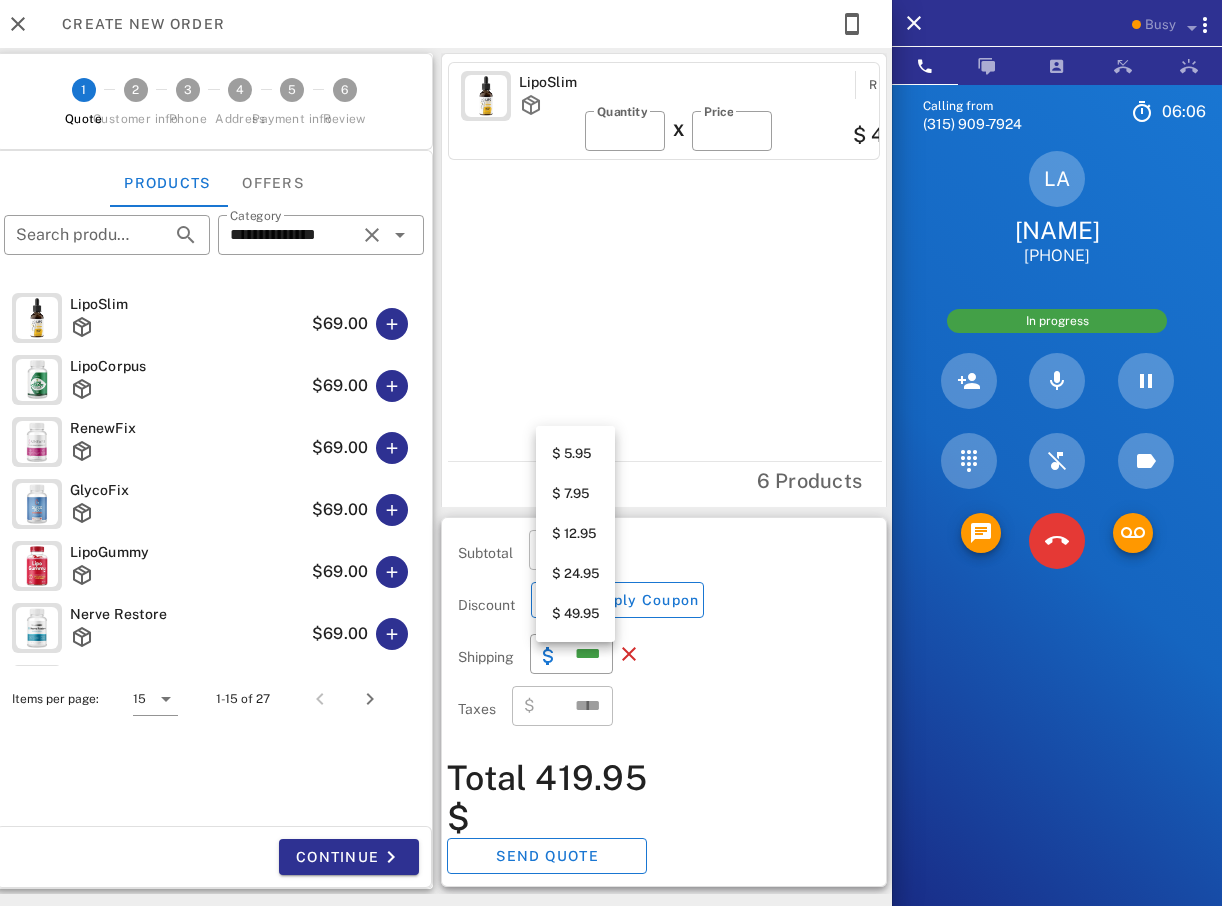 click on "$ 7.95" at bounding box center (575, 494) 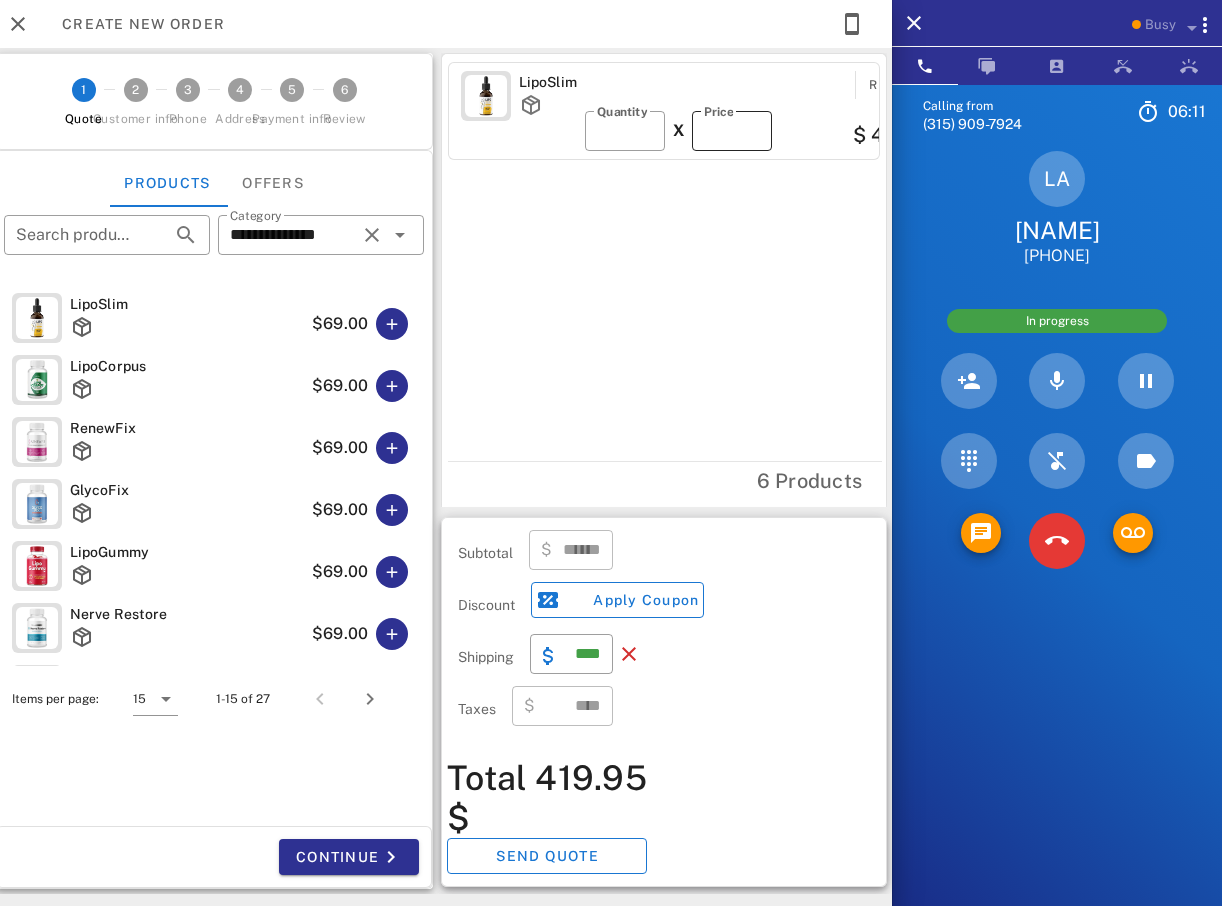 click on "**" at bounding box center (732, 131) 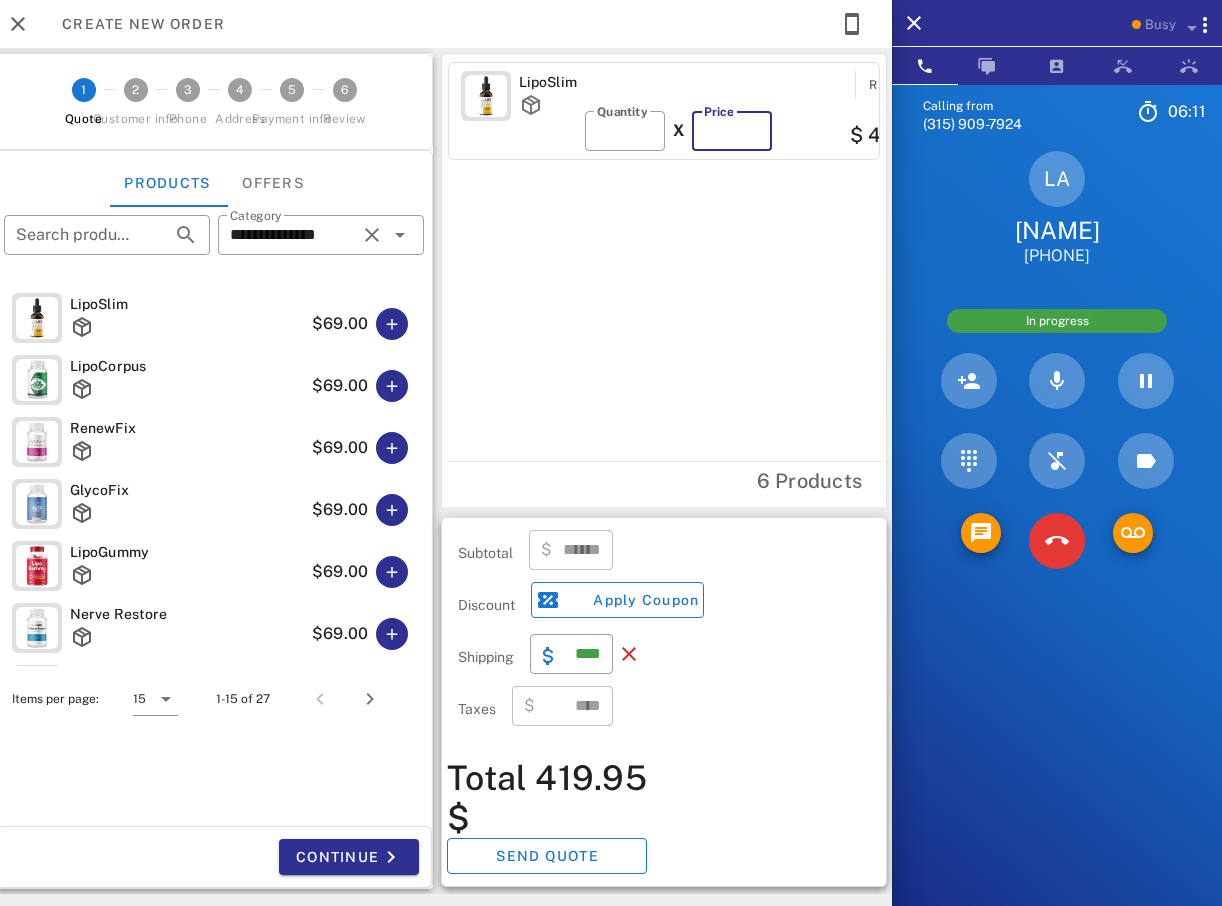 click on "**" at bounding box center (732, 131) 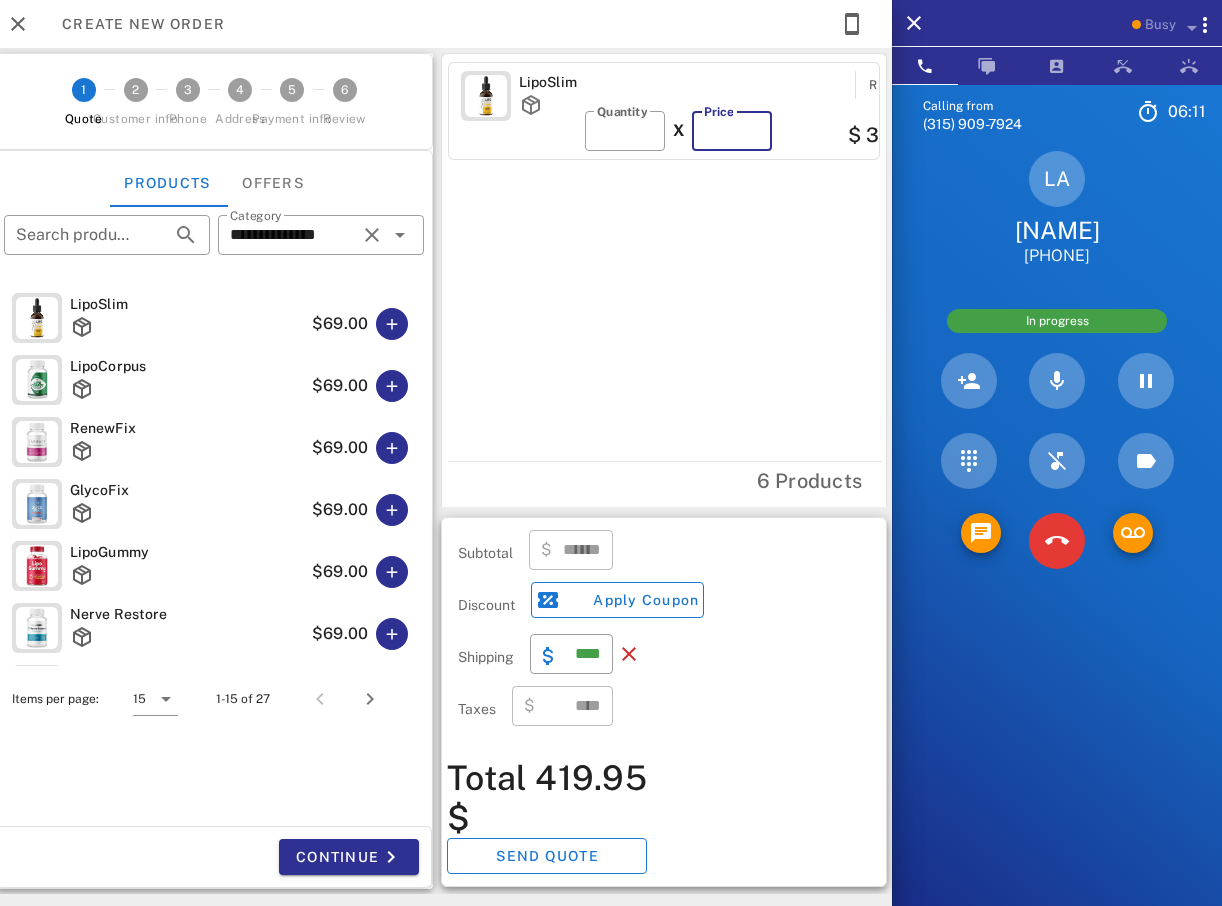 click on "**" at bounding box center (732, 131) 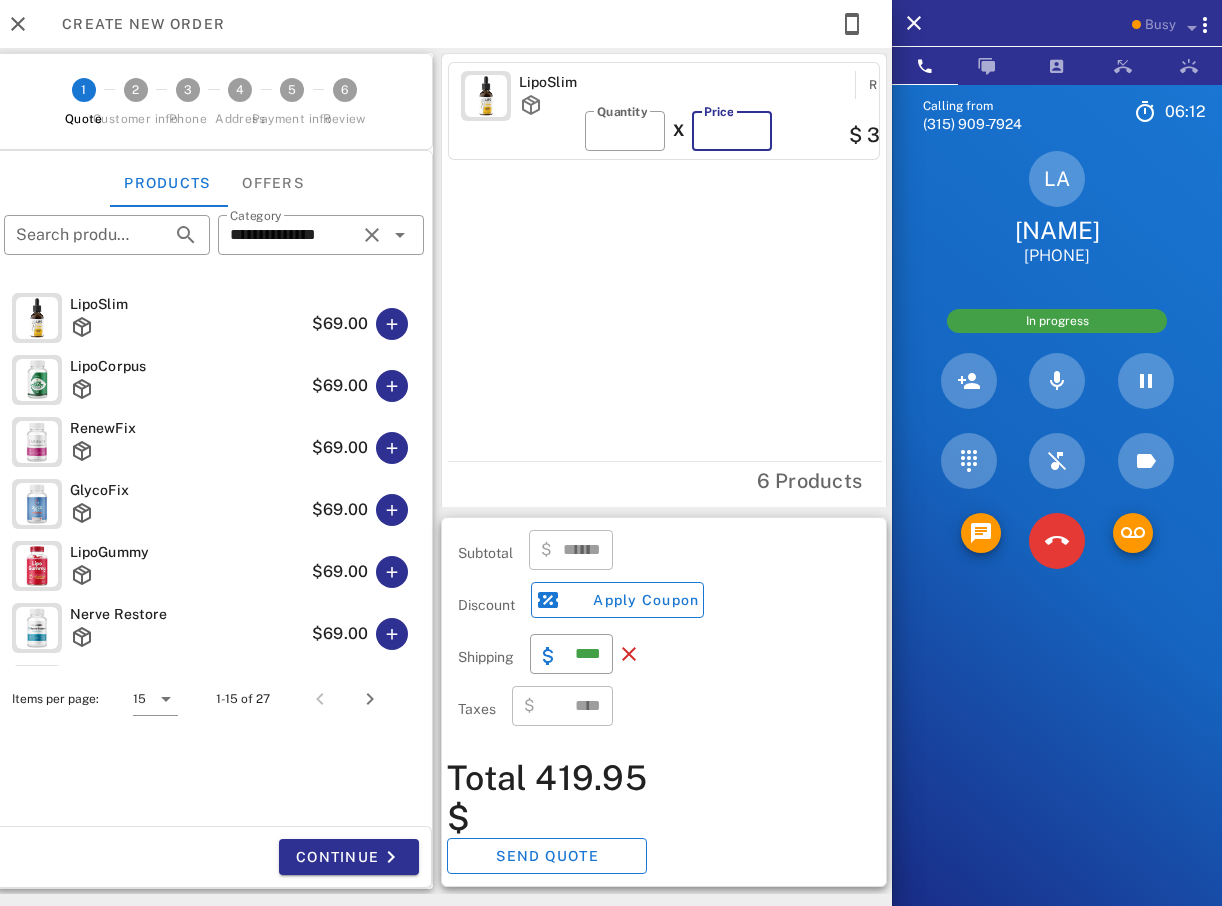 click on "**" at bounding box center [732, 131] 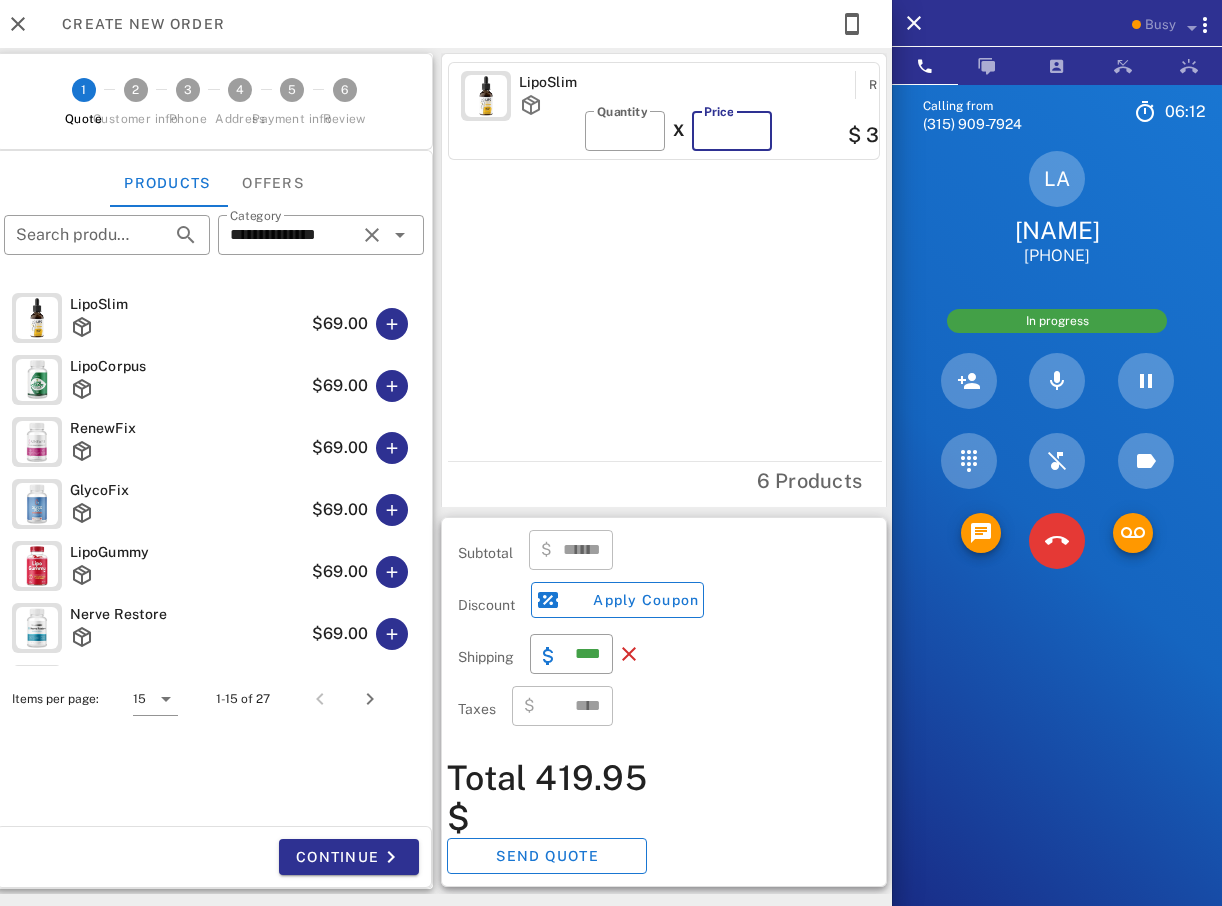 click on "**" at bounding box center (732, 131) 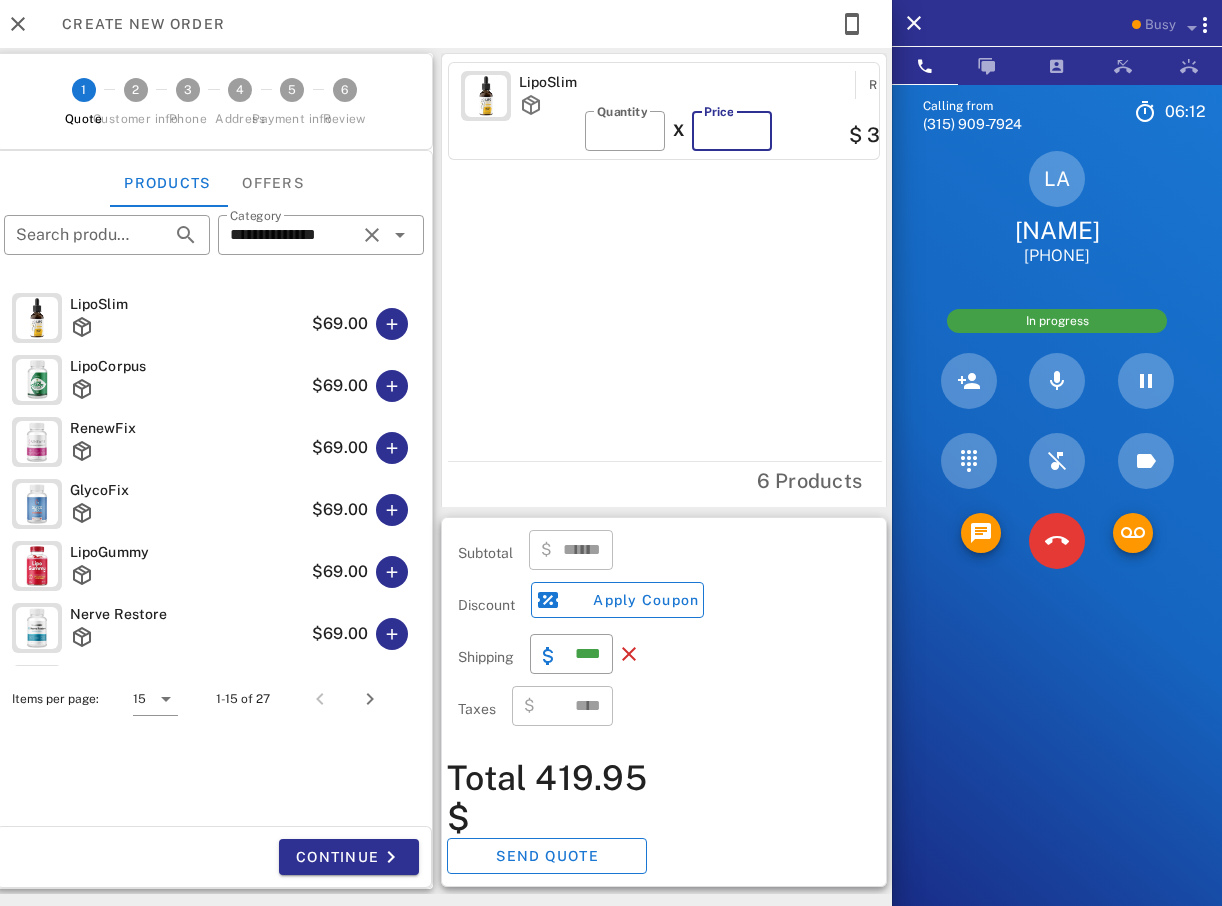click on "**" at bounding box center (732, 131) 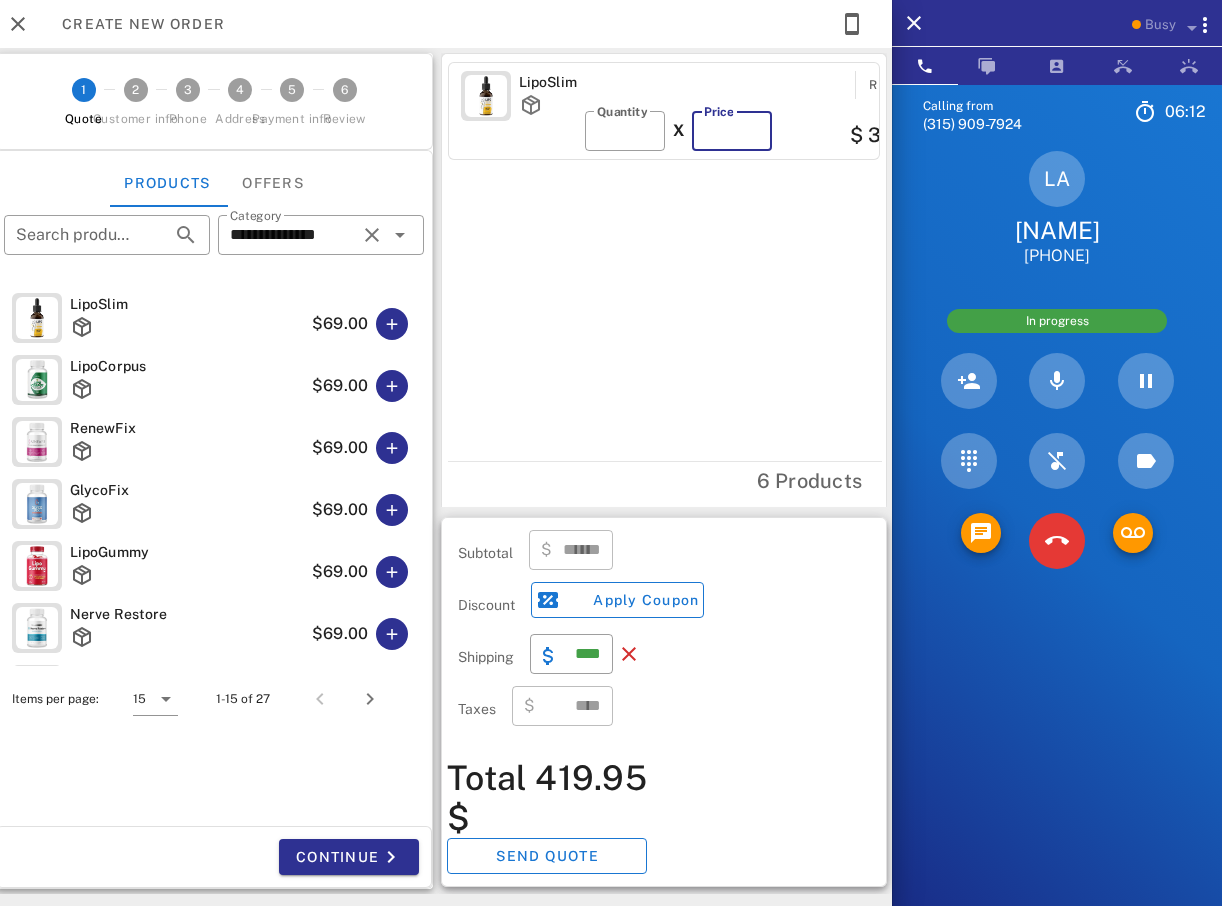 click on "**" at bounding box center [732, 131] 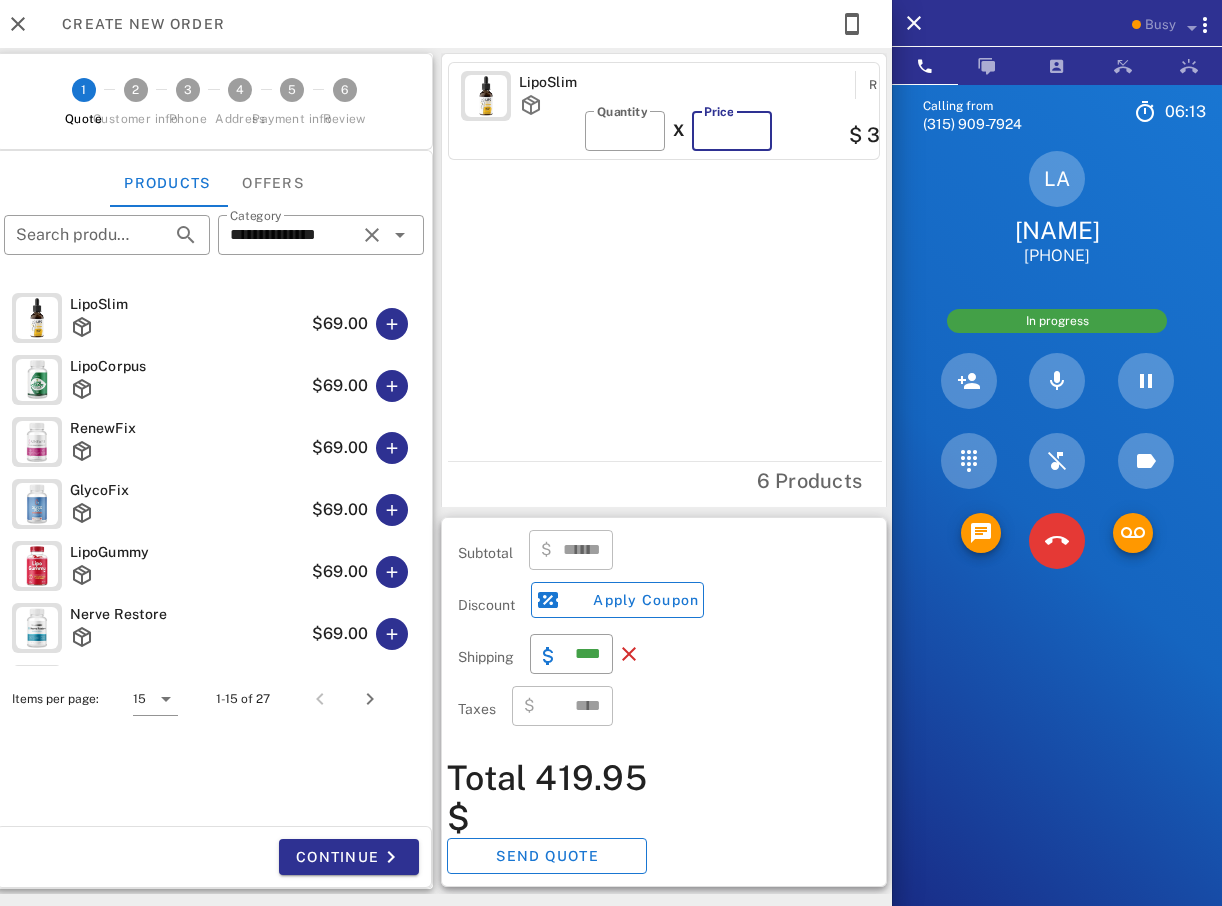 type on "**" 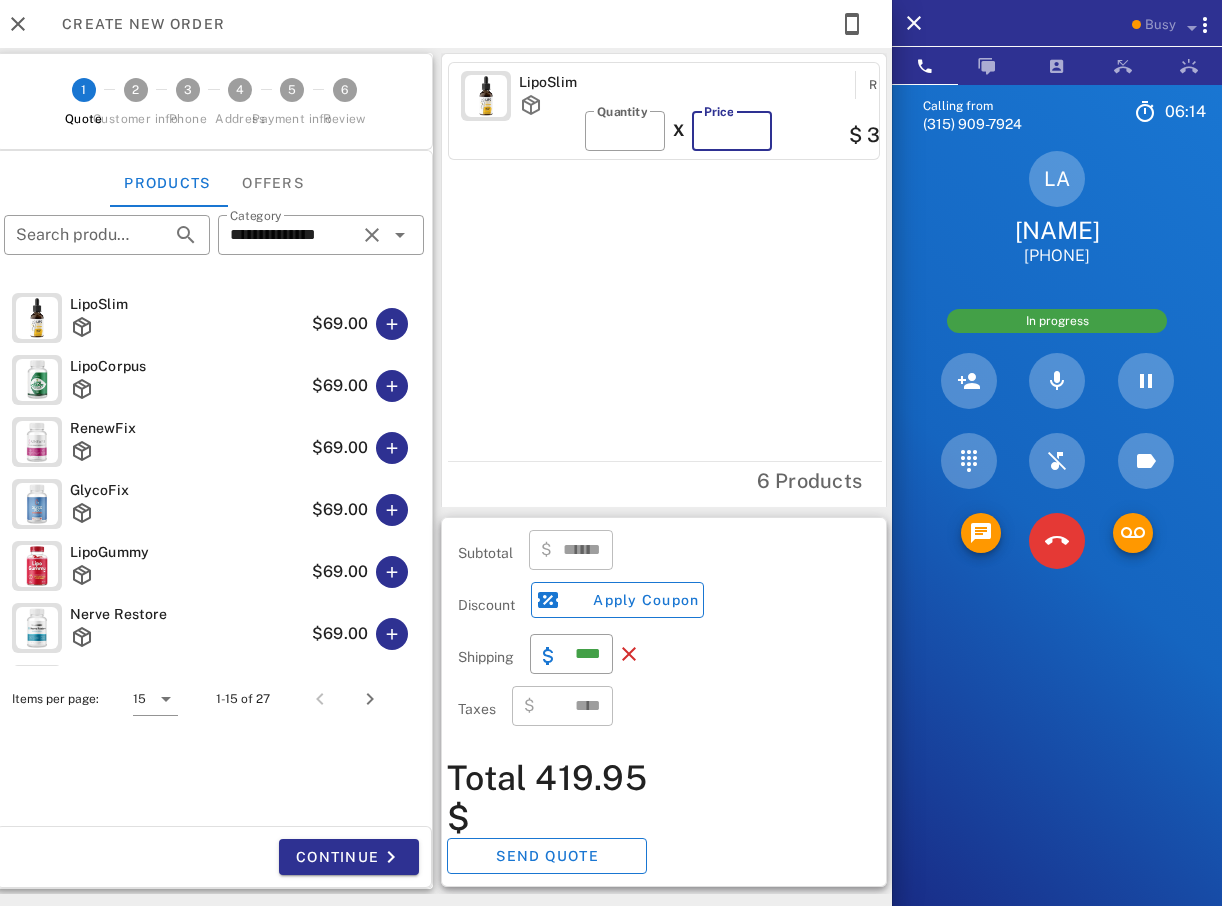 type on "******" 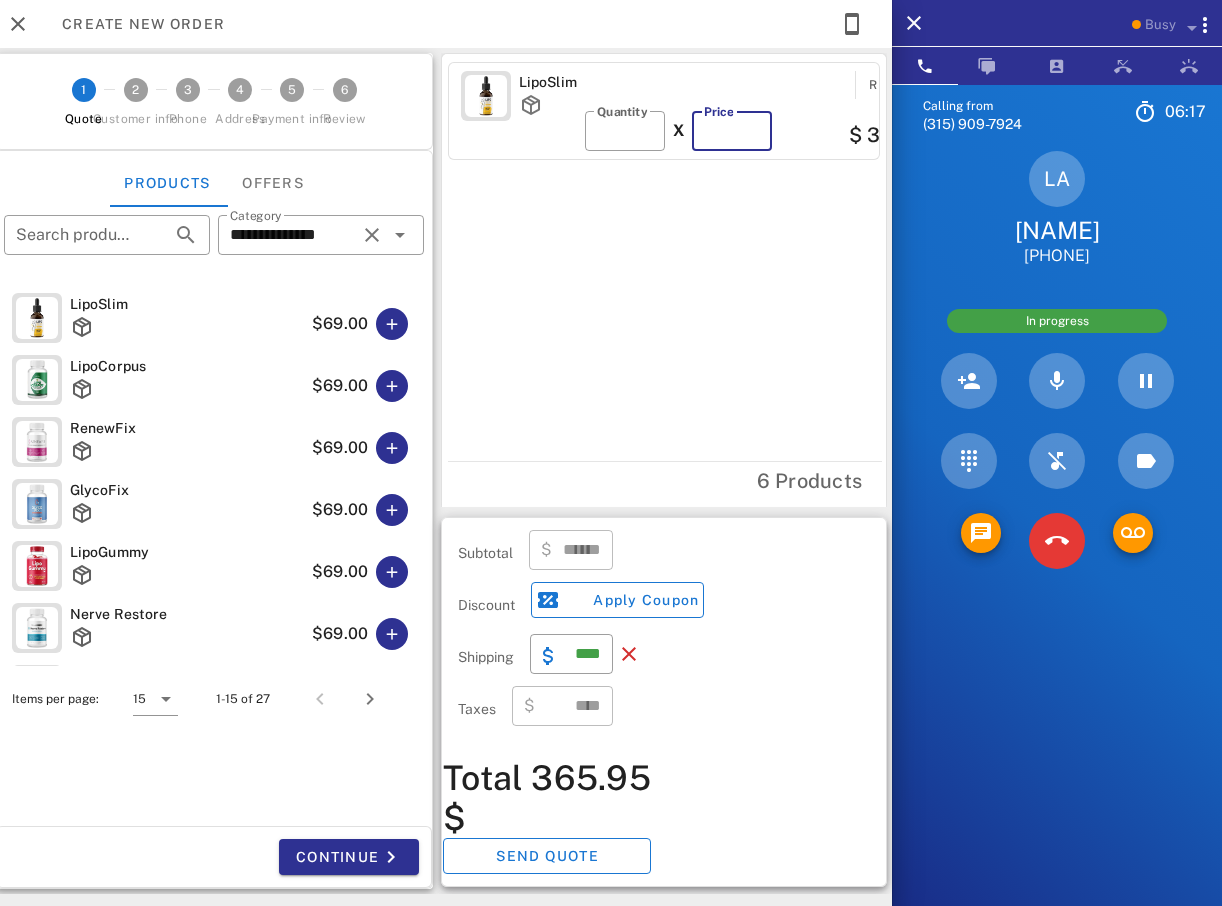 click on "**" at bounding box center (732, 131) 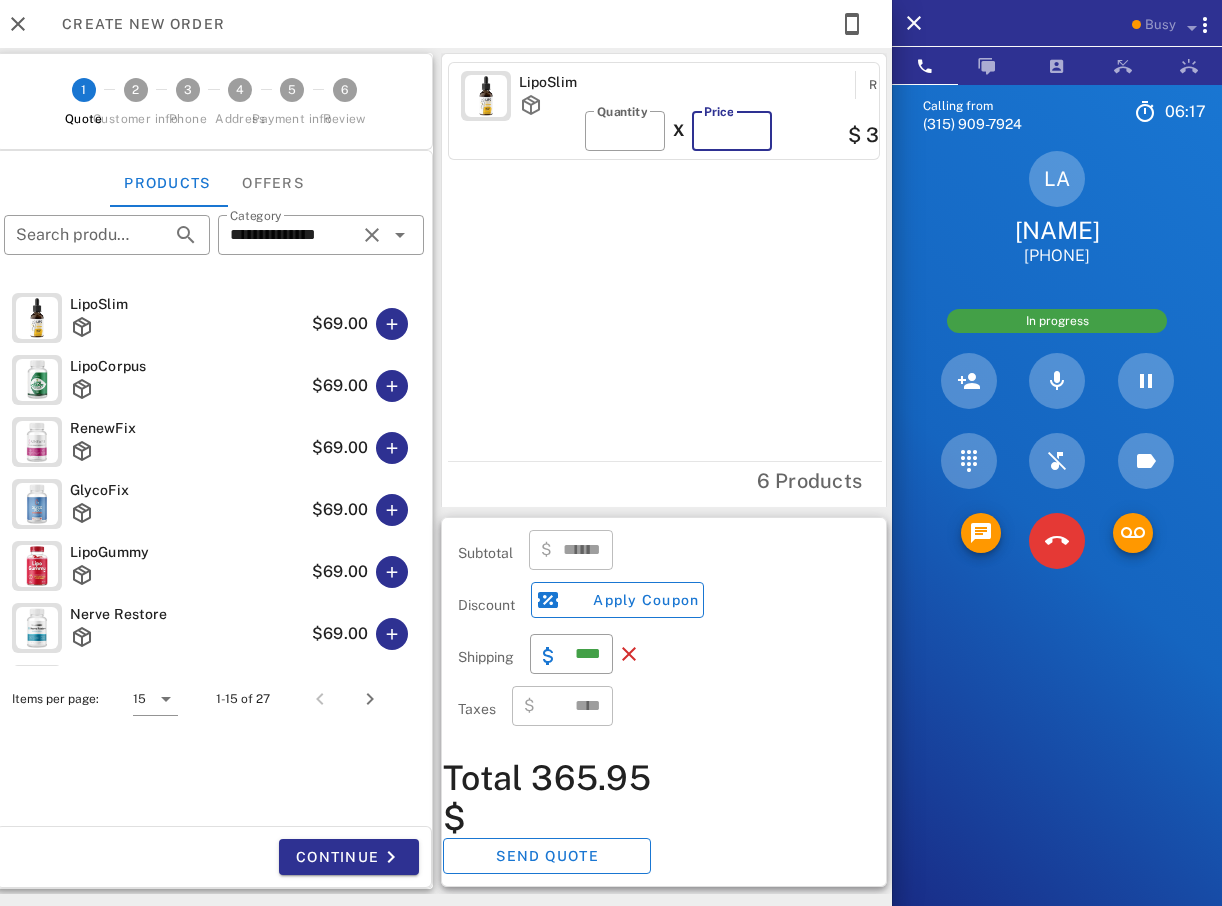 click on "**" at bounding box center [732, 131] 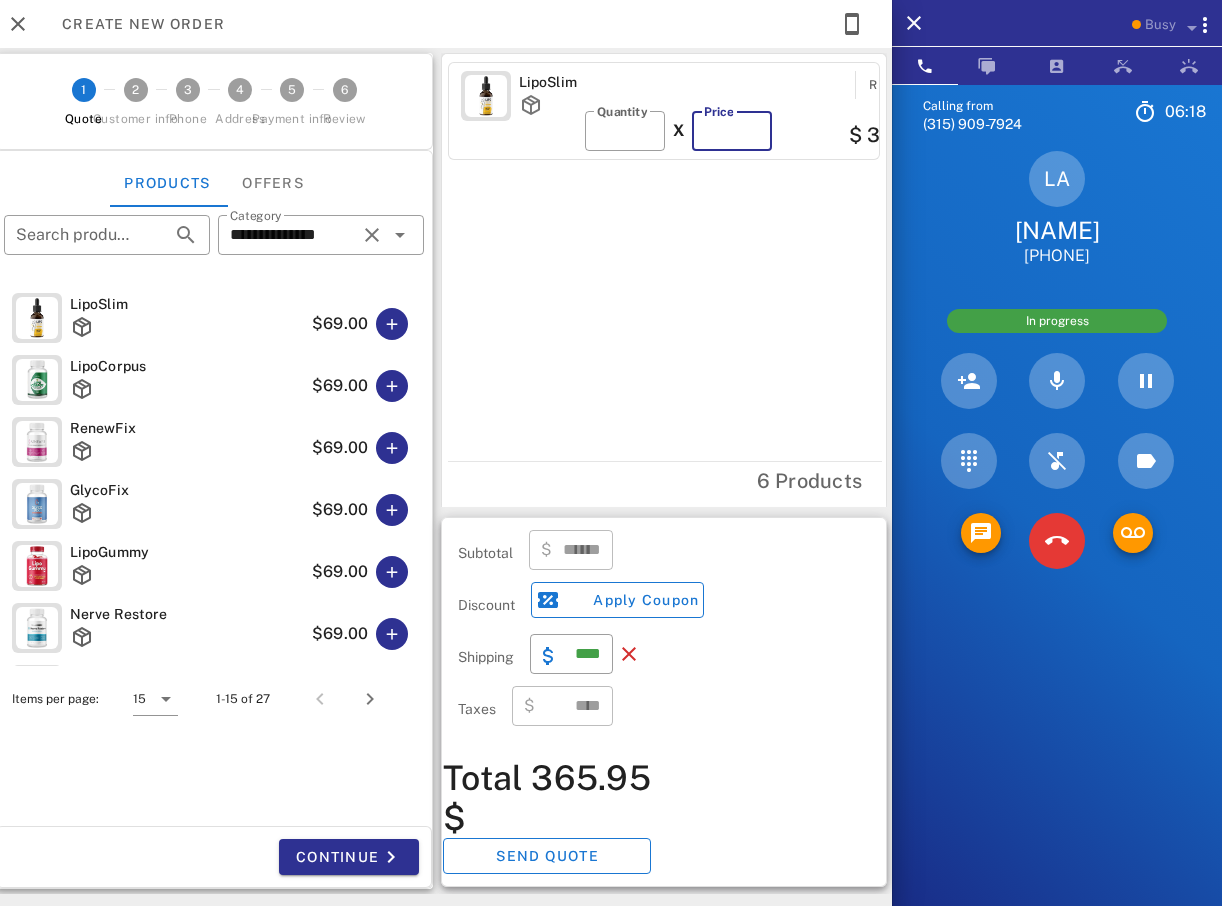 click on "**" at bounding box center [732, 131] 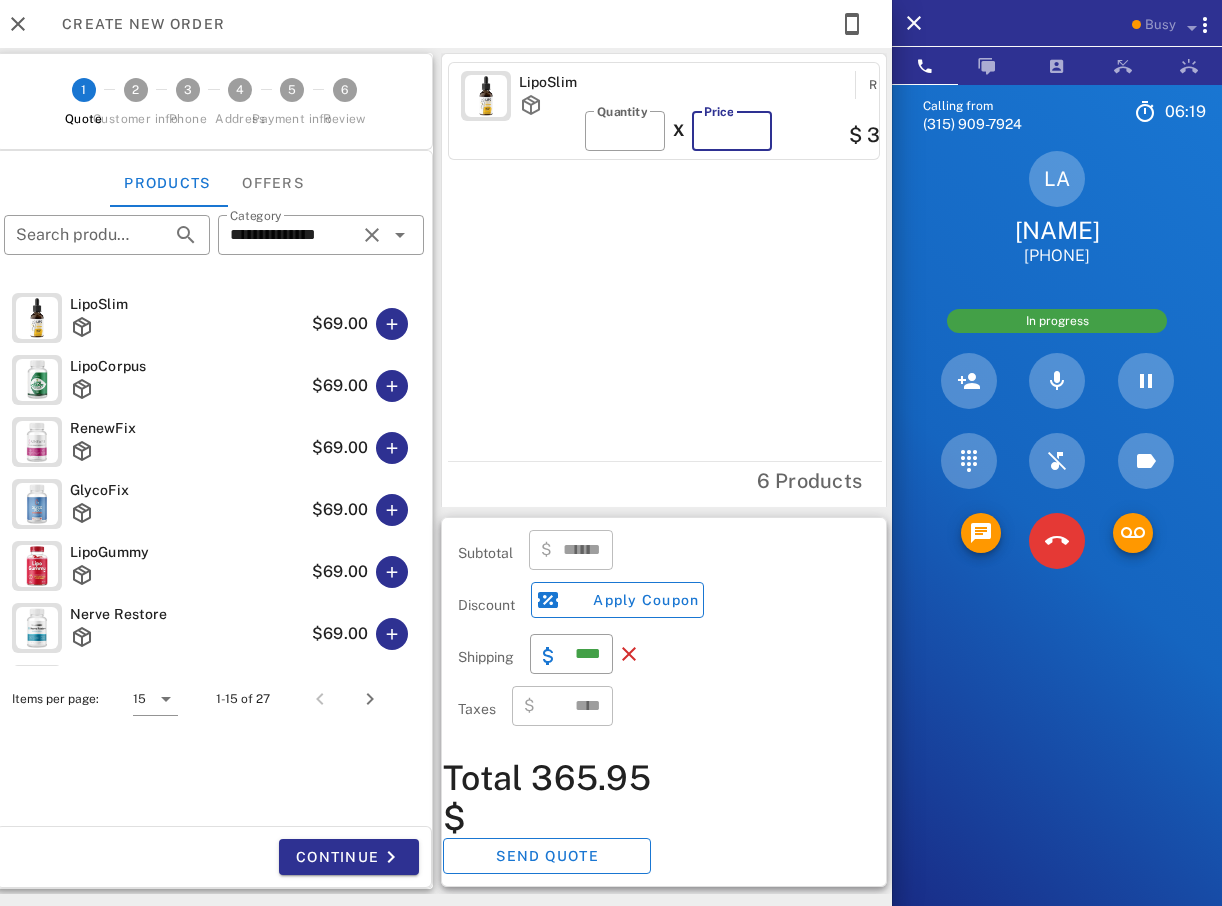 click on "**" at bounding box center (732, 131) 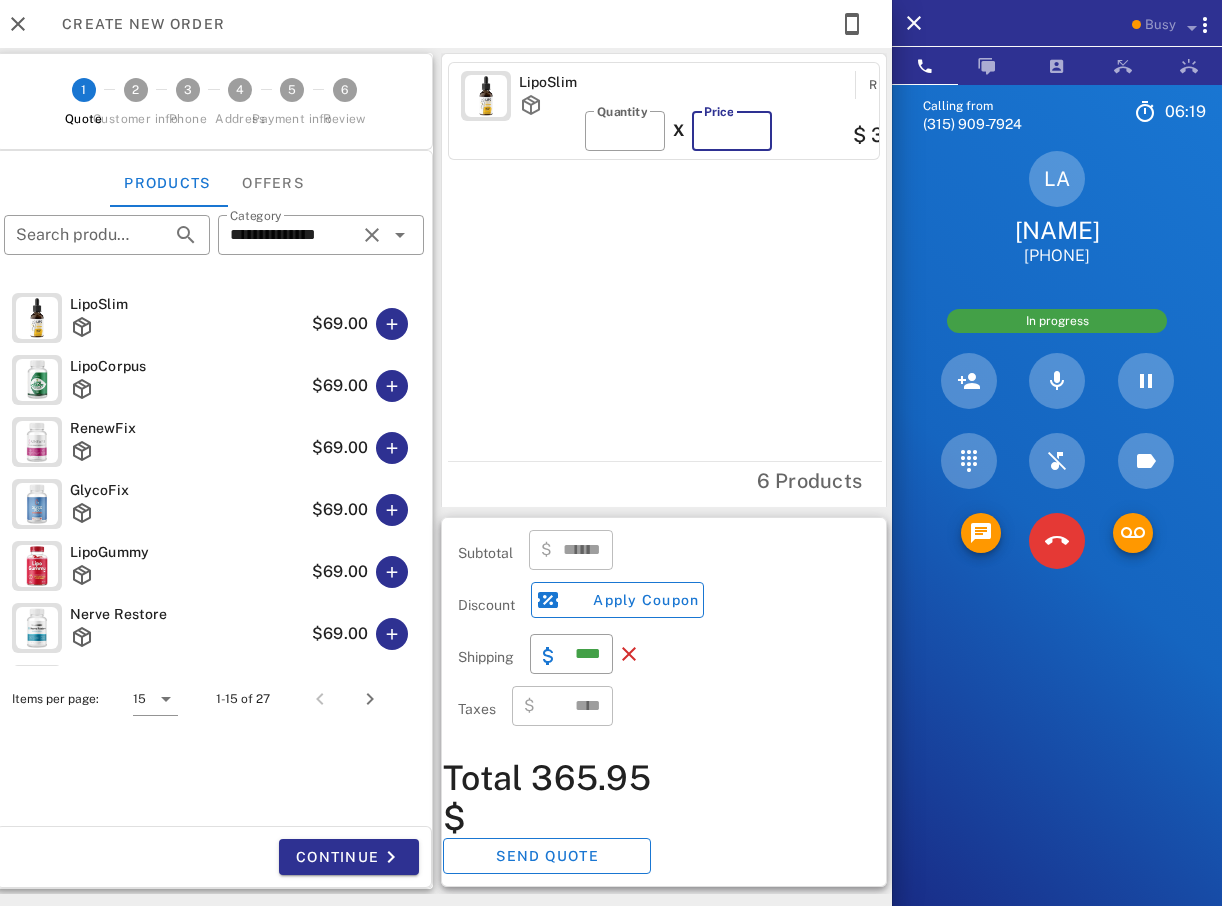 click on "**" at bounding box center [732, 131] 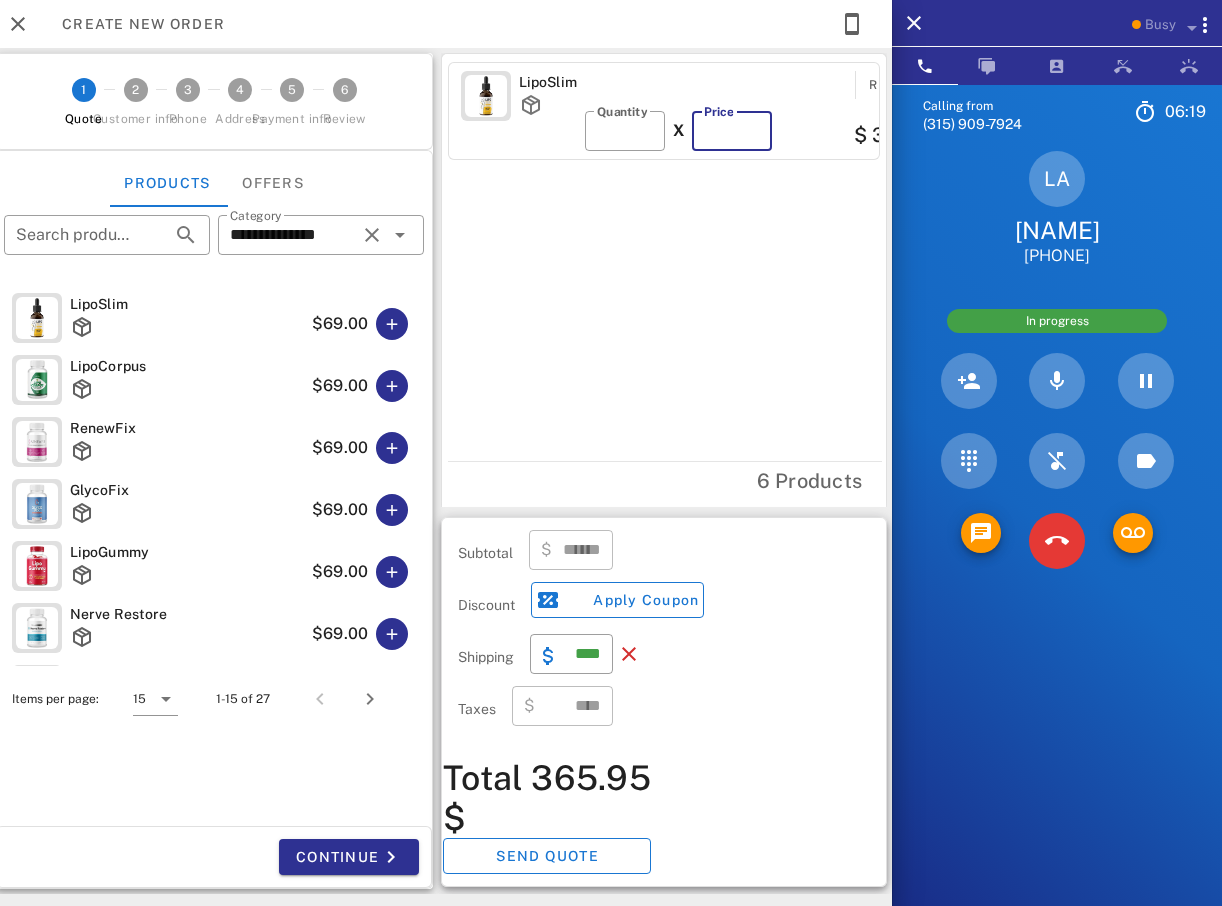 click on "**" at bounding box center [732, 131] 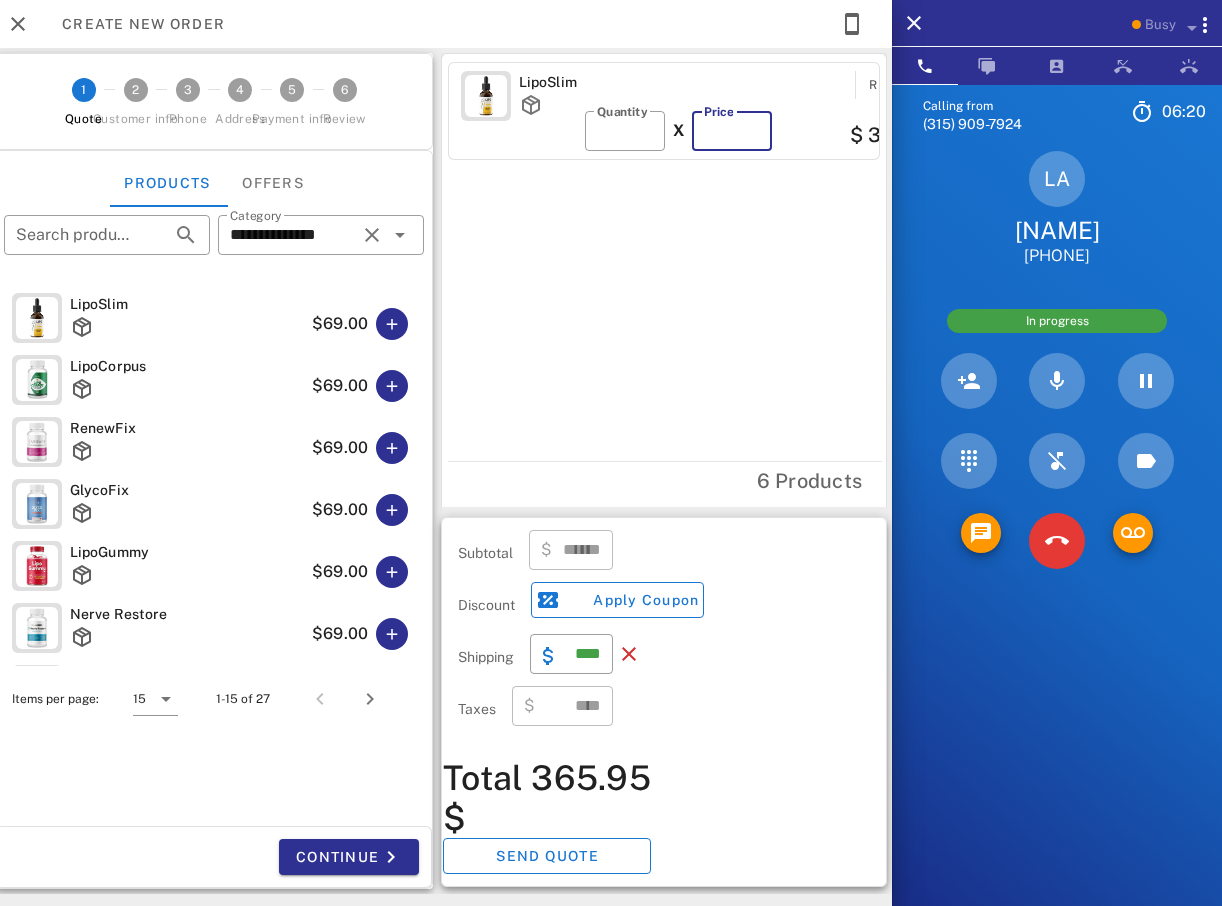 type on "**" 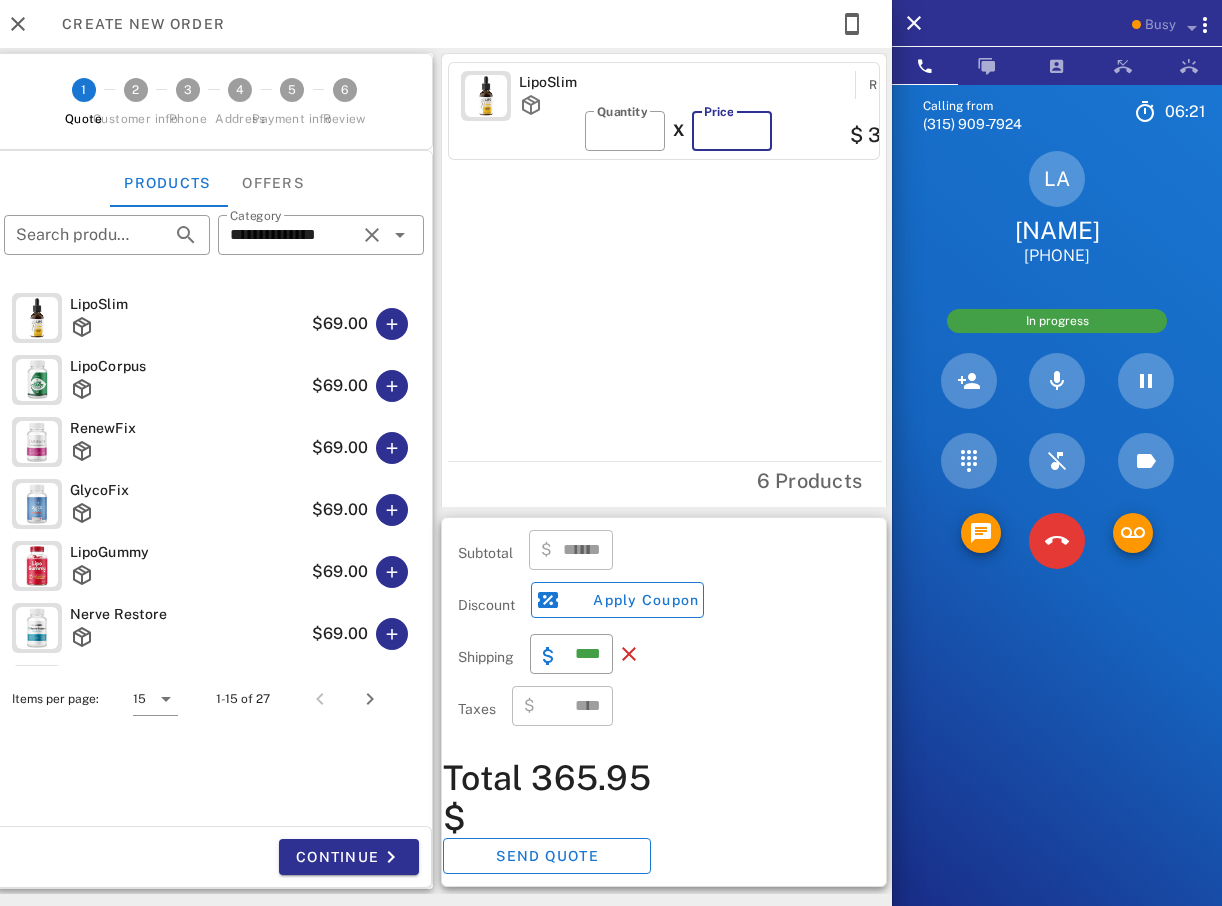 type on "******" 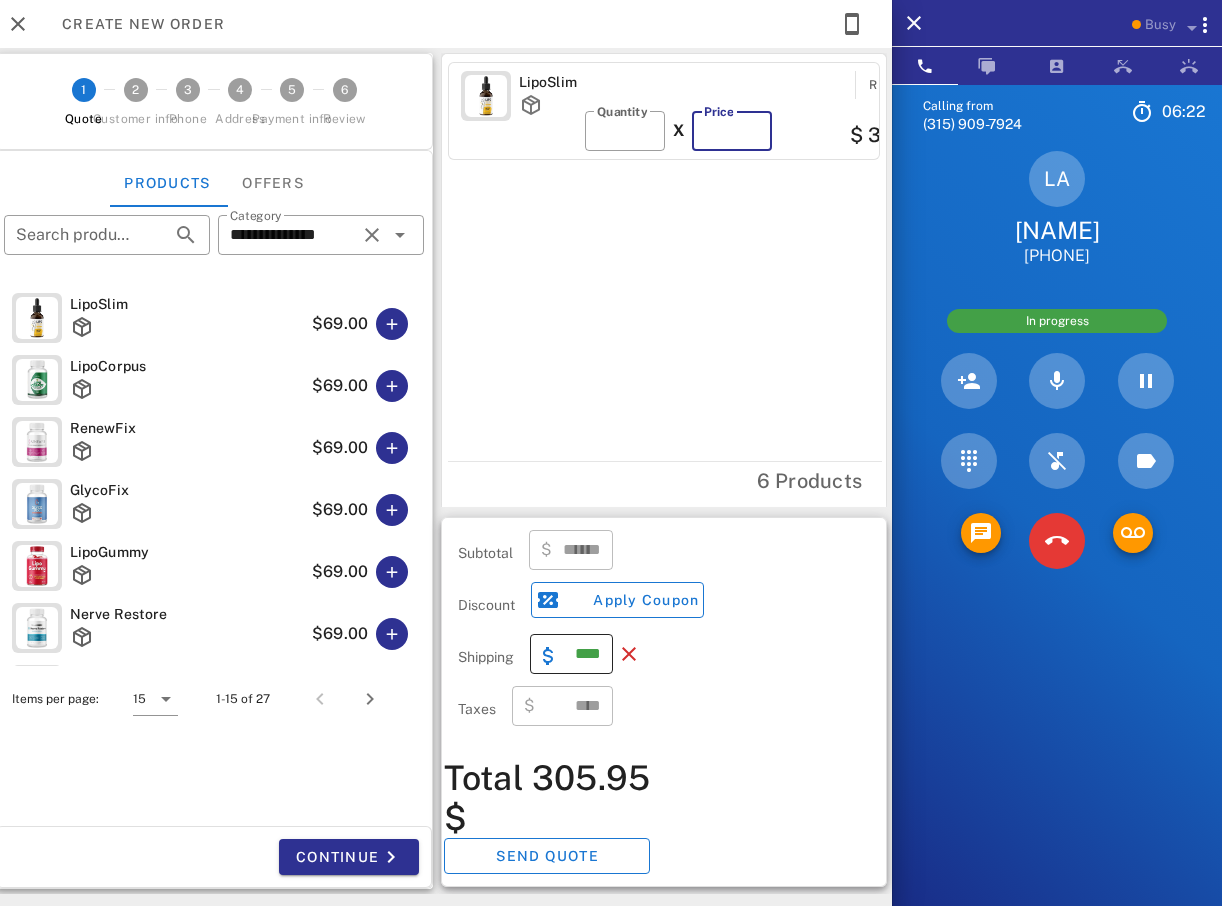 click on "****" at bounding box center (583, 654) 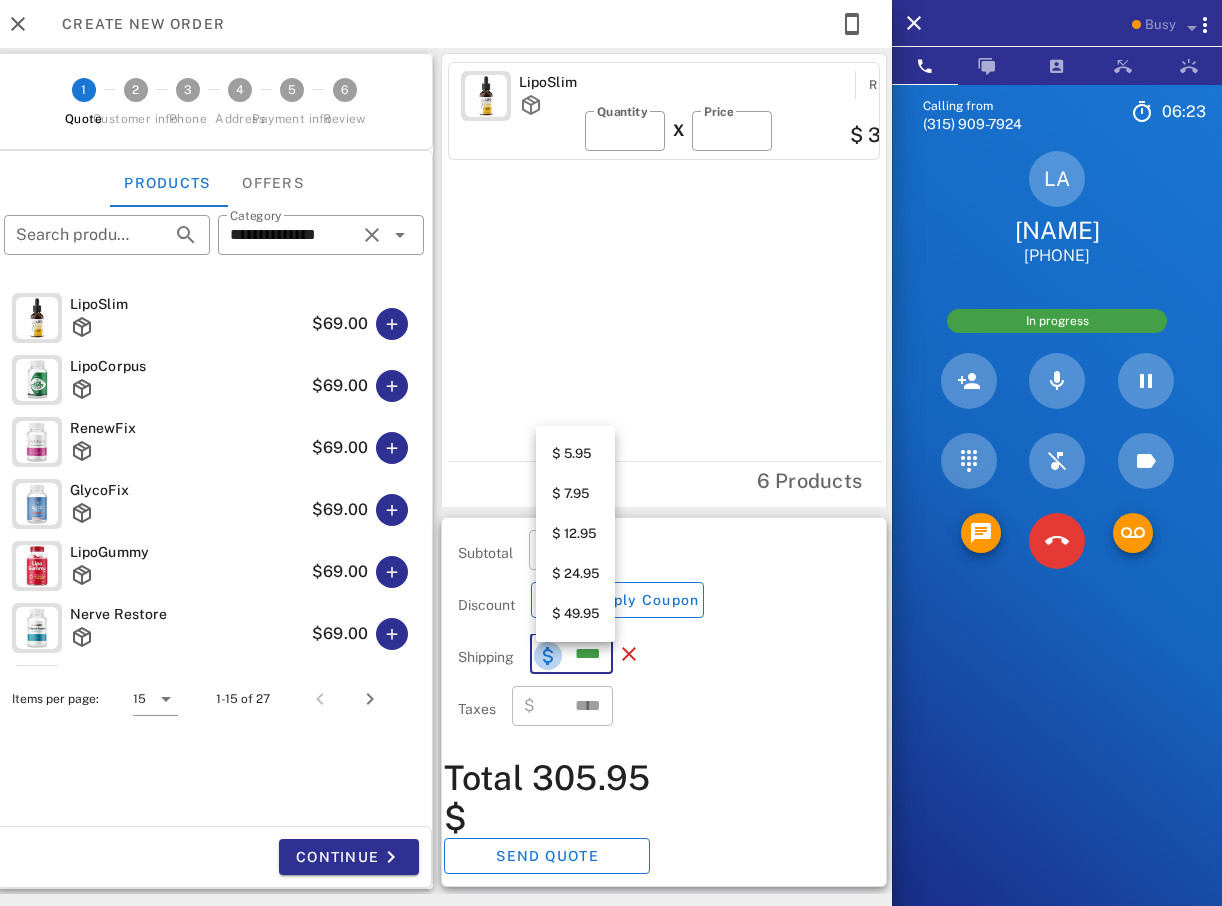 click at bounding box center (548, 656) 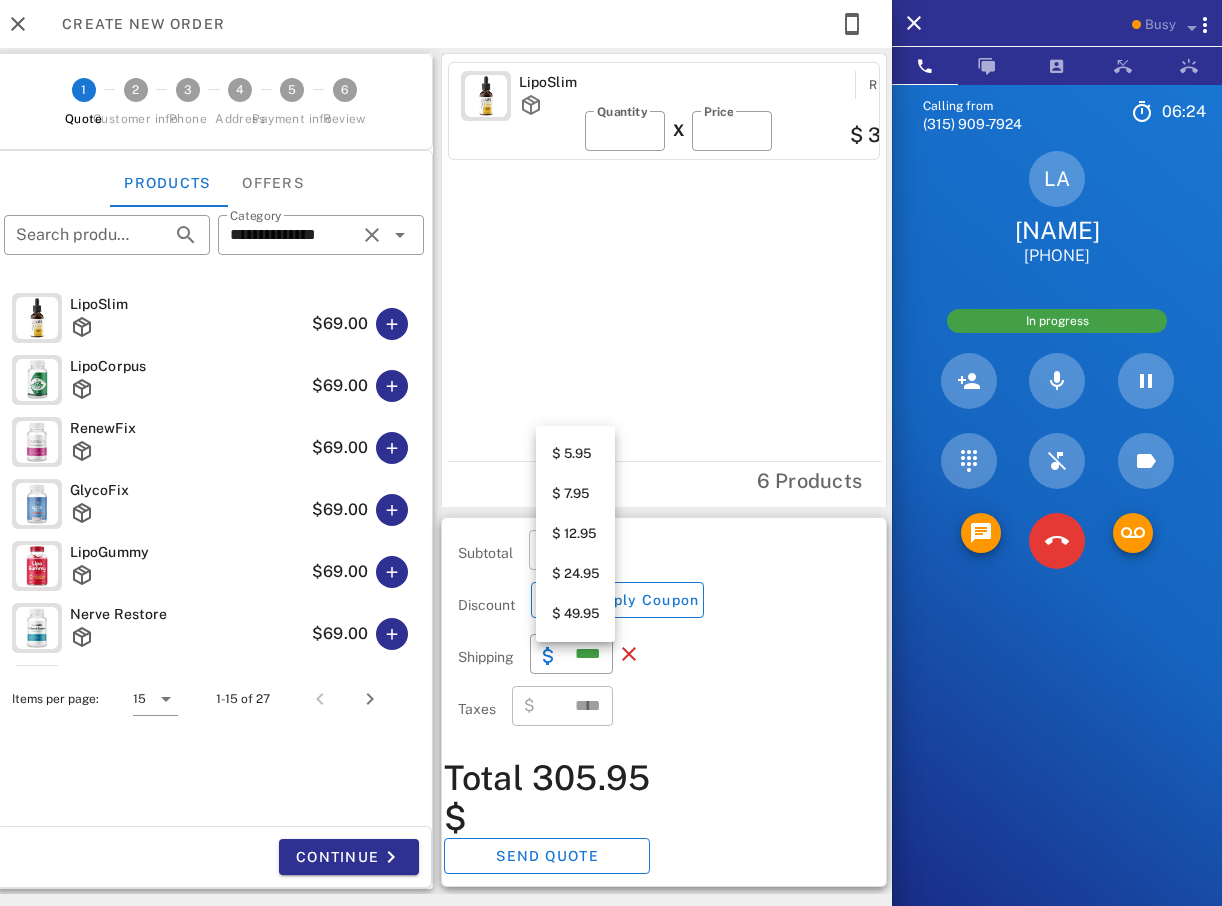 click on "$ 7.95" at bounding box center [575, 494] 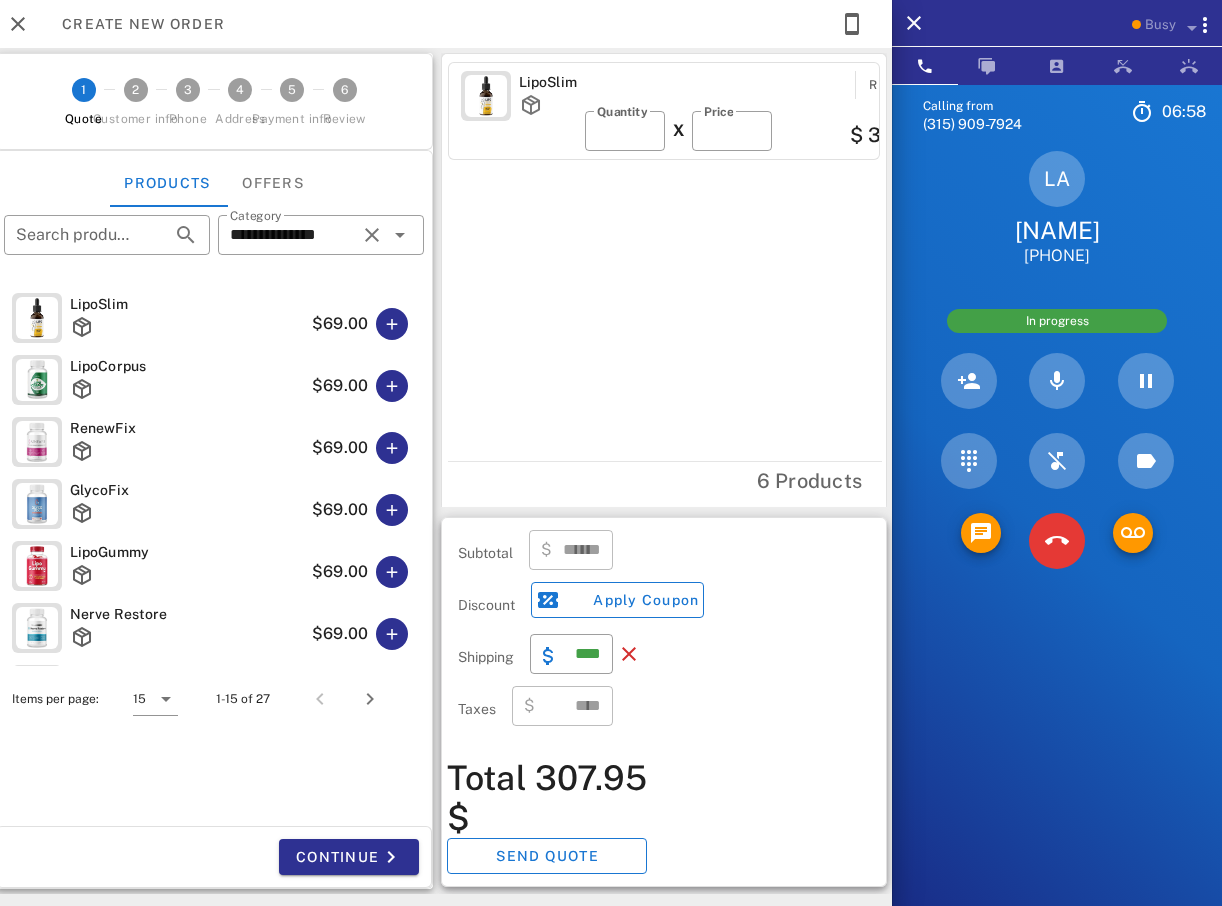 scroll, scrollTop: 0, scrollLeft: 0, axis: both 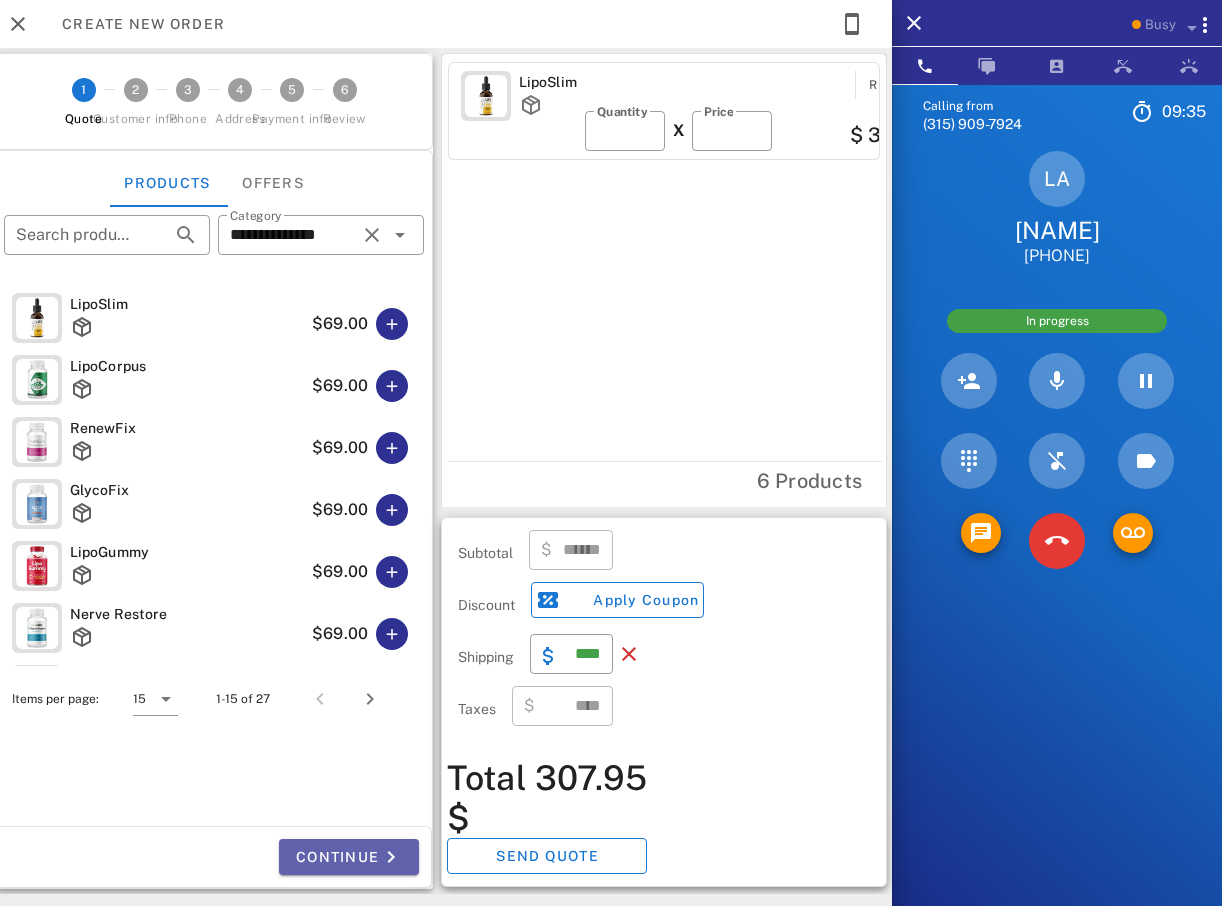 click on "Continue" at bounding box center [349, 857] 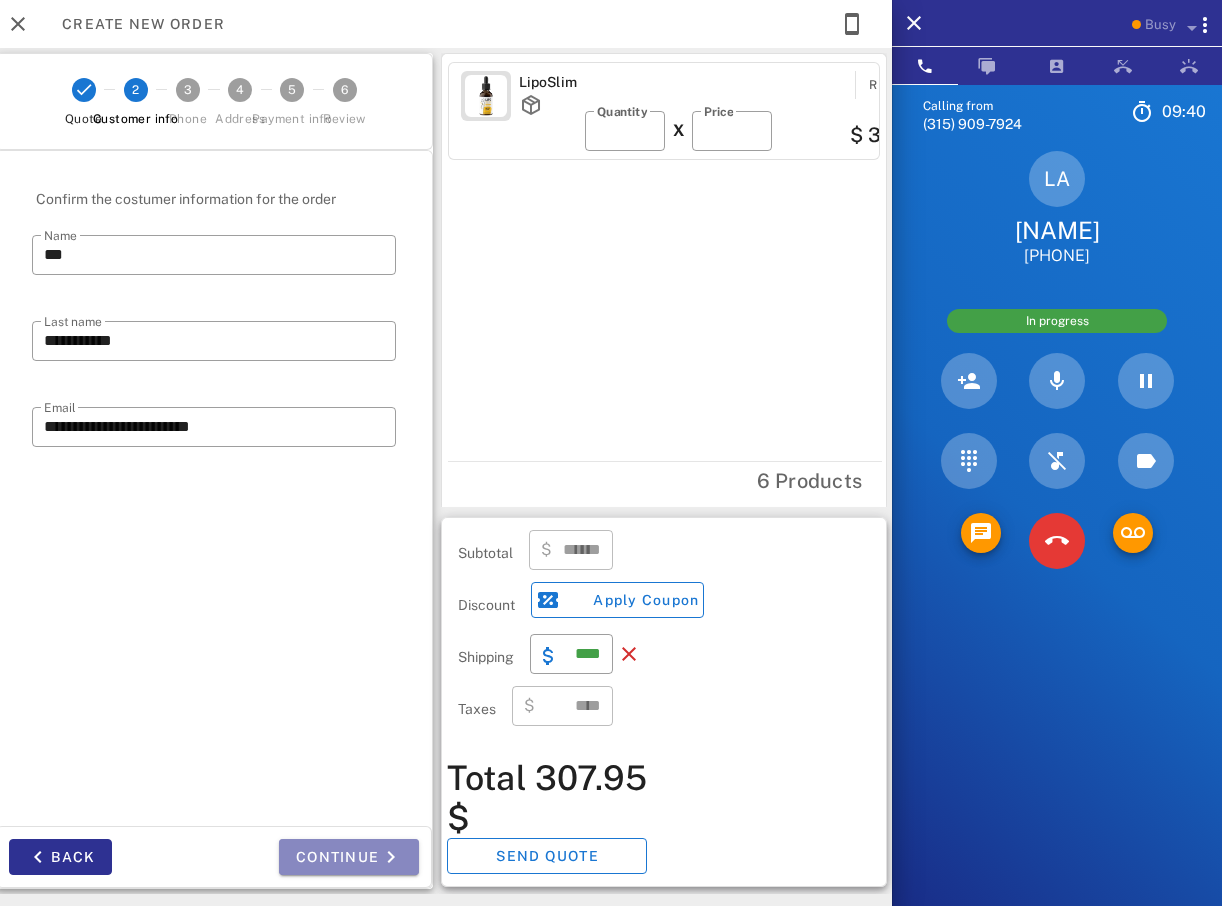 click on "Continue" at bounding box center [349, 857] 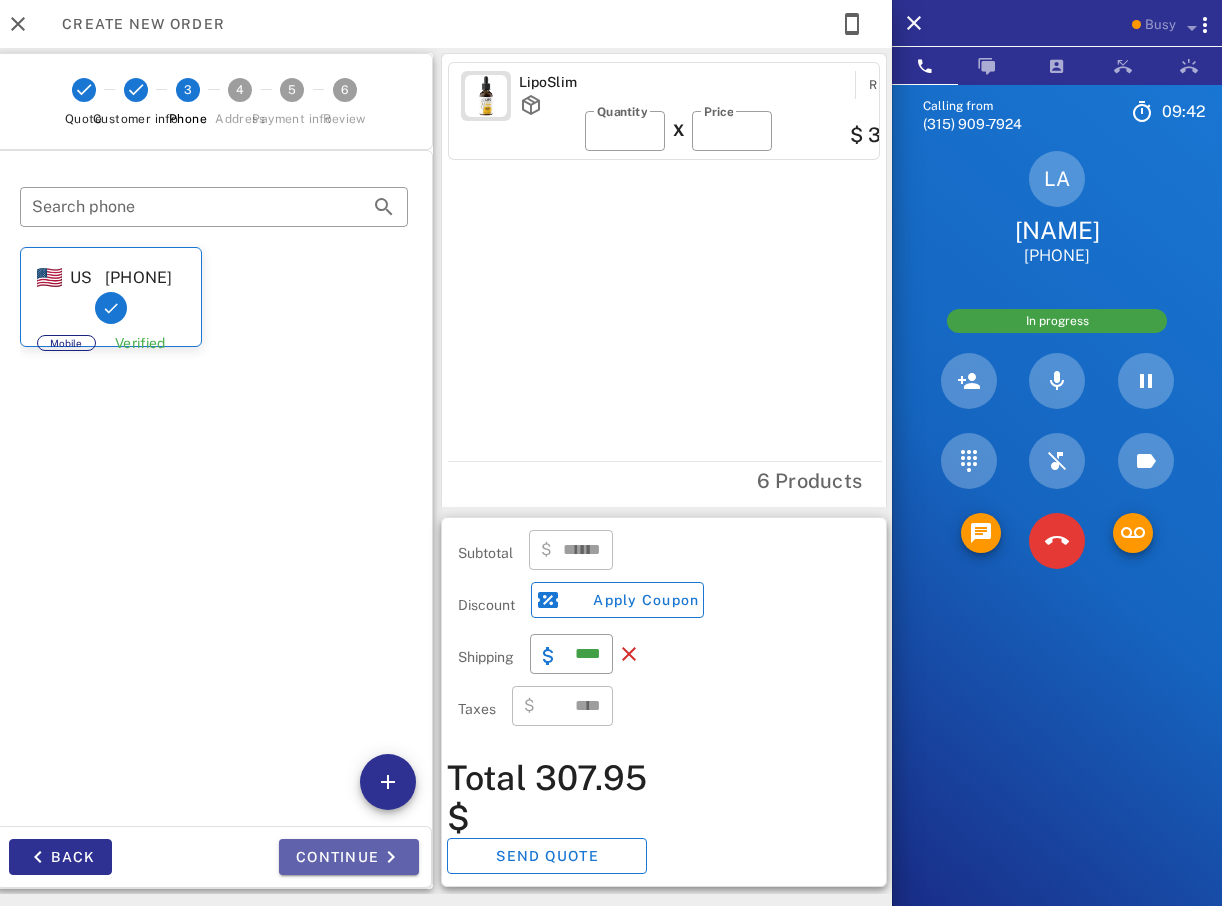 click on "Continue" at bounding box center (349, 857) 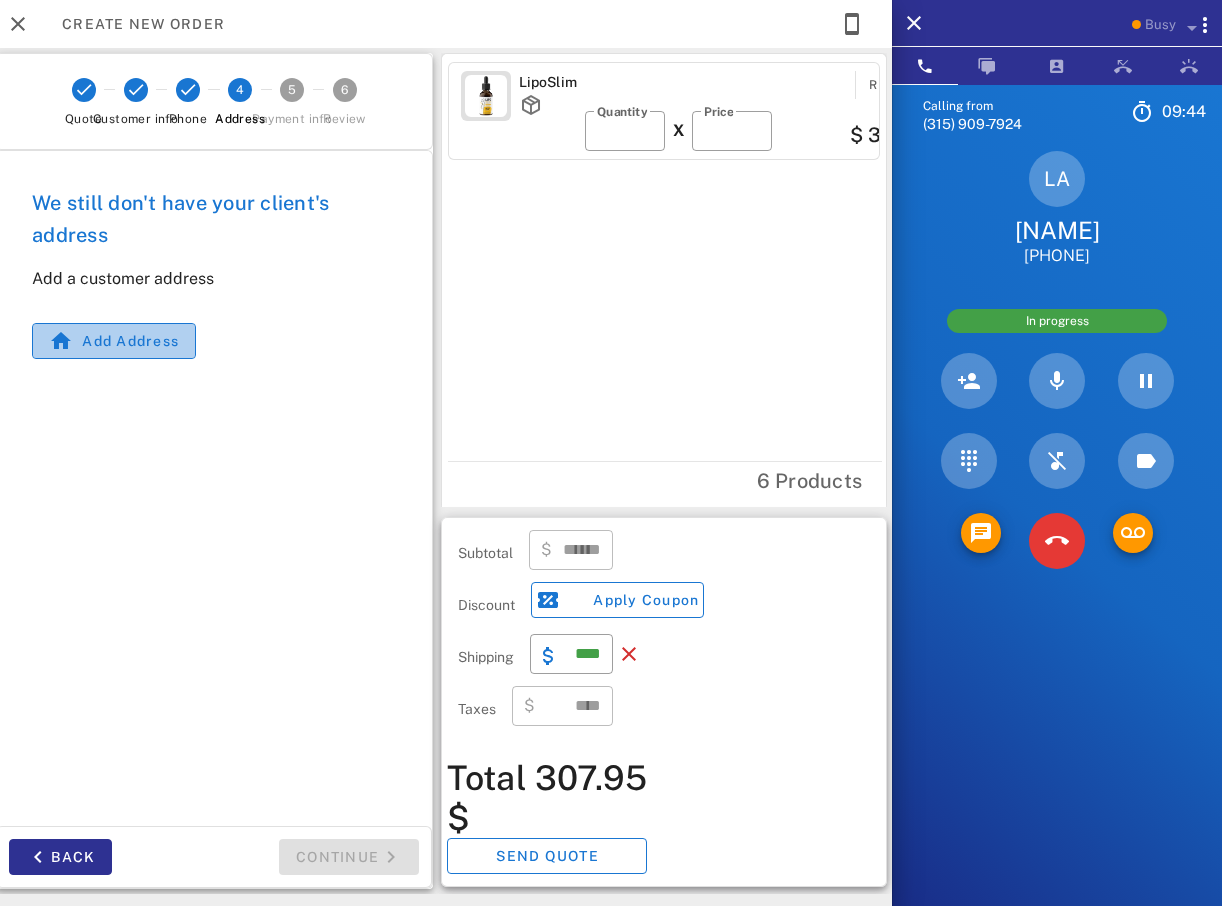 click on "Add address" at bounding box center (130, 341) 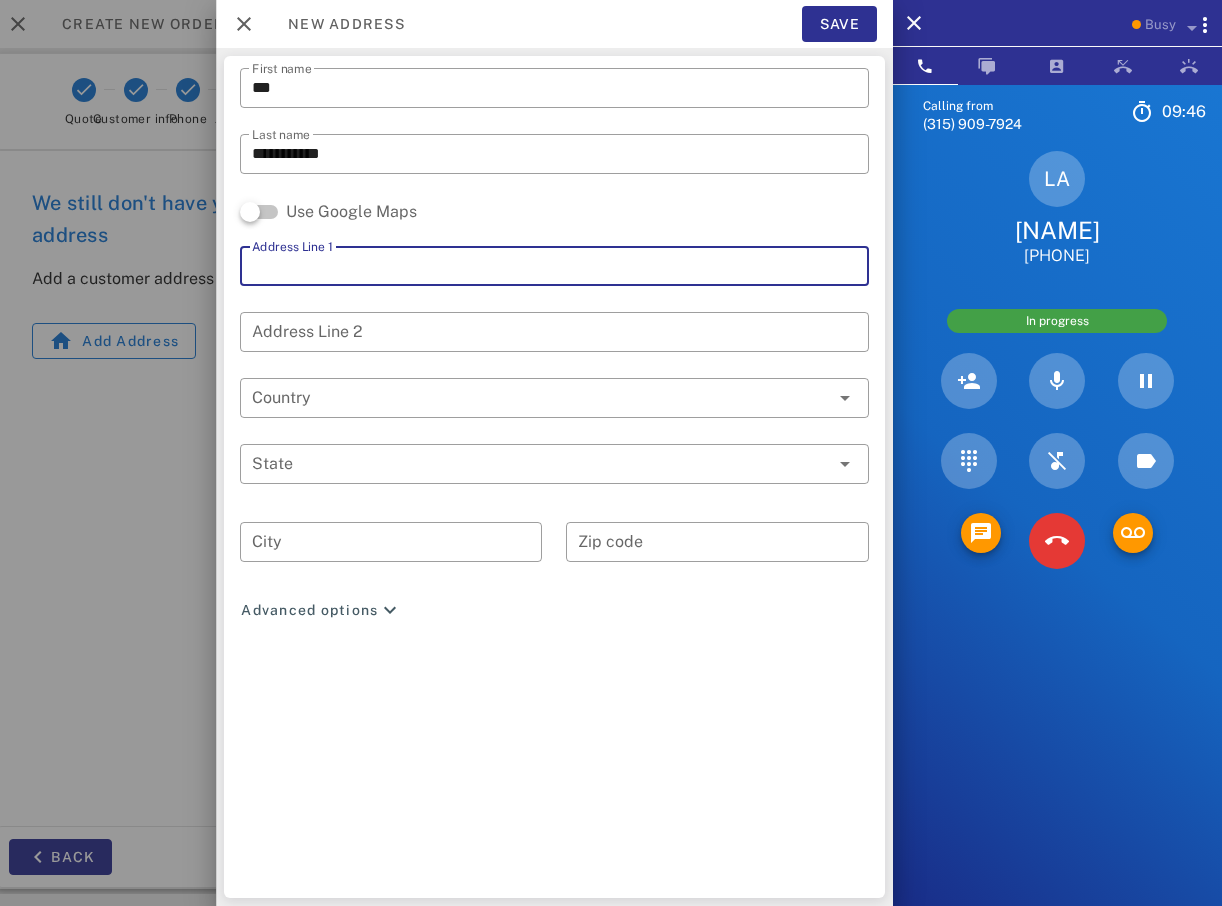 click on "Address Line 1" at bounding box center [554, 266] 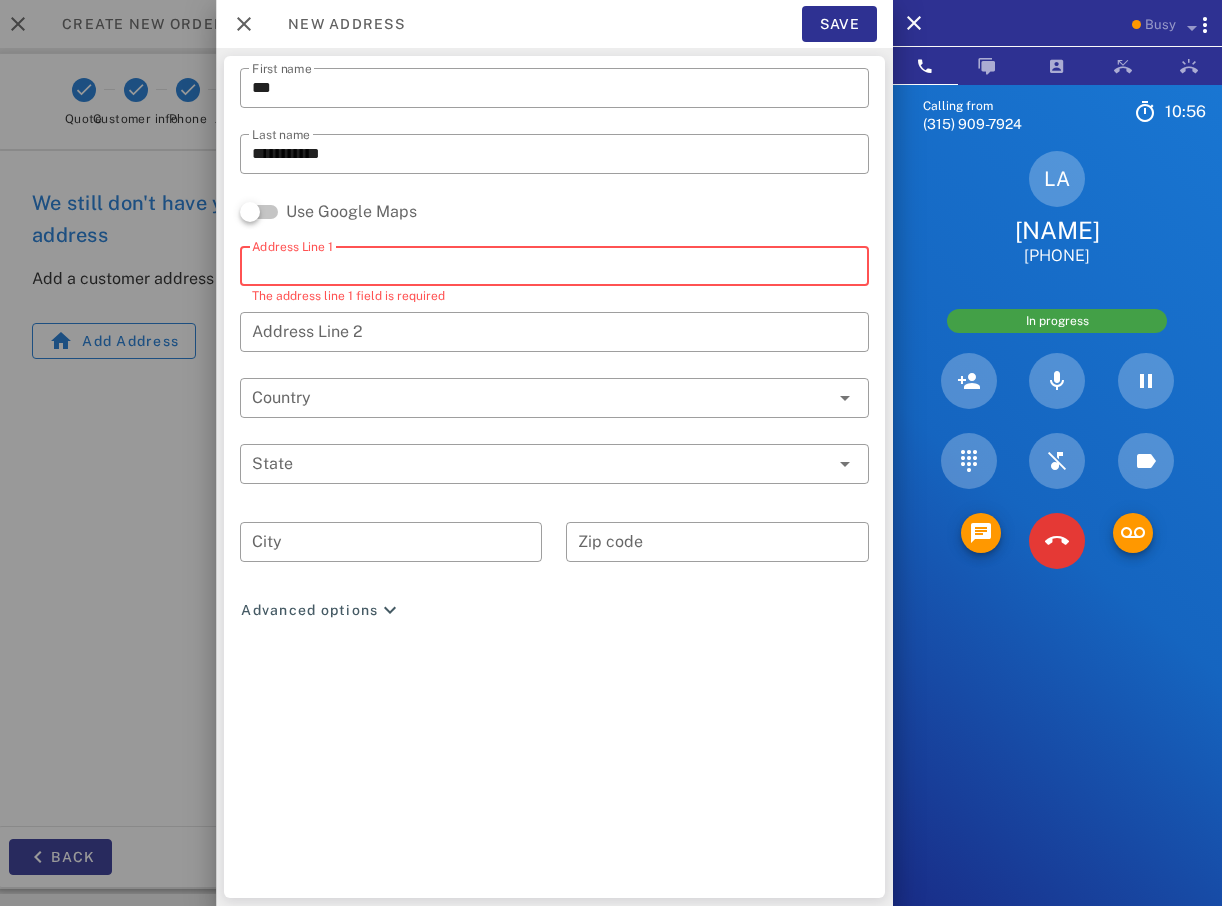 paste on "**********" 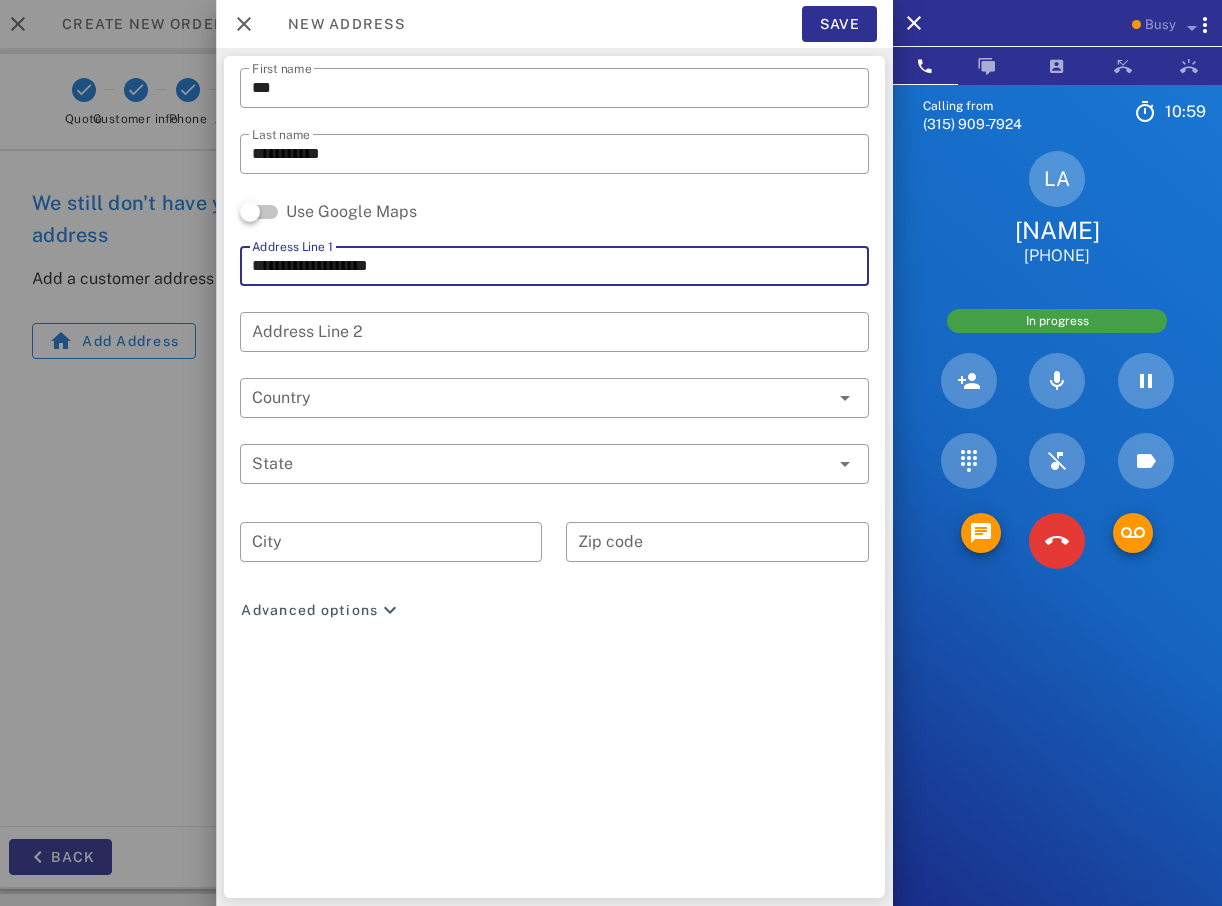 type on "**********" 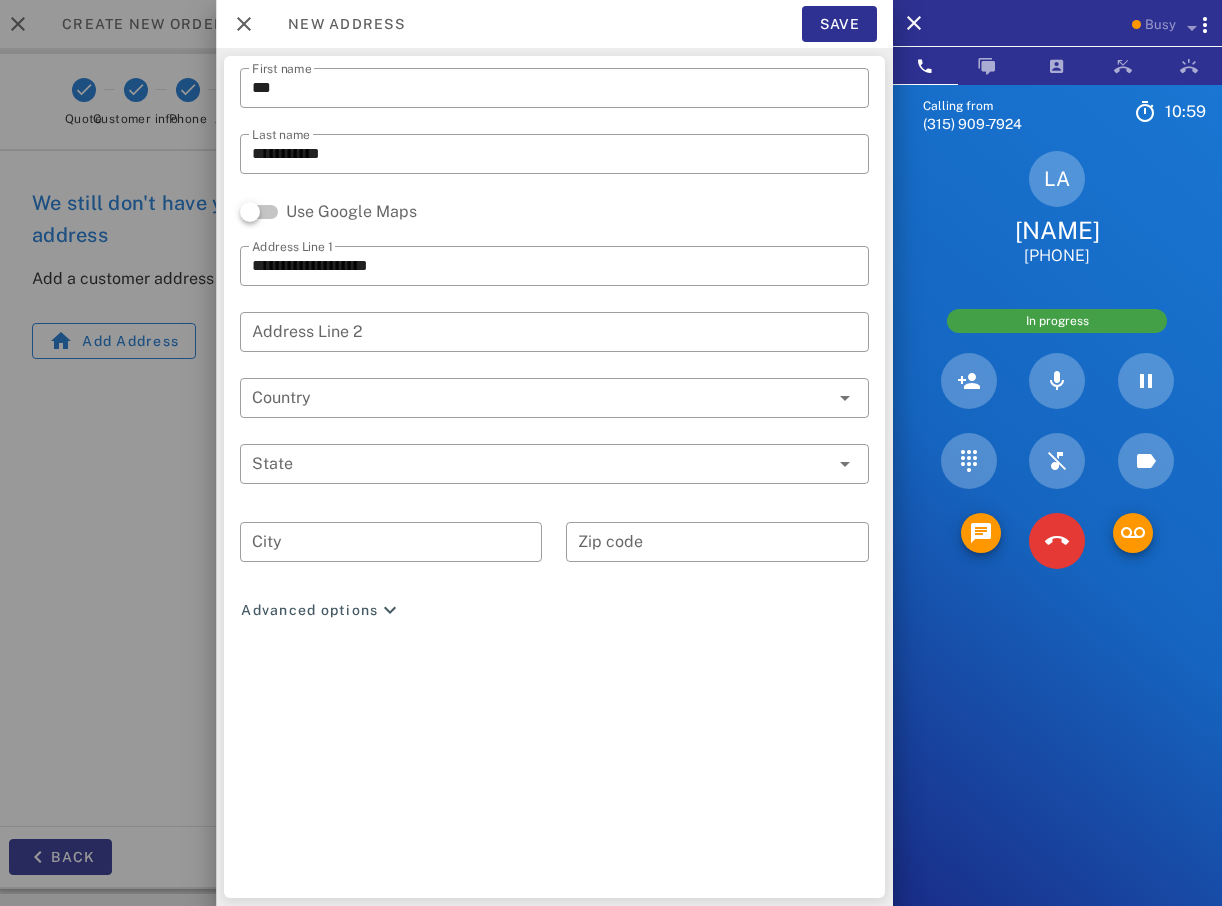 click on "​ Address Line 2" at bounding box center (554, 345) 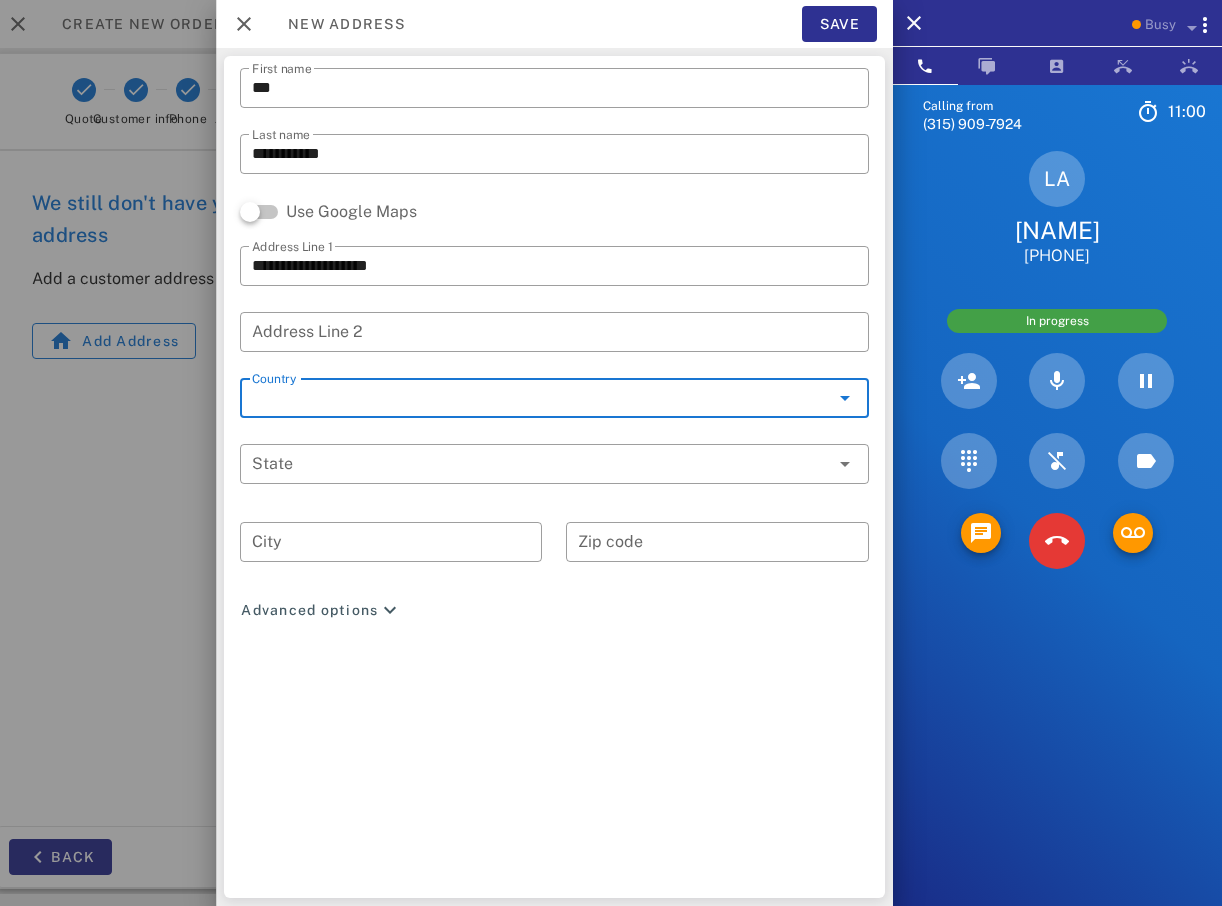 click on "Country" at bounding box center (540, 398) 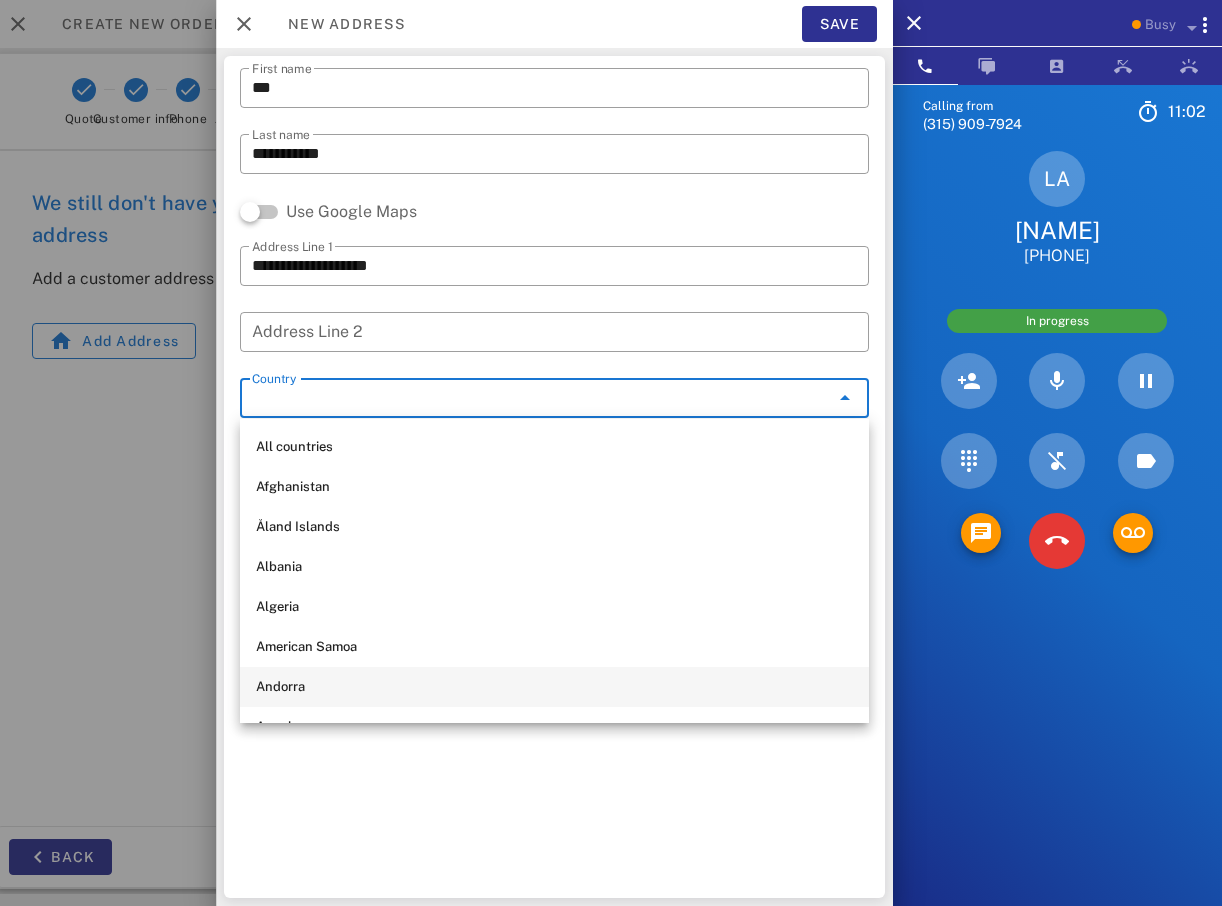 scroll, scrollTop: 300, scrollLeft: 0, axis: vertical 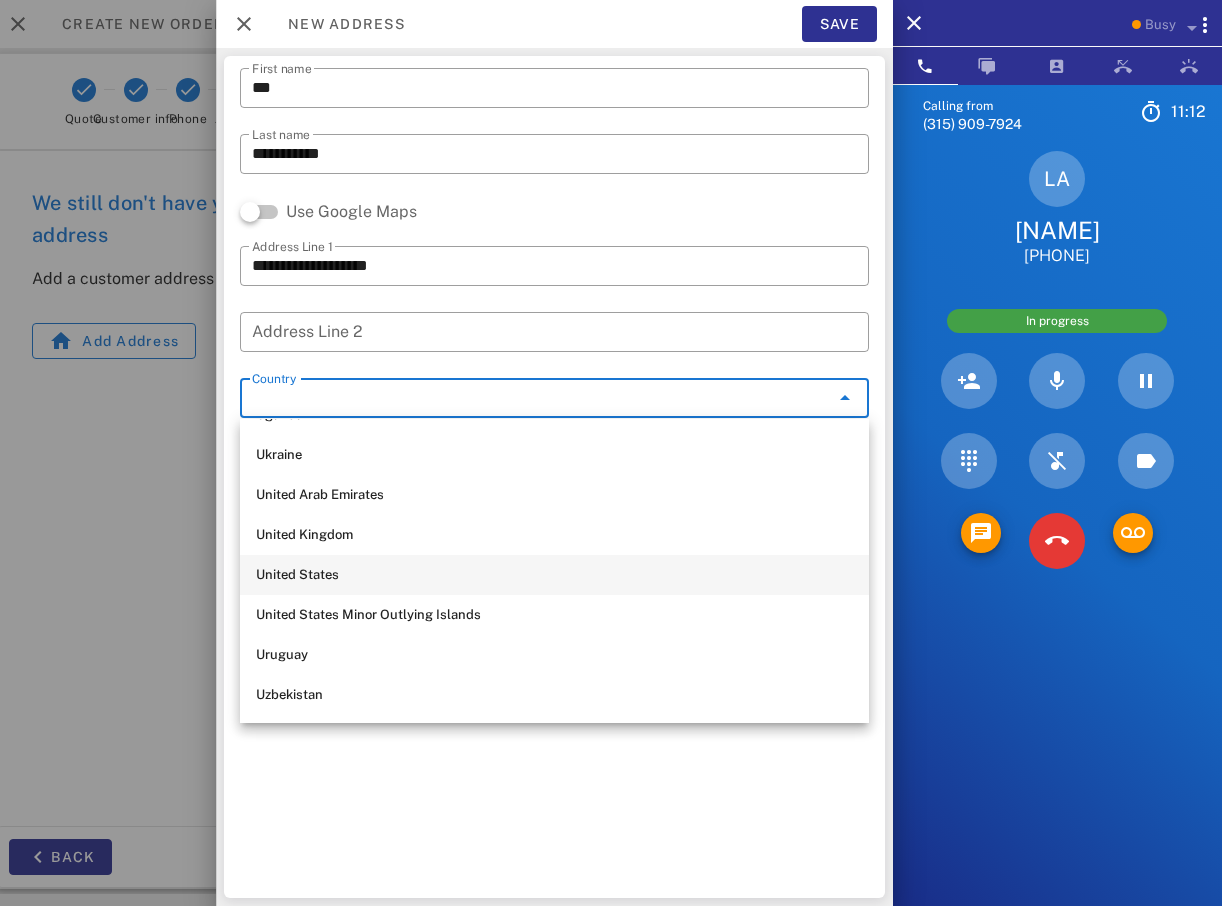 click on "United States" at bounding box center [554, 575] 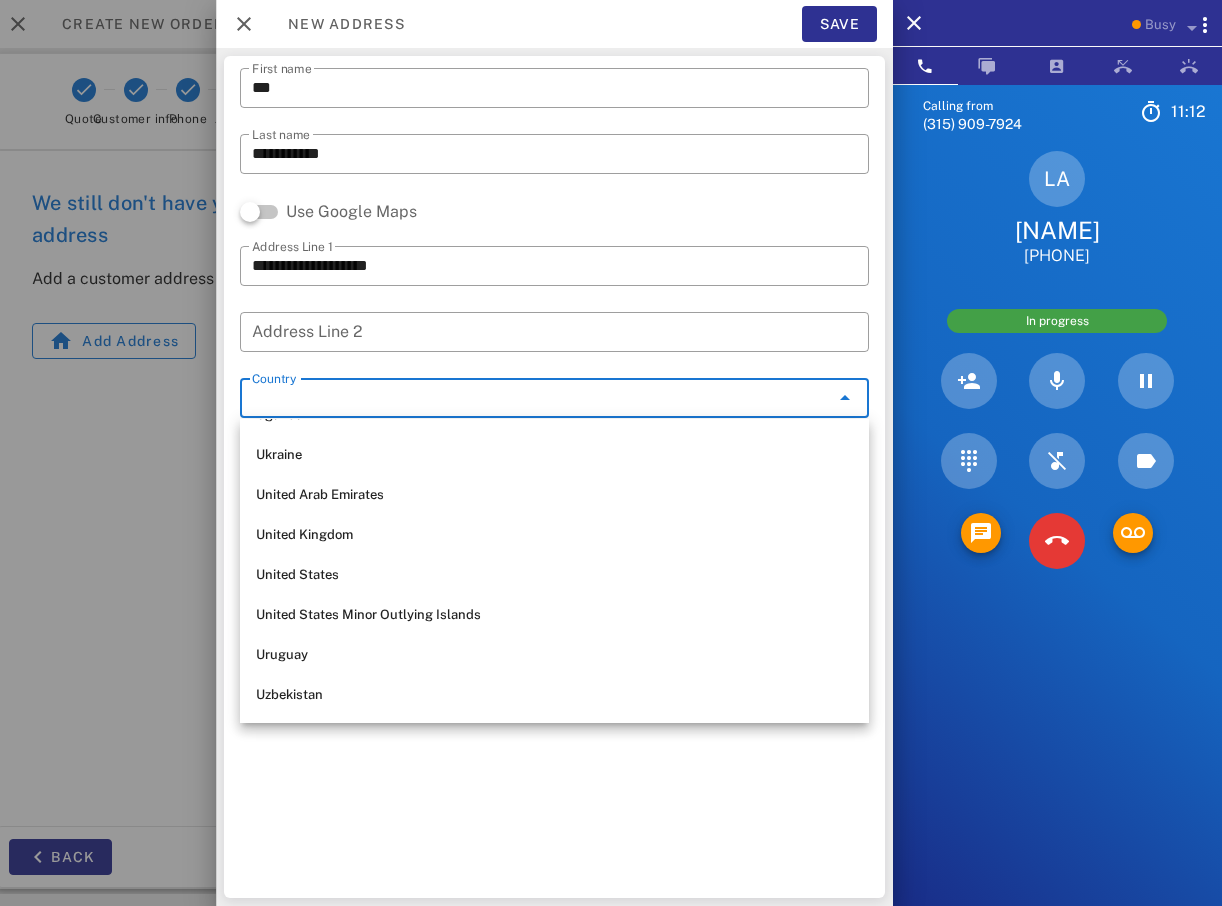 type on "**********" 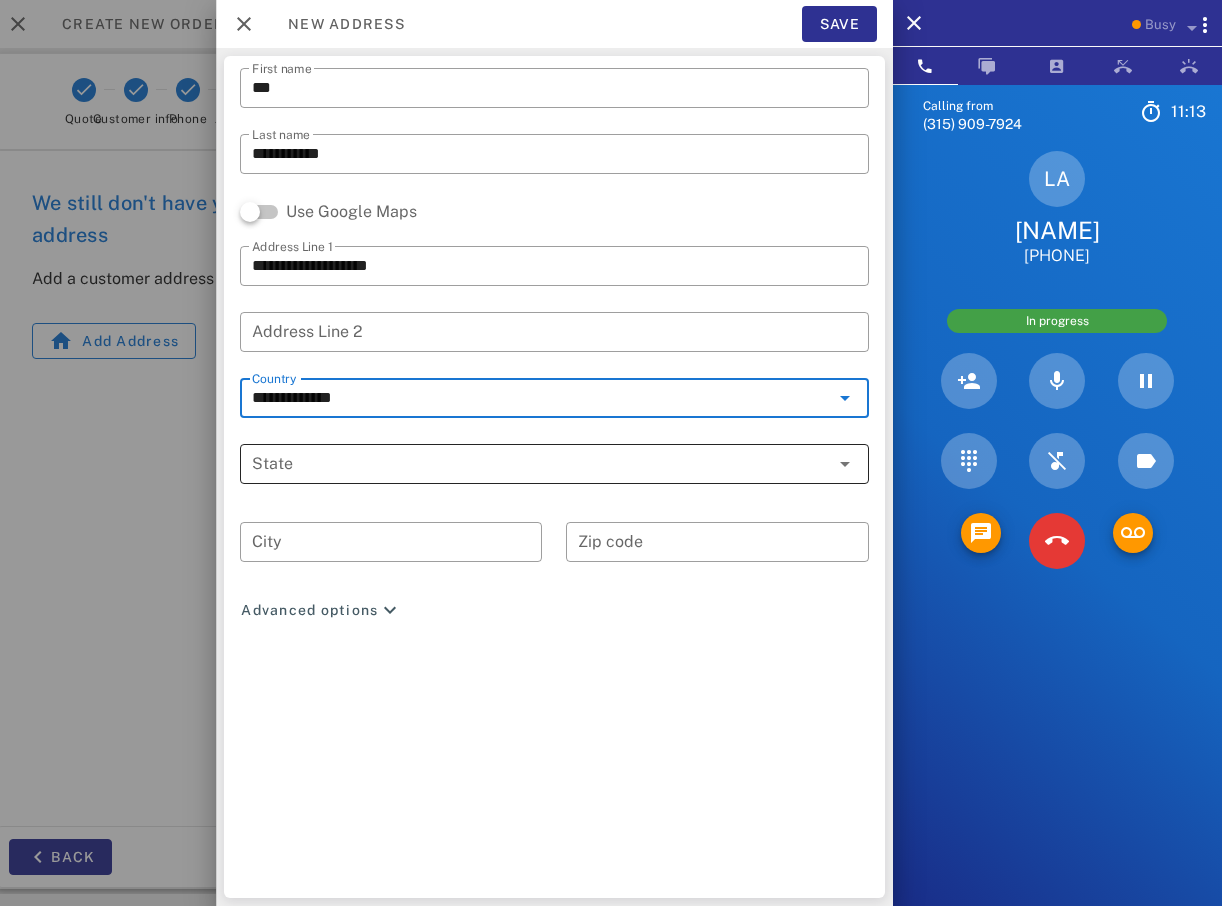 click on "State" at bounding box center (540, 464) 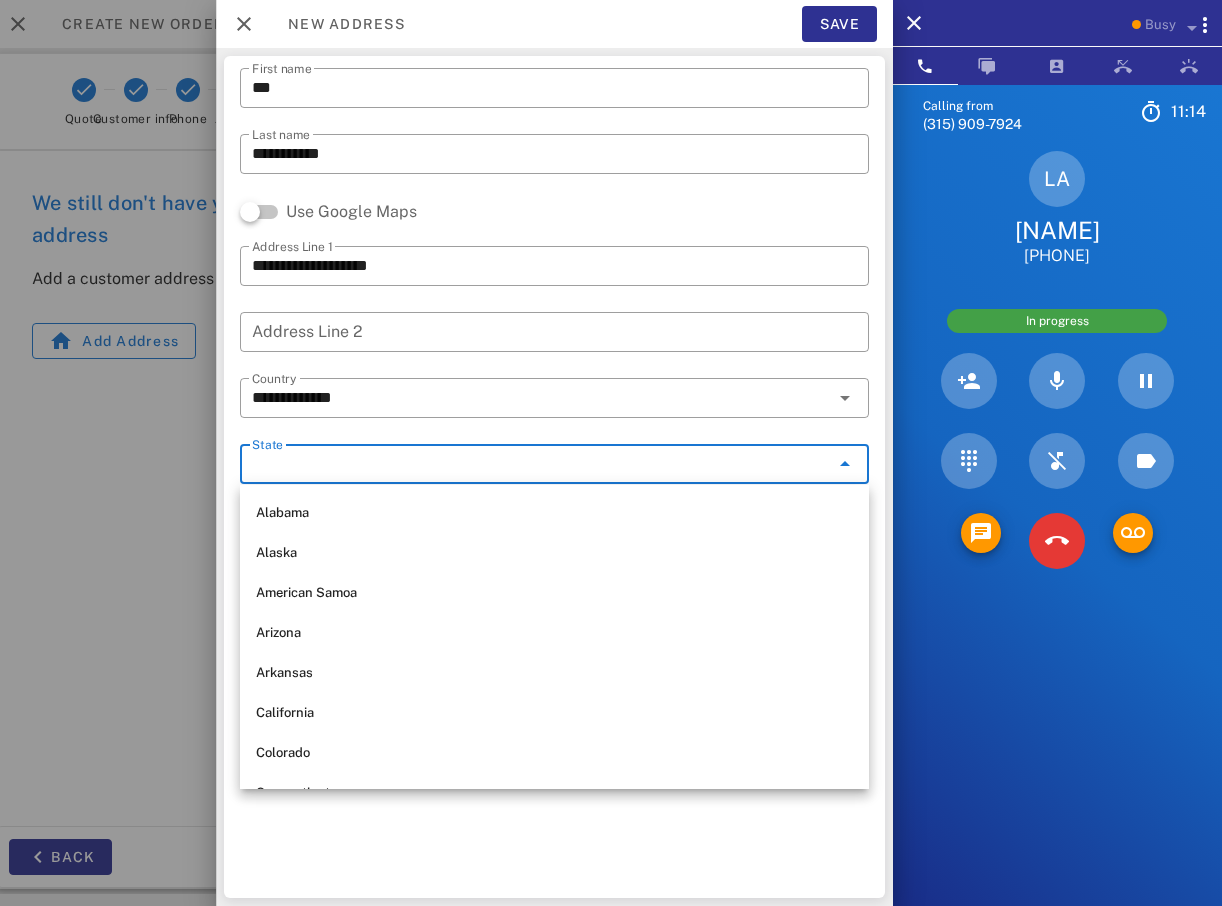 click on "State" at bounding box center [540, 464] 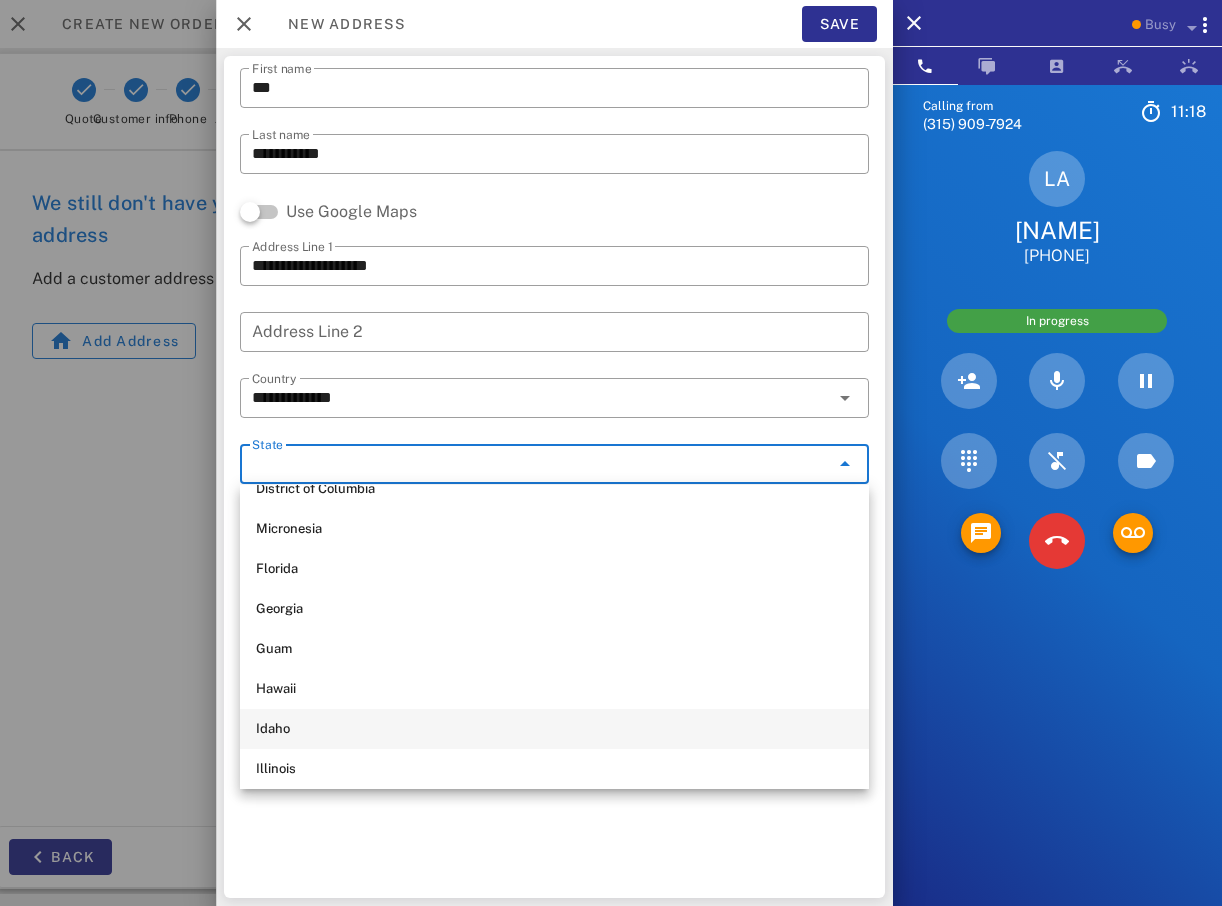 scroll, scrollTop: 500, scrollLeft: 0, axis: vertical 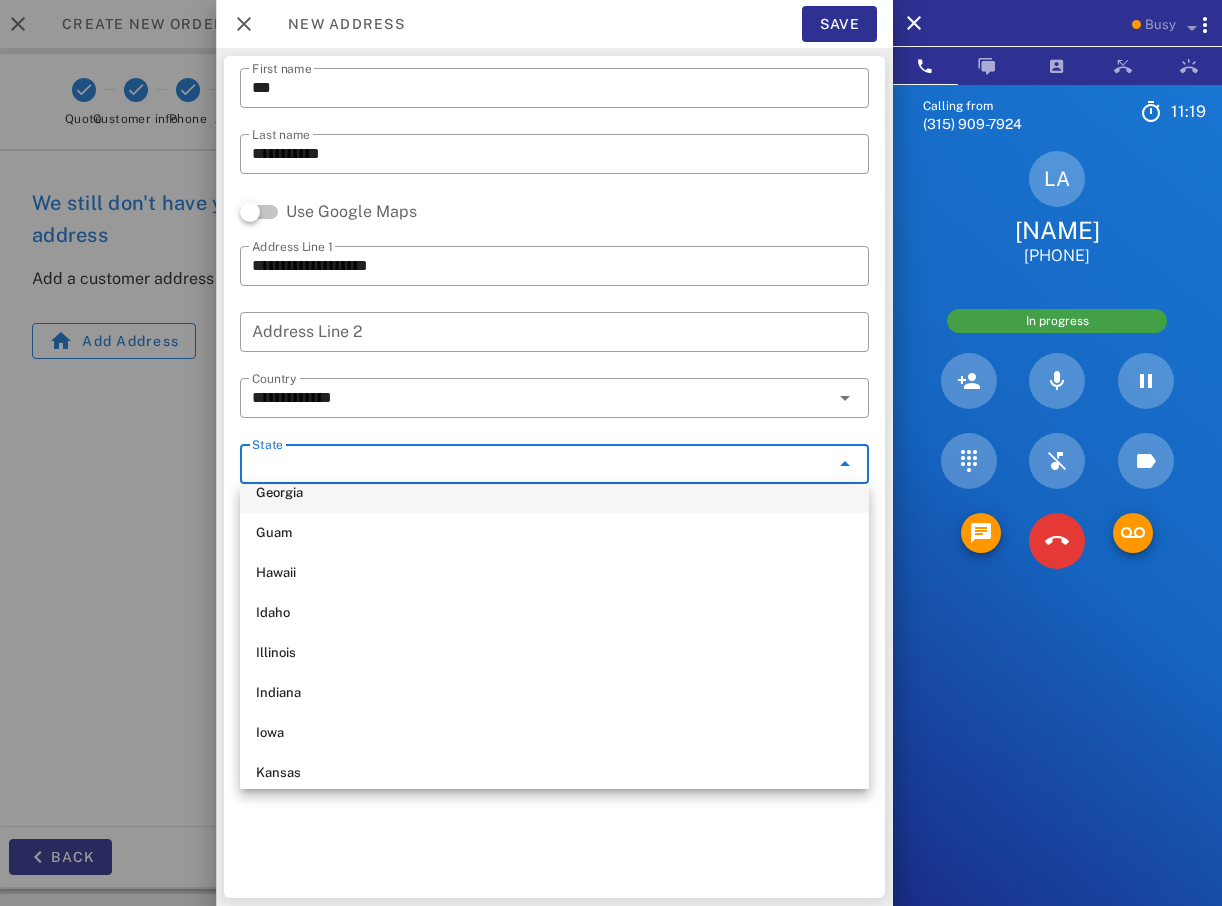 click on "Georgia" at bounding box center (554, 493) 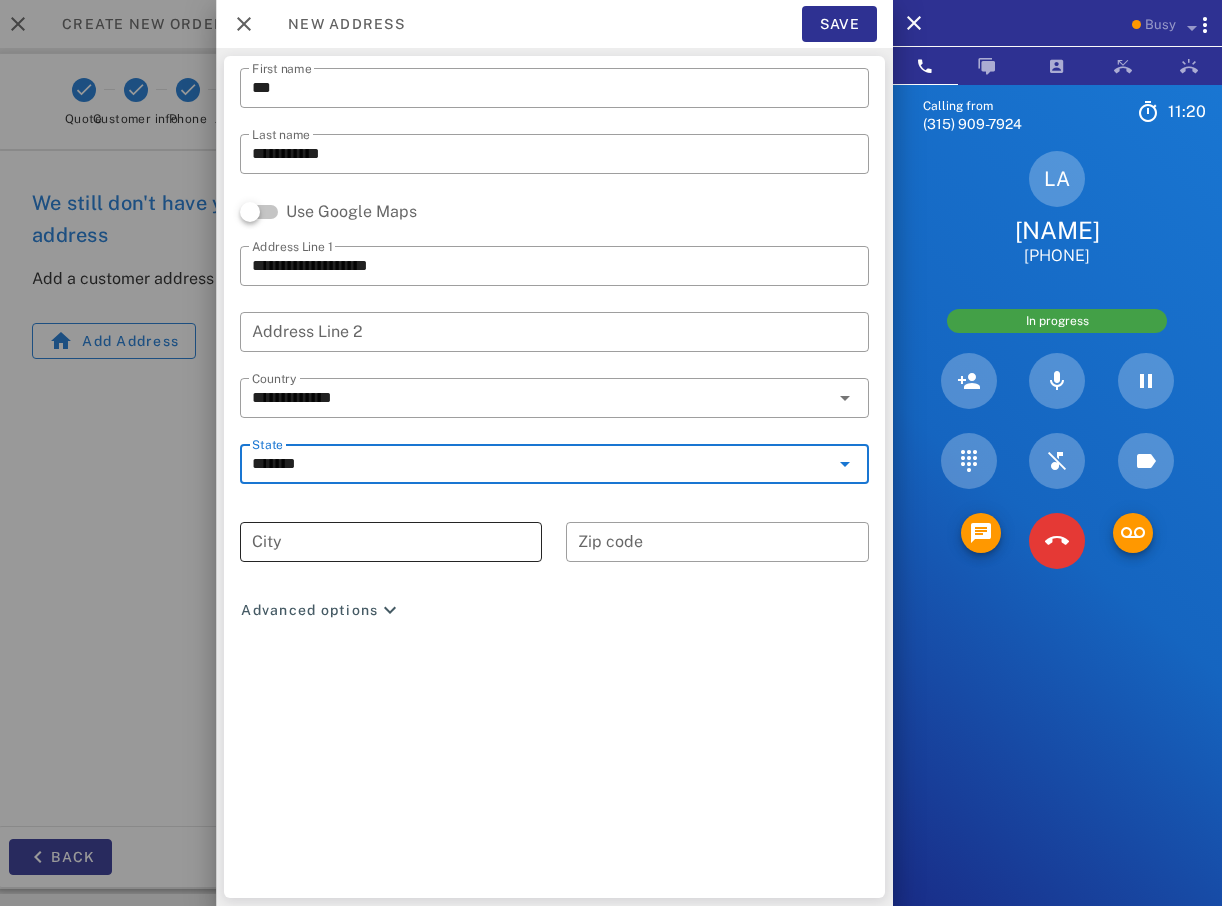 click on "City" at bounding box center (391, 542) 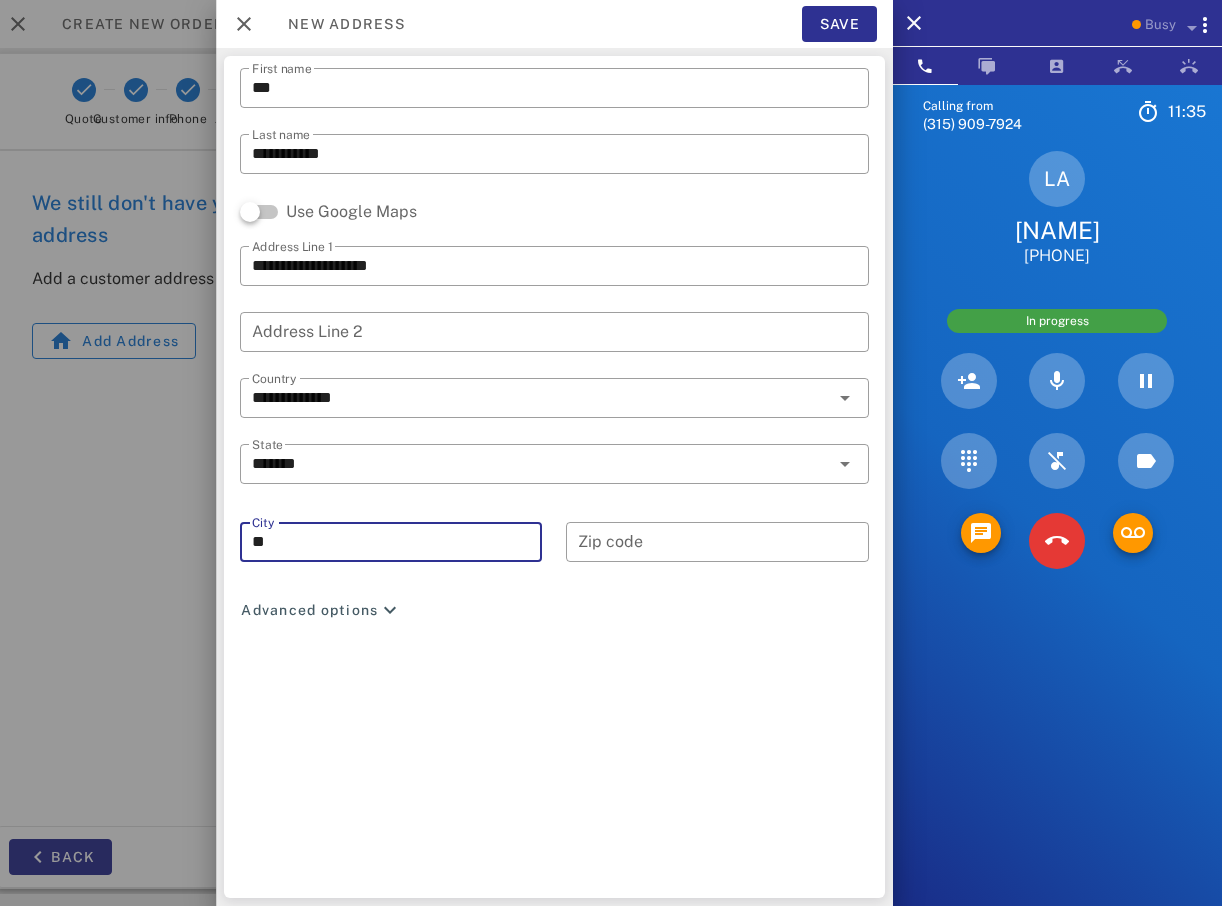 type on "*" 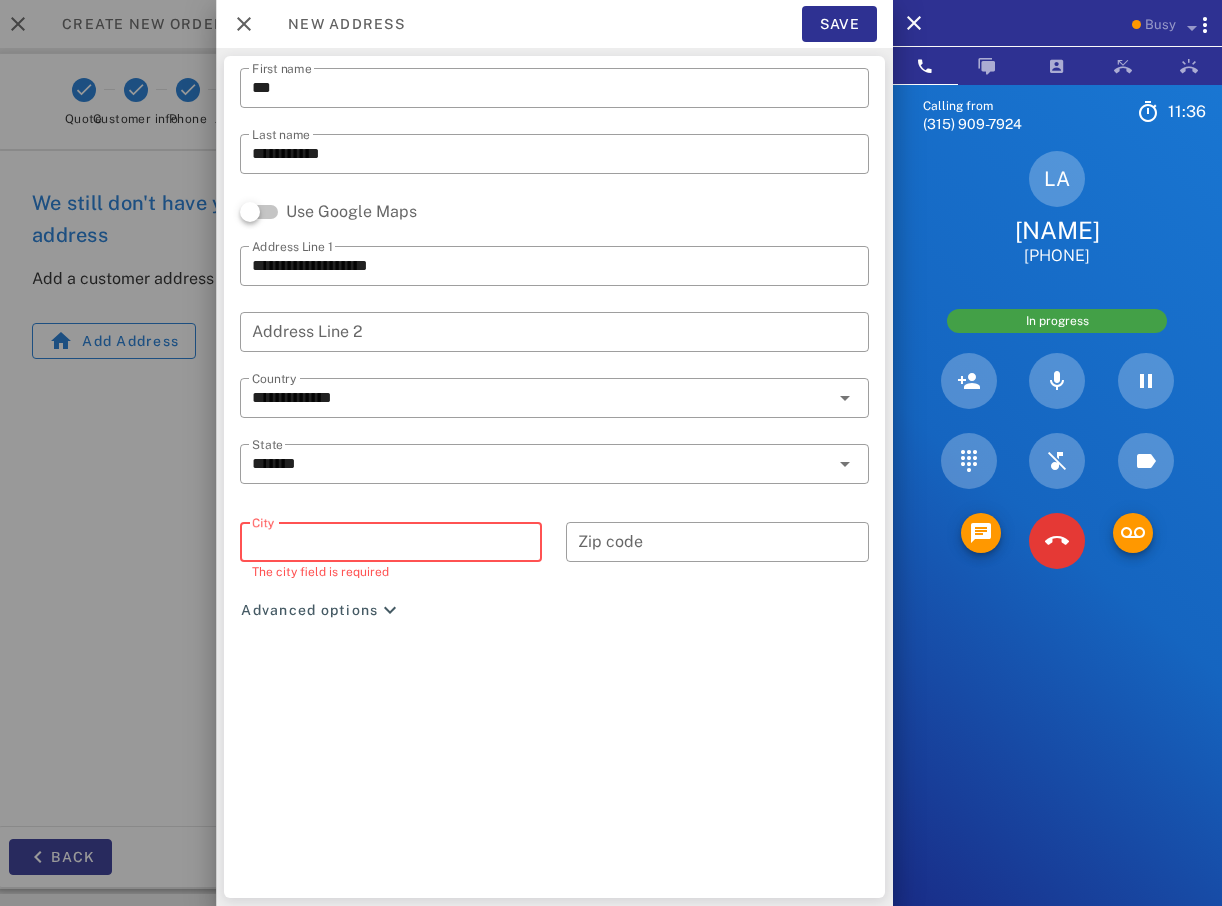 click on "City" at bounding box center [391, 542] 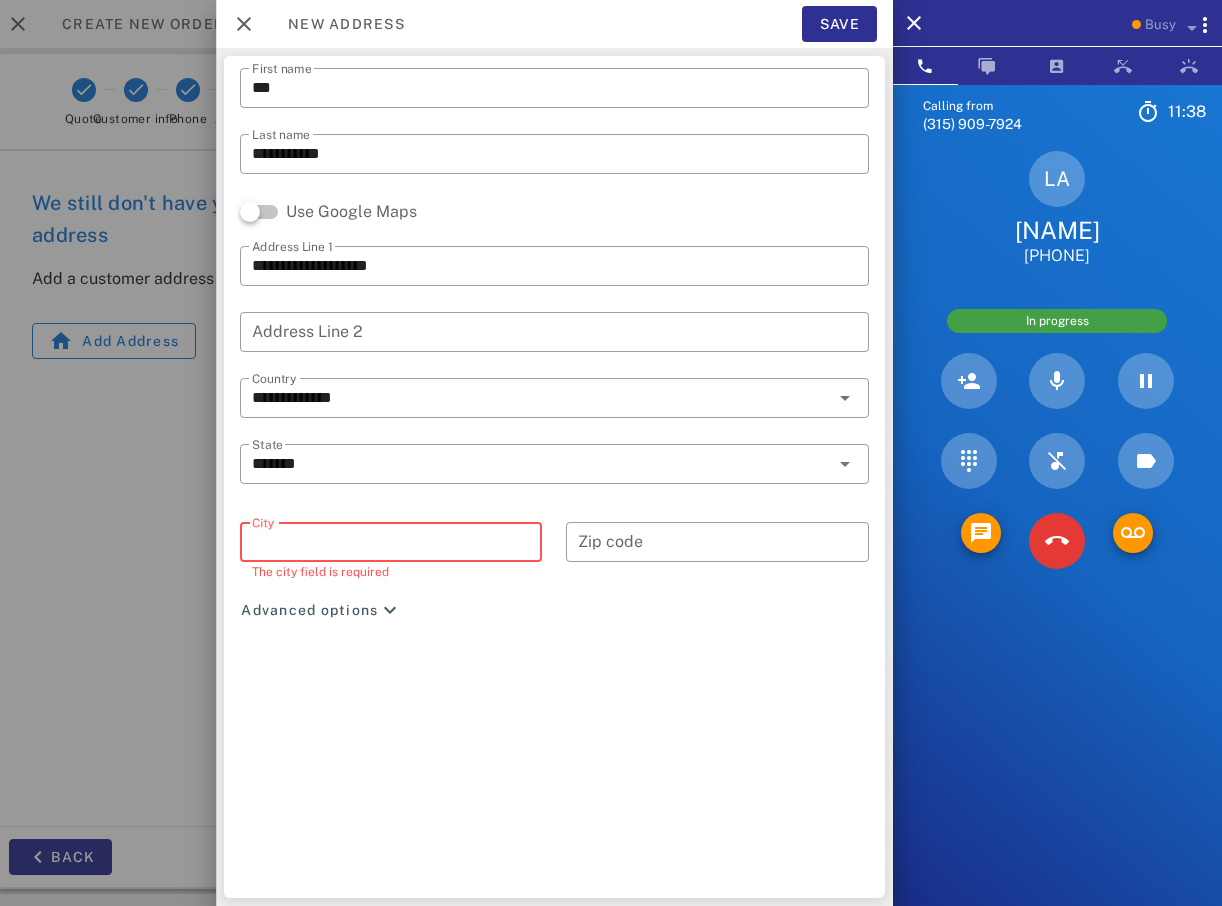 paste on "********" 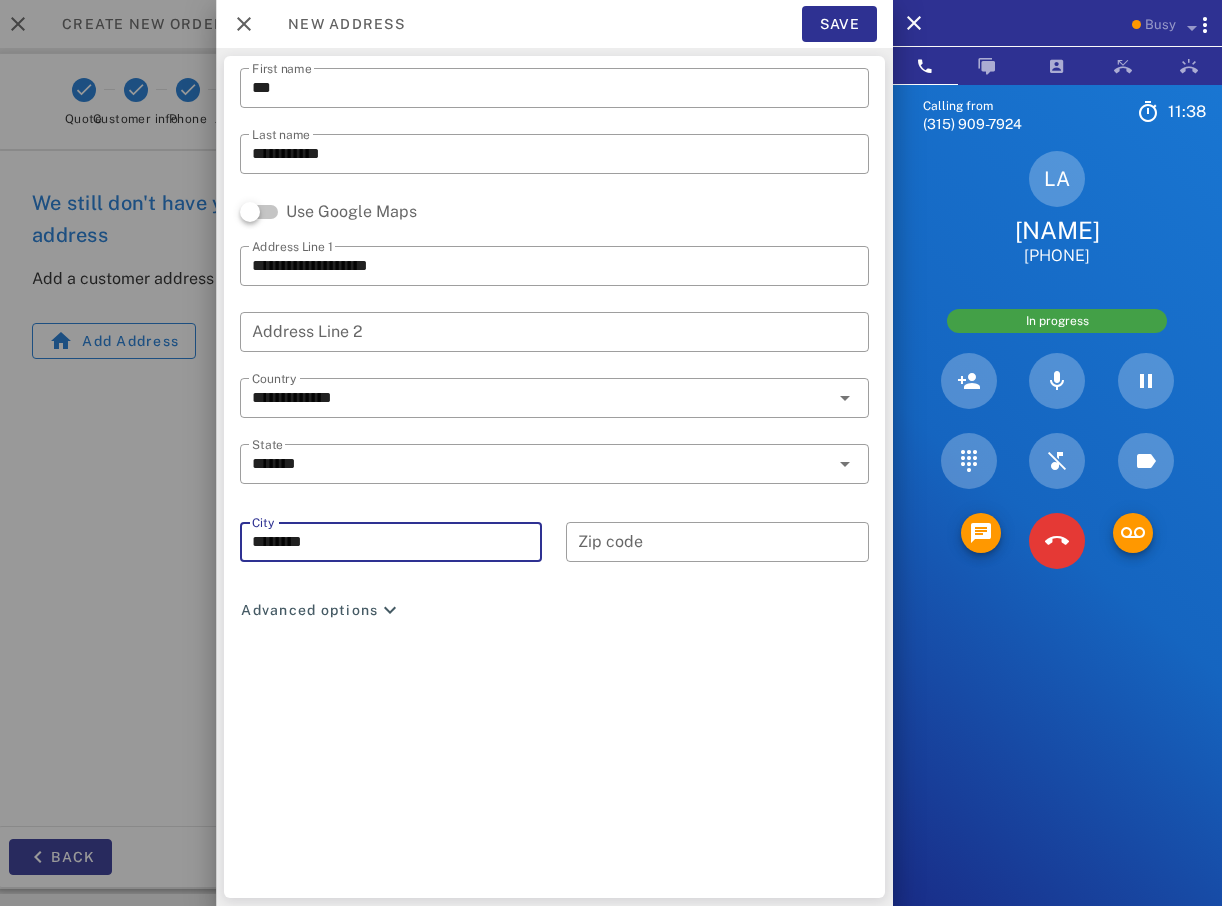 type on "********" 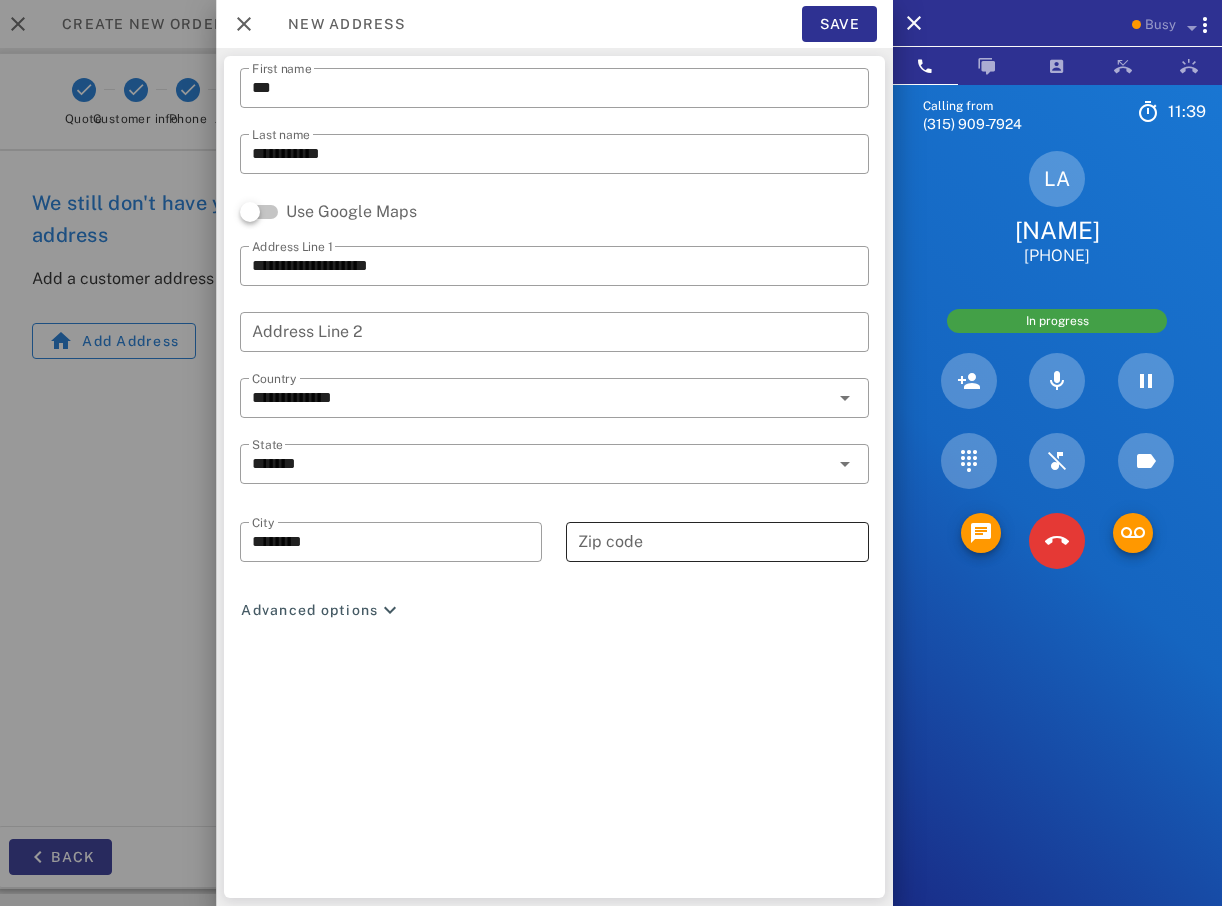click on "Zip code" at bounding box center (717, 542) 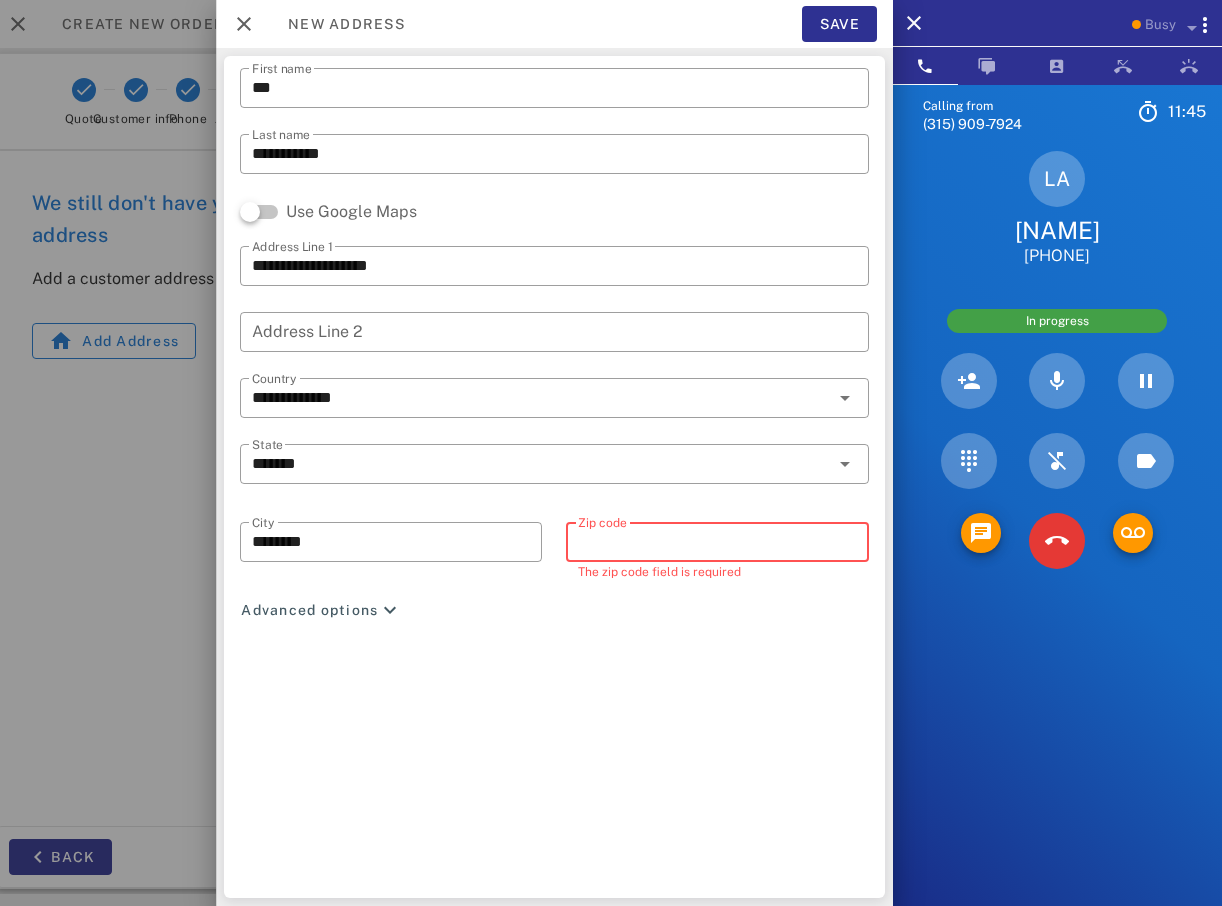click on "Zip code" at bounding box center [717, 542] 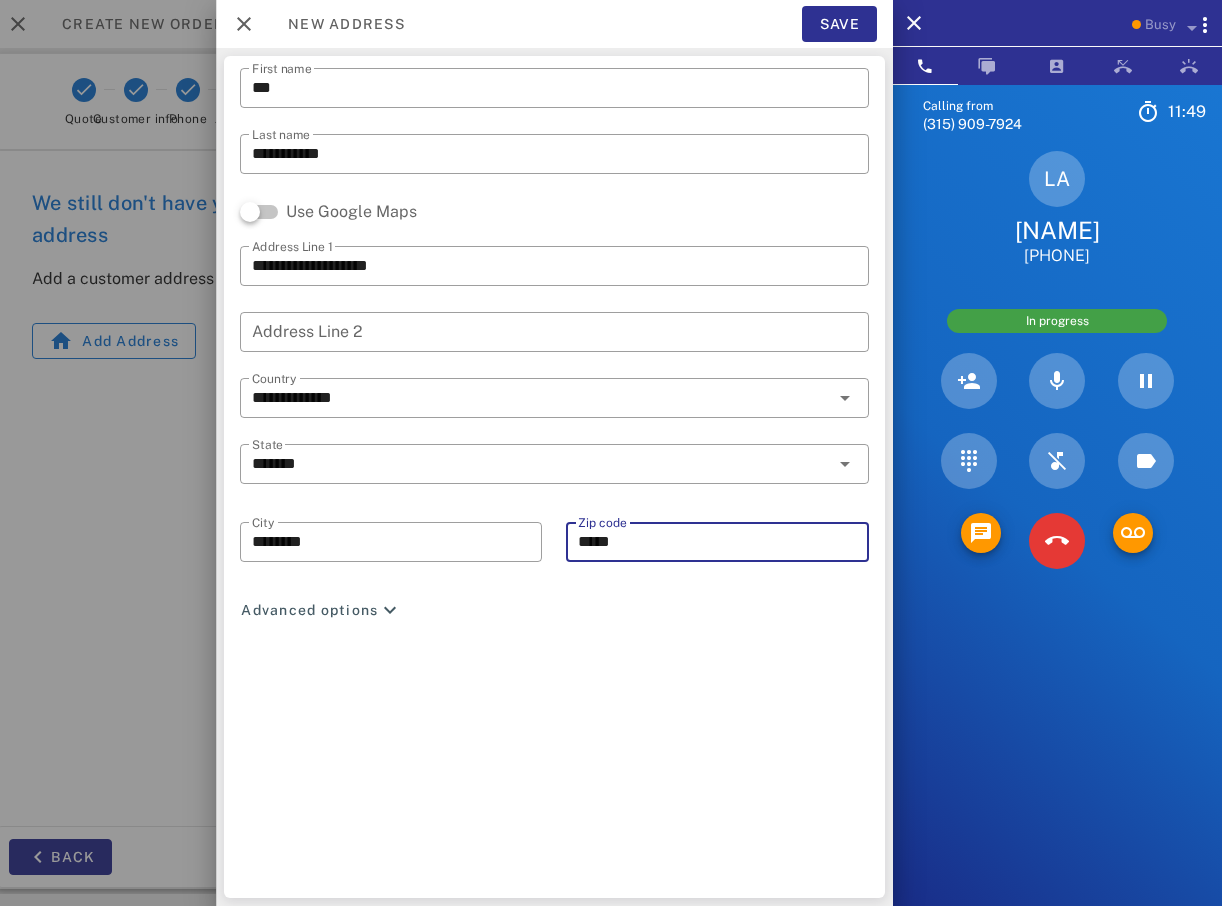 type on "*****" 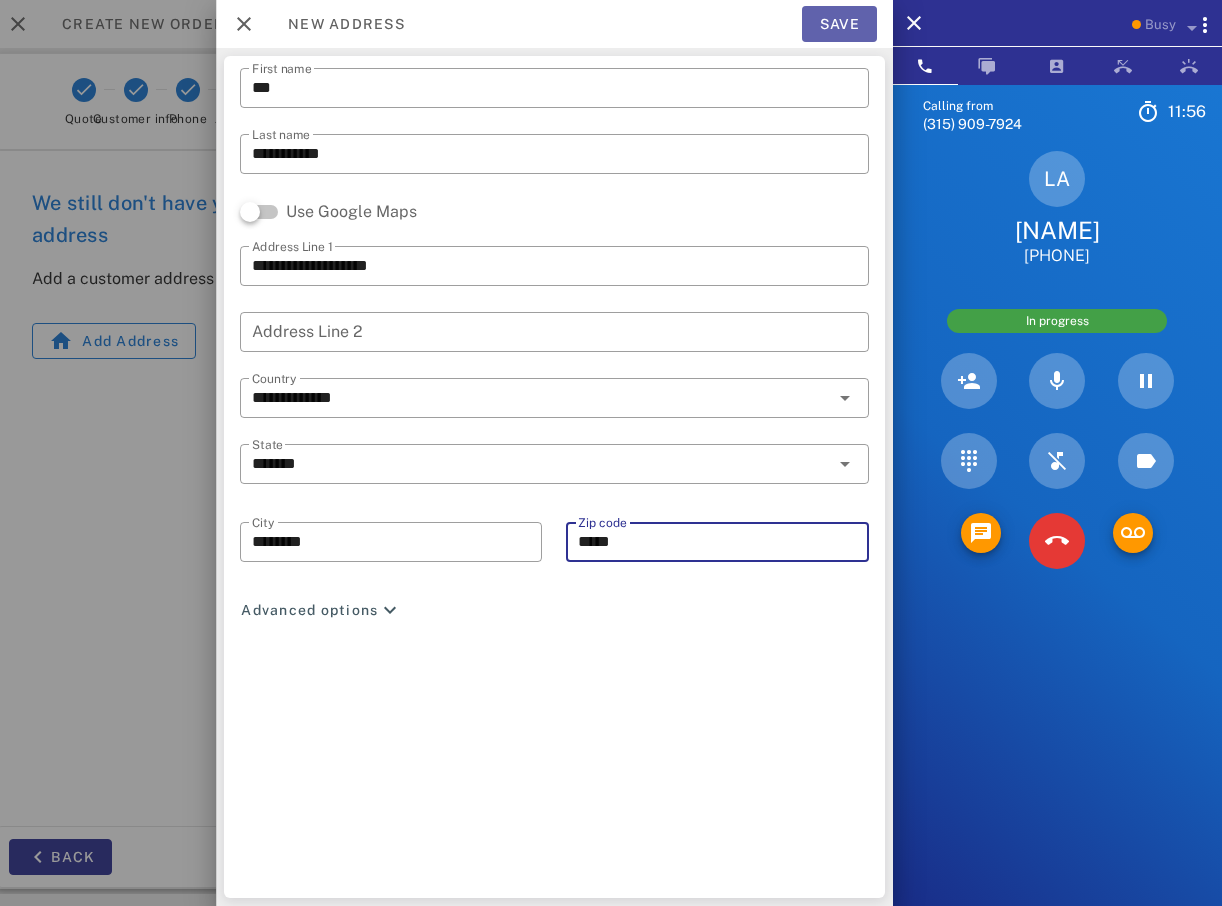 click on "Save" at bounding box center (839, 24) 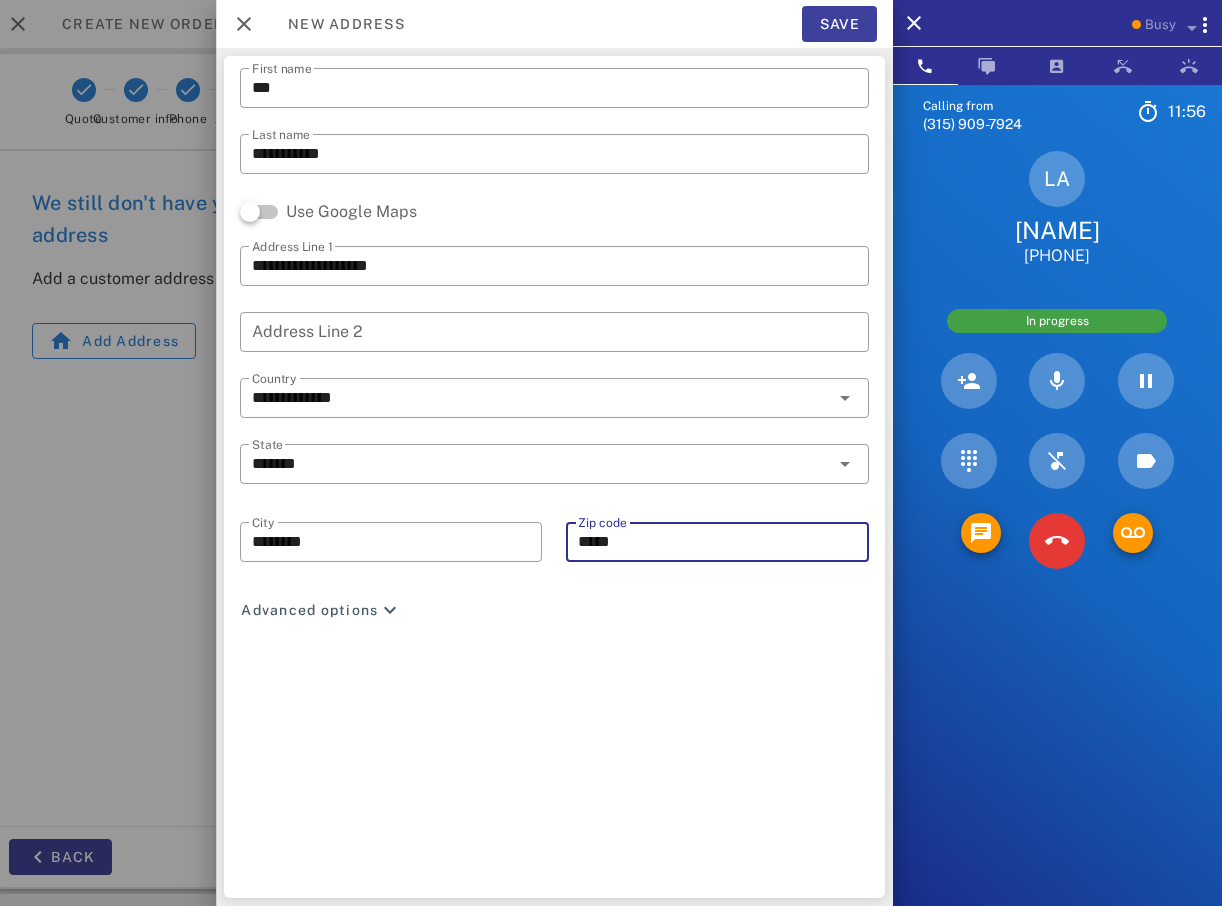 click on "New address Save" at bounding box center [554, 24] 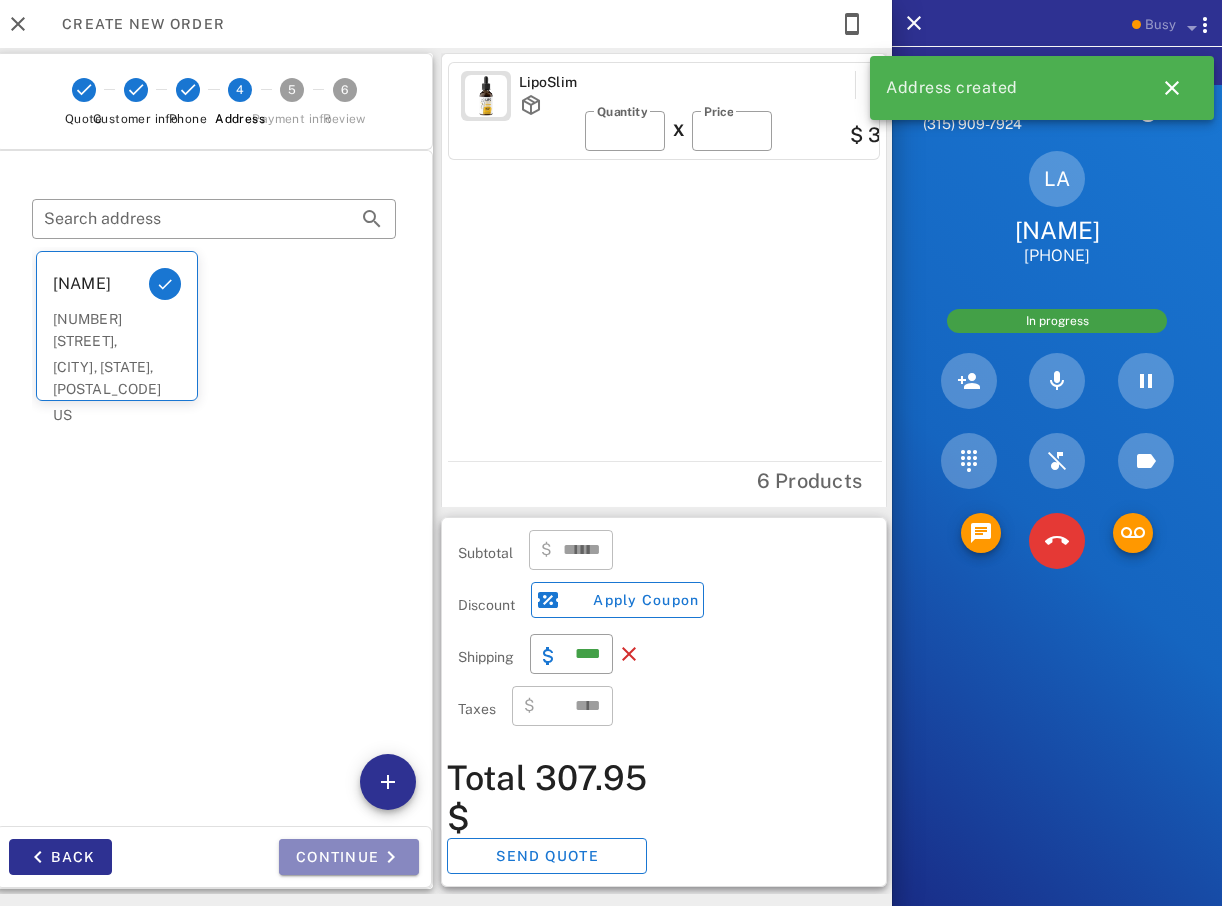 click on "Continue" at bounding box center [349, 857] 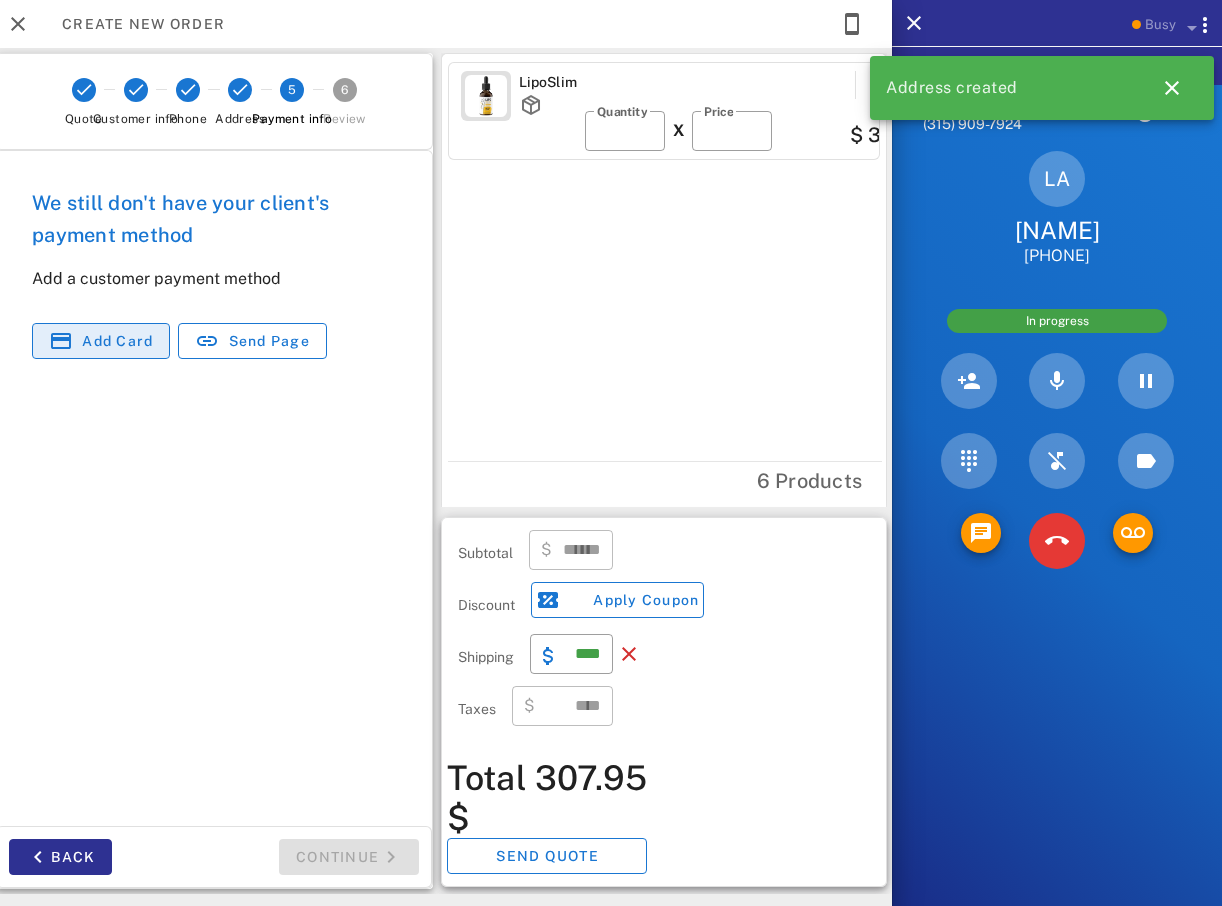 click on "Add card" at bounding box center (117, 341) 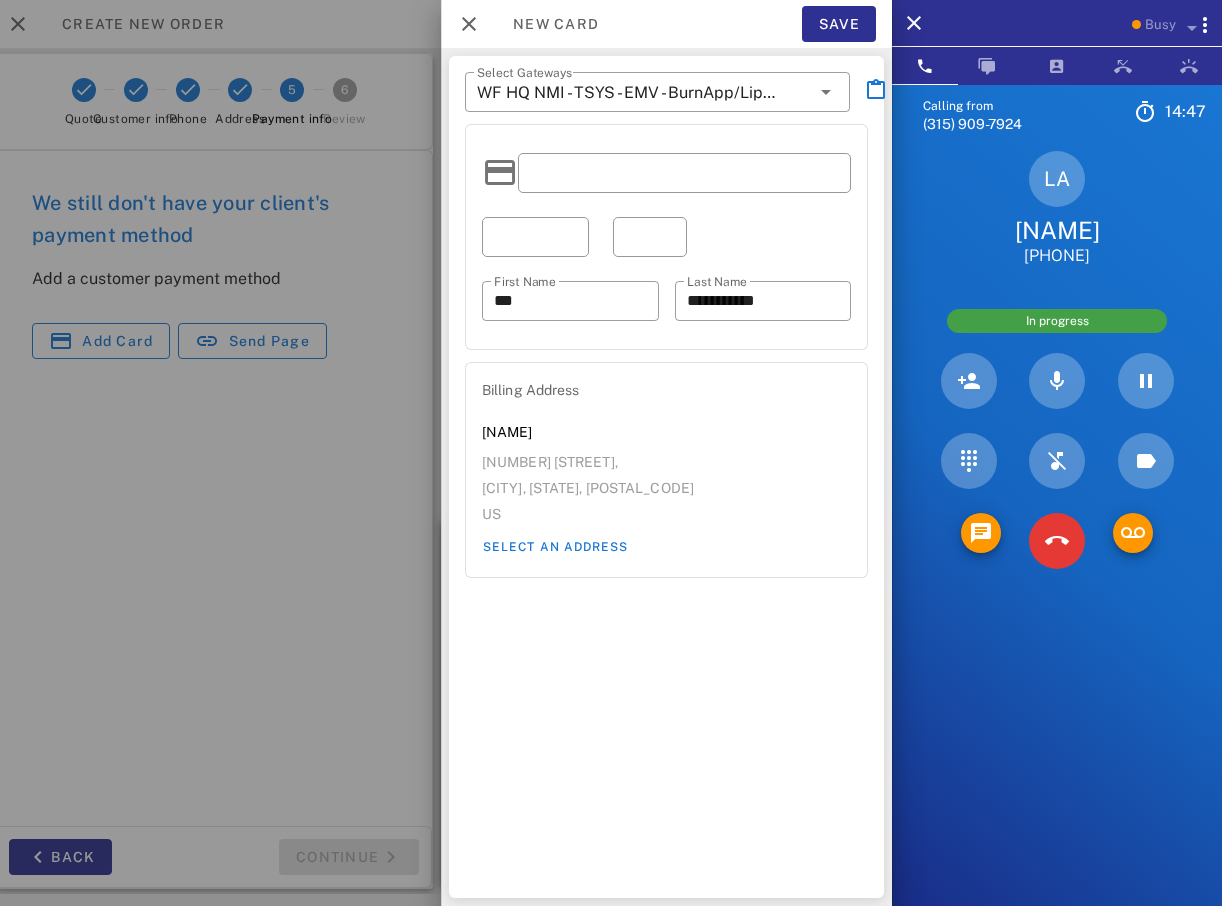 click on "**********" at bounding box center (666, 237) 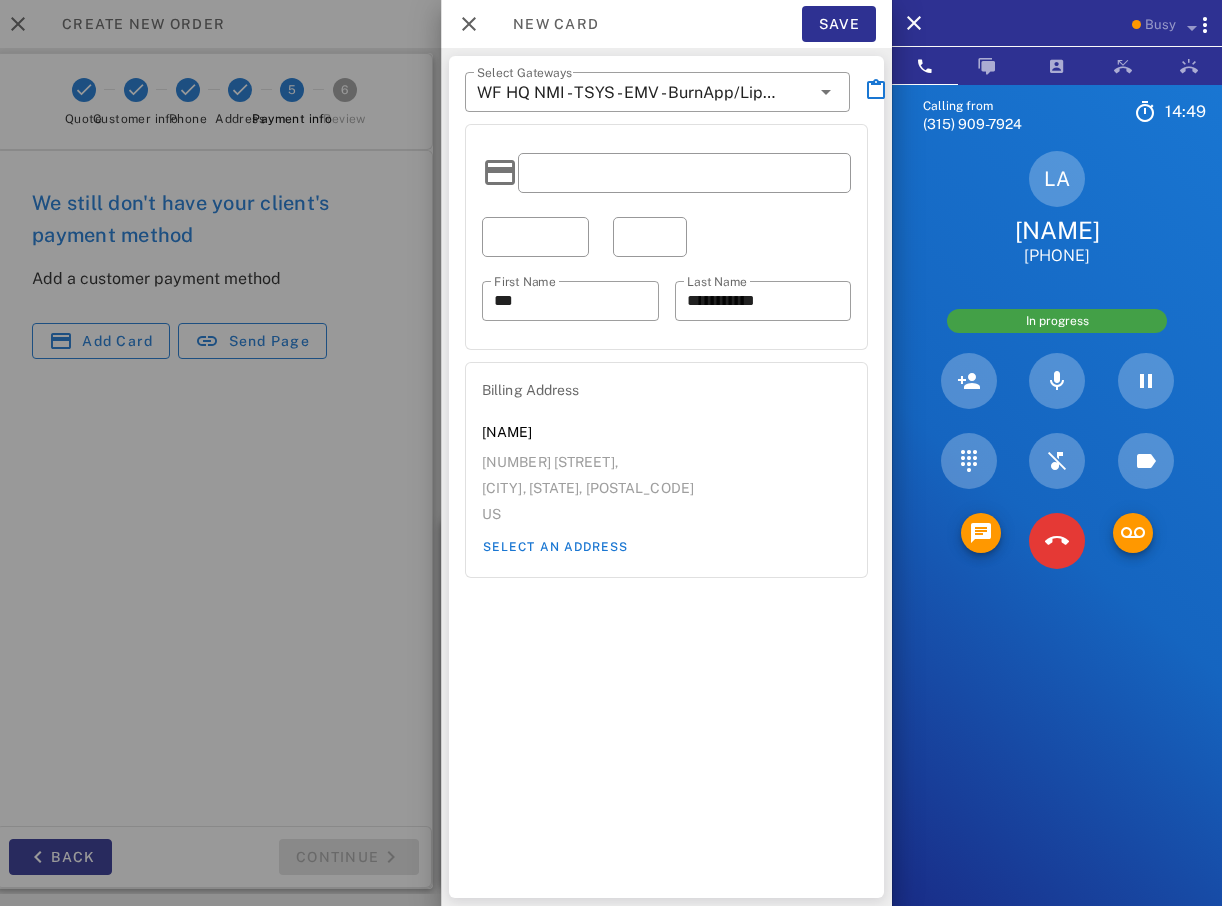 click on "**********" at bounding box center [666, 237] 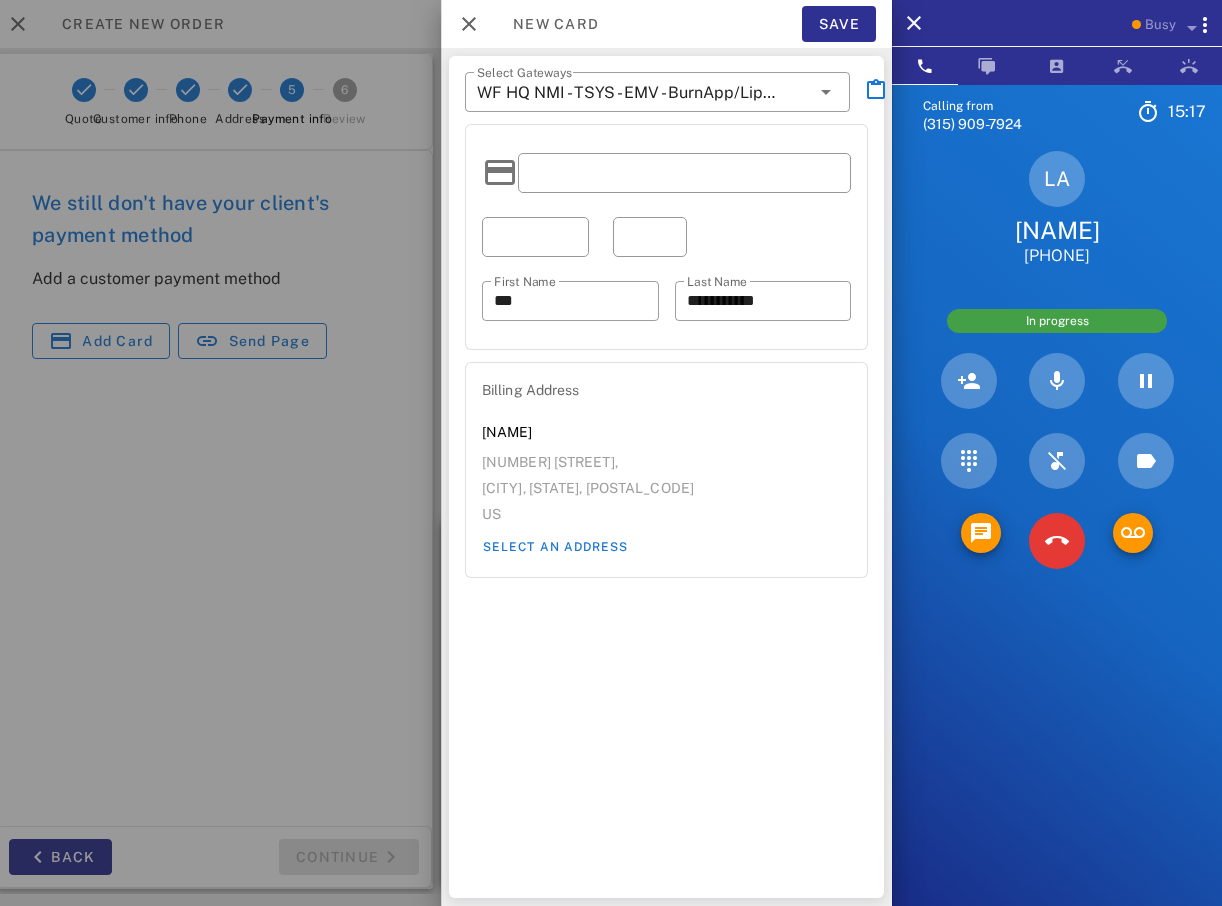 click on "**********" at bounding box center (666, 237) 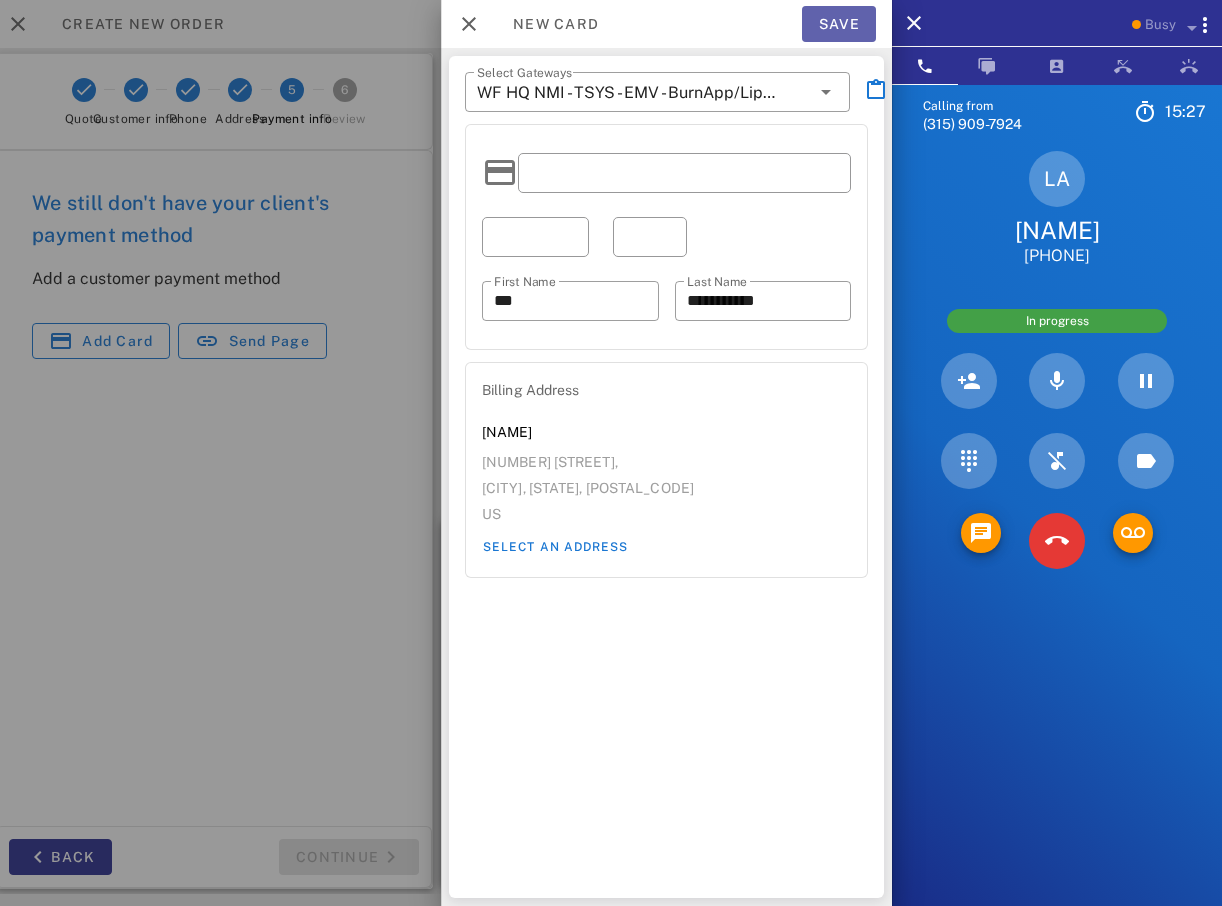 click on "Save" at bounding box center (839, 24) 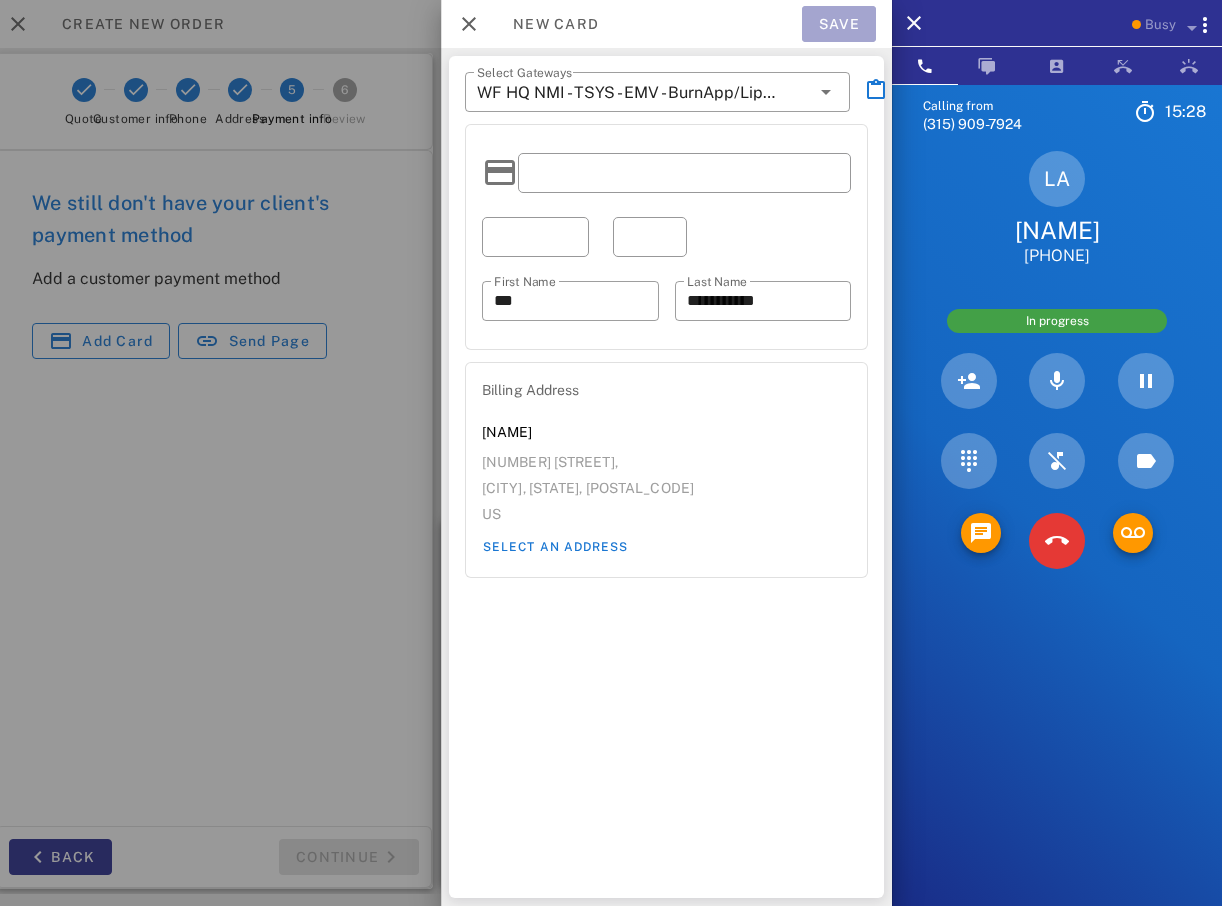 click on "Save" at bounding box center [839, 24] 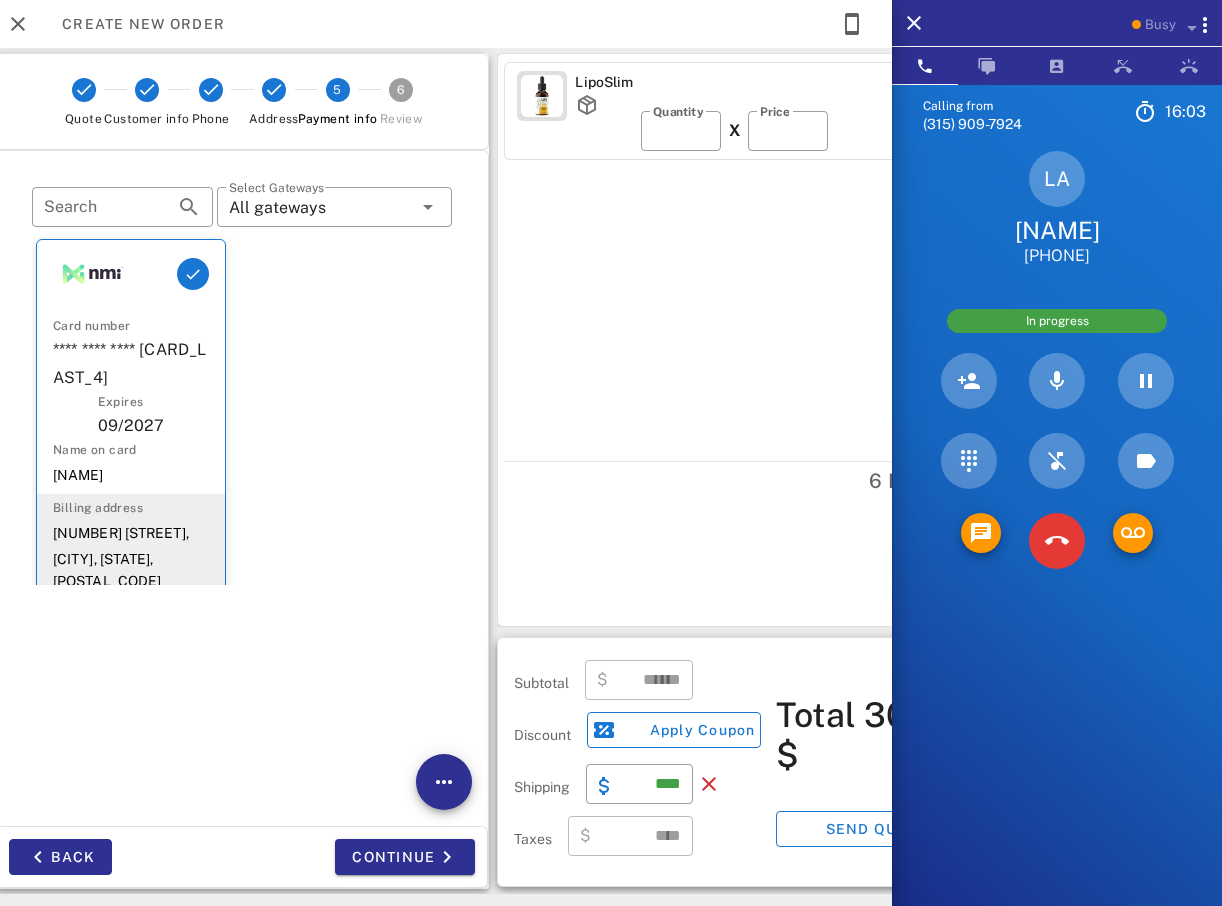 click on "6 Products" at bounding box center [749, 481] 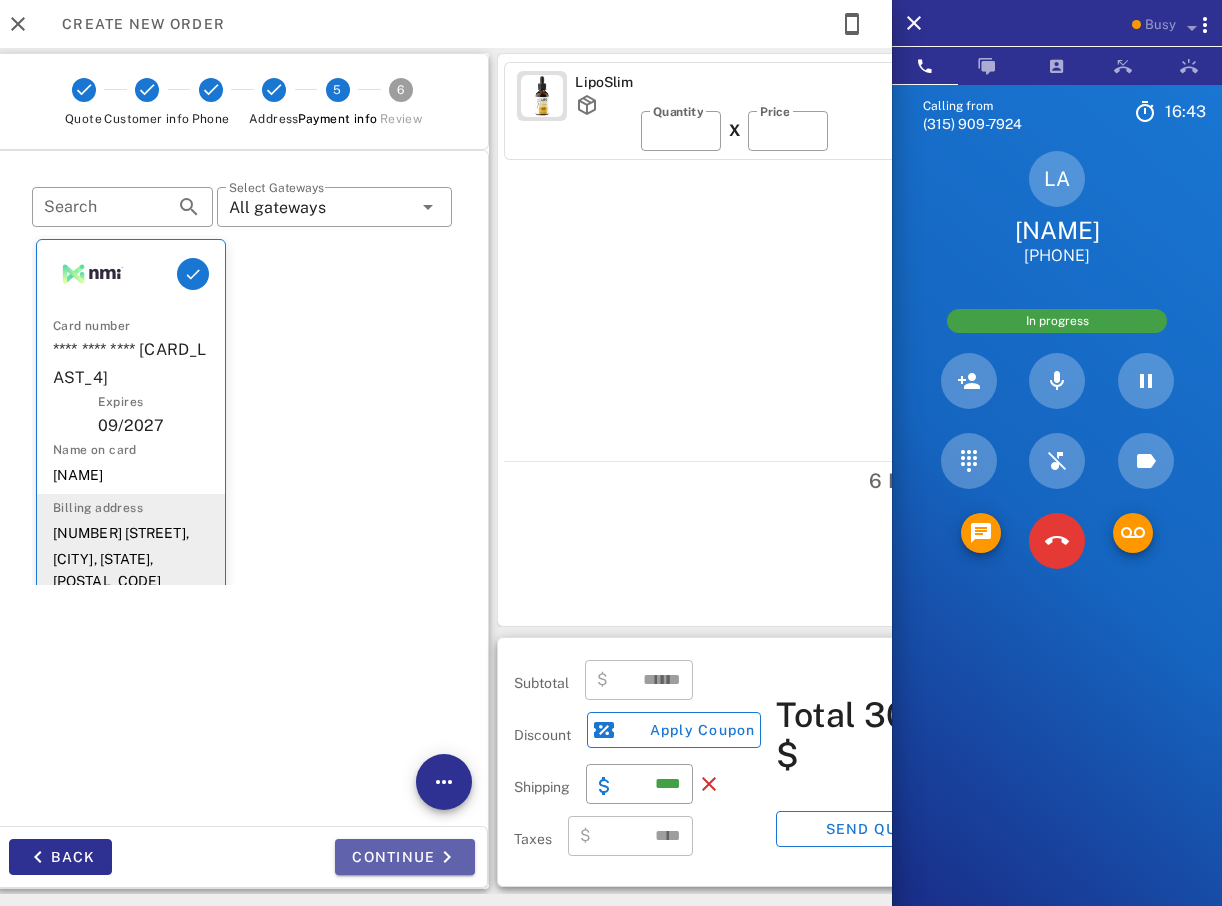 click on "Continue" at bounding box center [405, 857] 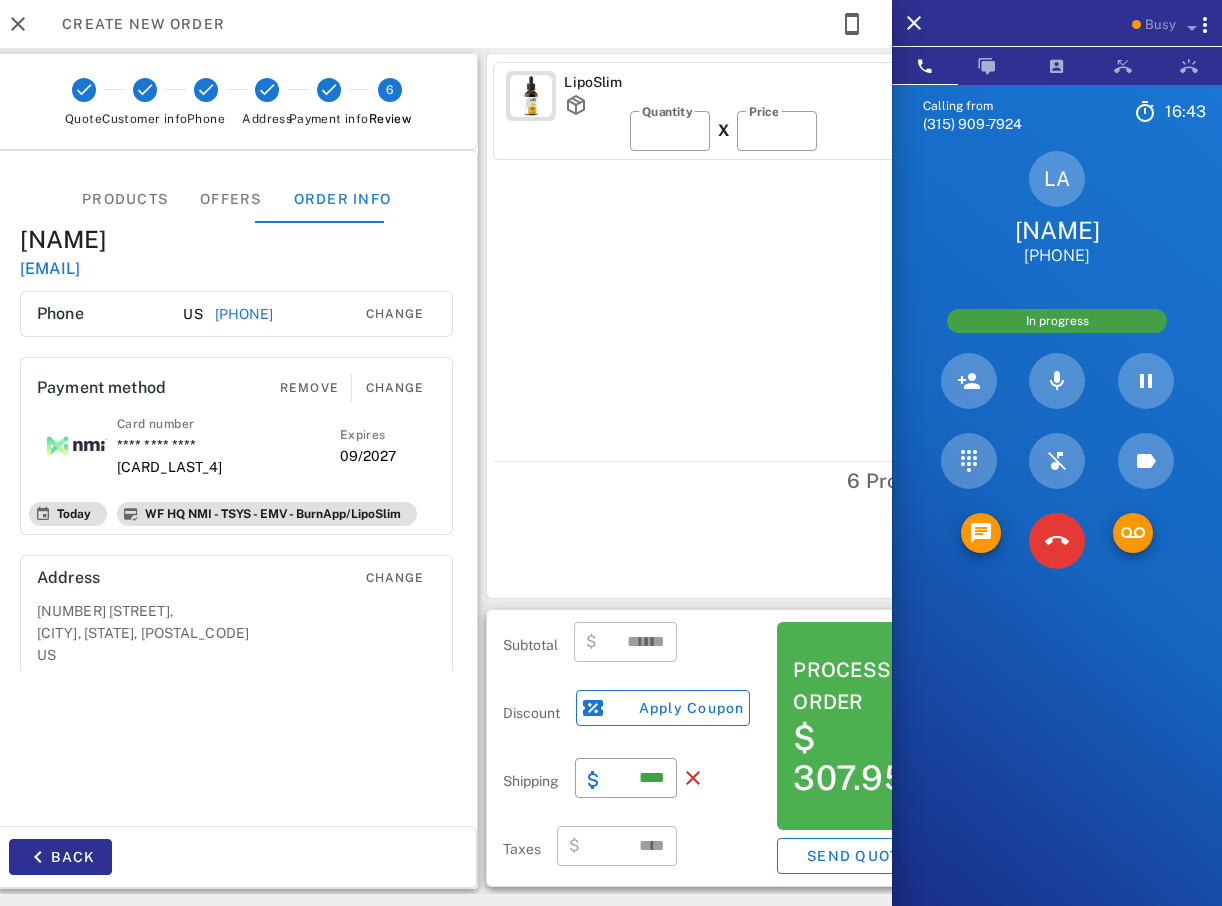click at bounding box center [357, 857] 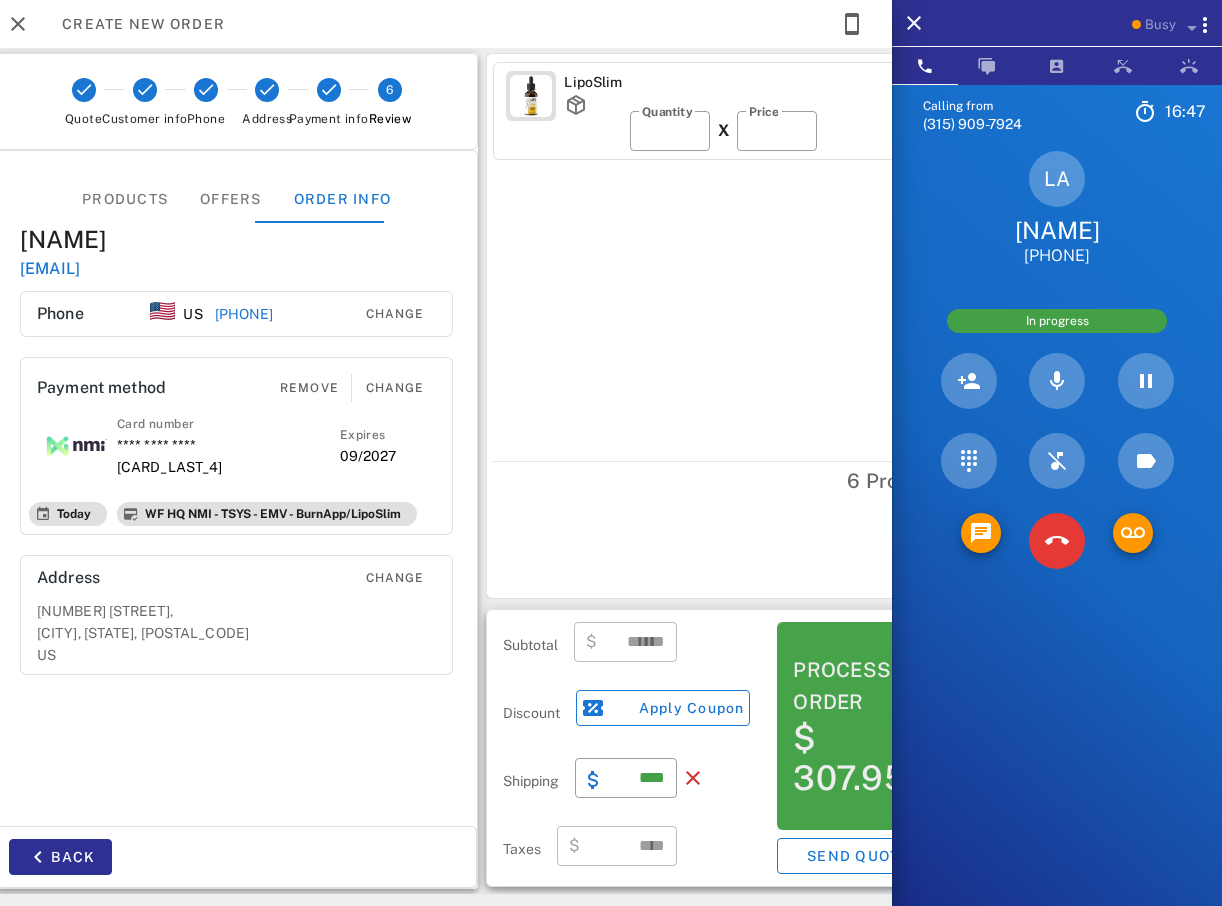 click on "$ 307.95" at bounding box center [857, 758] 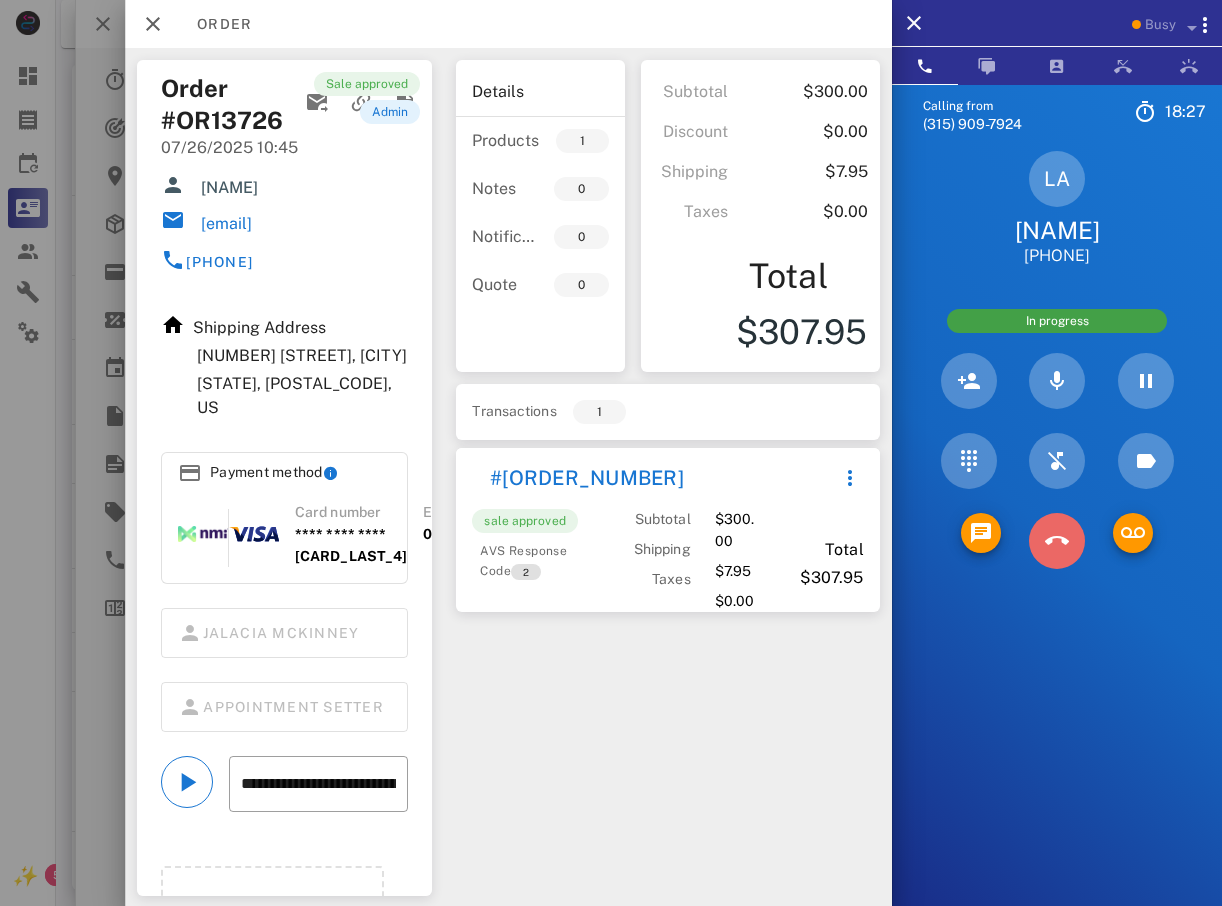 click at bounding box center [1057, 541] 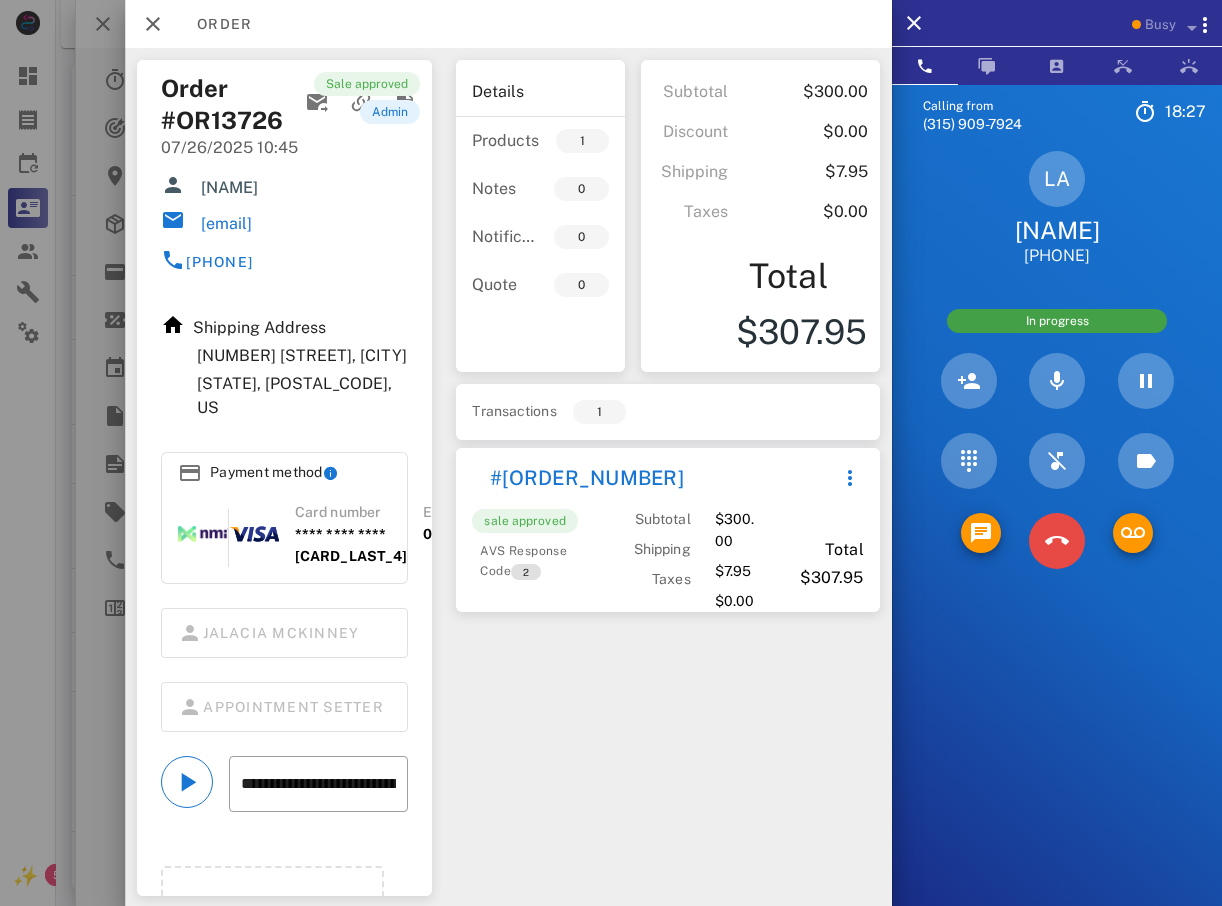 click on "5 JKL" at bounding box center [0, 0] 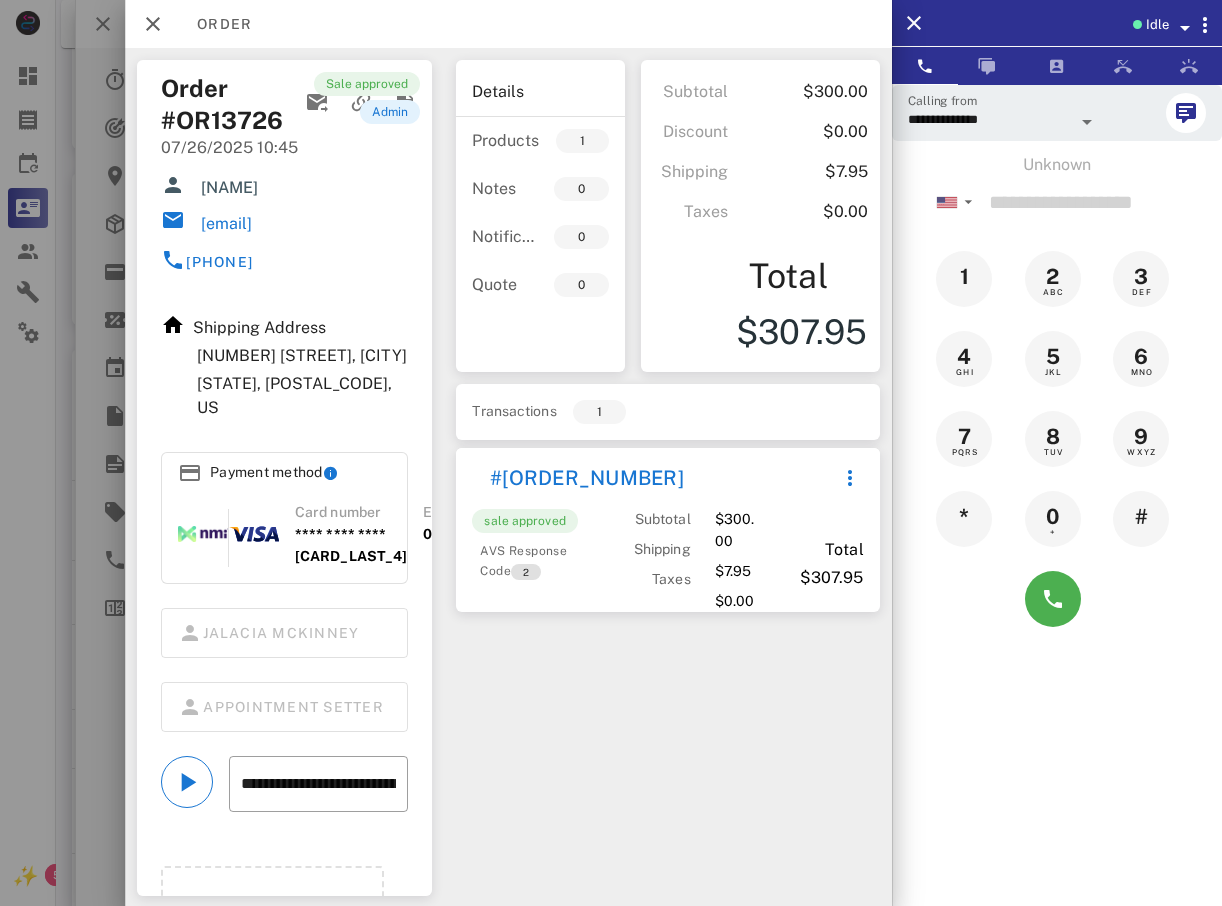 scroll, scrollTop: 80, scrollLeft: 0, axis: vertical 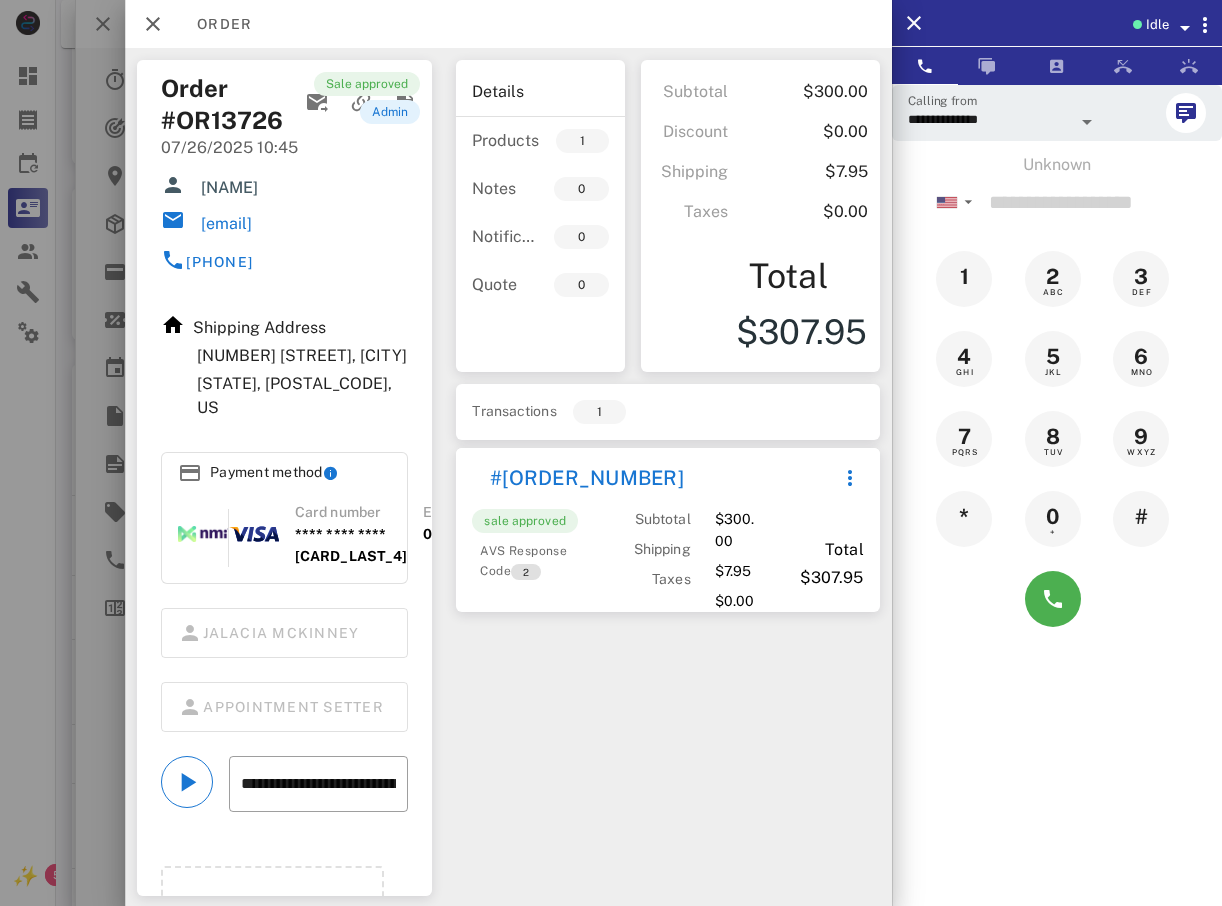 click at bounding box center (611, 453) 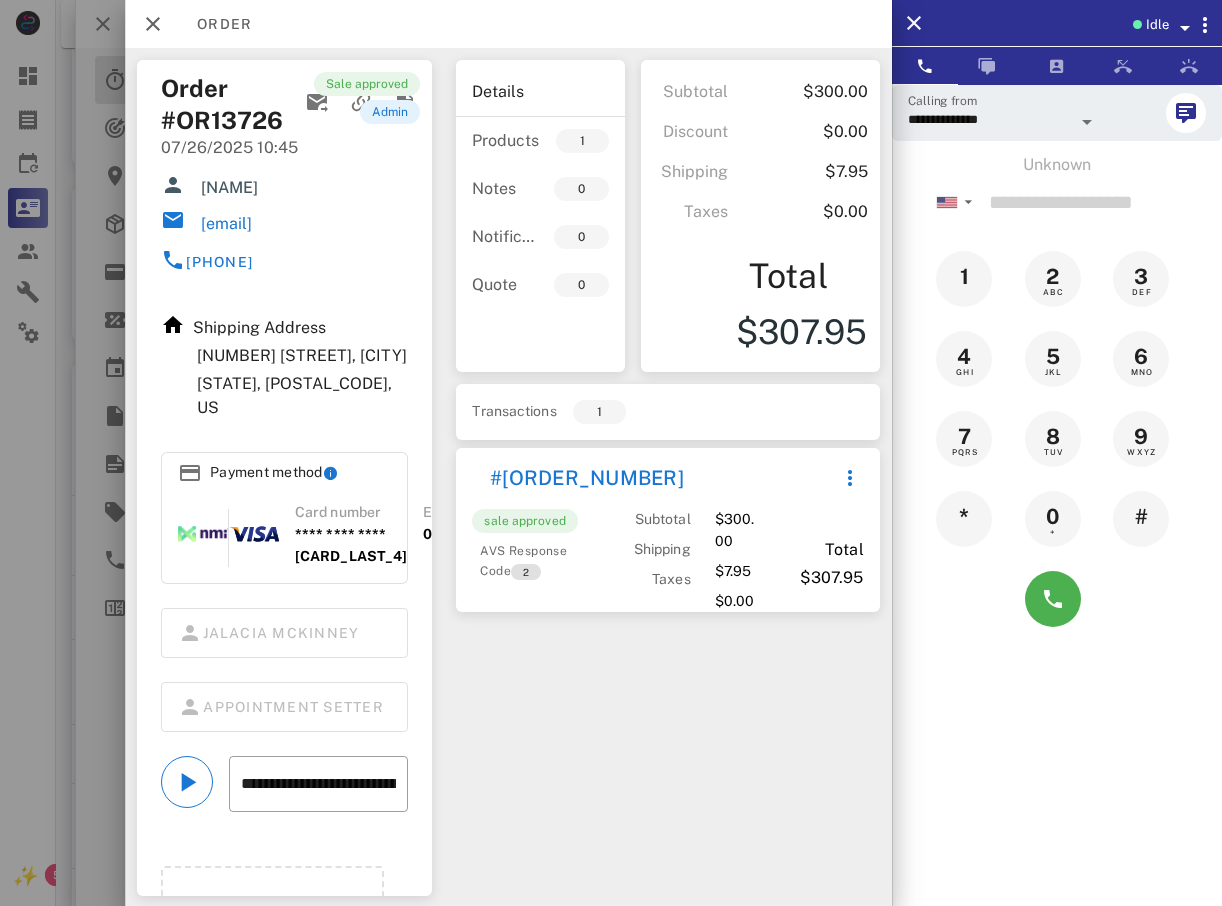 click on "Activations  1" at bounding box center (207, 80) 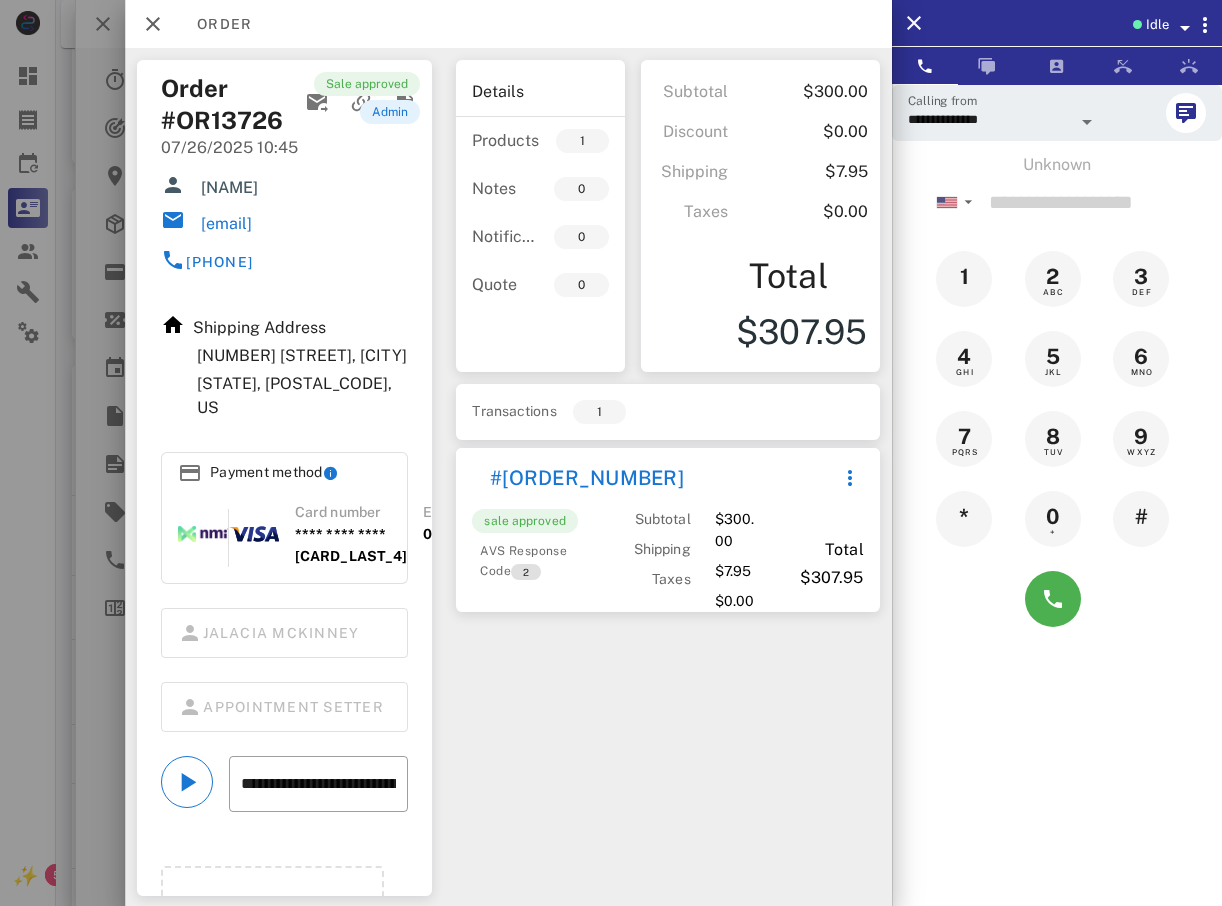 click at bounding box center (611, 453) 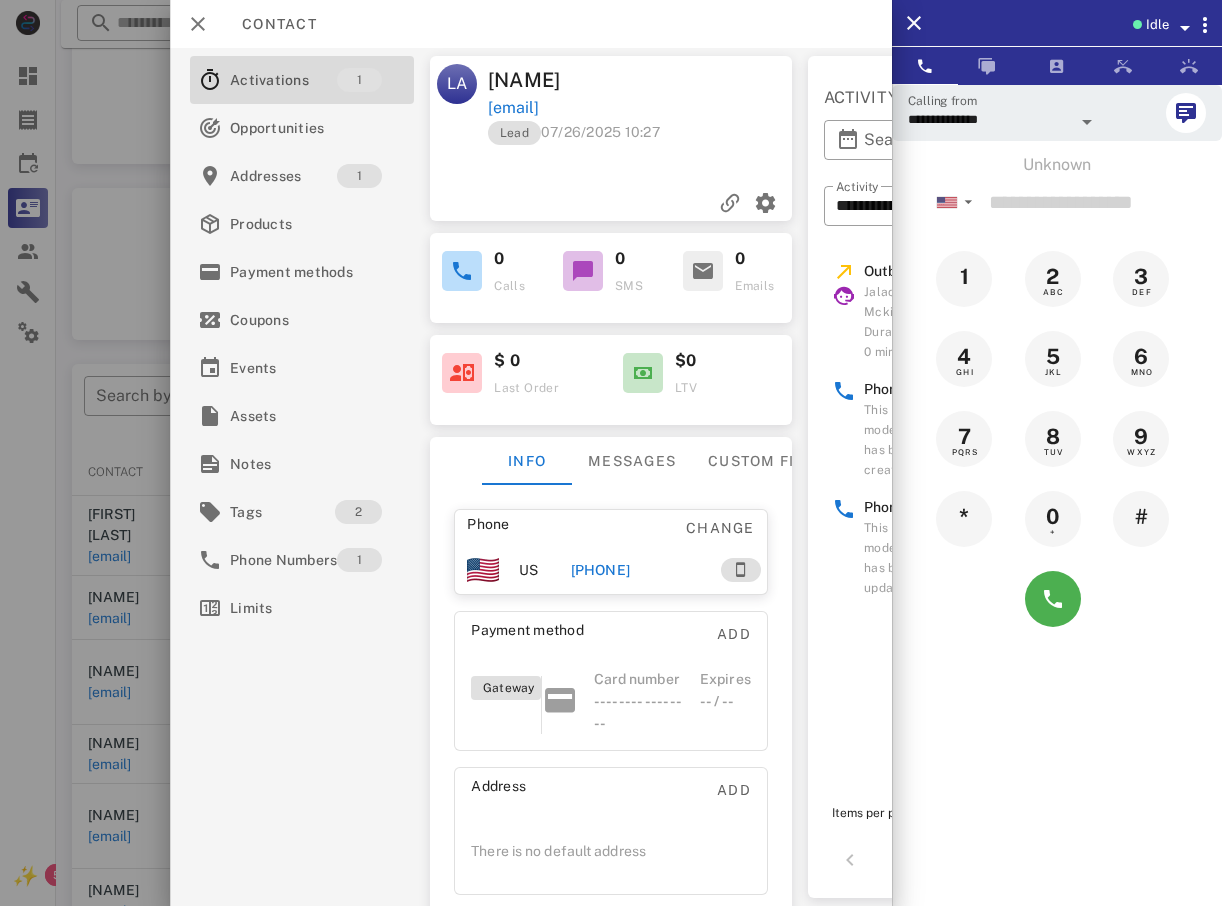click on "Lead   07/26/2025 10:27" at bounding box center (574, 132) 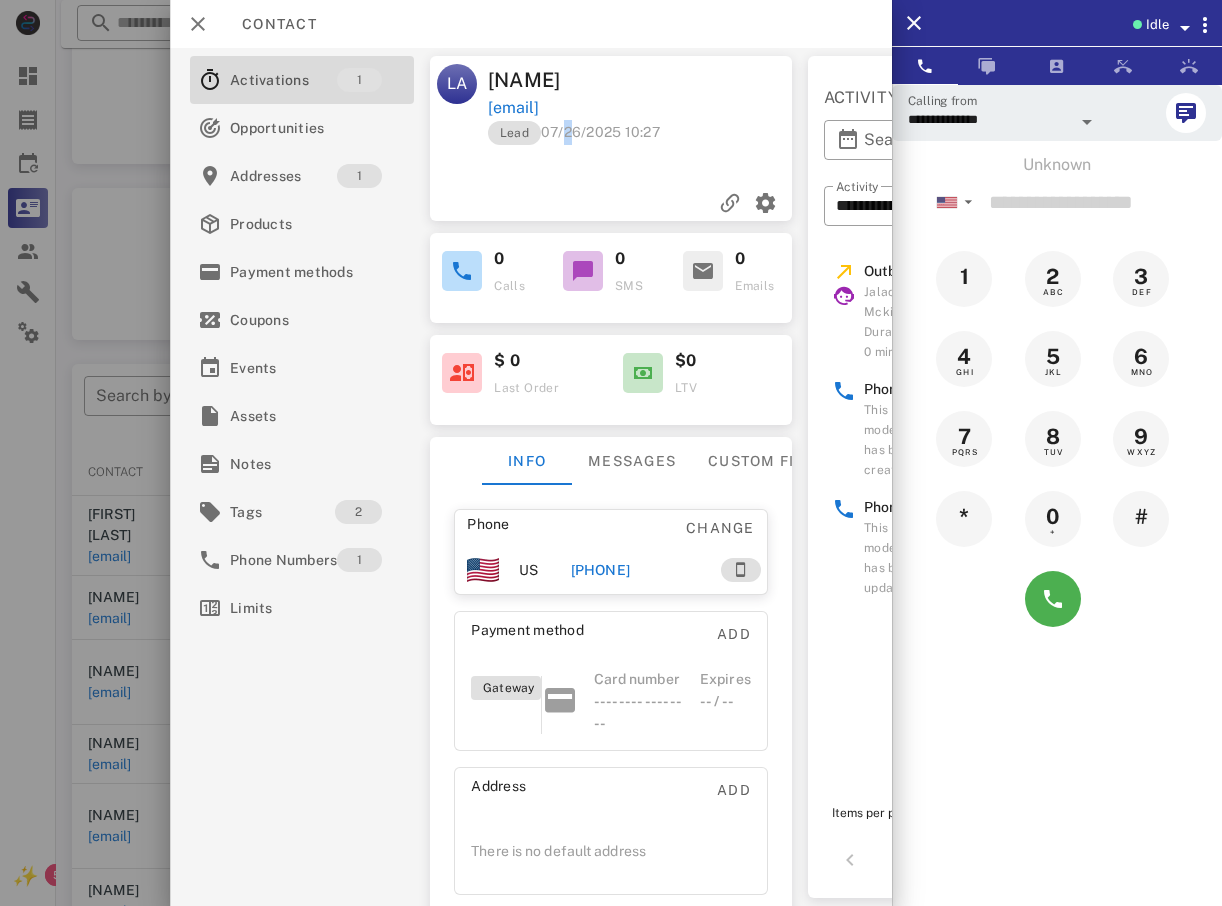 click on "Lead   07/26/2025 10:27" at bounding box center (574, 132) 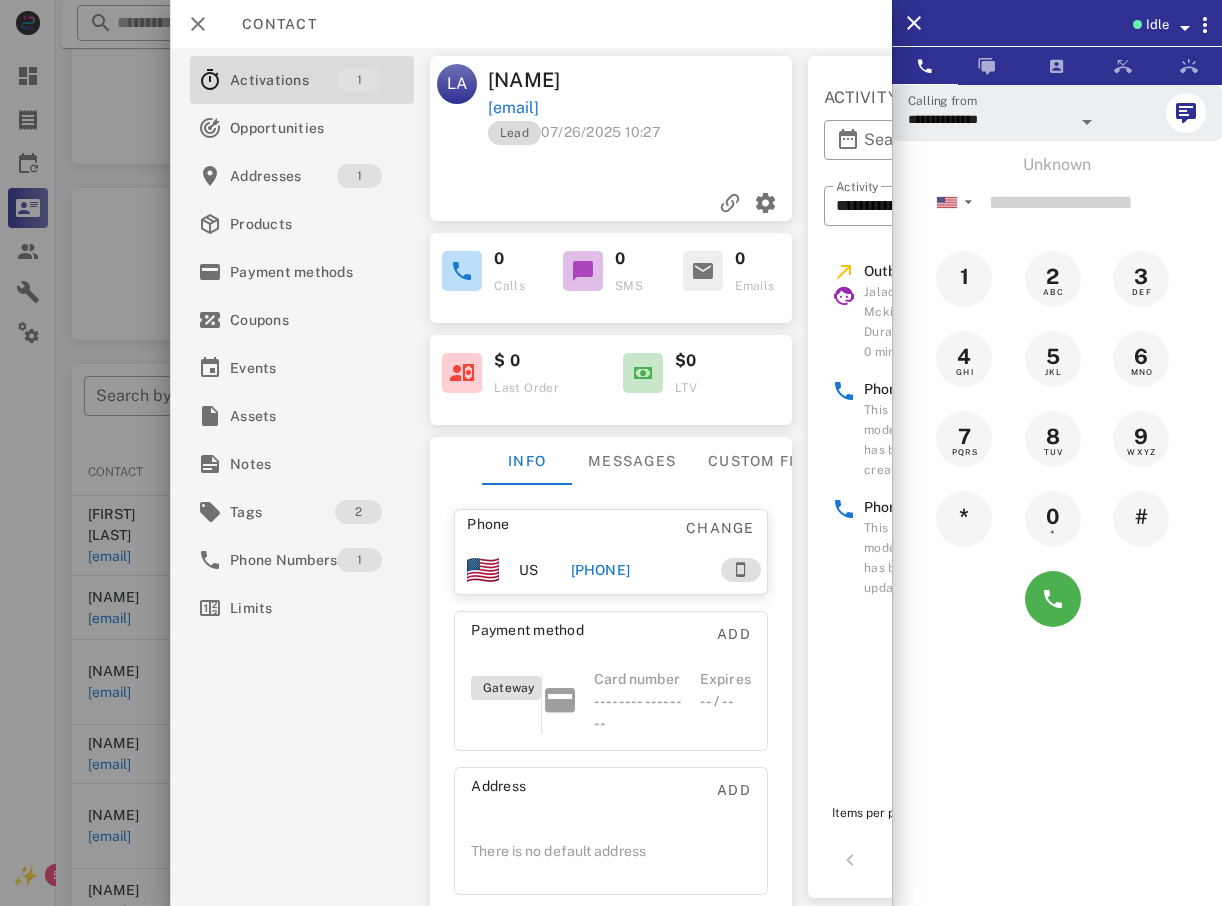 drag, startPoint x: 564, startPoint y: 132, endPoint x: 539, endPoint y: 134, distance: 25.079872 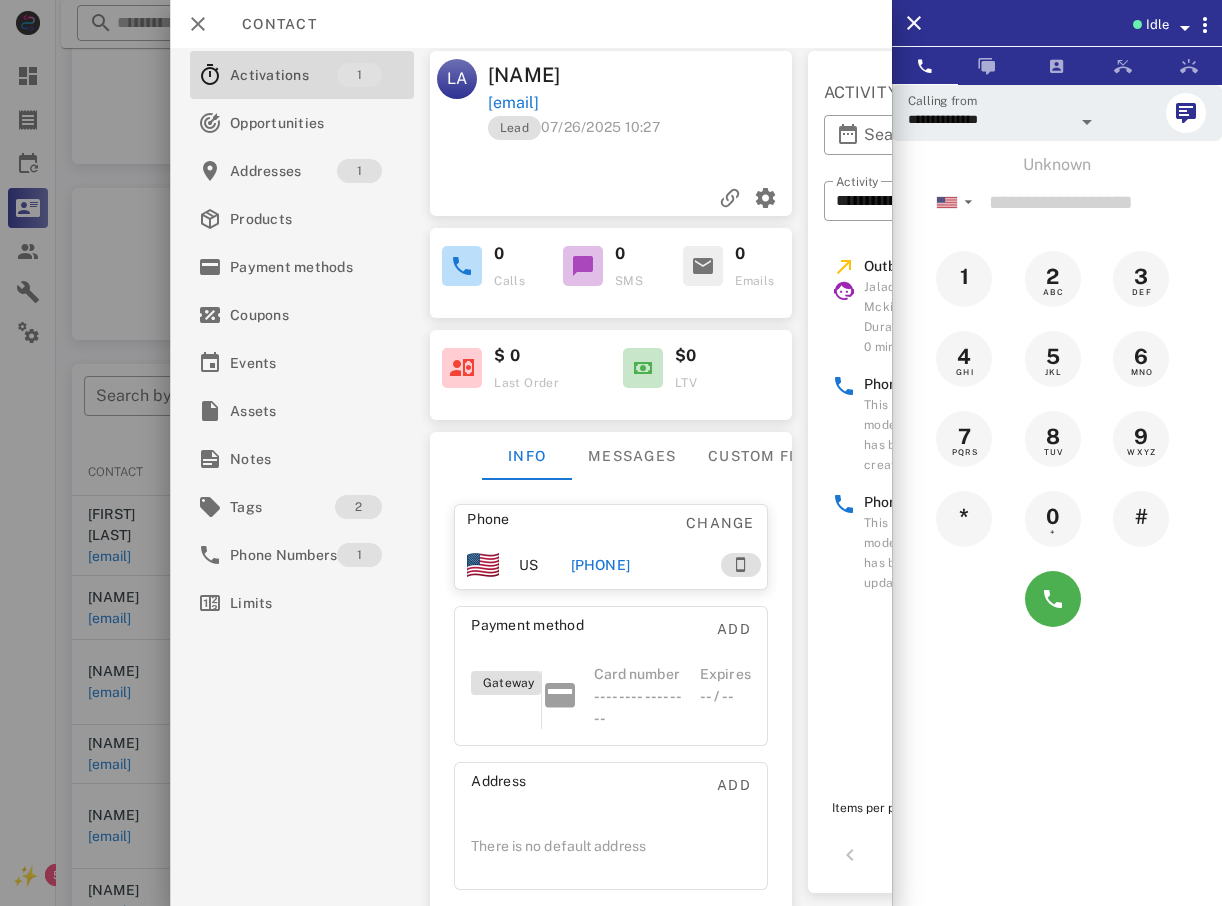 scroll, scrollTop: 0, scrollLeft: 0, axis: both 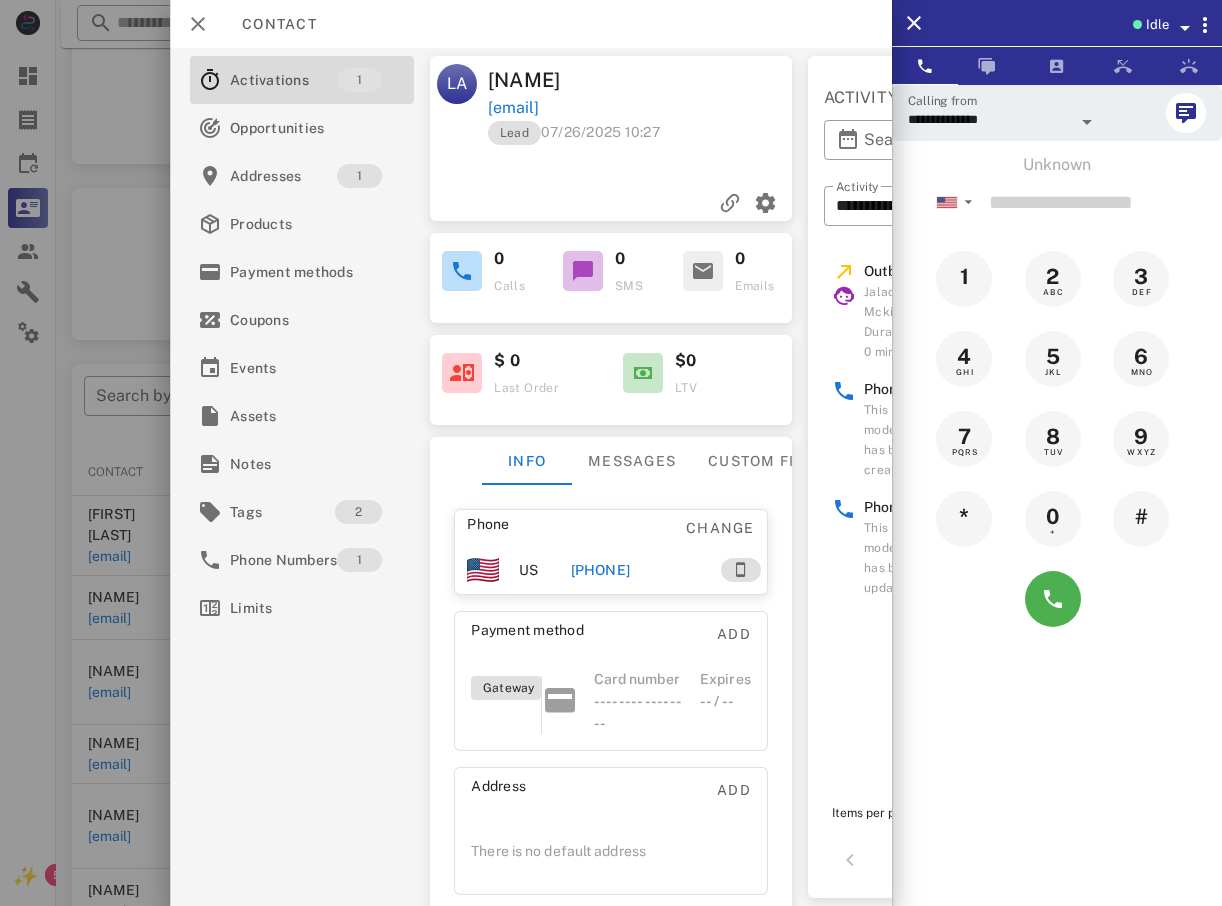 click on "Lead   07/26/2025 10:27" at bounding box center (574, 132) 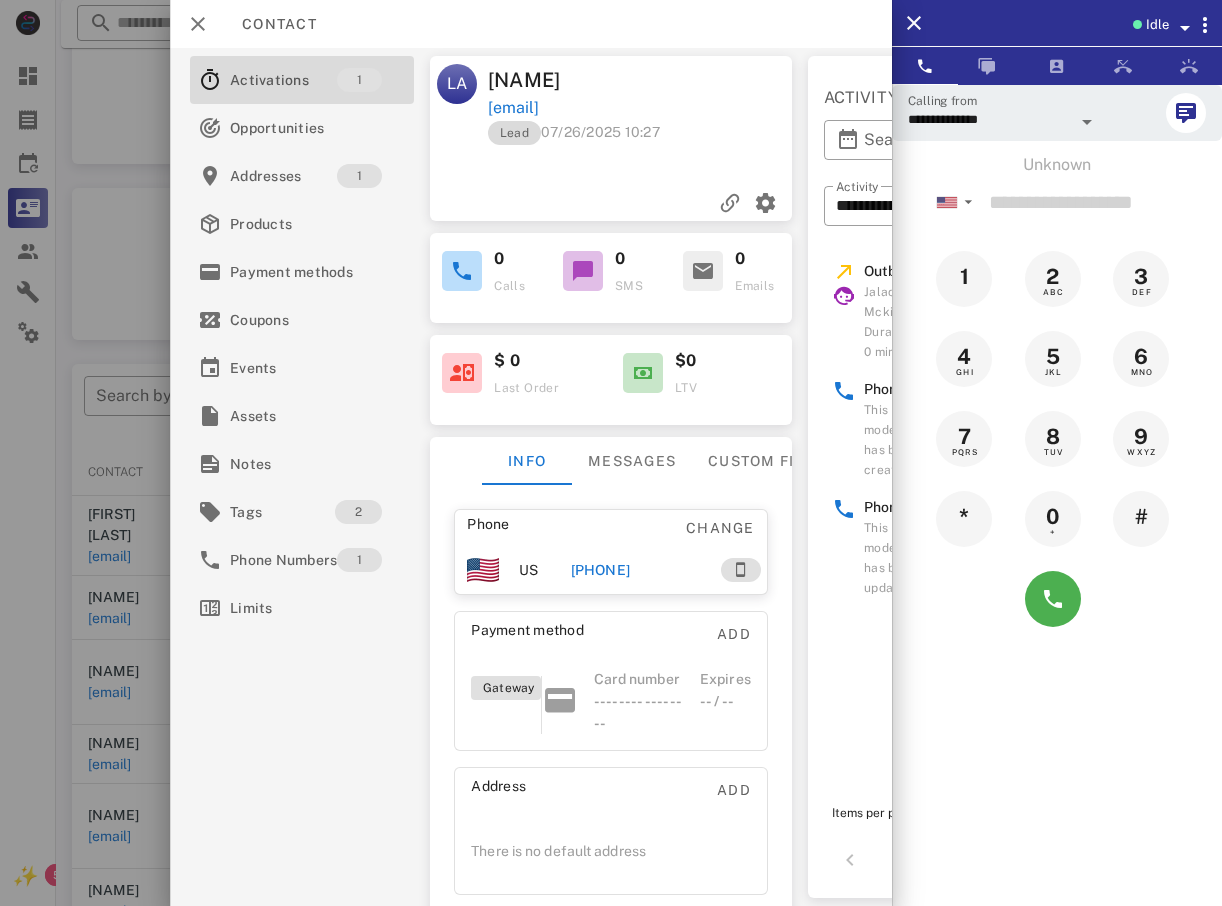 click on "Lead" at bounding box center (514, 133) 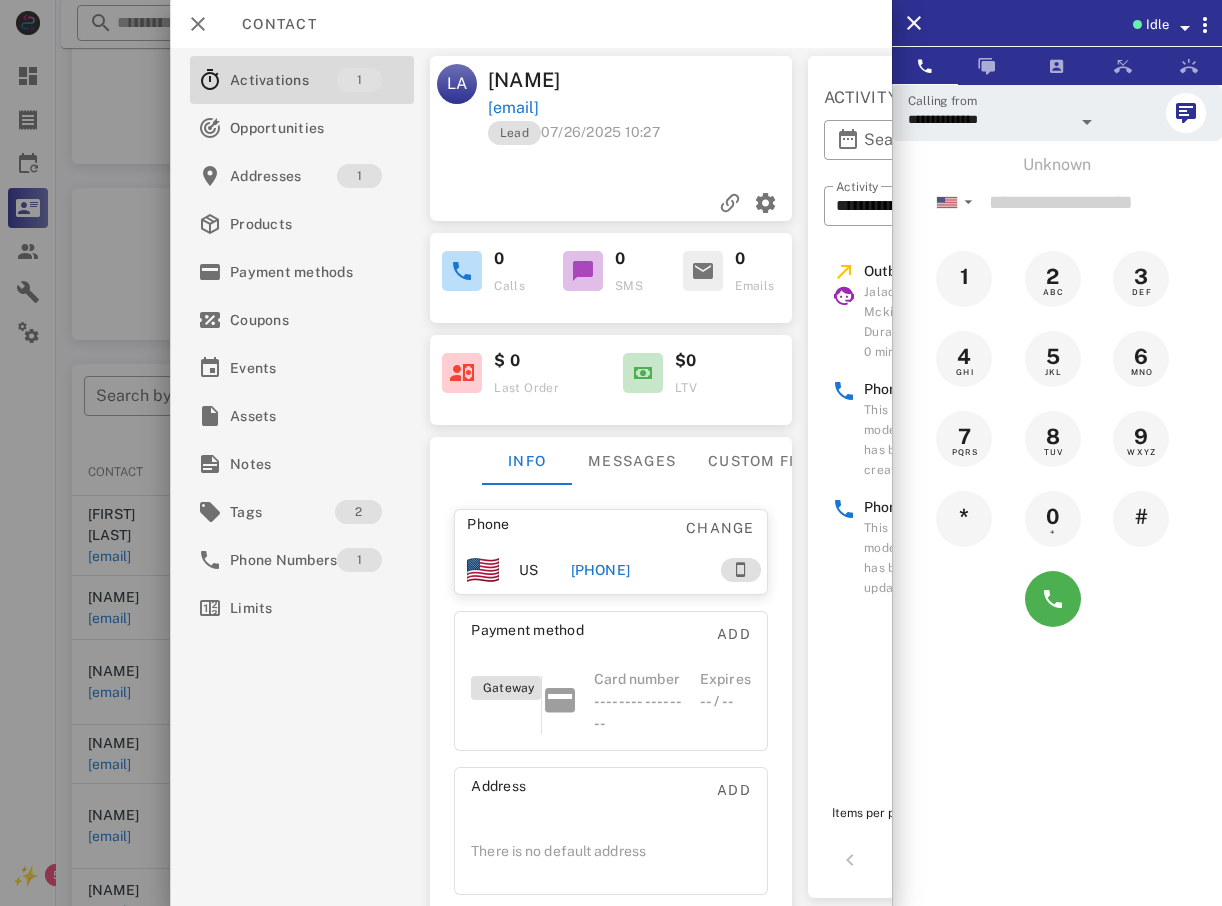 click on "Lead   07/26/2025 10:27" at bounding box center (574, 132) 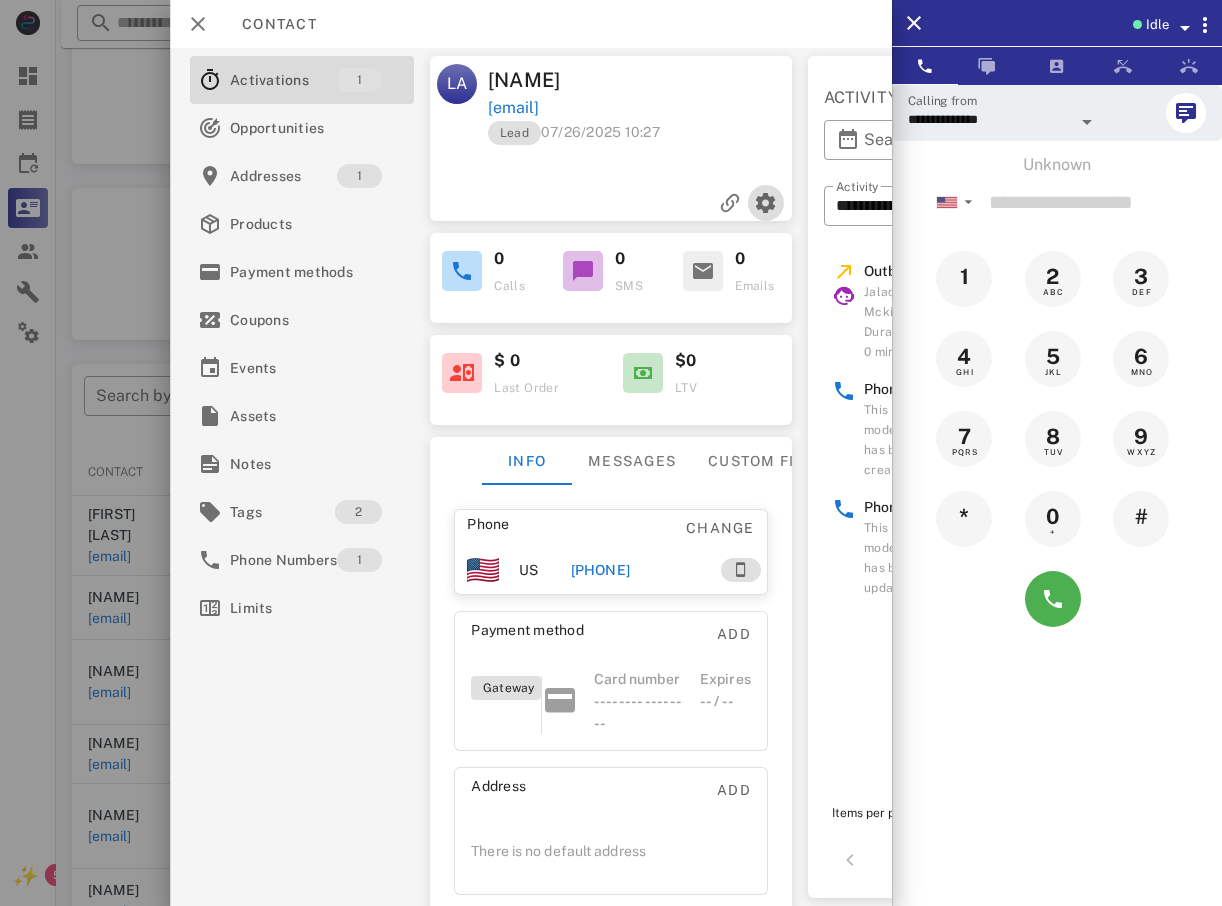 click at bounding box center (766, 203) 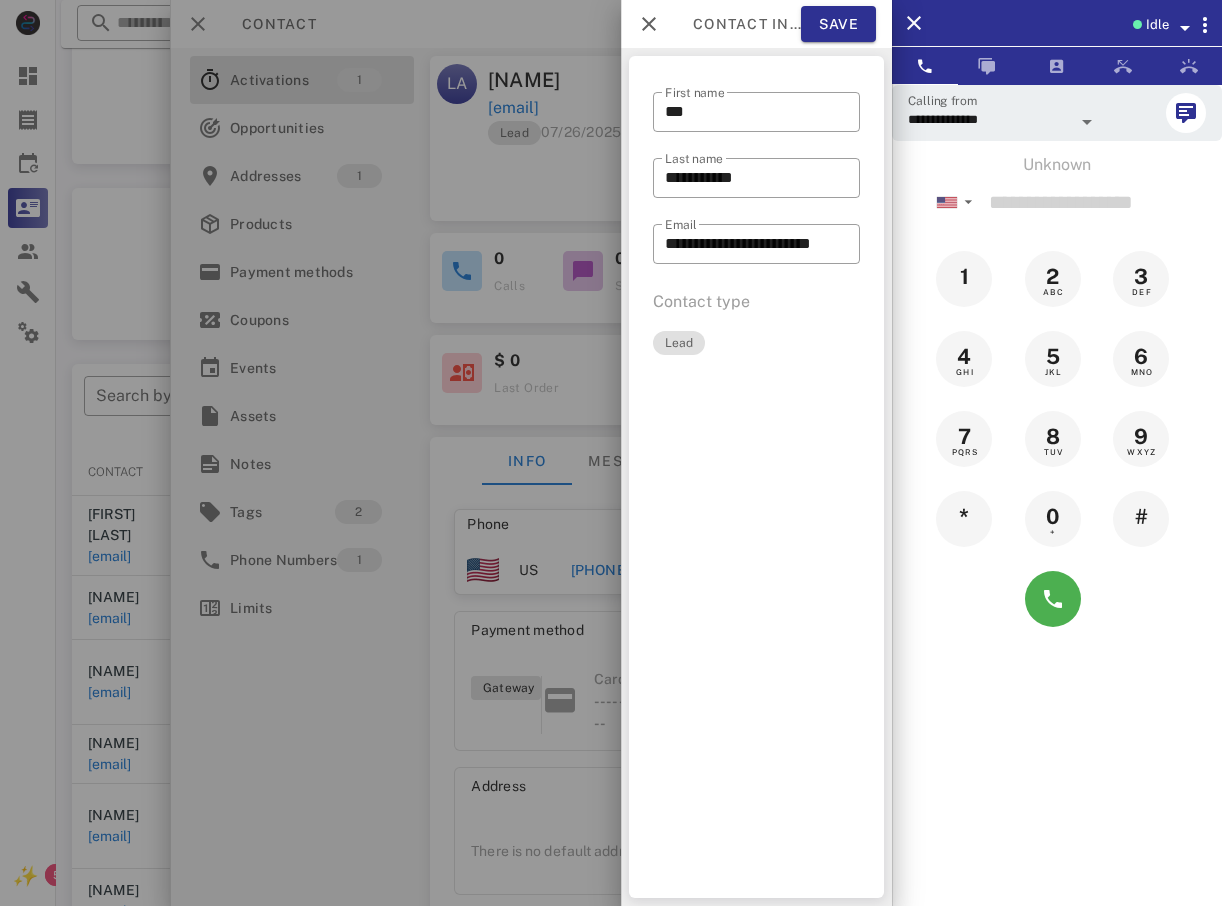click at bounding box center (611, 453) 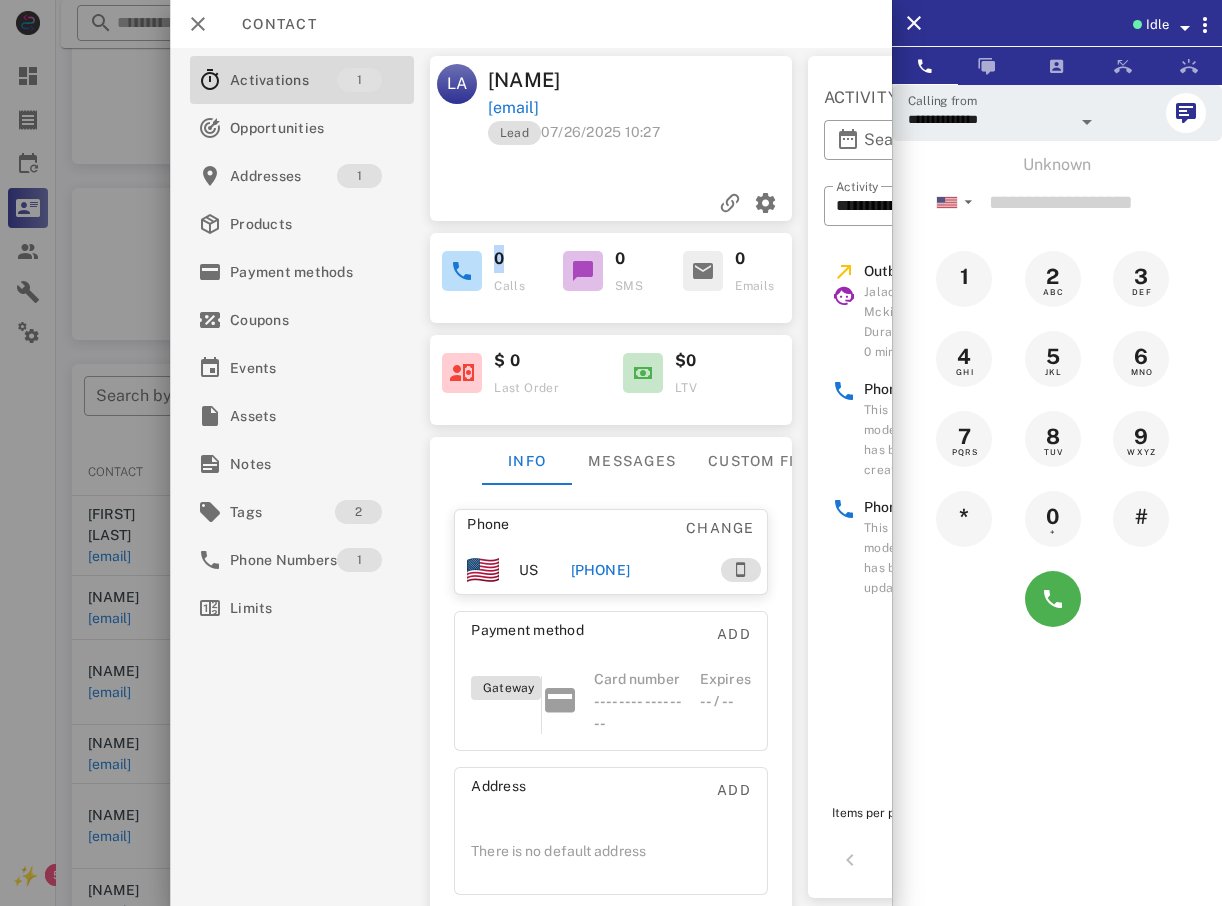 click at bounding box center (612, 203) 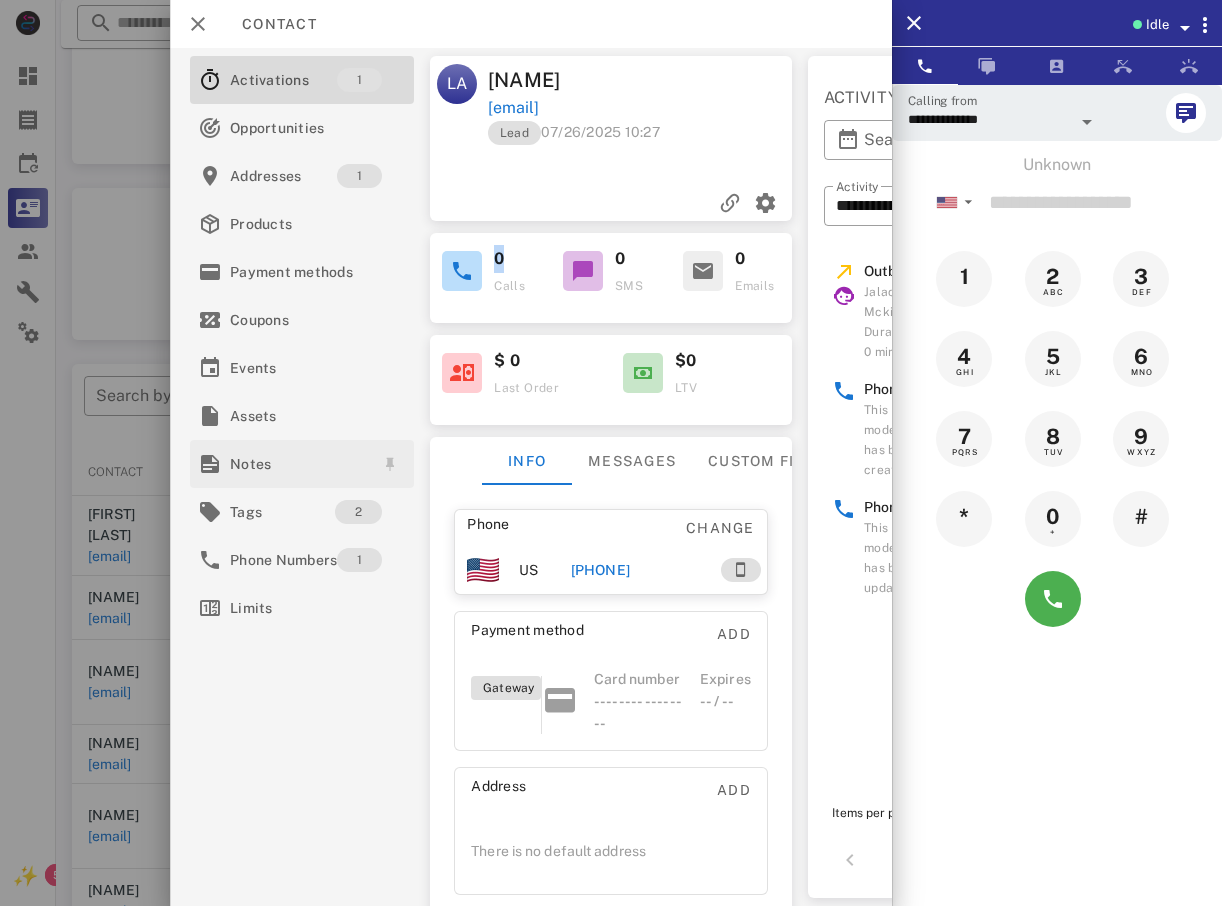 click on "Notes" at bounding box center (298, 464) 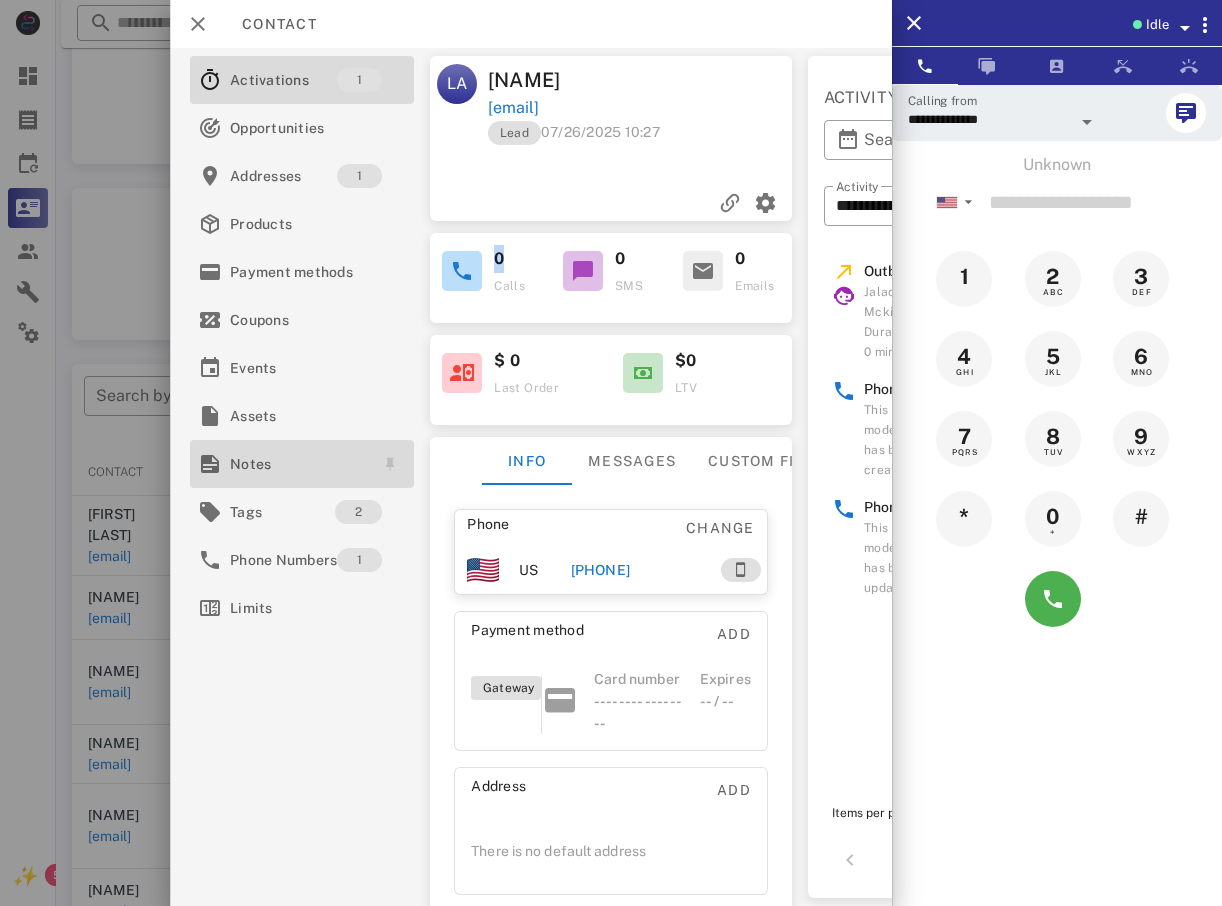 click on "Notes" at bounding box center [298, 464] 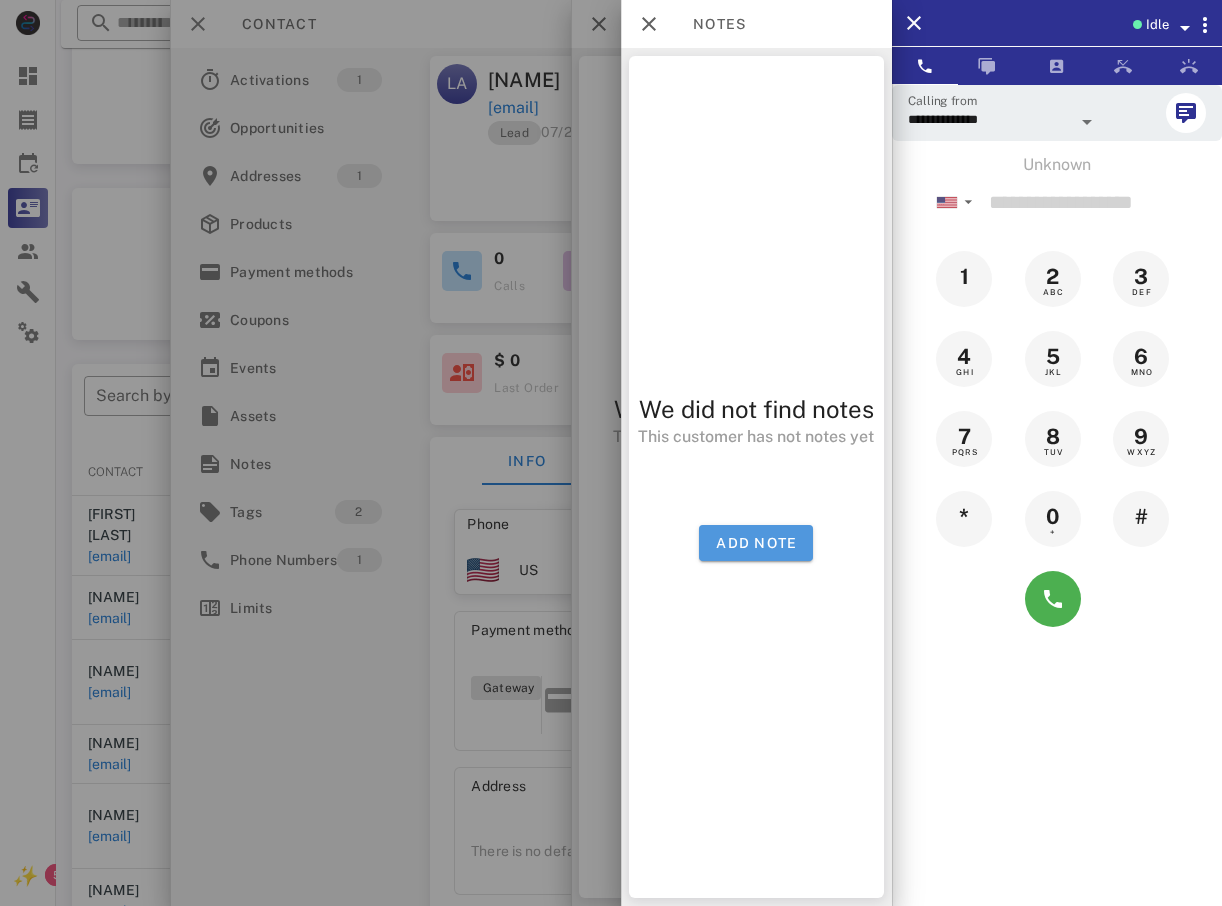 click on "Add note" at bounding box center [757, 543] 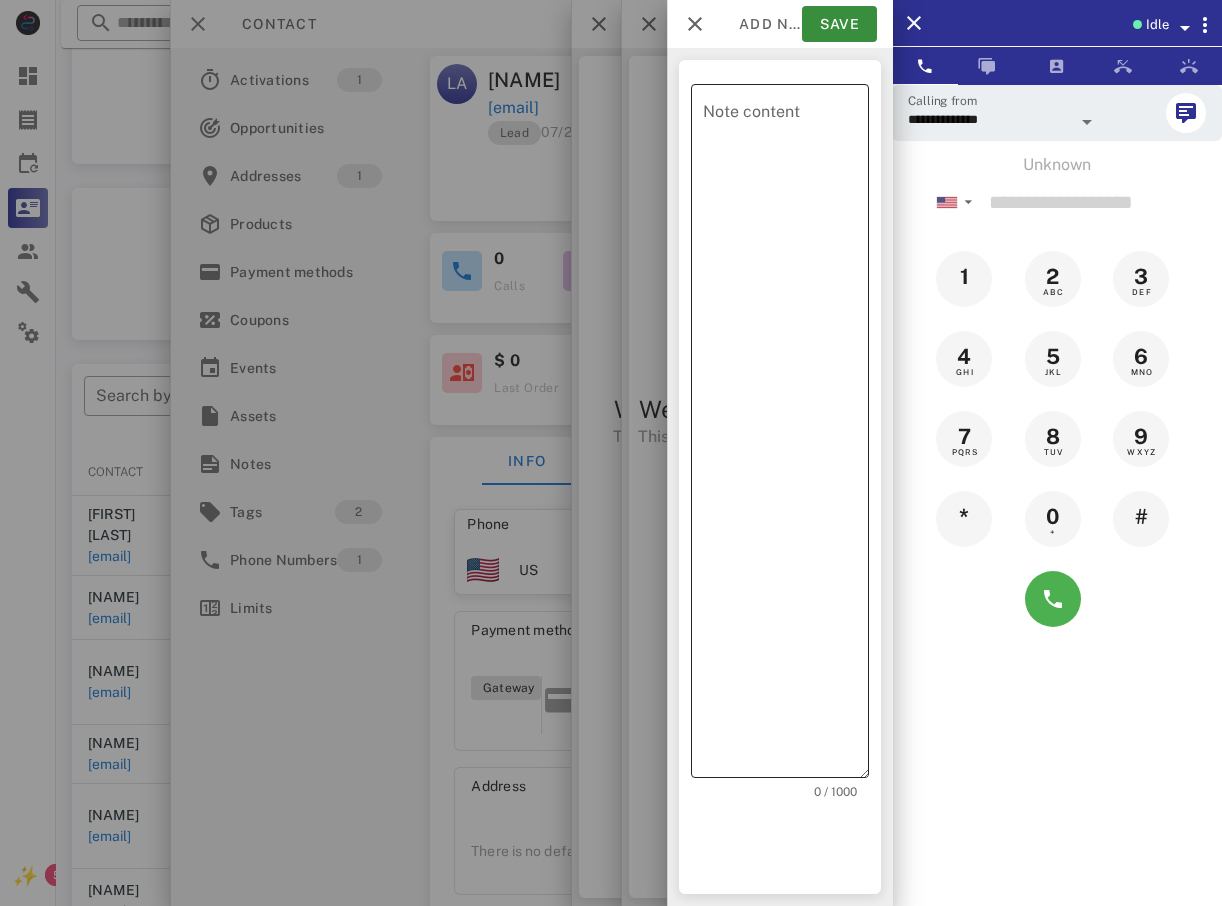 click on "Note content" at bounding box center (786, 436) 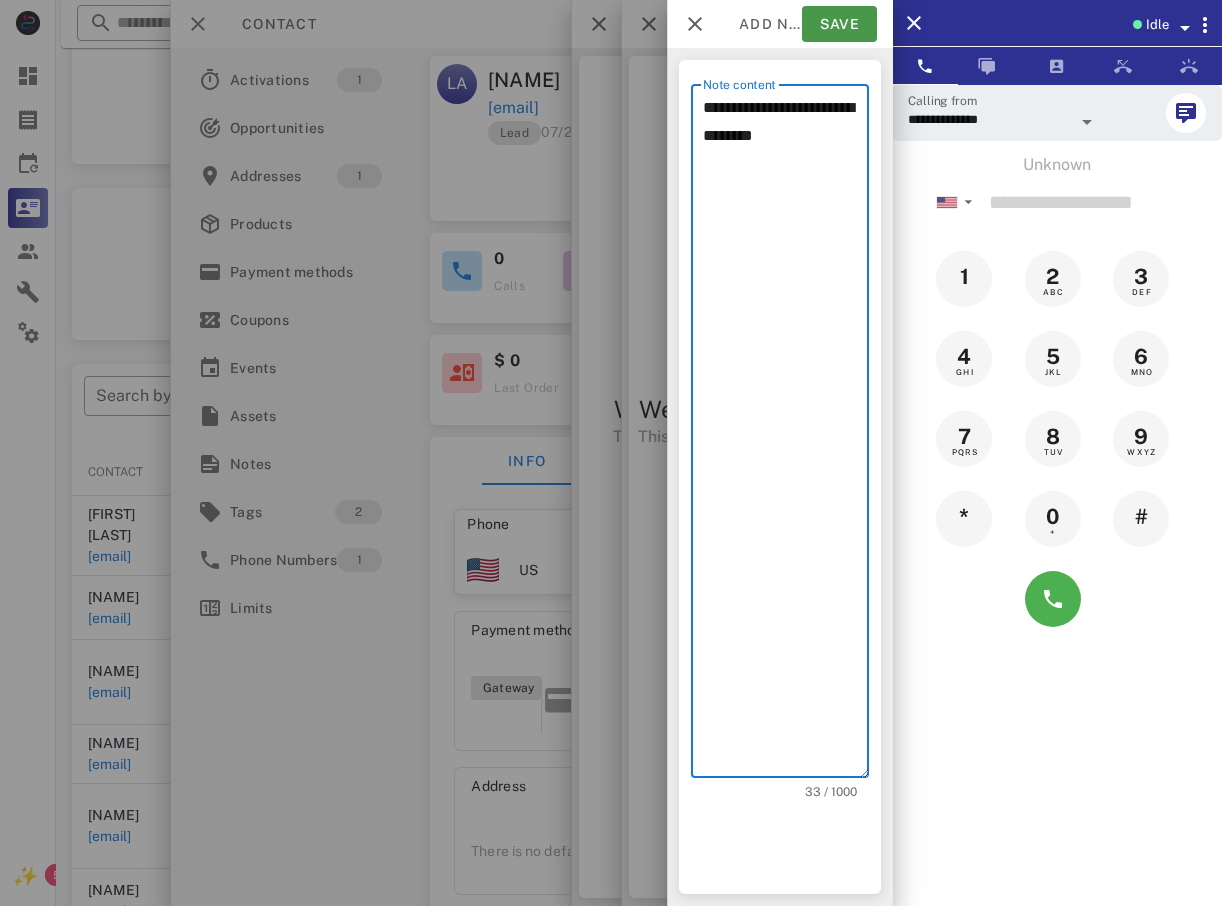 type on "**********" 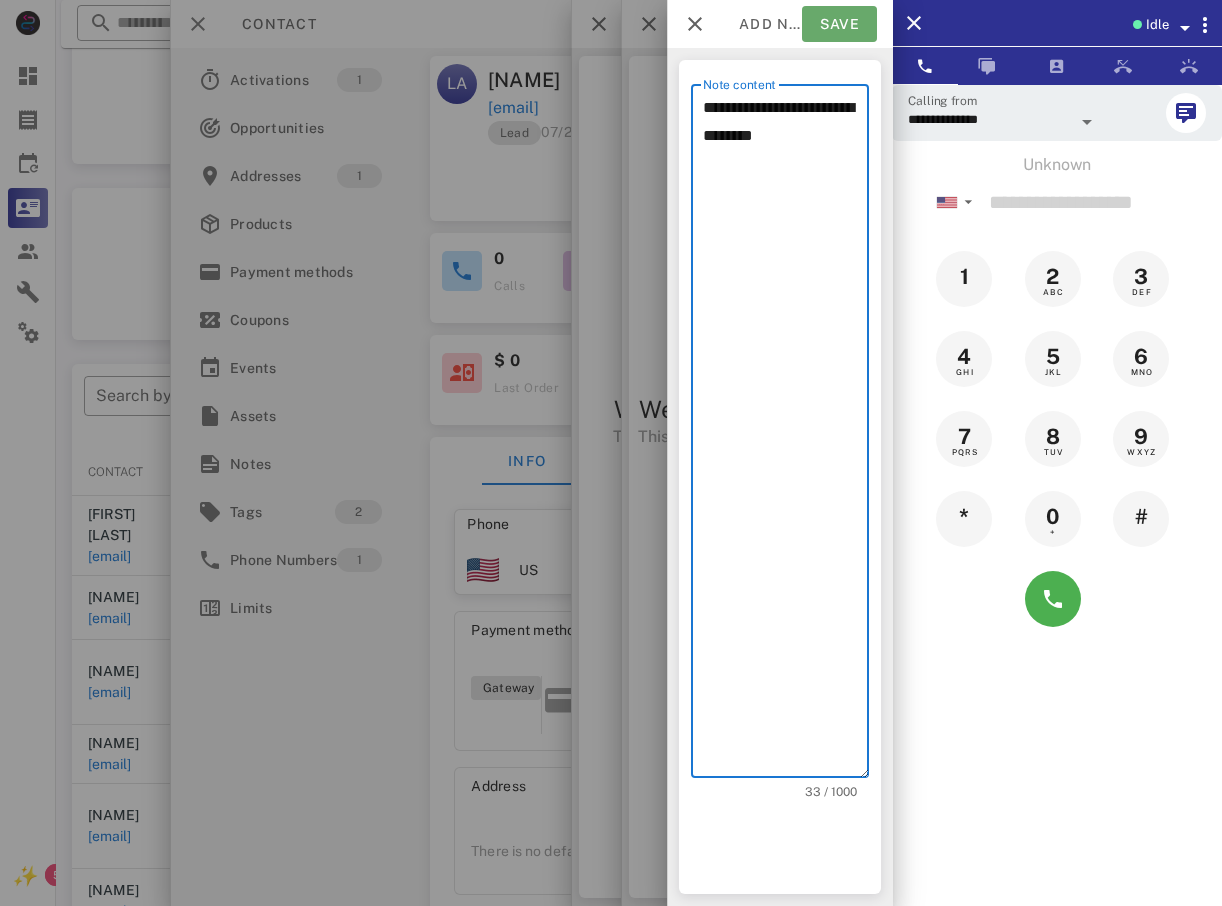 click on "Save" at bounding box center (839, 24) 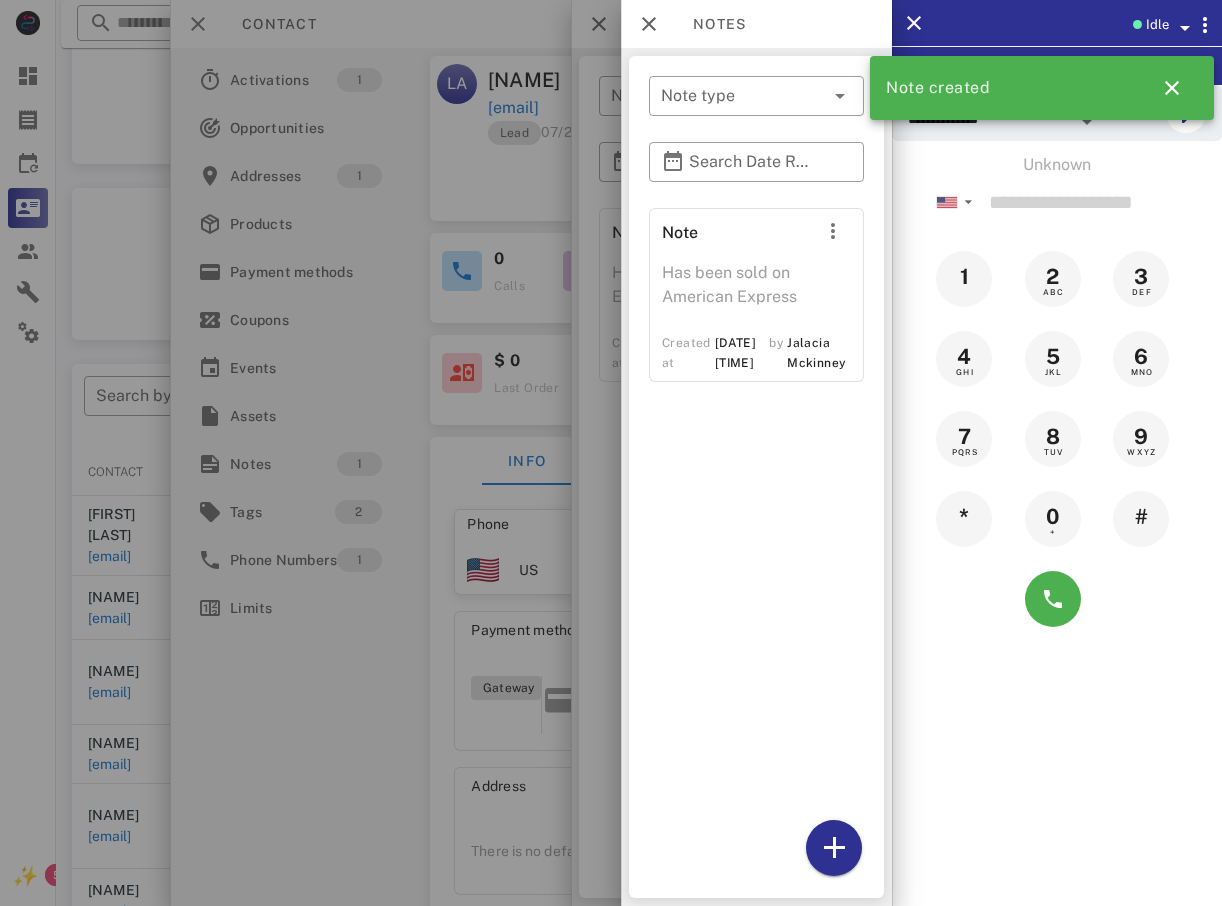 click at bounding box center (611, 453) 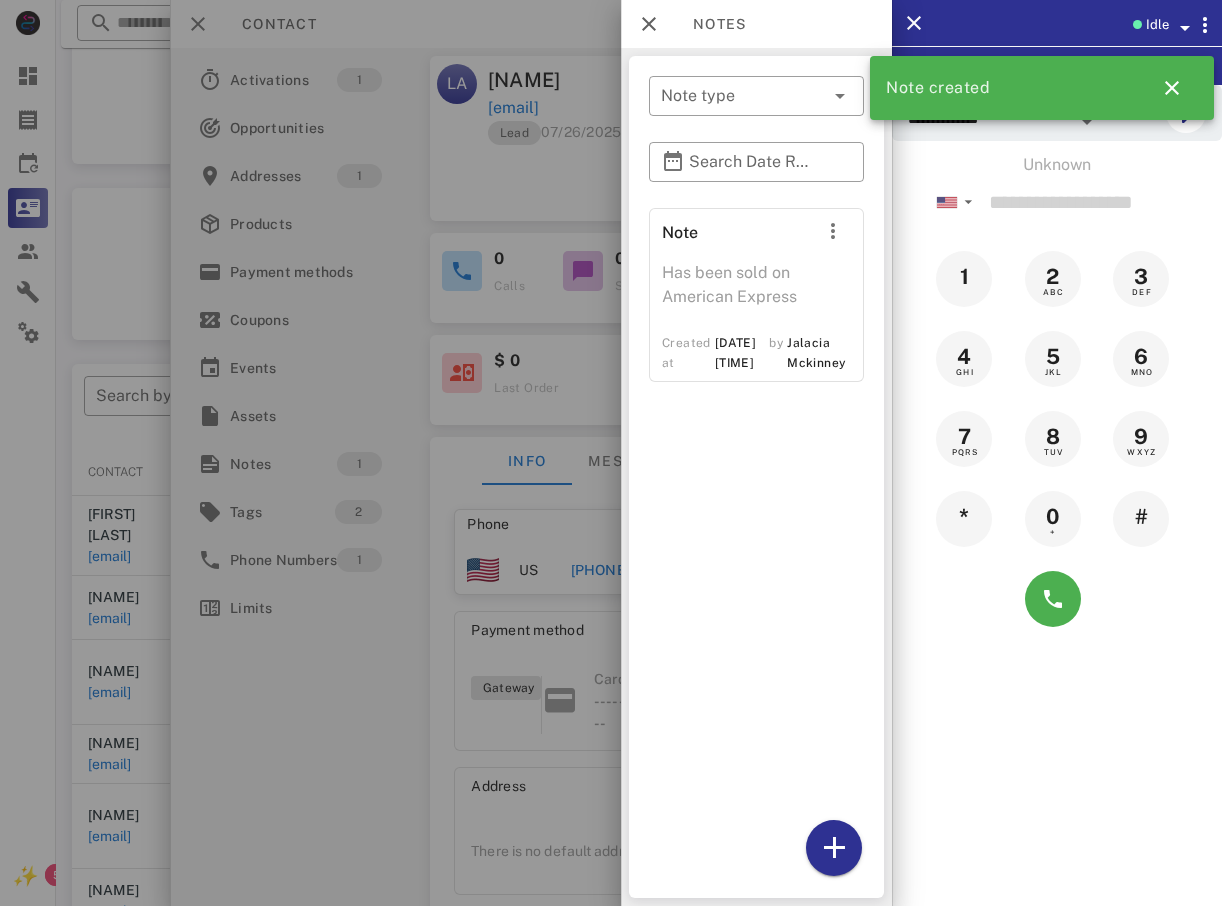 drag, startPoint x: 593, startPoint y: 511, endPoint x: 571, endPoint y: 539, distance: 35.608986 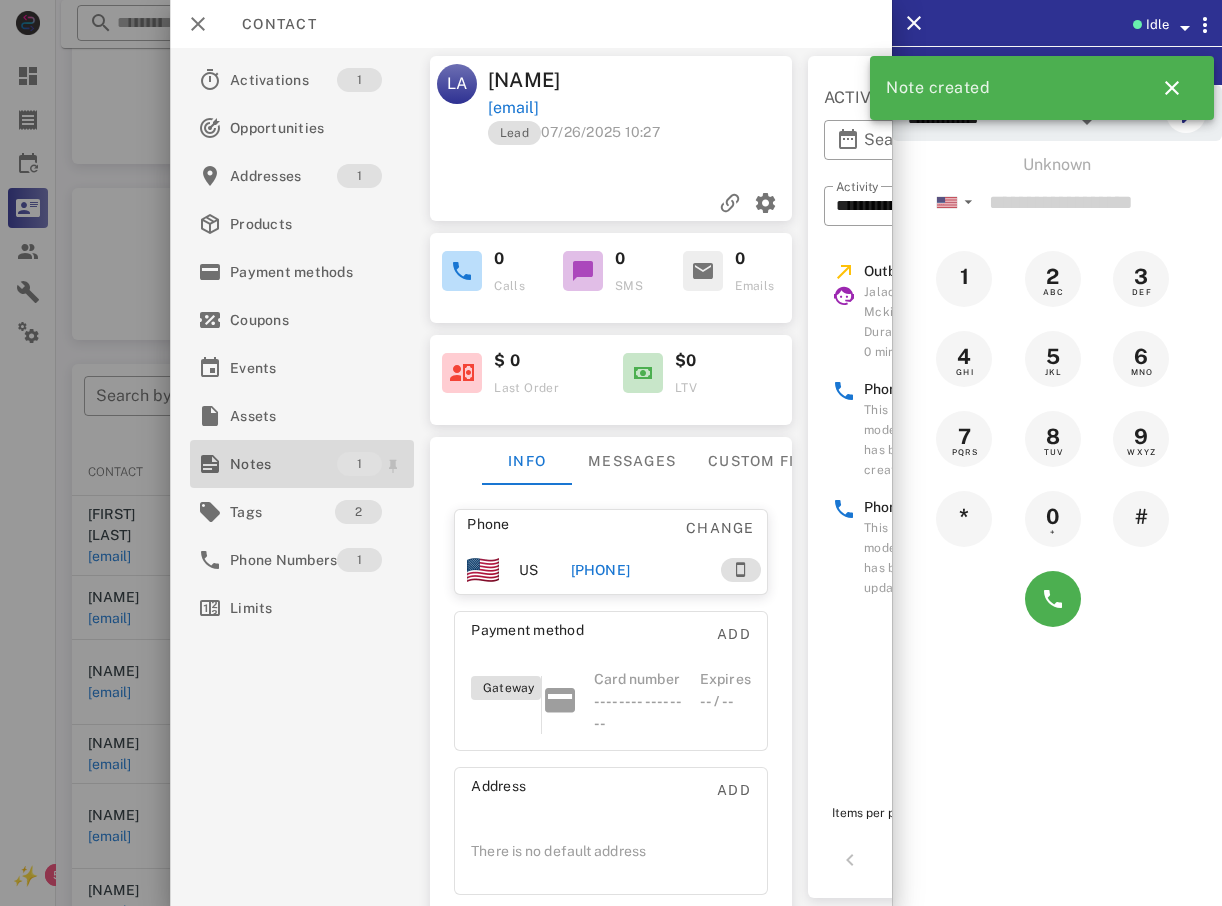 click on "Notes" at bounding box center [283, 464] 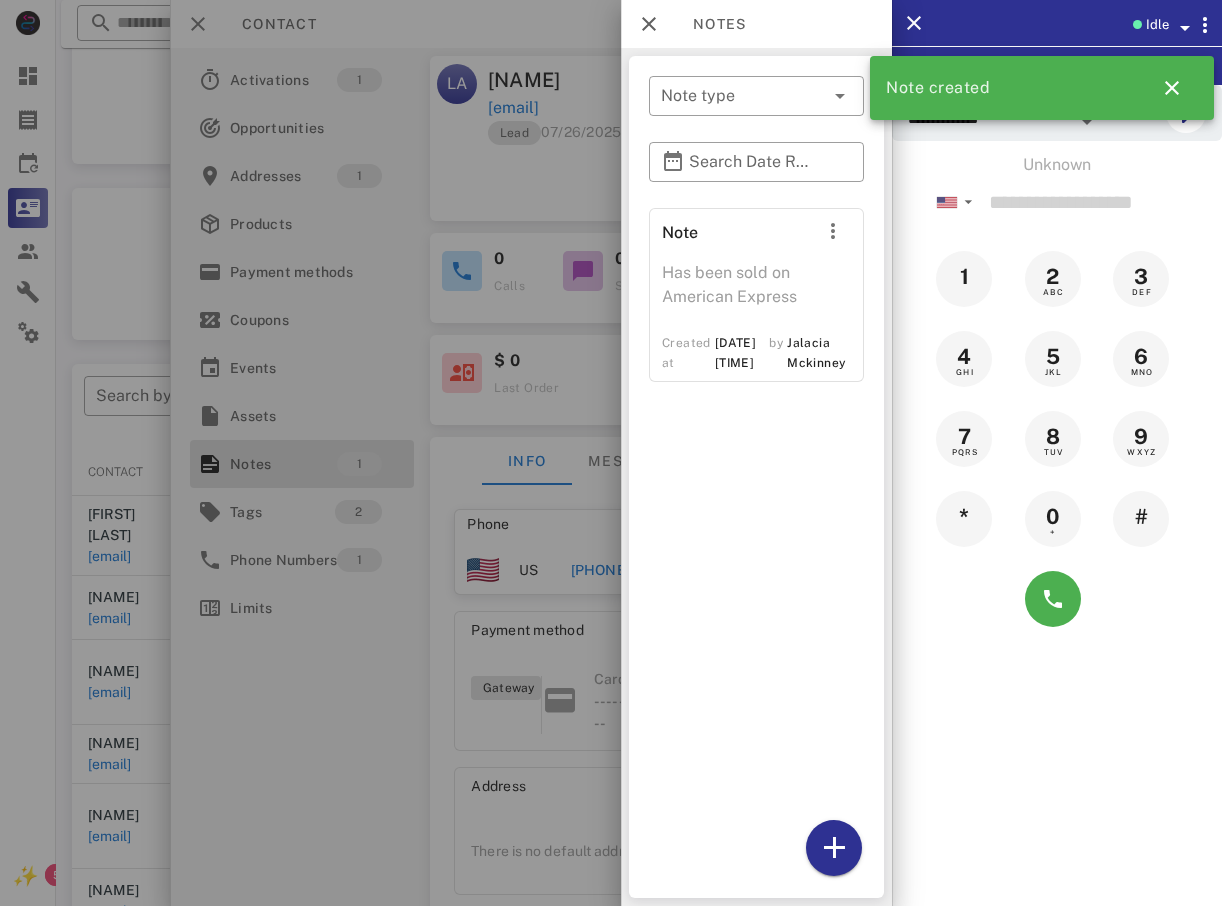click at bounding box center [611, 453] 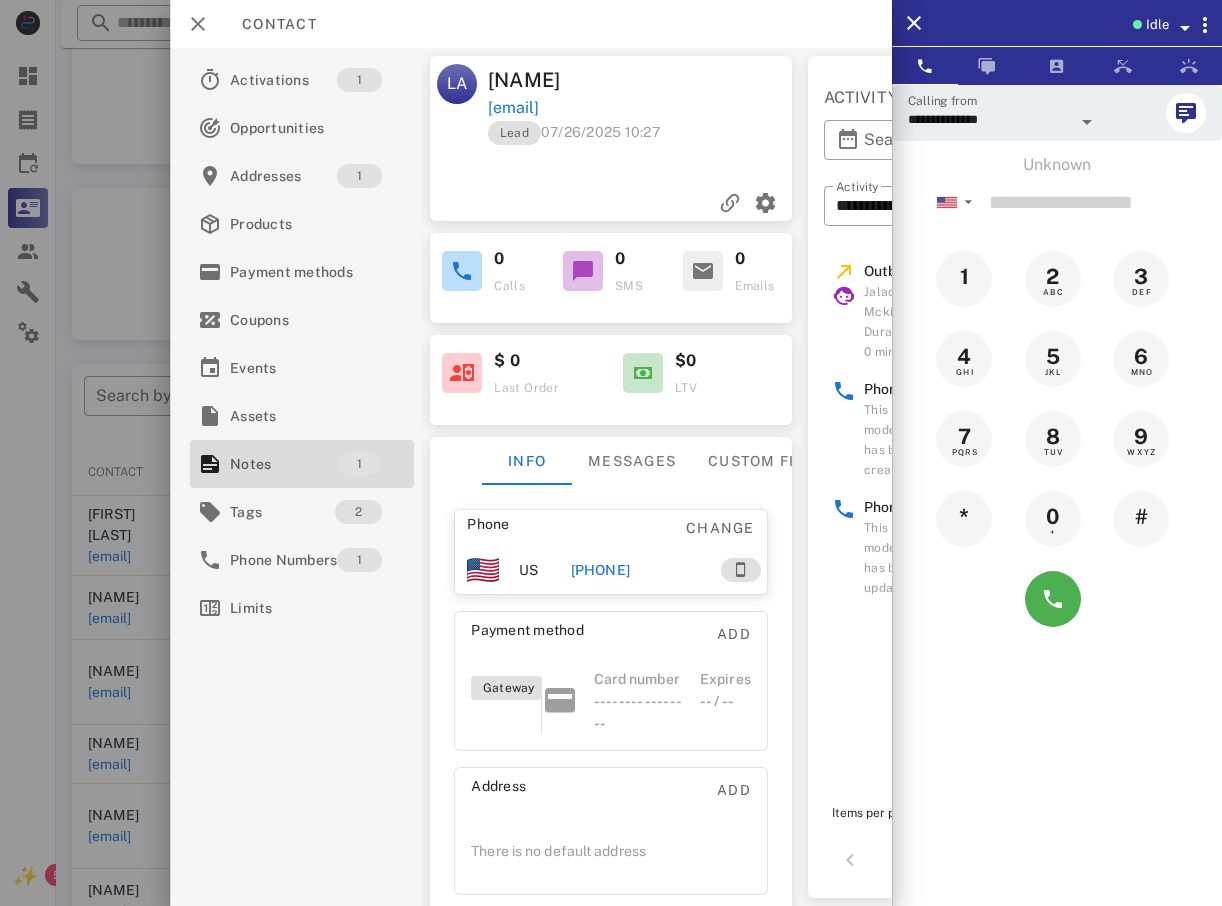 click at bounding box center (611, 453) 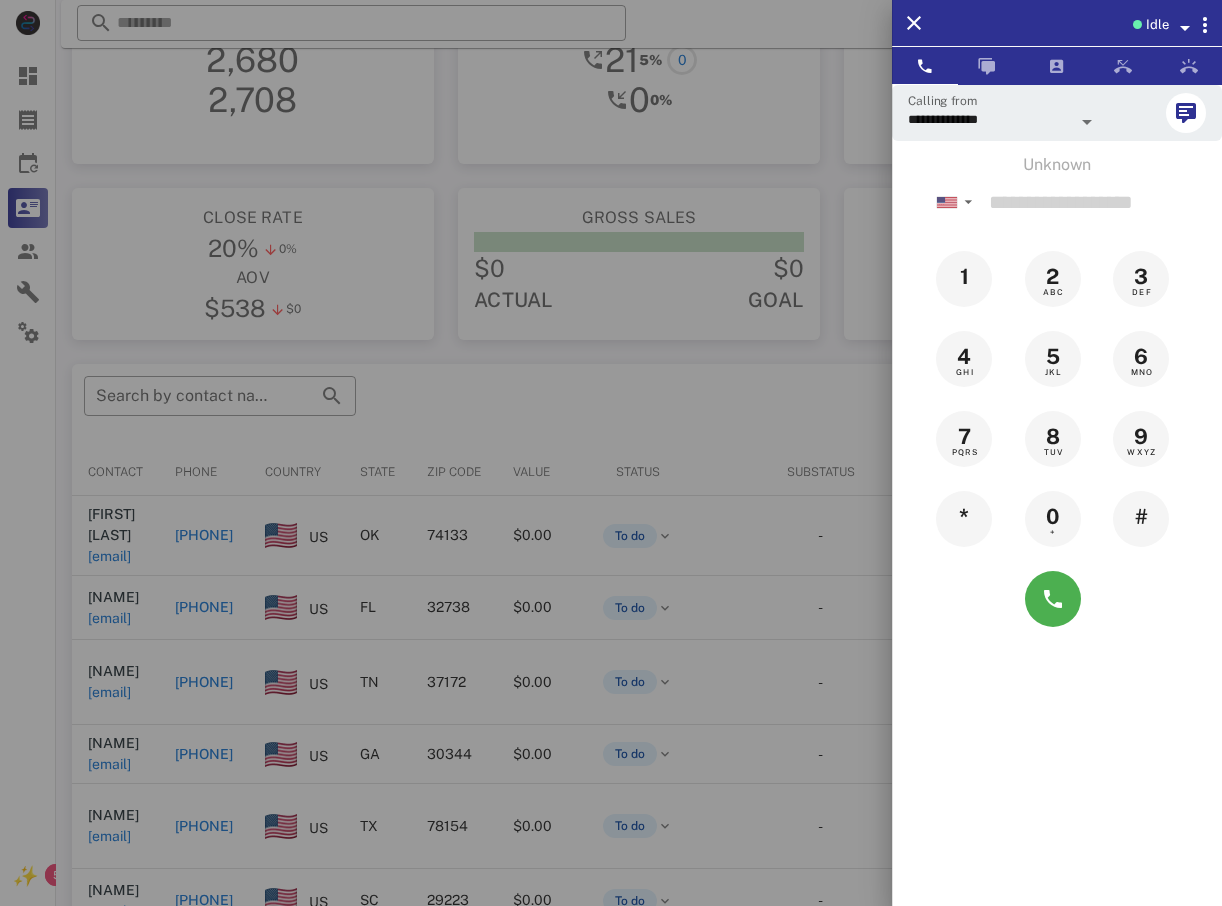 click at bounding box center [611, 453] 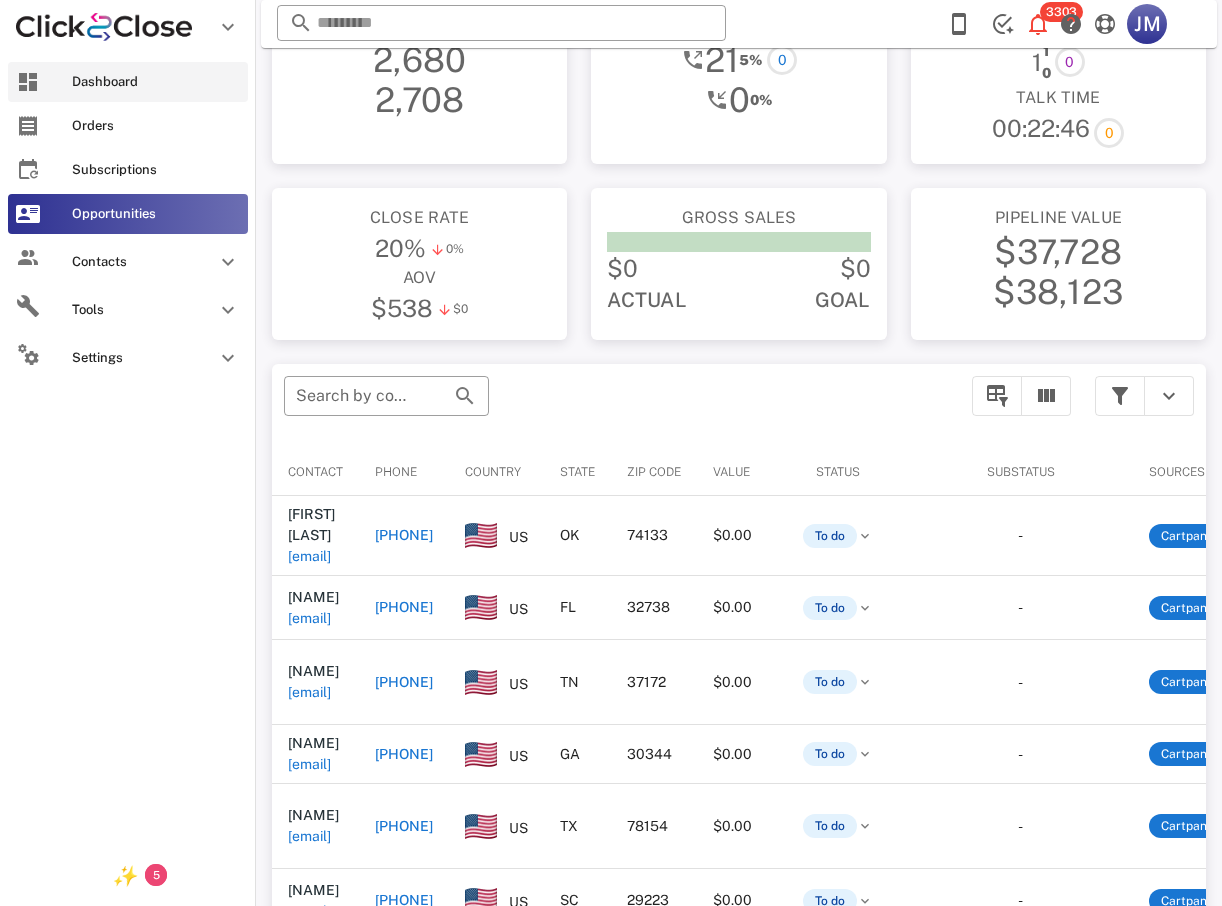 click on "Dashboard" at bounding box center (156, 82) 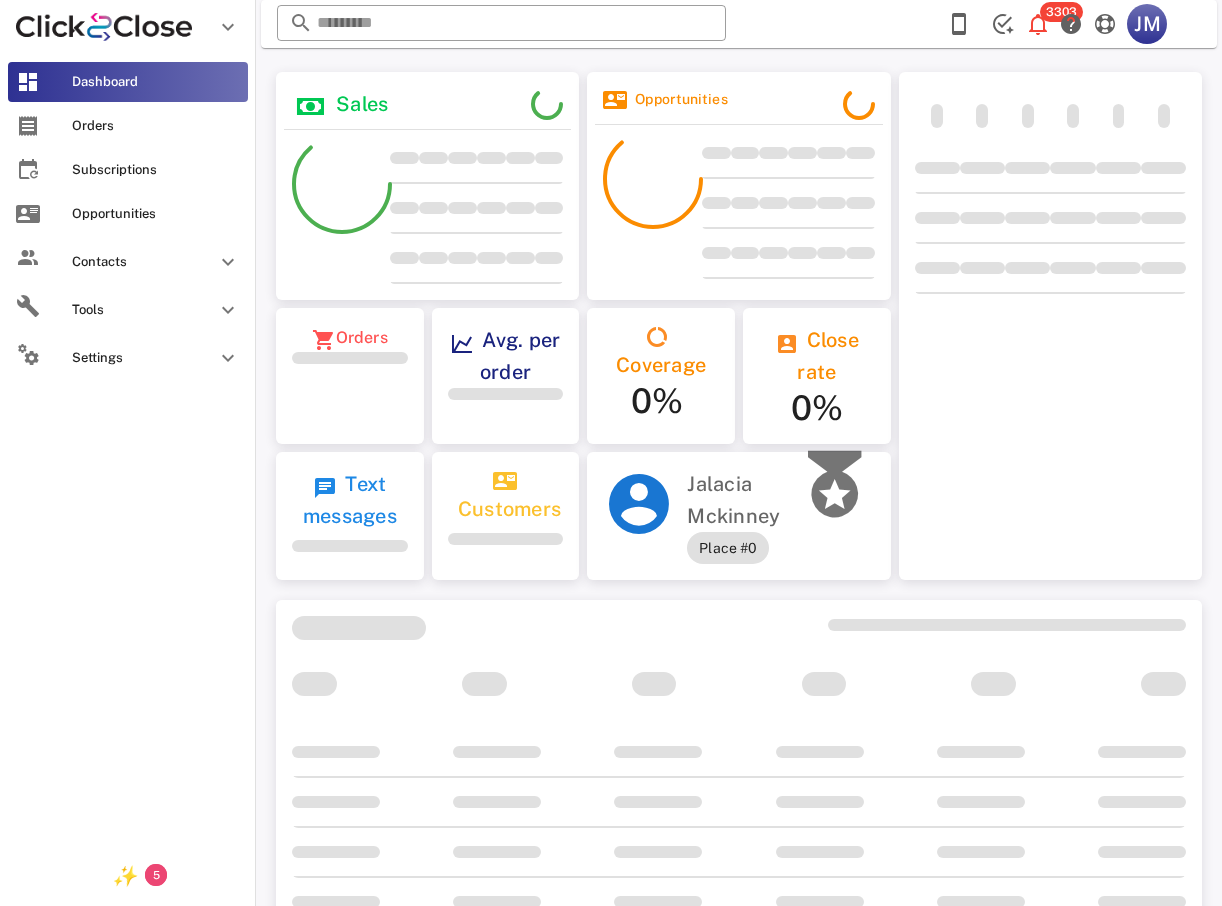 scroll, scrollTop: 0, scrollLeft: 0, axis: both 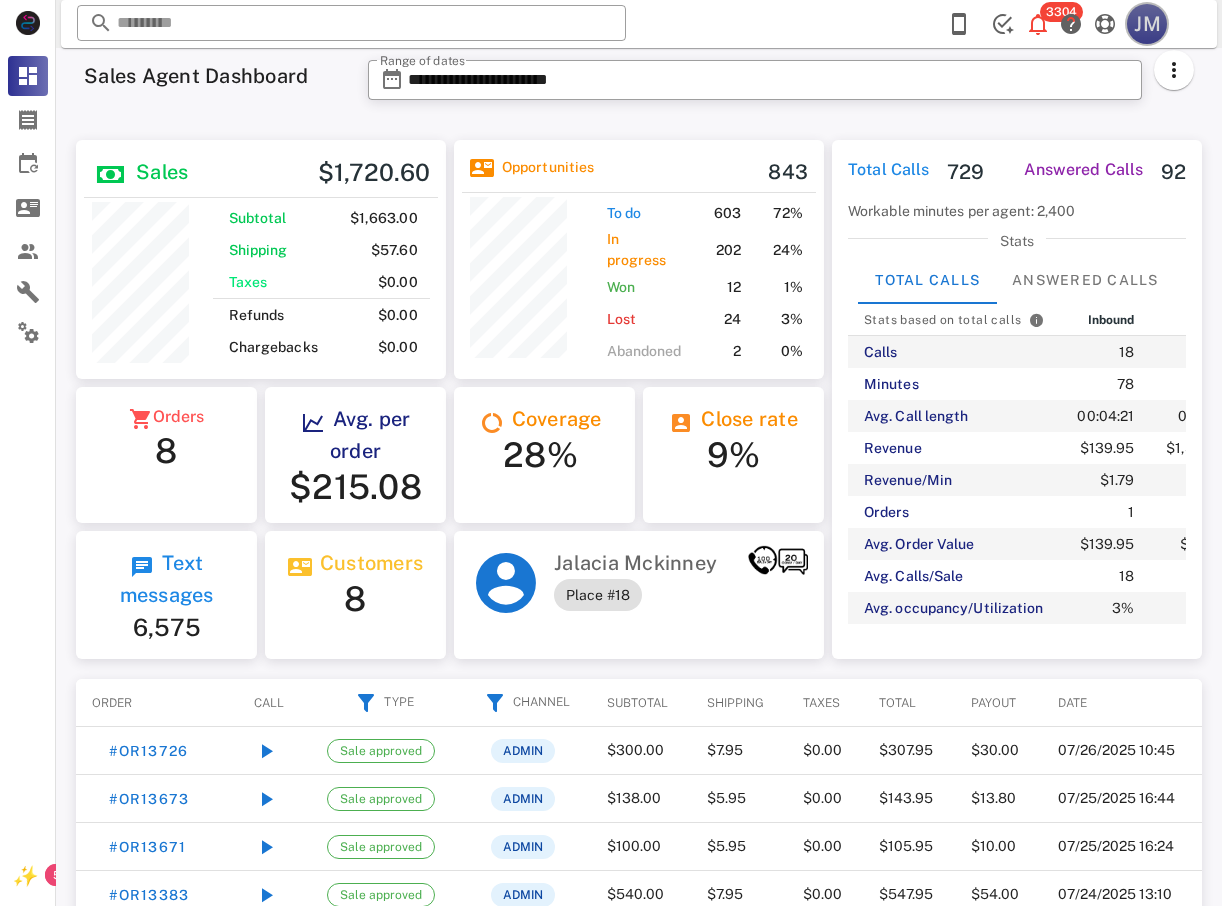 click on "JM" at bounding box center [1147, 24] 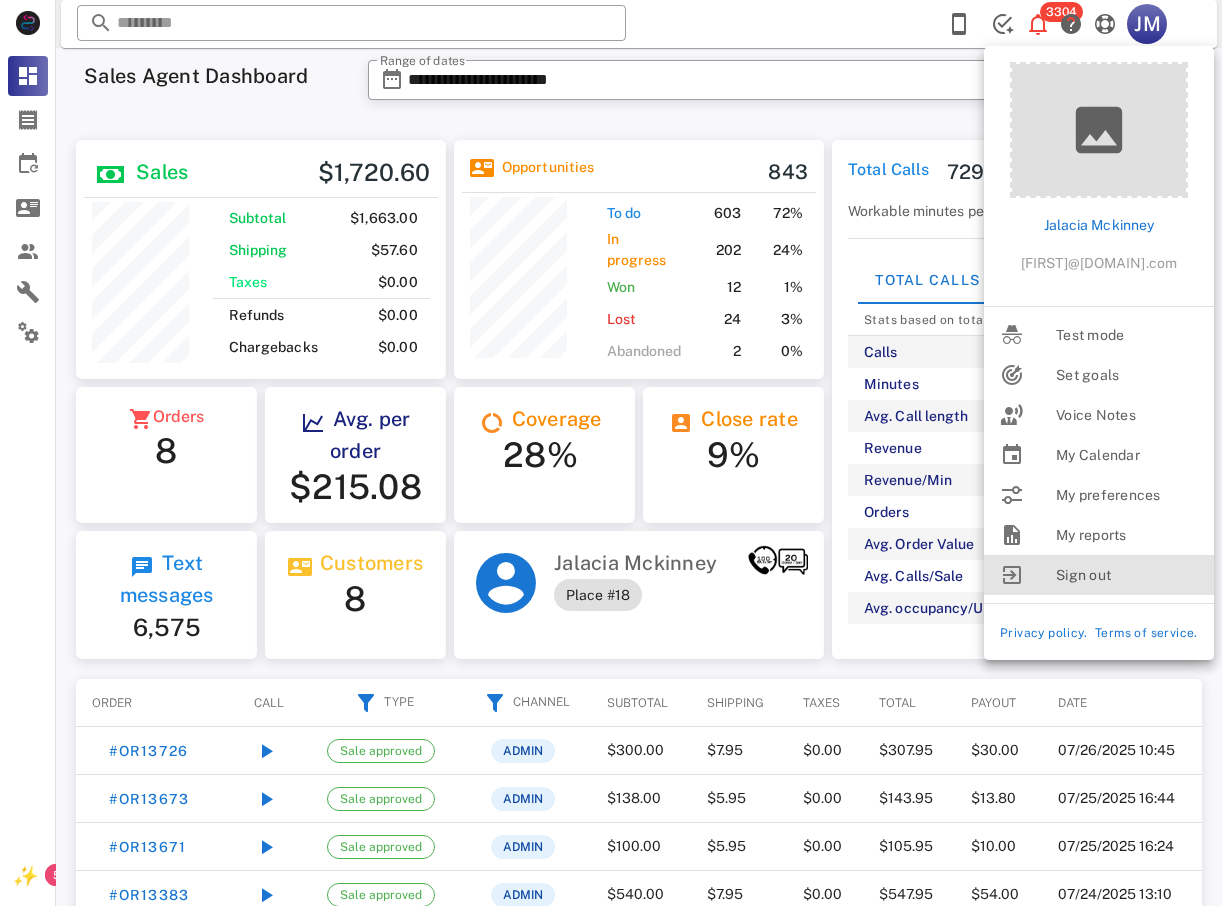 click on "Sign out" at bounding box center [1127, 575] 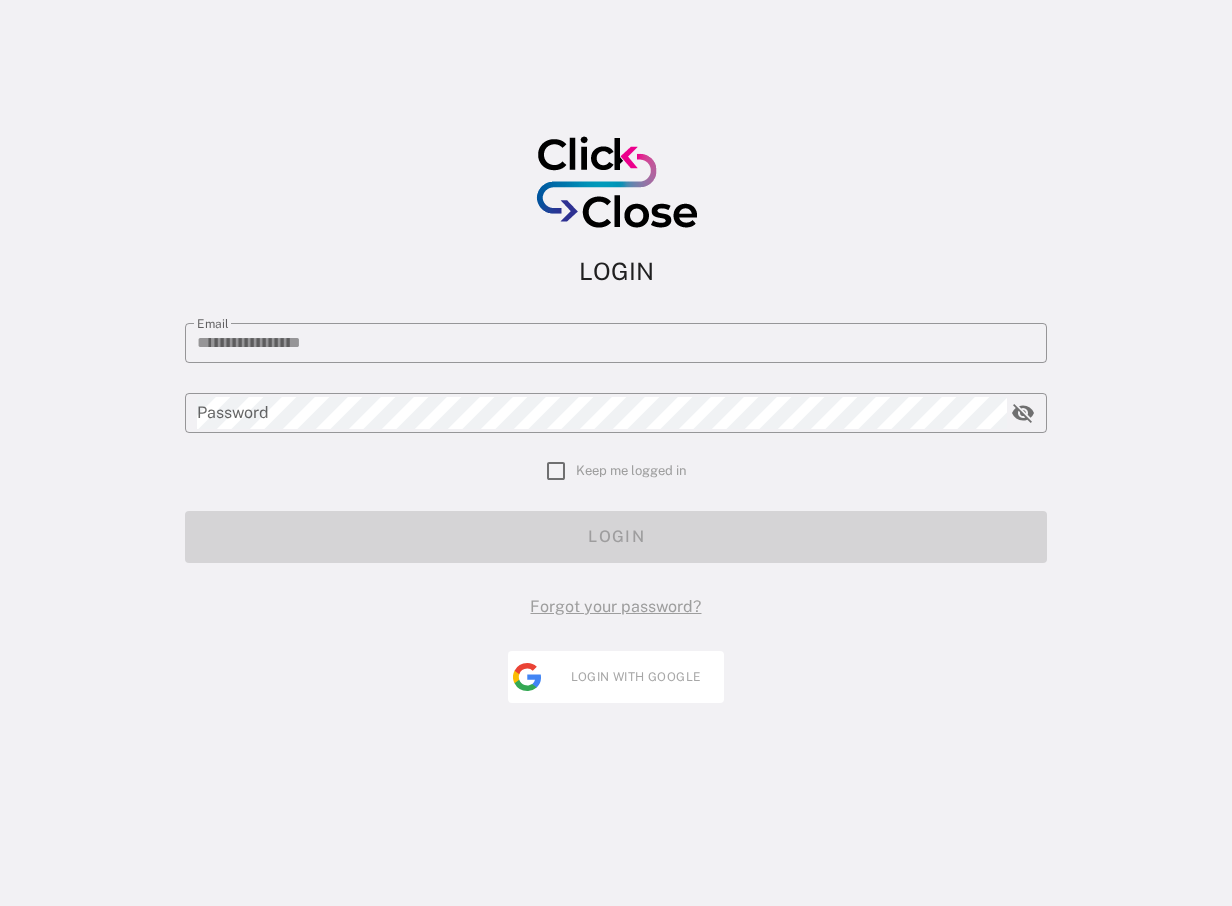 type on "**********" 